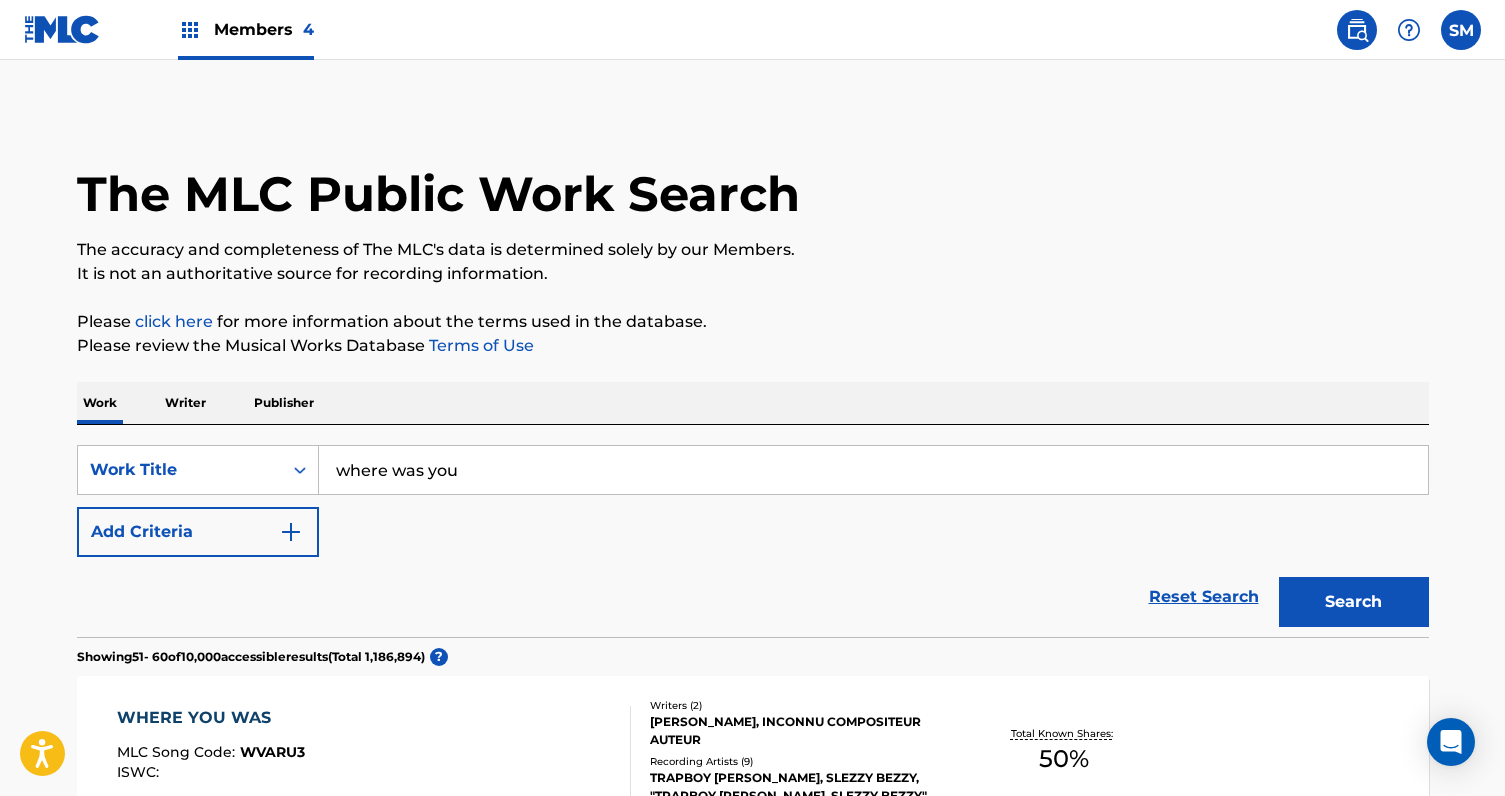 scroll, scrollTop: 1871, scrollLeft: 0, axis: vertical 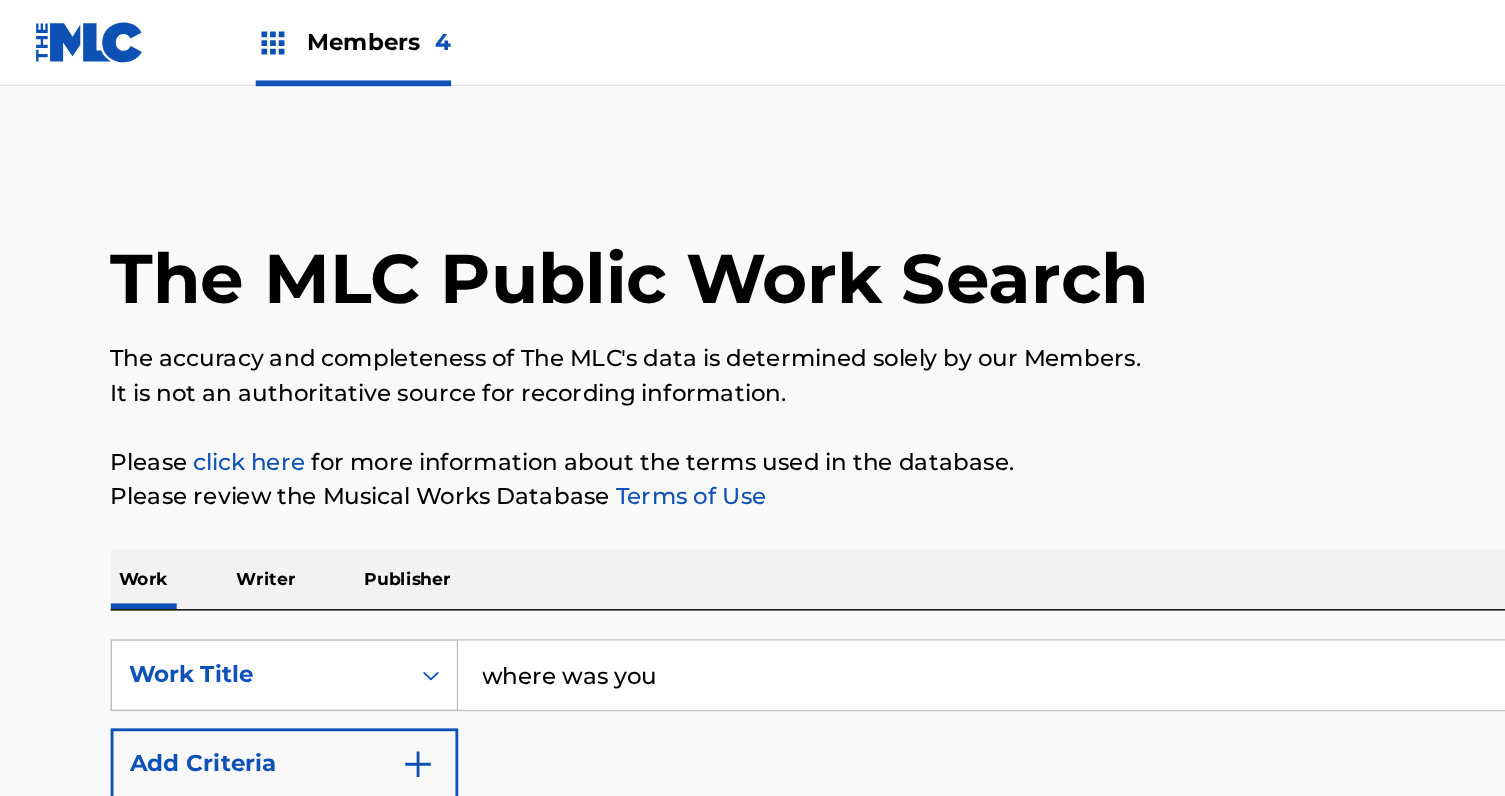 click on "Members    4" at bounding box center [264, 29] 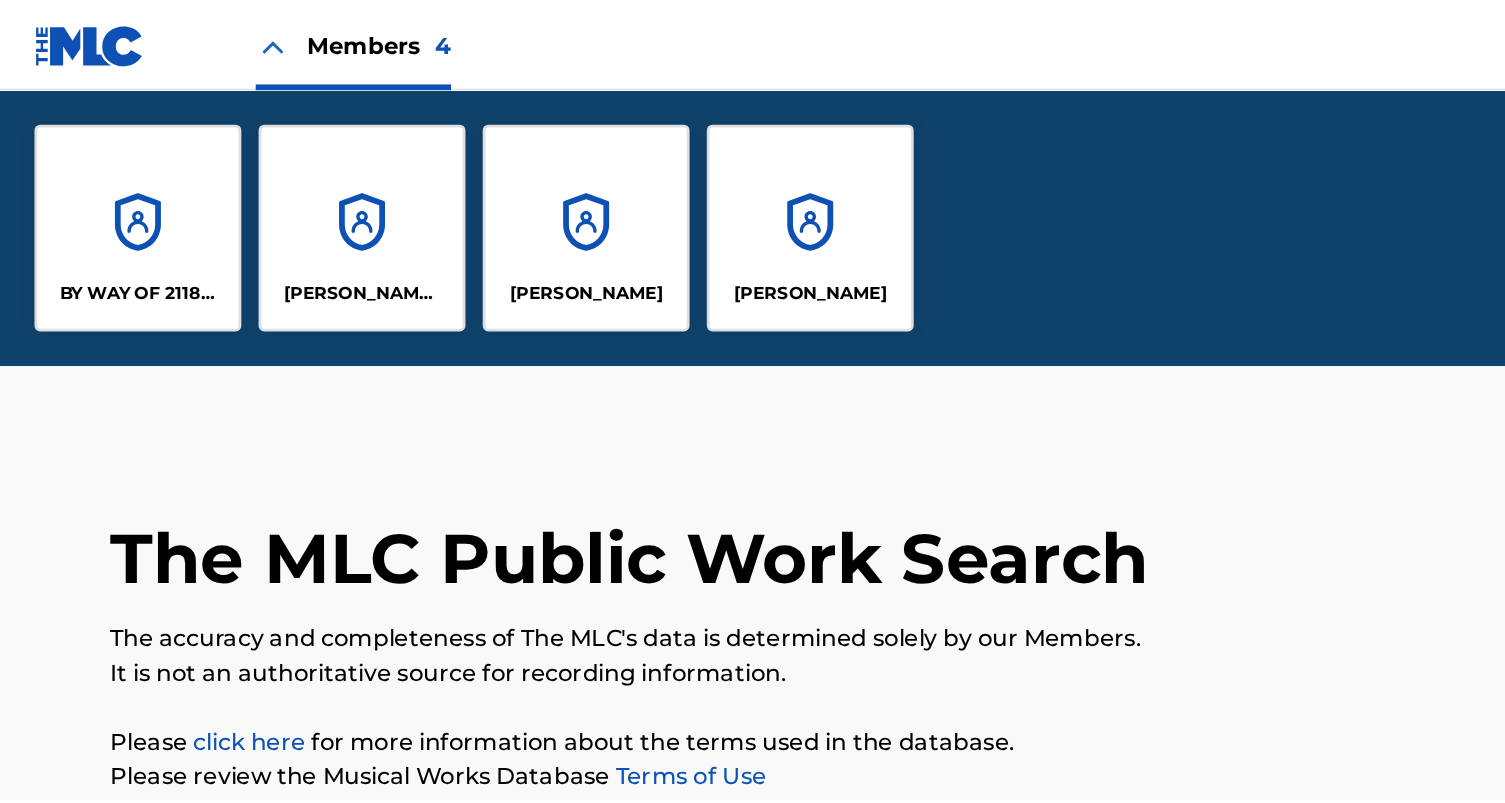 scroll, scrollTop: 0, scrollLeft: 0, axis: both 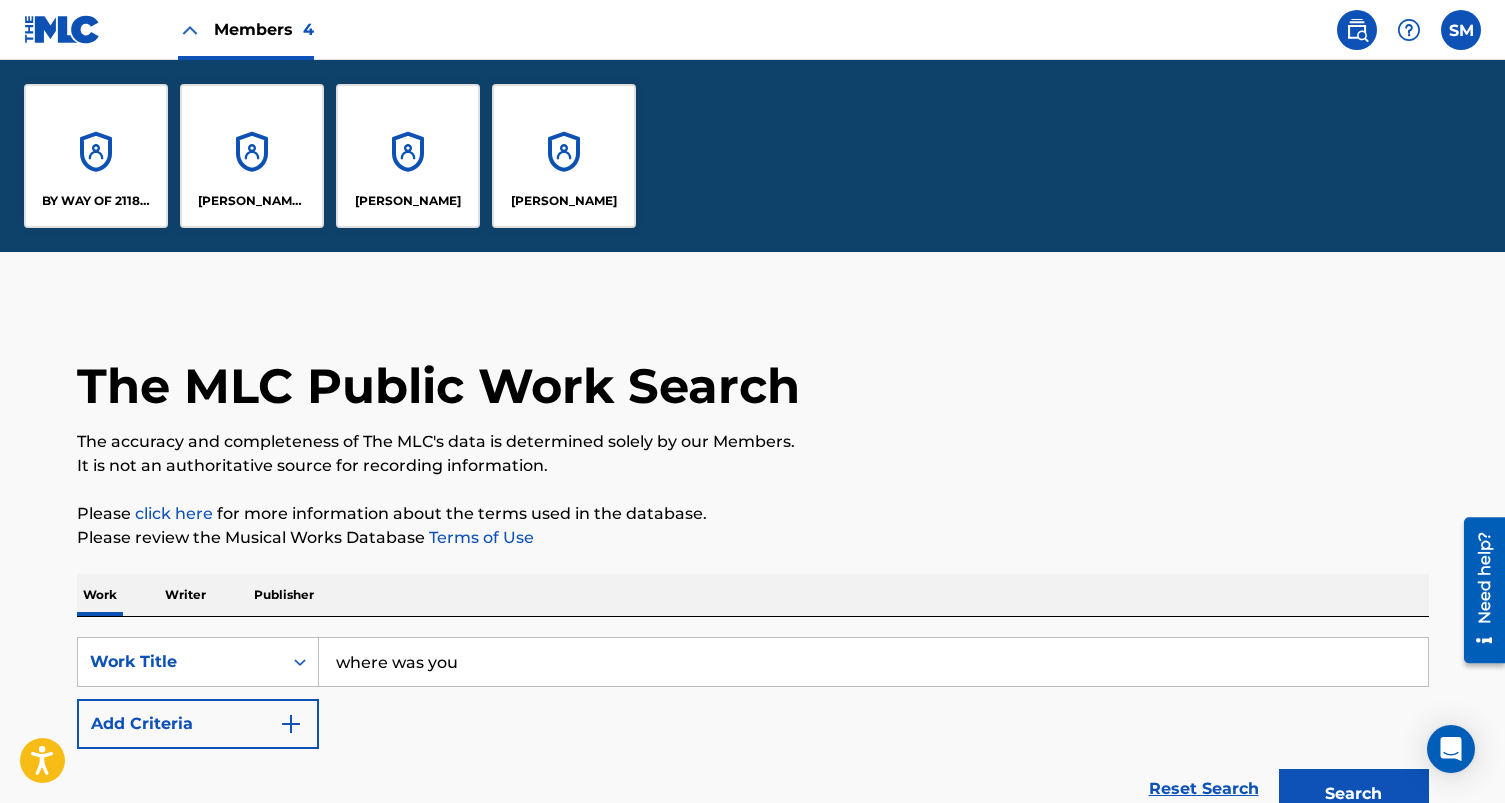 click at bounding box center [1461, 30] 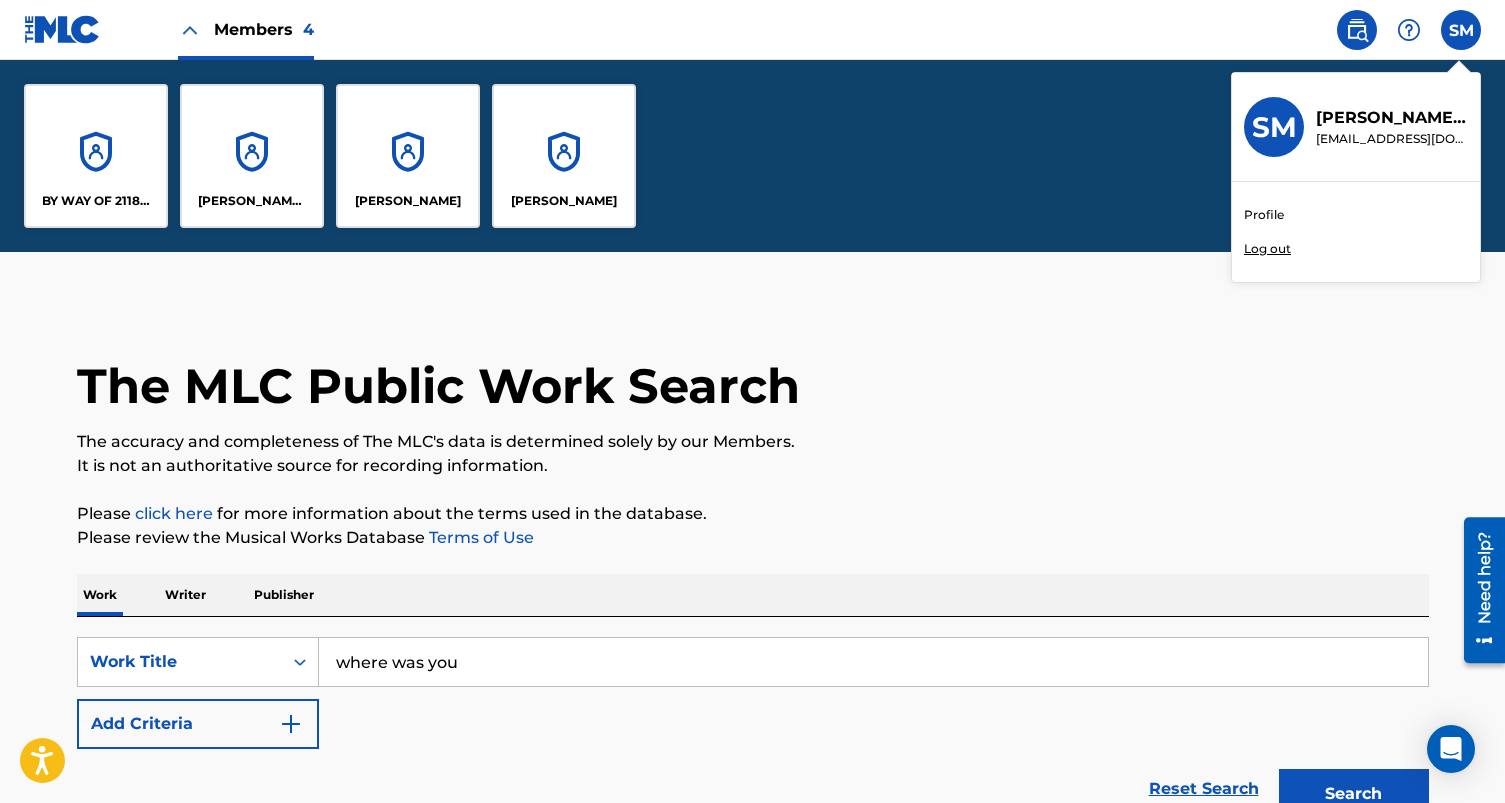 click on "Log out" at bounding box center (1267, 249) 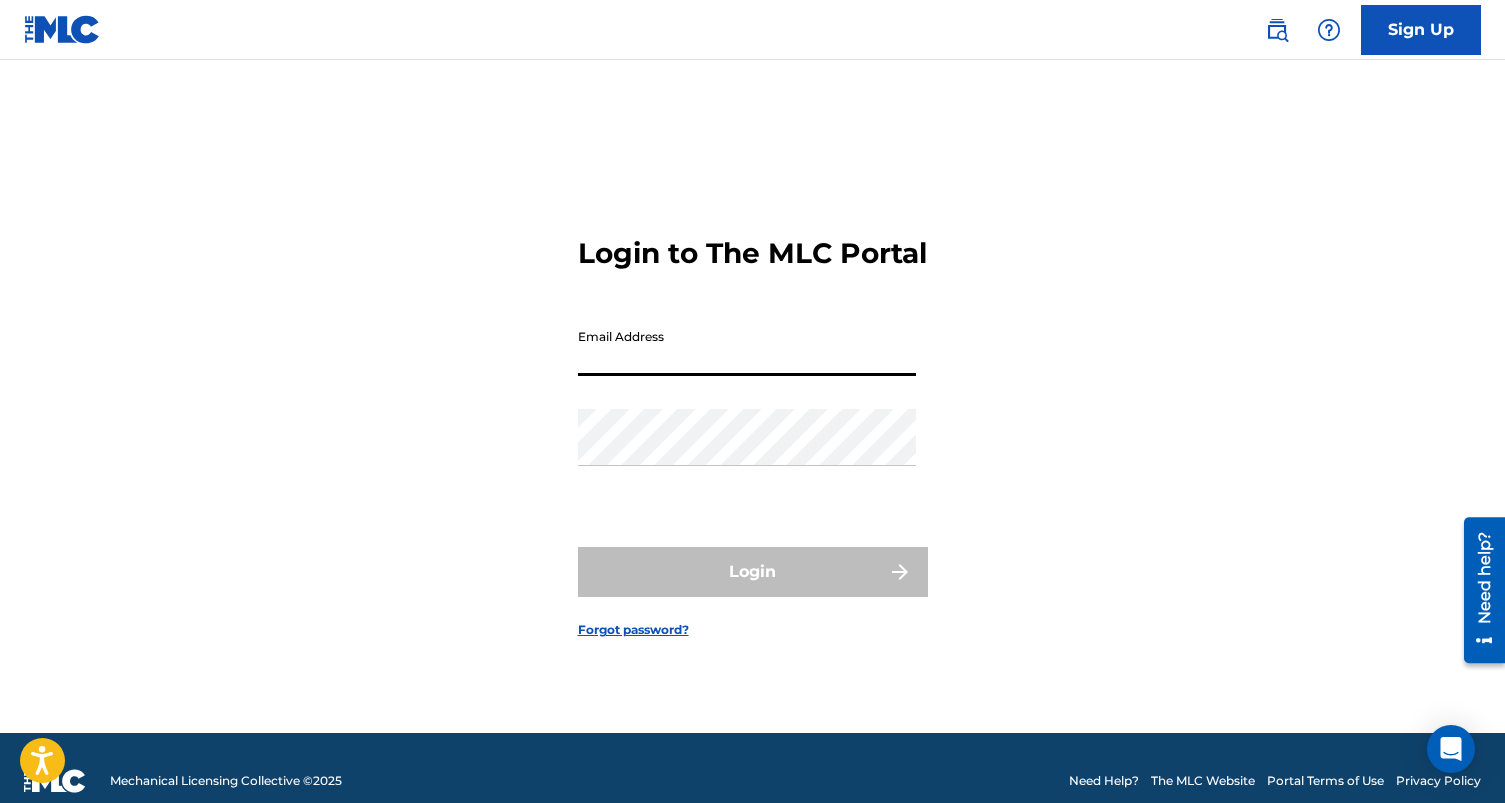 type on "Scottmase12@gmail.com" 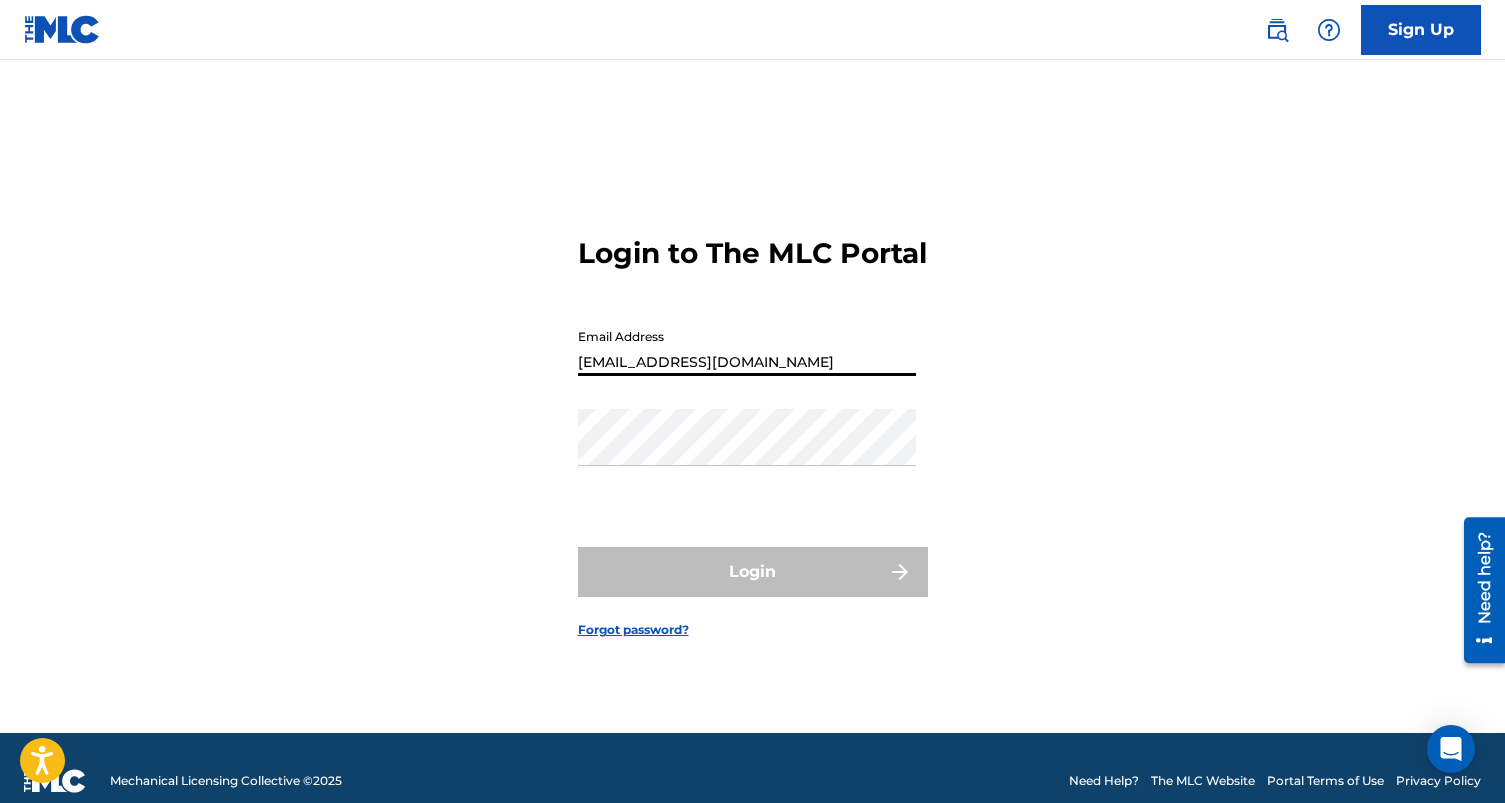 click on "Login" at bounding box center [753, 572] 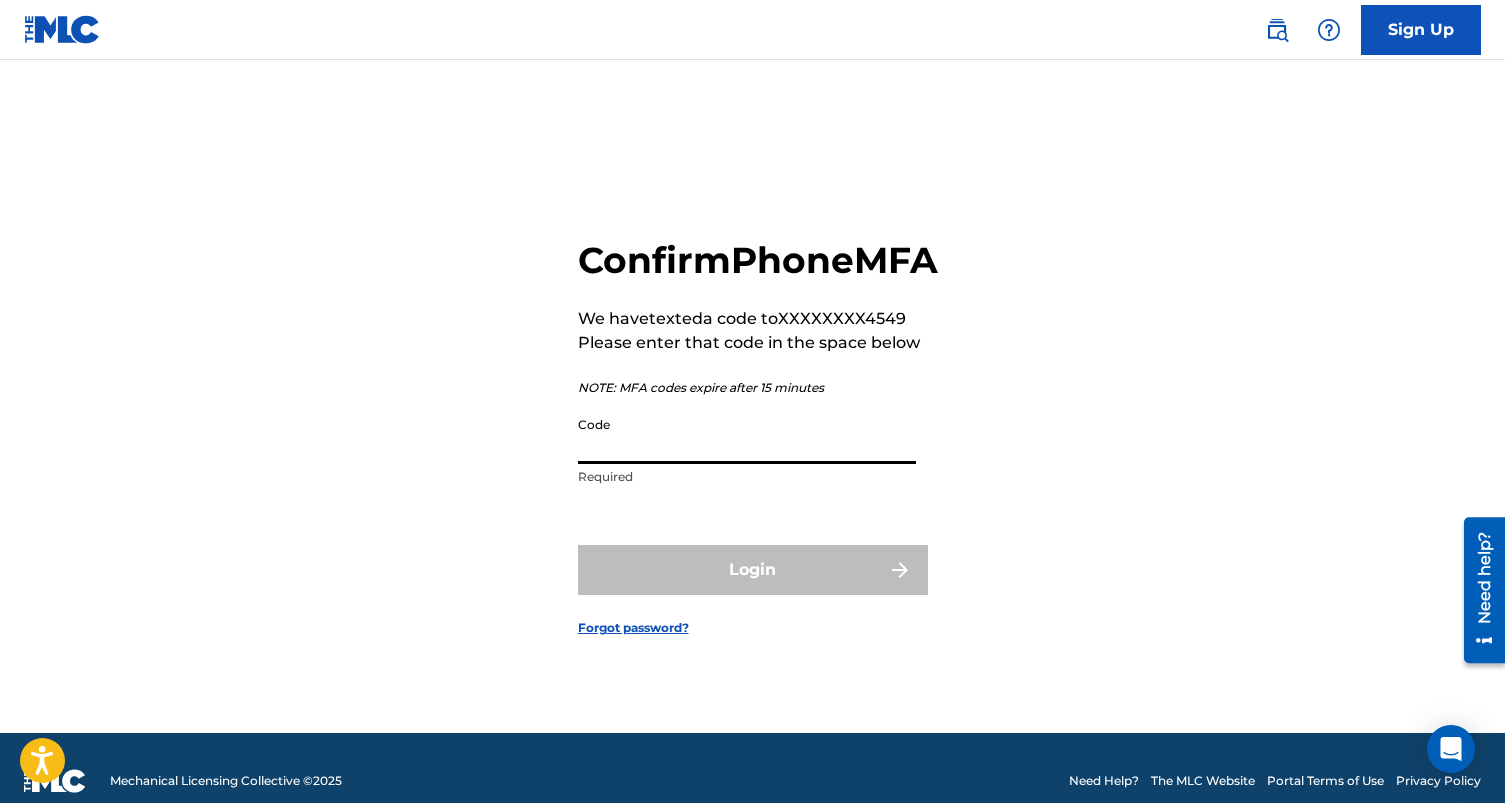 click on "Code" at bounding box center [747, 435] 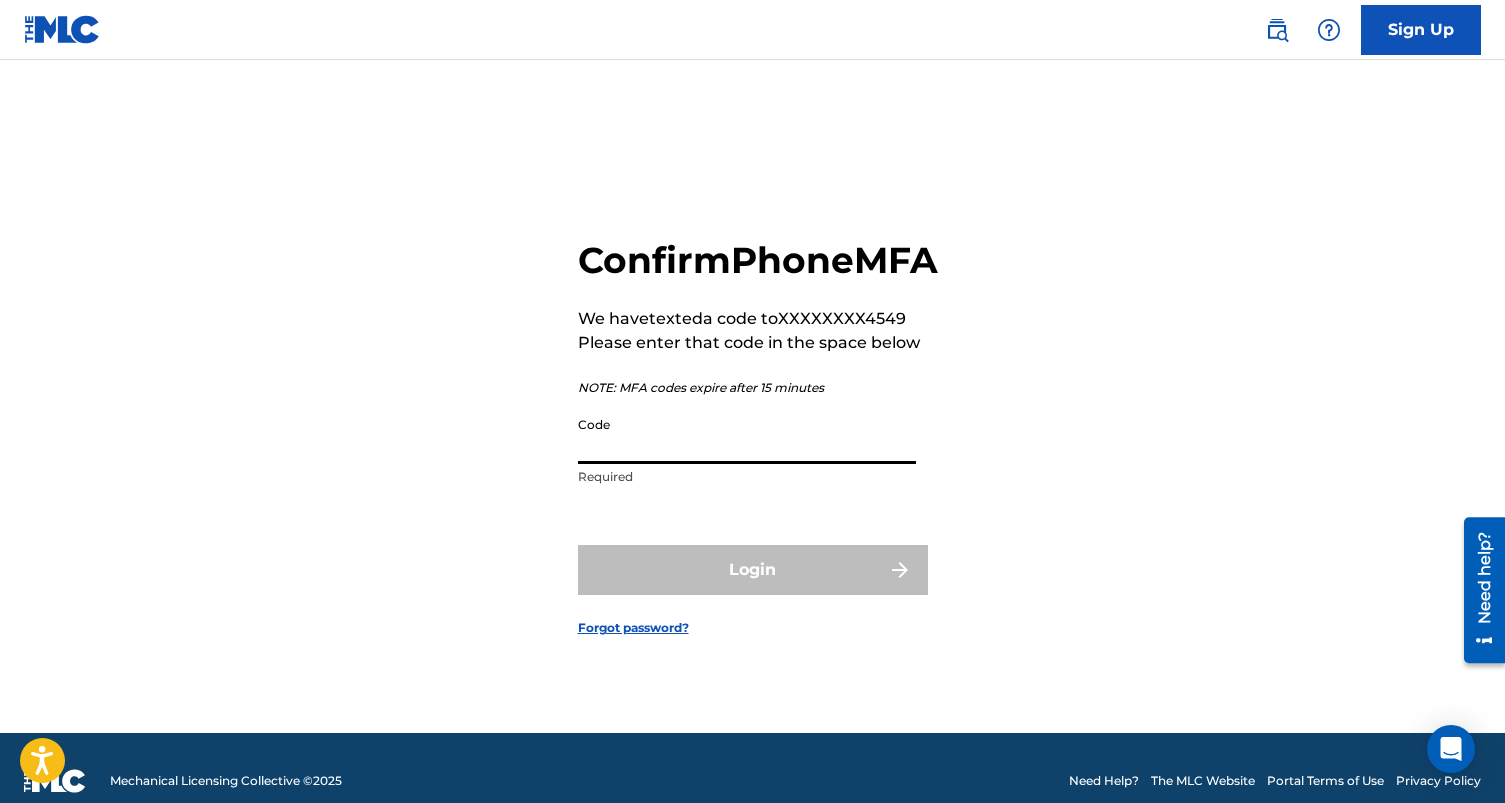 click on "Code" at bounding box center [747, 435] 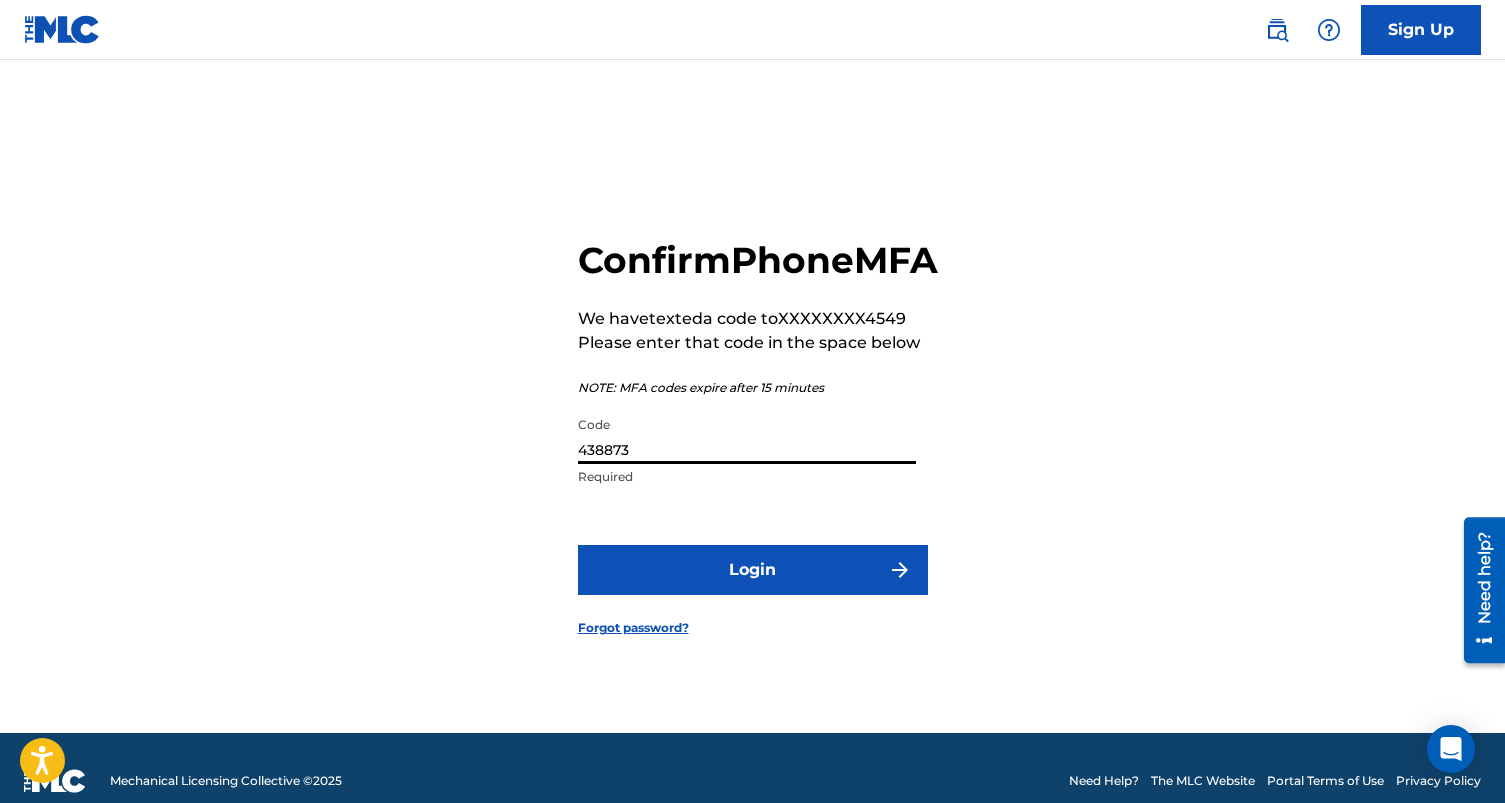 type on "438873" 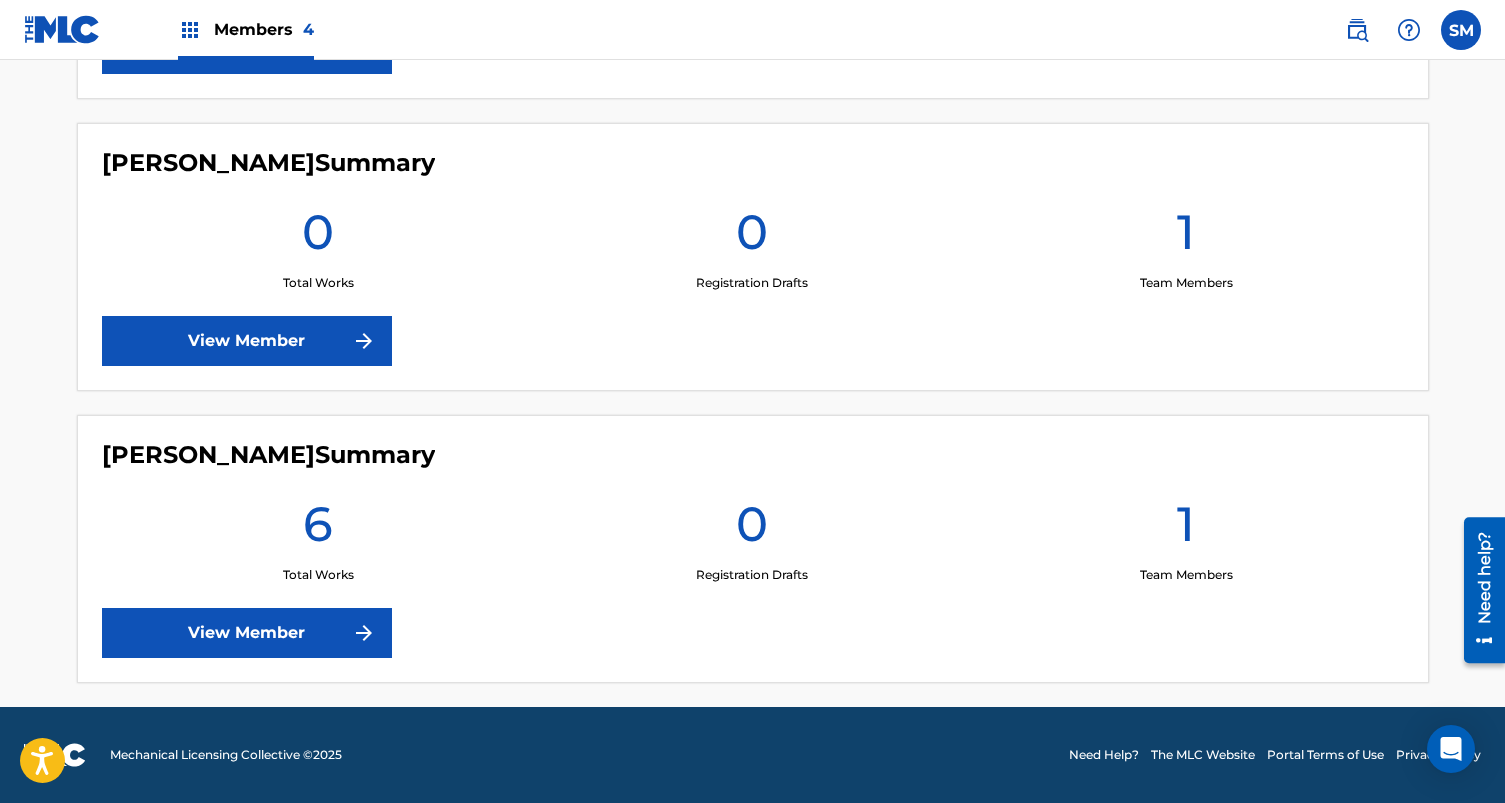 scroll, scrollTop: 1097, scrollLeft: 0, axis: vertical 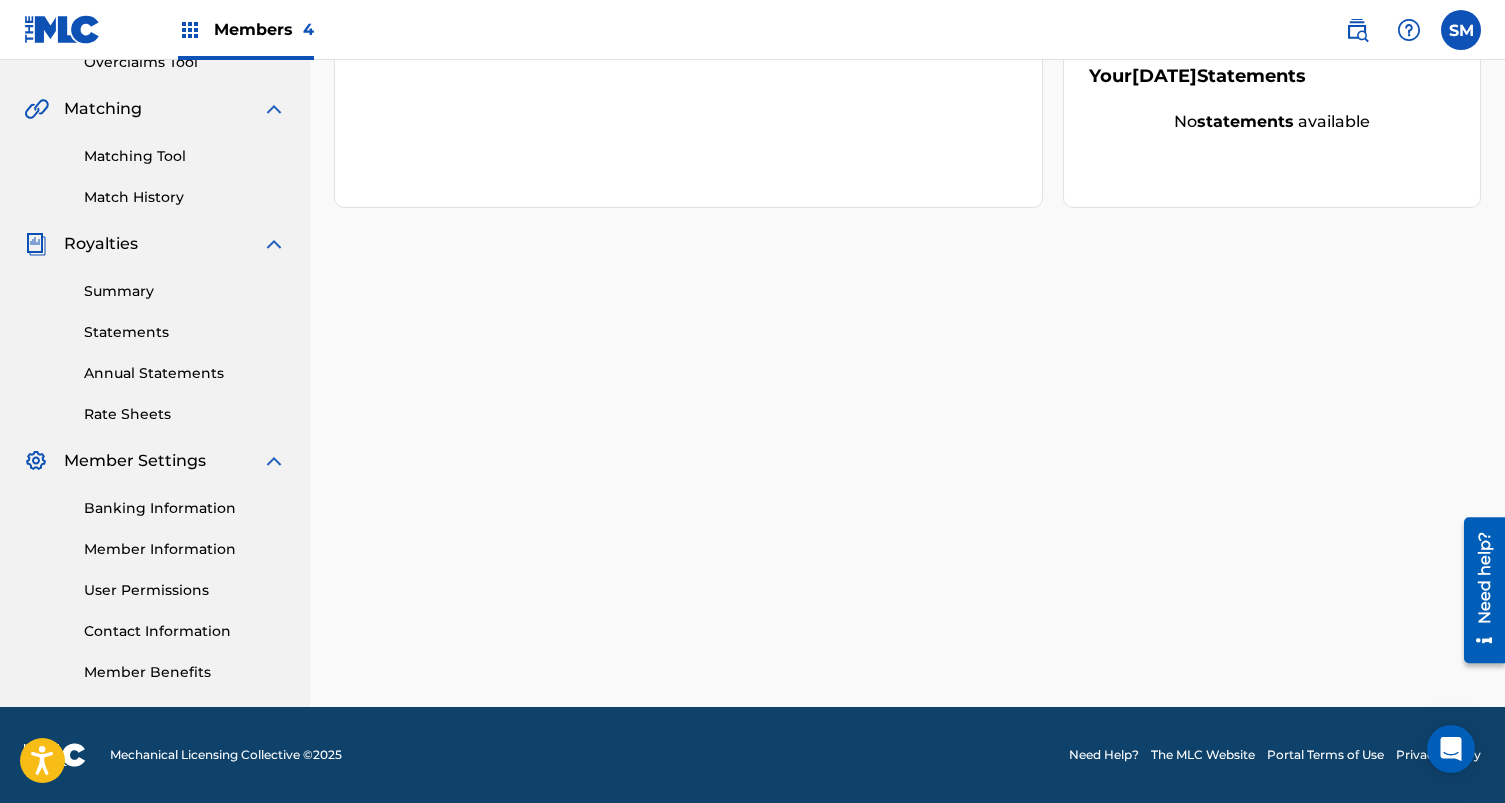 click on "Summary" at bounding box center [185, 291] 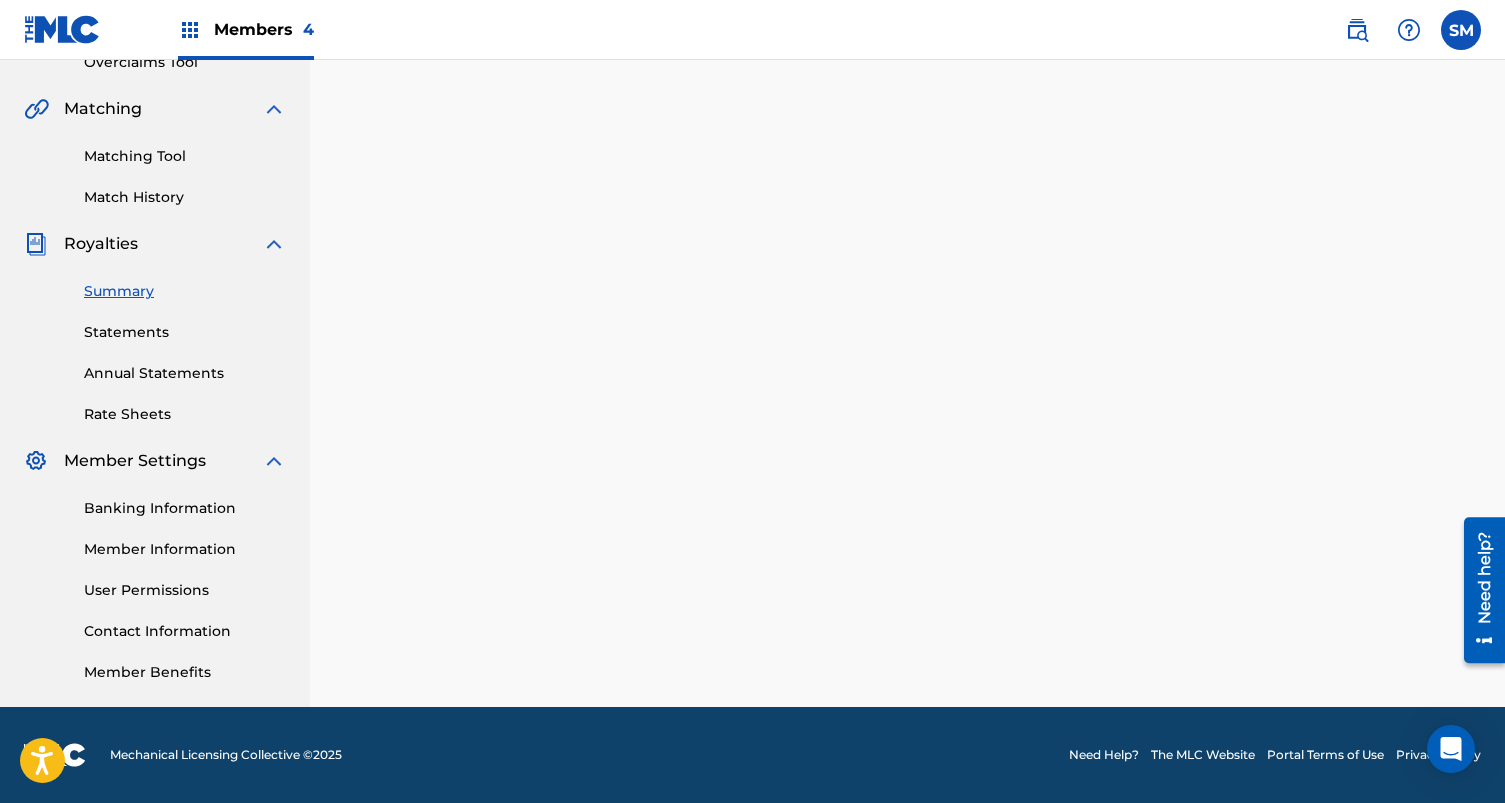 scroll, scrollTop: 0, scrollLeft: 0, axis: both 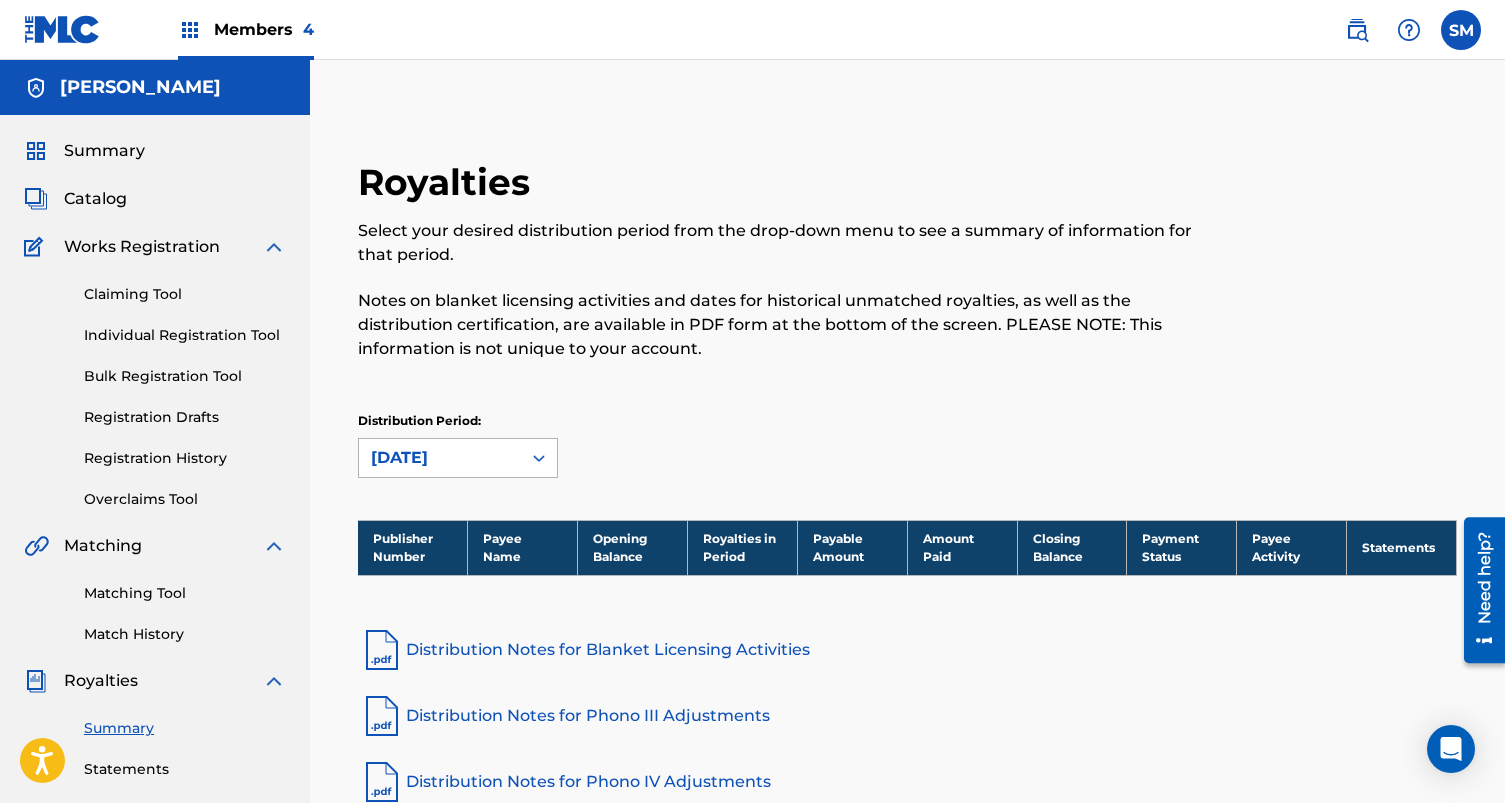 click on "[DATE]" at bounding box center (440, 458) 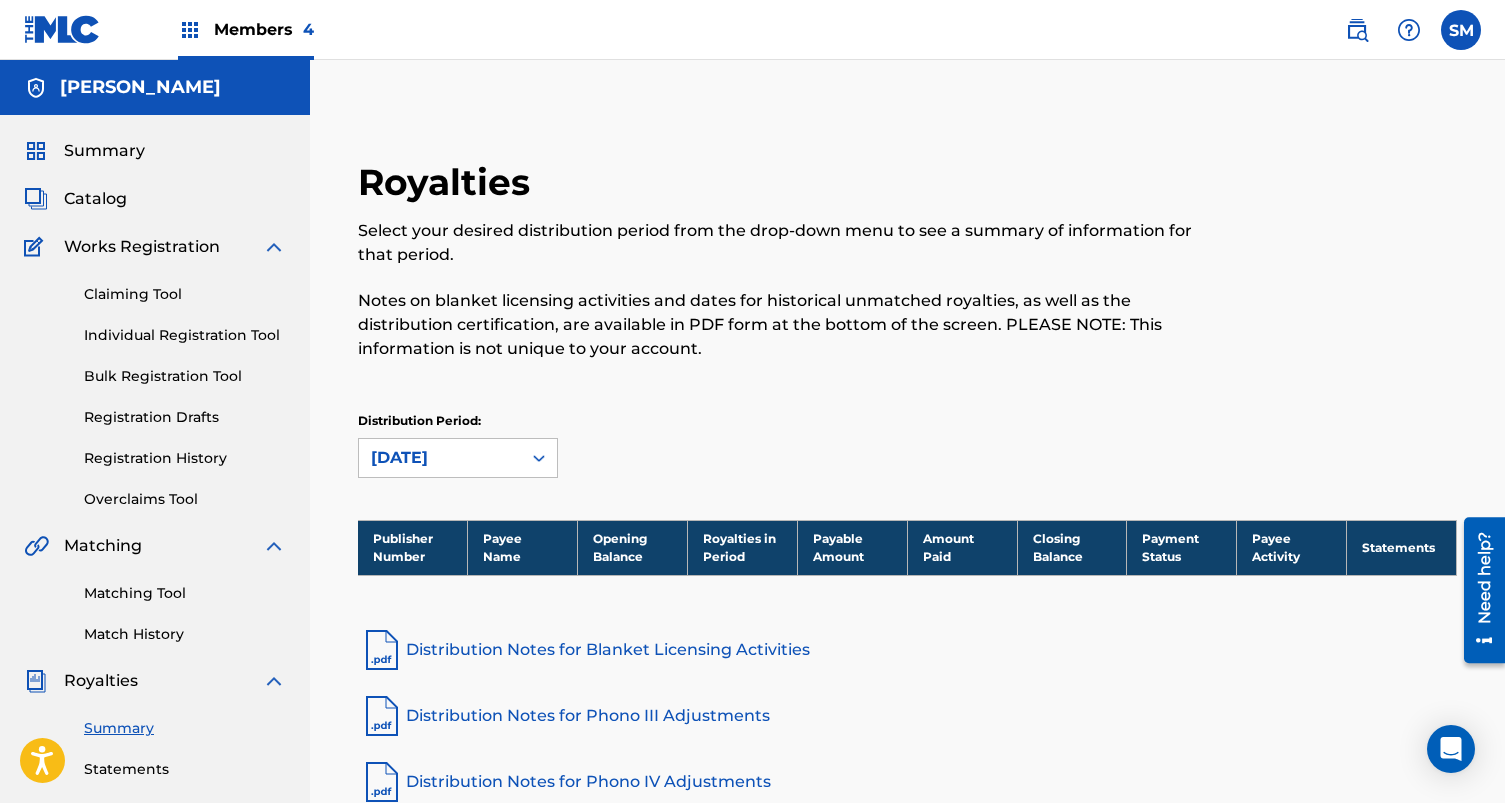 click on "Royalties Select your desired distribution period from the drop-down menu to see a summary of information for that period. Notes on blanket licensing activities and dates for historical unmatched royalties, as well as the distribution certification, are available in PDF form at the bottom of the screen. PLEASE NOTE: This information is not unique to your account. Distribution Period: June 2025 Publisher Number Payee Name Opening Balance Royalties in Period Payable Amount Amount Paid Closing Balance Payment Status Payee Activity Statements Distribution Notes for Blanket Licensing Activities Distribution Notes for Phono III Adjustments Distribution Notes for Phono IV Adjustments Distribution Notes for Historic Activities View Distribution Certification" at bounding box center (907, 549) 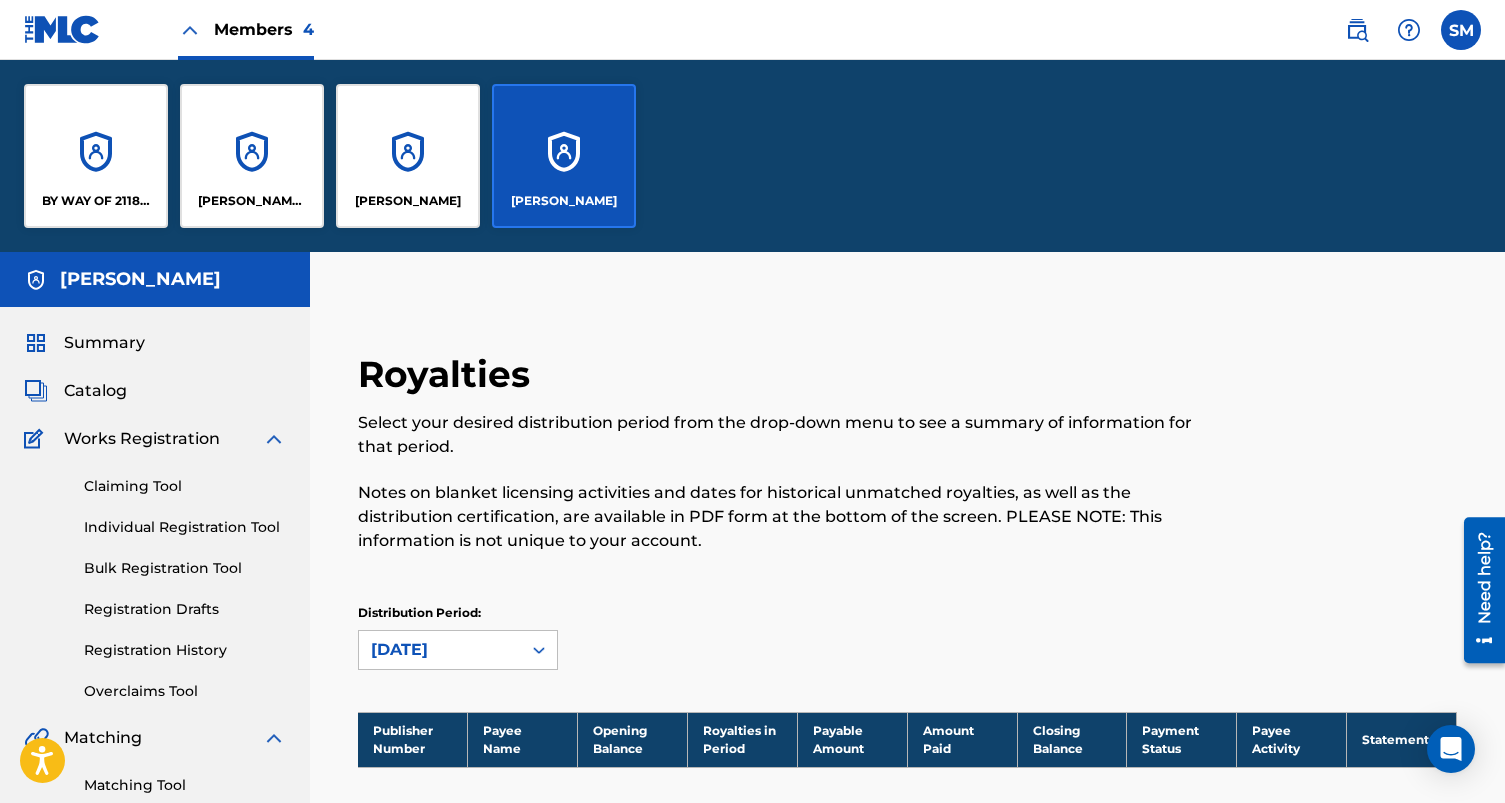 click on "BY WAY OF 2118 PUBLISHING LLC" at bounding box center (96, 156) 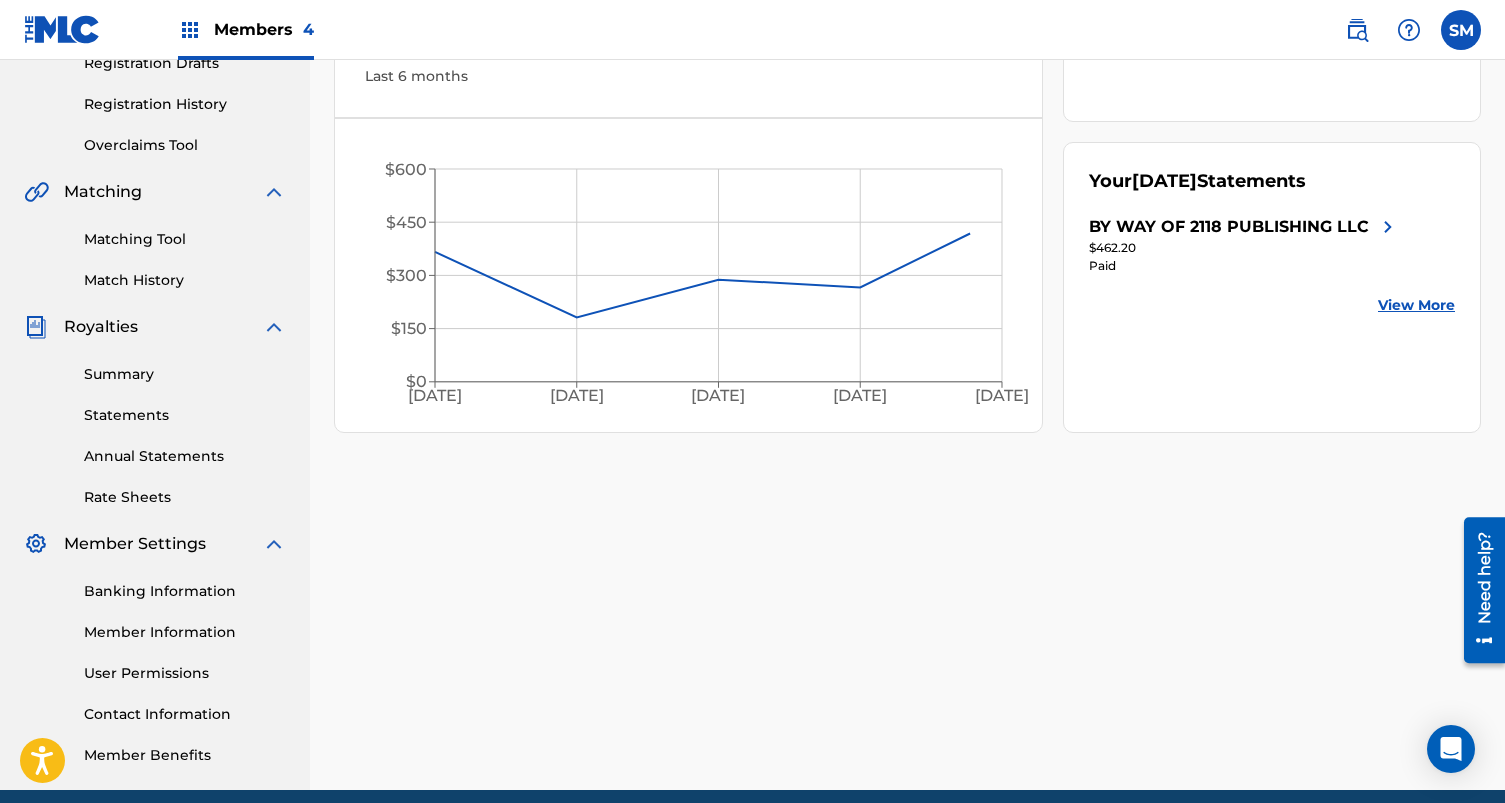 scroll, scrollTop: 356, scrollLeft: 0, axis: vertical 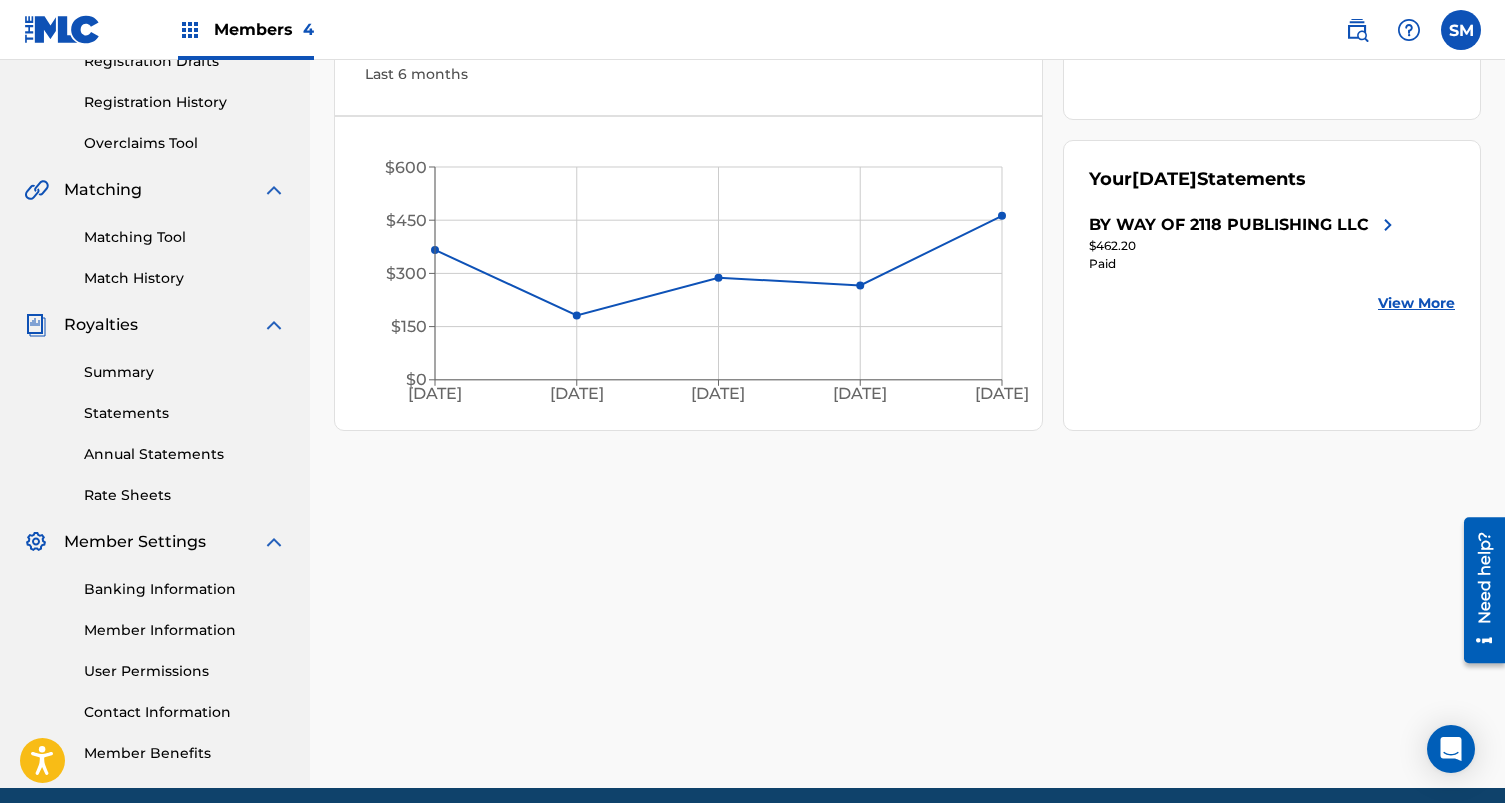 click on "Statements" at bounding box center [185, 413] 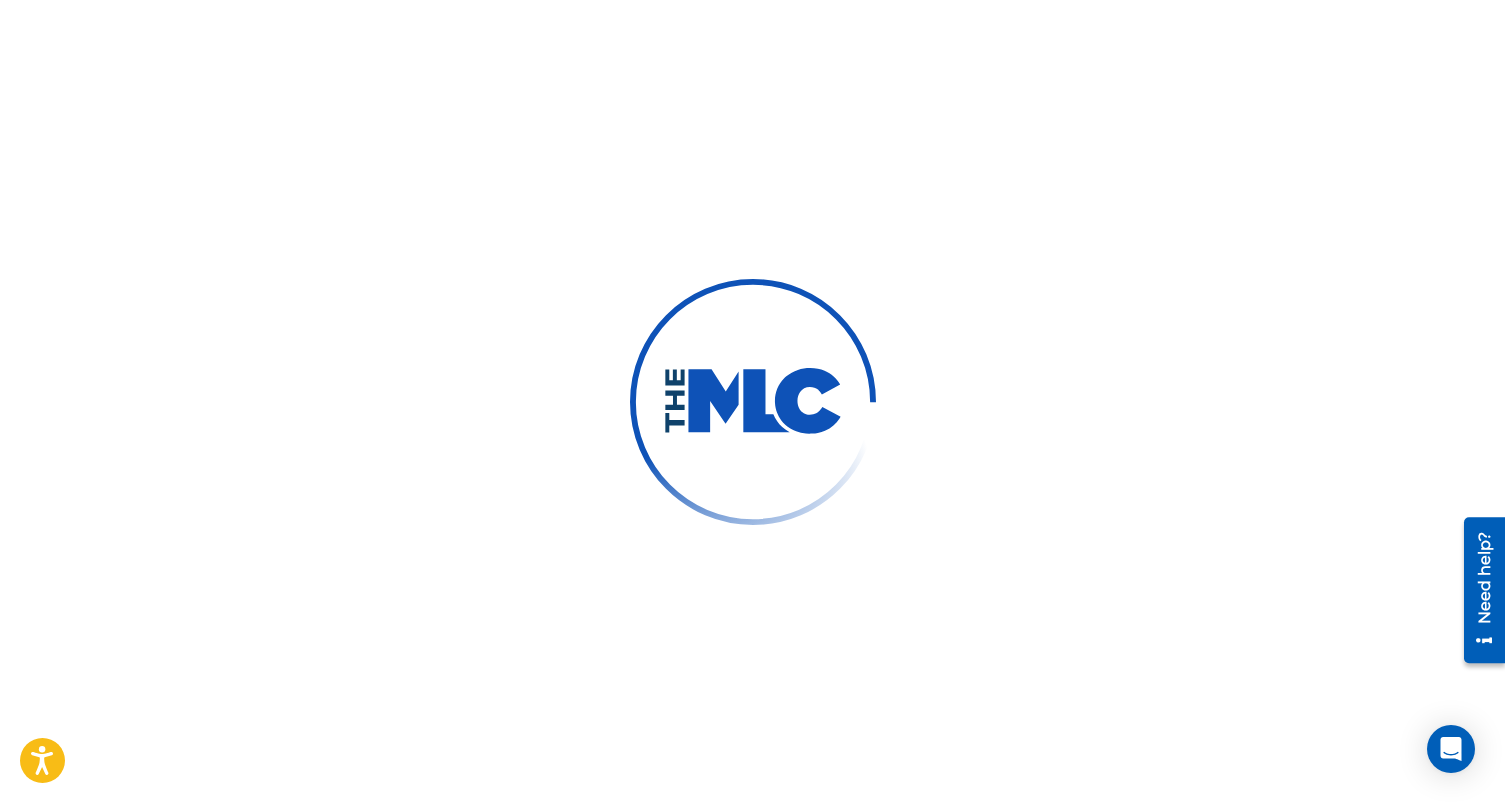 scroll, scrollTop: 0, scrollLeft: 0, axis: both 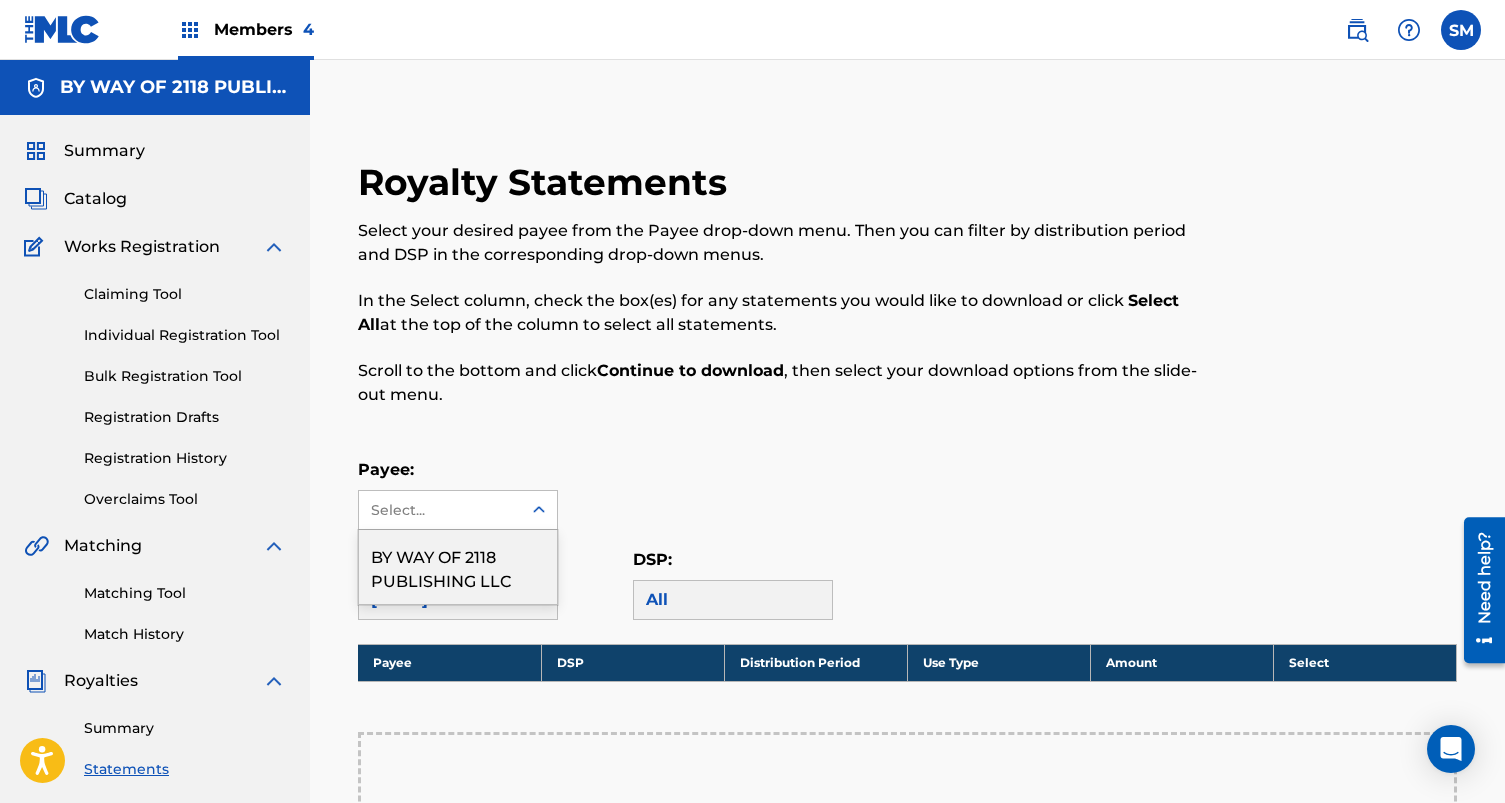 click on "Select..." at bounding box center (440, 510) 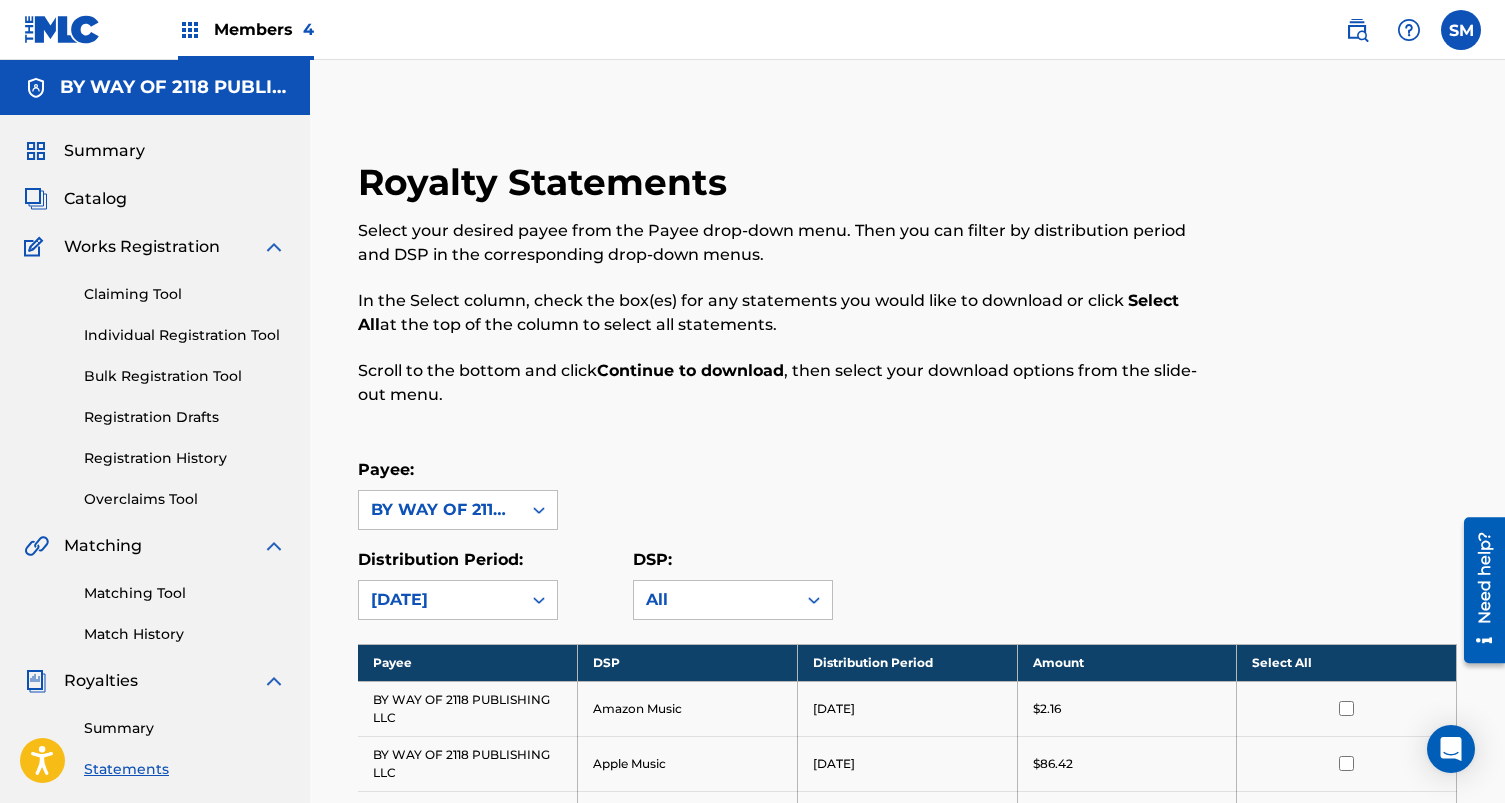 scroll, scrollTop: 0, scrollLeft: 0, axis: both 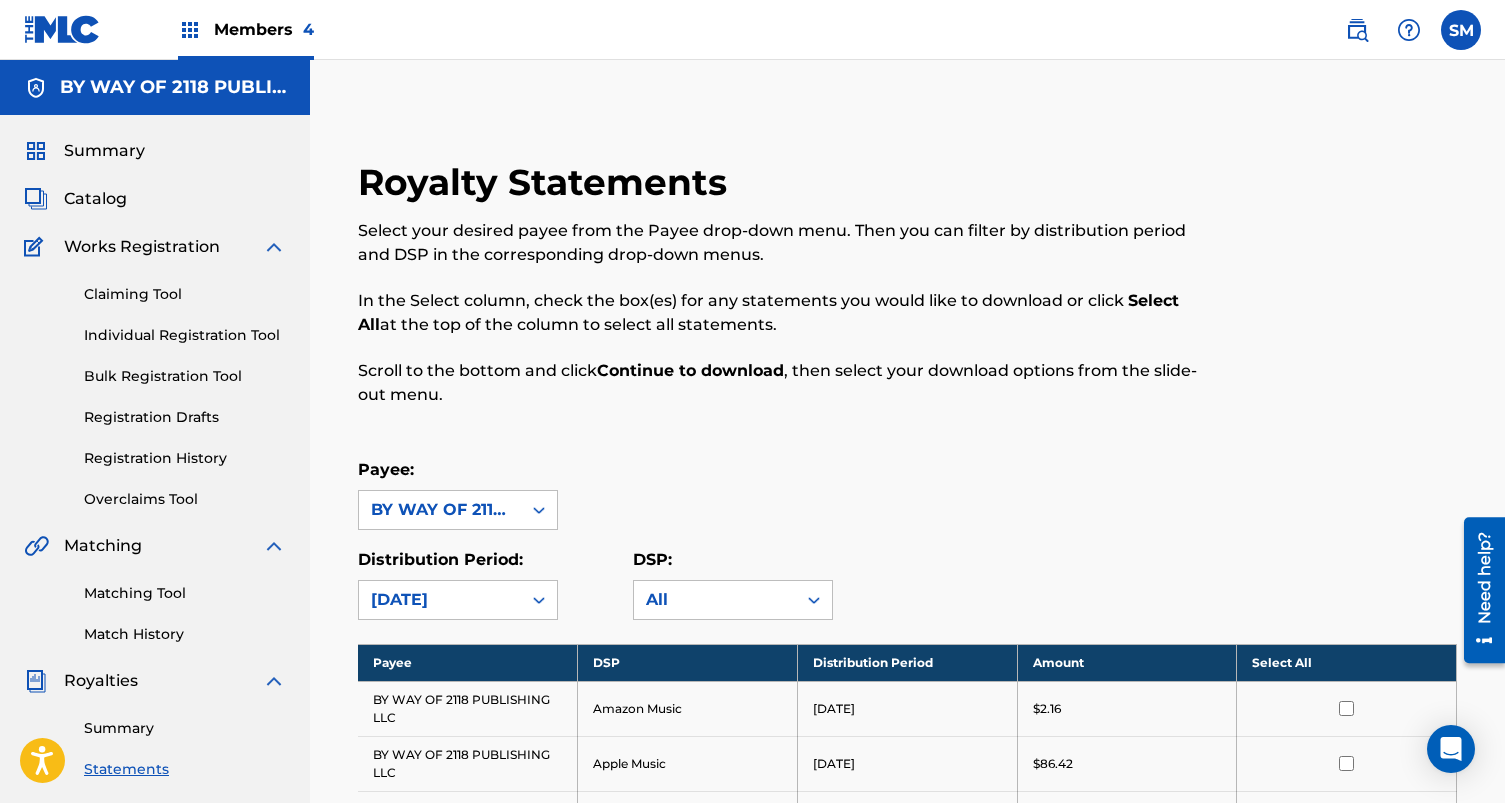 click on "Members    4" at bounding box center [246, 29] 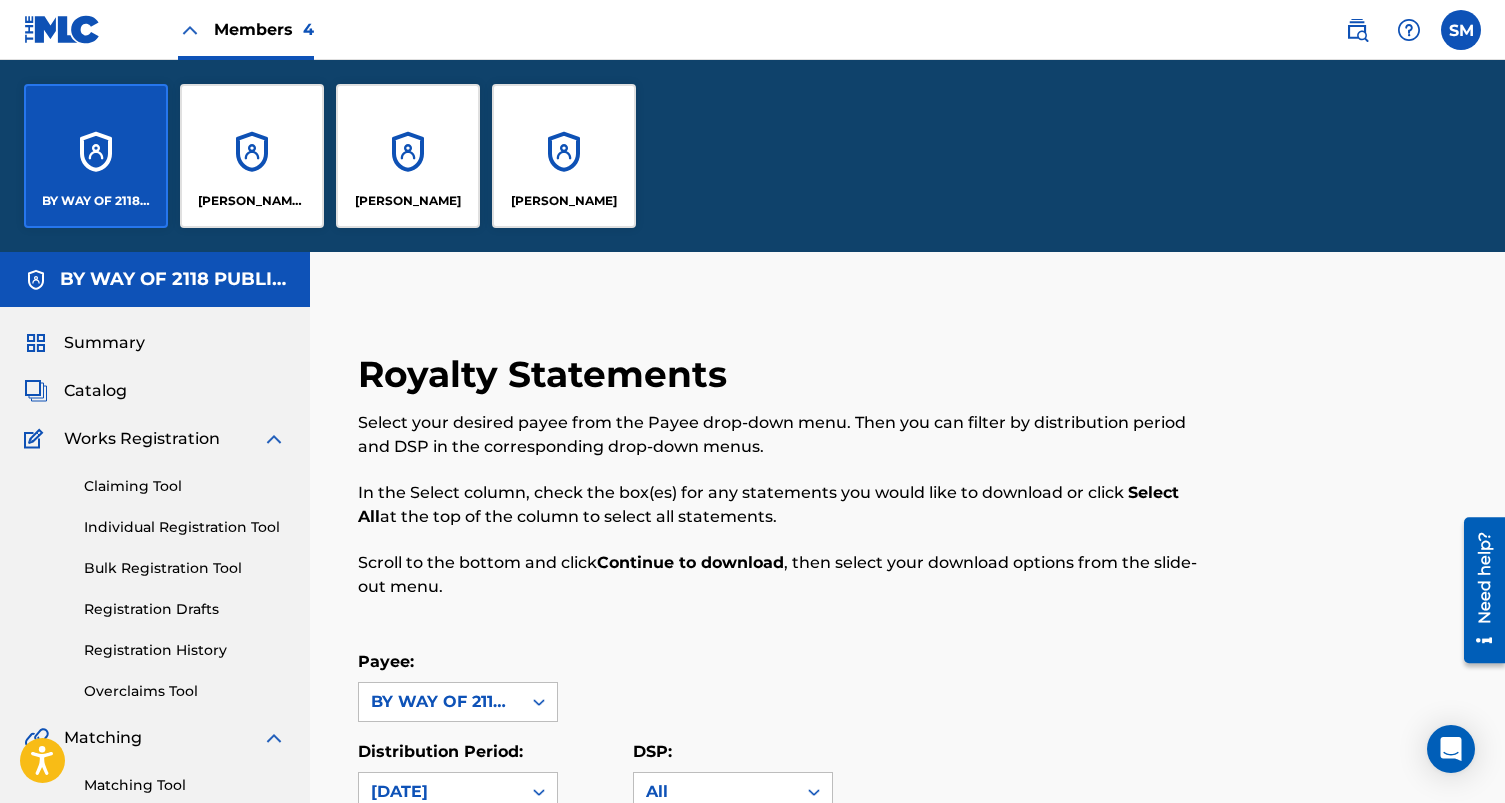 click on "[PERSON_NAME] Mebrahitu" at bounding box center (252, 201) 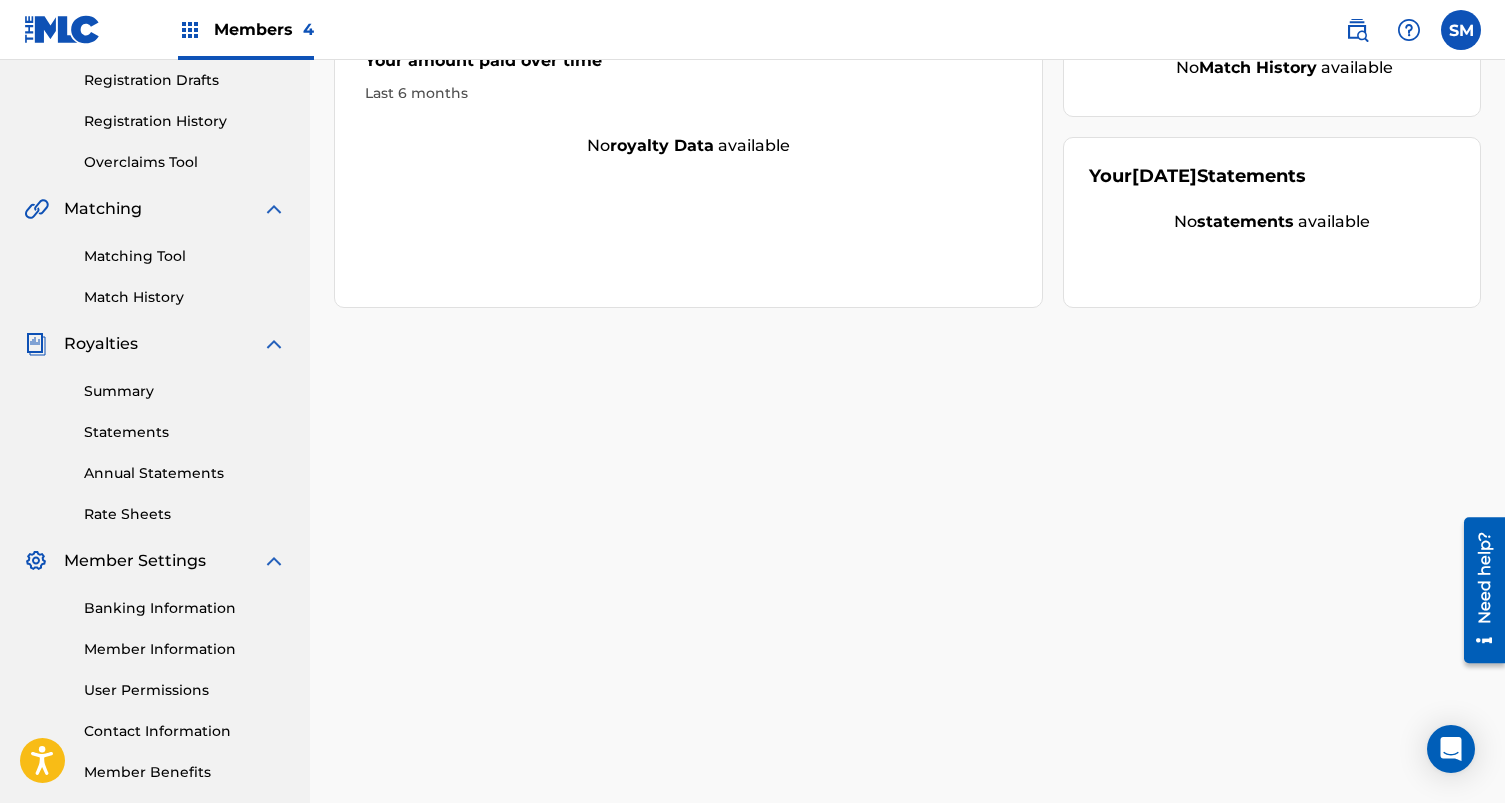 scroll, scrollTop: 347, scrollLeft: 0, axis: vertical 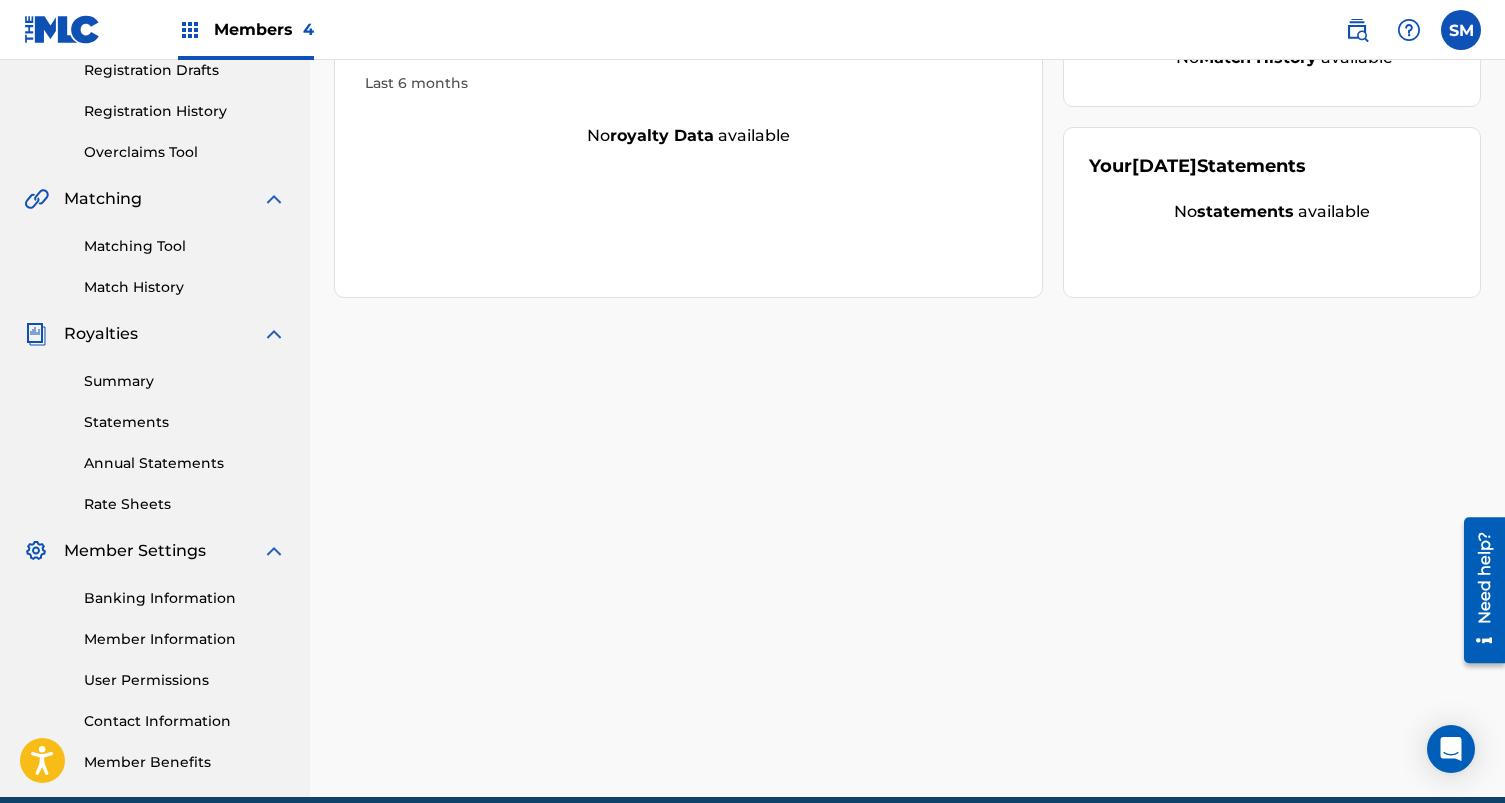 click on "Summary" at bounding box center [185, 381] 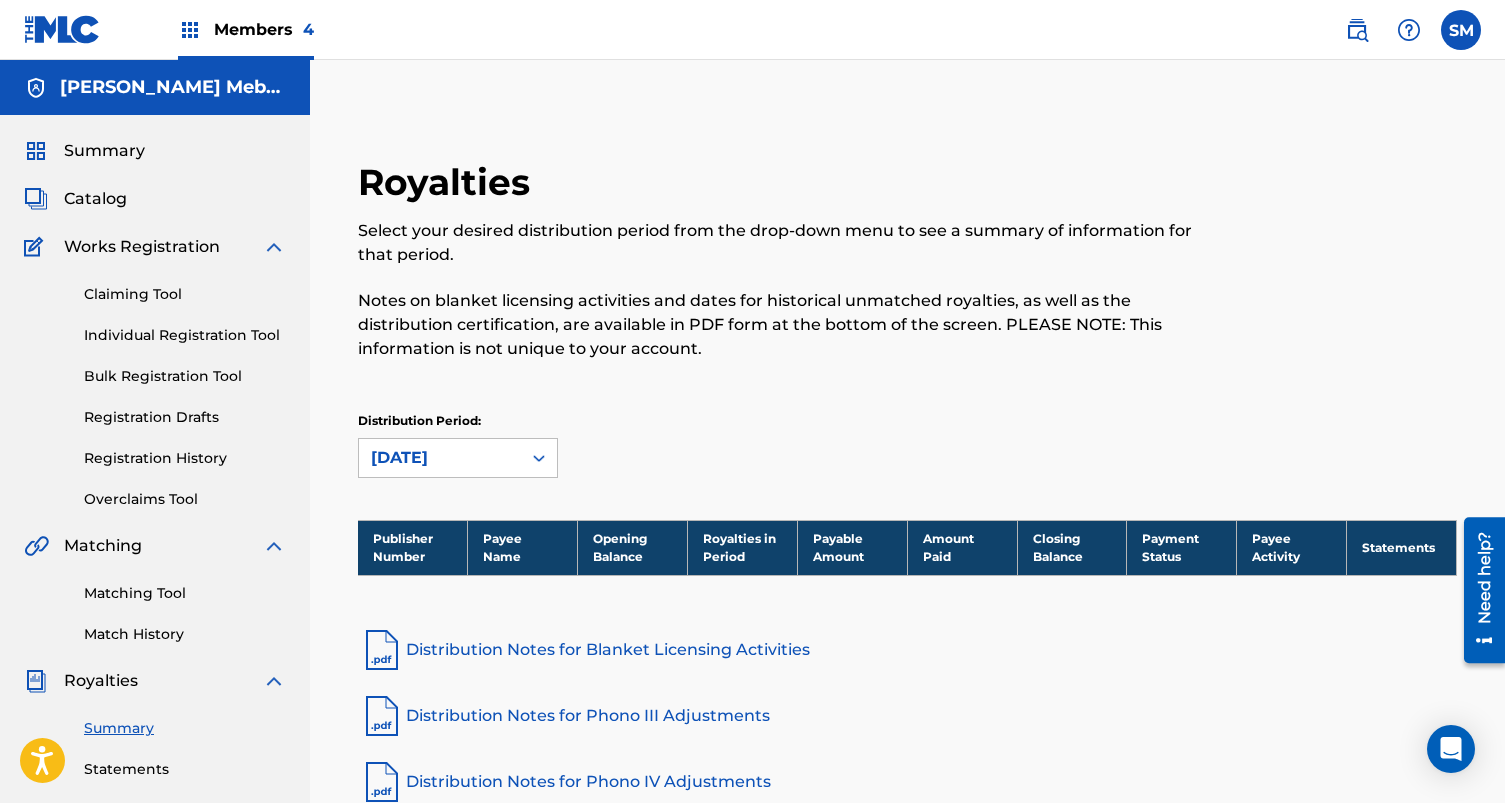 scroll, scrollTop: 295, scrollLeft: 0, axis: vertical 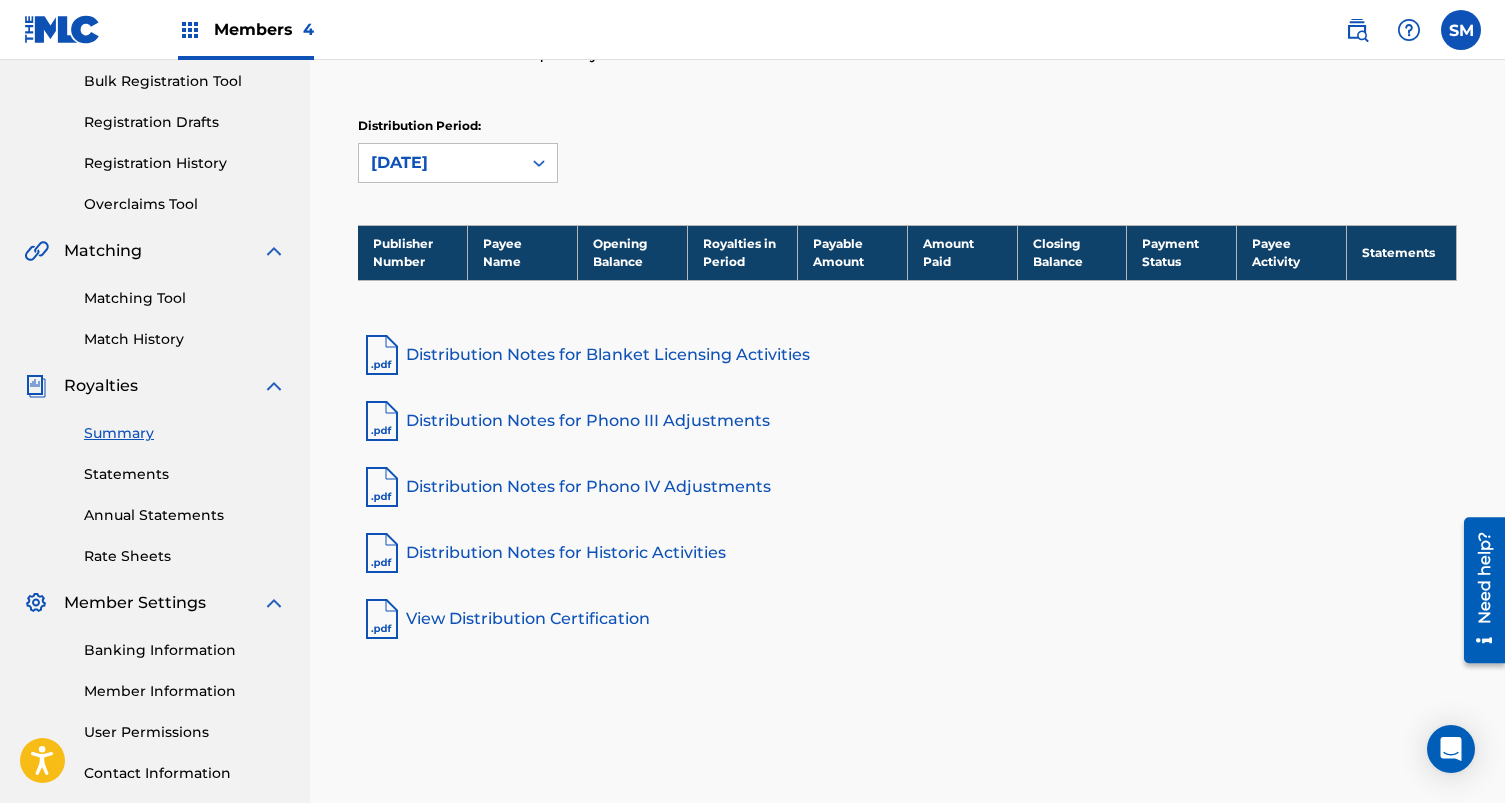 click on "Statements" at bounding box center [185, 474] 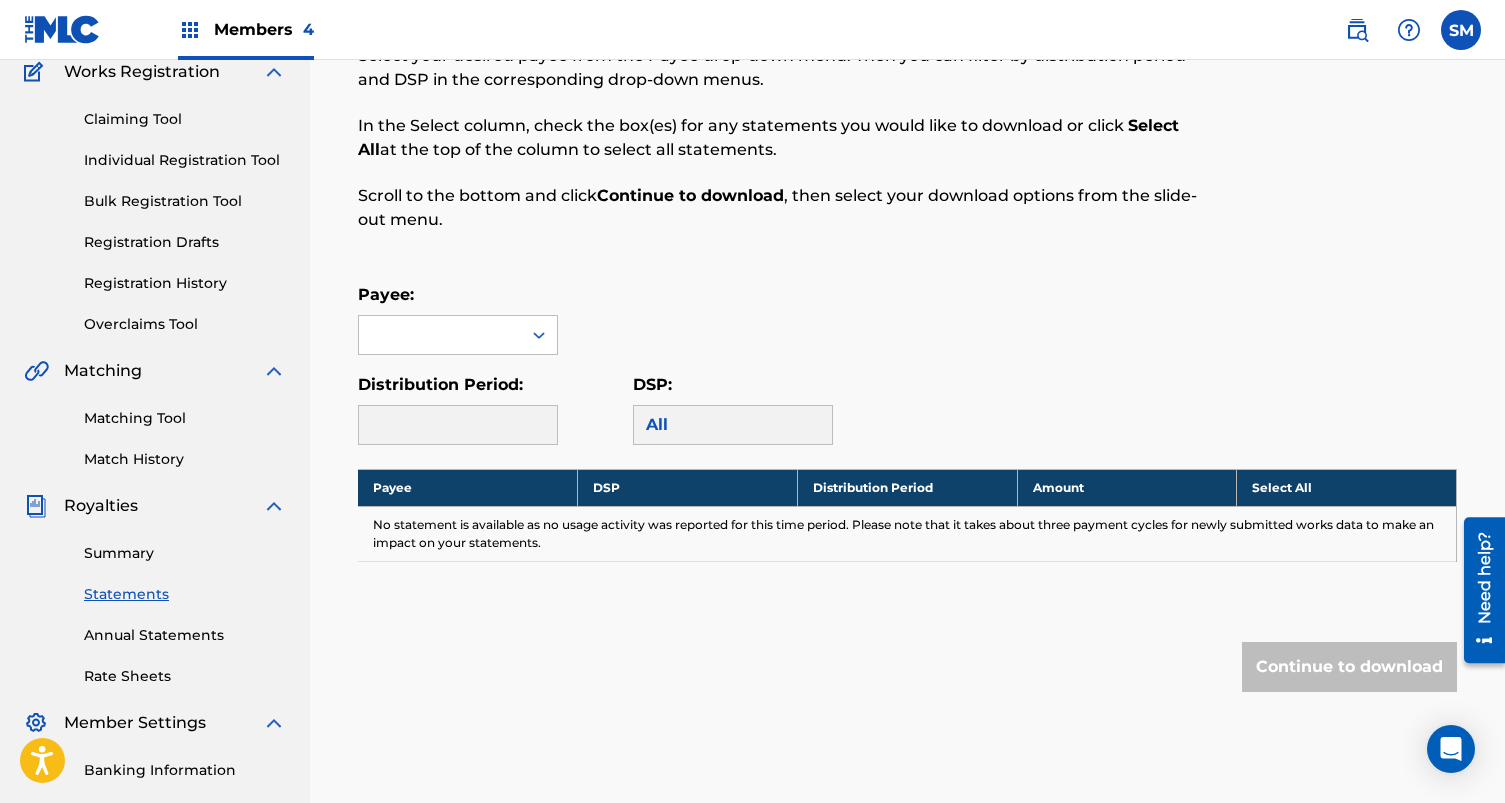 scroll, scrollTop: 179, scrollLeft: 0, axis: vertical 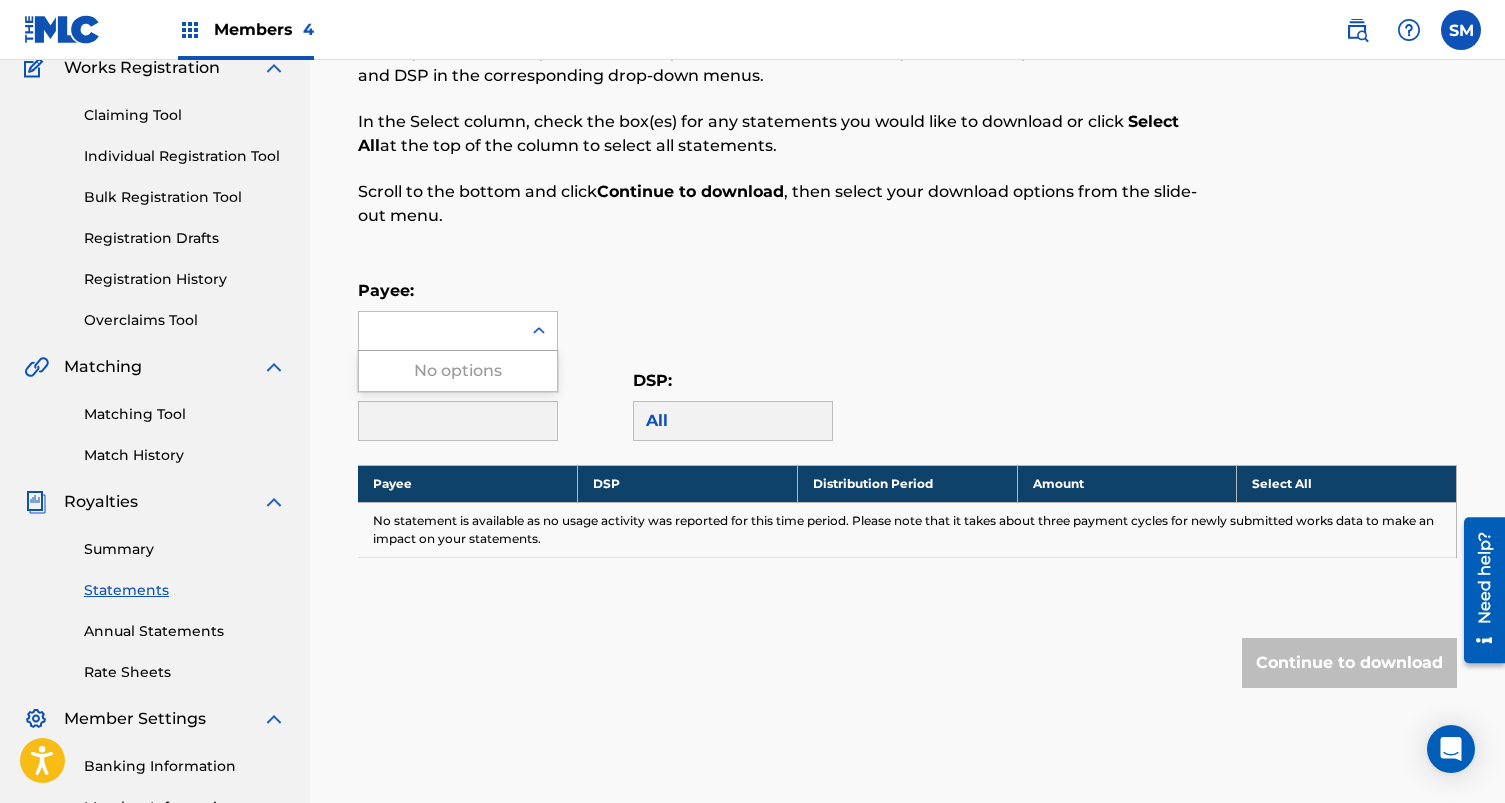 click at bounding box center (440, 331) 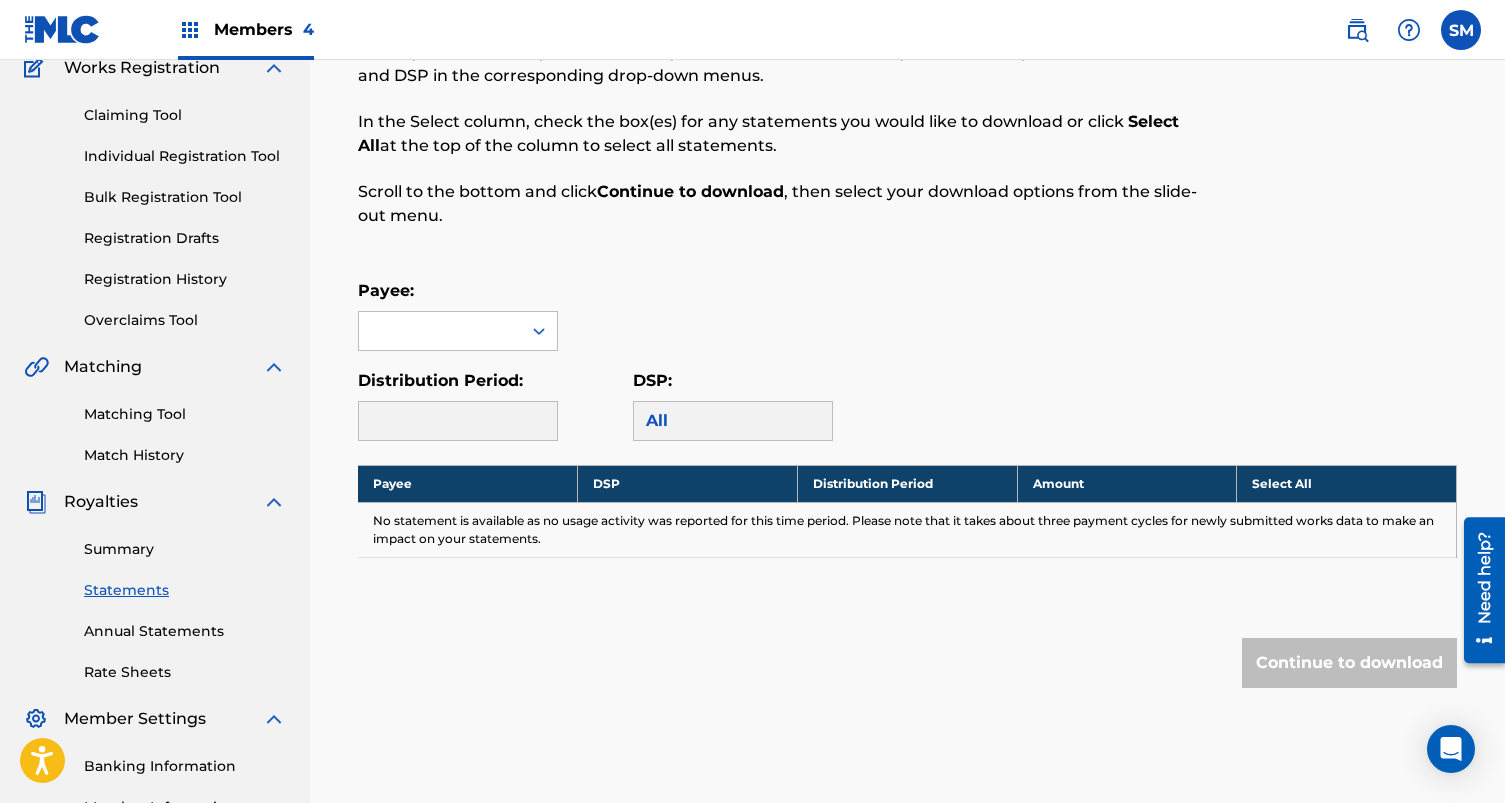click at bounding box center (440, 331) 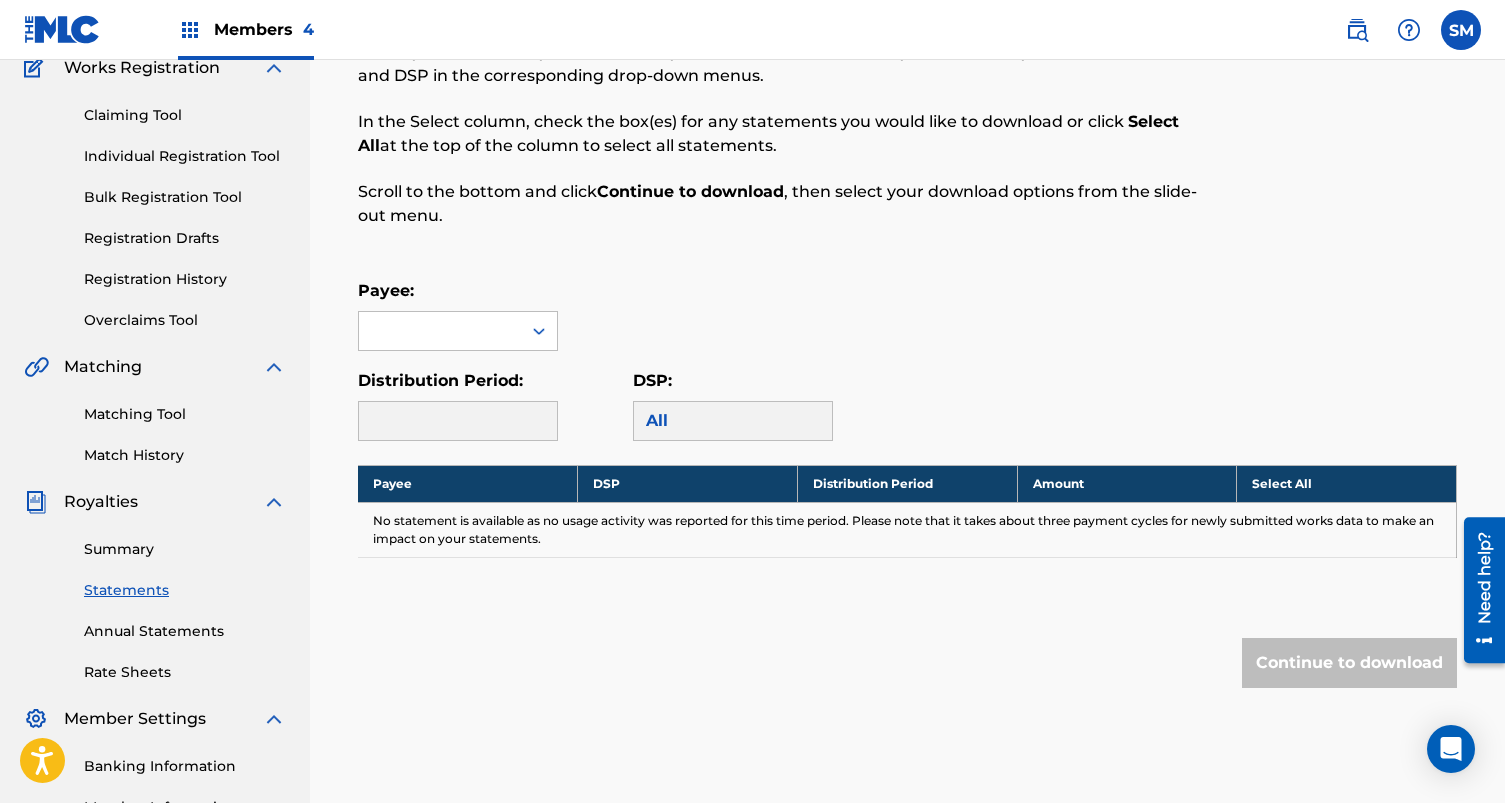click at bounding box center (458, 421) 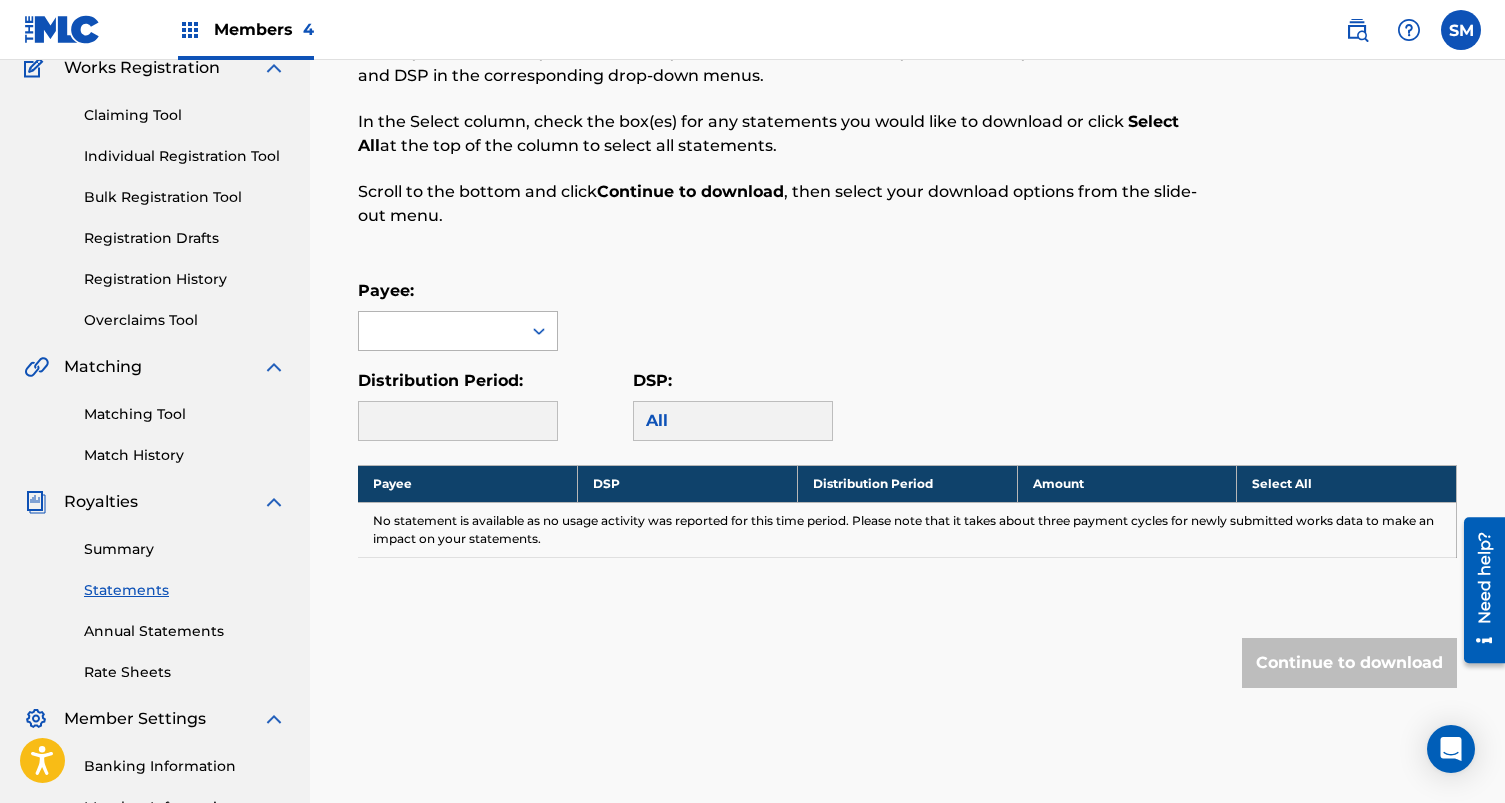 click at bounding box center (440, 331) 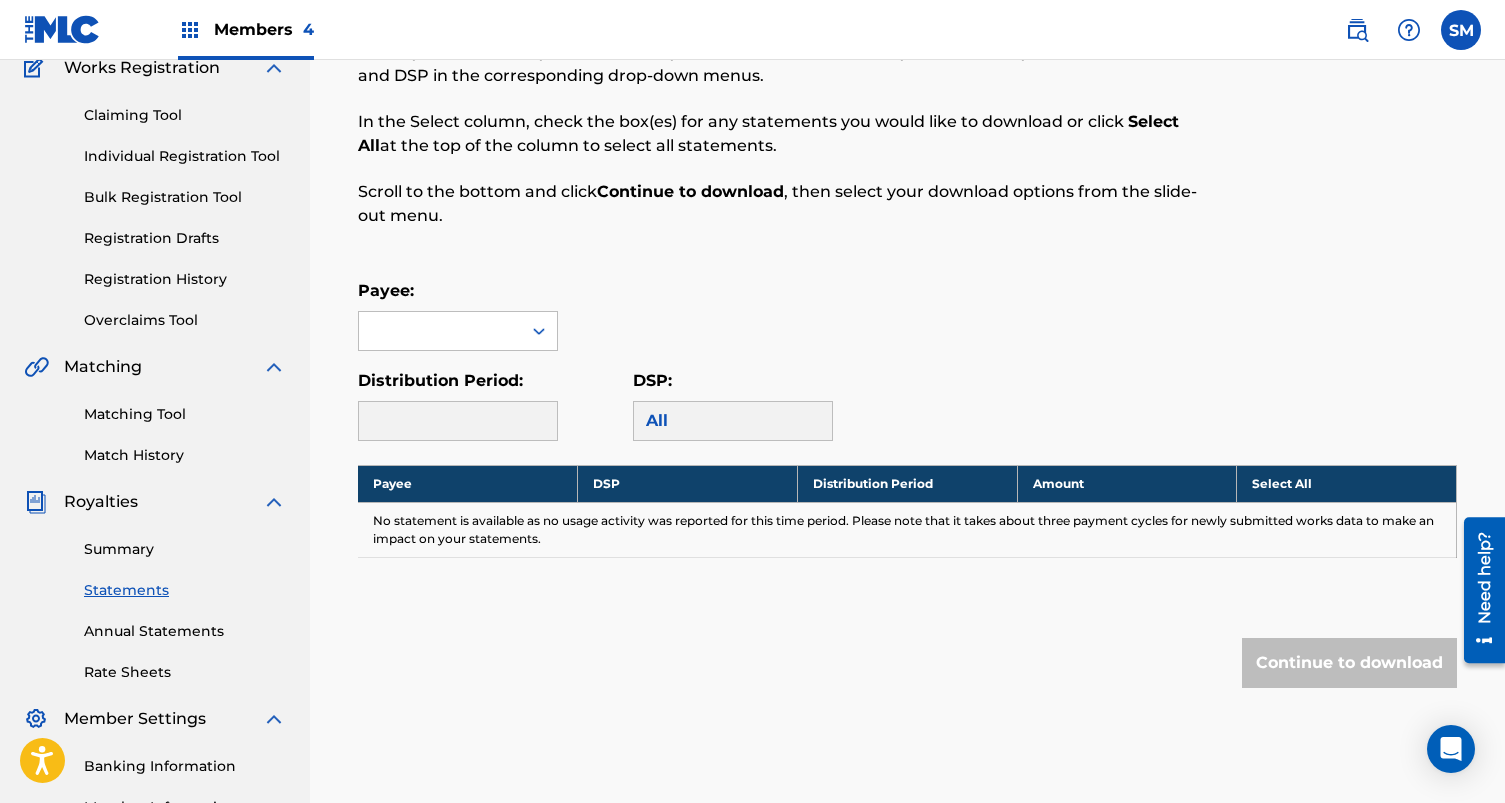 click on "Members    4" at bounding box center (246, 29) 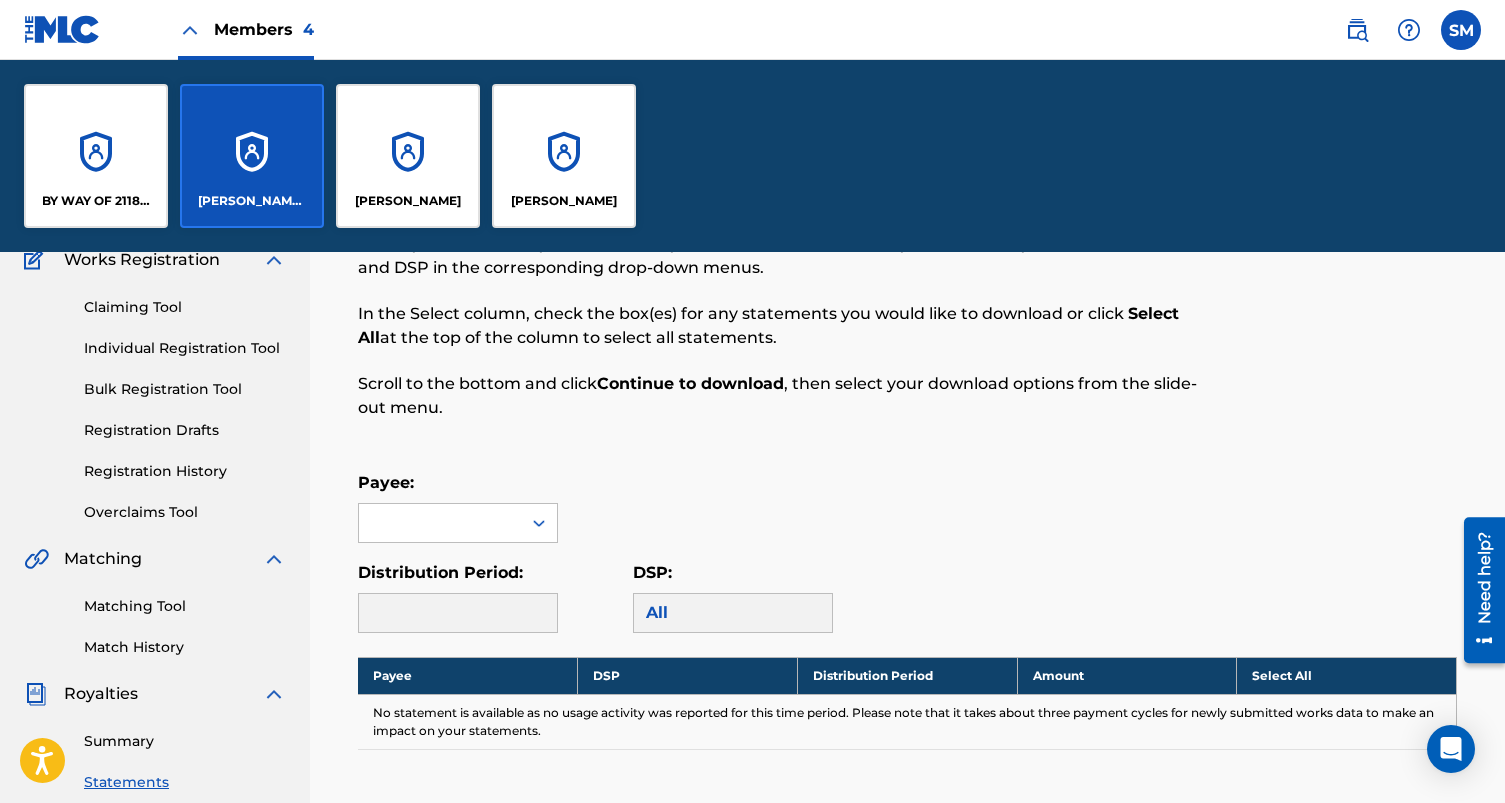 click on "[PERSON_NAME]" at bounding box center [564, 201] 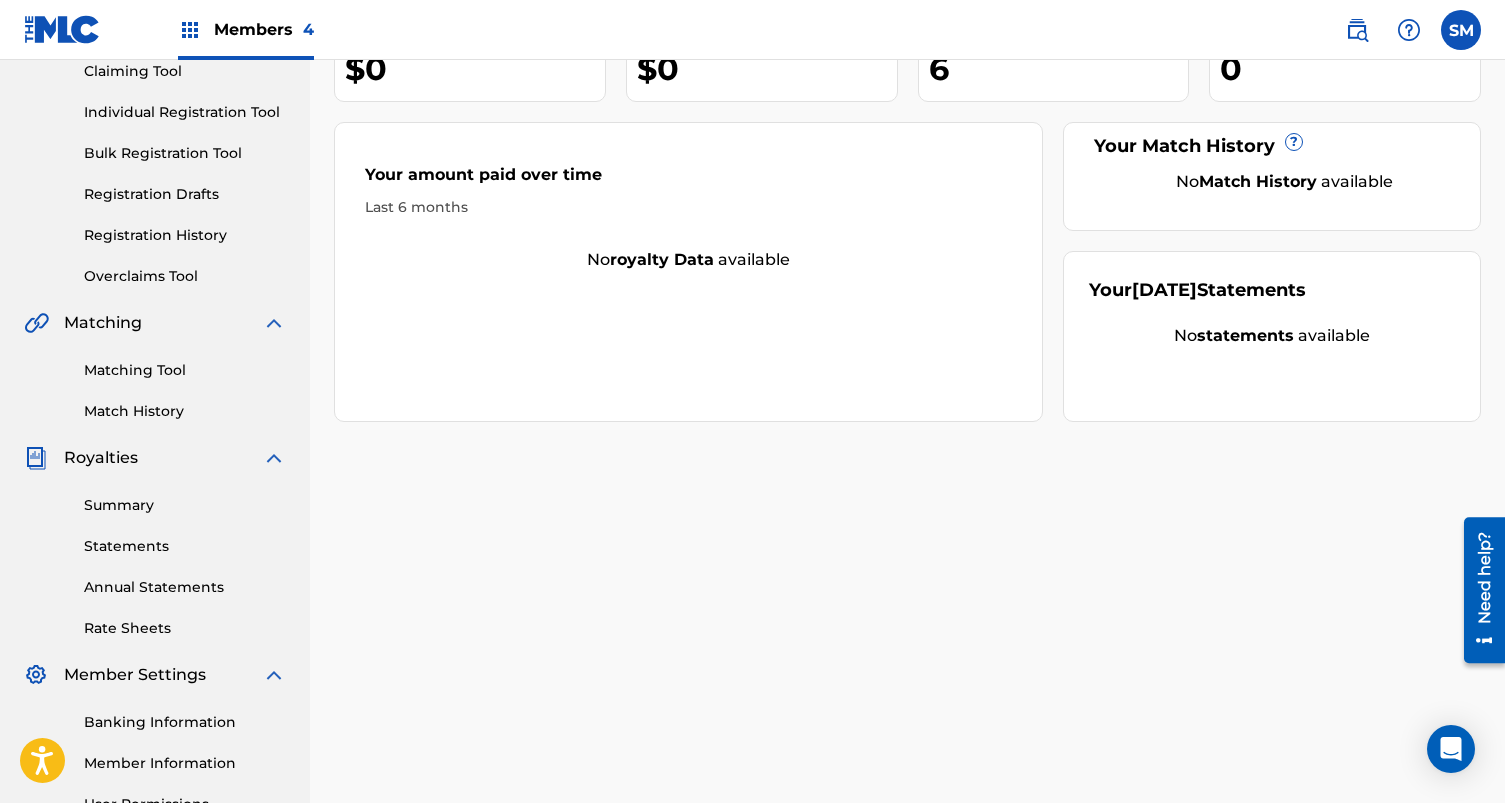 scroll, scrollTop: 255, scrollLeft: 0, axis: vertical 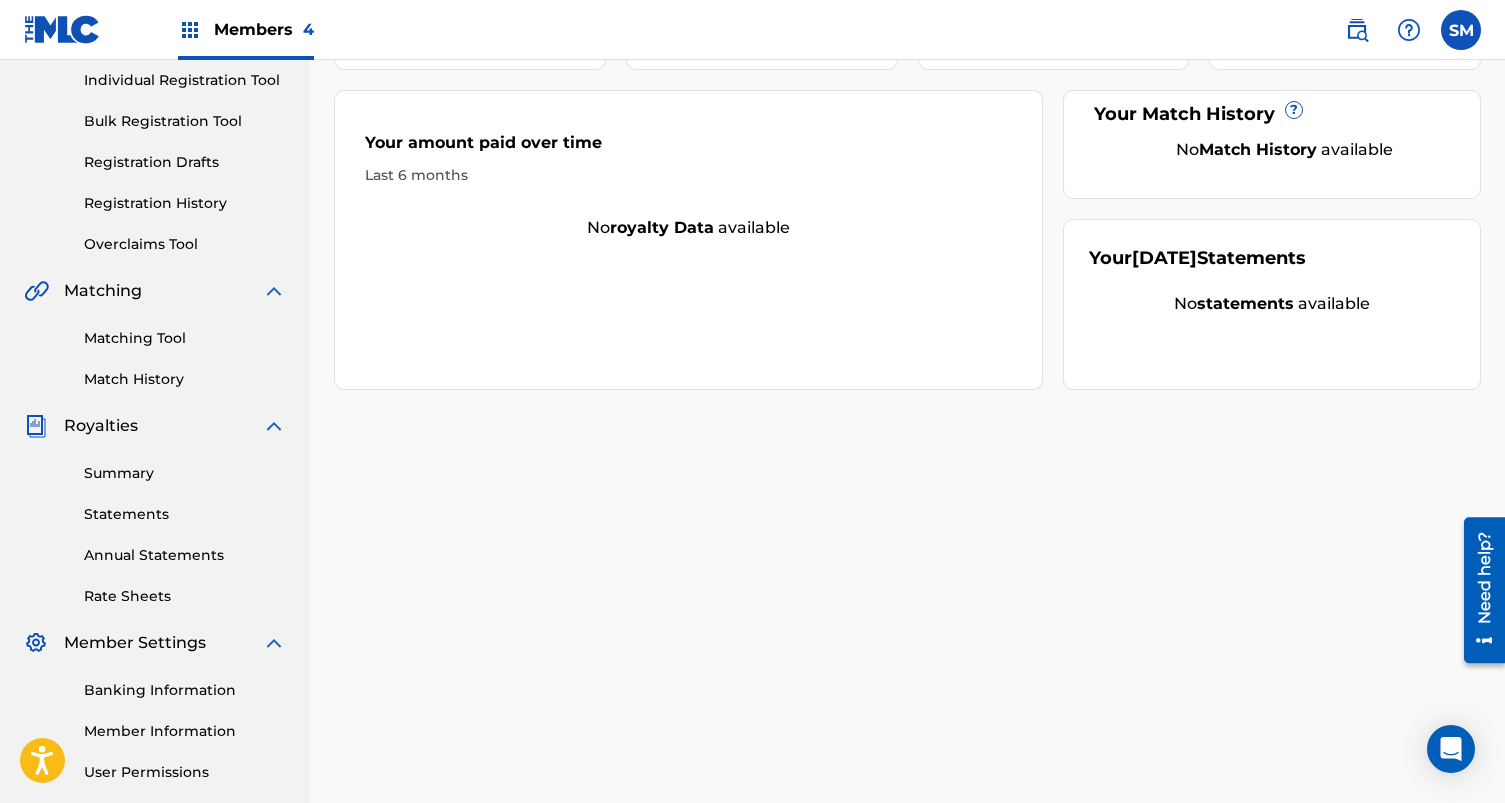 click on "Statements" at bounding box center (185, 514) 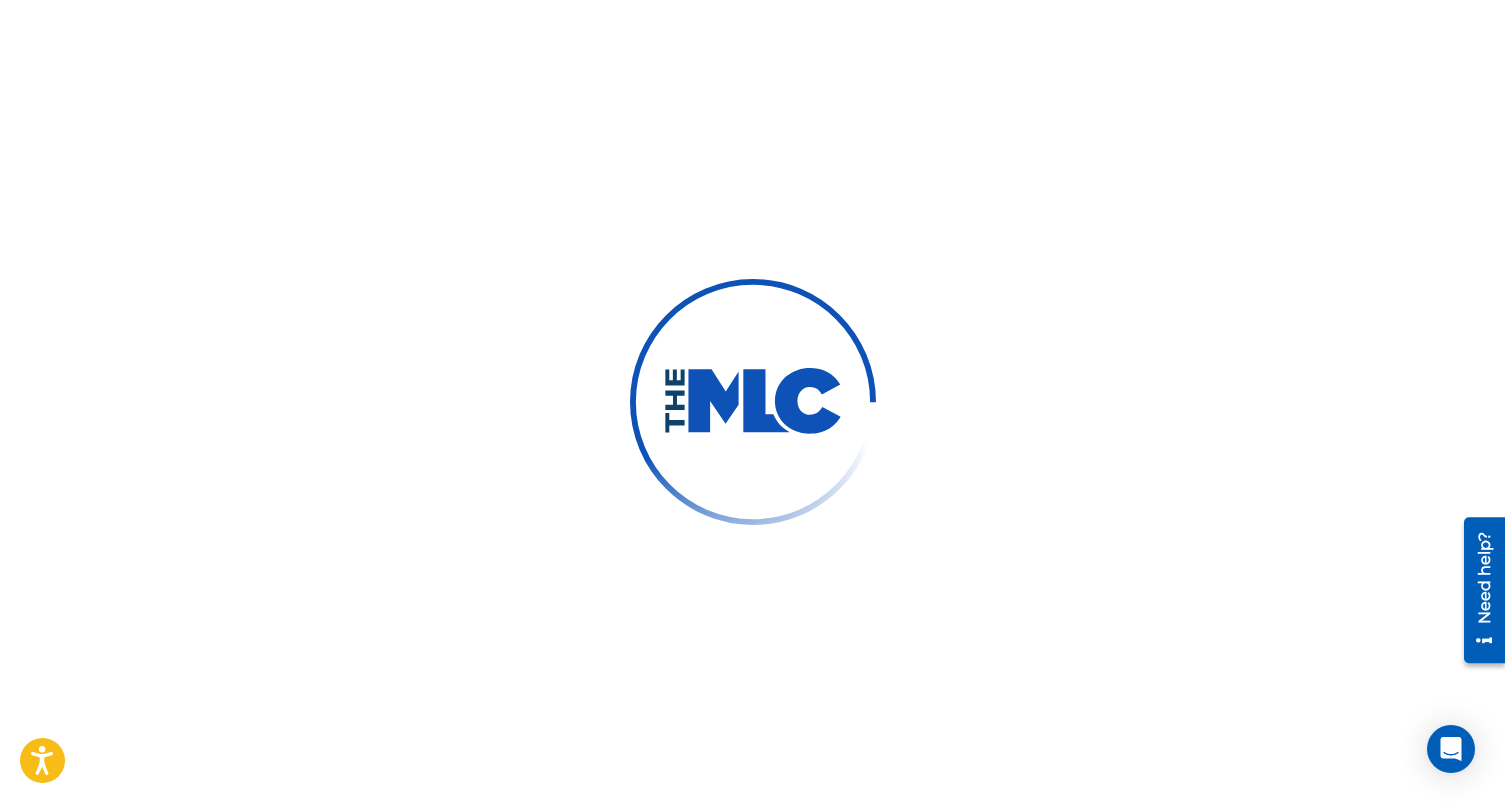 scroll, scrollTop: 0, scrollLeft: 0, axis: both 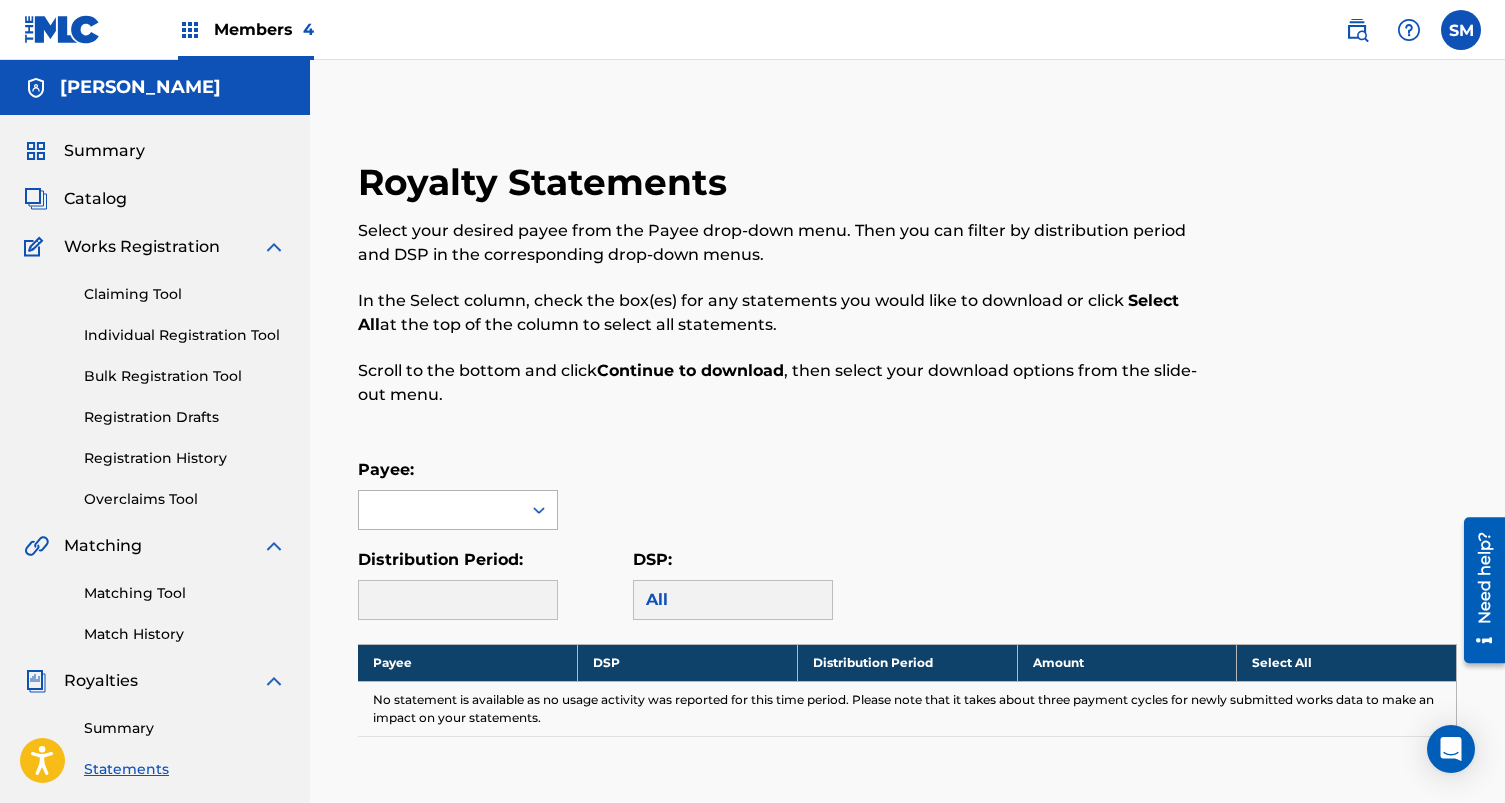 click at bounding box center [440, 510] 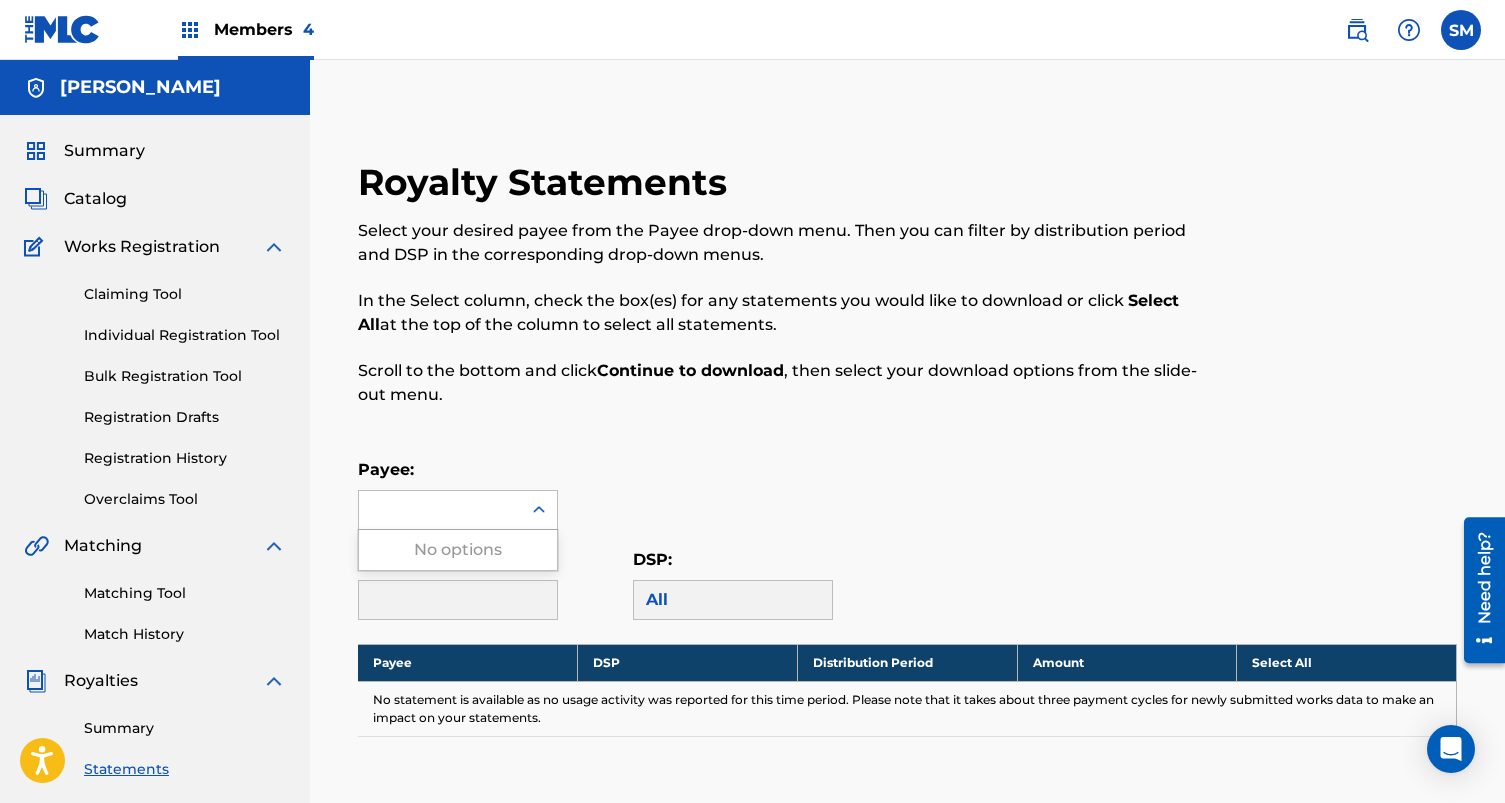 scroll, scrollTop: 0, scrollLeft: 0, axis: both 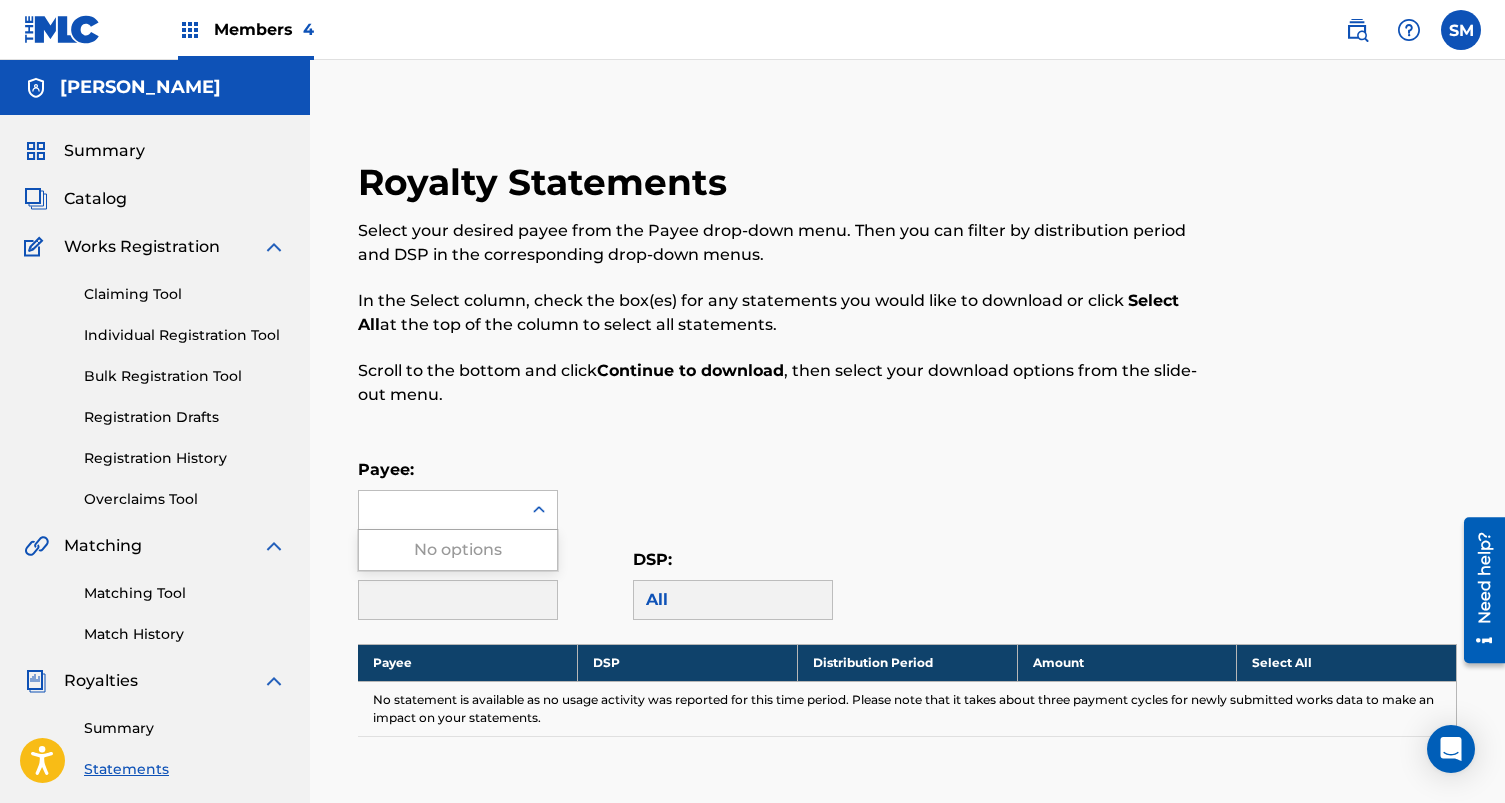 click on "No options" at bounding box center (458, 550) 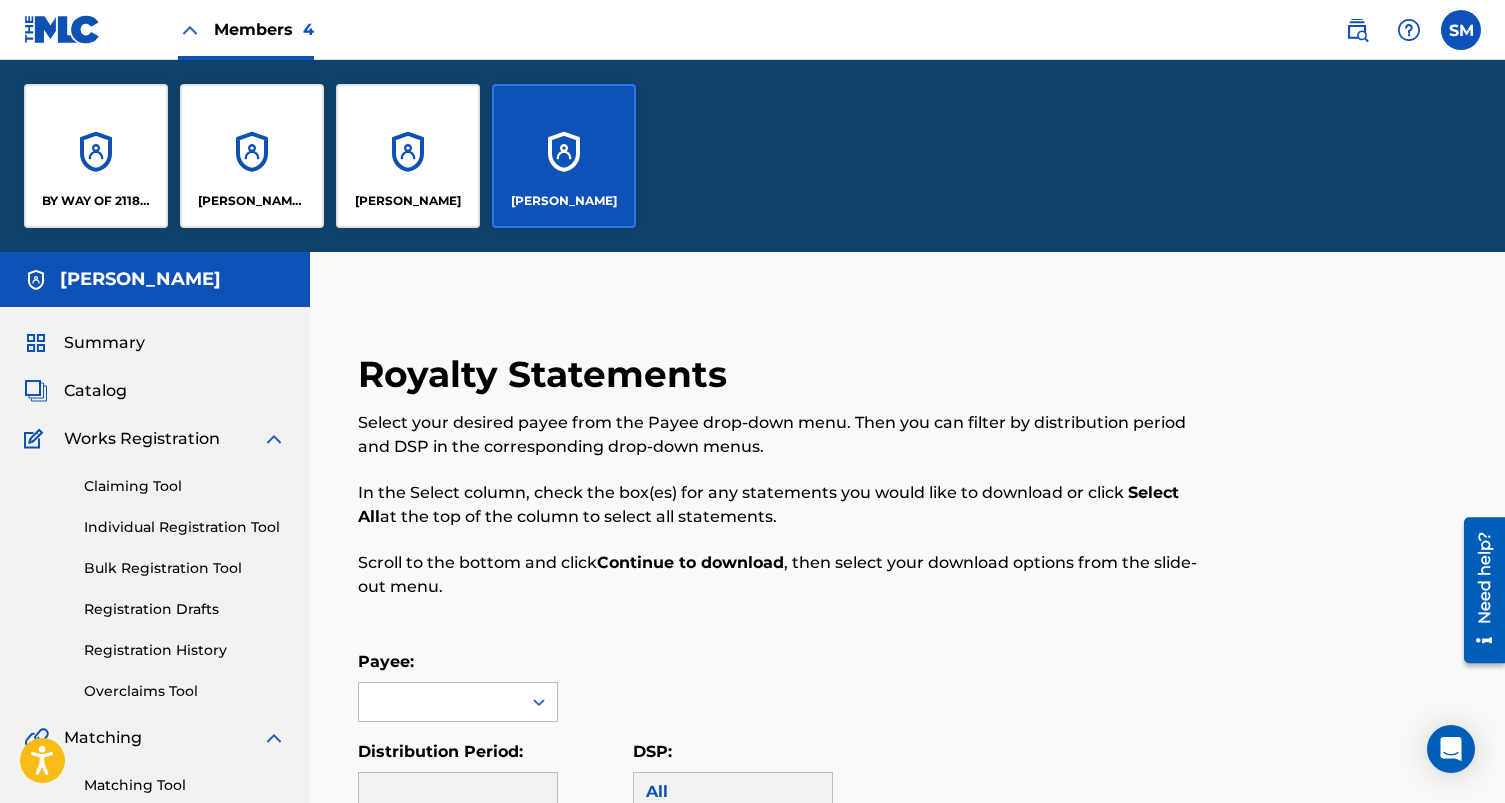 click on "BY WAY OF 2118 PUBLISHING LLC" at bounding box center [96, 156] 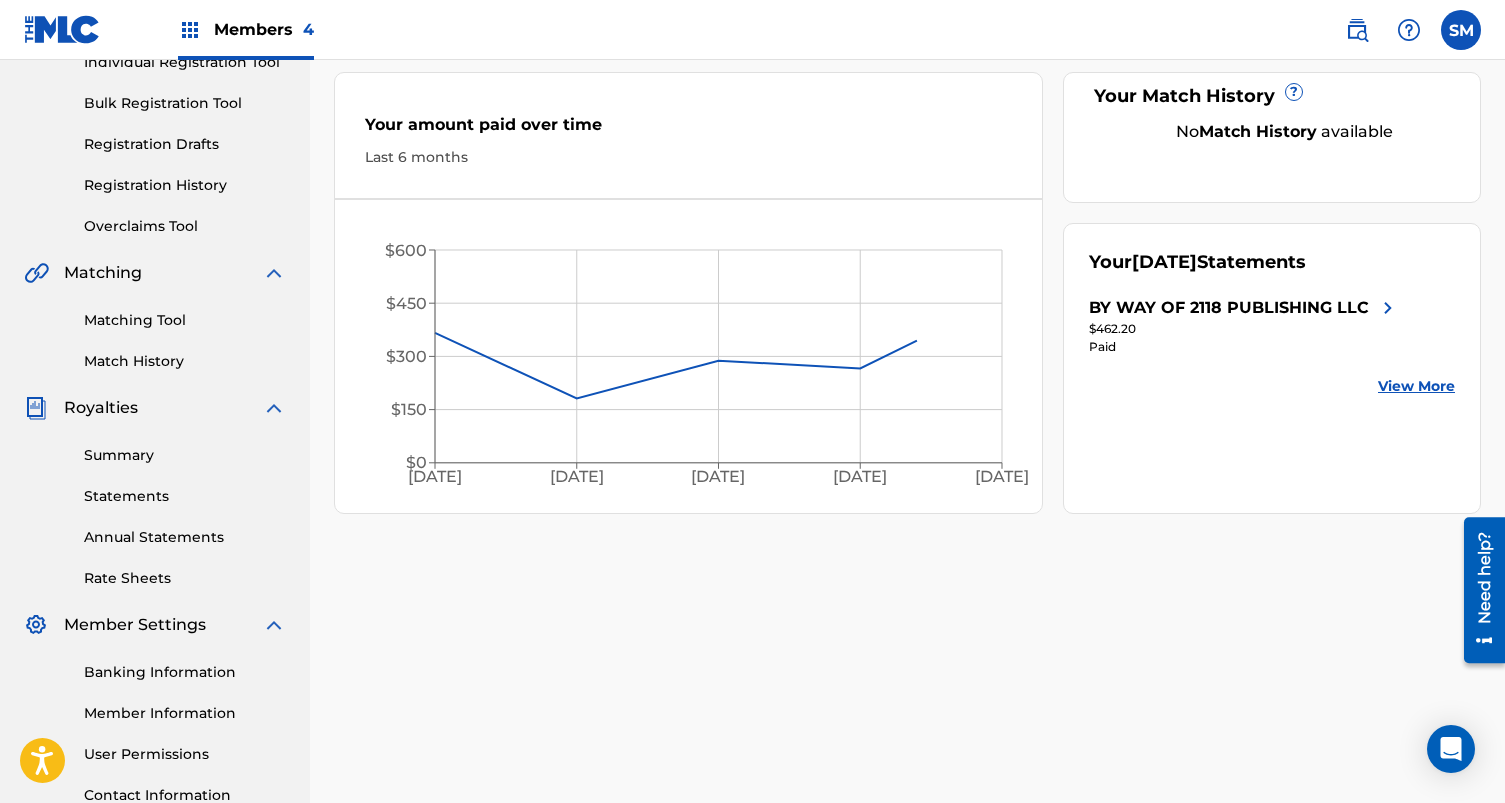 scroll, scrollTop: 303, scrollLeft: 0, axis: vertical 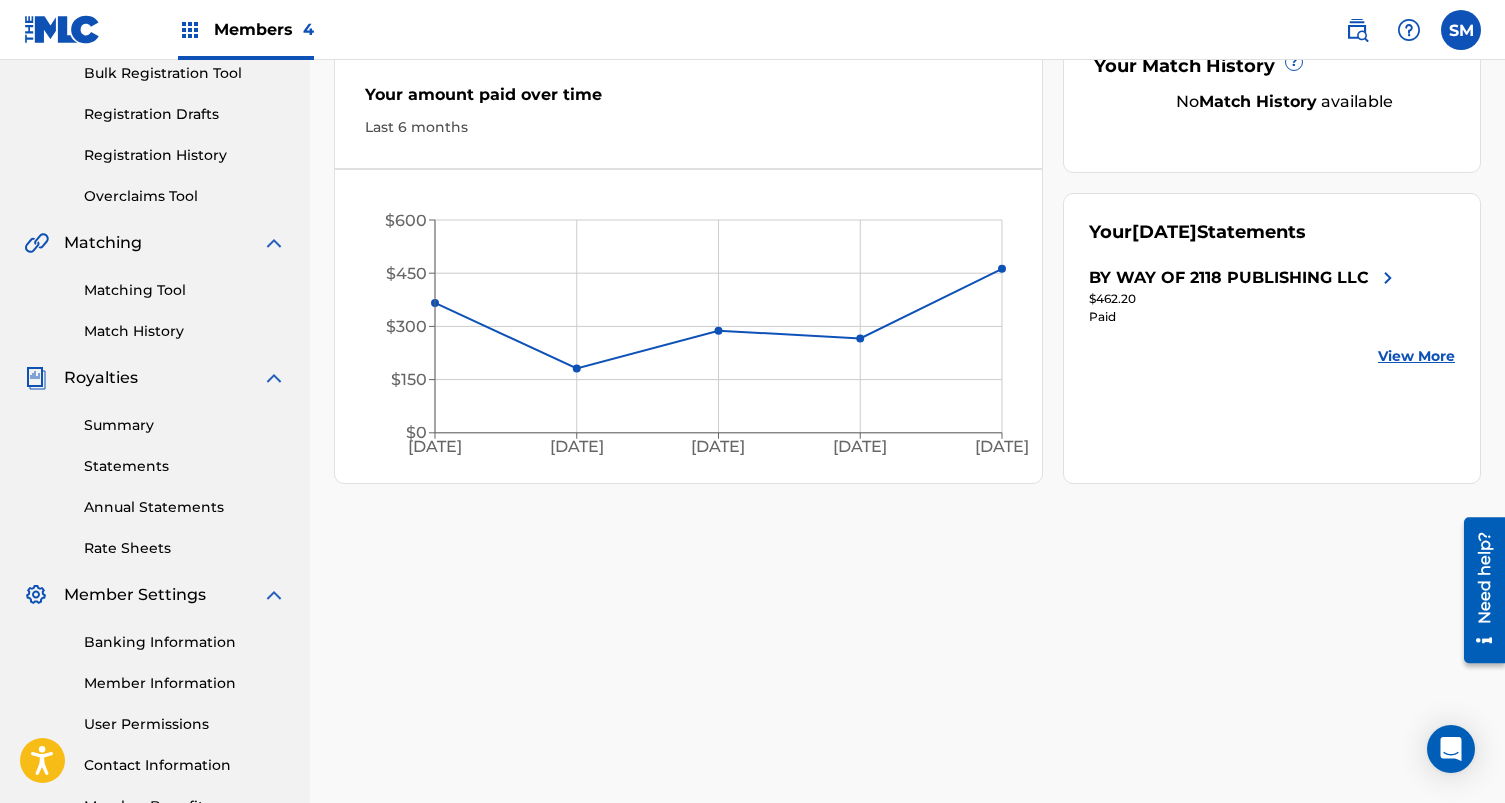 click on "Banking Information" at bounding box center (185, 642) 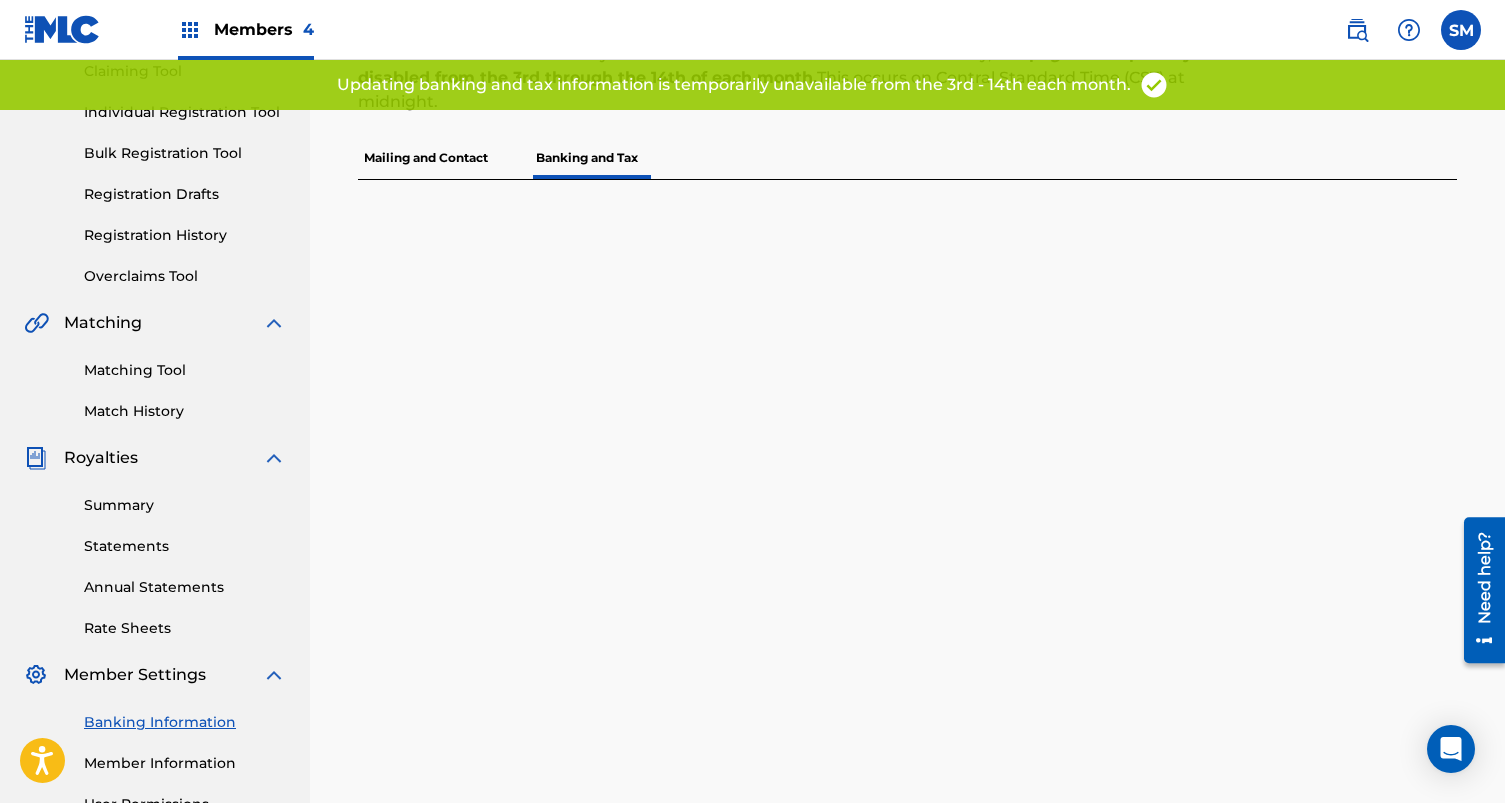 scroll, scrollTop: 227, scrollLeft: 0, axis: vertical 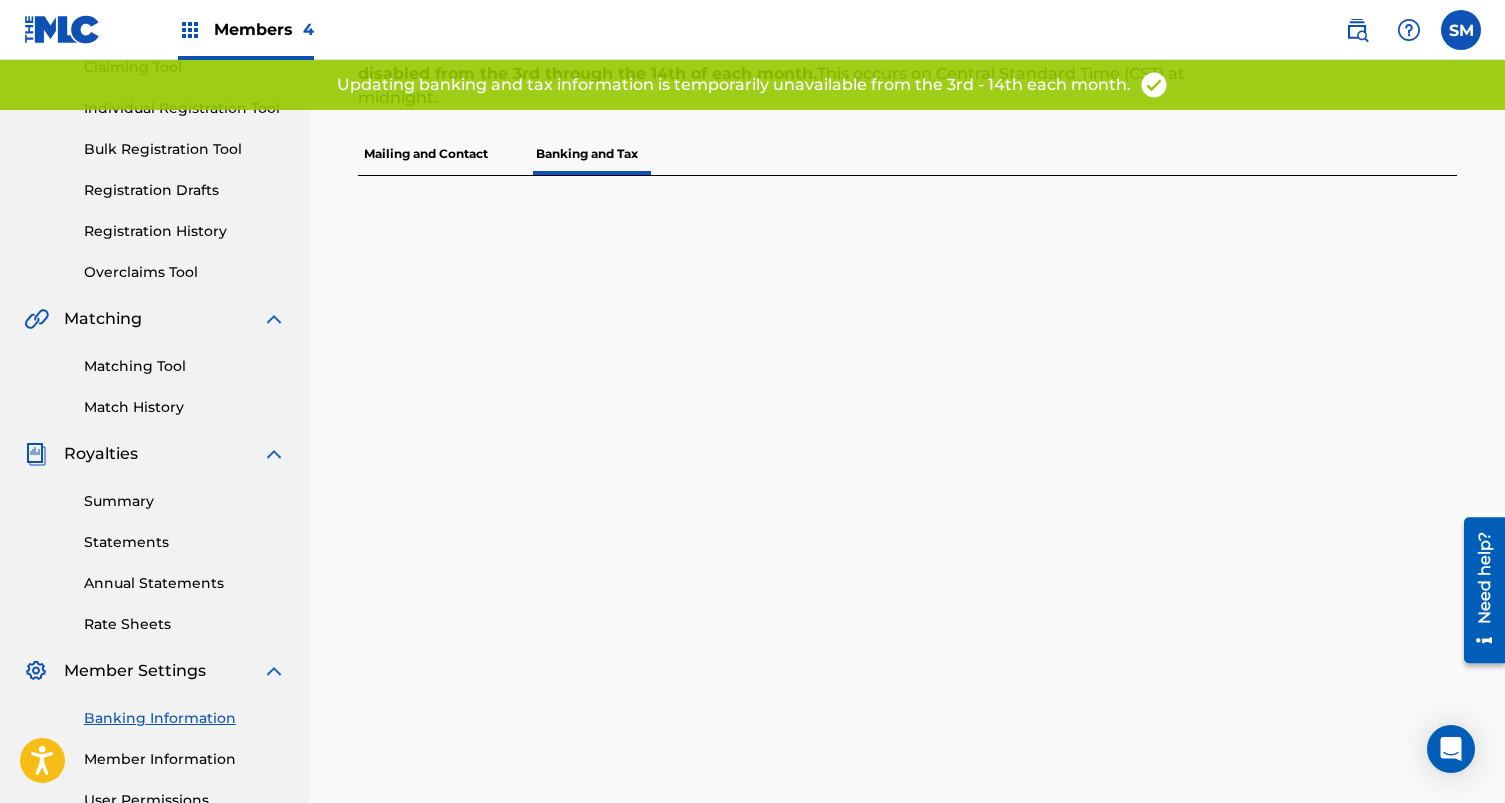 click on "Summary Statements Annual Statements Rate Sheets" at bounding box center [155, 550] 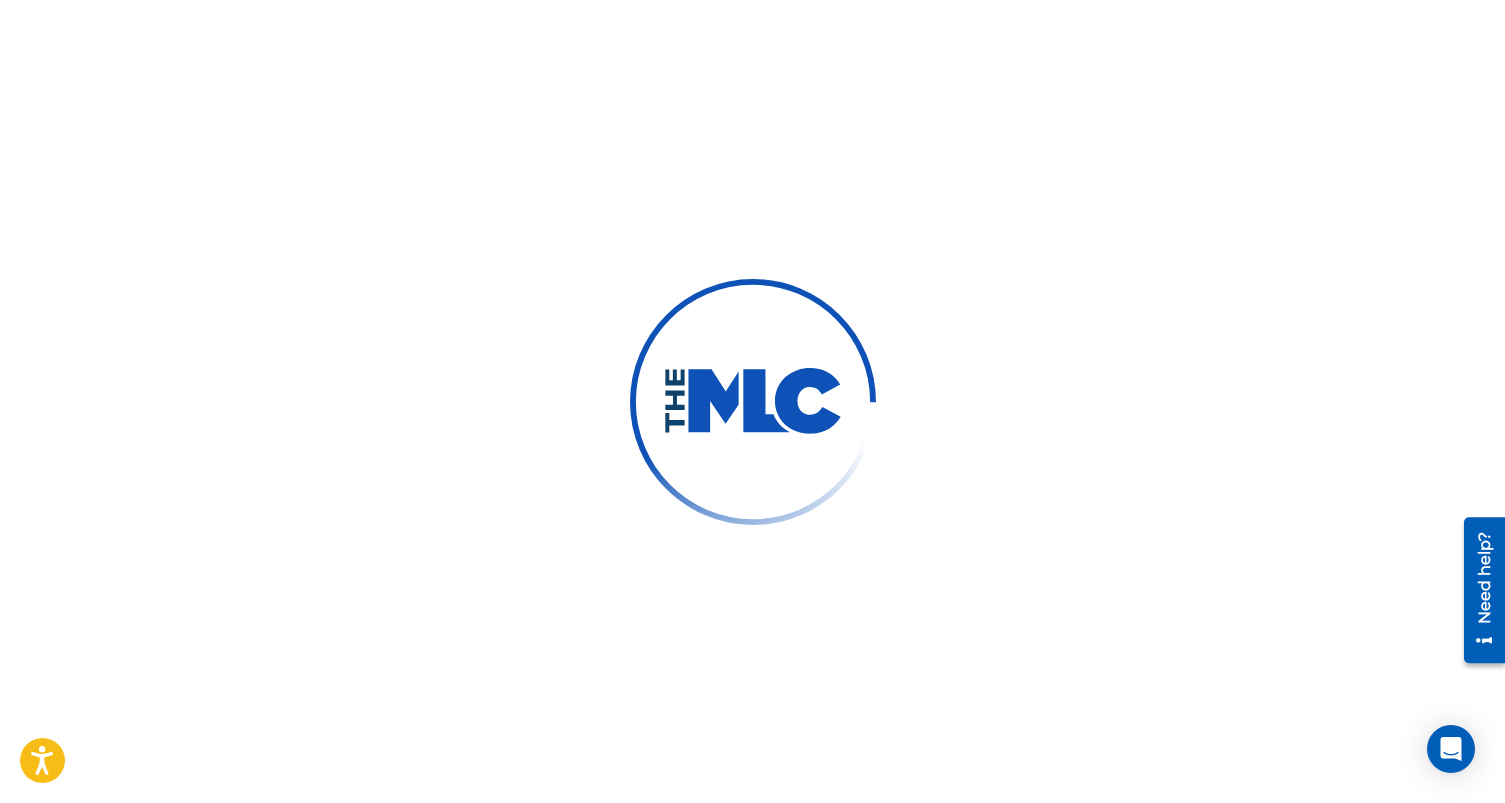 scroll, scrollTop: 0, scrollLeft: 0, axis: both 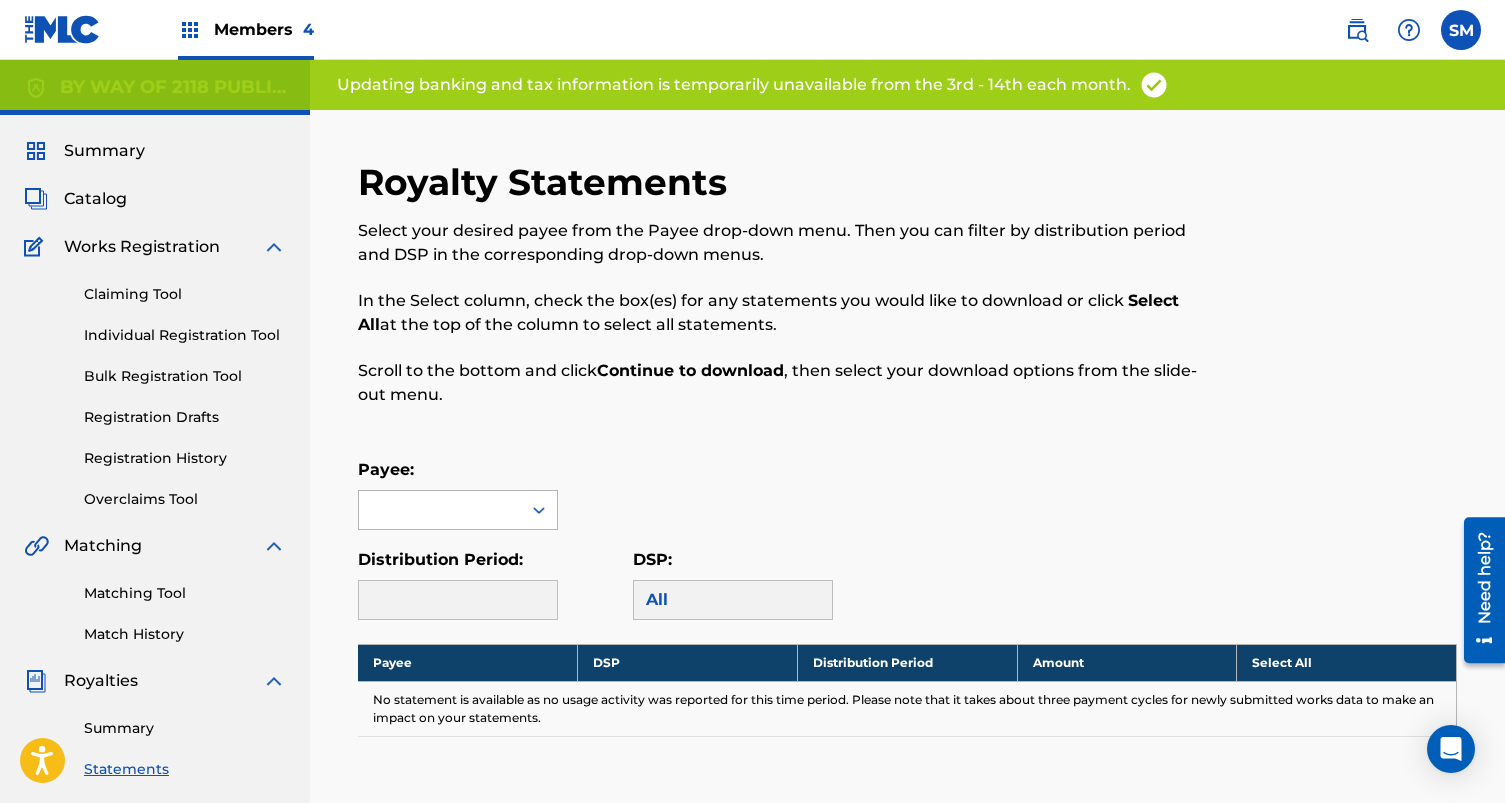 click 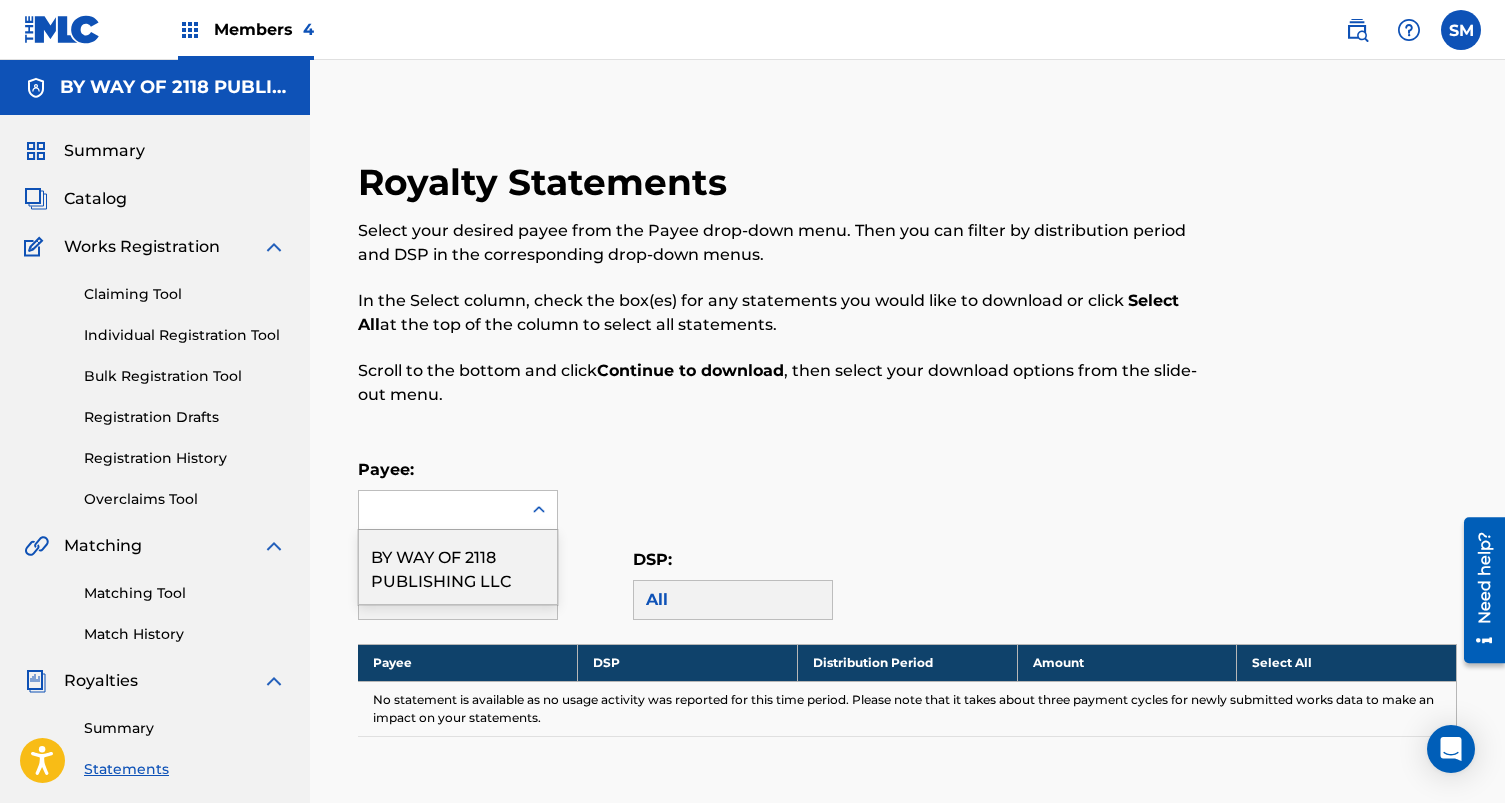 click on "BY WAY OF 2118 PUBLISHING LLC" at bounding box center (458, 567) 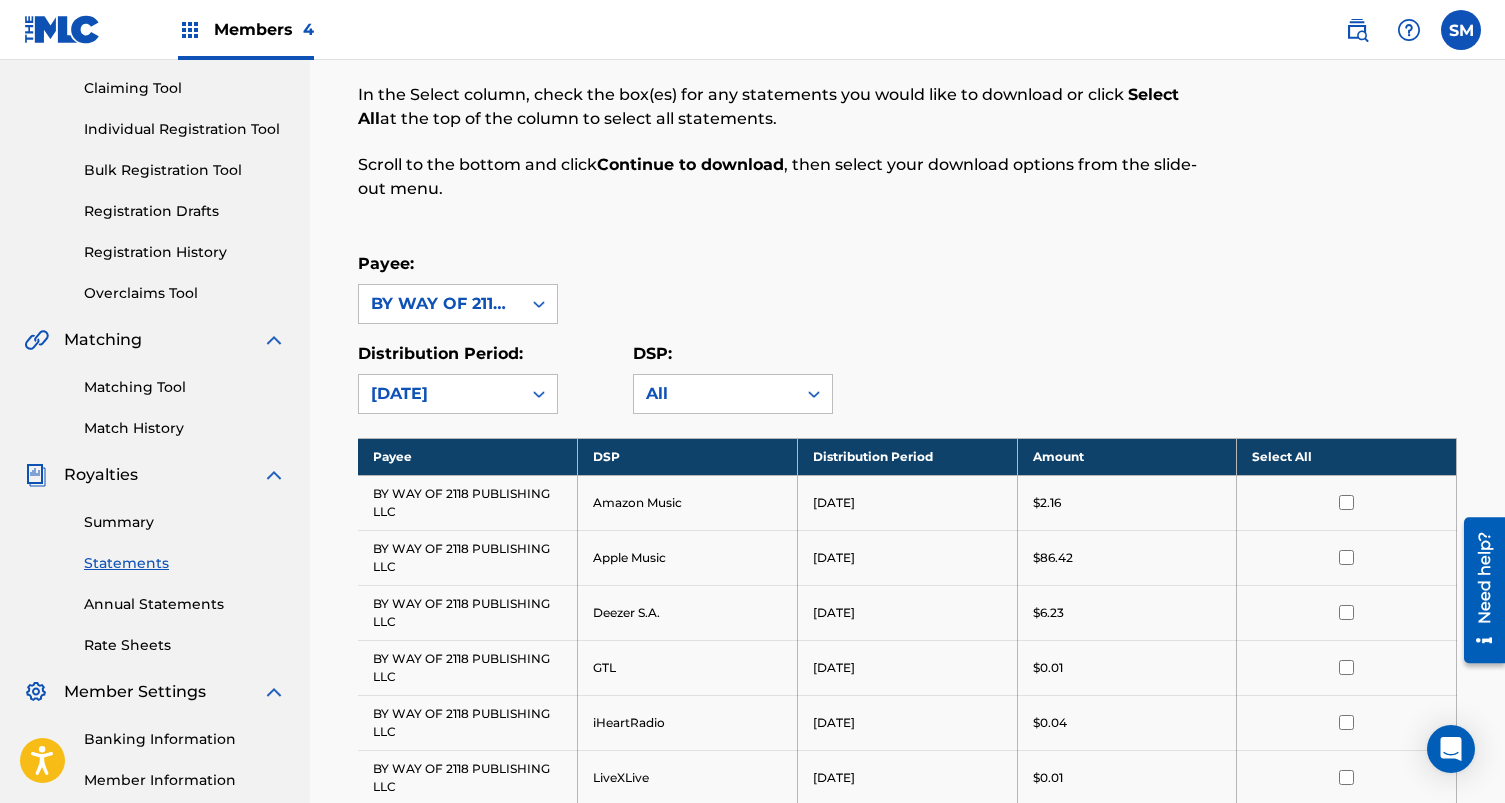scroll, scrollTop: 296, scrollLeft: 0, axis: vertical 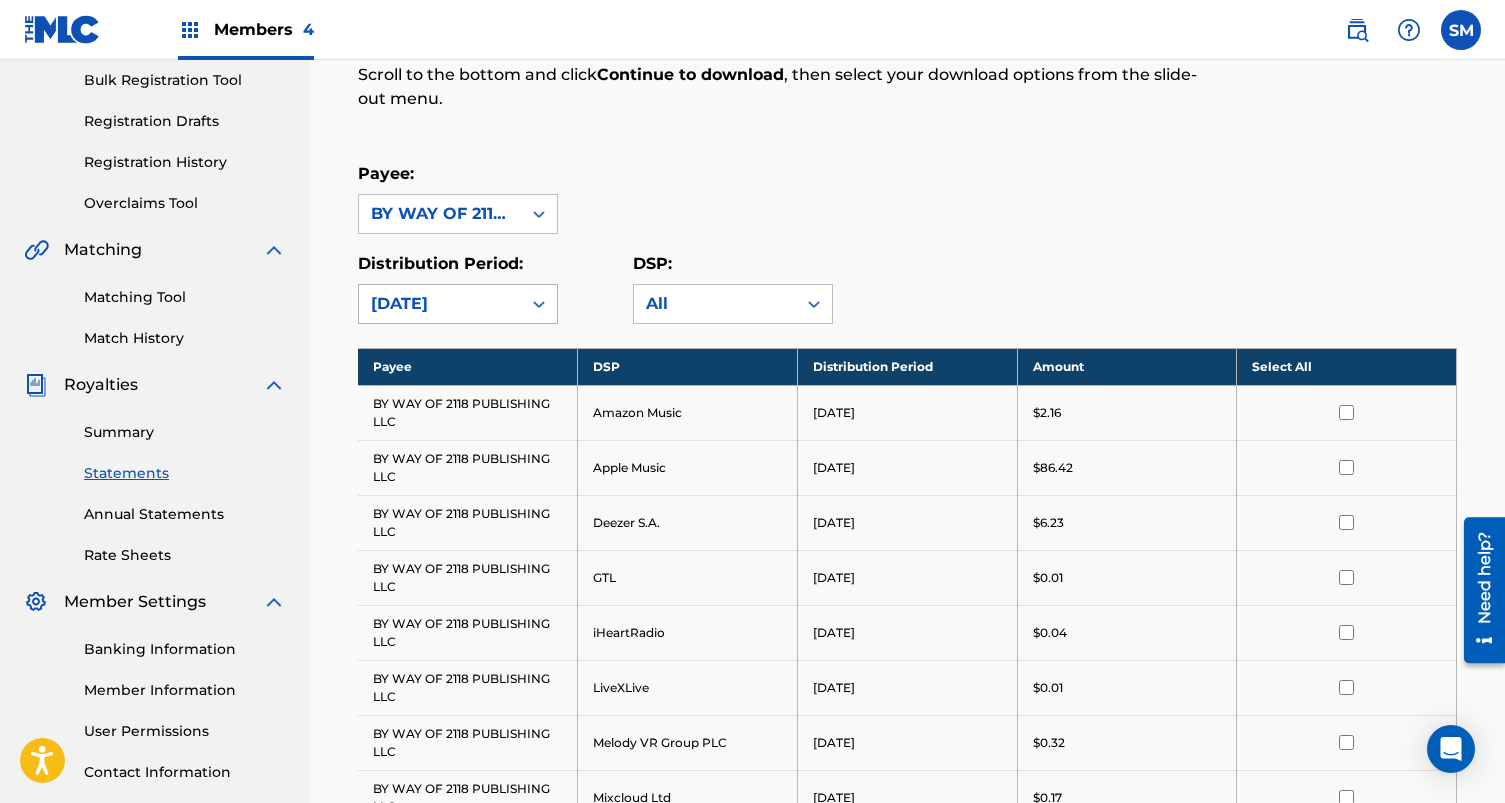 click on "[DATE]" at bounding box center [440, 304] 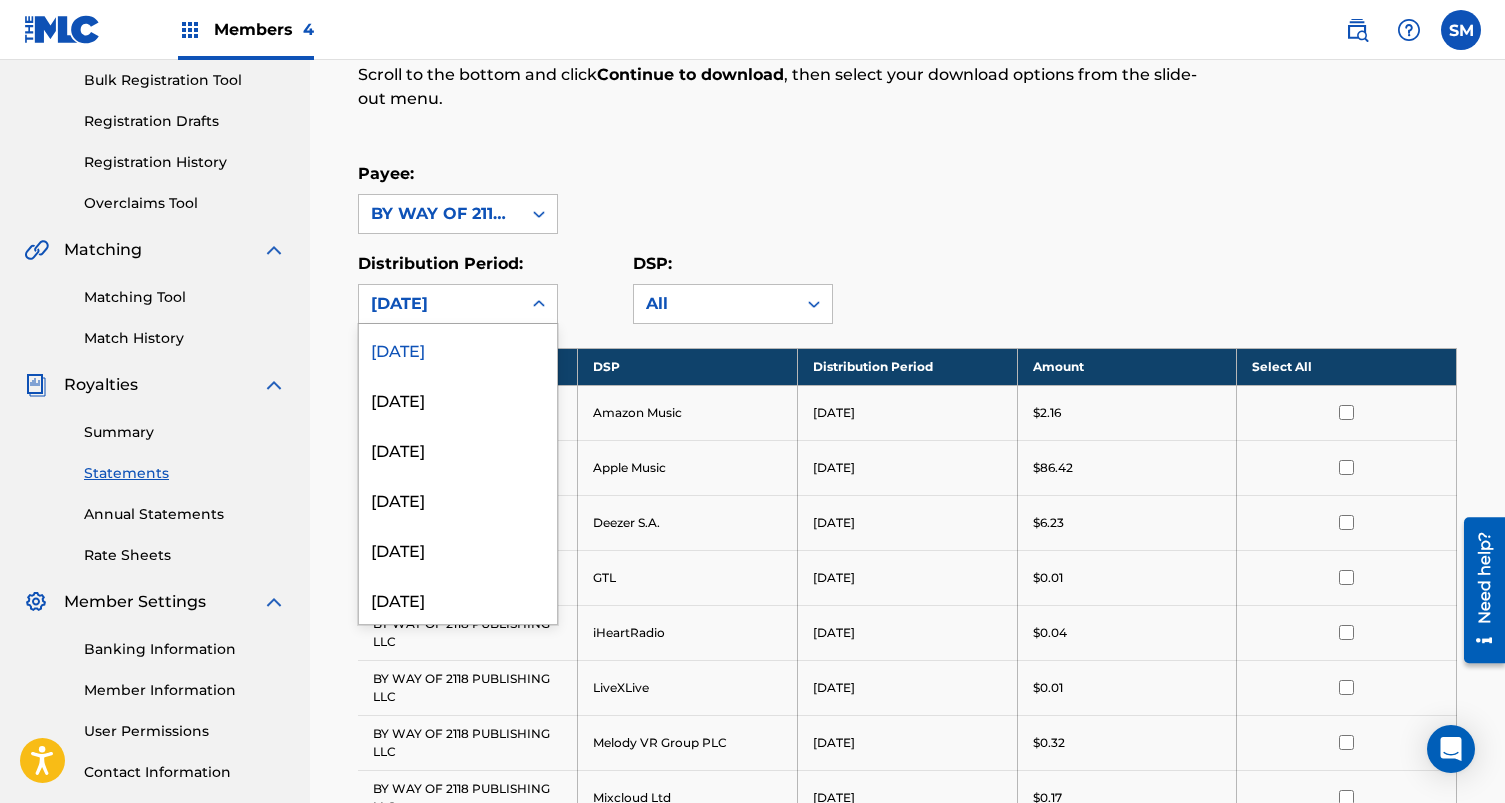 click on "Summary Catalog Works Registration Claiming Tool Individual Registration Tool Bulk Registration Tool Registration Drafts Registration History Overclaims Tool Matching Matching Tool Match History Royalties Summary Statements Annual Statements Rate Sheets Member Settings Banking Information Member Information User Permissions Contact Information Member Benefits" at bounding box center [155, 333] 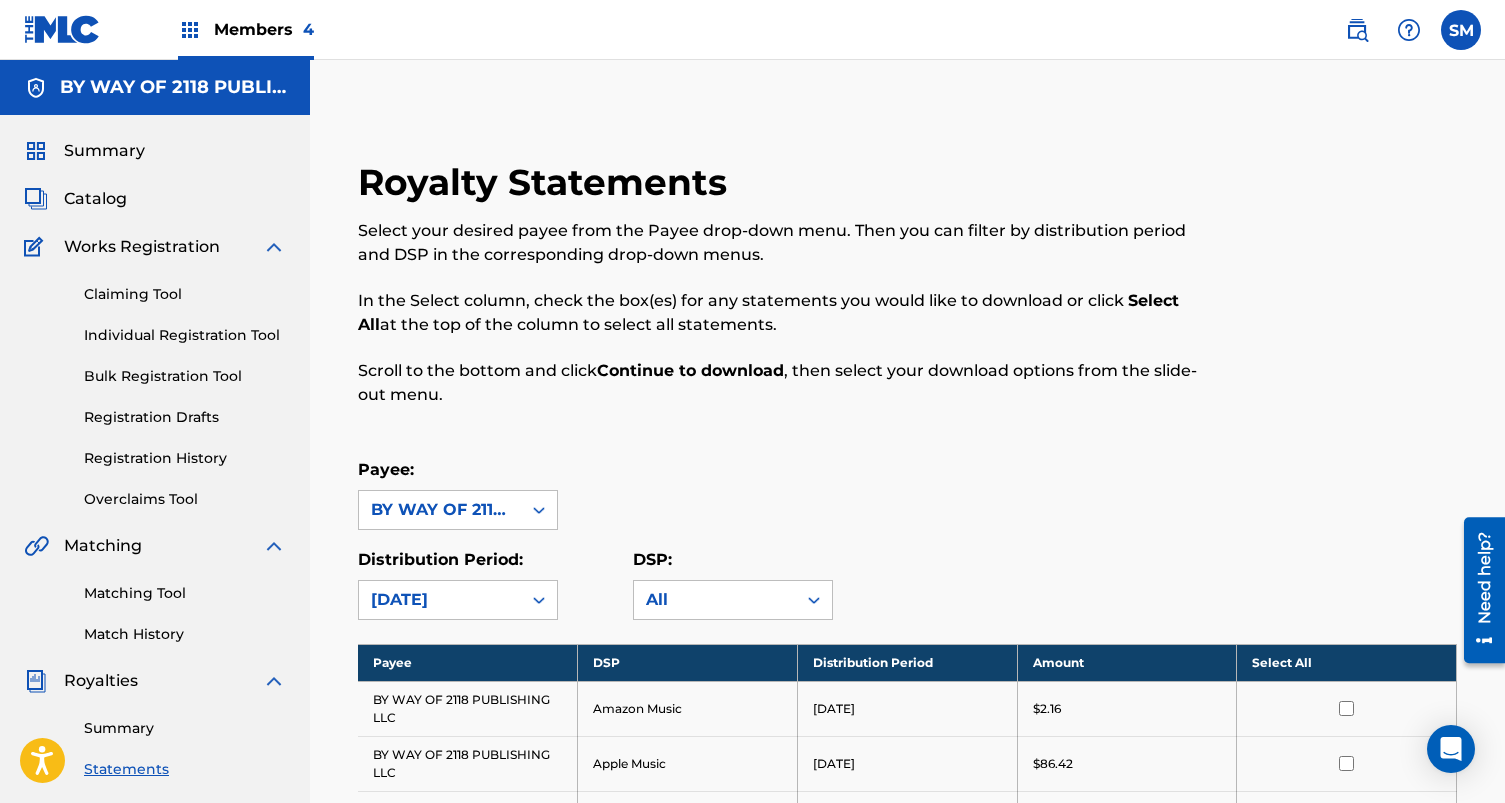 scroll, scrollTop: 0, scrollLeft: 0, axis: both 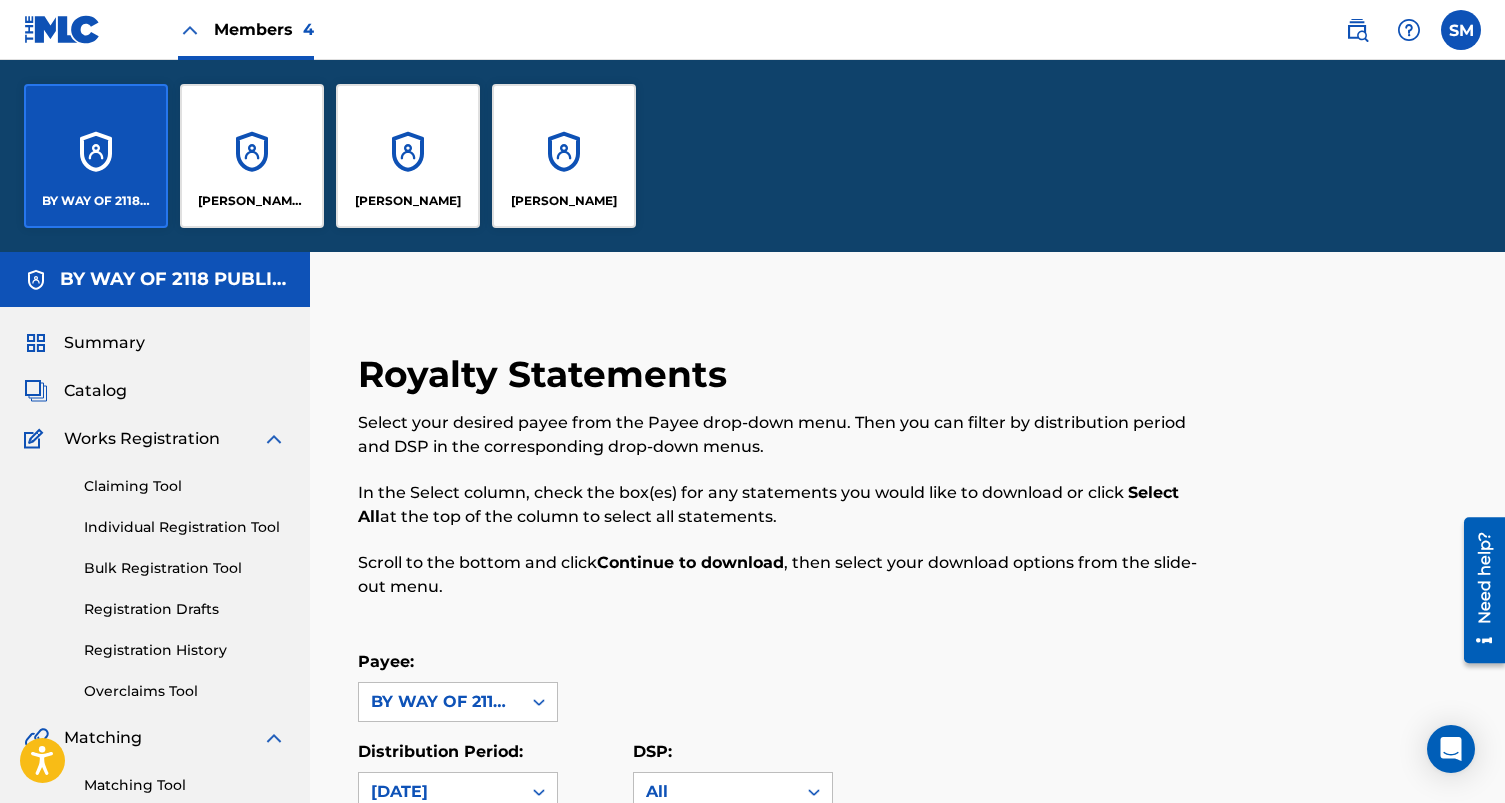 click on "[PERSON_NAME] Mebrahitu" at bounding box center [252, 201] 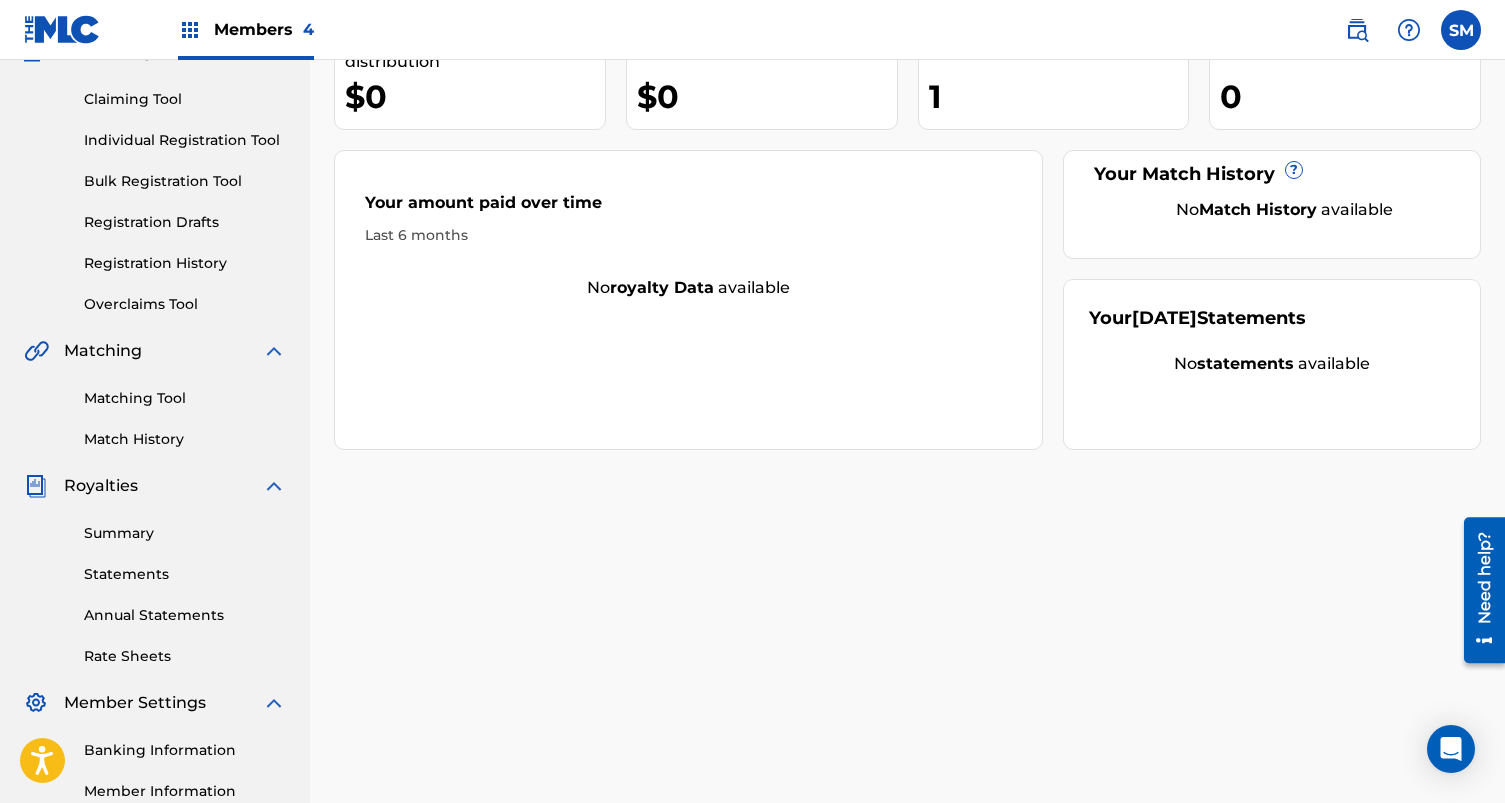 scroll, scrollTop: 275, scrollLeft: 0, axis: vertical 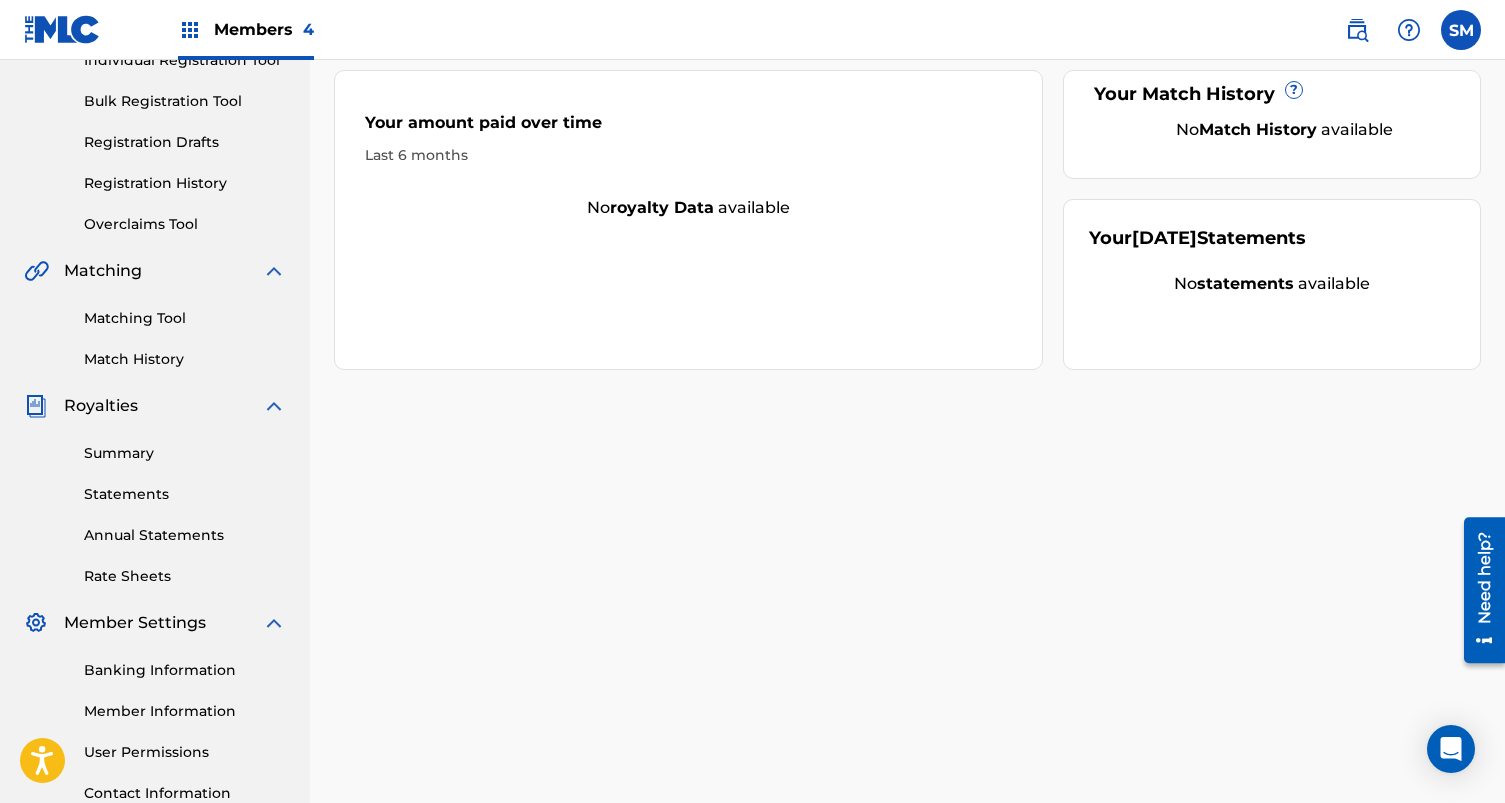 click on "Statements" at bounding box center [185, 494] 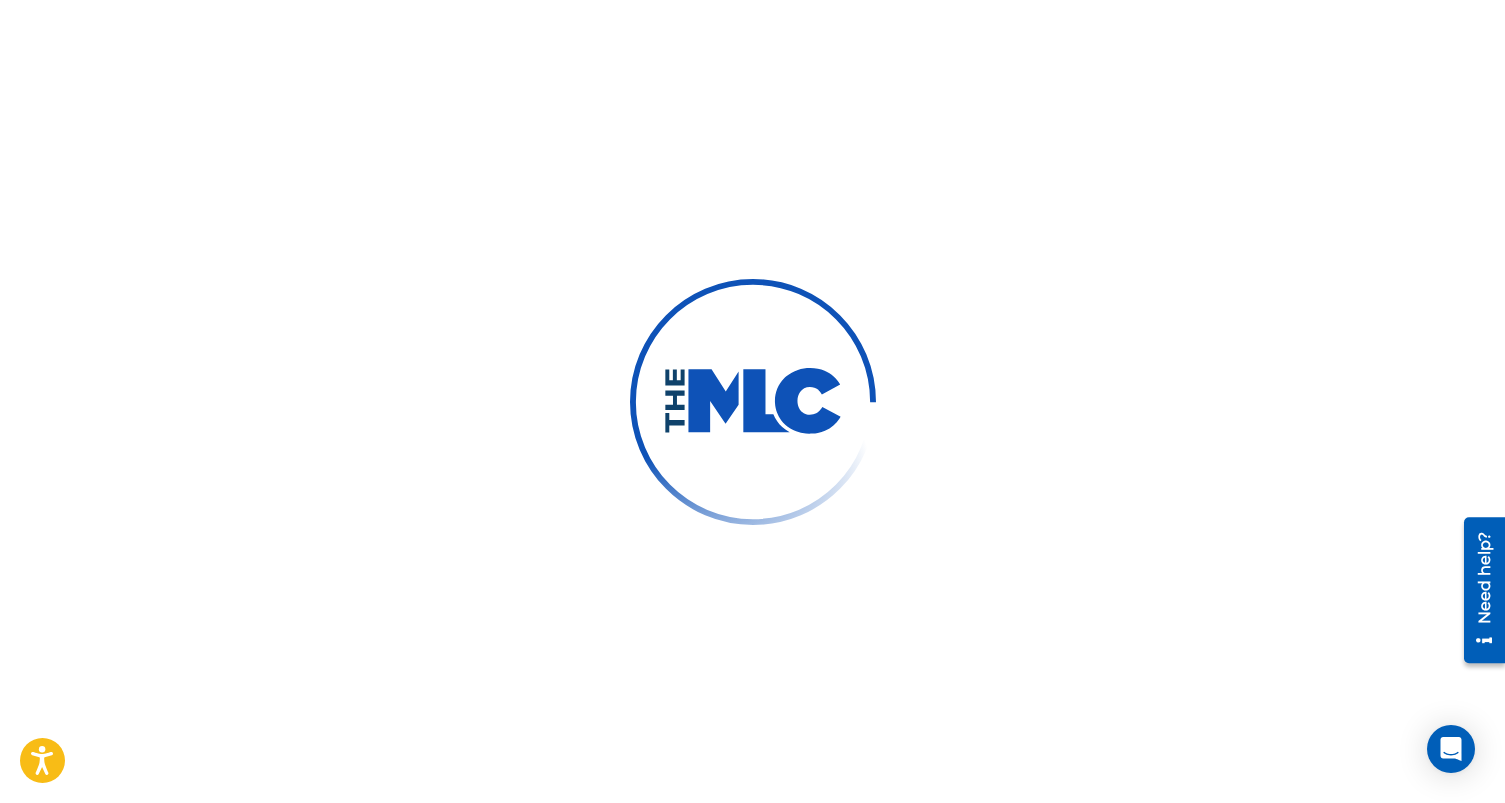 scroll, scrollTop: 0, scrollLeft: 0, axis: both 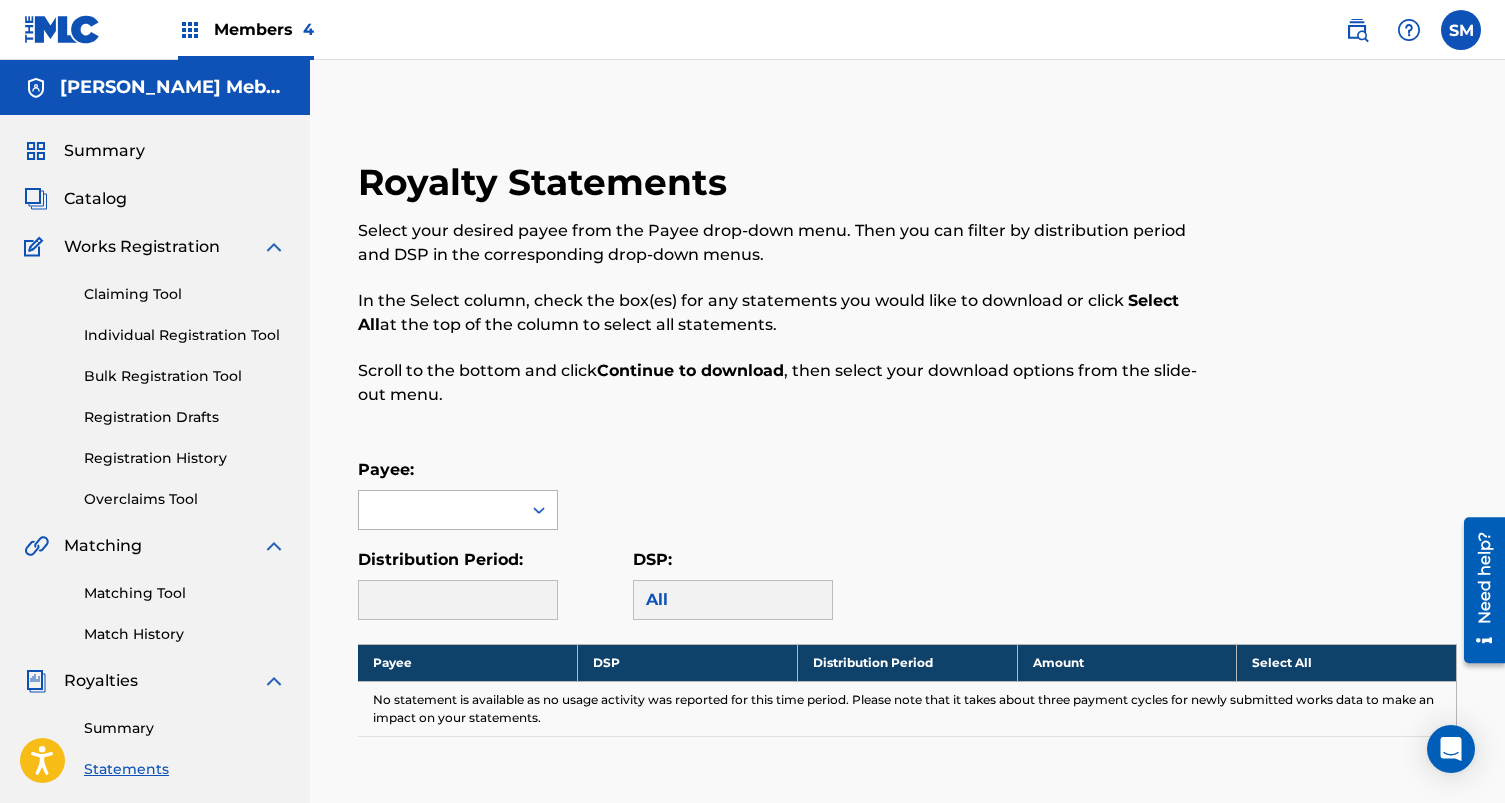 click at bounding box center [440, 510] 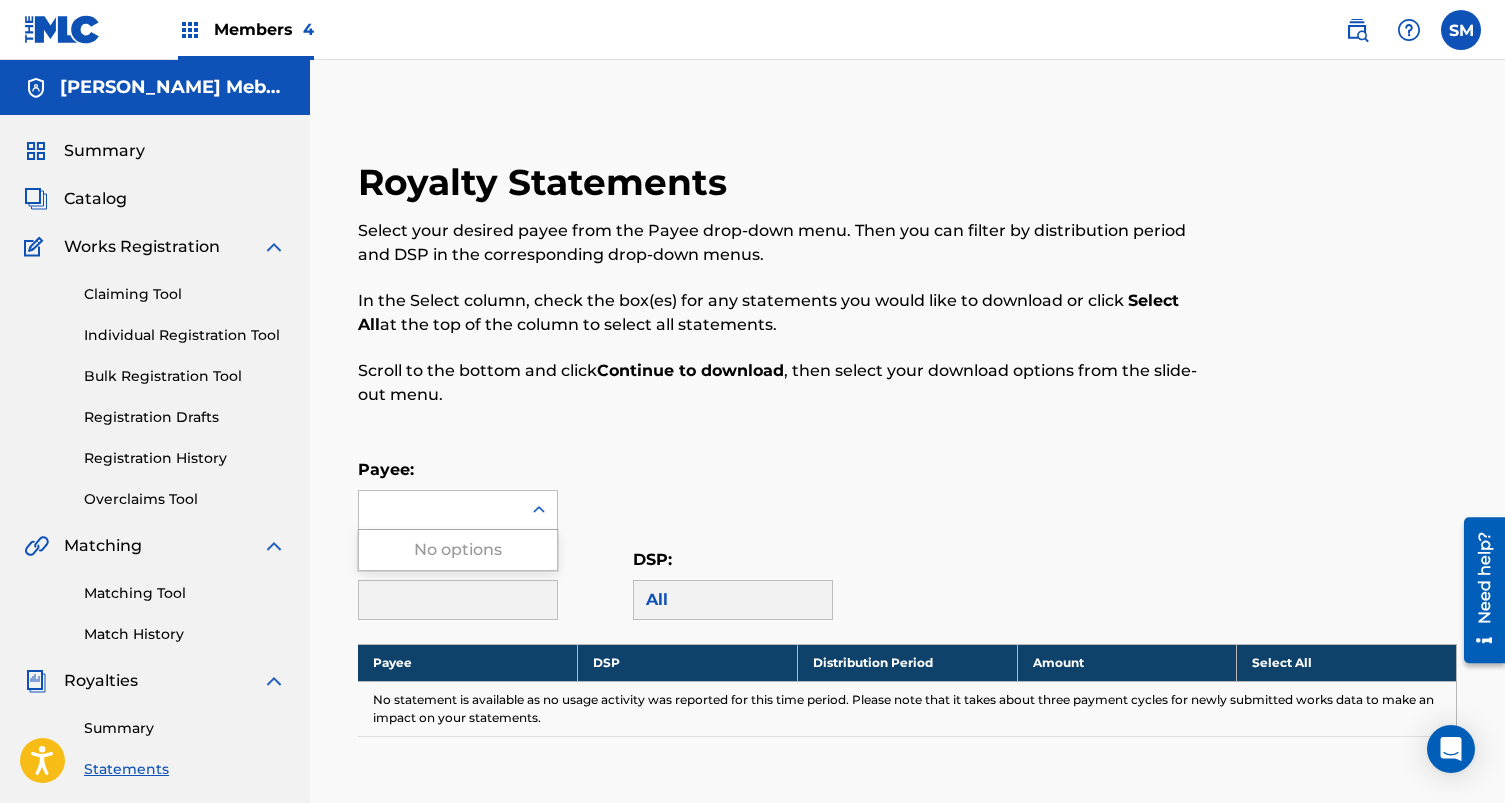 click at bounding box center [458, 600] 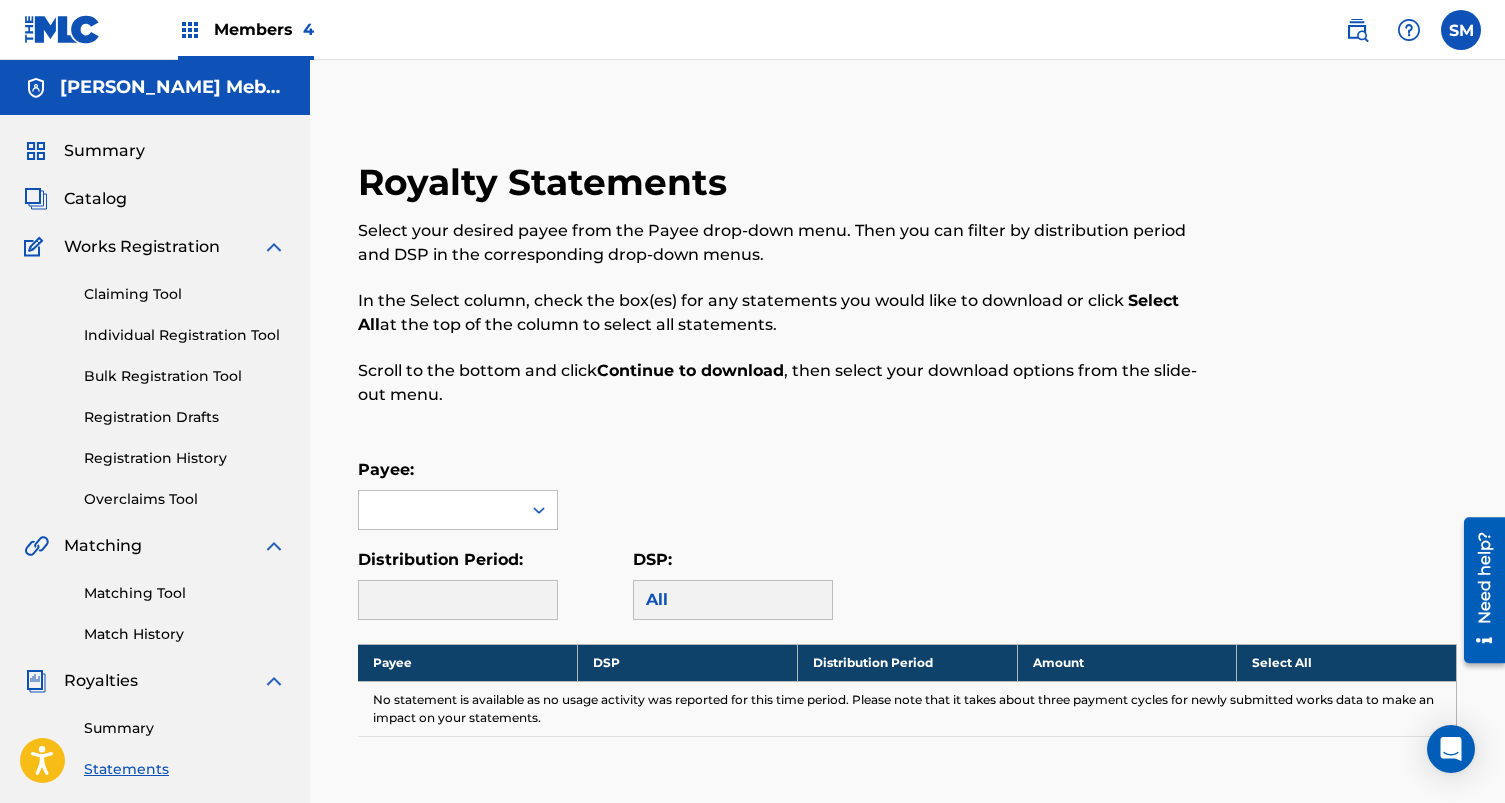 click at bounding box center (458, 600) 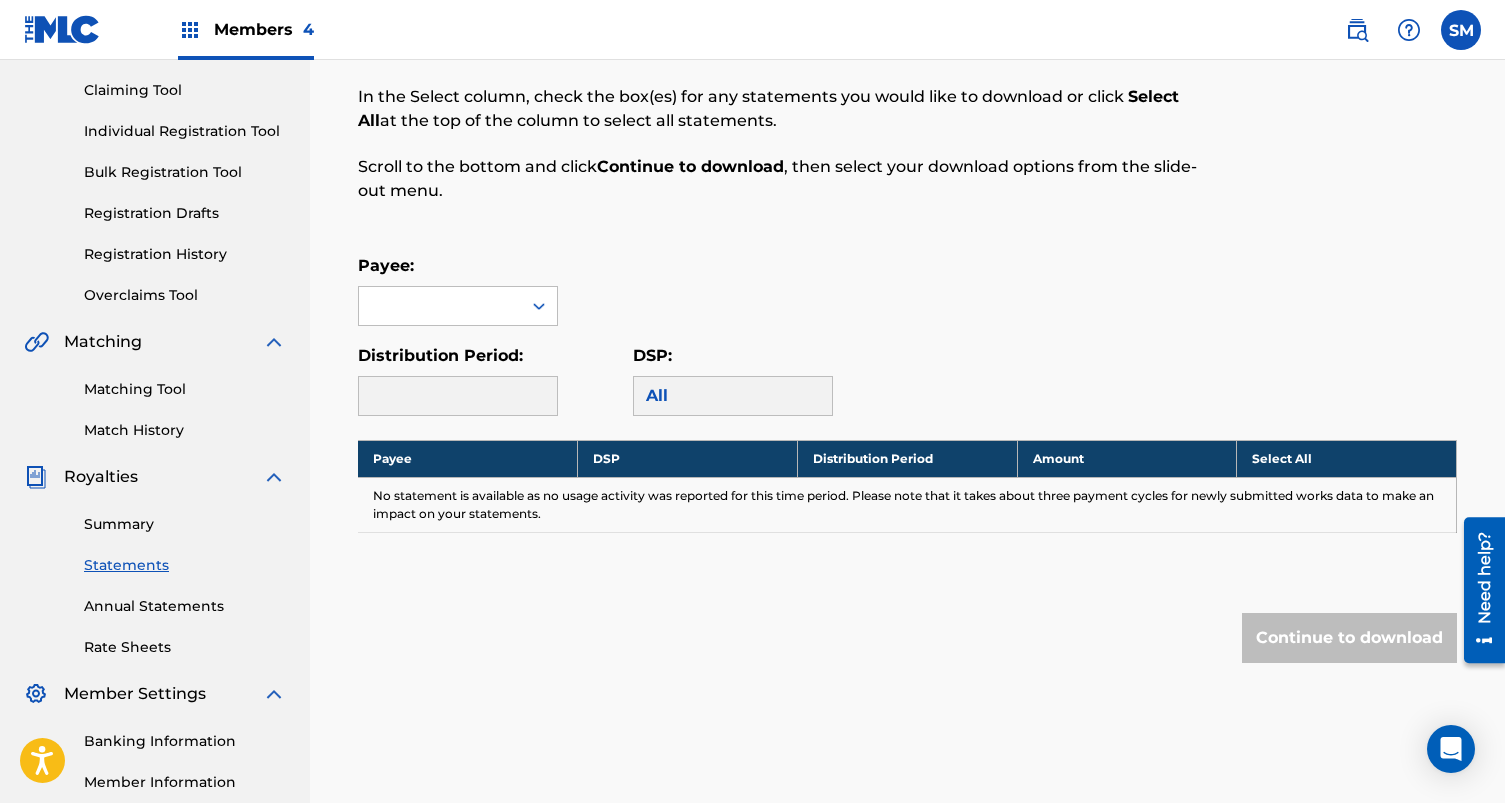 scroll, scrollTop: 233, scrollLeft: 0, axis: vertical 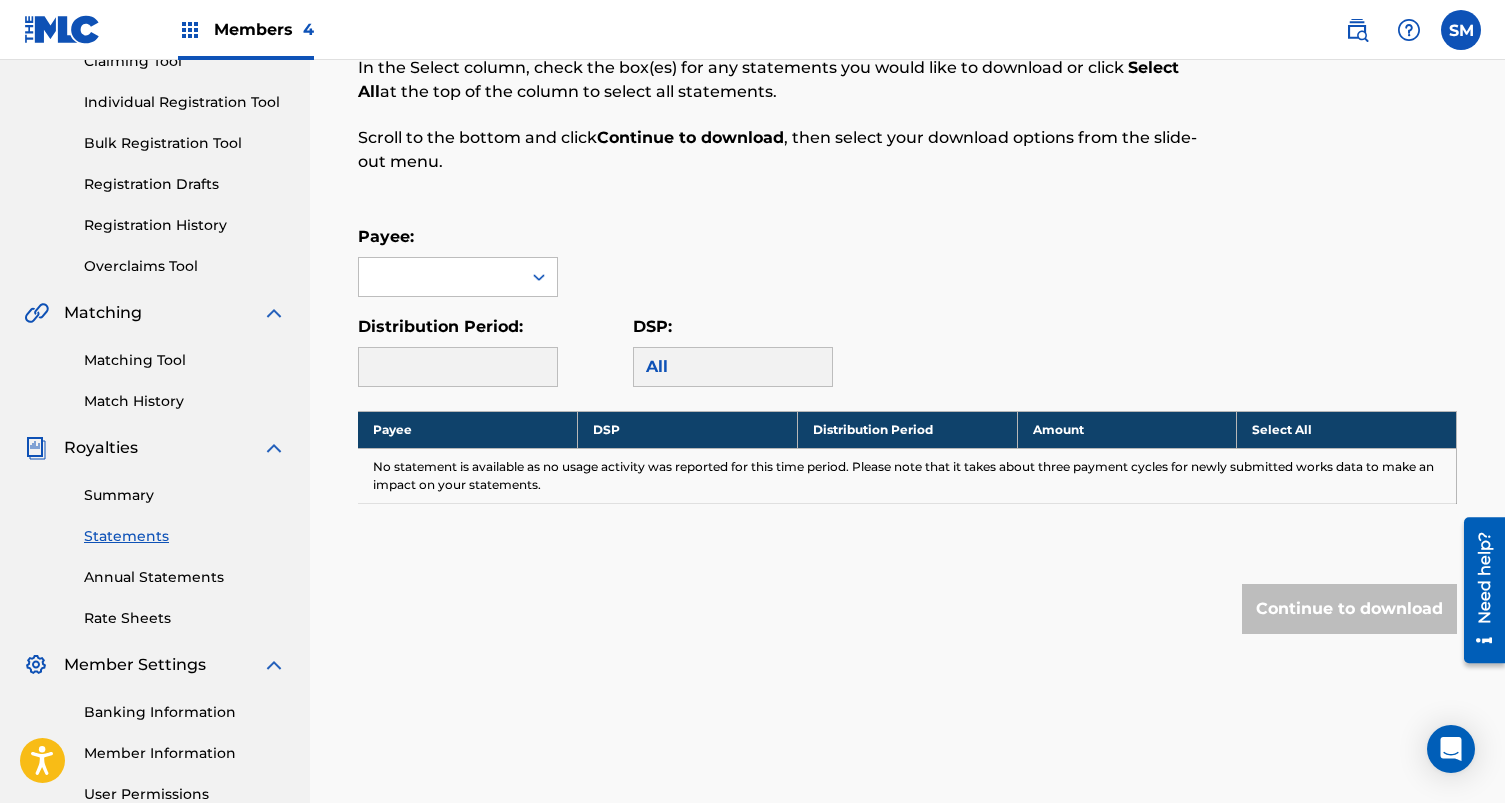 click on "Registration History" at bounding box center (185, 225) 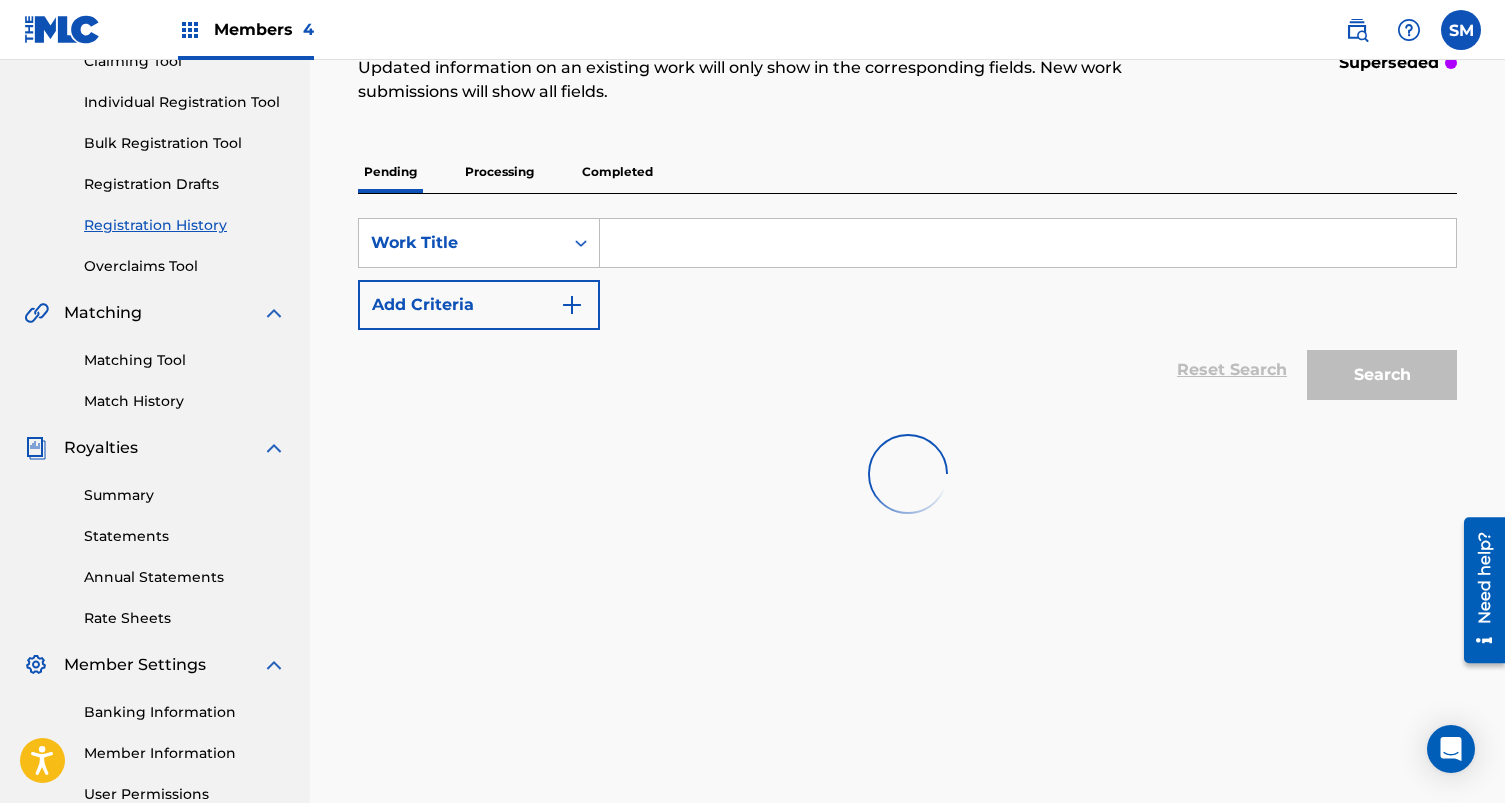 scroll, scrollTop: 0, scrollLeft: 0, axis: both 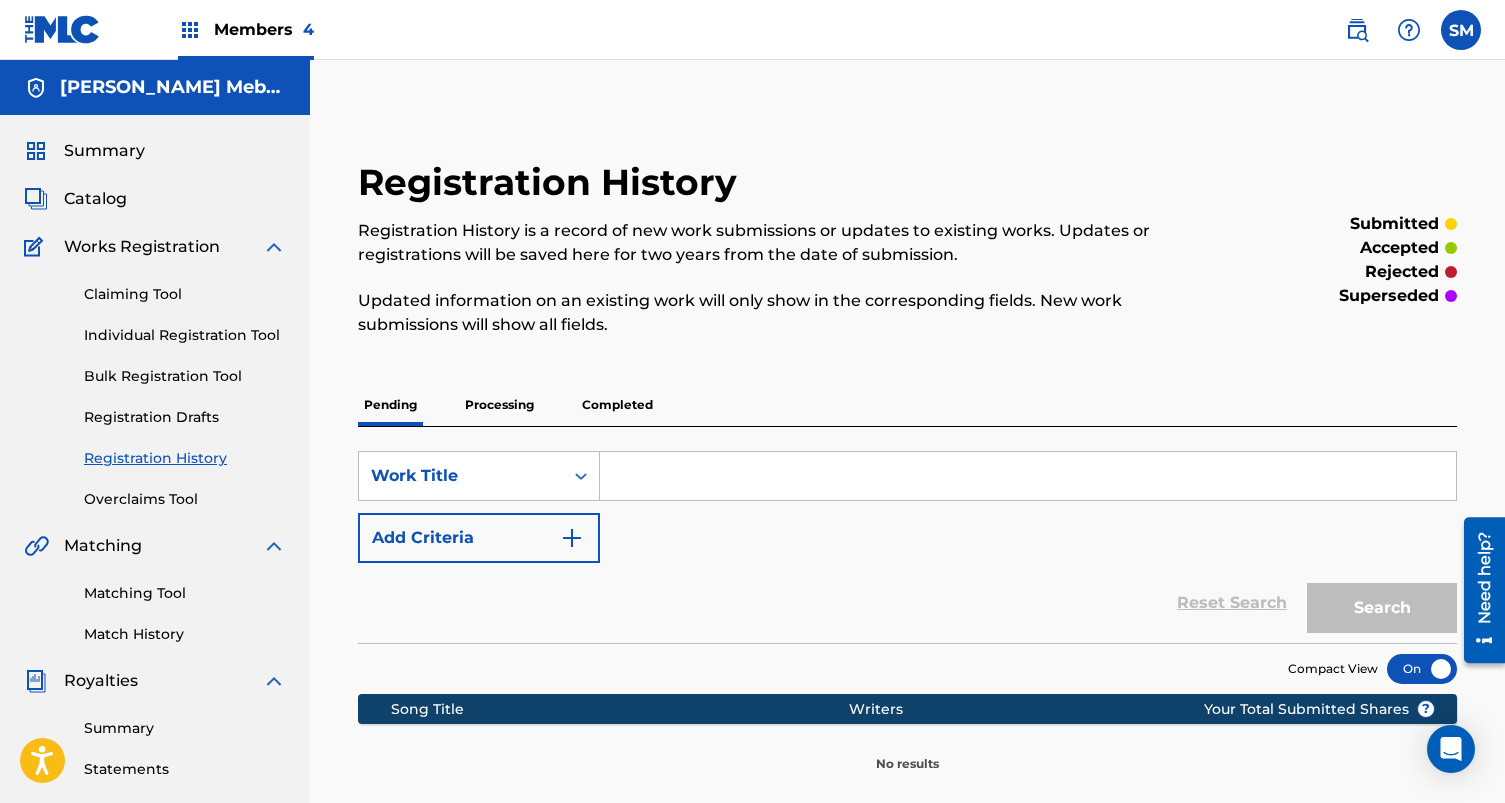 click on "Processing" at bounding box center (499, 405) 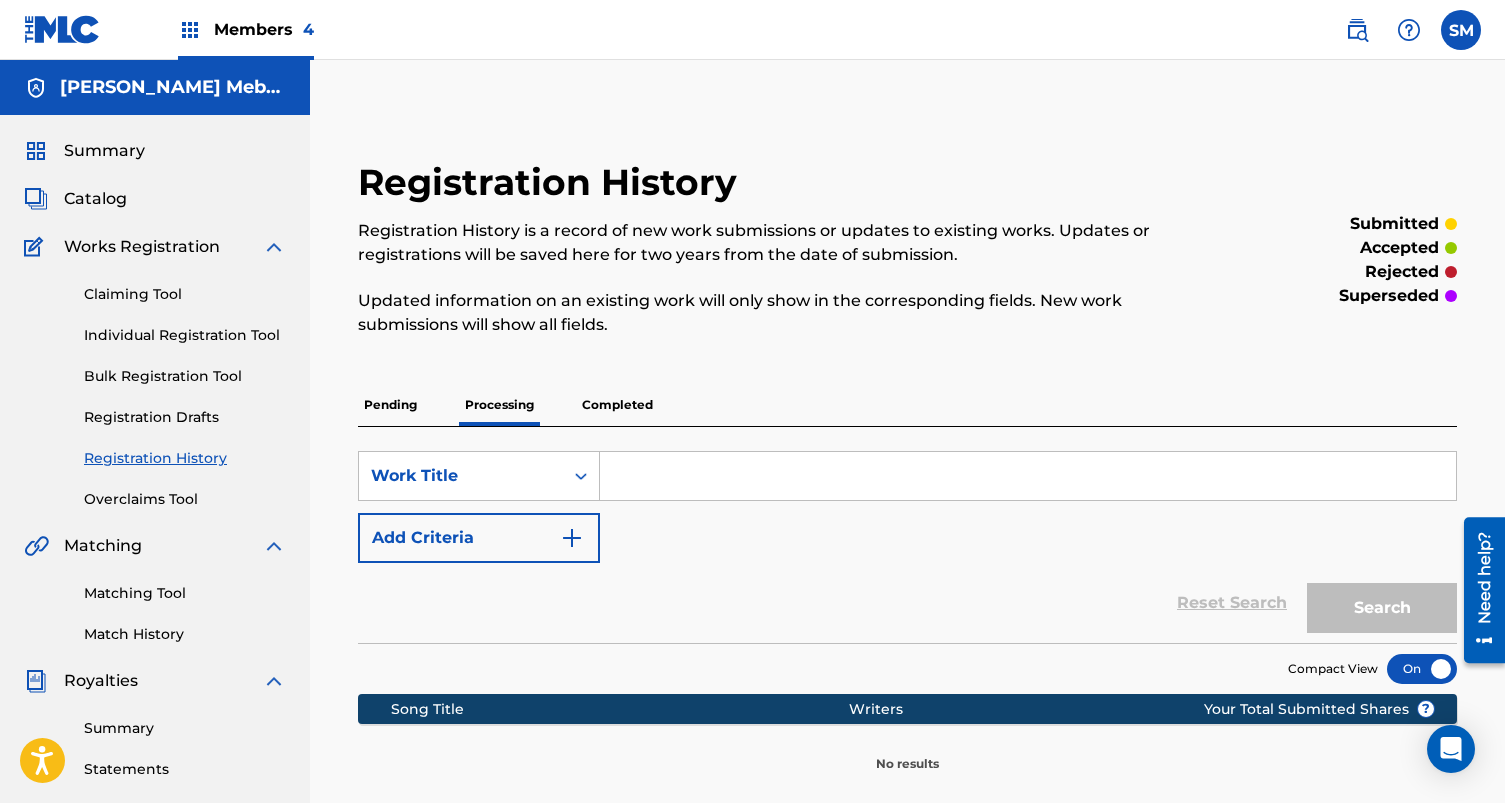 click on "Completed" at bounding box center [617, 405] 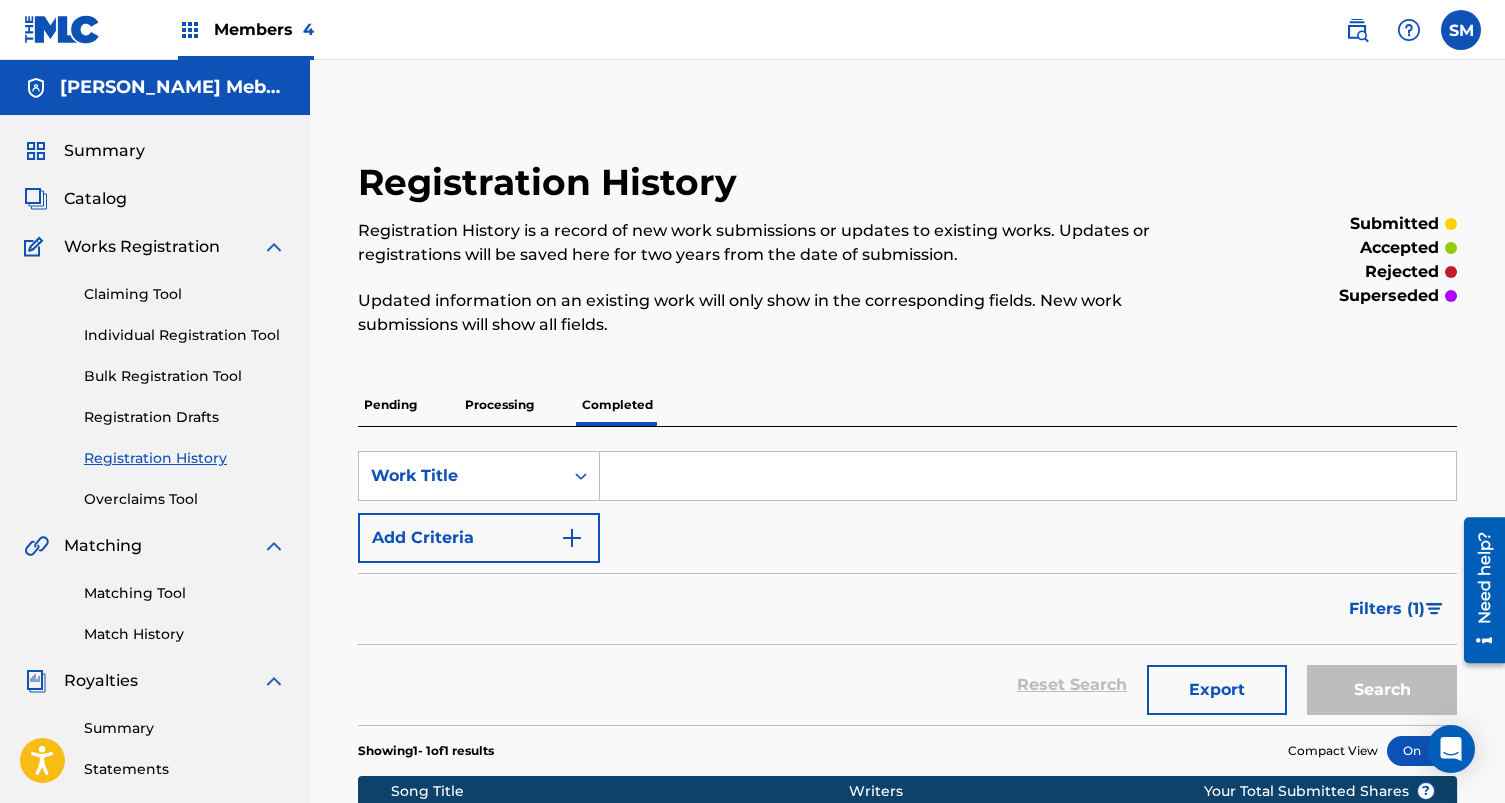 scroll, scrollTop: -1, scrollLeft: 0, axis: vertical 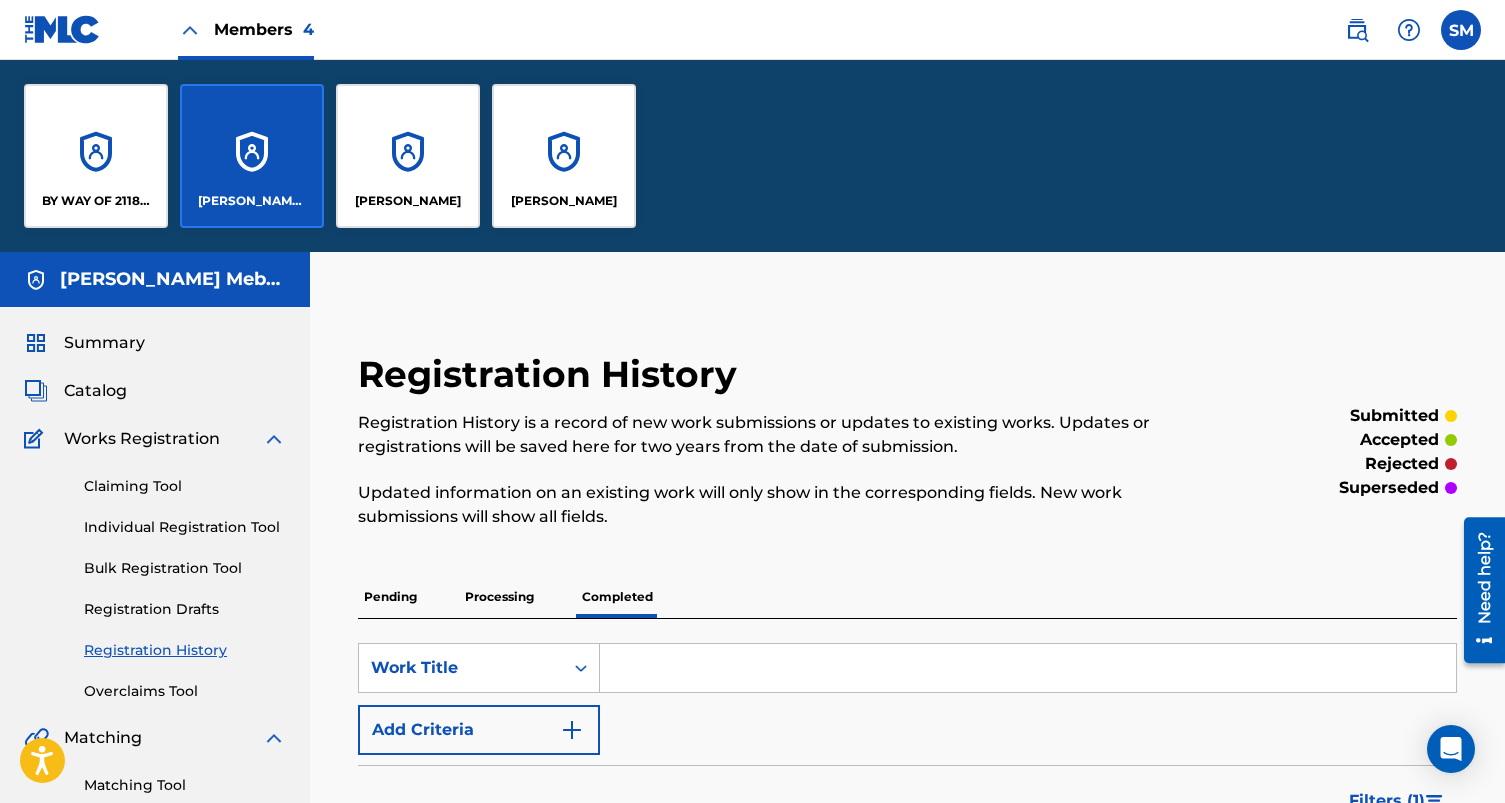 click on "[PERSON_NAME]" at bounding box center (564, 201) 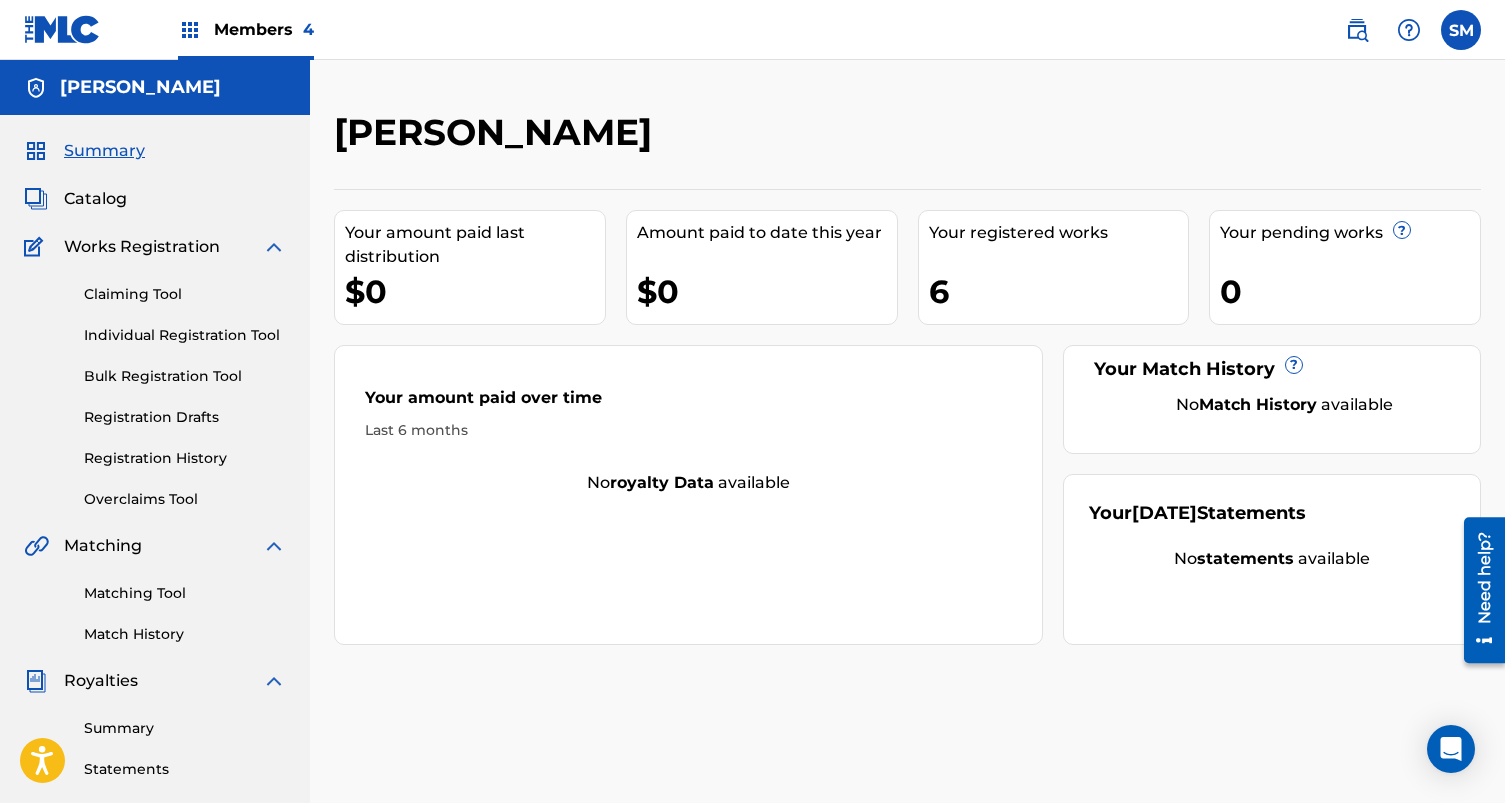 click on "Registration History" at bounding box center (185, 458) 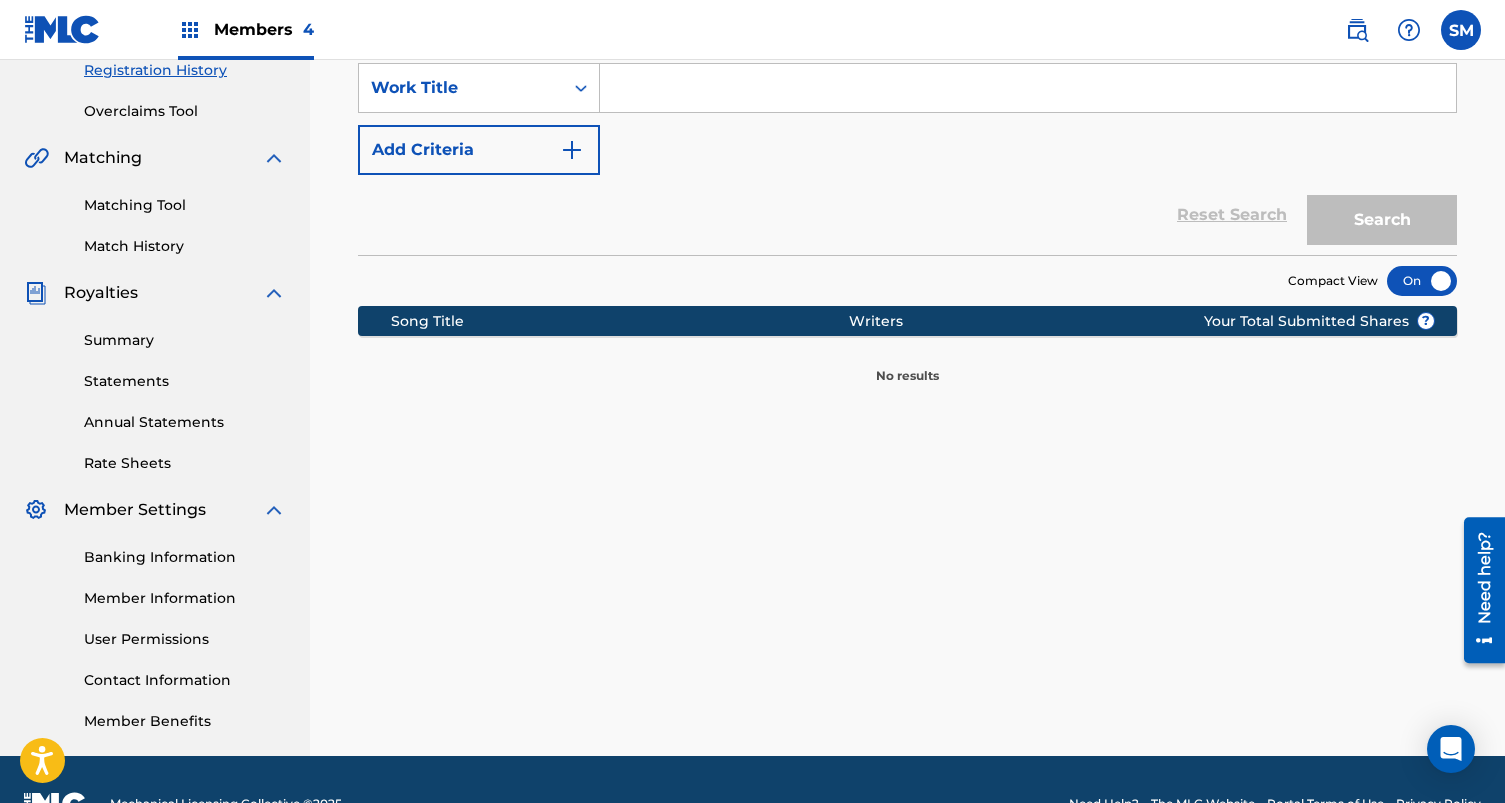 scroll, scrollTop: 389, scrollLeft: 0, axis: vertical 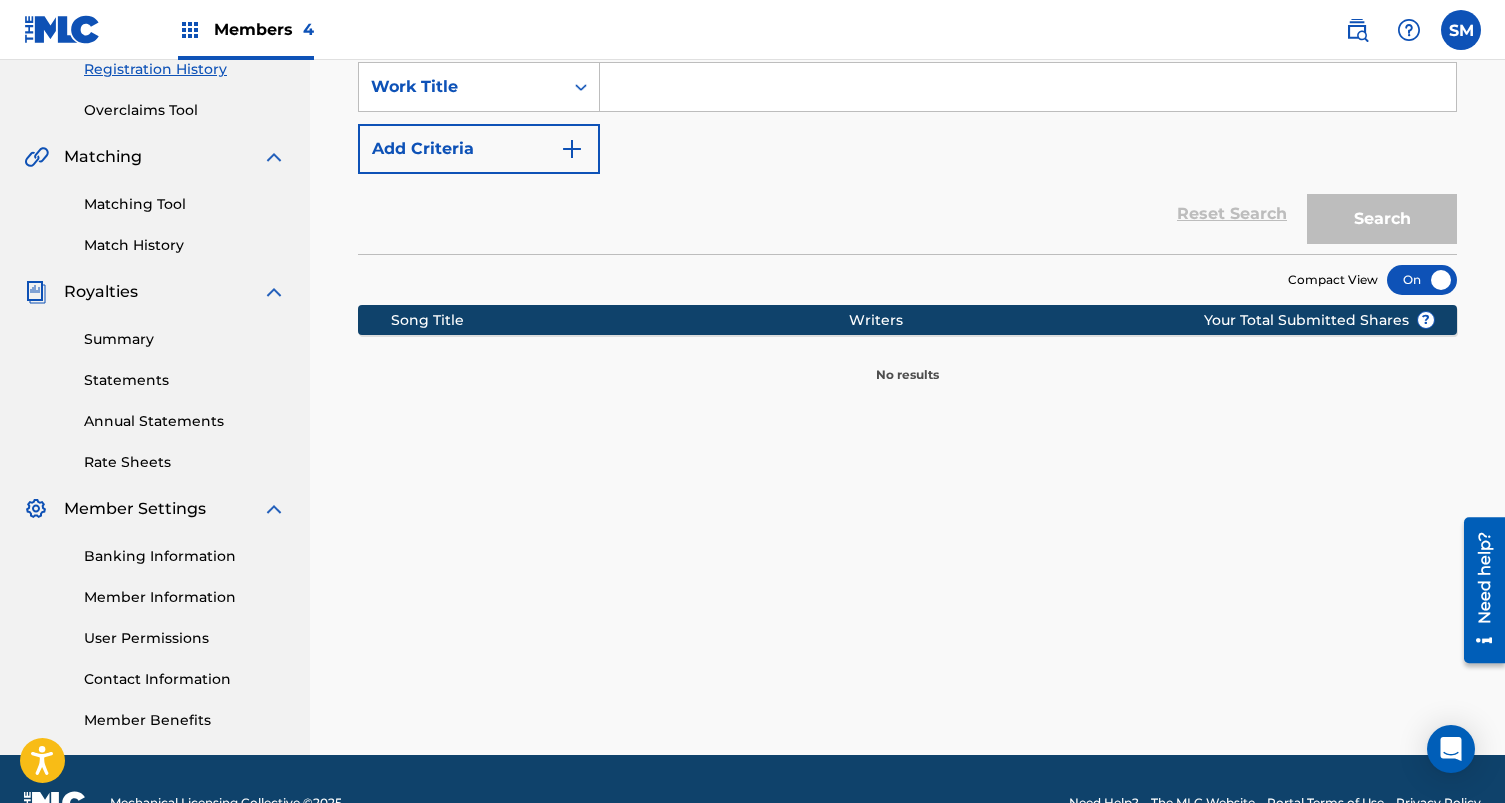 click on "Statements" at bounding box center [185, 380] 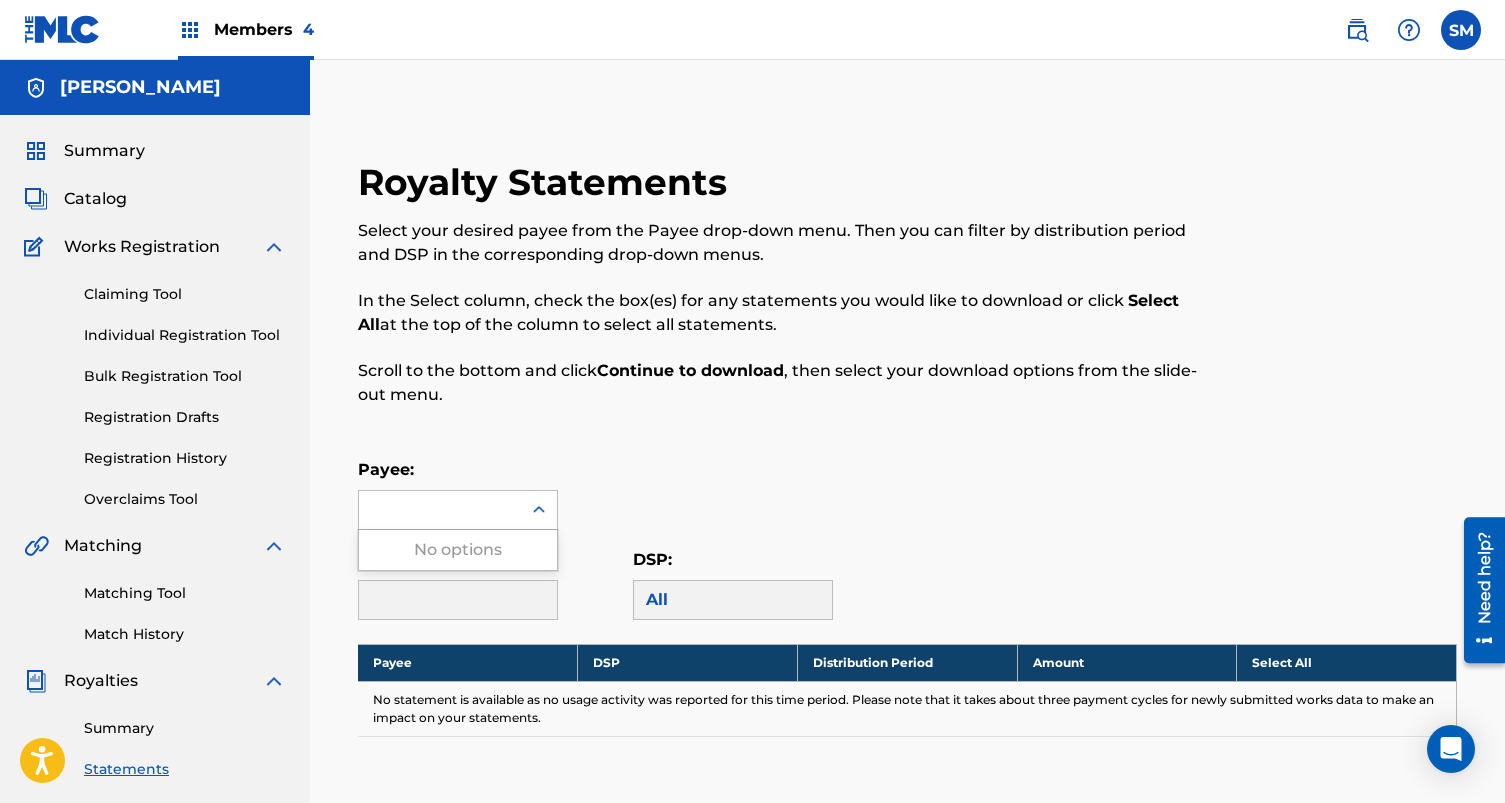 click at bounding box center [539, 510] 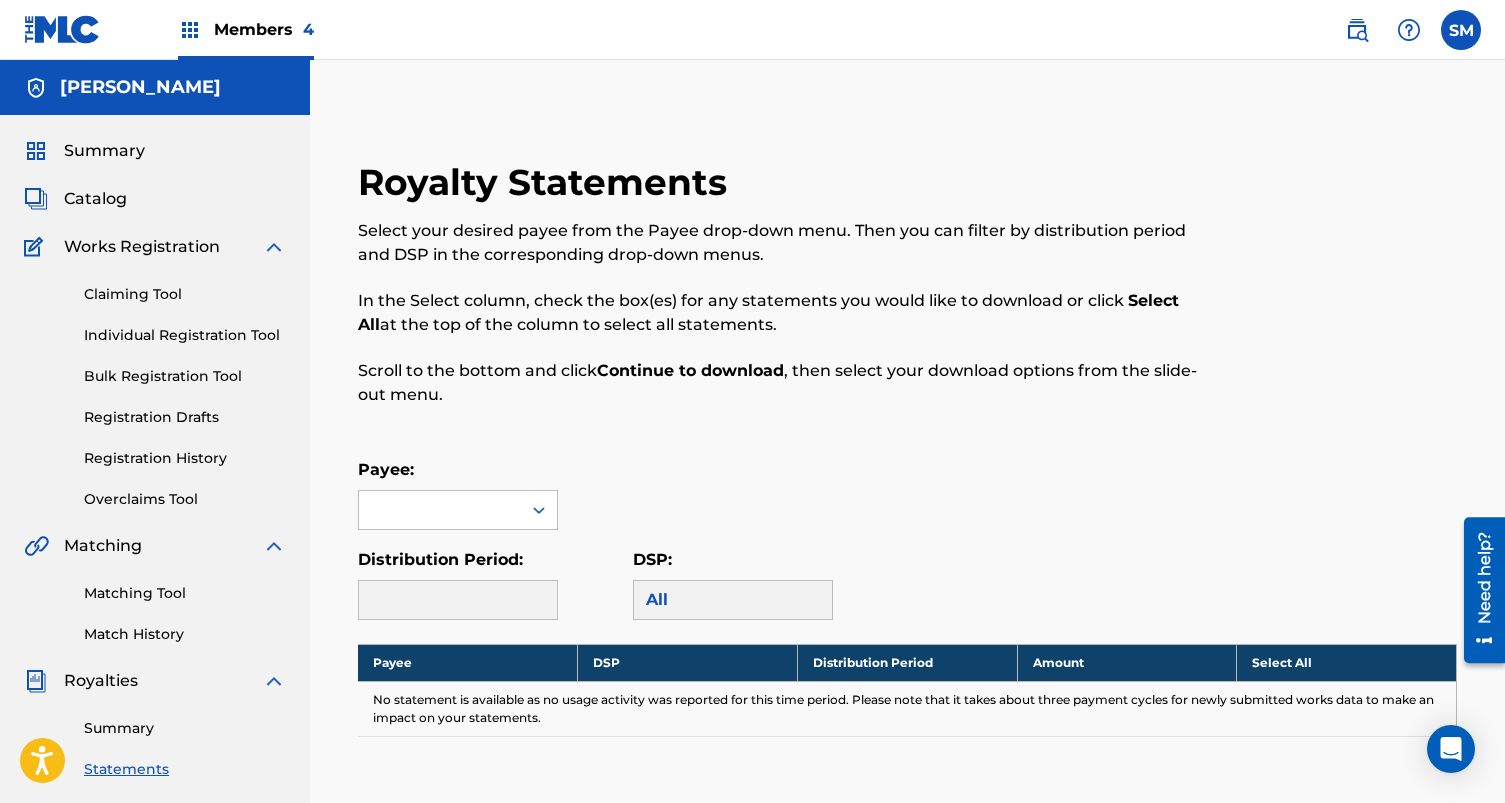 click on "Members    4" at bounding box center [264, 29] 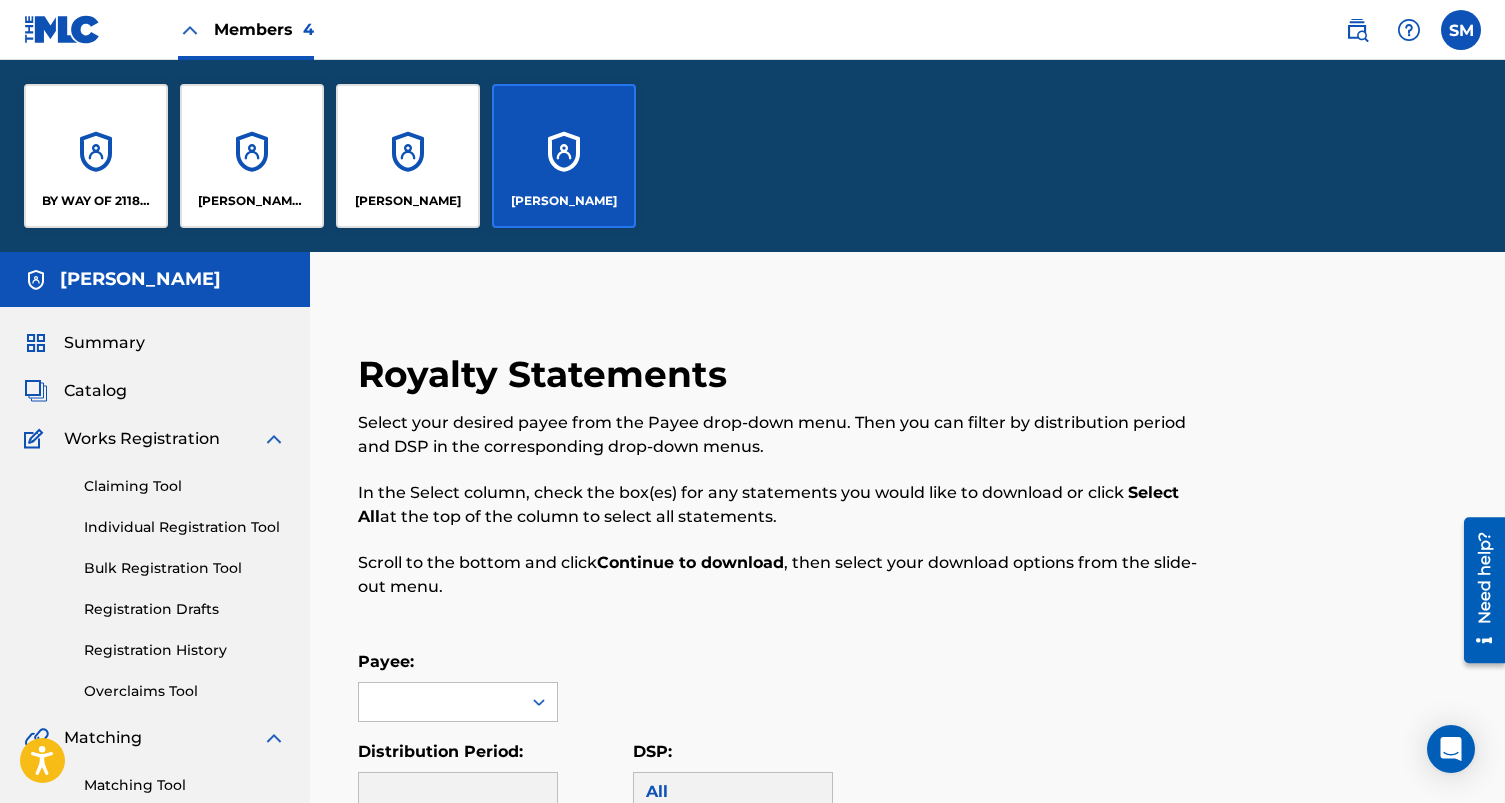 click on "[PERSON_NAME]" at bounding box center (408, 201) 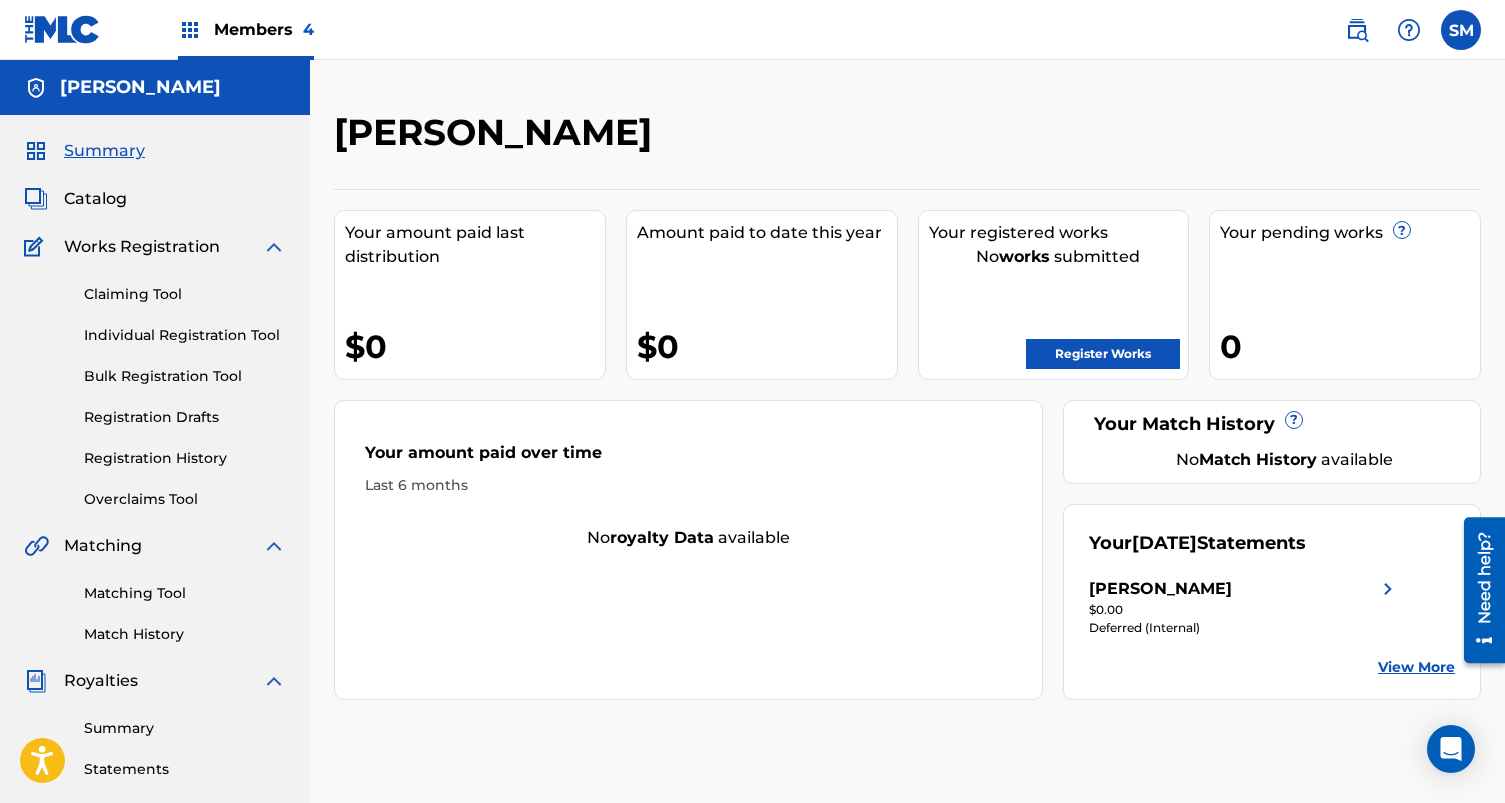click on "Members    4" at bounding box center [264, 29] 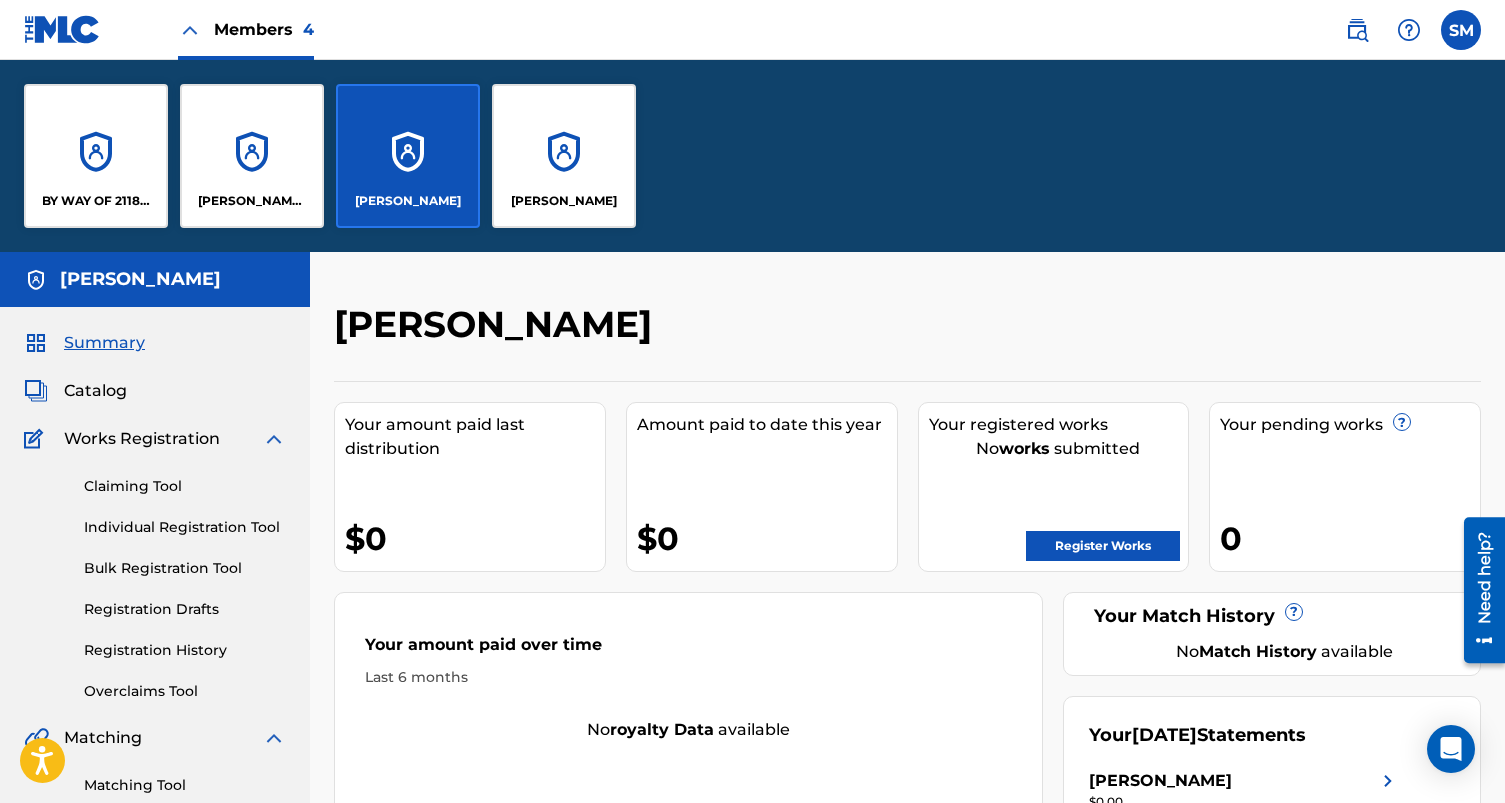 click on "[PERSON_NAME]" at bounding box center (564, 156) 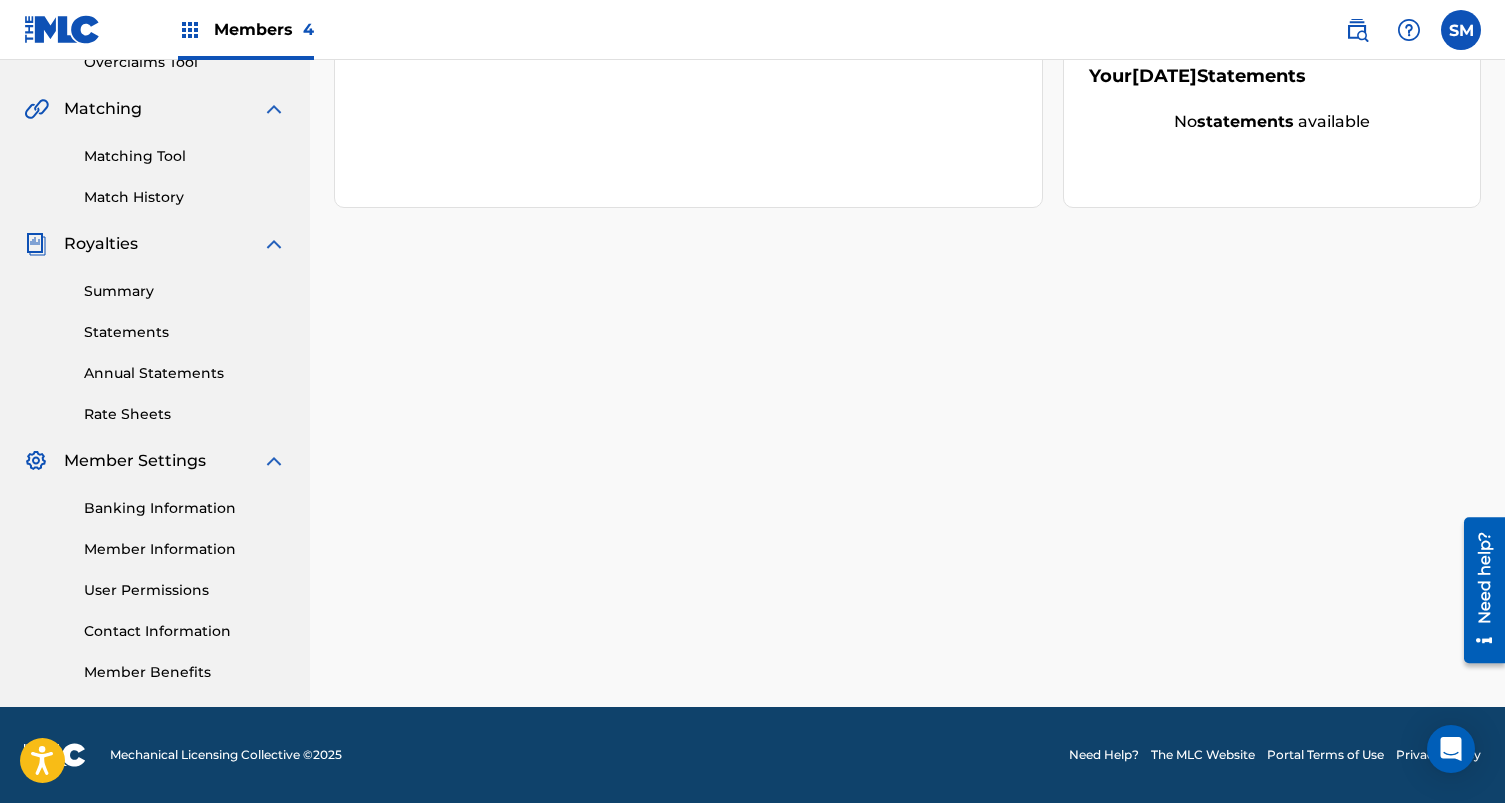 scroll, scrollTop: 437, scrollLeft: 0, axis: vertical 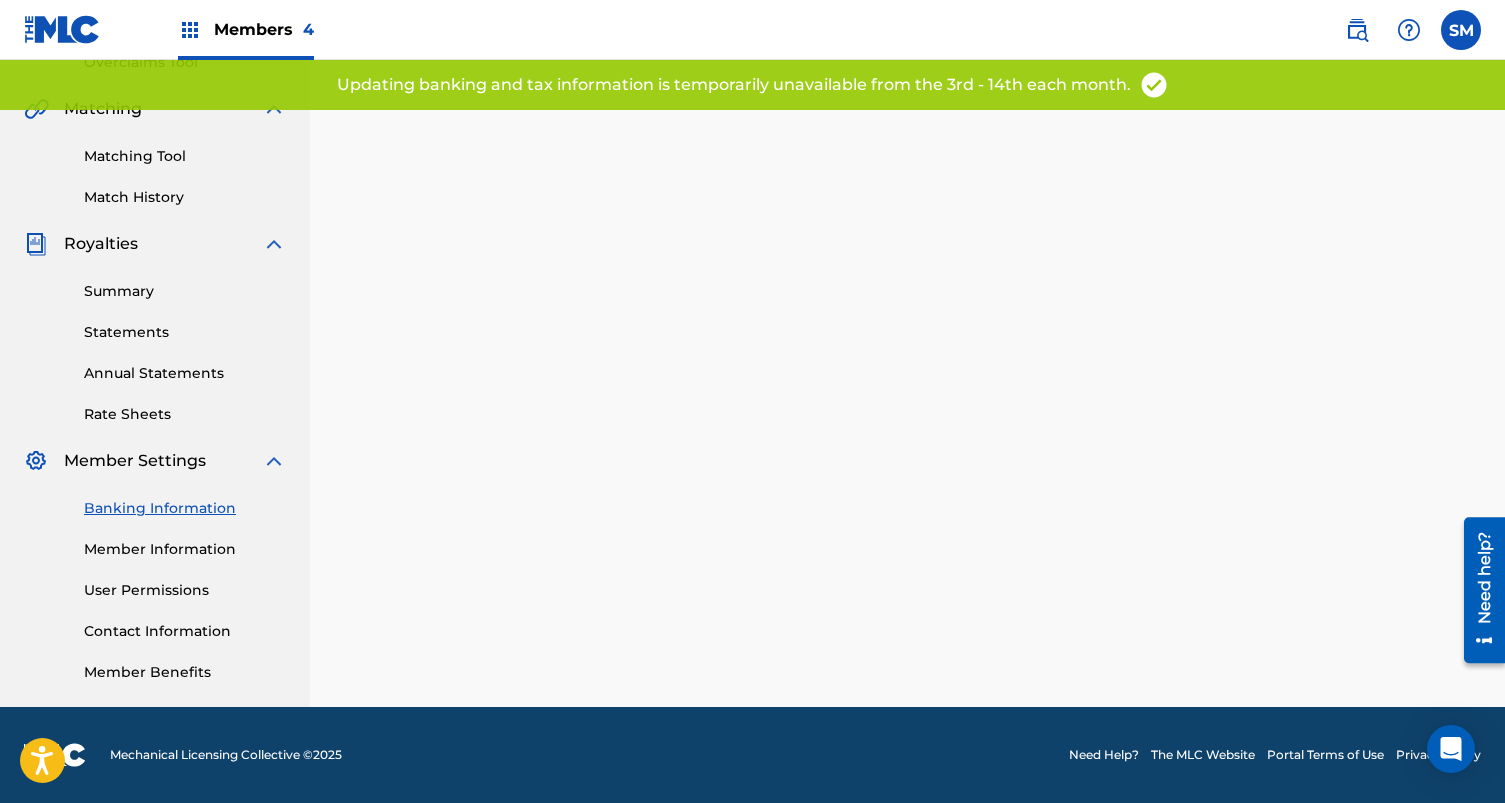 click on "Member Information" at bounding box center (185, 549) 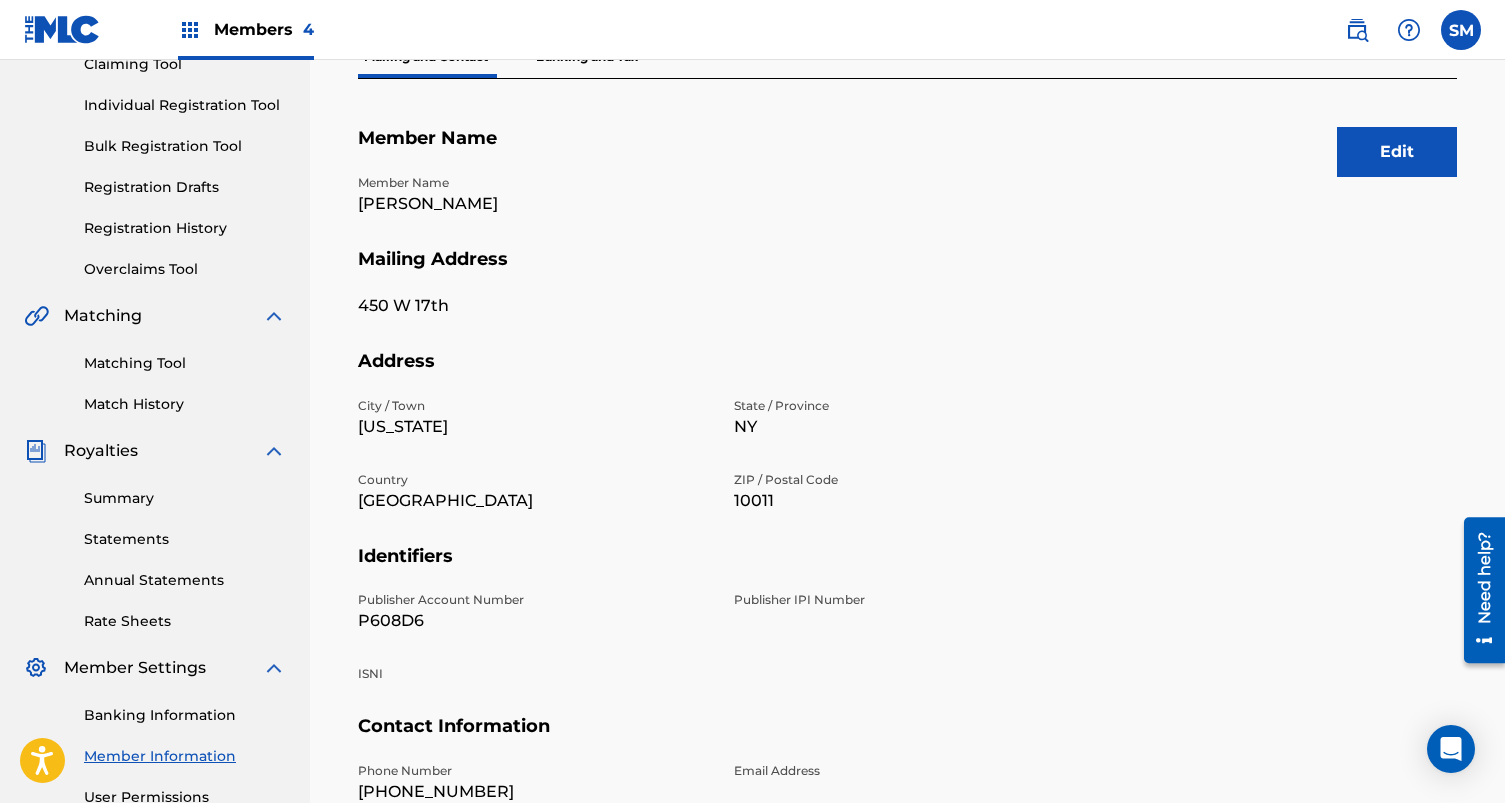 scroll, scrollTop: 231, scrollLeft: 0, axis: vertical 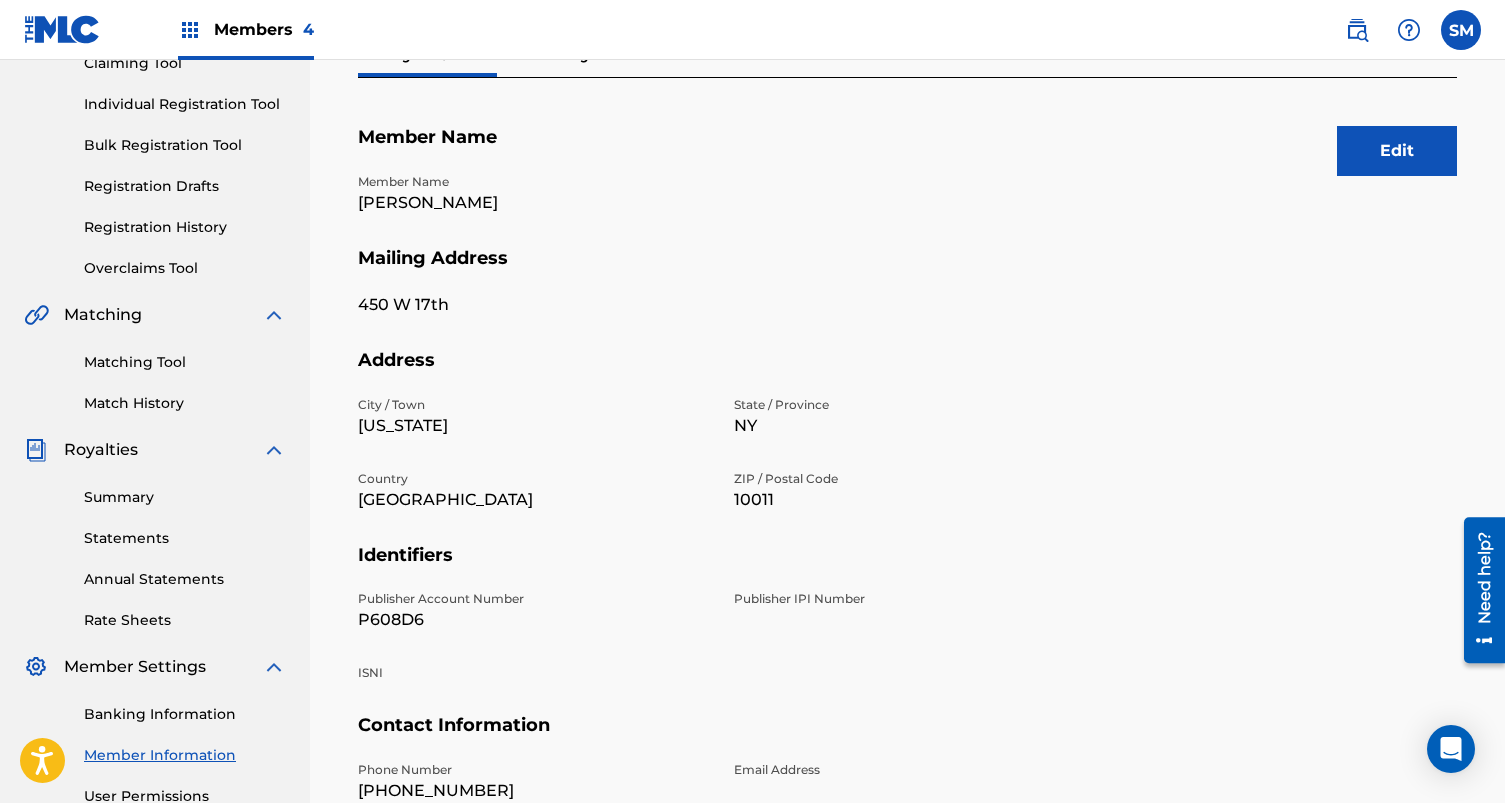 click on "Statements" at bounding box center [185, 538] 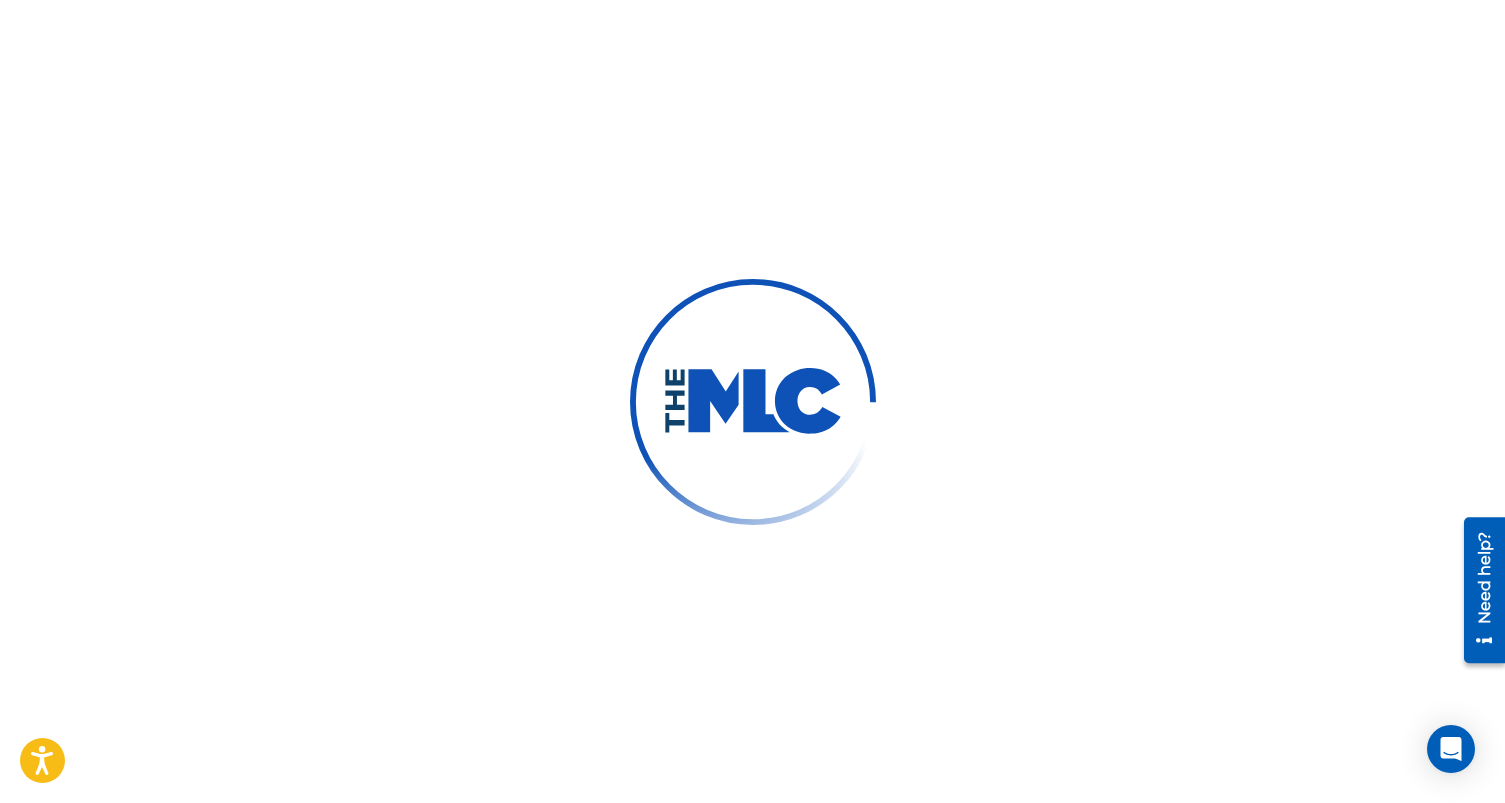 scroll, scrollTop: 0, scrollLeft: 0, axis: both 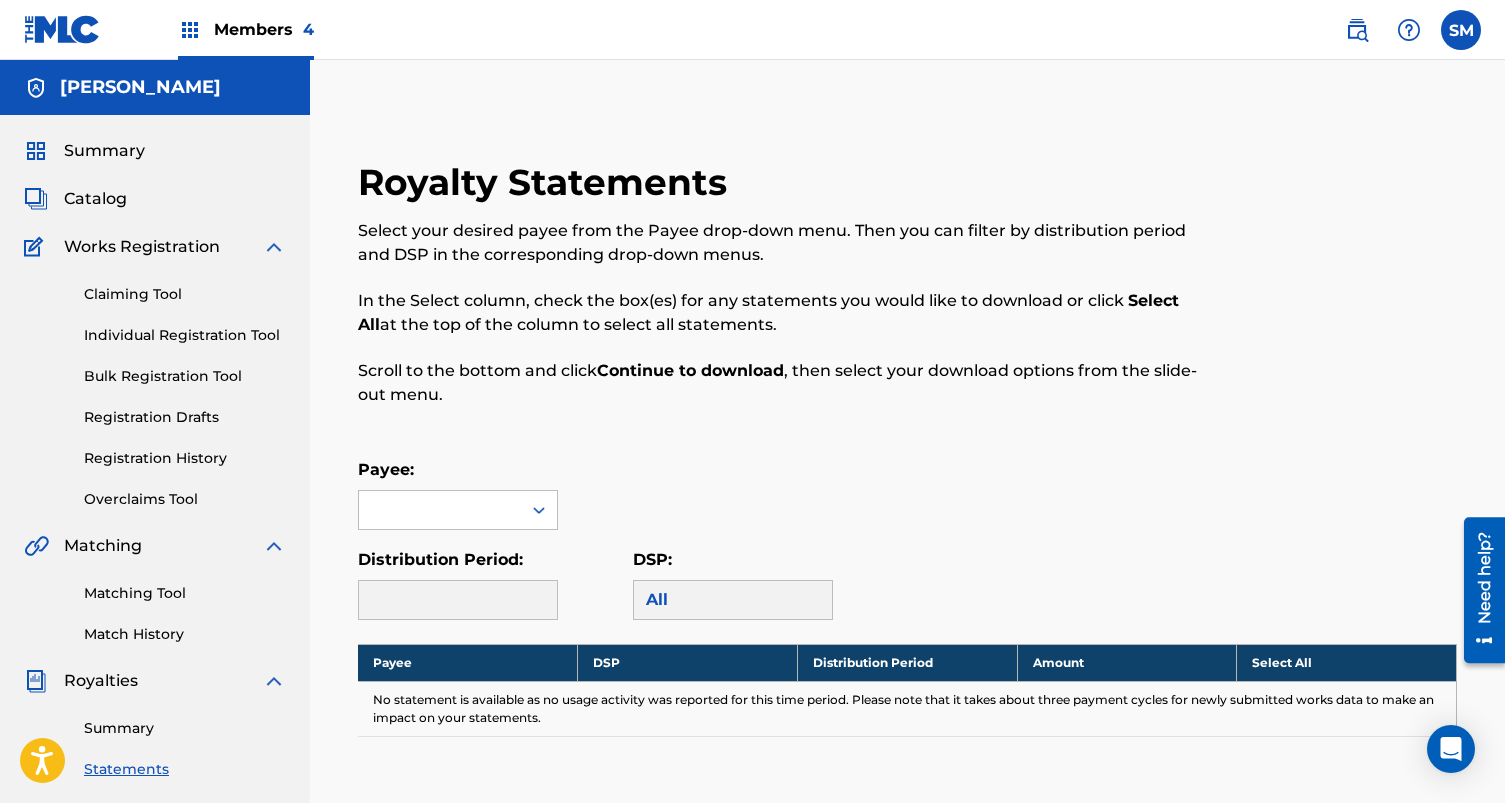 click on "Payee: Distribution Period: DSP: All" at bounding box center (907, 539) 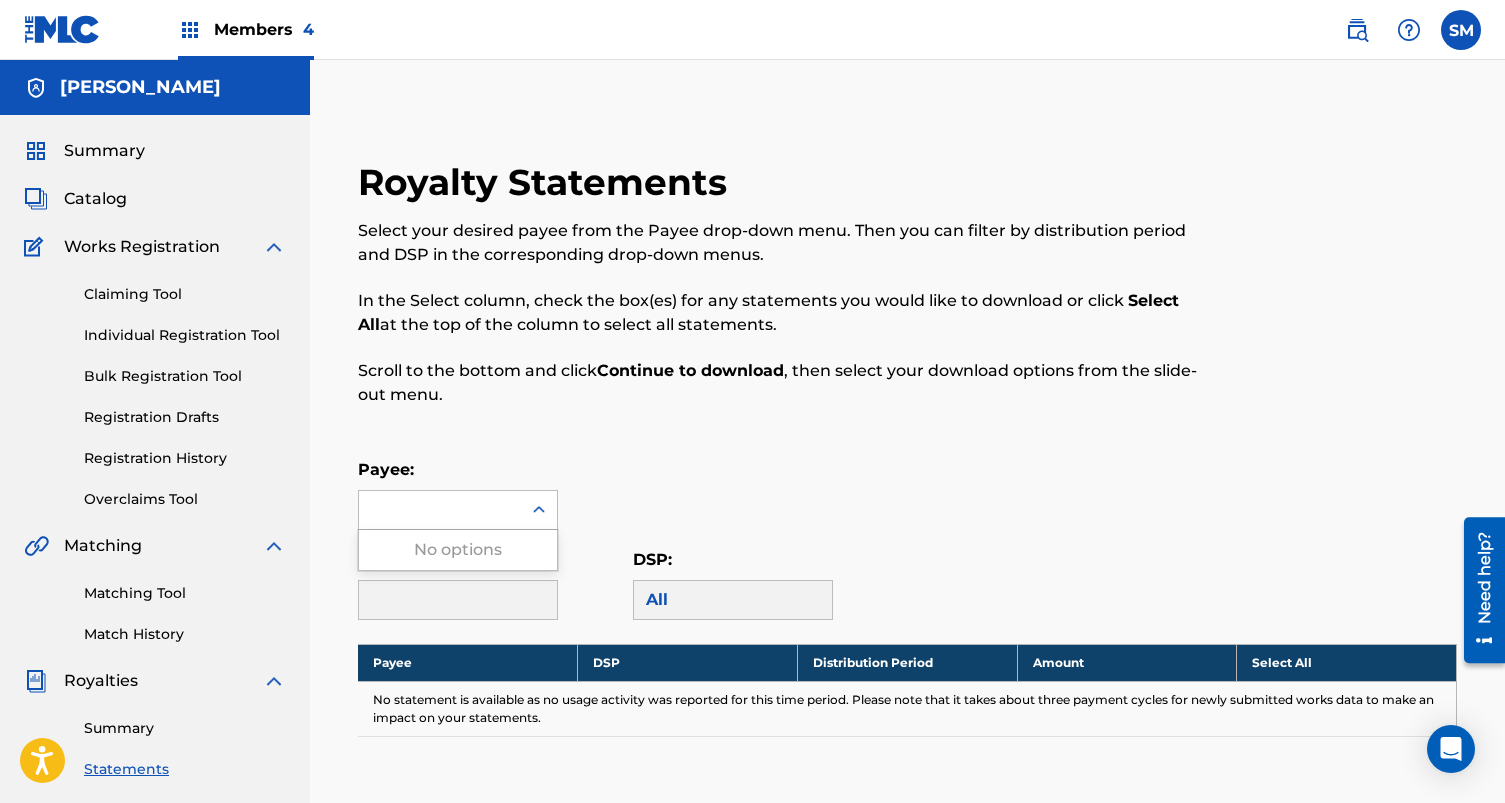 click at bounding box center (539, 510) 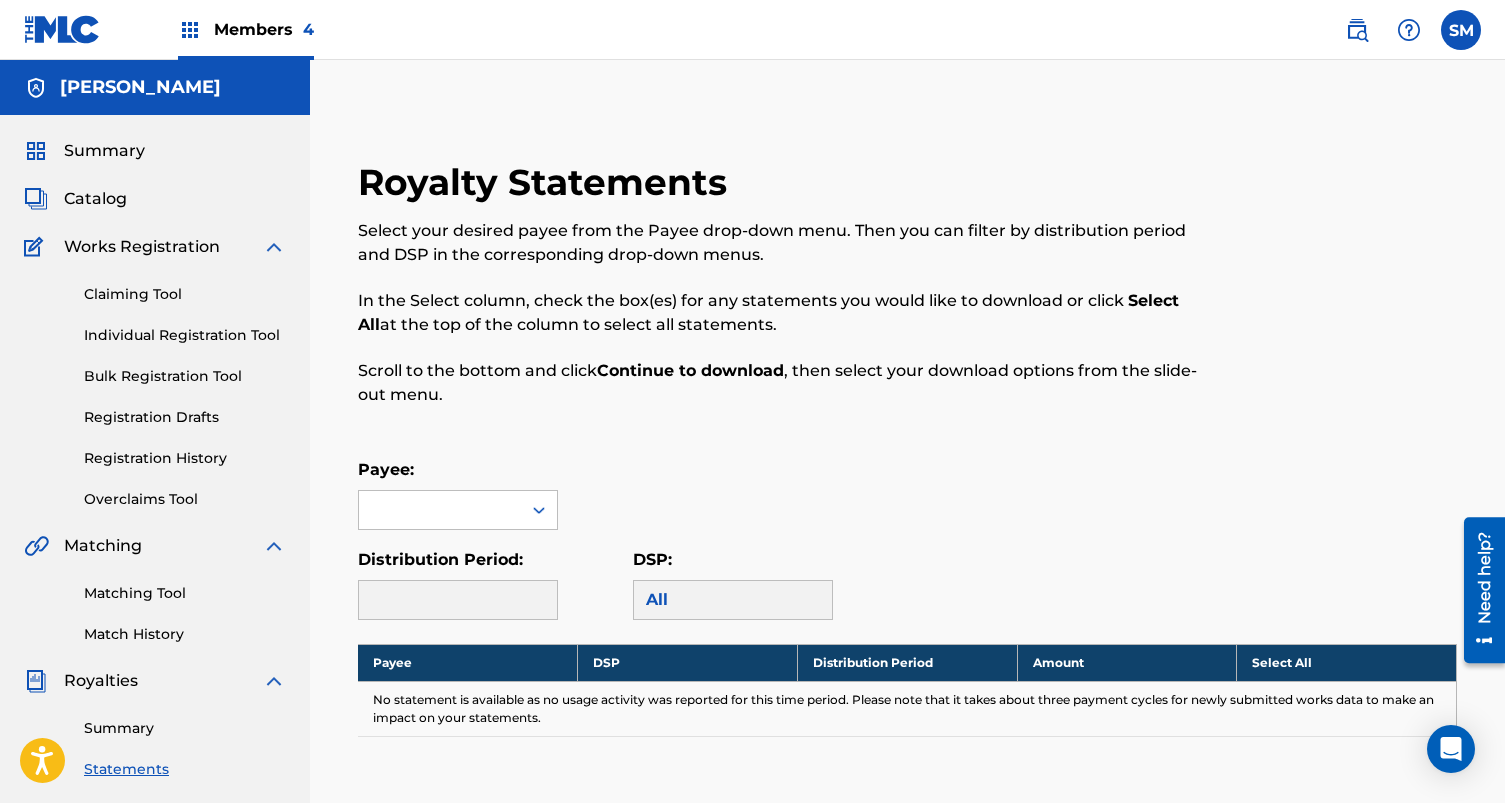 click on "Members    4" at bounding box center (264, 29) 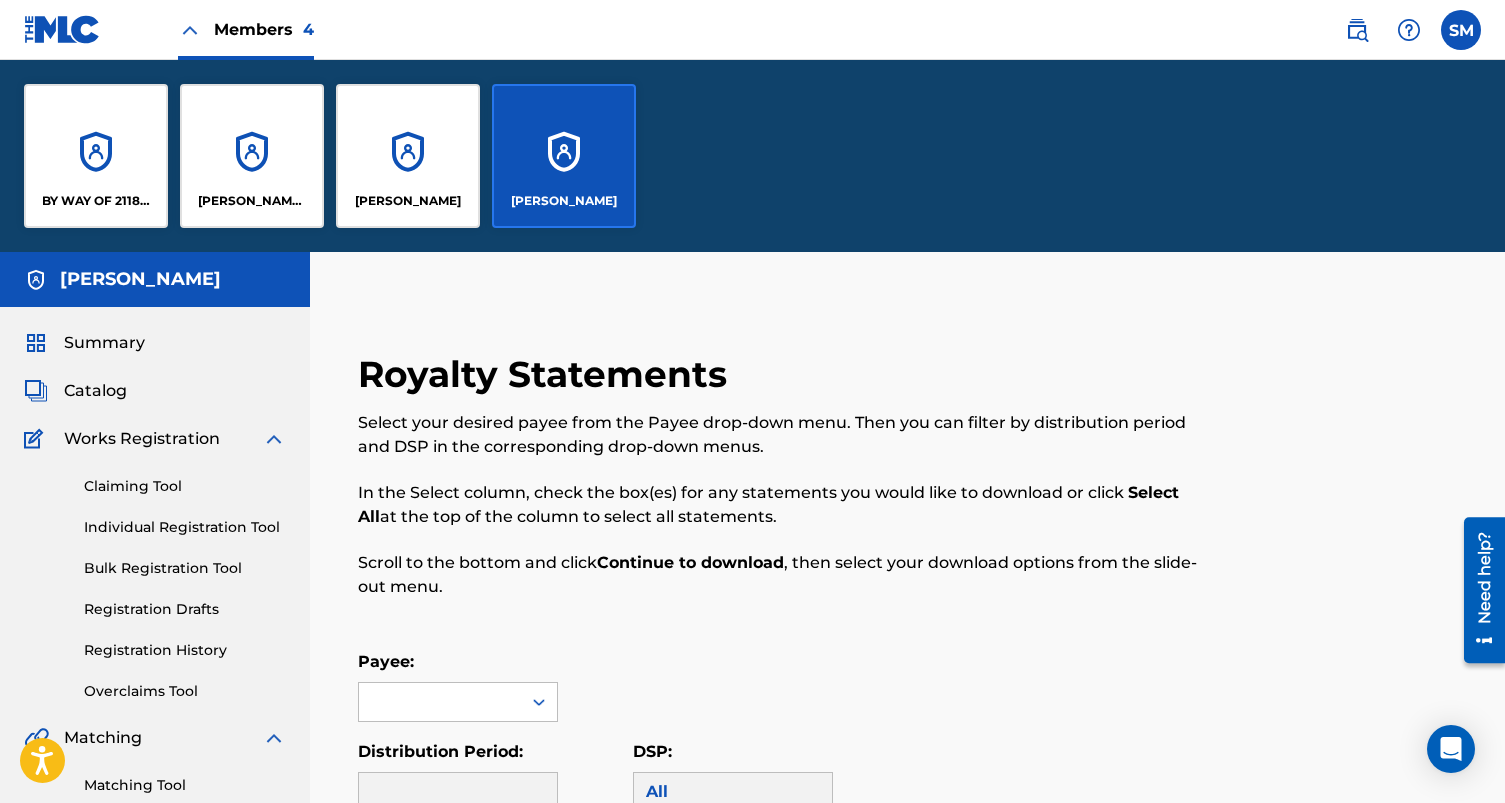 click on "BY WAY OF 2118 PUBLISHING LLC" at bounding box center [96, 156] 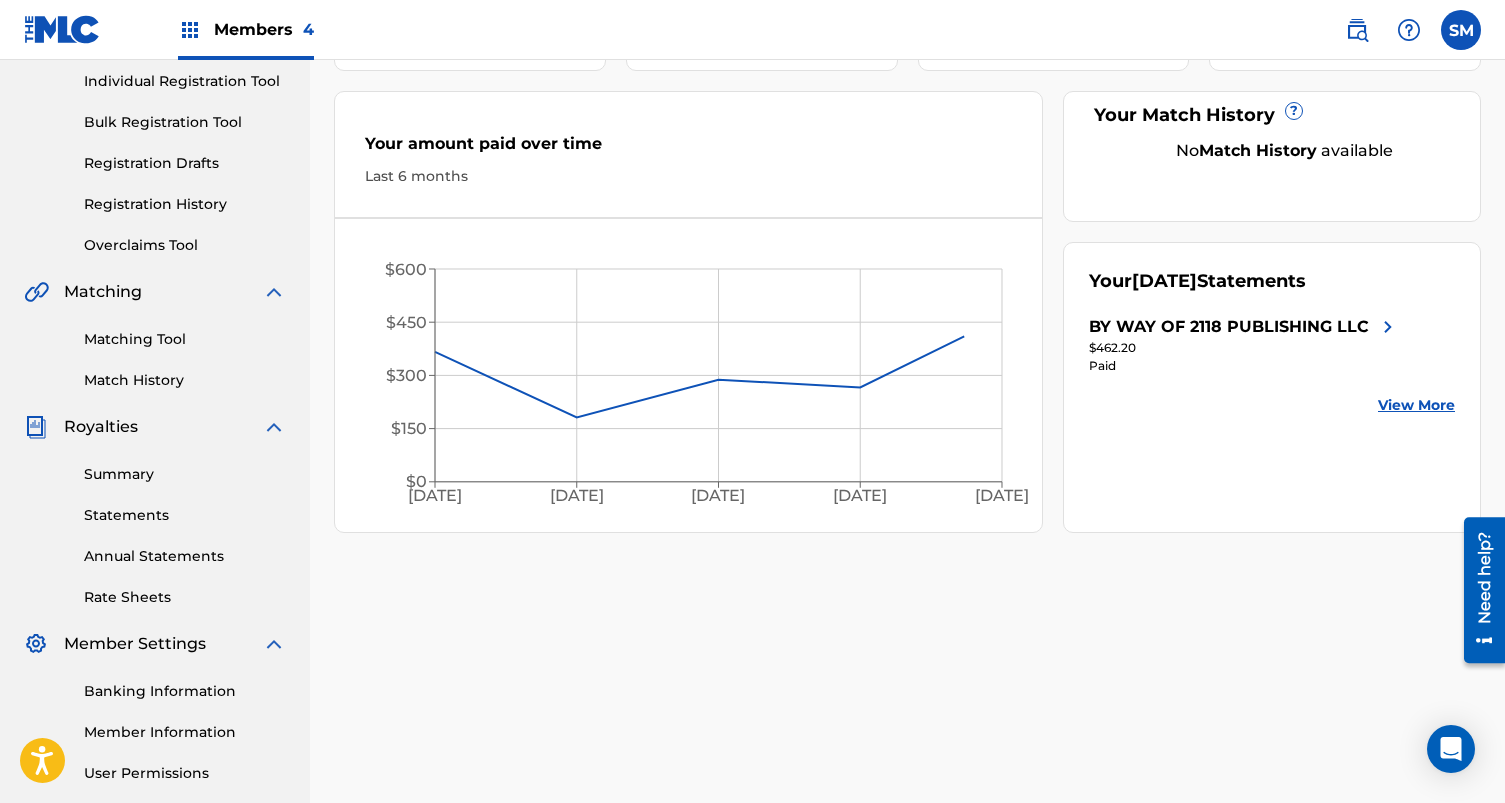 scroll, scrollTop: 302, scrollLeft: 0, axis: vertical 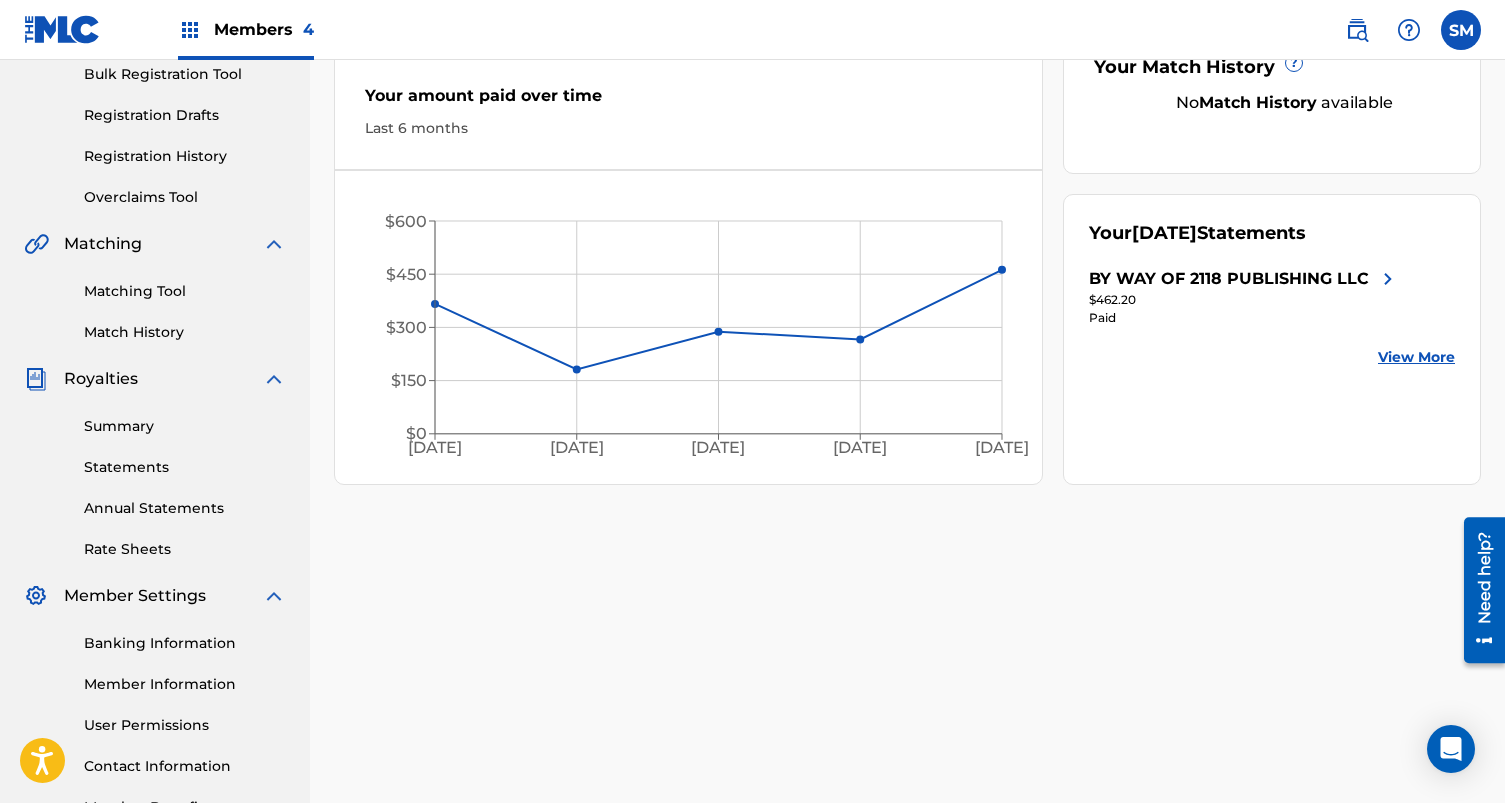 click on "Statements" at bounding box center [185, 467] 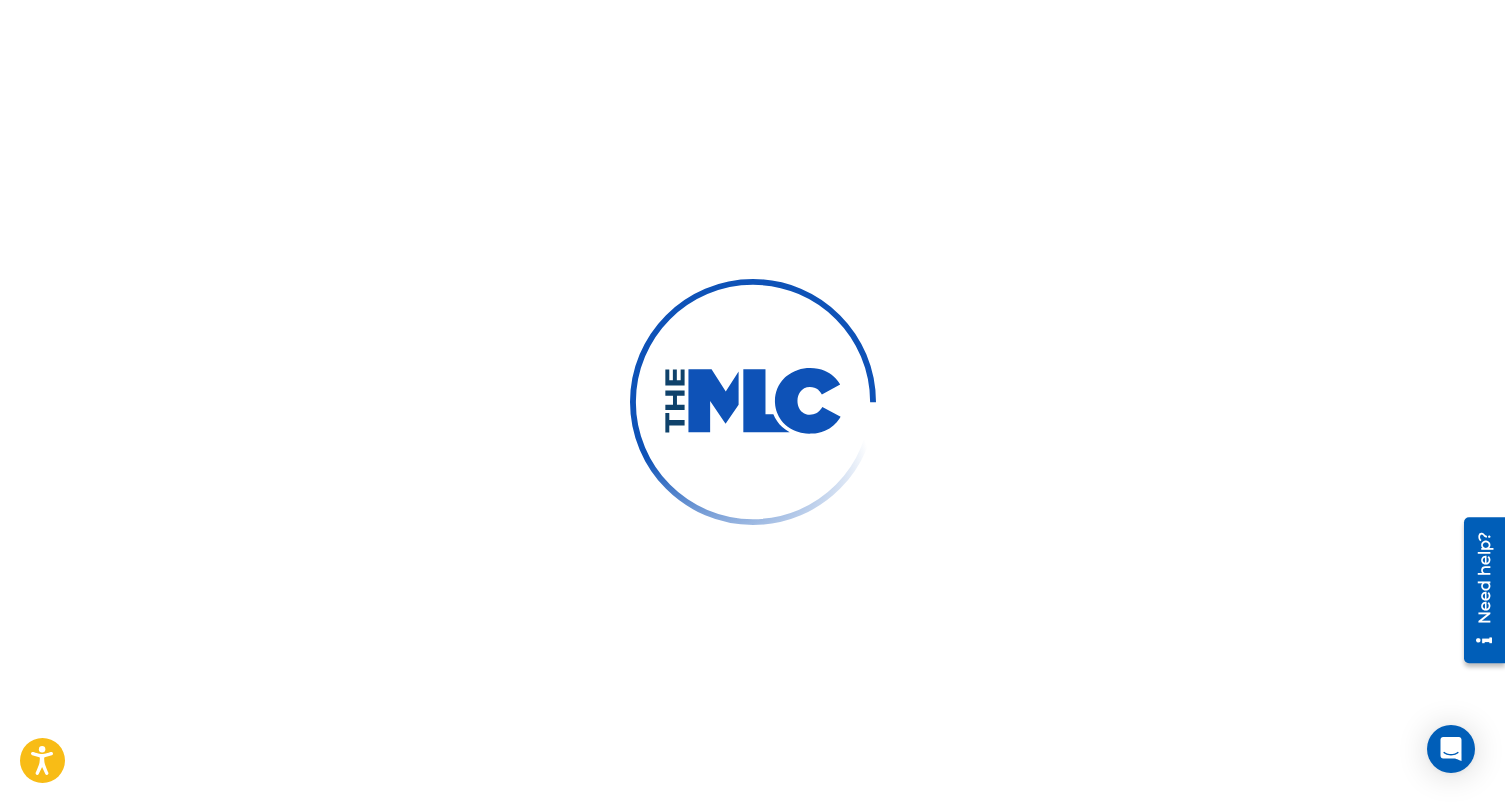 scroll, scrollTop: 0, scrollLeft: 0, axis: both 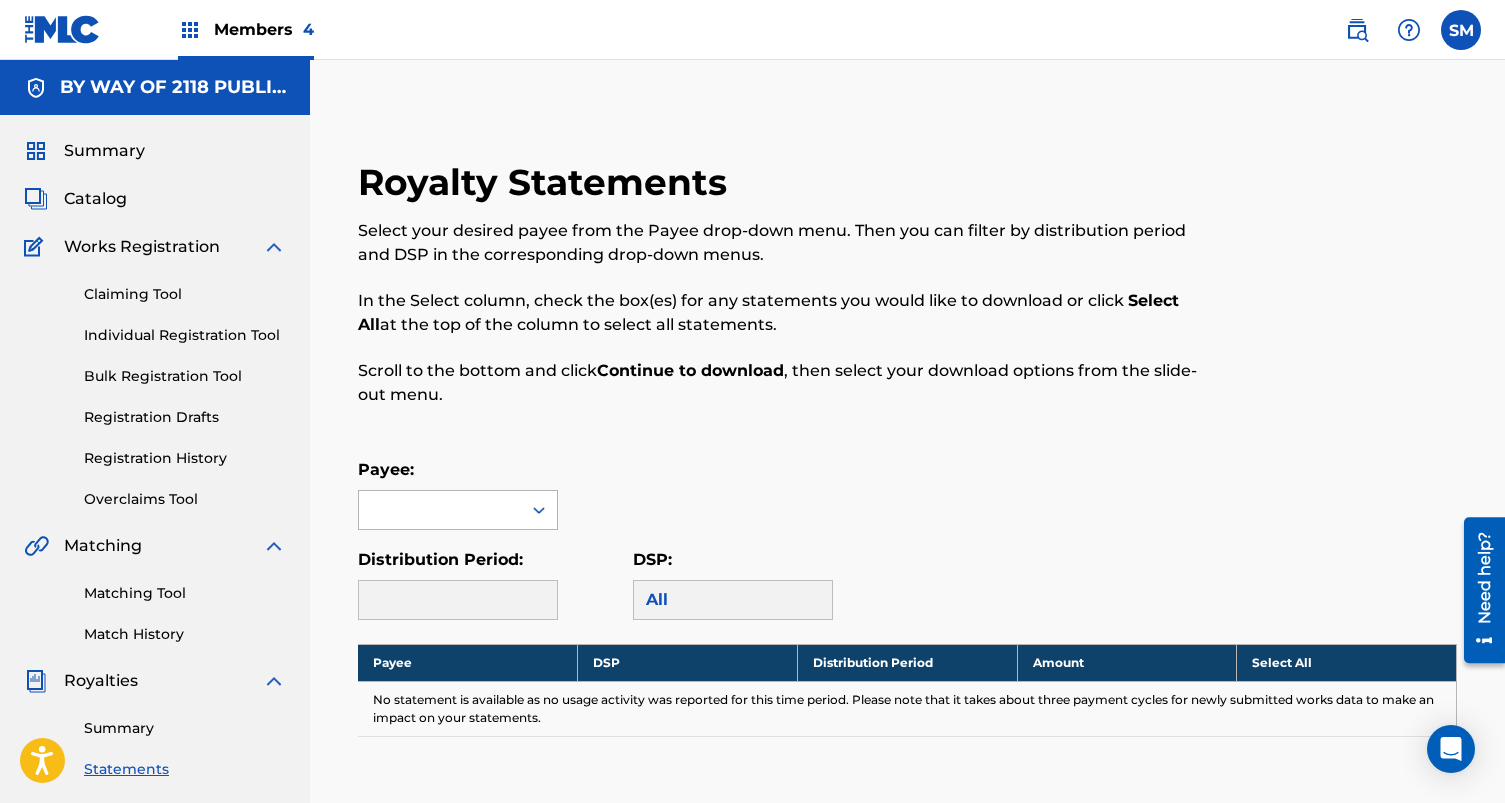 click at bounding box center [440, 510] 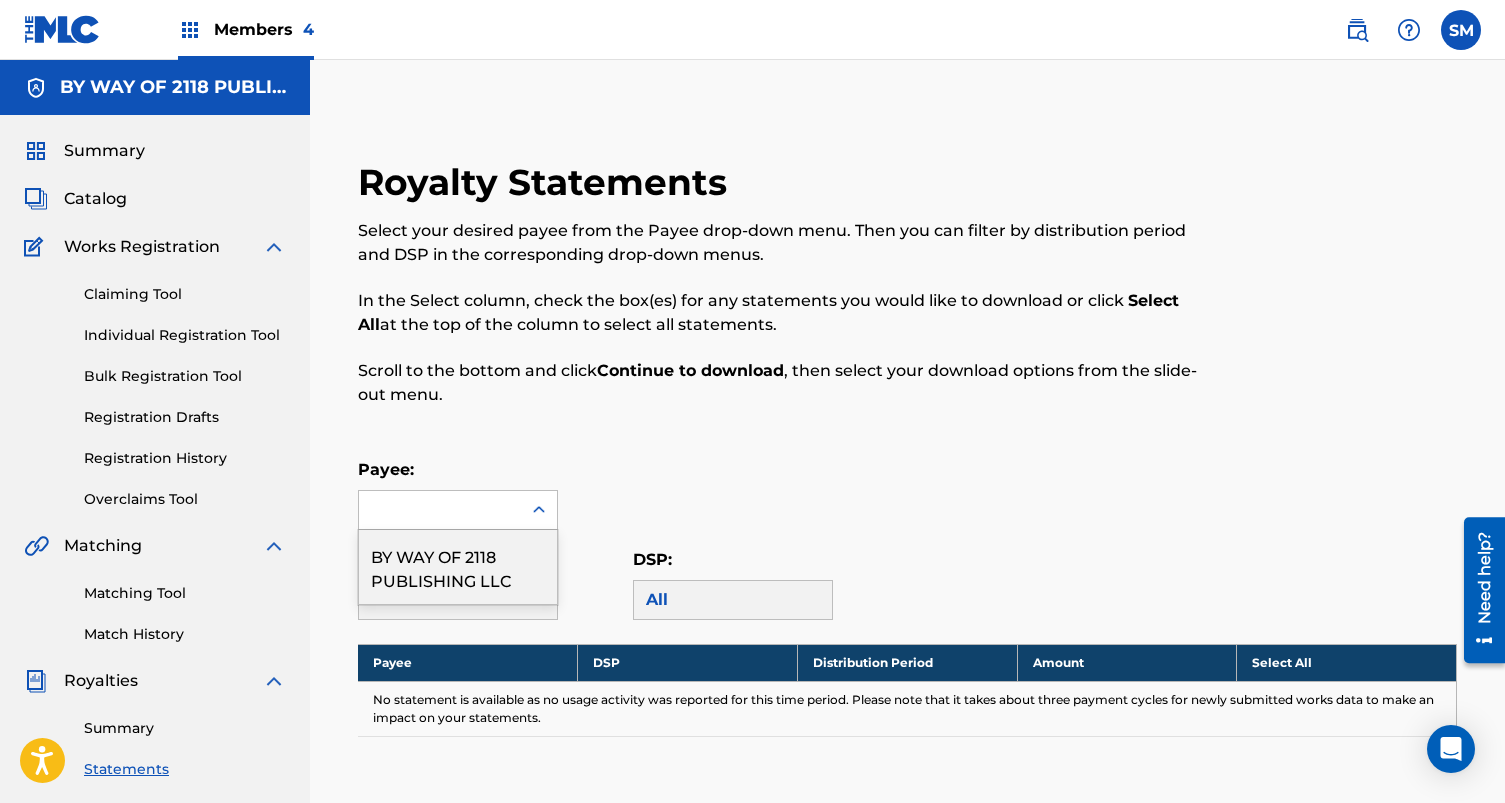 click on "BY WAY OF 2118 PUBLISHING LLC" at bounding box center [458, 567] 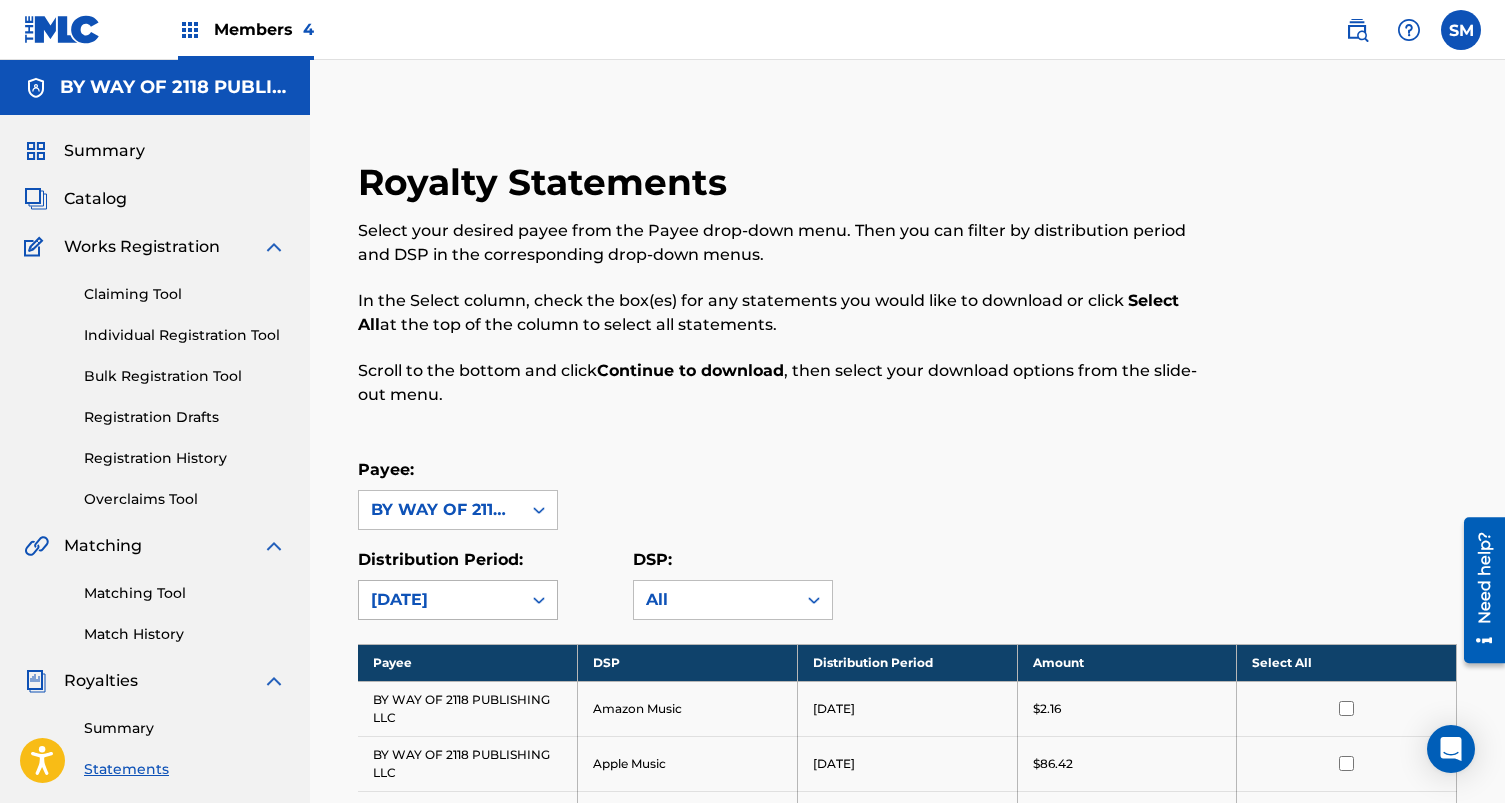 click on "[DATE]" at bounding box center (458, 600) 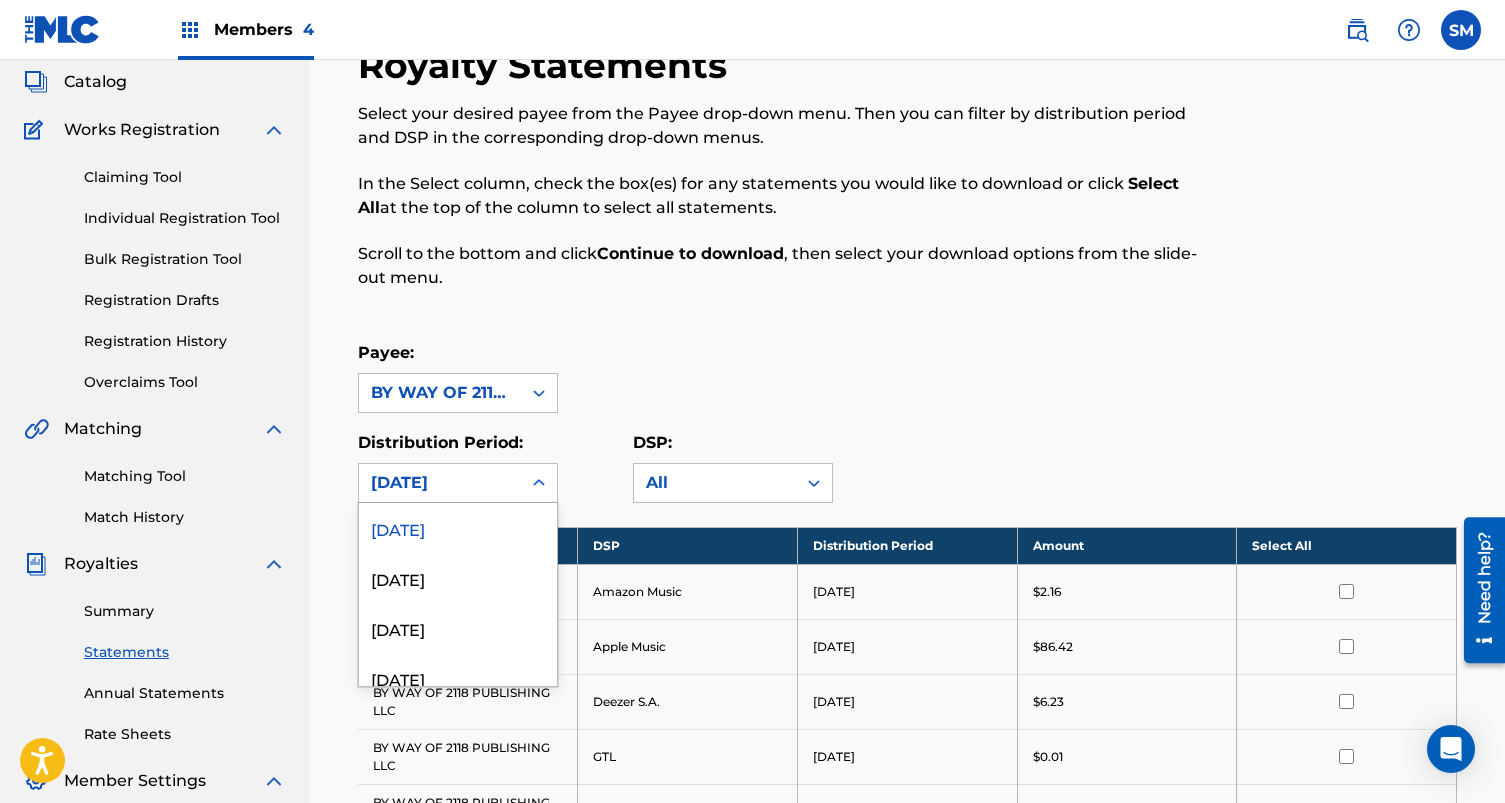 scroll, scrollTop: 118, scrollLeft: 0, axis: vertical 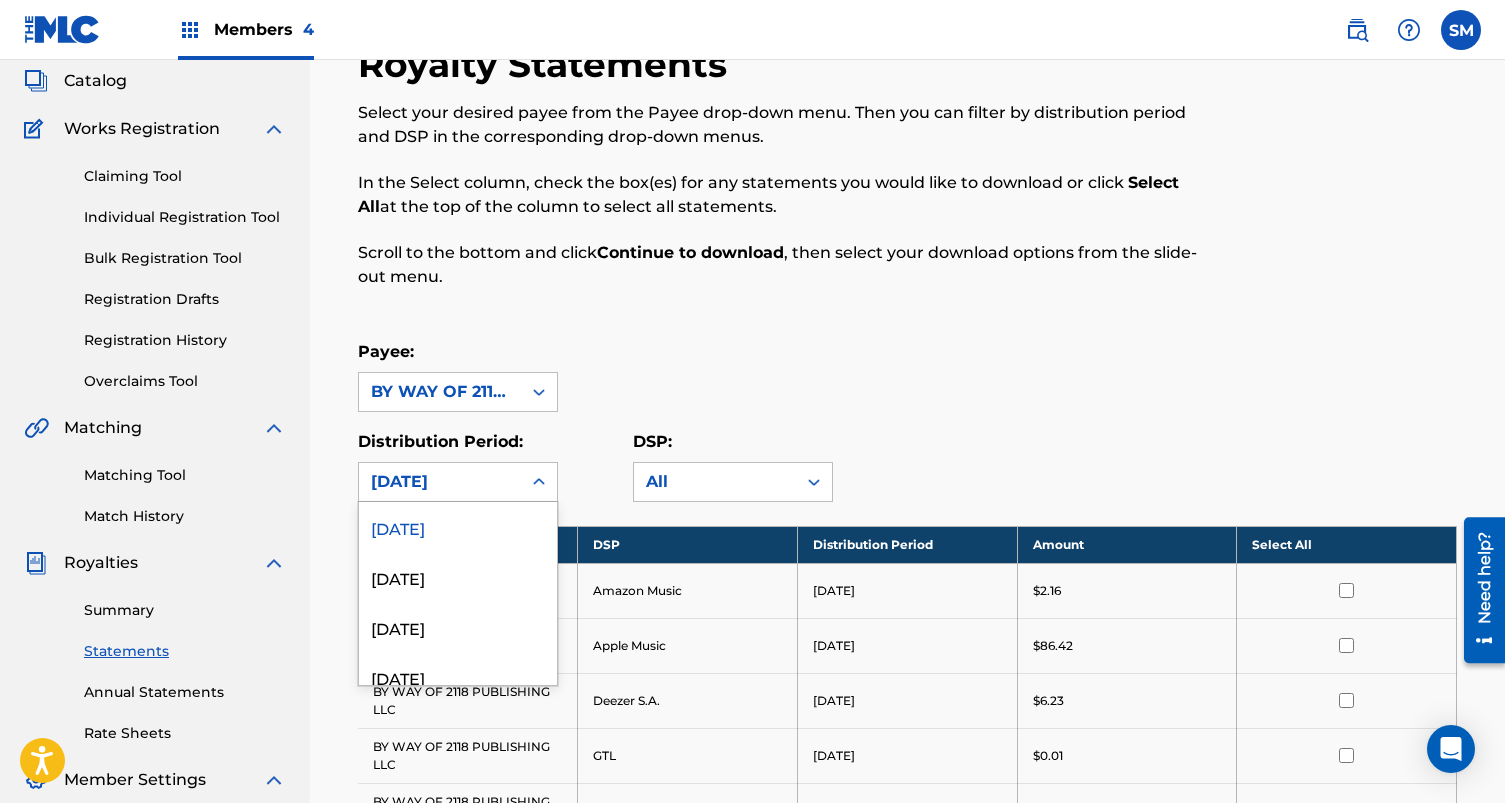 click on "[DATE]" at bounding box center (458, 527) 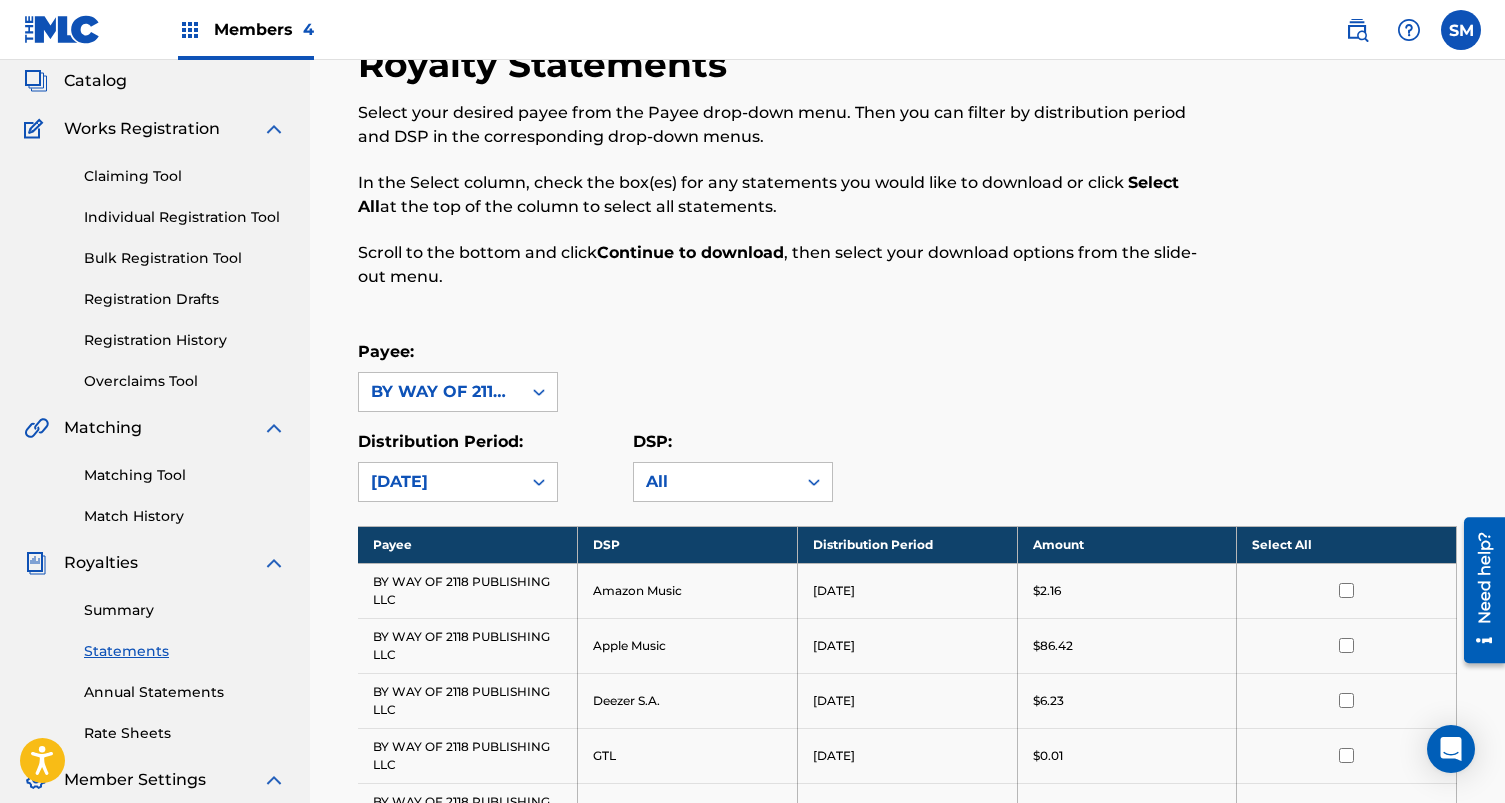click on "Payee: BY WAY OF 2118 PUBLISHING LLC" at bounding box center [907, 376] 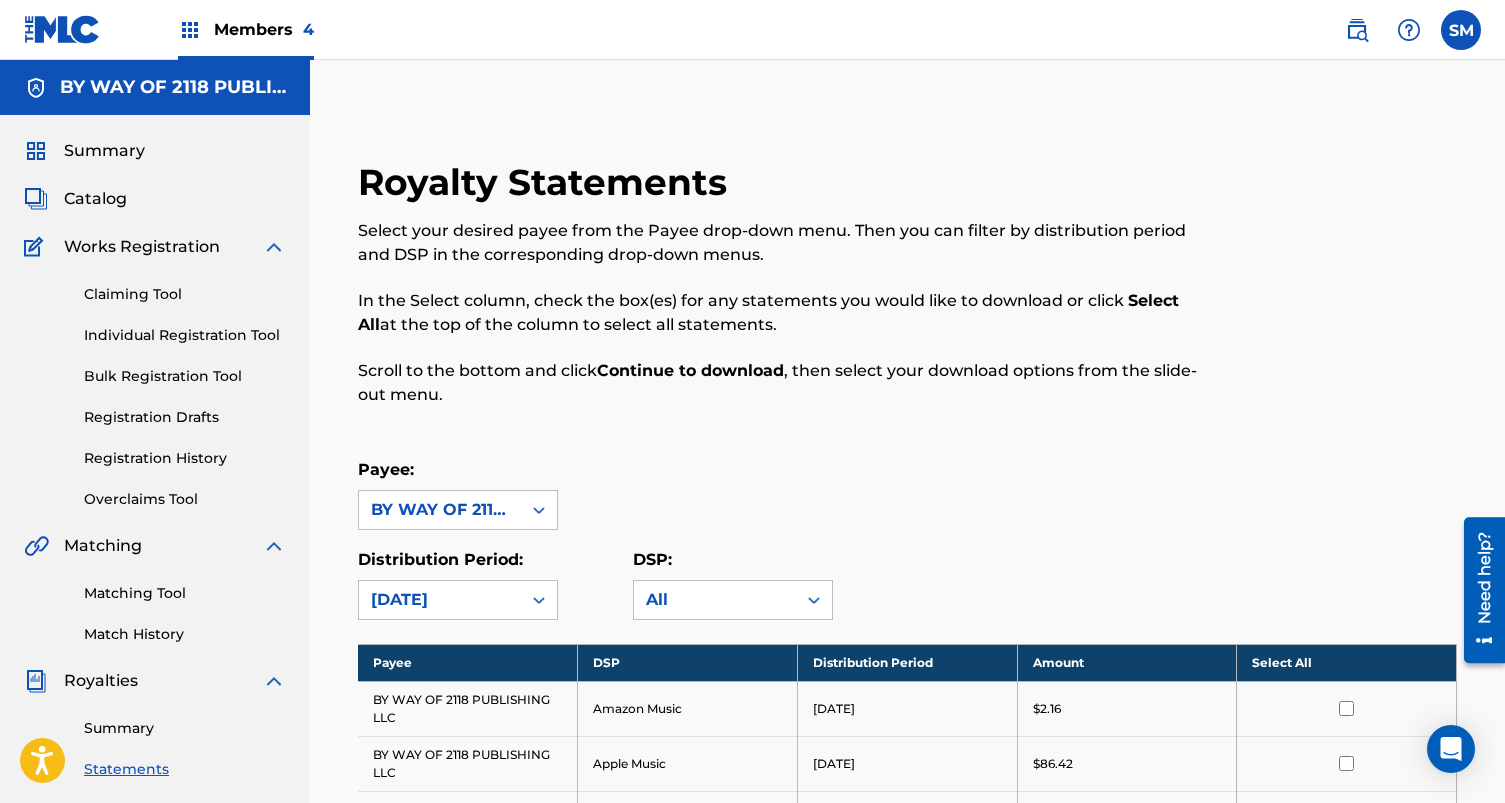 scroll, scrollTop: 10, scrollLeft: 0, axis: vertical 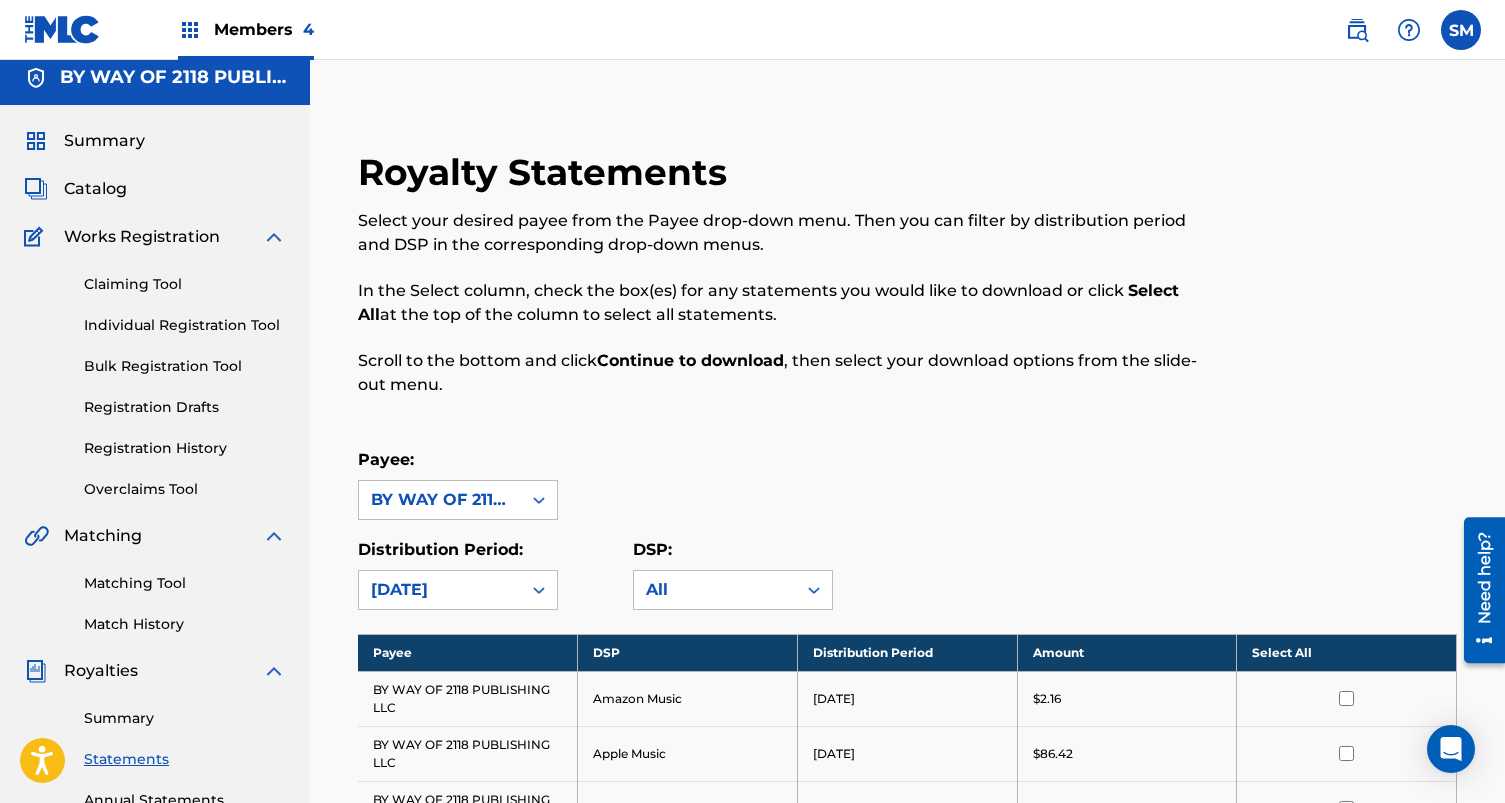 click on "Members    4" at bounding box center [246, 29] 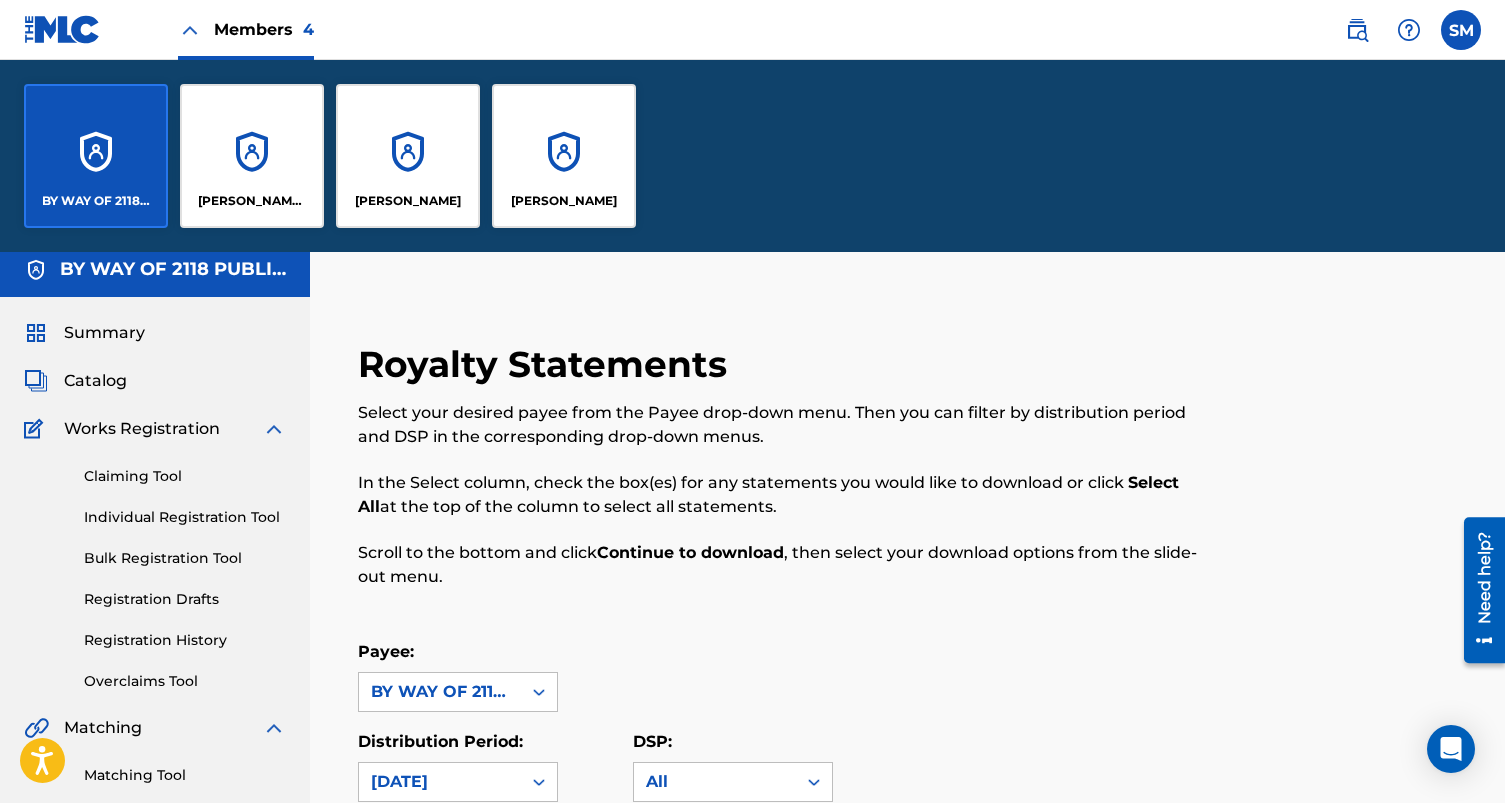 click on "Deno Mebrahitu" at bounding box center [252, 156] 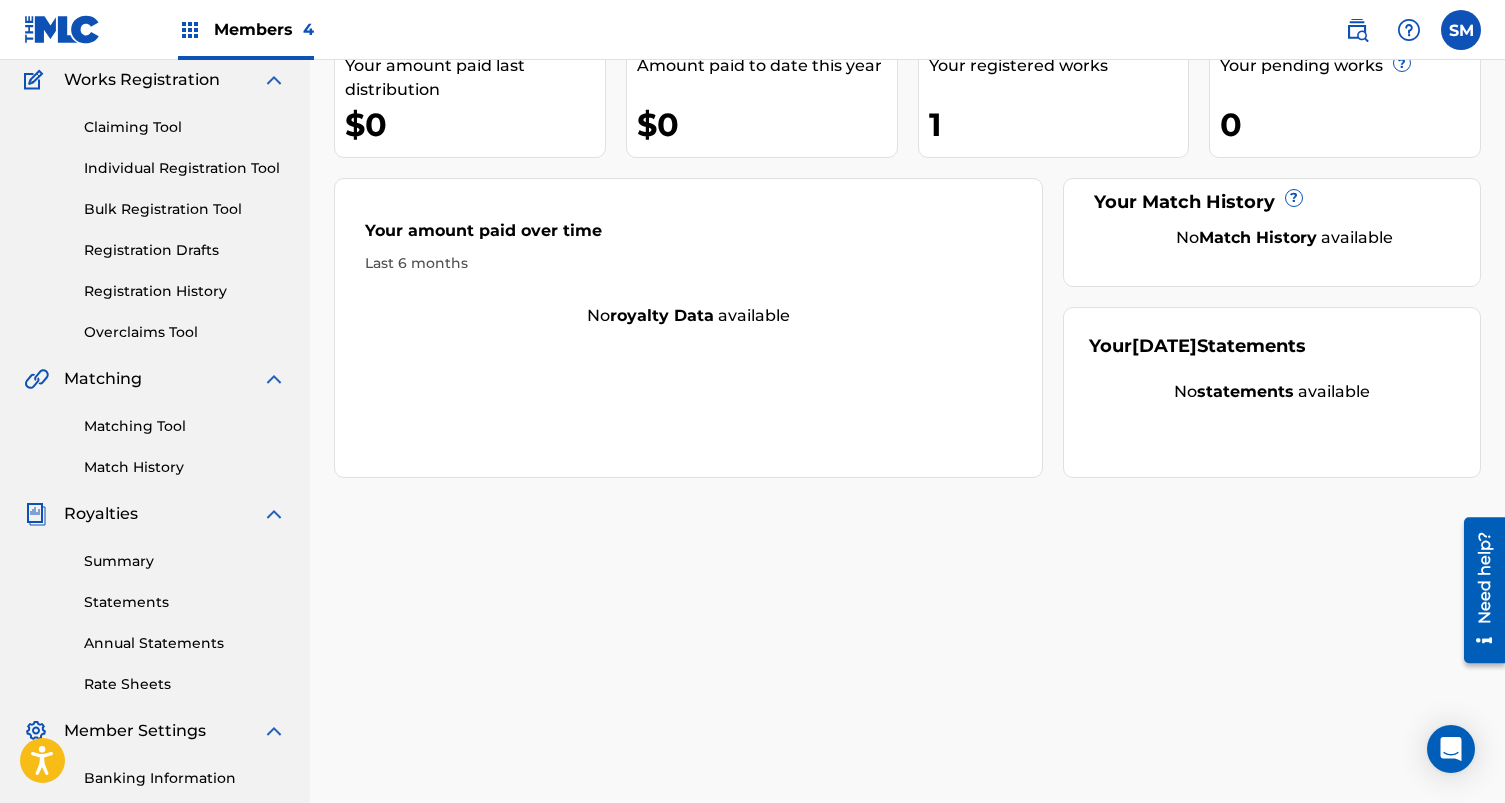scroll, scrollTop: 432, scrollLeft: 0, axis: vertical 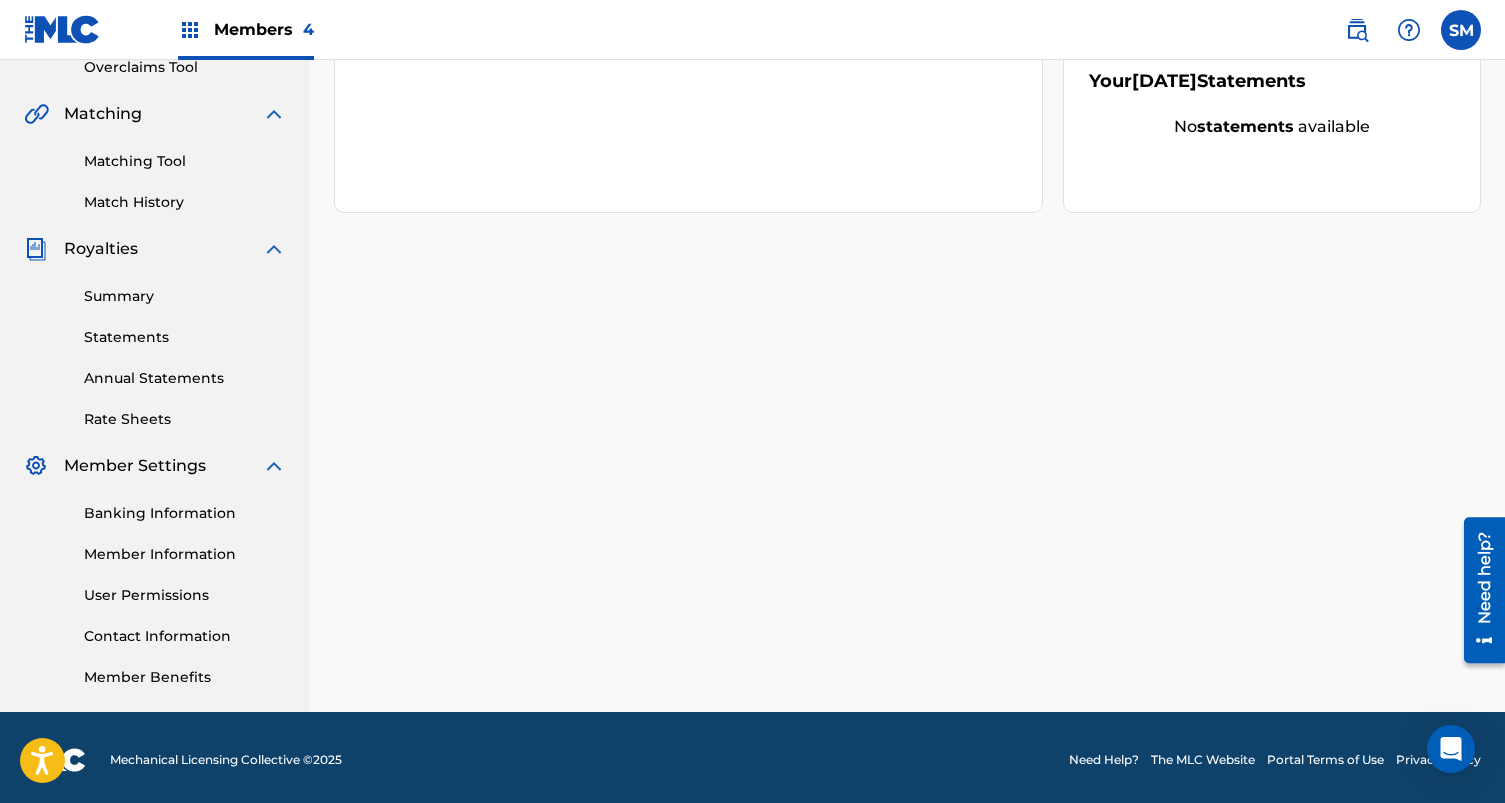 click on "Statements" at bounding box center (185, 337) 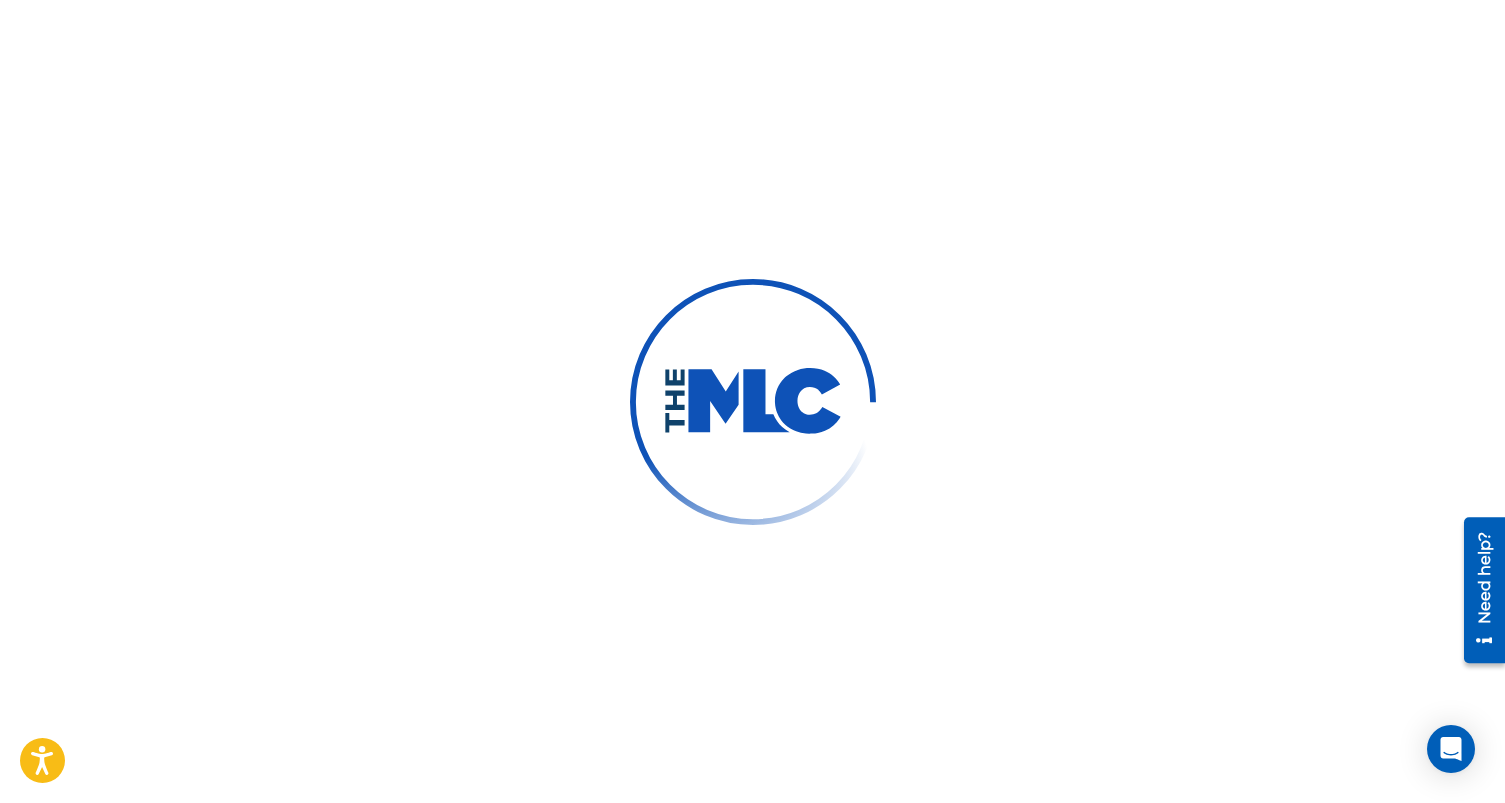 scroll, scrollTop: 0, scrollLeft: 0, axis: both 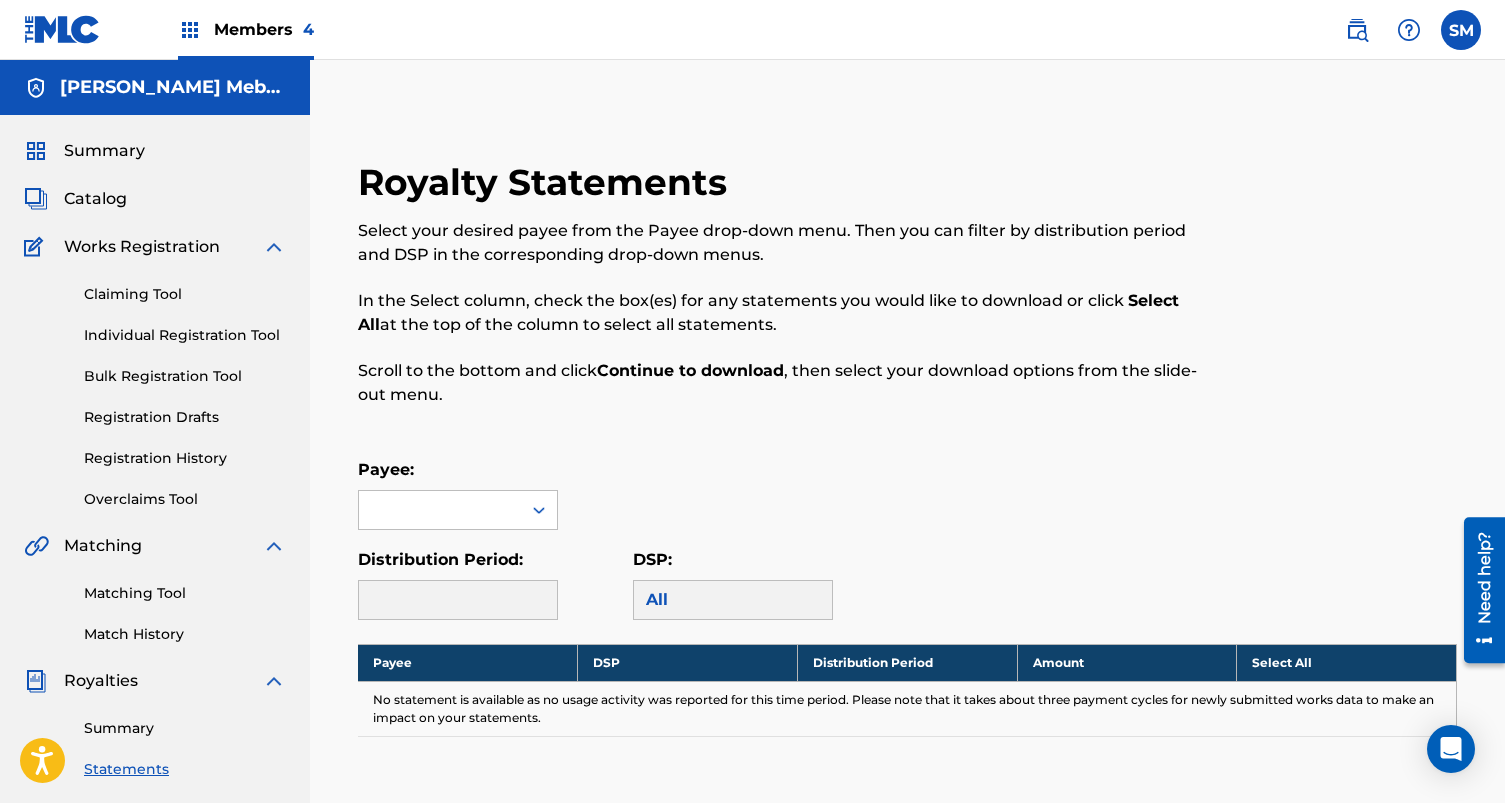 click on "Payee: Distribution Period: DSP: All" at bounding box center (907, 539) 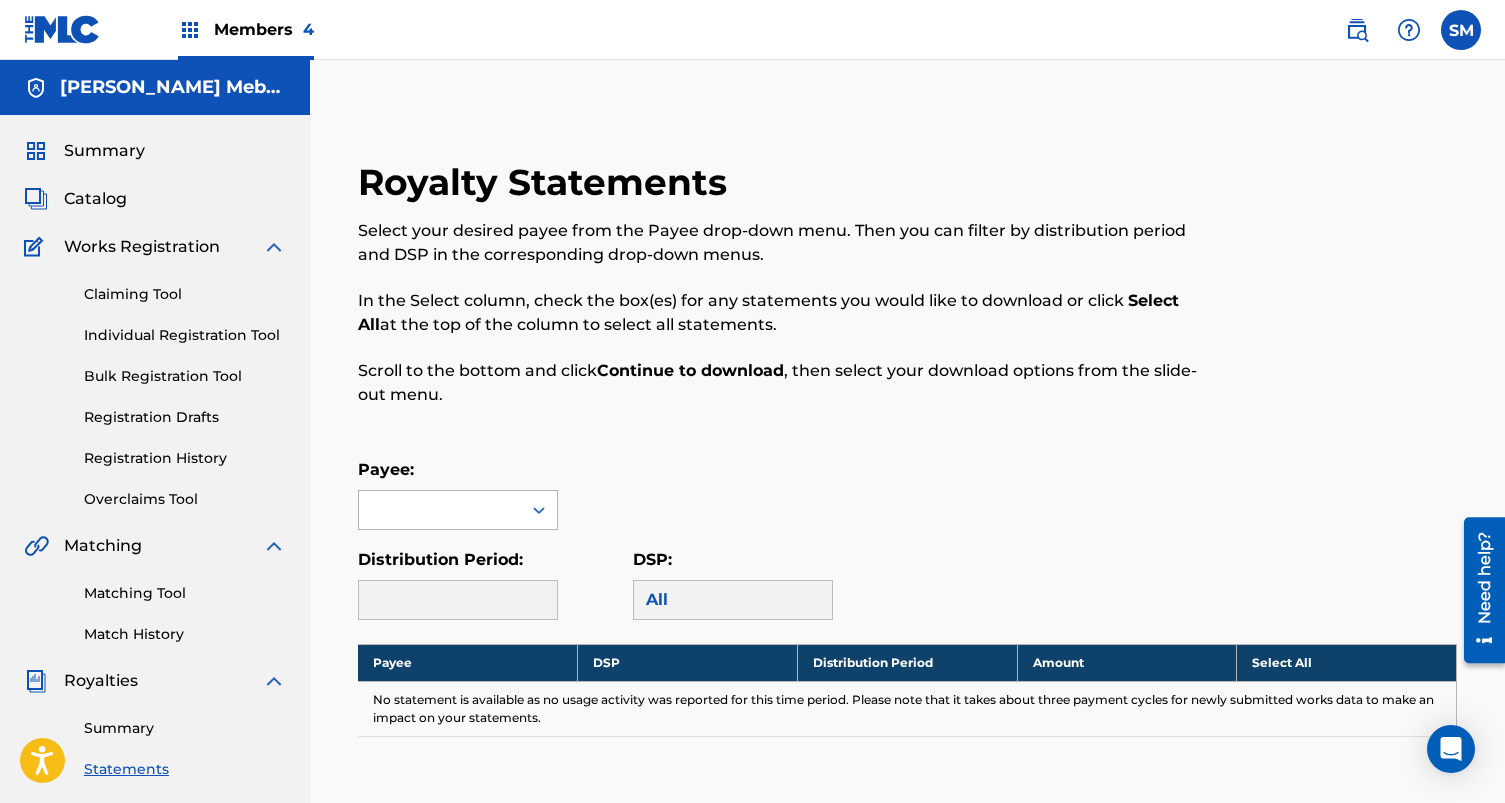 click at bounding box center (440, 510) 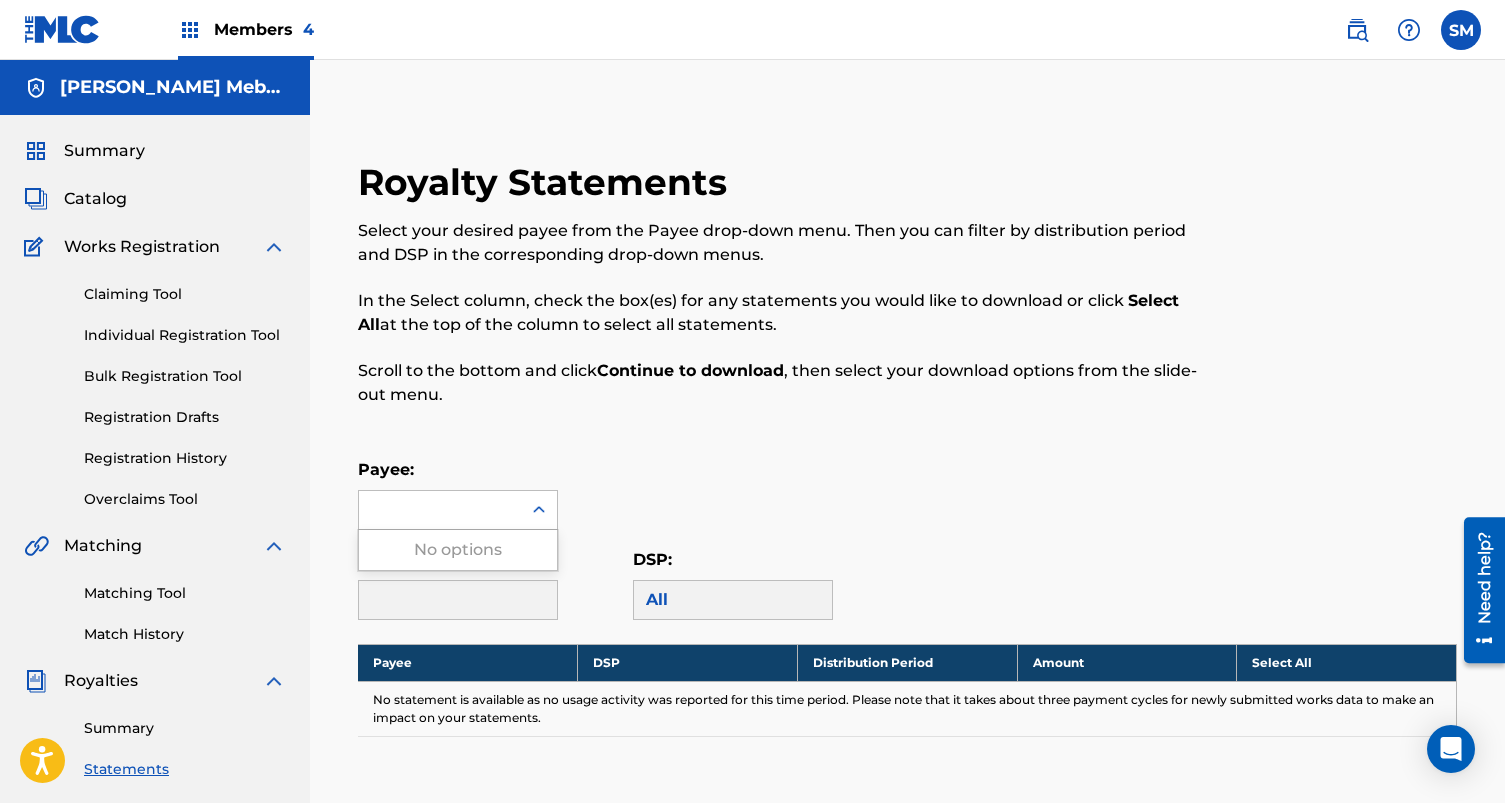 click on "No options" at bounding box center (458, 550) 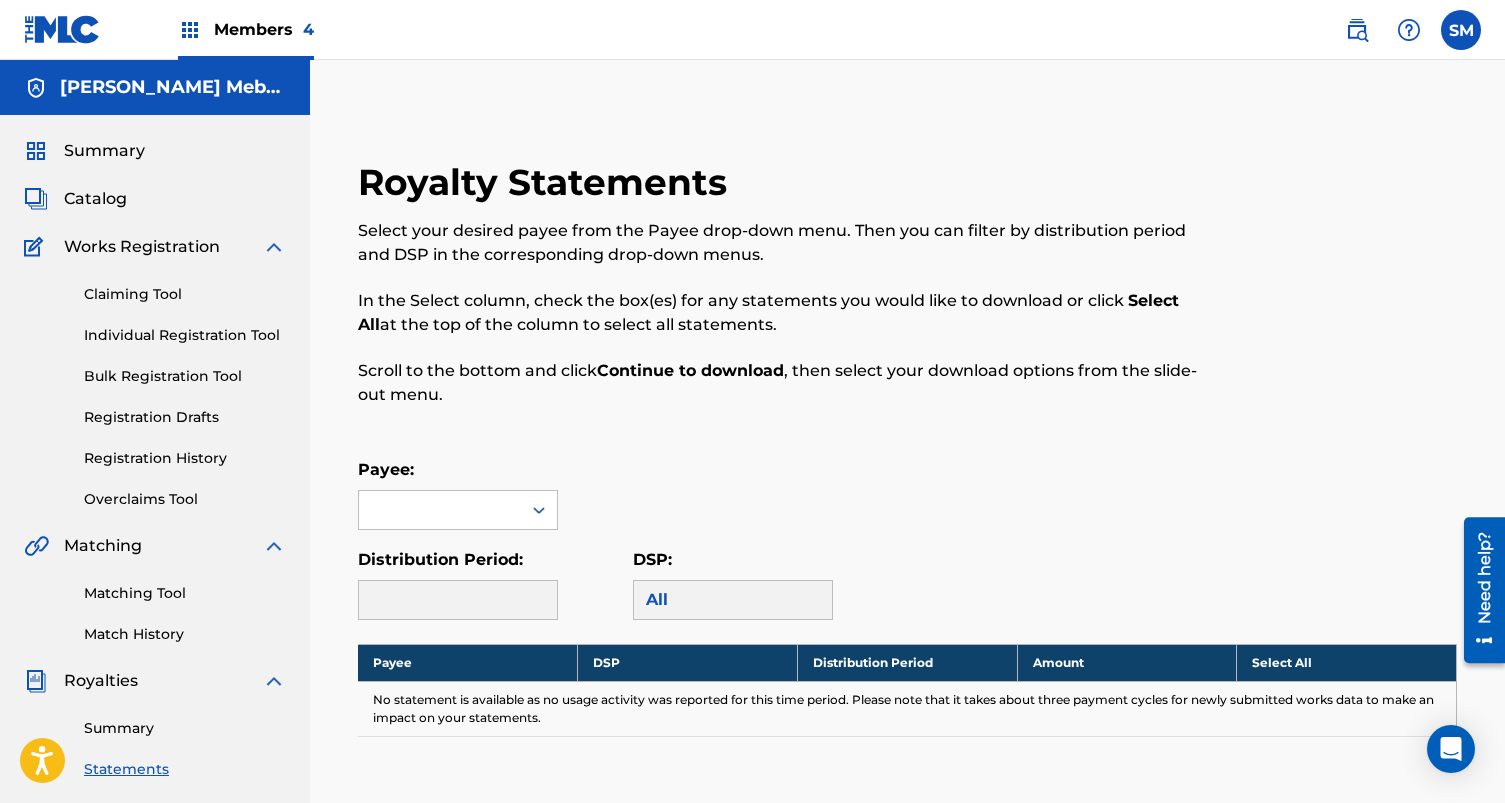 click on "Payee:" at bounding box center (907, 494) 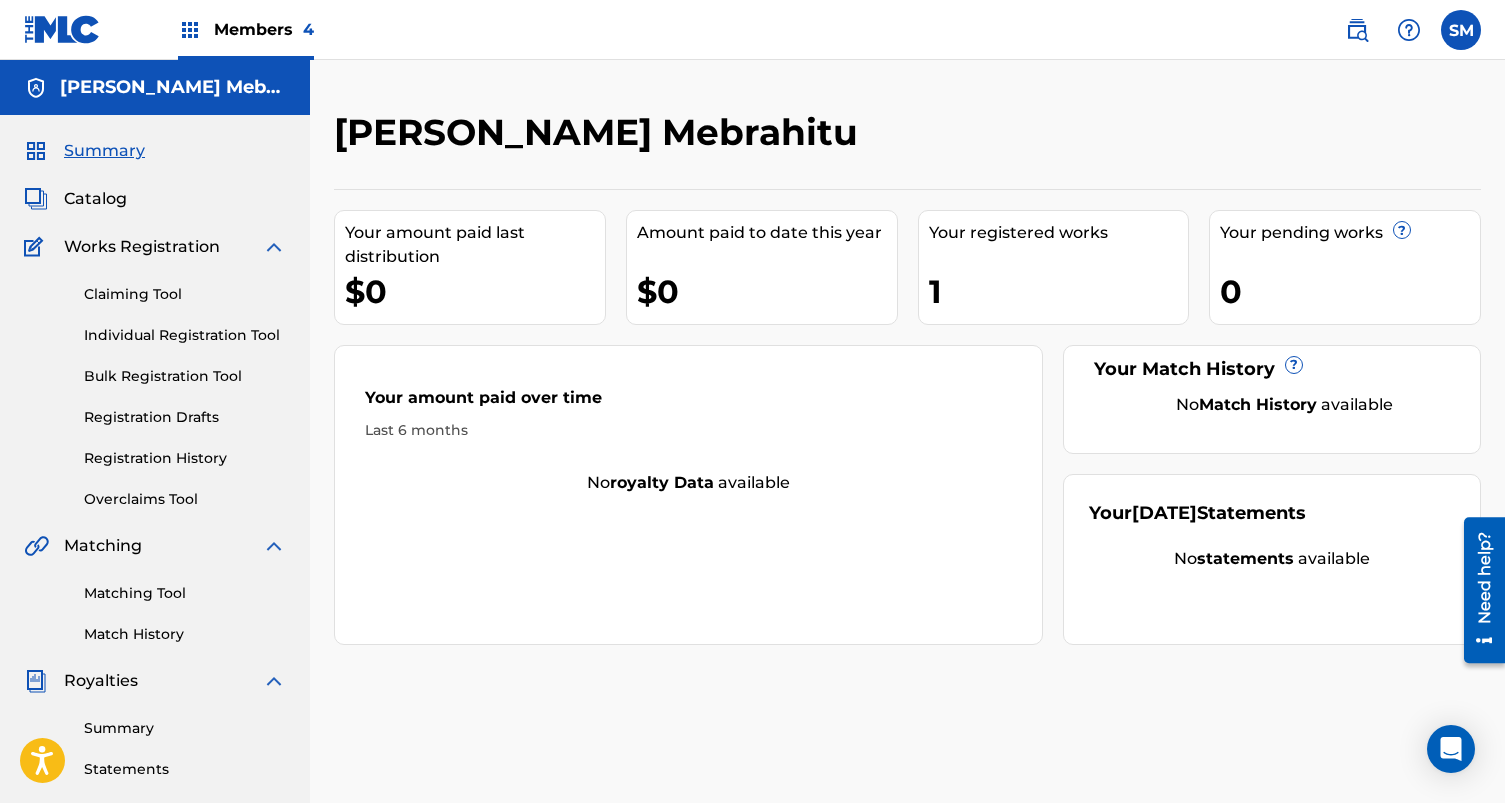 click on "Registration History" at bounding box center [185, 458] 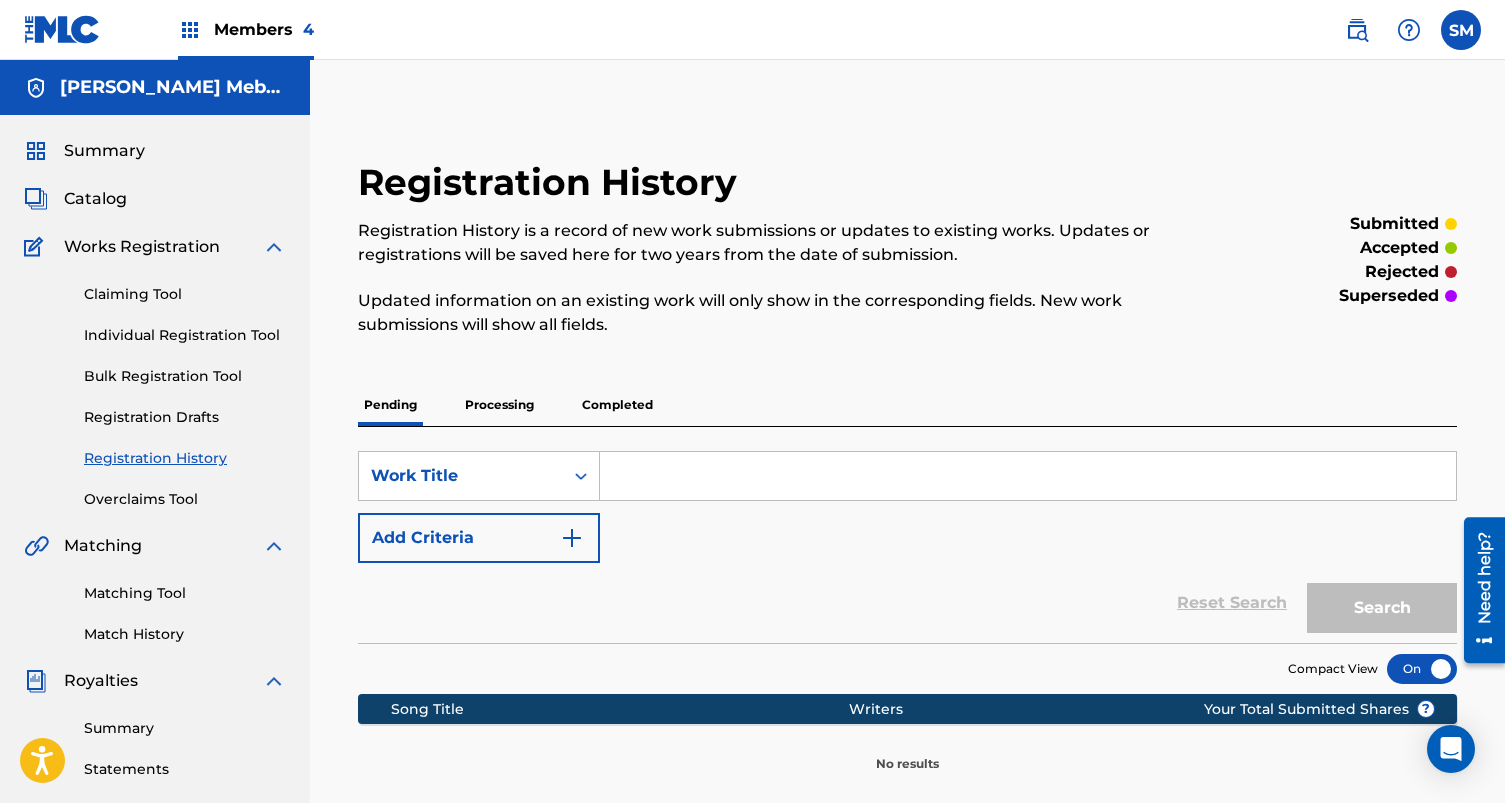 click on "Processing" at bounding box center [499, 405] 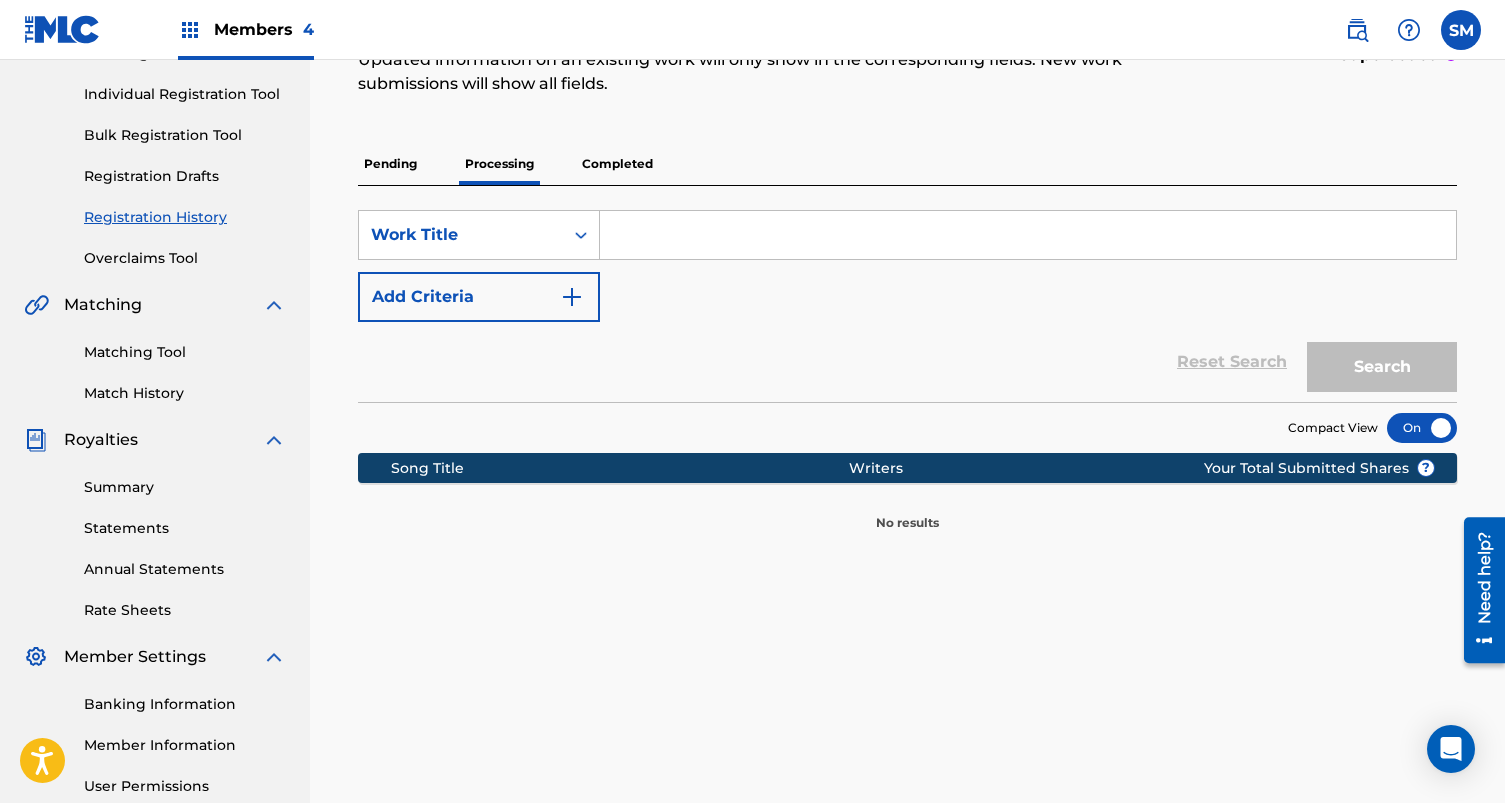 scroll, scrollTop: 233, scrollLeft: 0, axis: vertical 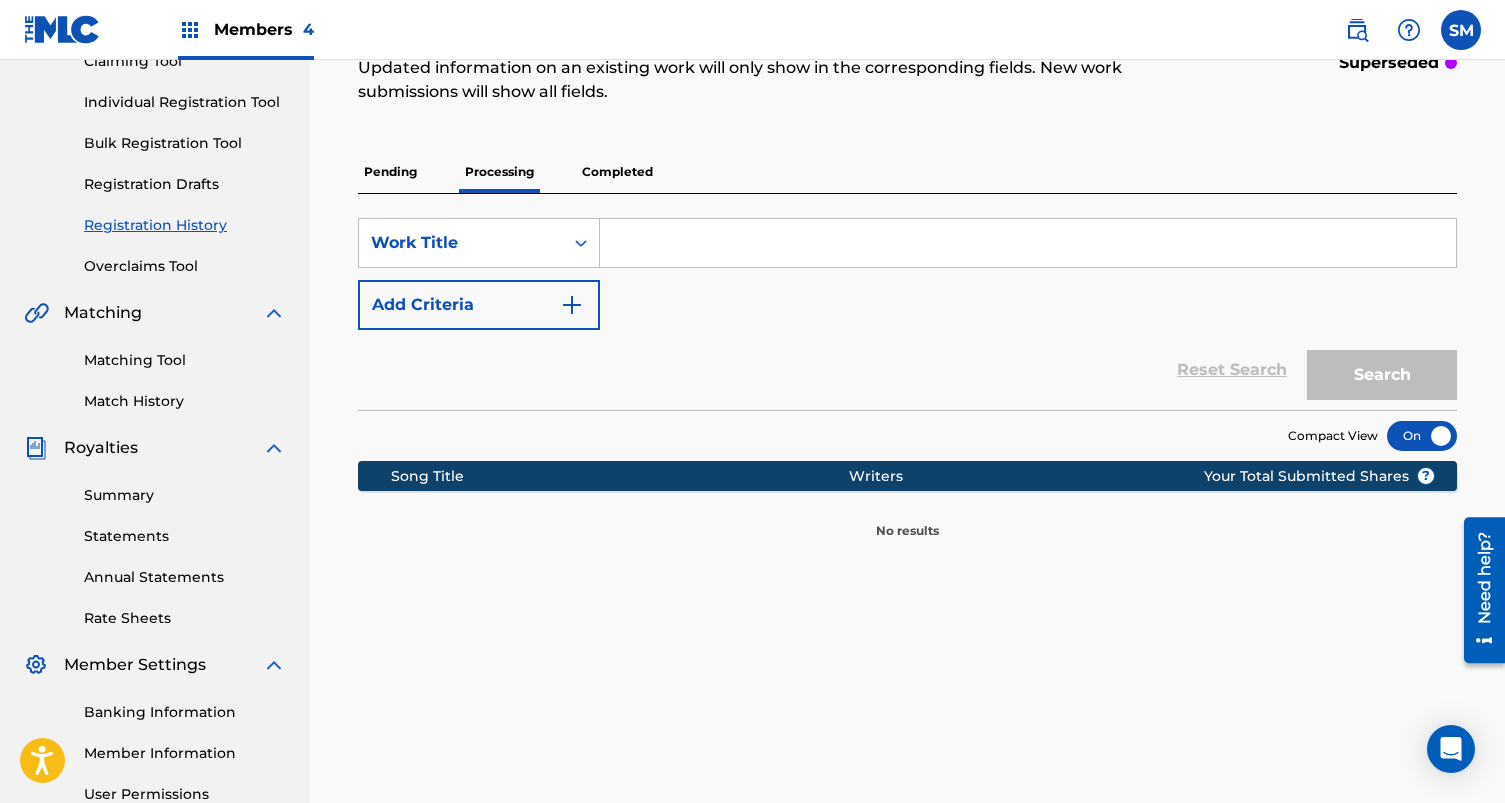 click on "Completed" at bounding box center [617, 172] 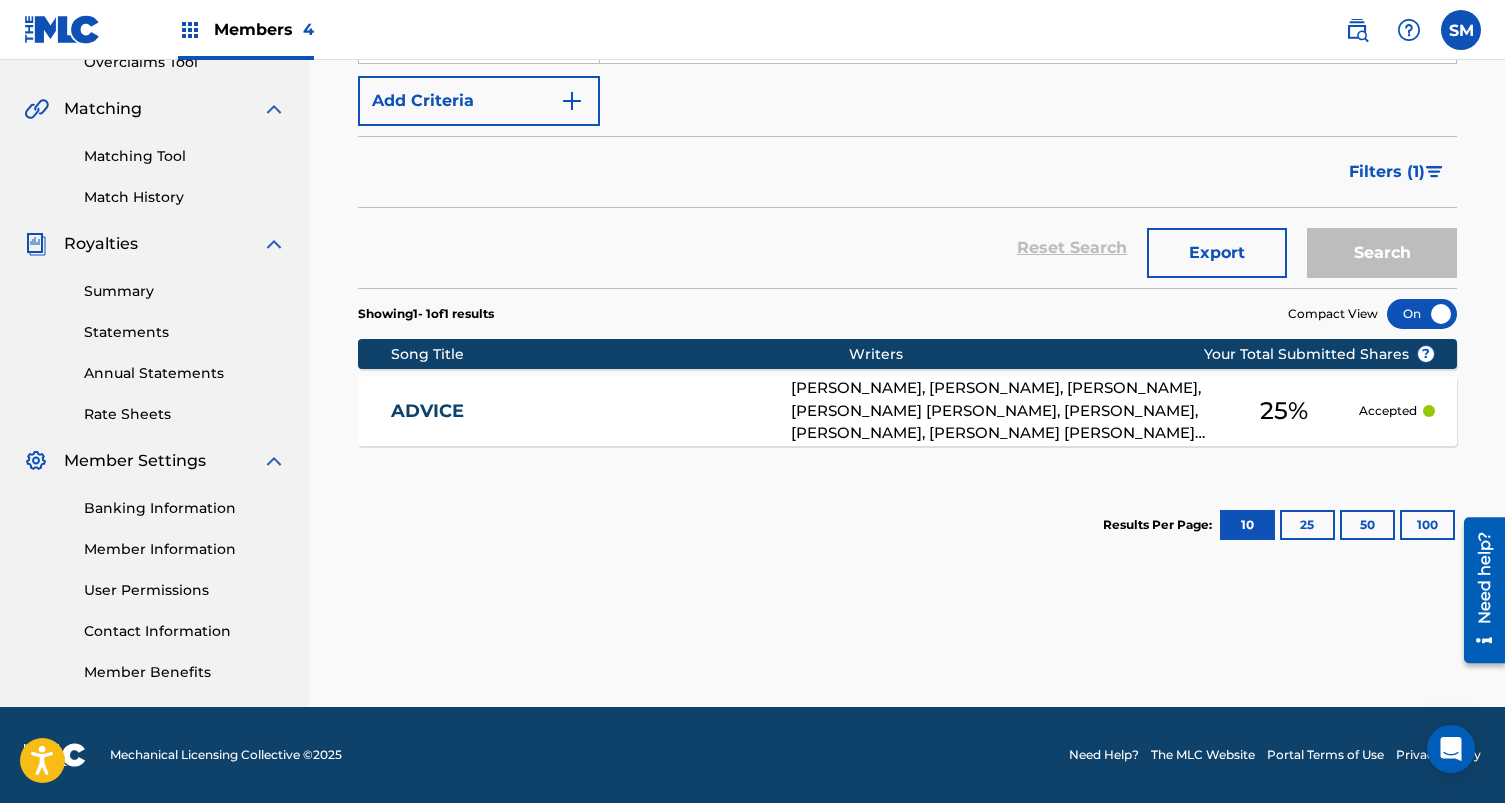 scroll, scrollTop: 437, scrollLeft: 0, axis: vertical 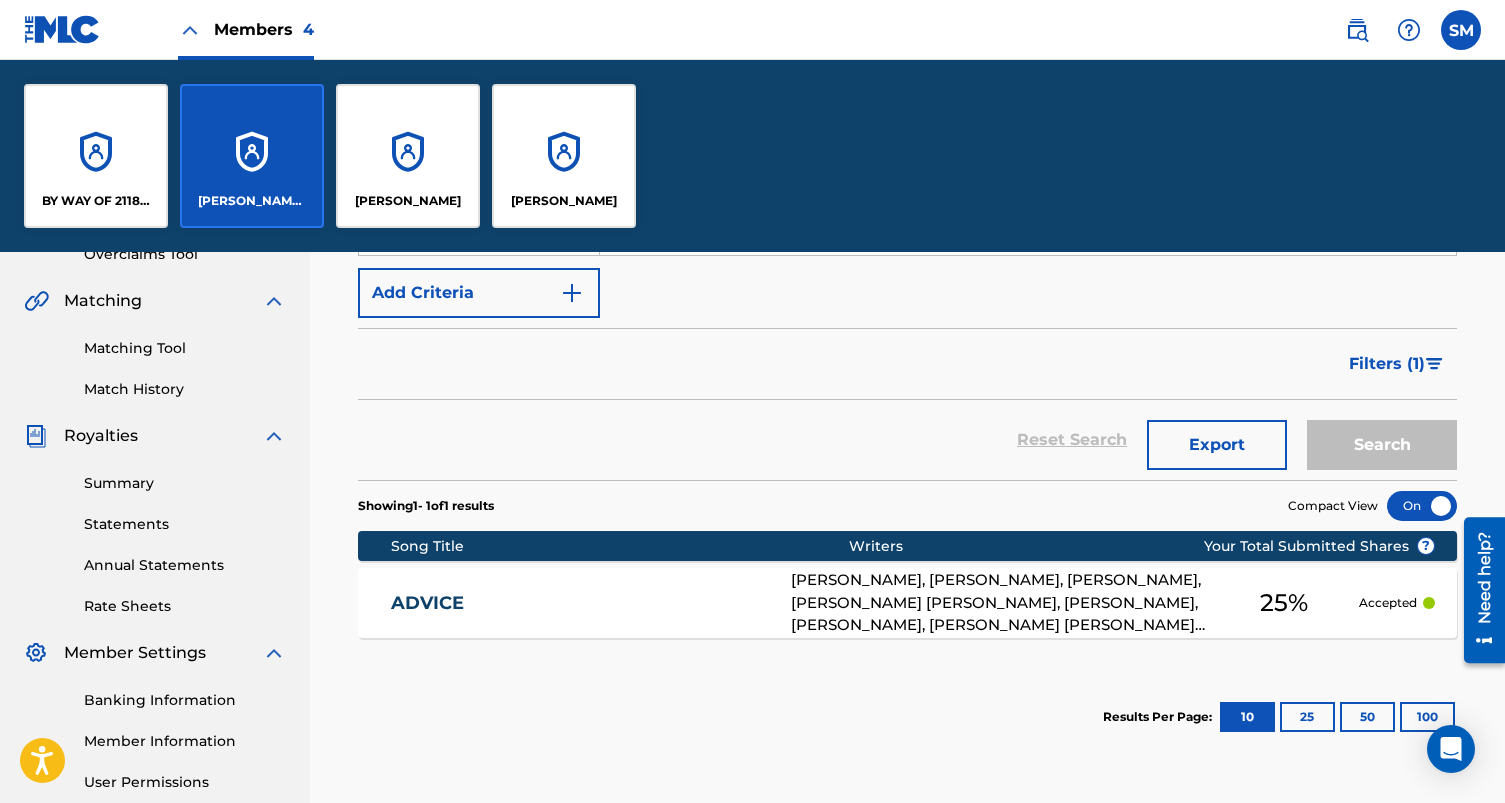 click on "[PERSON_NAME]" at bounding box center (564, 201) 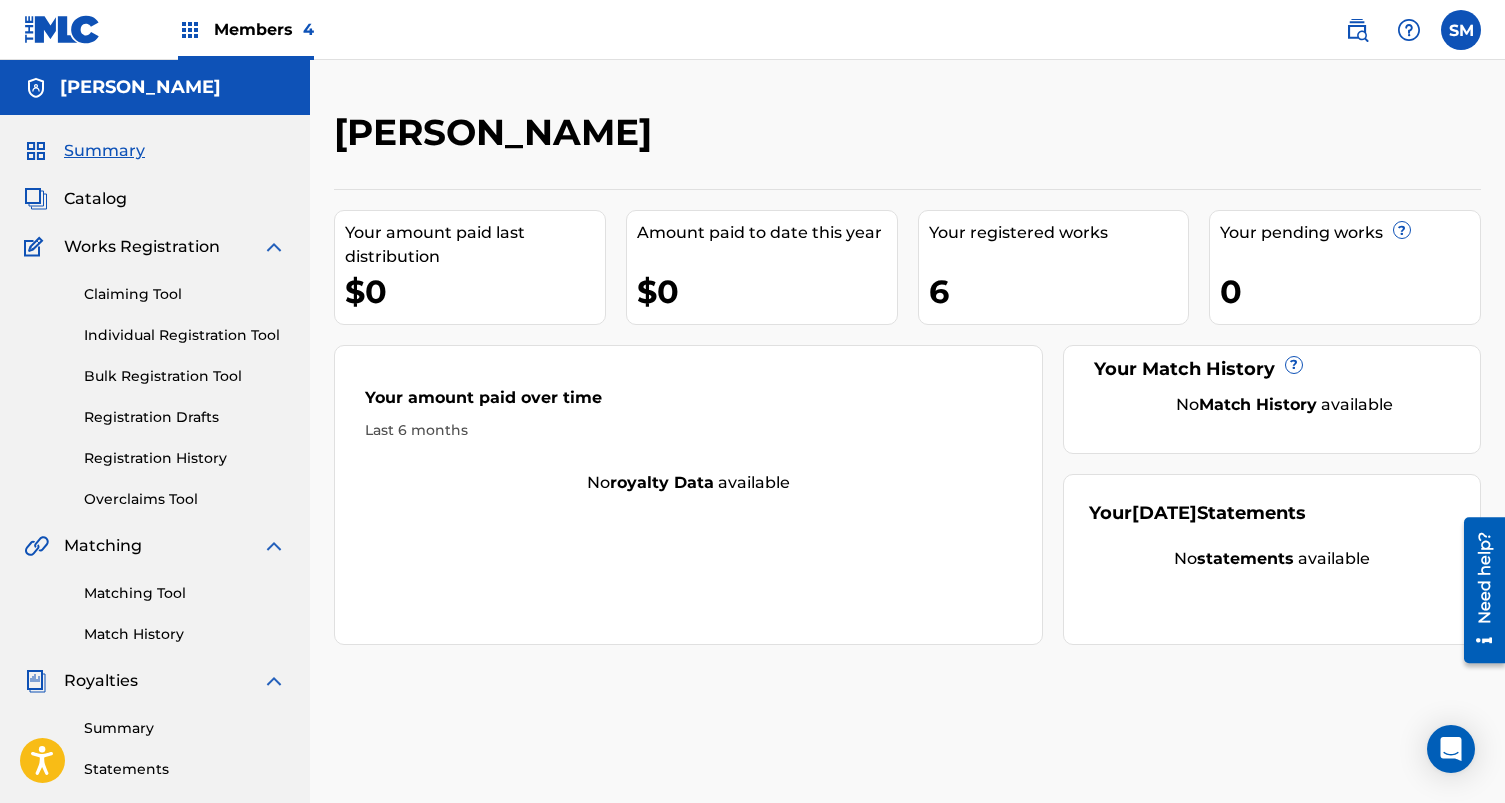 click on "Registration History" at bounding box center (185, 458) 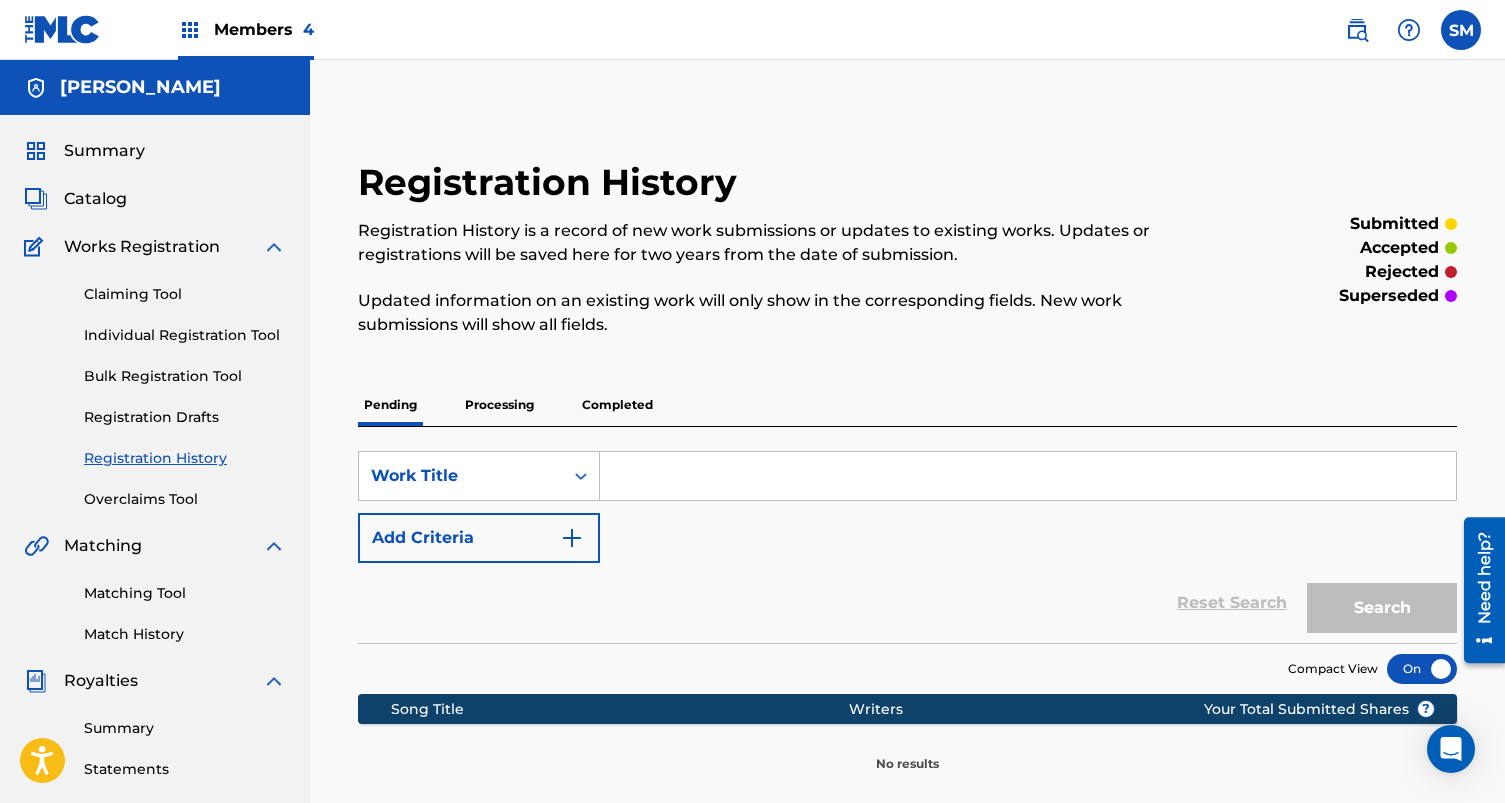 click on "Processing" at bounding box center (499, 405) 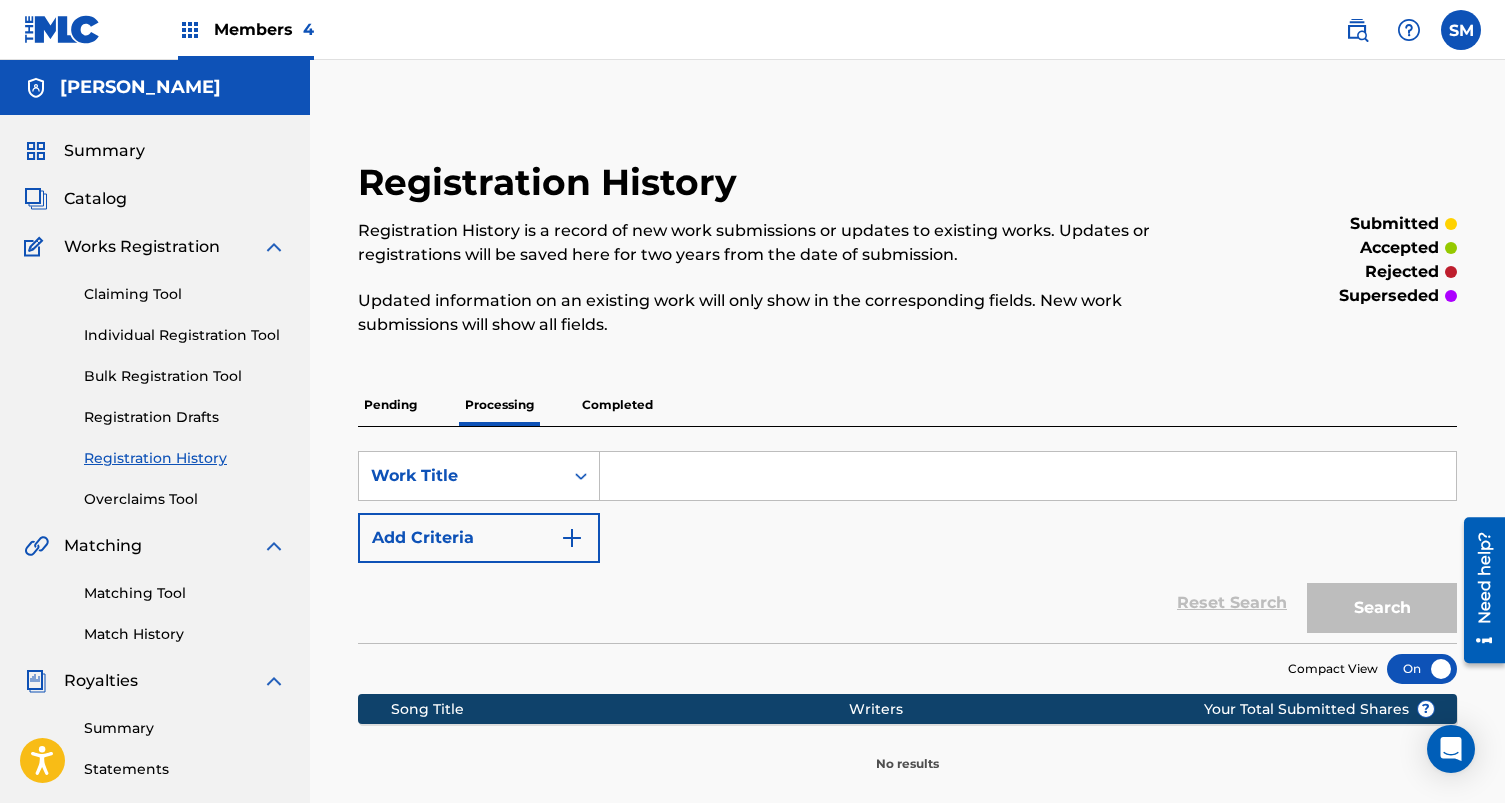 click on "Completed" at bounding box center [617, 405] 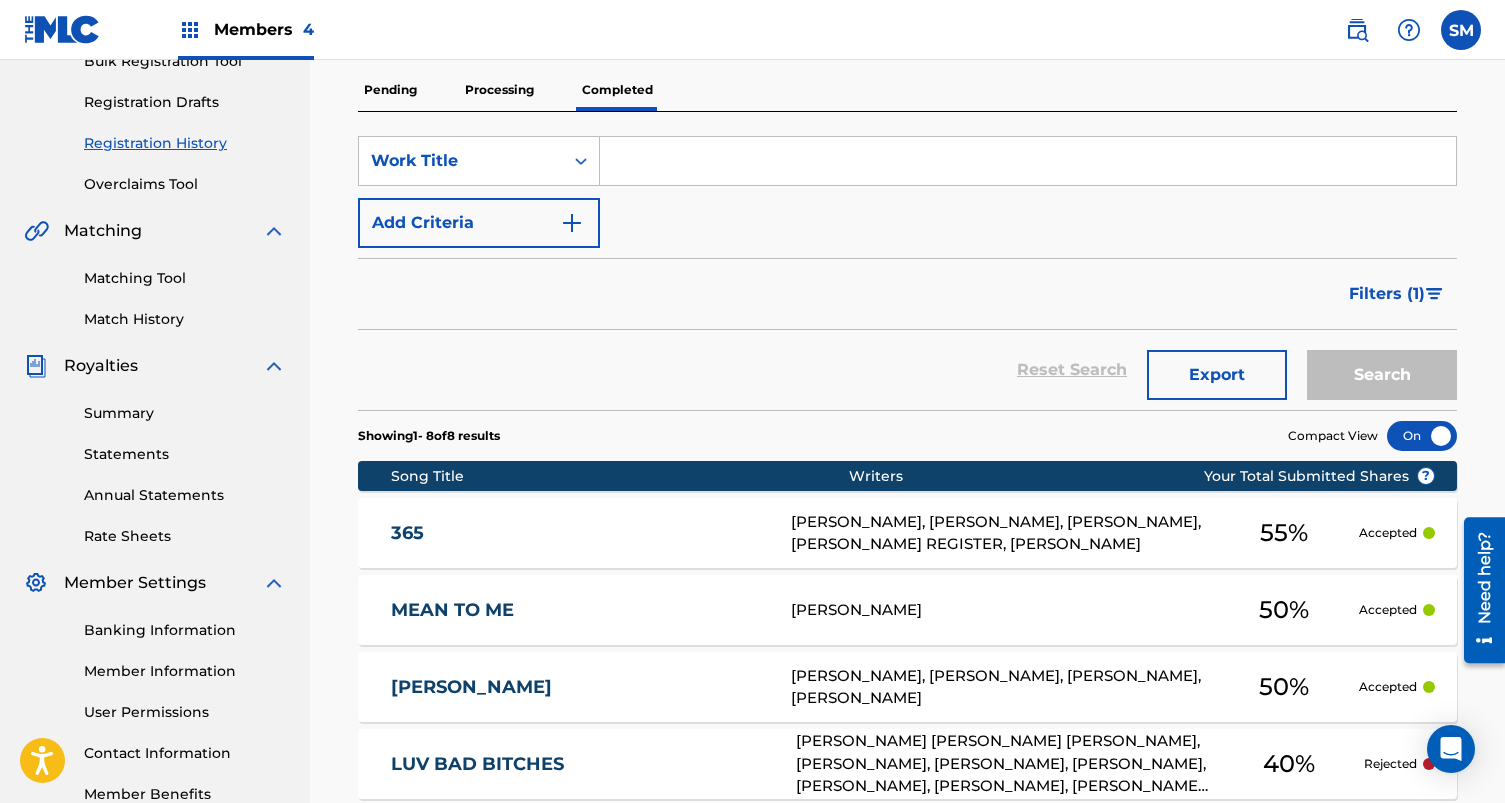 scroll, scrollTop: 597, scrollLeft: 0, axis: vertical 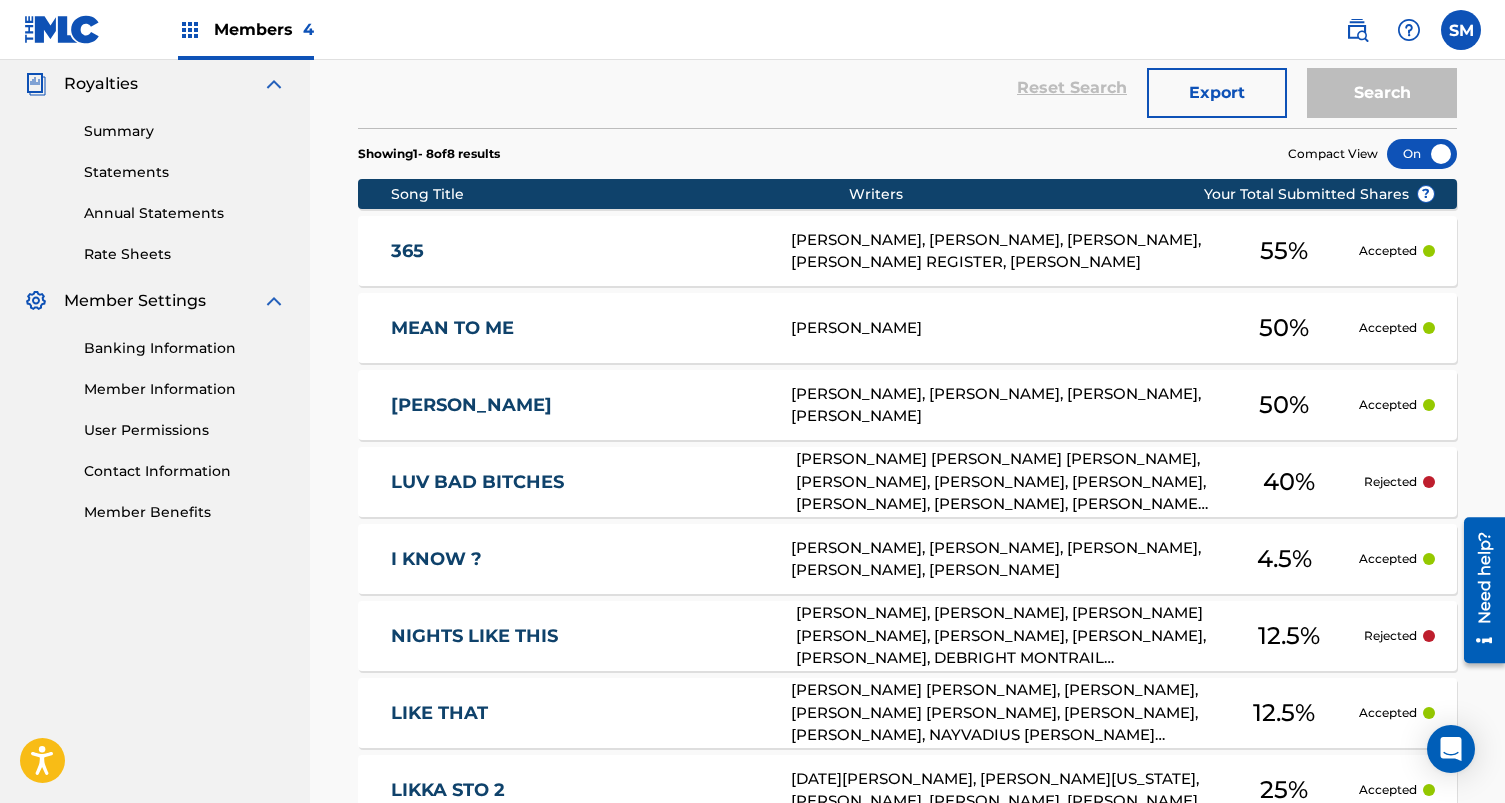 click on "Members    4" at bounding box center [246, 29] 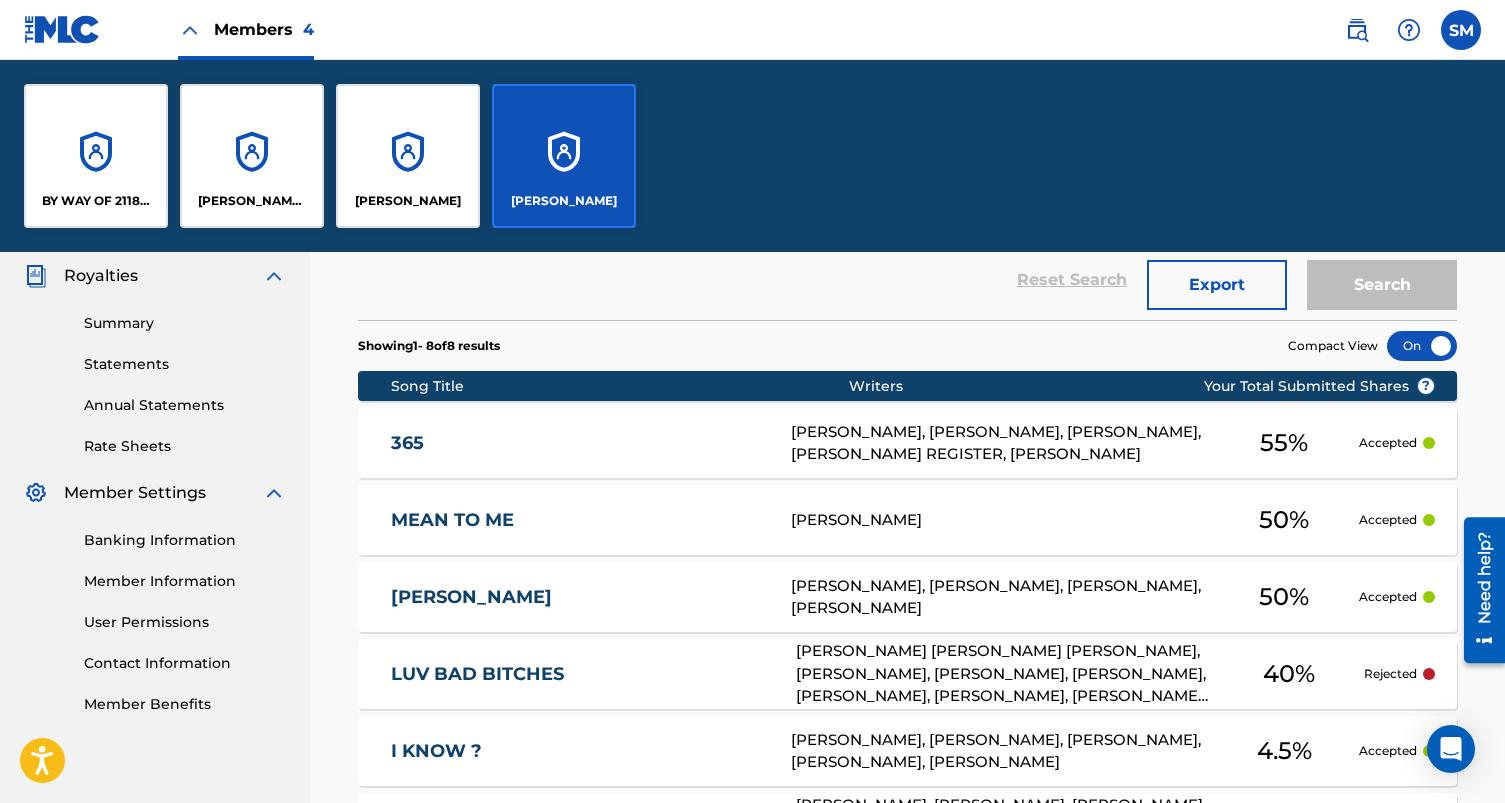 click on "[PERSON_NAME]" at bounding box center [408, 156] 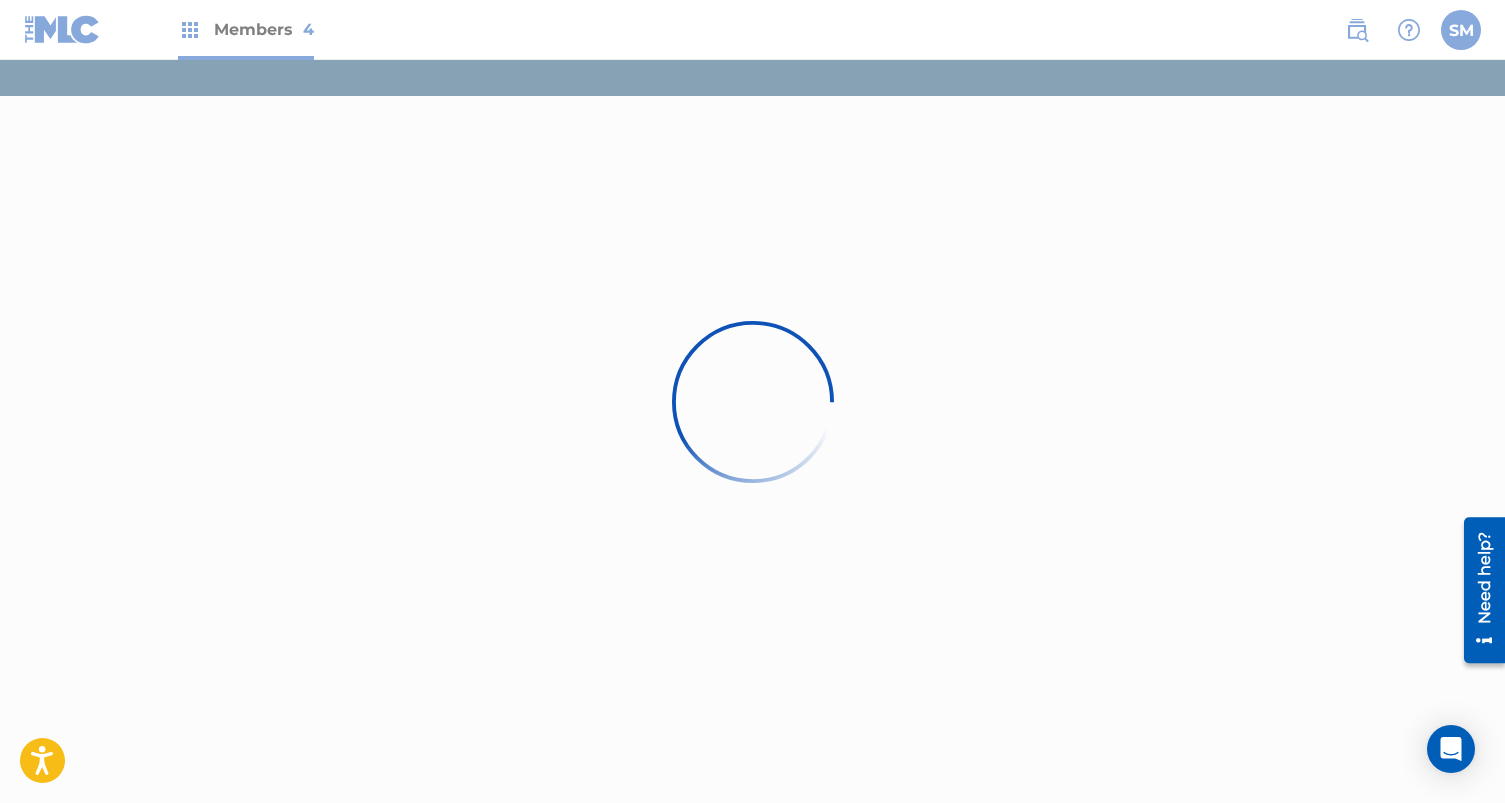 scroll, scrollTop: 0, scrollLeft: 0, axis: both 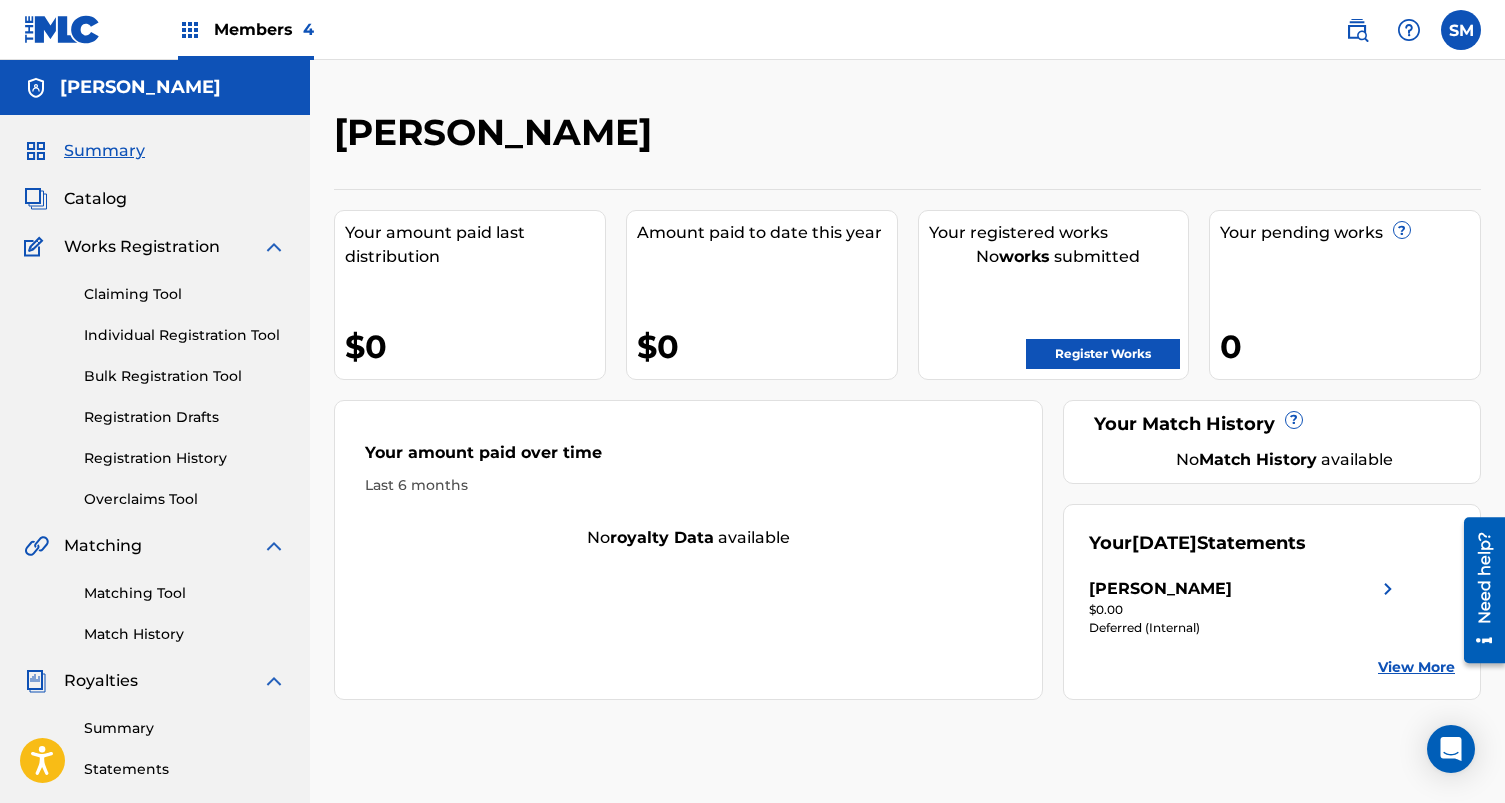 click on "Members    4" at bounding box center [246, 29] 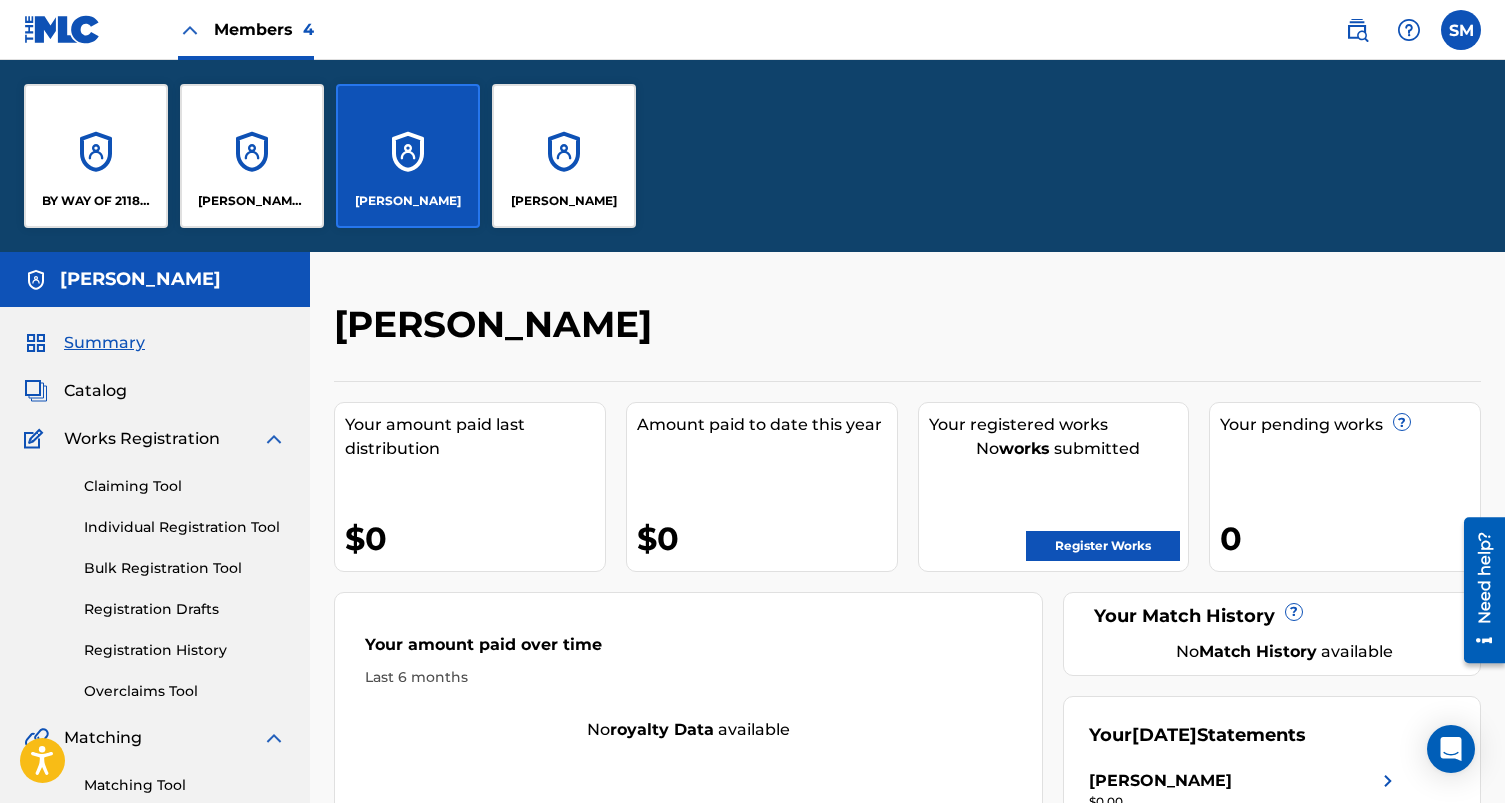 click on "[PERSON_NAME] Mebrahitu" at bounding box center (252, 201) 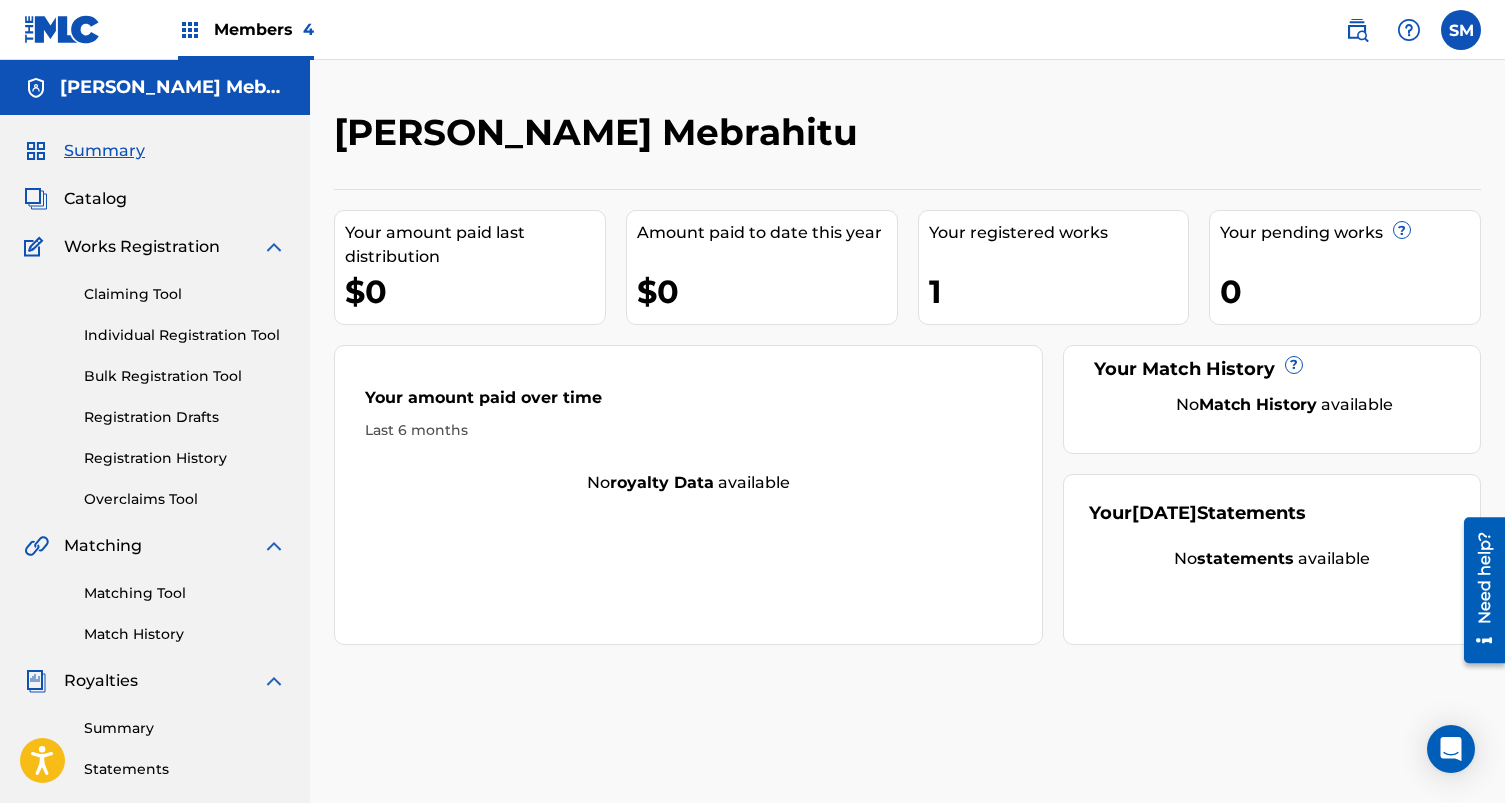 click on "Registration History" at bounding box center [185, 458] 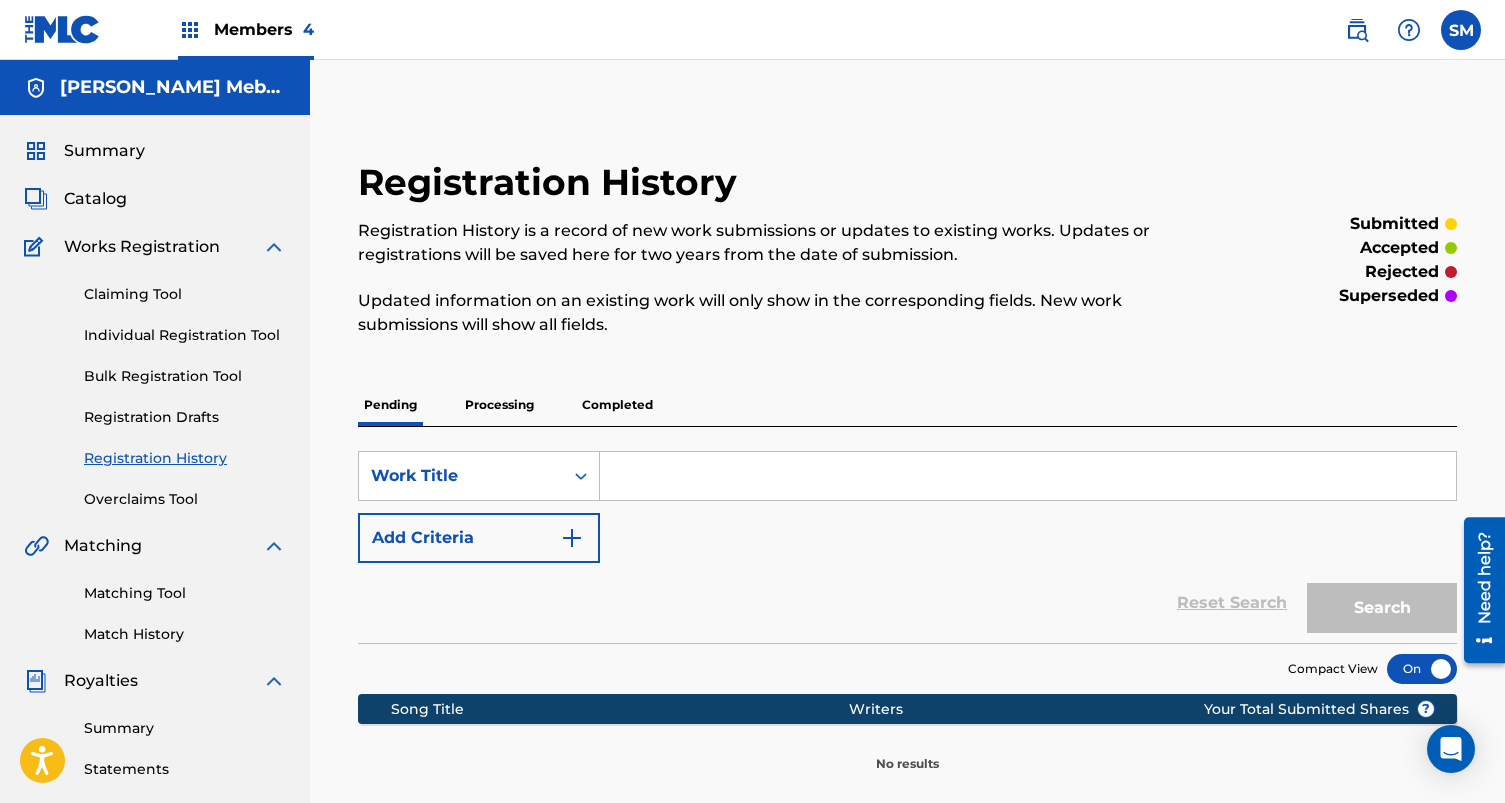 click on "Completed" at bounding box center (617, 405) 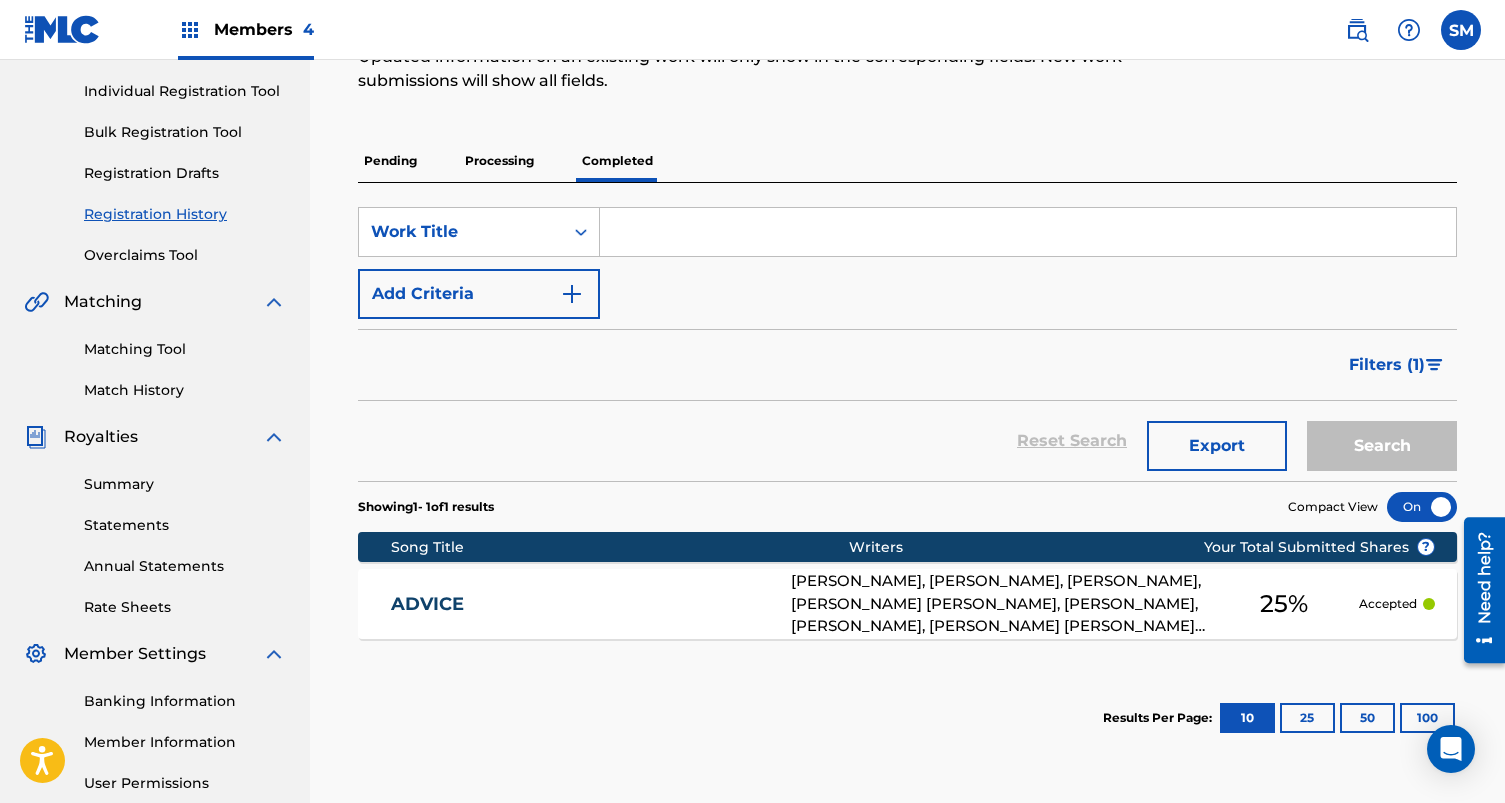 scroll, scrollTop: 246, scrollLeft: 0, axis: vertical 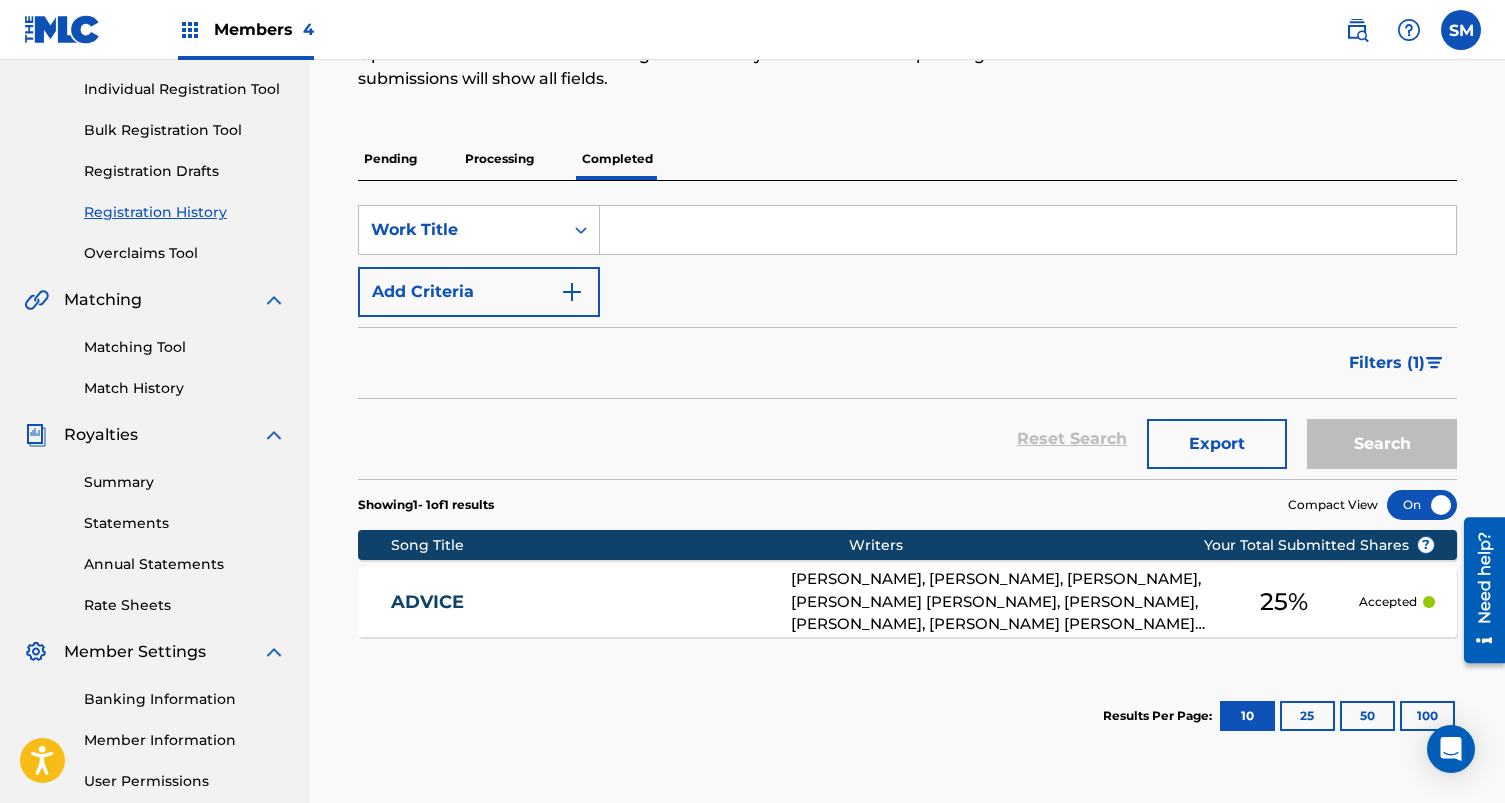 click on "Statements" at bounding box center [185, 523] 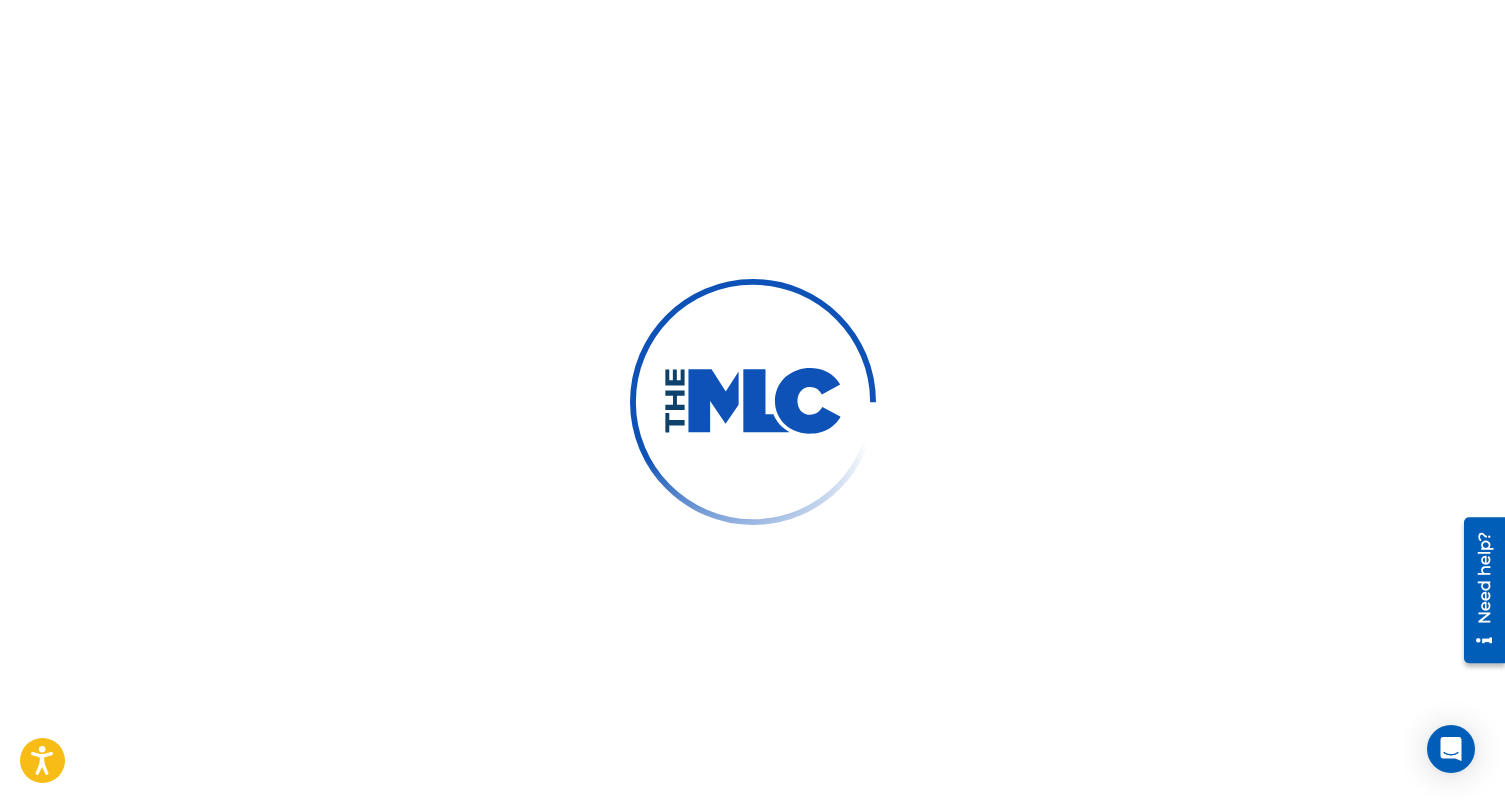 scroll, scrollTop: 0, scrollLeft: 0, axis: both 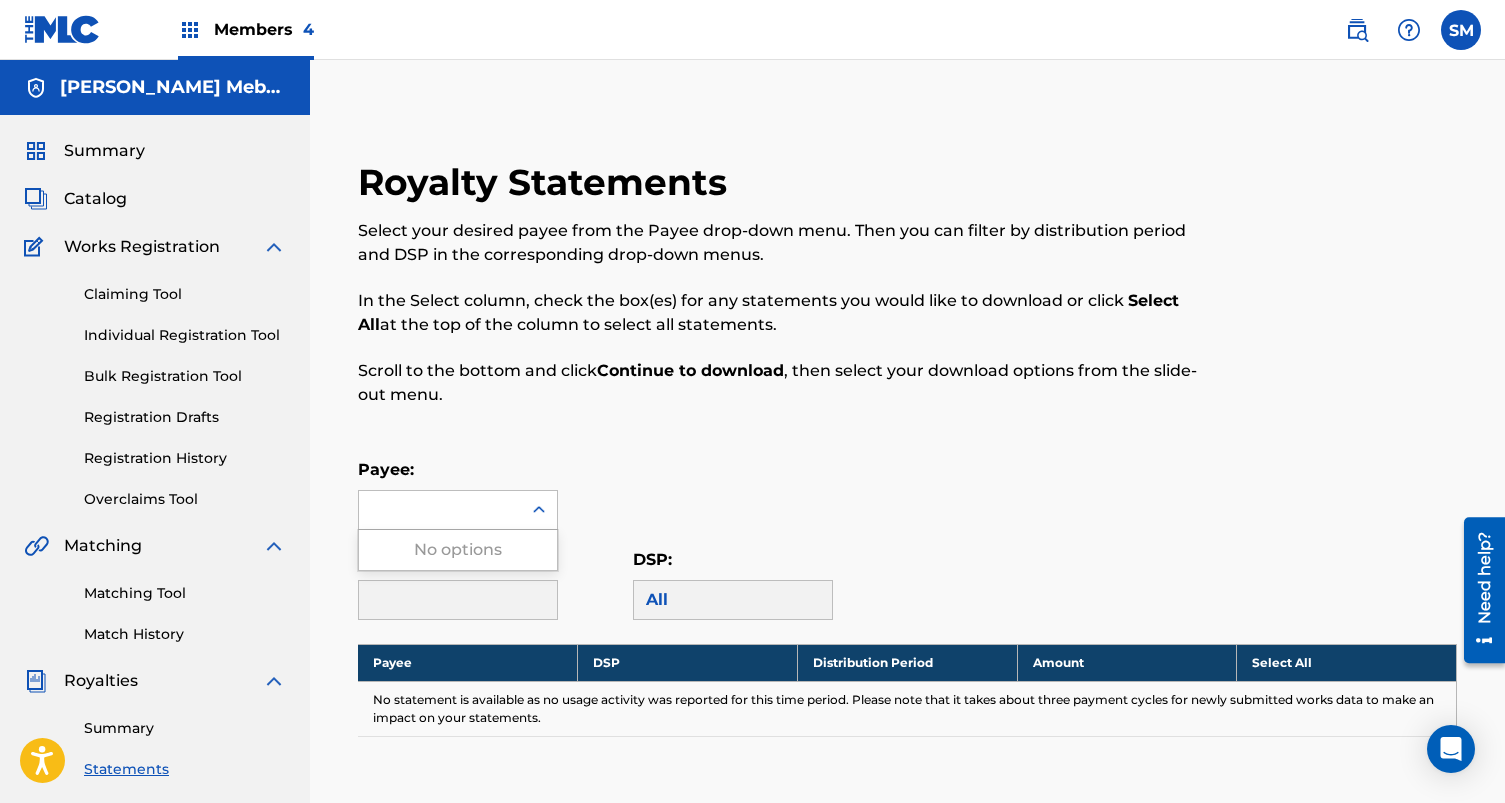 click at bounding box center [440, 510] 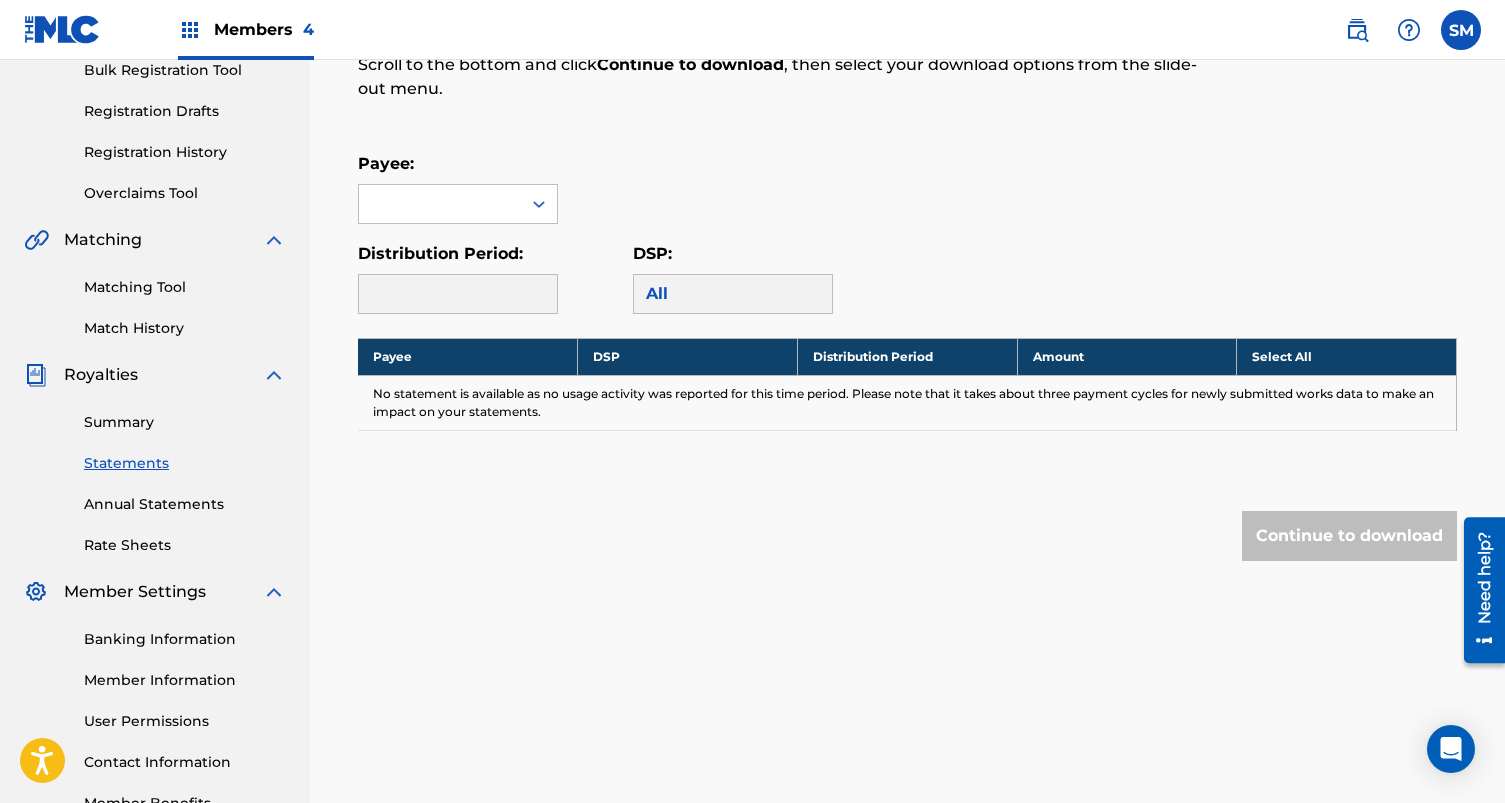 scroll, scrollTop: 308, scrollLeft: 0, axis: vertical 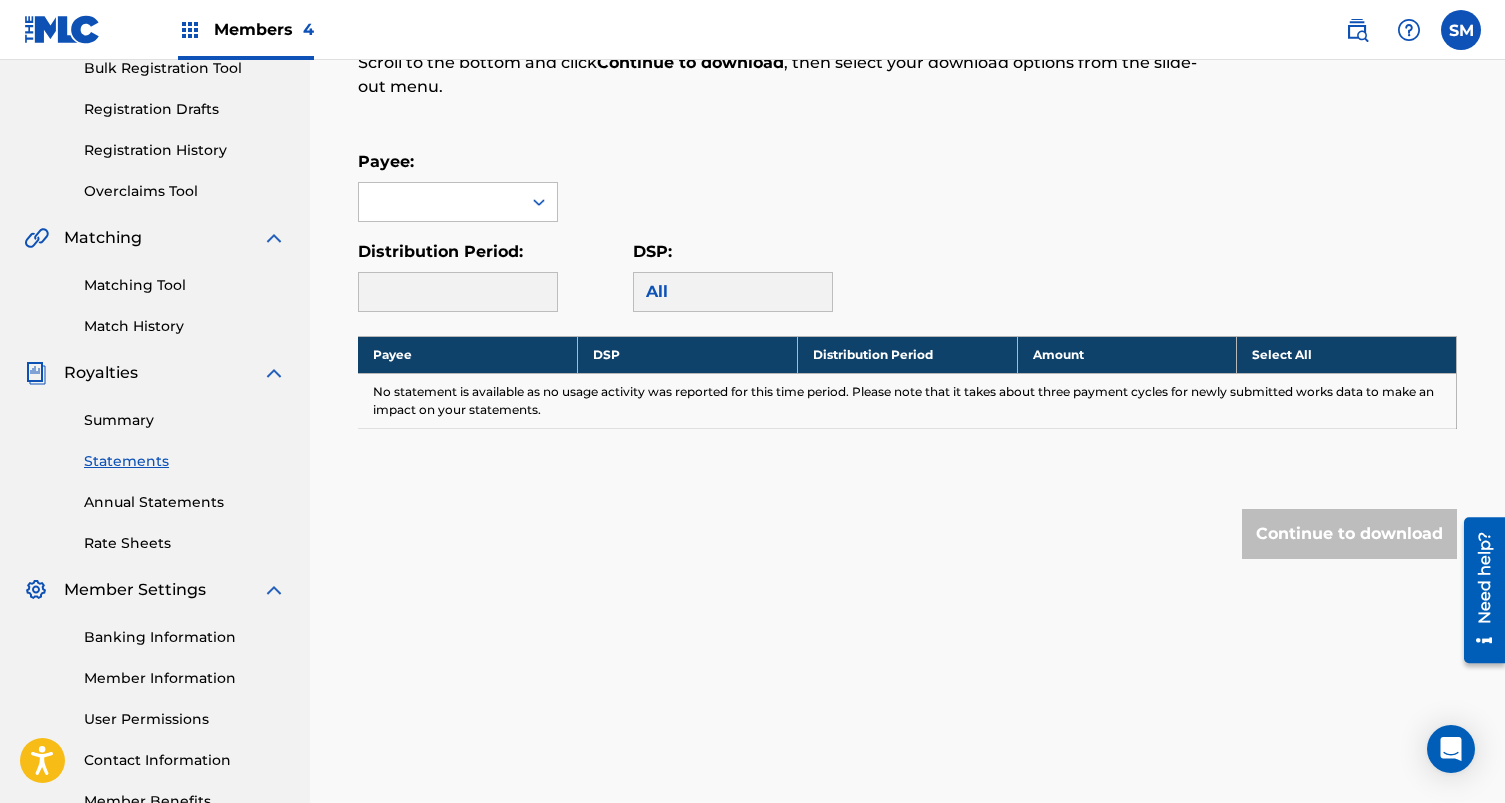 click on "Members    4" at bounding box center (246, 29) 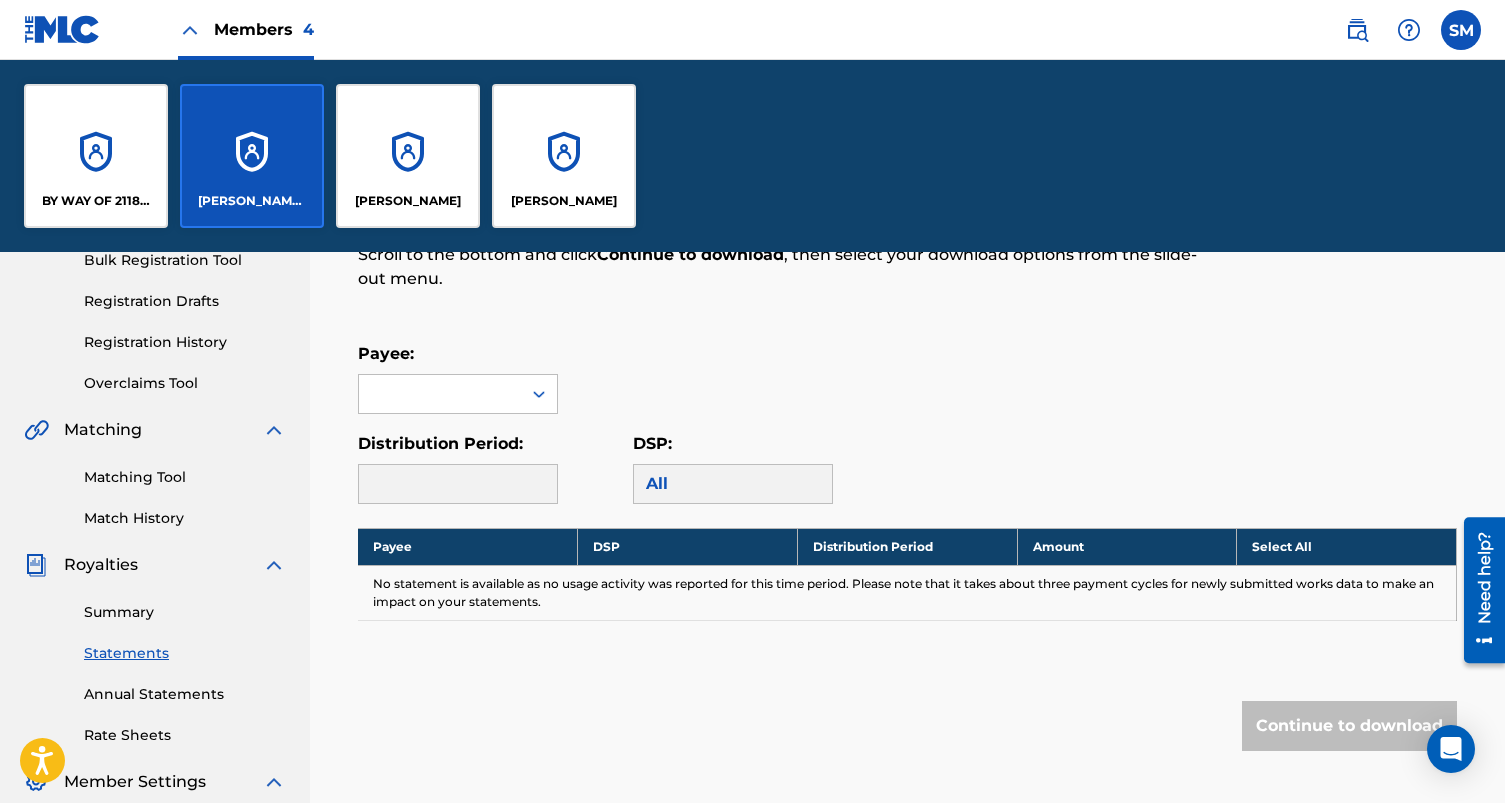 click on "BY WAY OF 2118 PUBLISHING LLC" at bounding box center (96, 156) 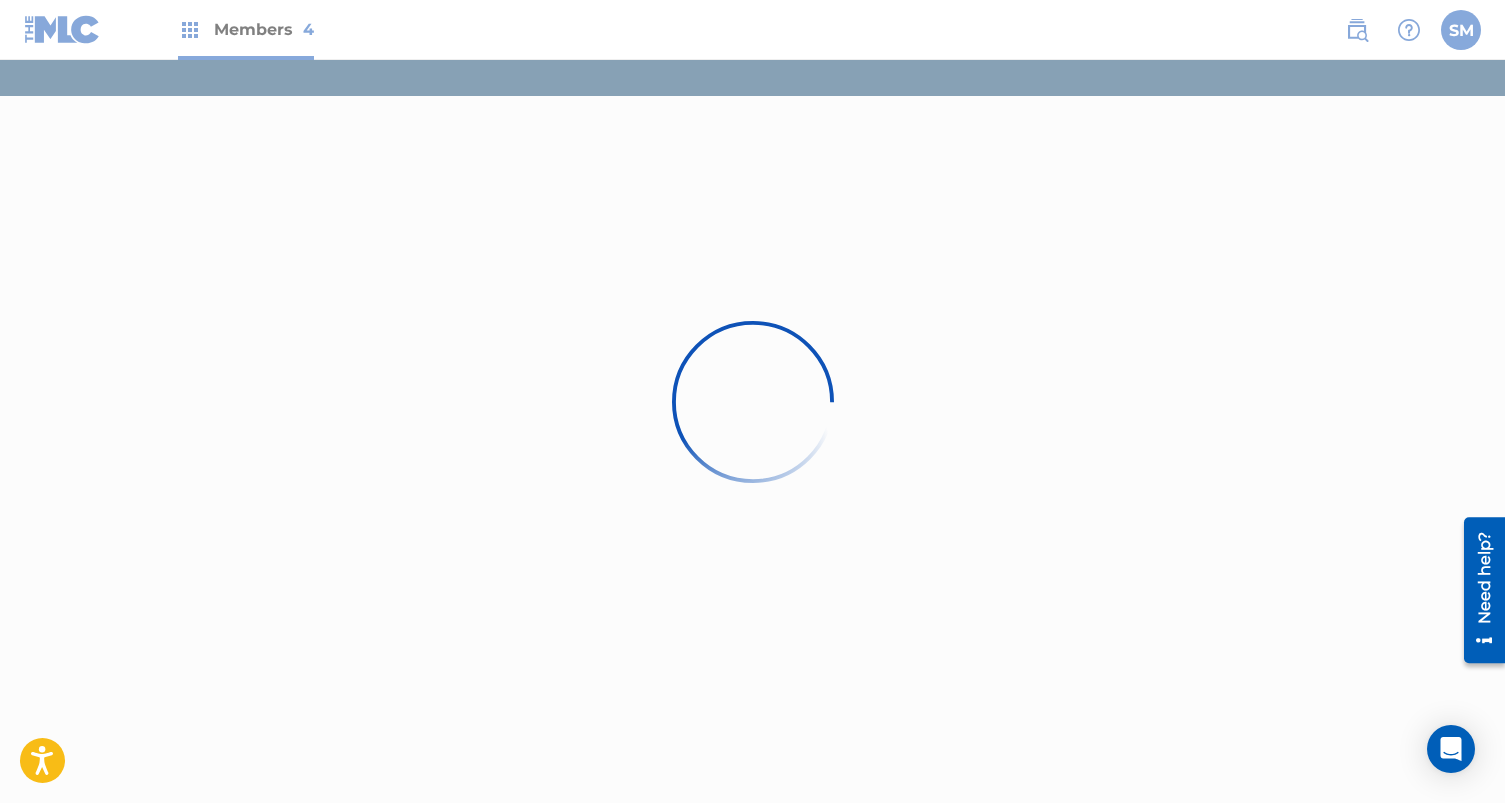 scroll, scrollTop: 0, scrollLeft: 0, axis: both 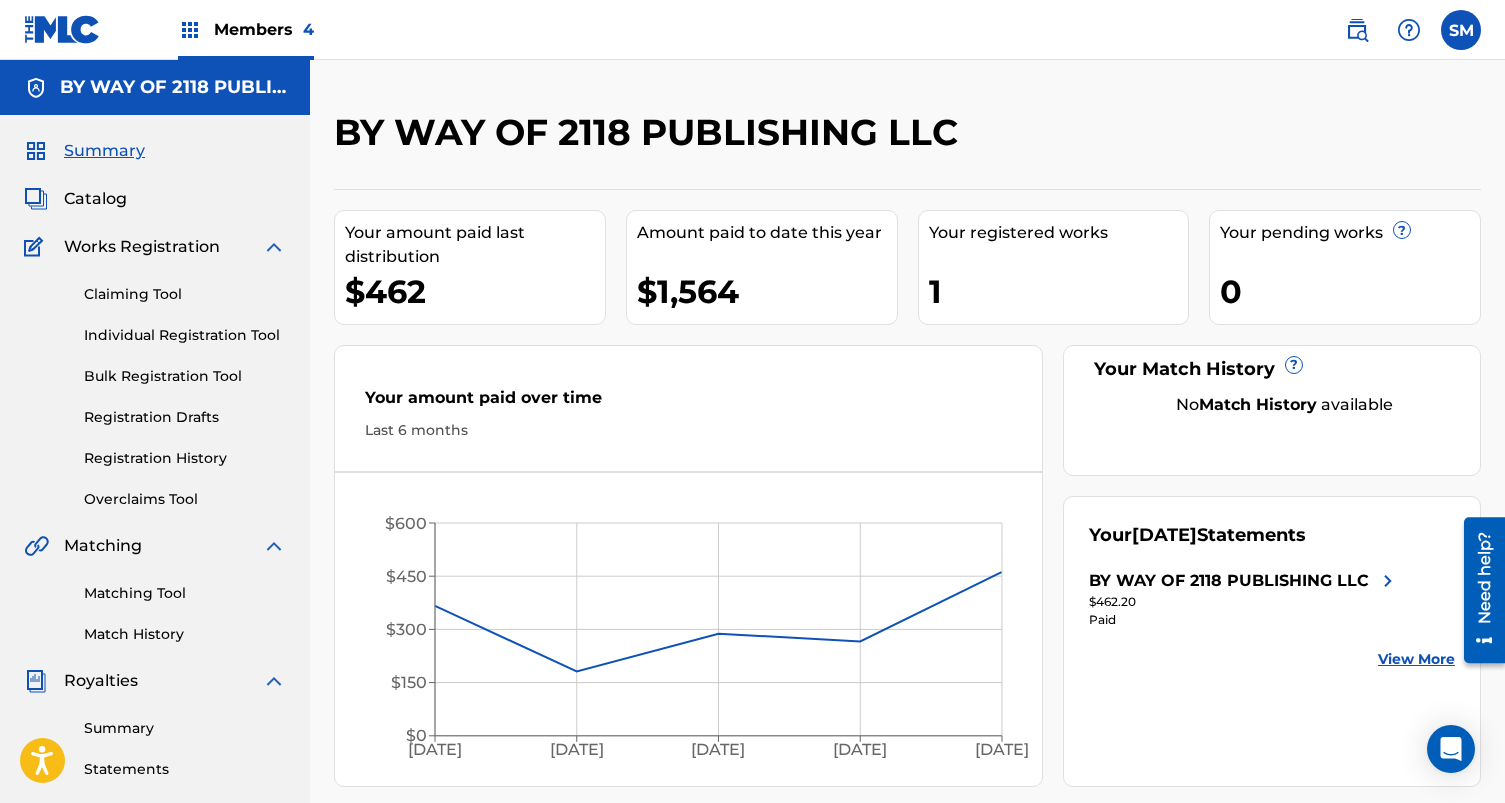 click on "Registration History" at bounding box center (185, 458) 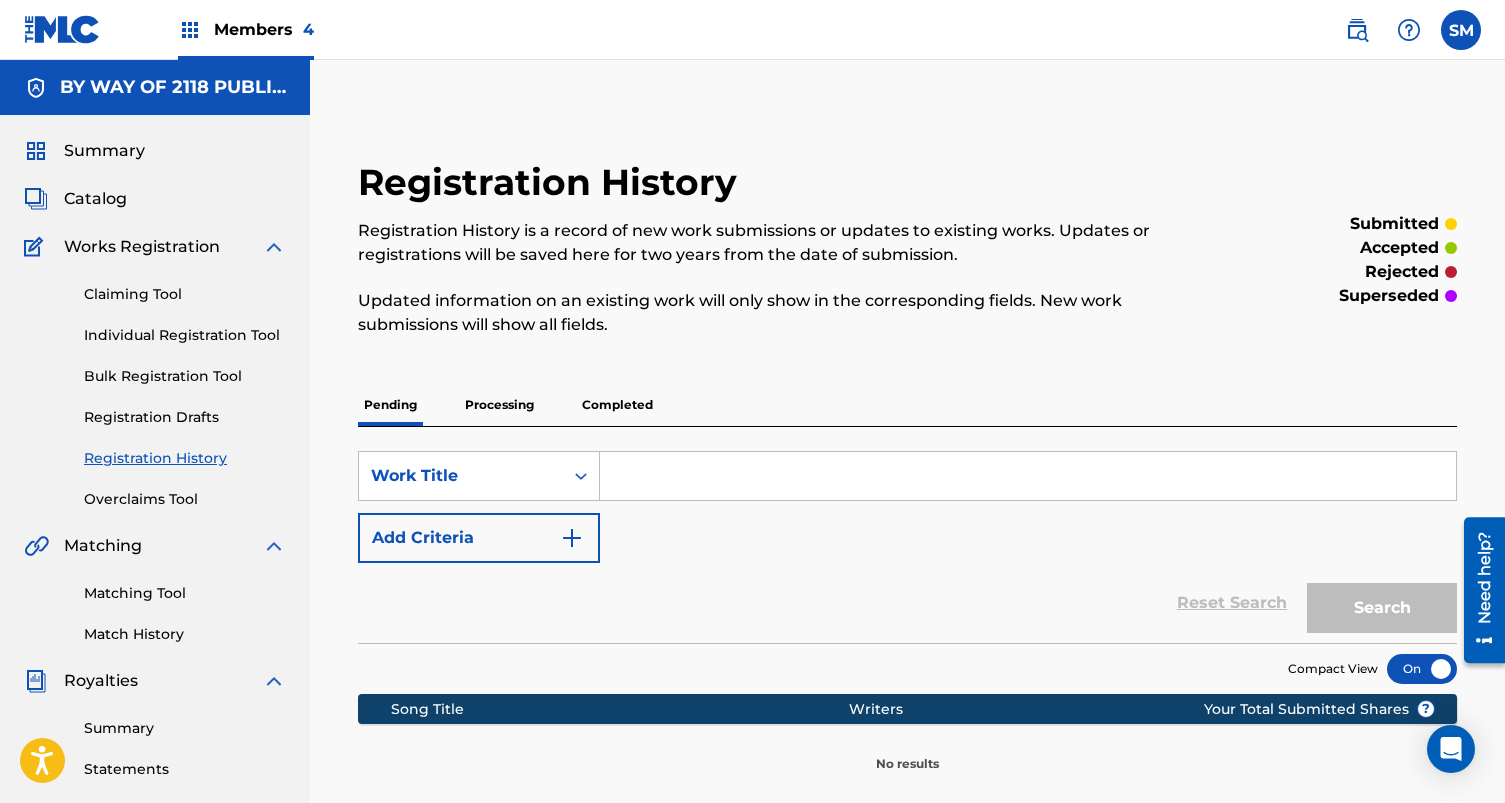 scroll, scrollTop: 97, scrollLeft: 0, axis: vertical 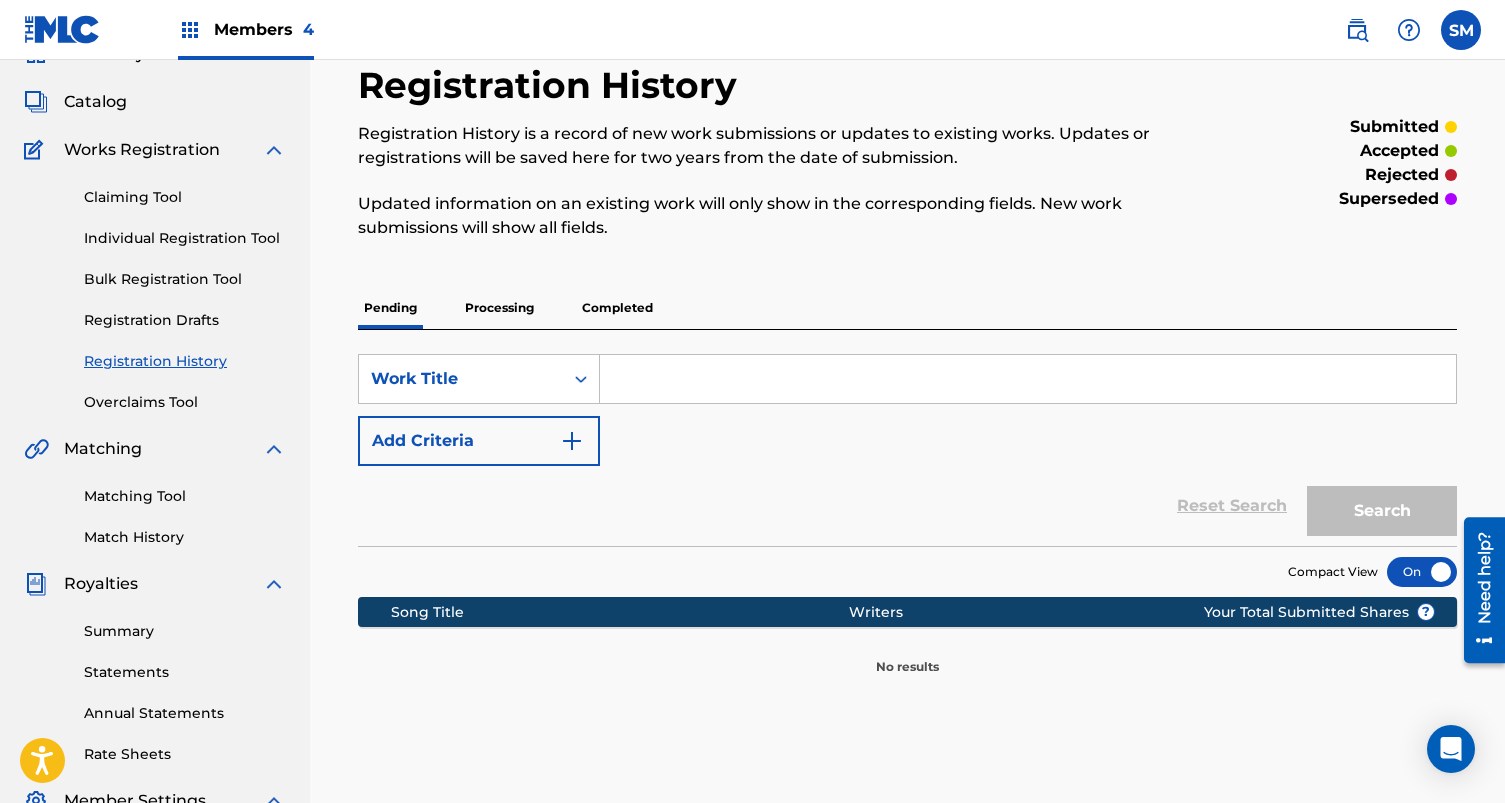 click on "Processing" at bounding box center [499, 308] 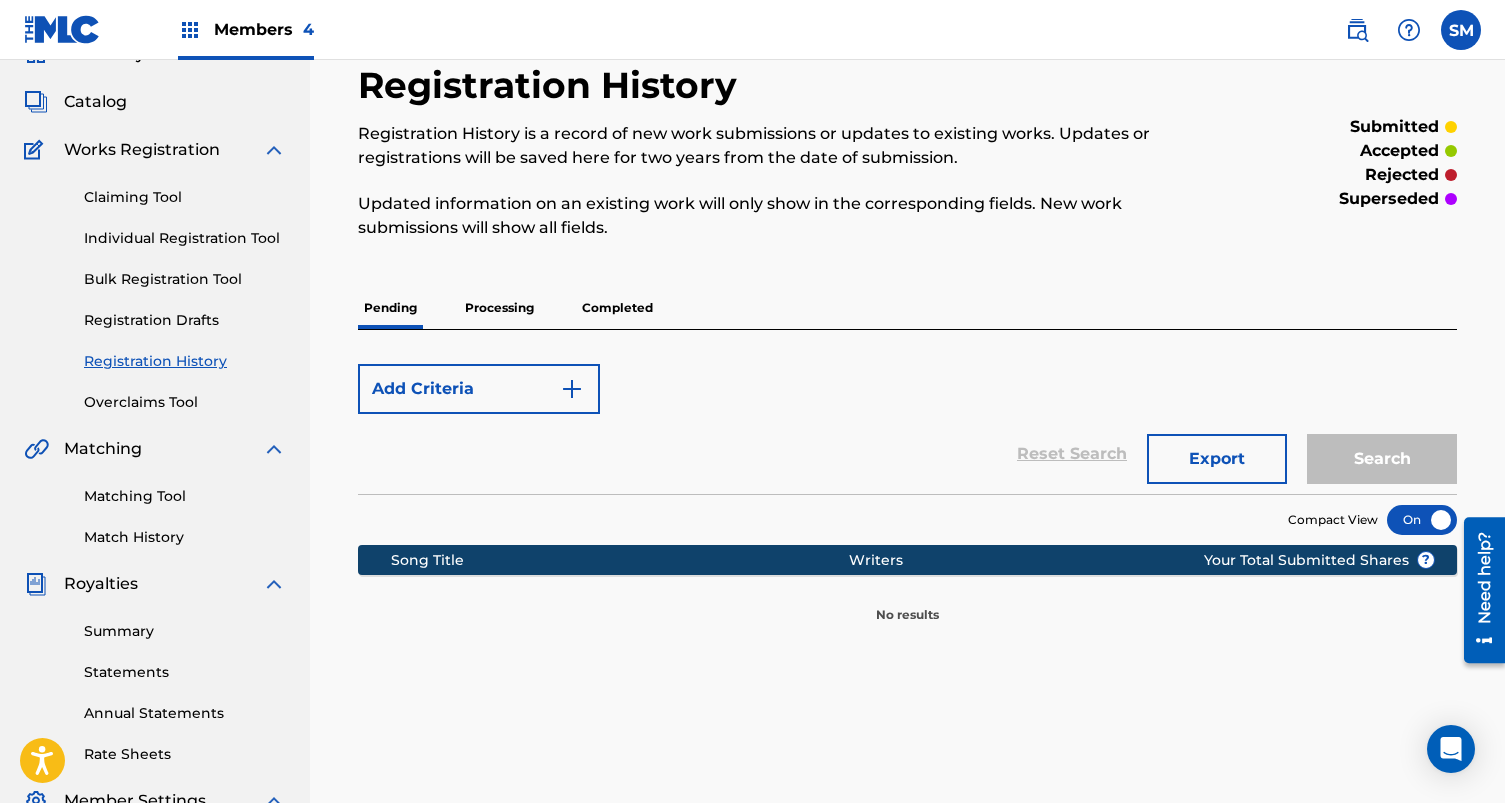 scroll, scrollTop: 0, scrollLeft: 0, axis: both 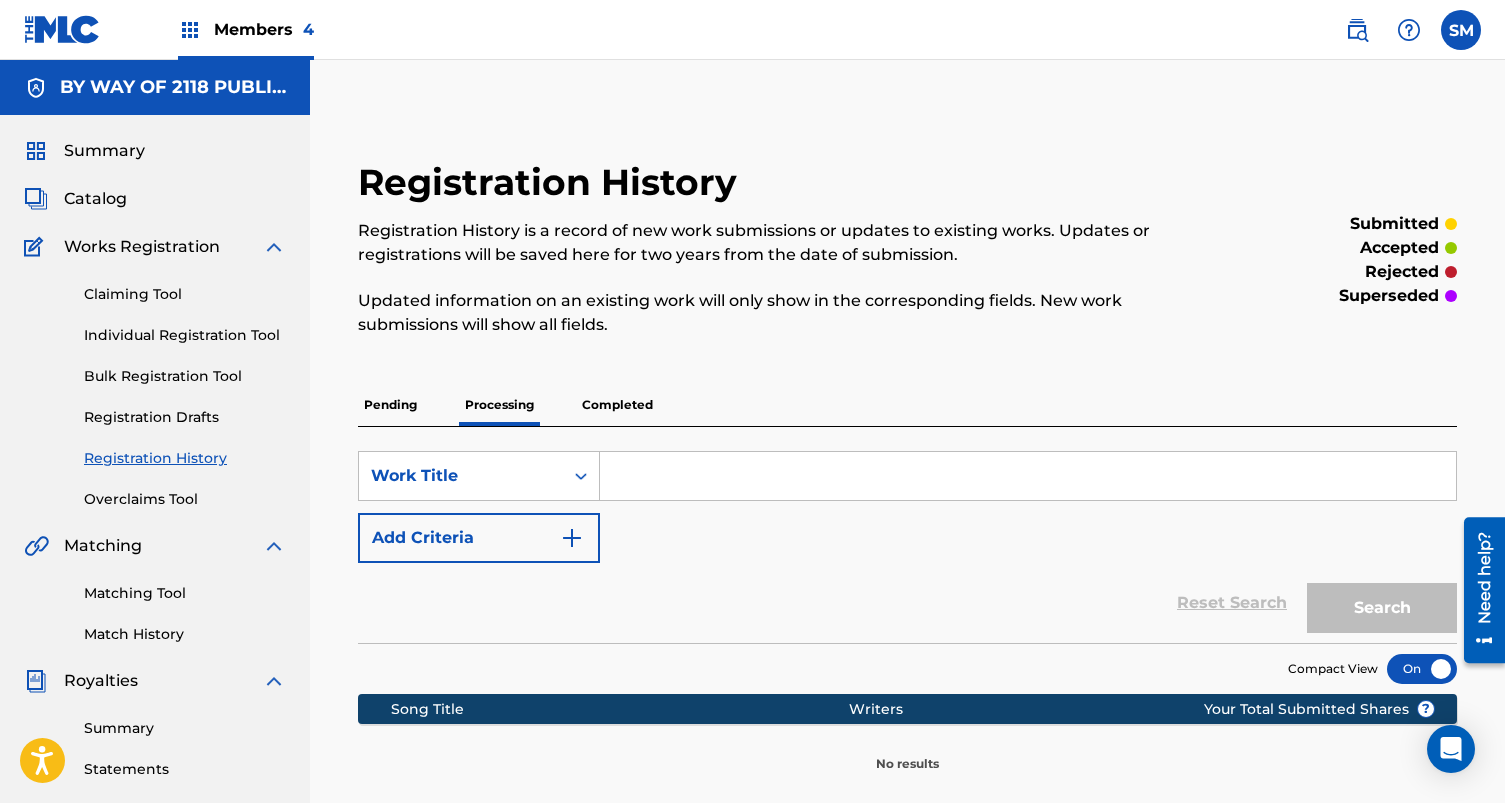 click on "Registration History Registration History is a record of new work submissions or updates to existing works. Updates or registrations will be saved here for two years from the date of submission. Updated information on an existing work will only show in the corresponding fields. New work submissions will show all fields.   submitted   accepted   rejected   superseded Pending Processing Completed SearchWithCriteriaa071061d-c23d-409e-962e-5b33d527db91 Work Title Add Criteria Reset Search Search Compact View Song Title Writers ? Your Total Submitted Shares No results" at bounding box center (907, 466) 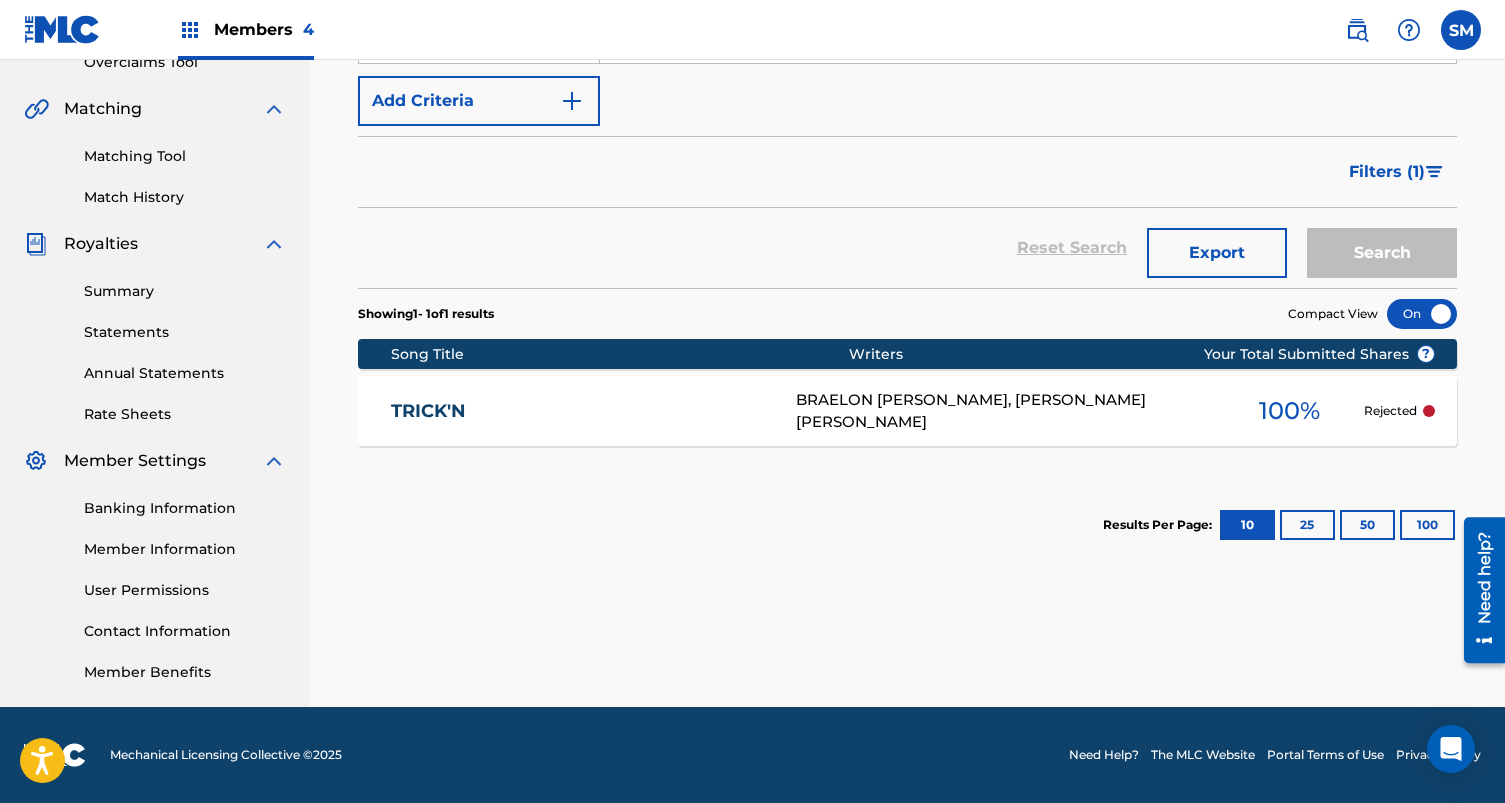 scroll, scrollTop: 437, scrollLeft: 0, axis: vertical 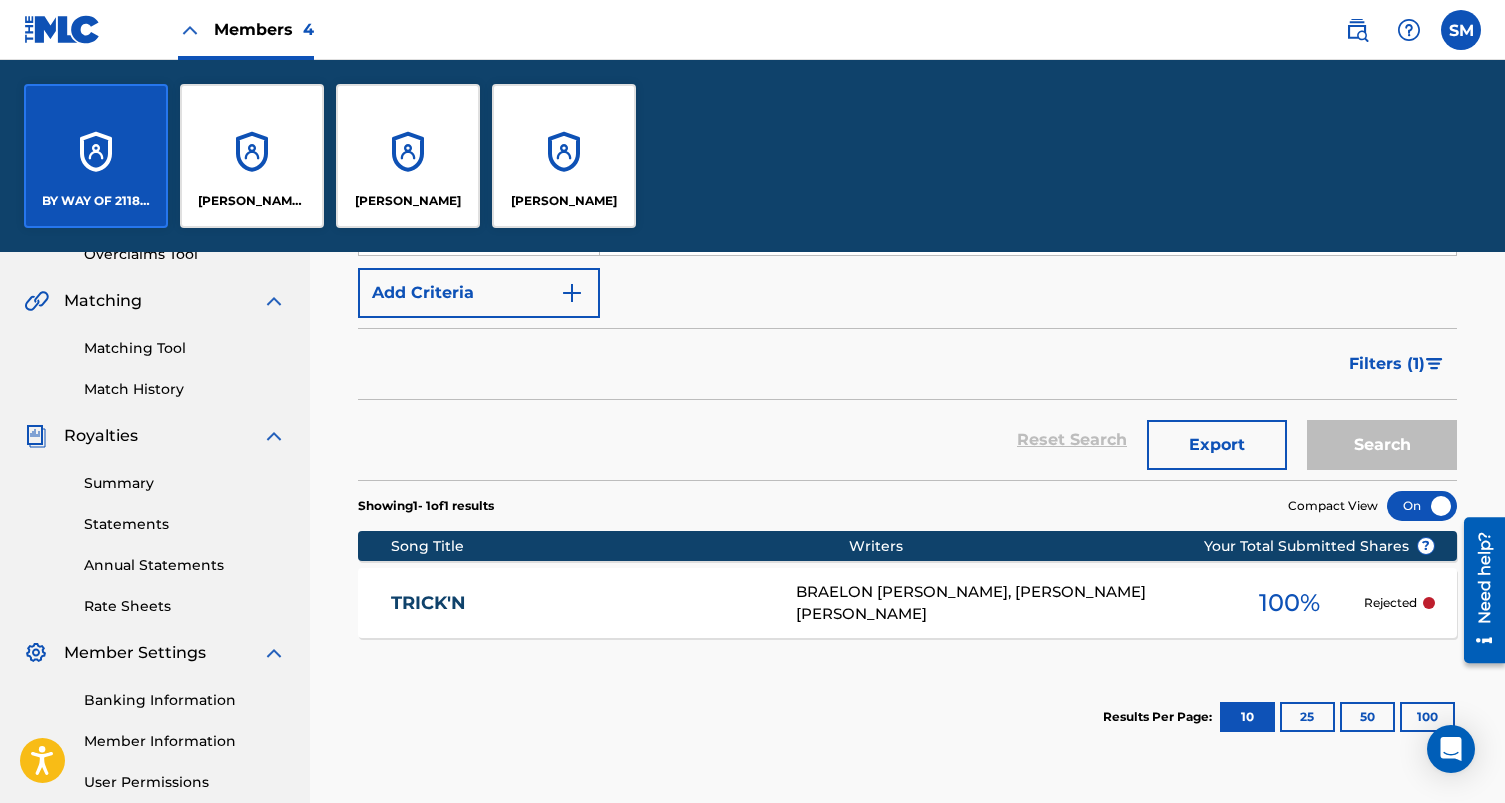 click on "[PERSON_NAME]" at bounding box center (564, 156) 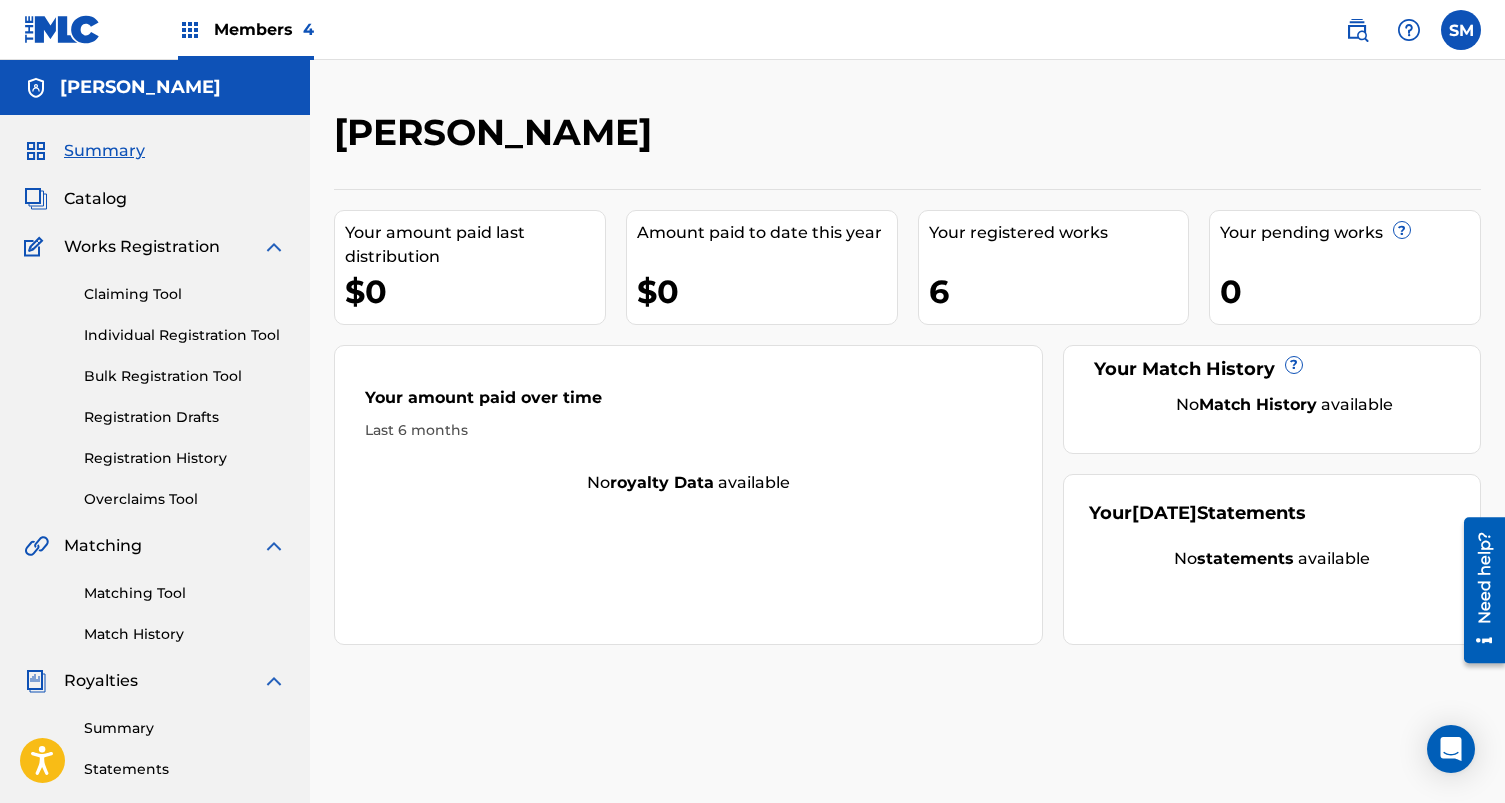 click on "Registration History" at bounding box center (185, 458) 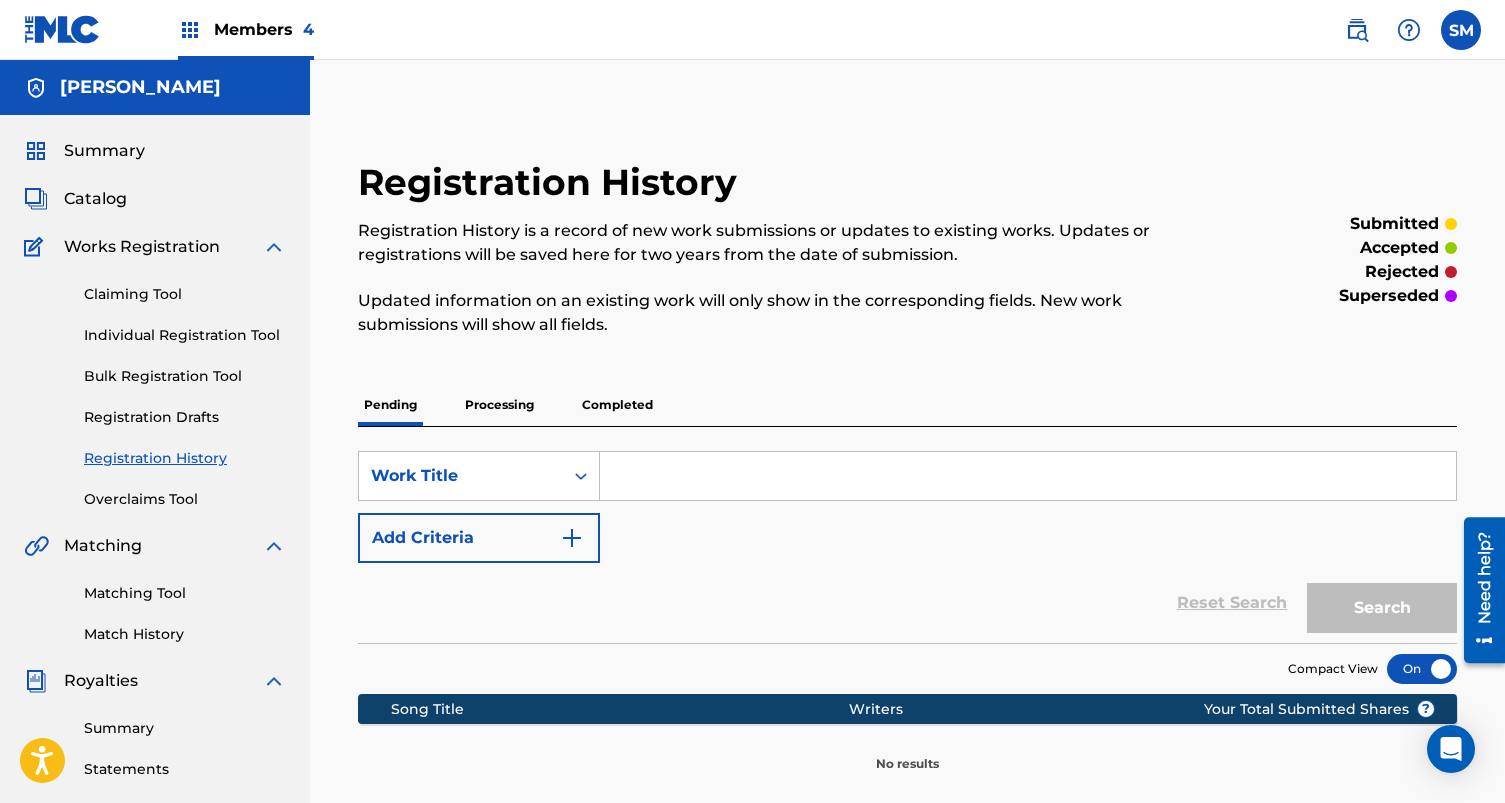 click on "Completed" at bounding box center [617, 405] 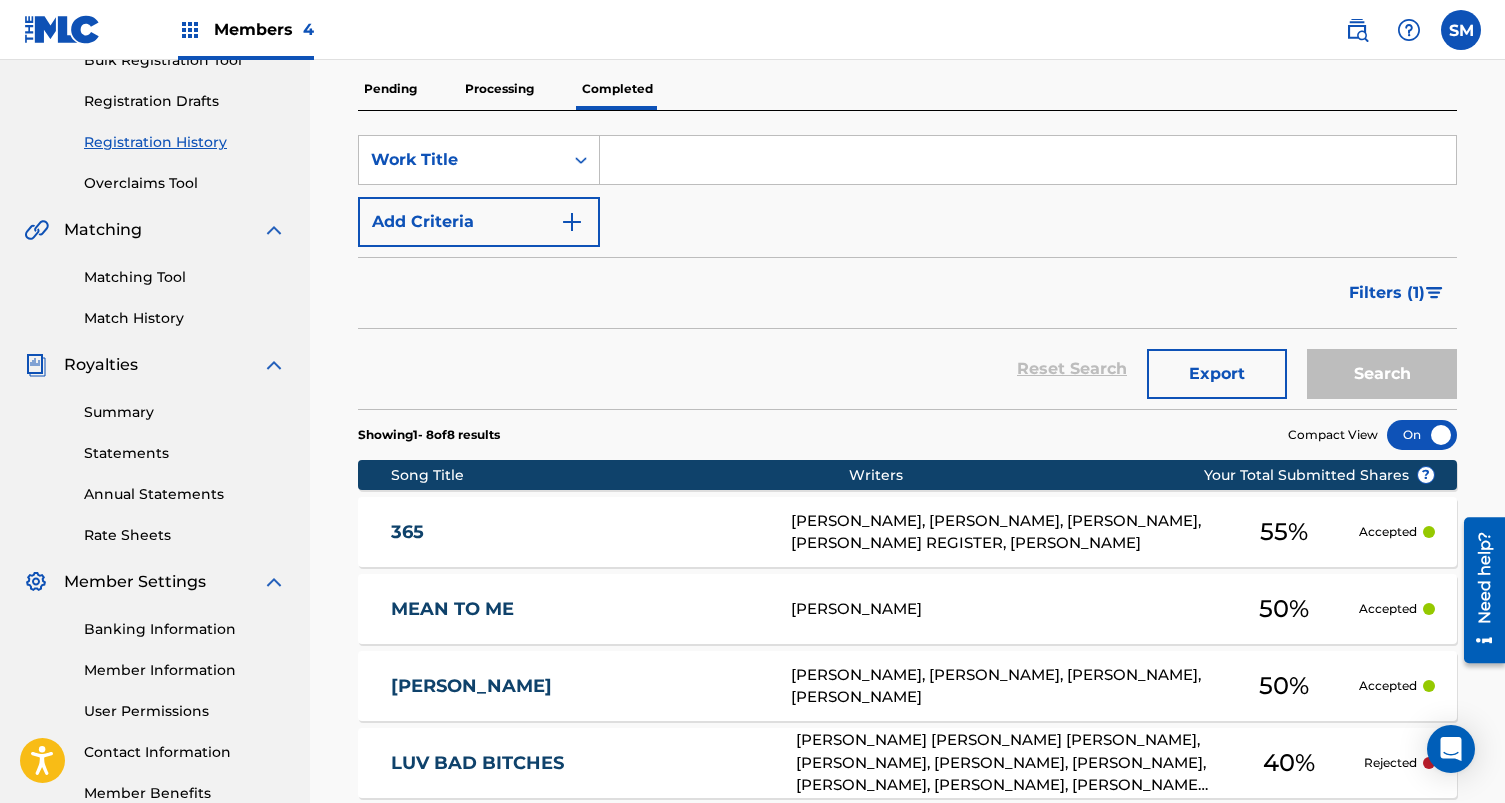 scroll, scrollTop: 323, scrollLeft: 0, axis: vertical 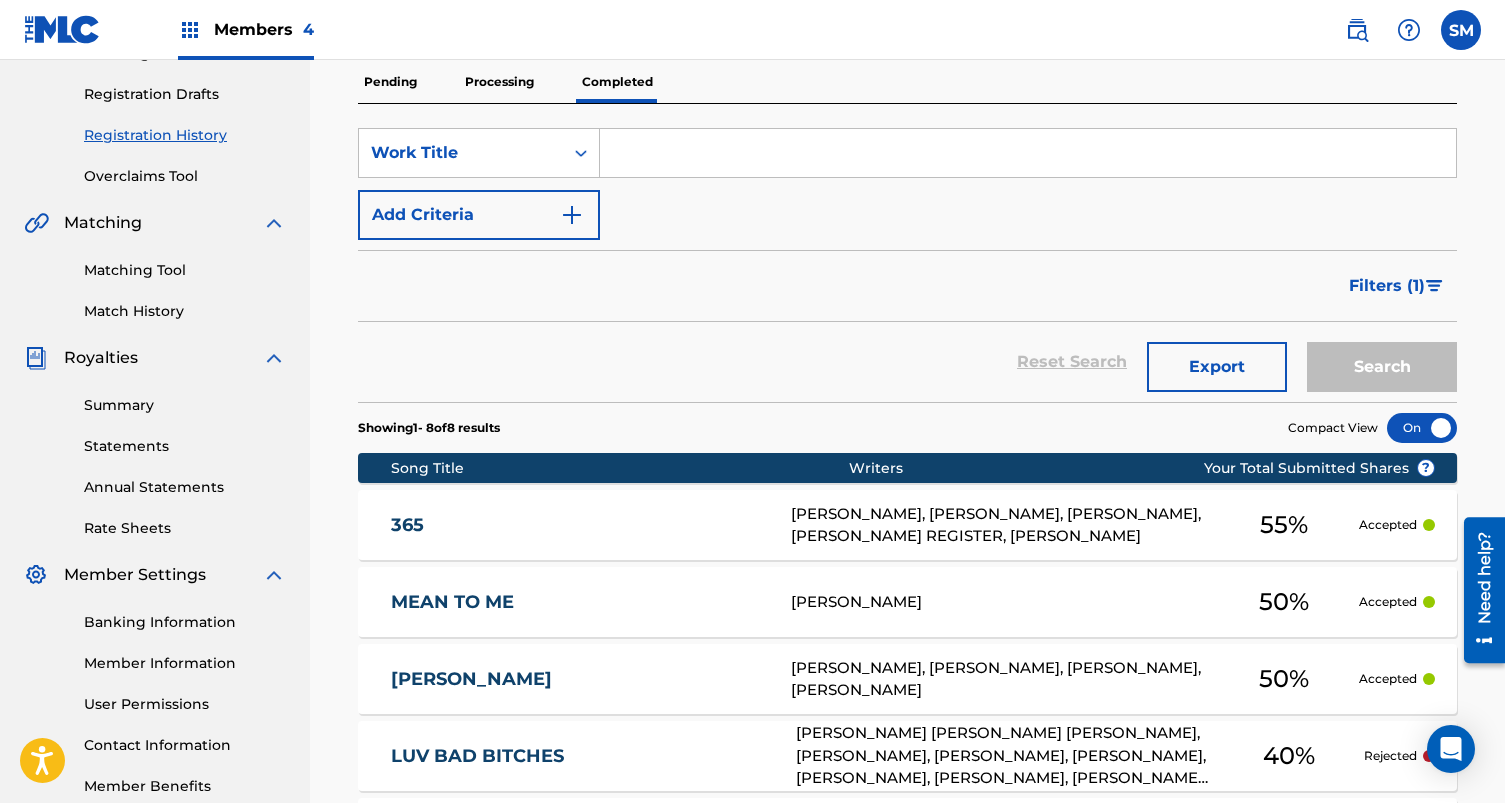 click on "Statements" at bounding box center [185, 446] 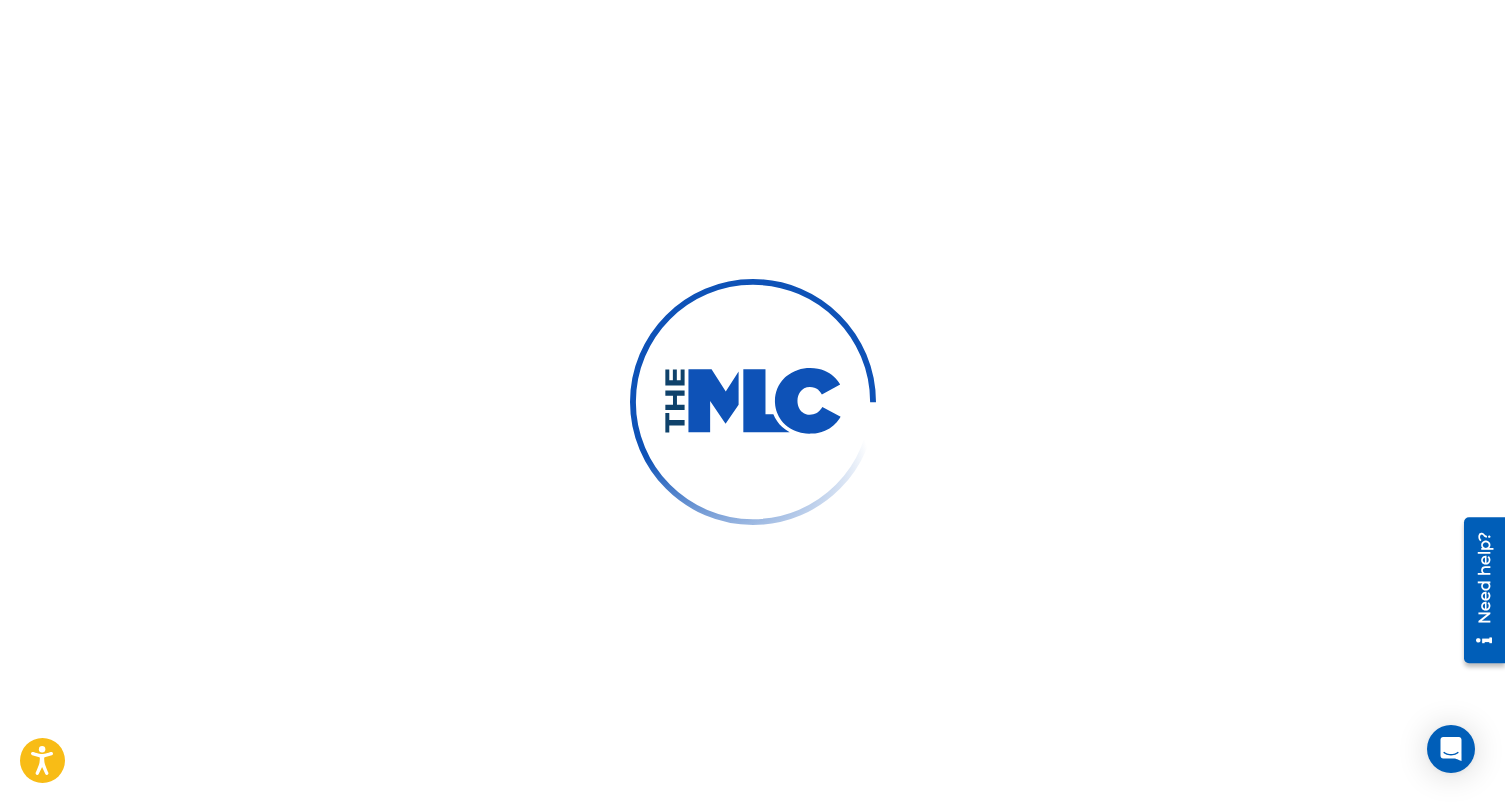 scroll, scrollTop: 0, scrollLeft: 0, axis: both 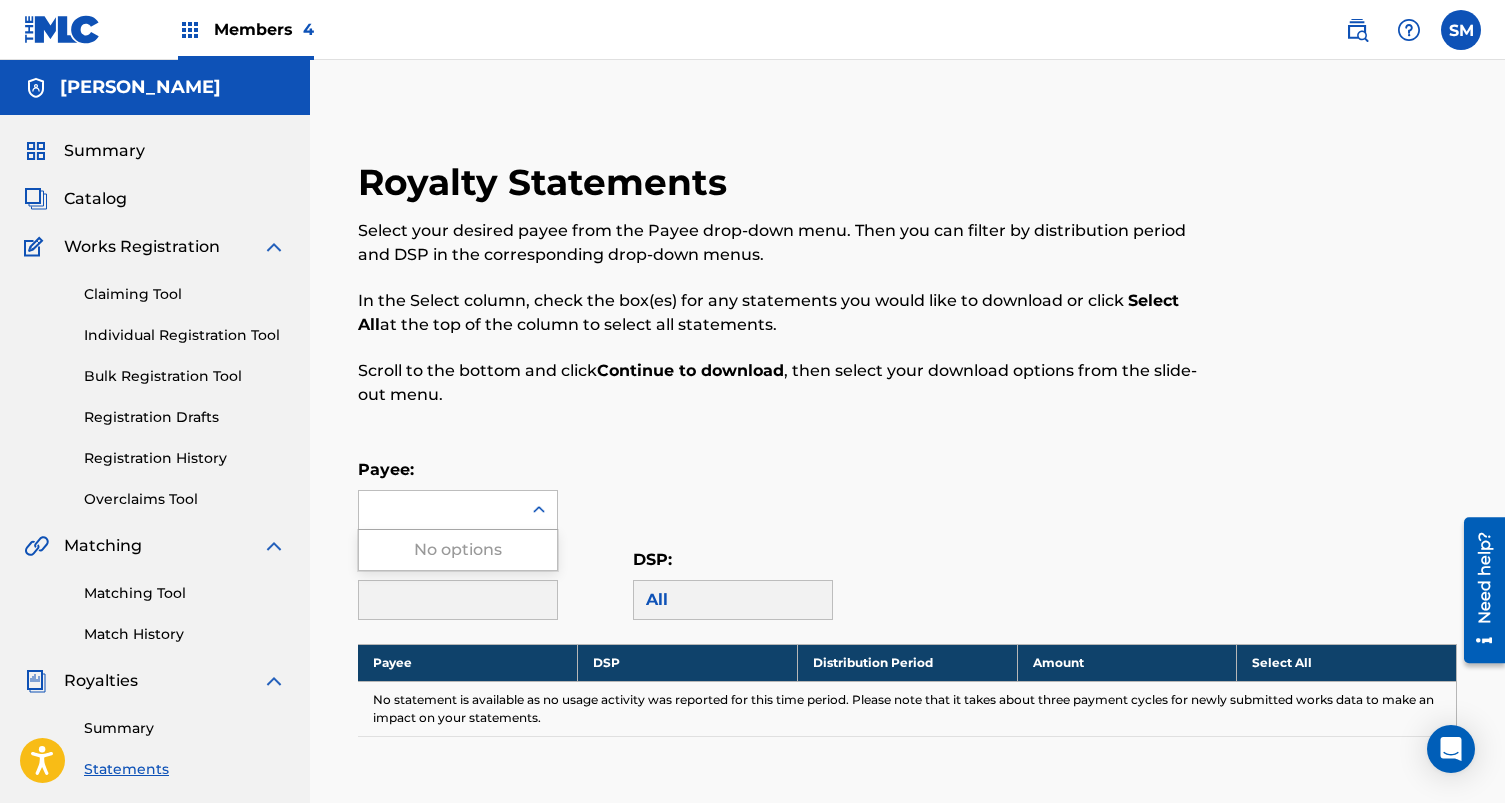 click at bounding box center (440, 510) 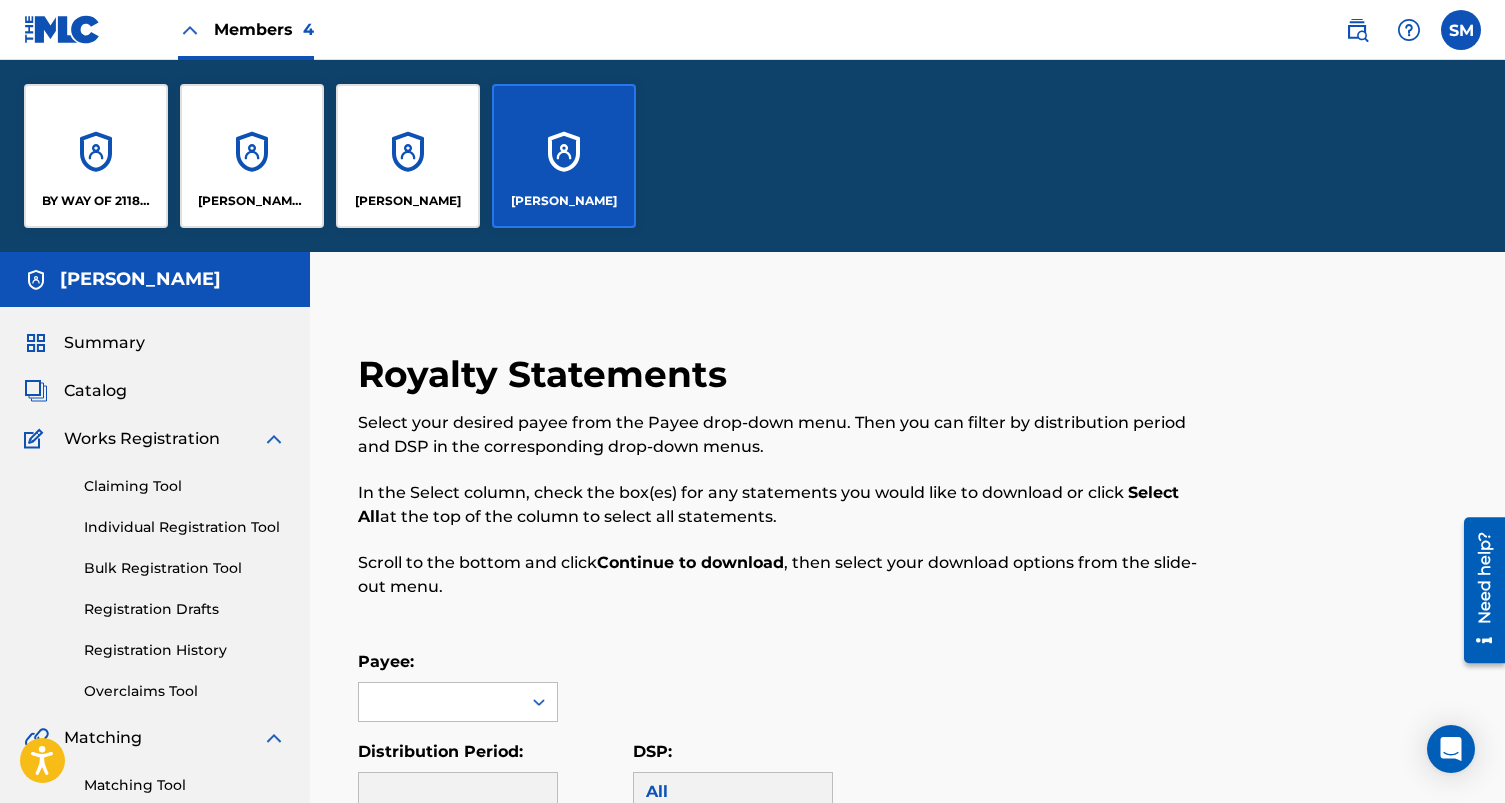click on "[PERSON_NAME]" at bounding box center [564, 156] 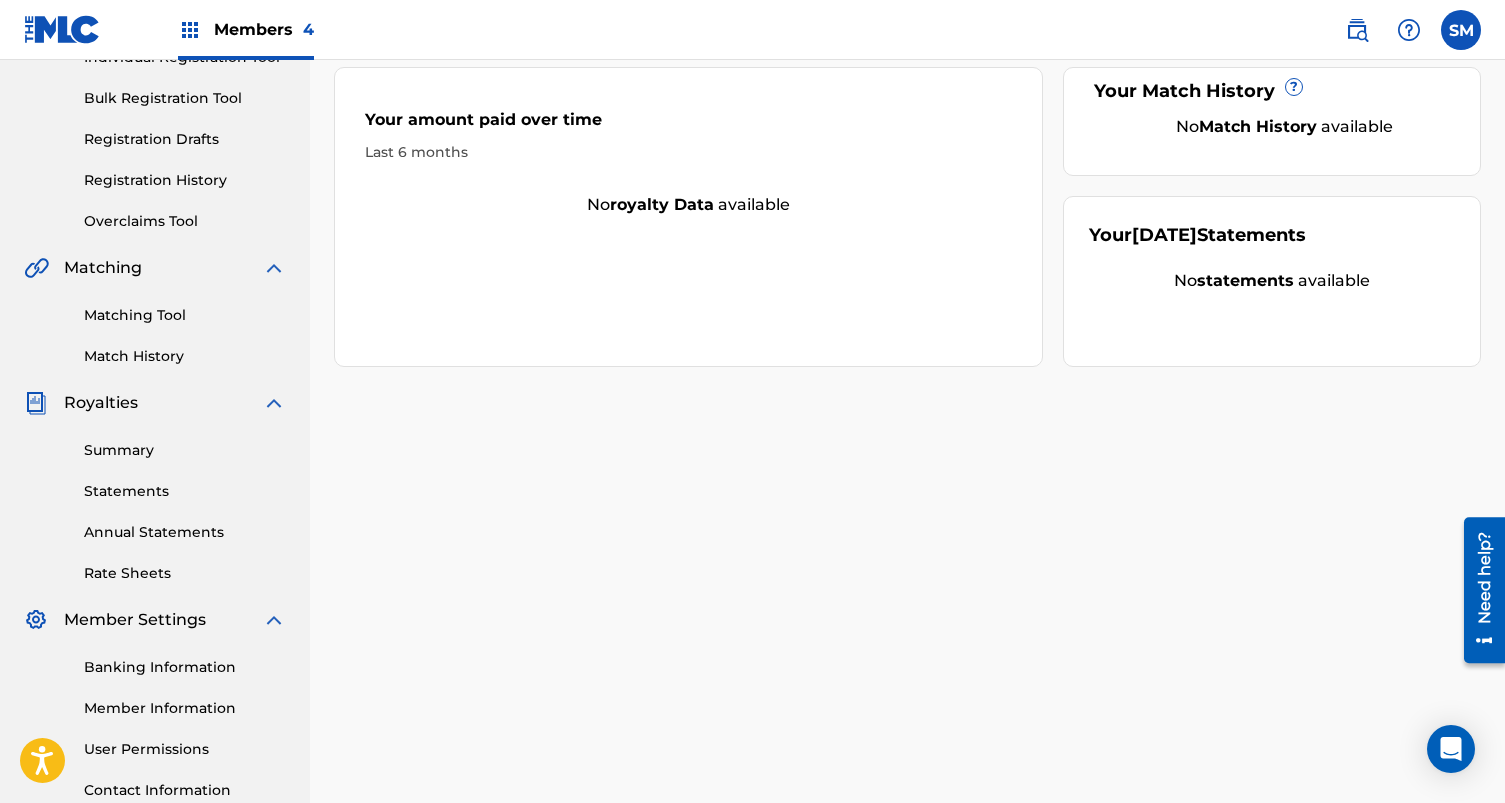 scroll, scrollTop: 283, scrollLeft: 0, axis: vertical 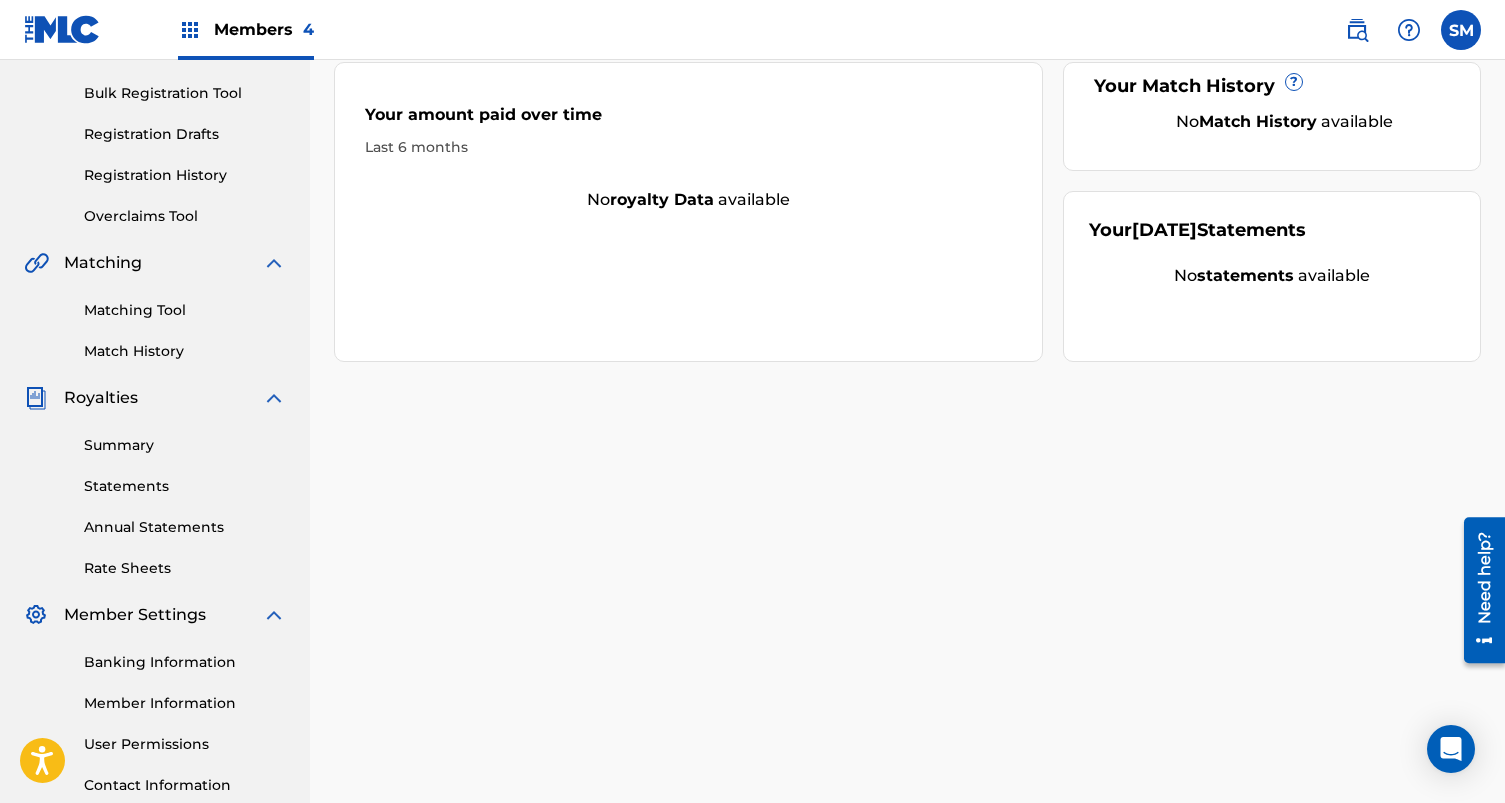click on "Summary" at bounding box center [185, 445] 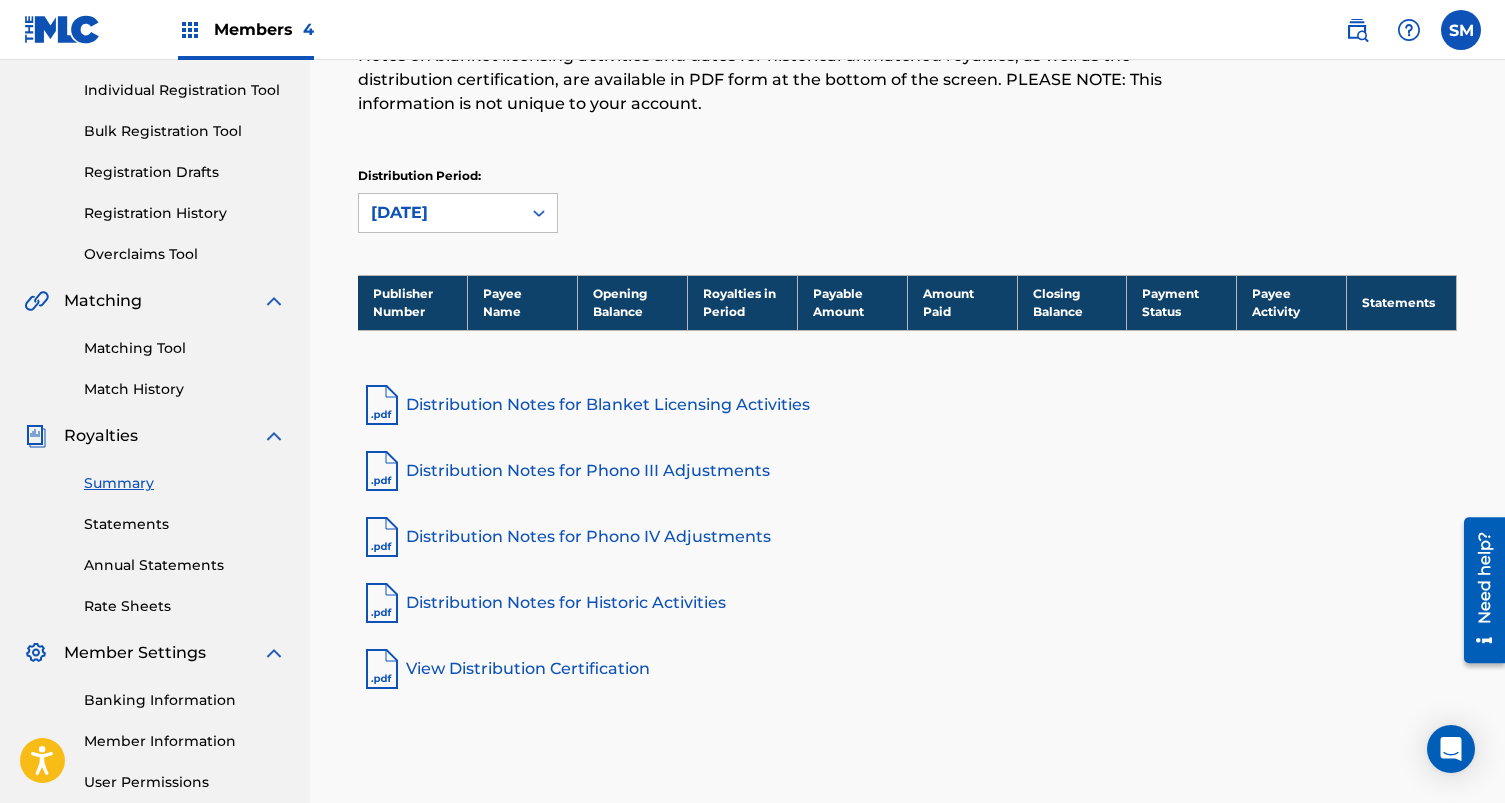 scroll, scrollTop: 243, scrollLeft: 0, axis: vertical 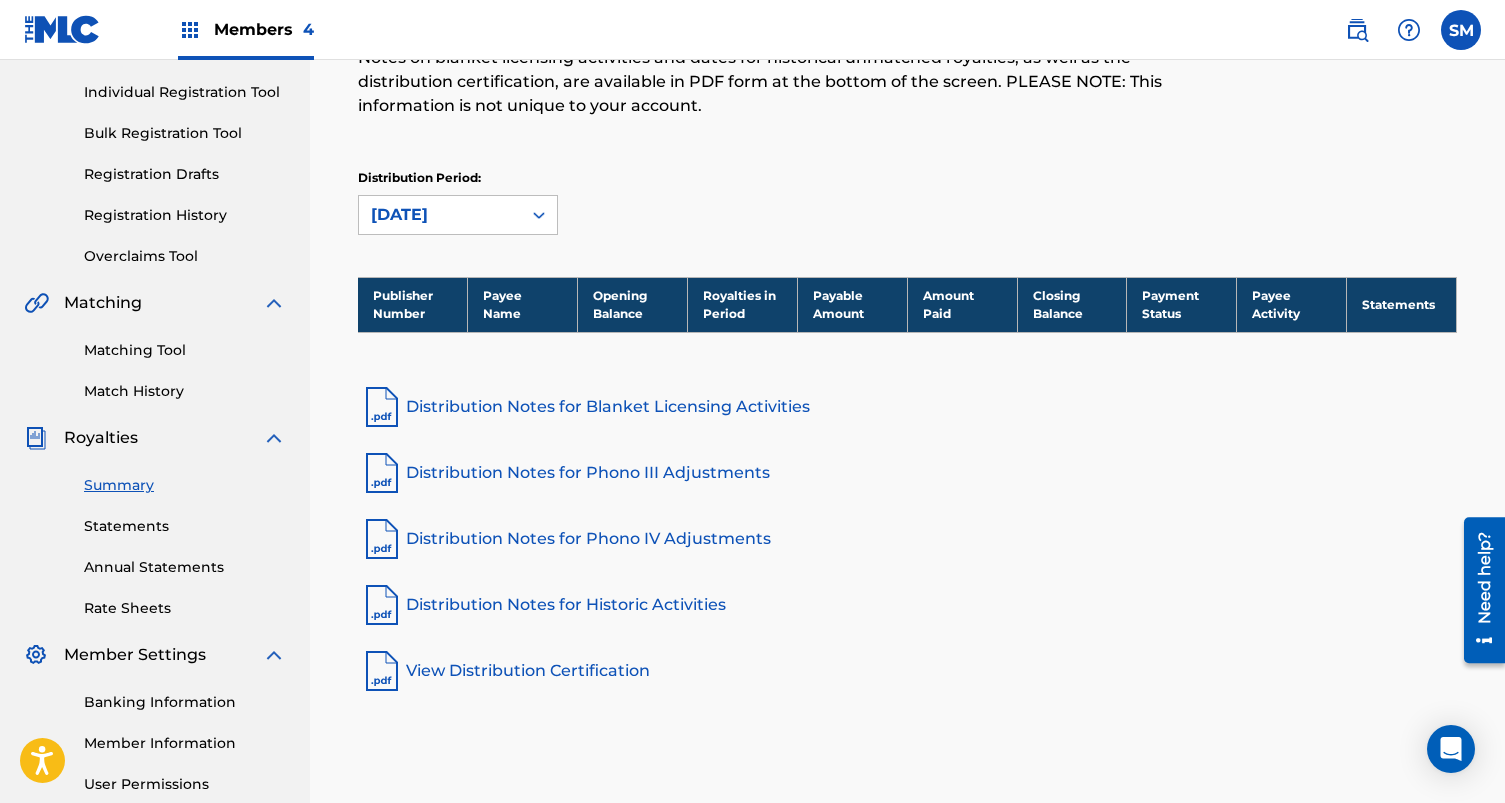 click on "Statements" at bounding box center [185, 526] 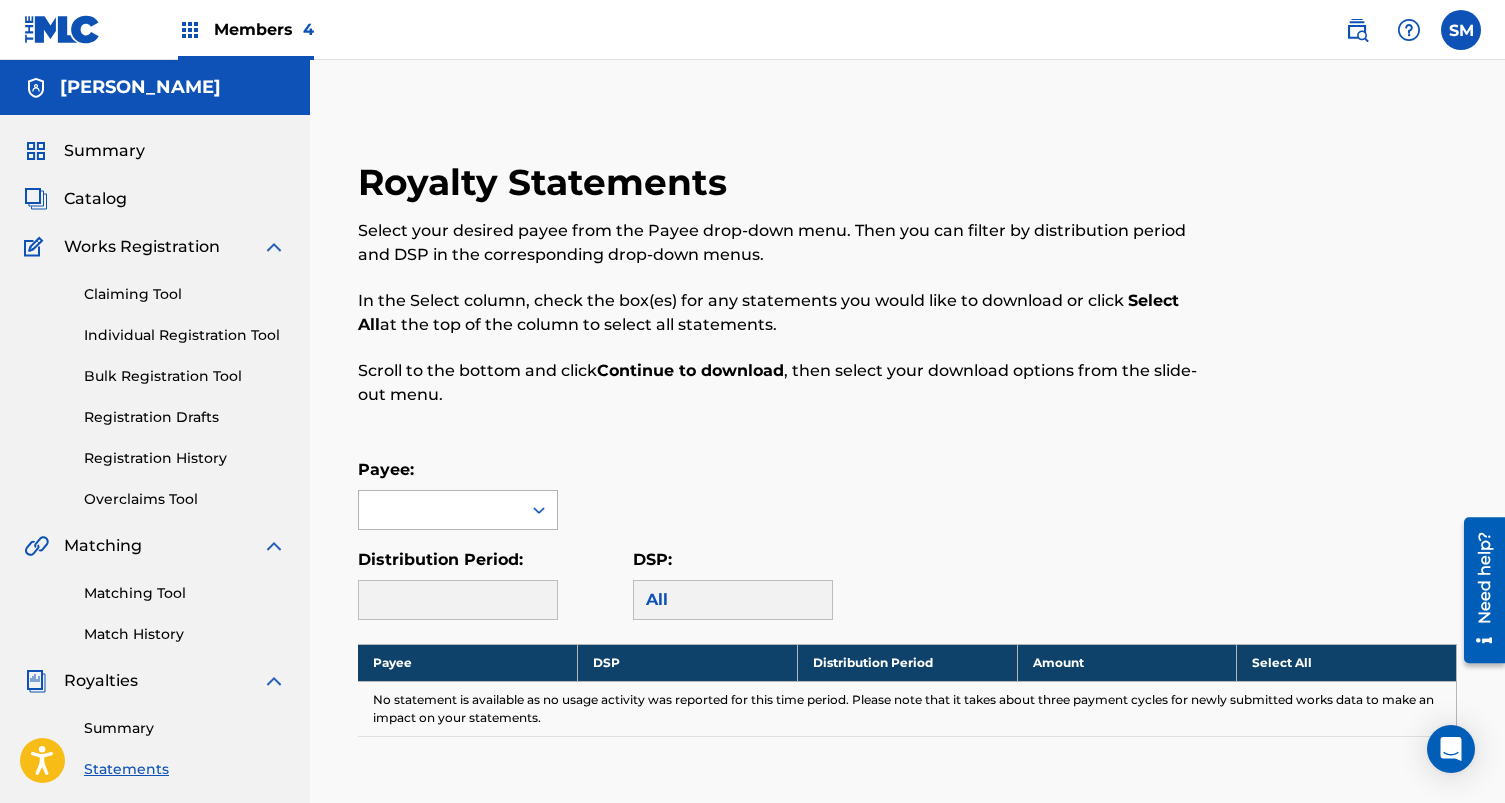 click at bounding box center [539, 510] 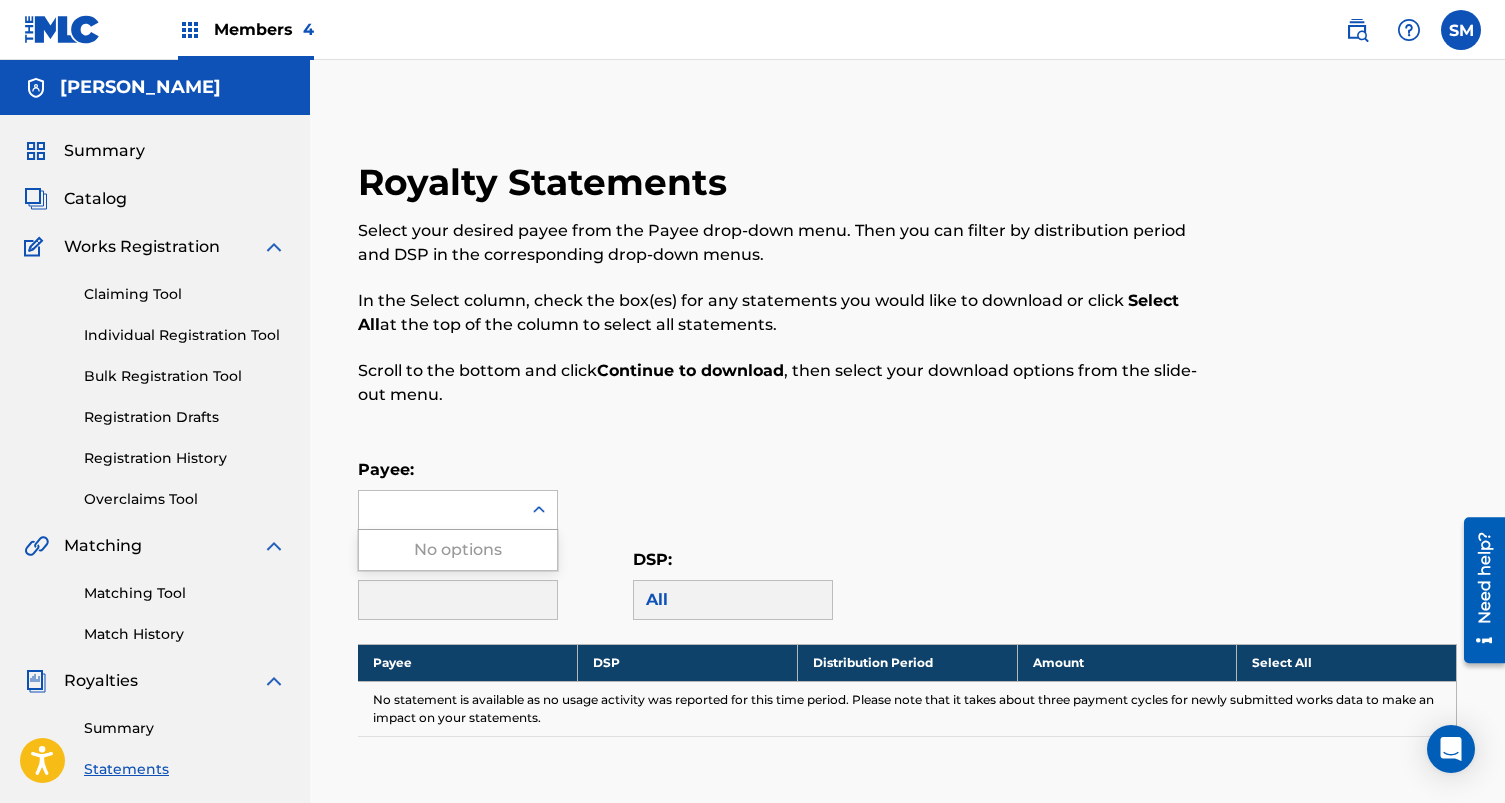 click on "Members    4" at bounding box center [246, 29] 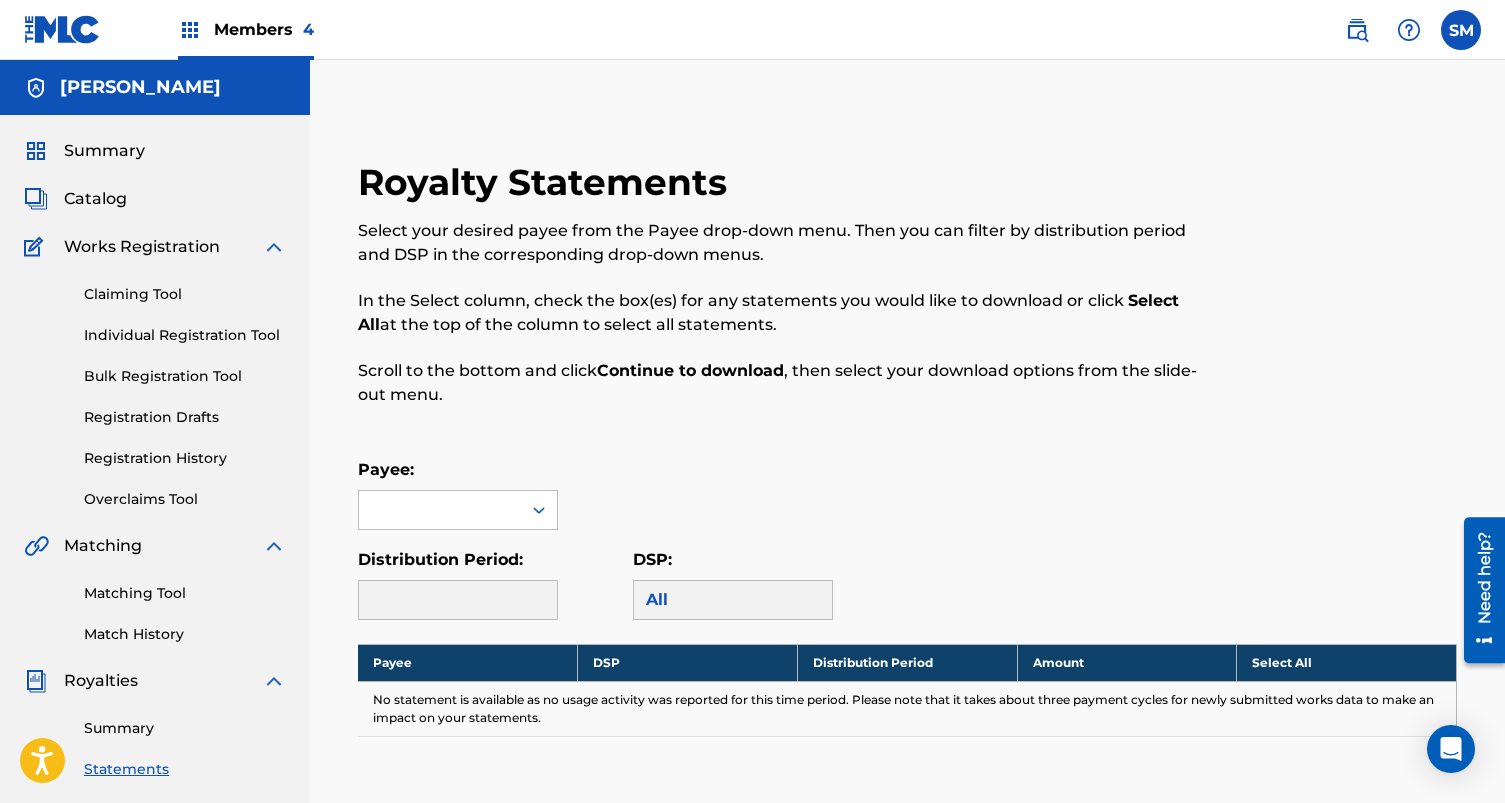 click on "Members    4" at bounding box center [264, 29] 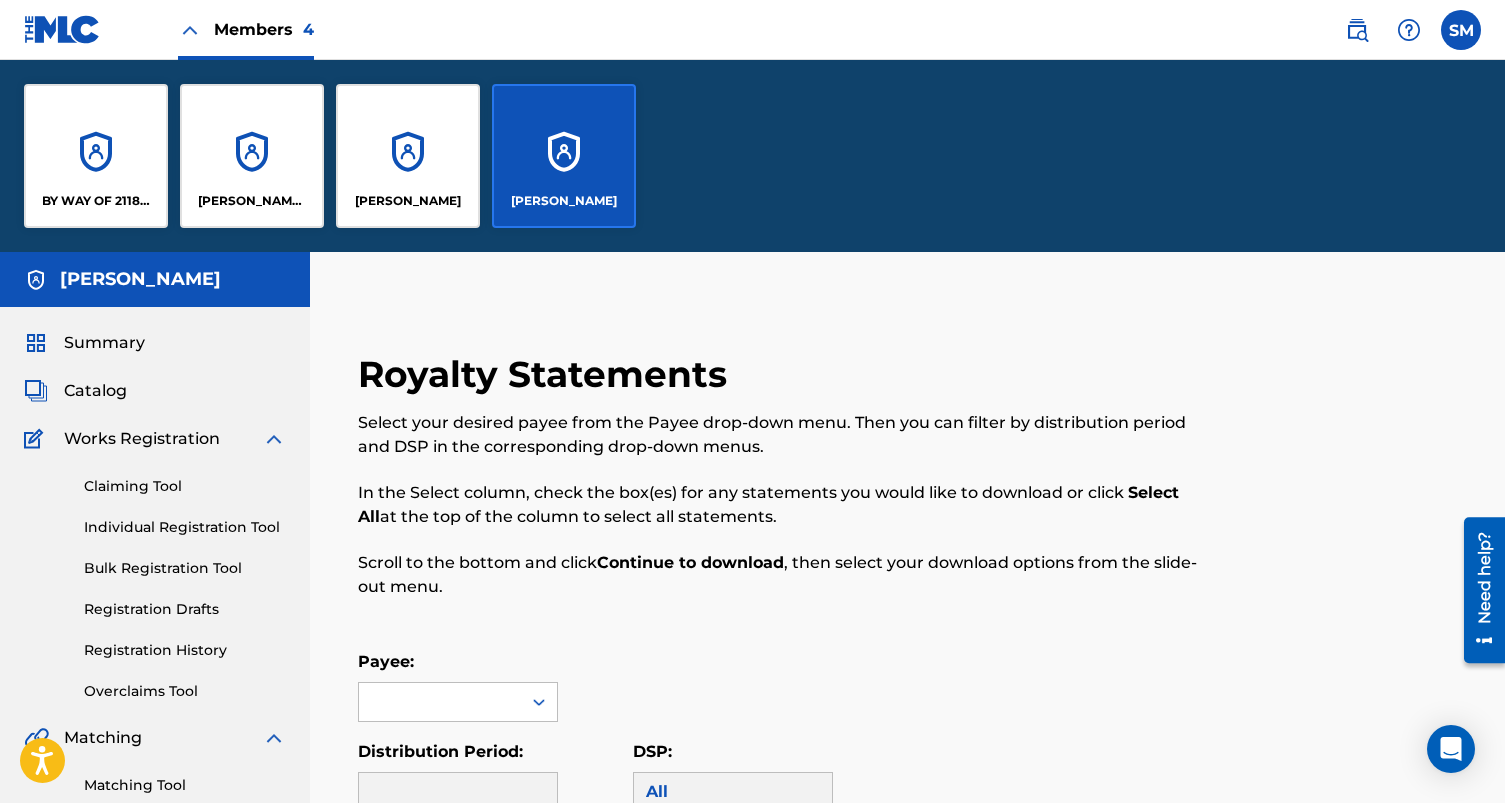 click on "BY WAY OF 2118 PUBLISHING LLC" at bounding box center (96, 156) 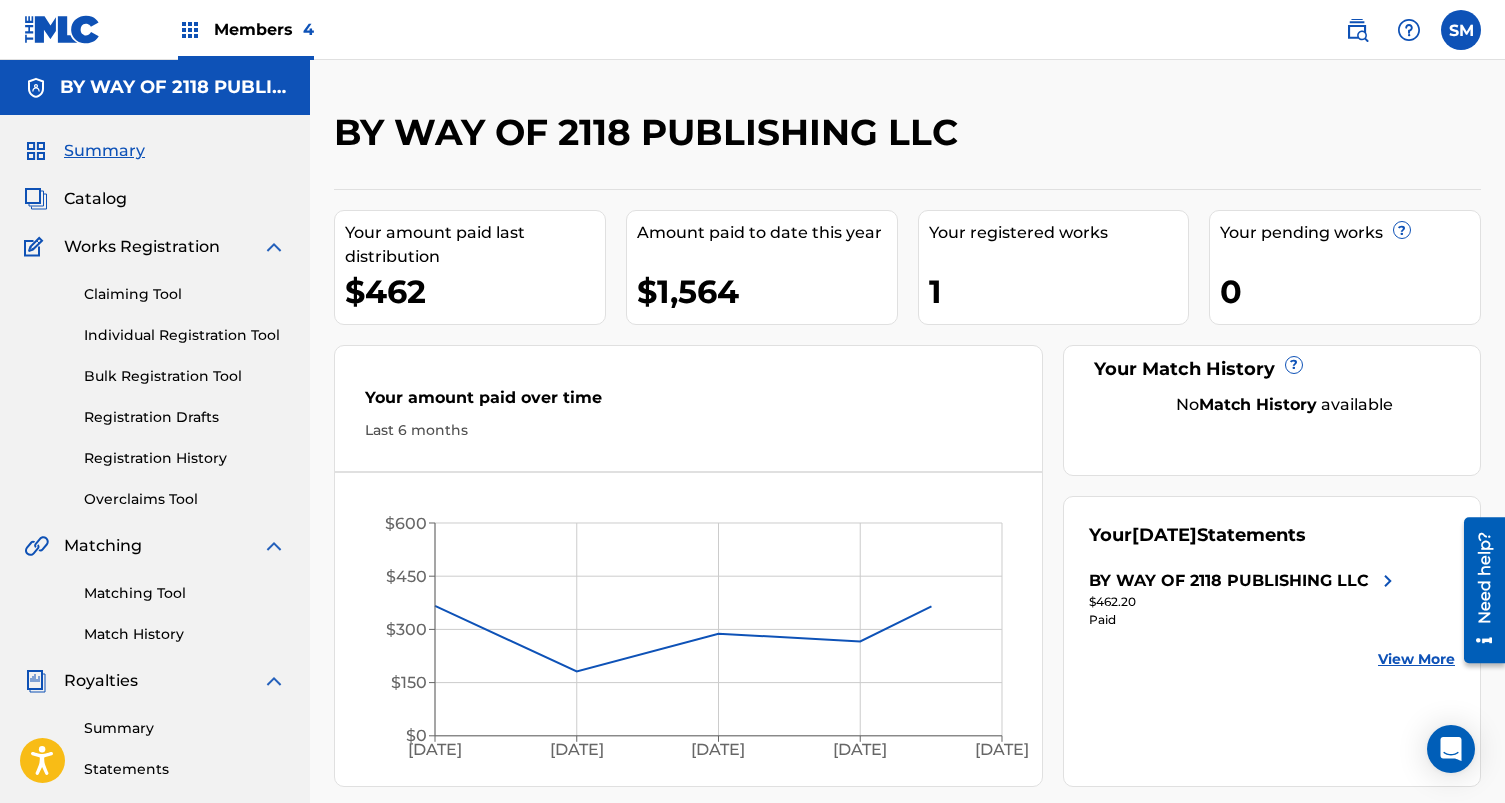 scroll, scrollTop: 331, scrollLeft: 0, axis: vertical 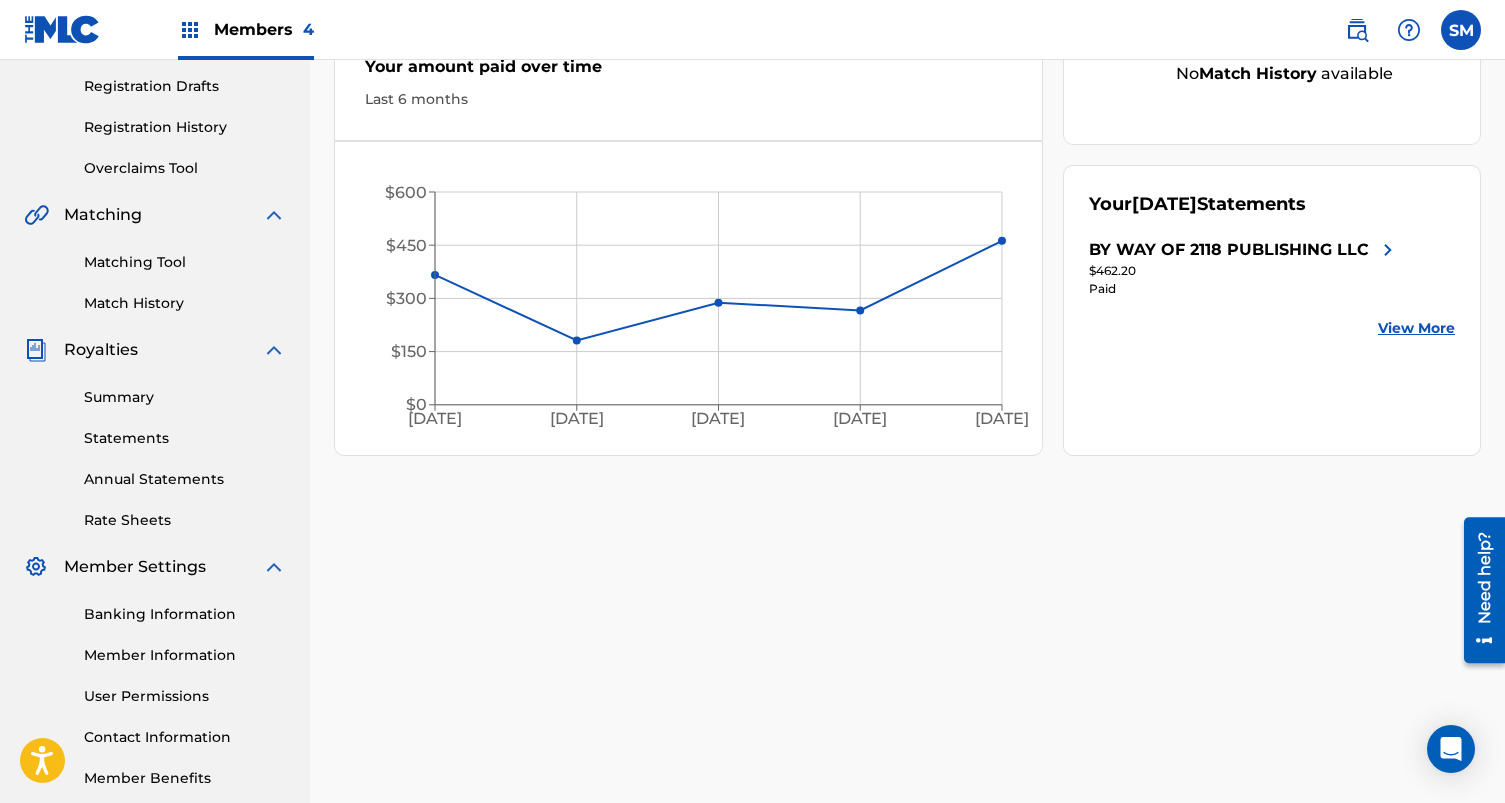 click on "Statements" at bounding box center [185, 438] 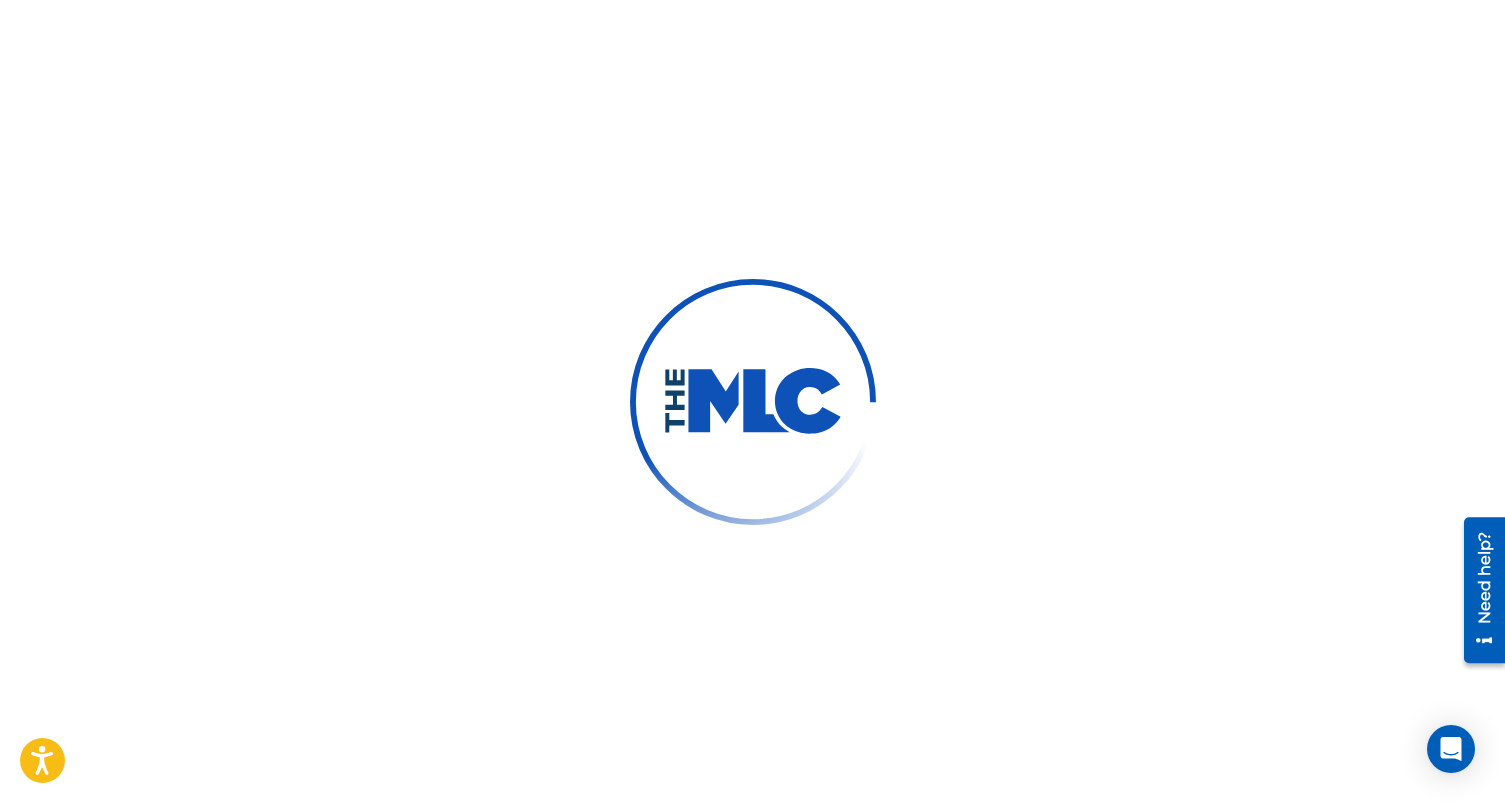 scroll, scrollTop: 0, scrollLeft: 0, axis: both 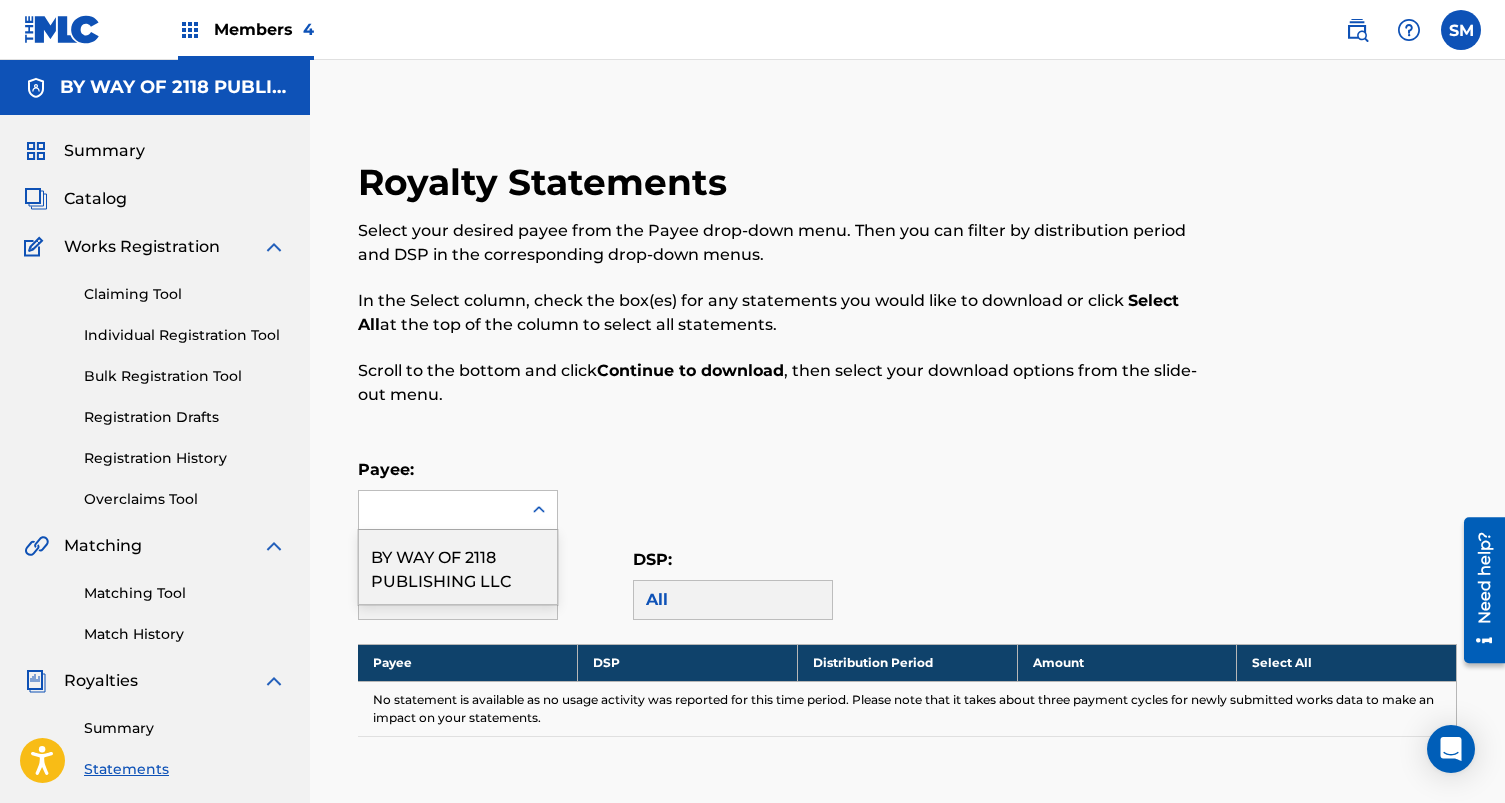 click at bounding box center [440, 510] 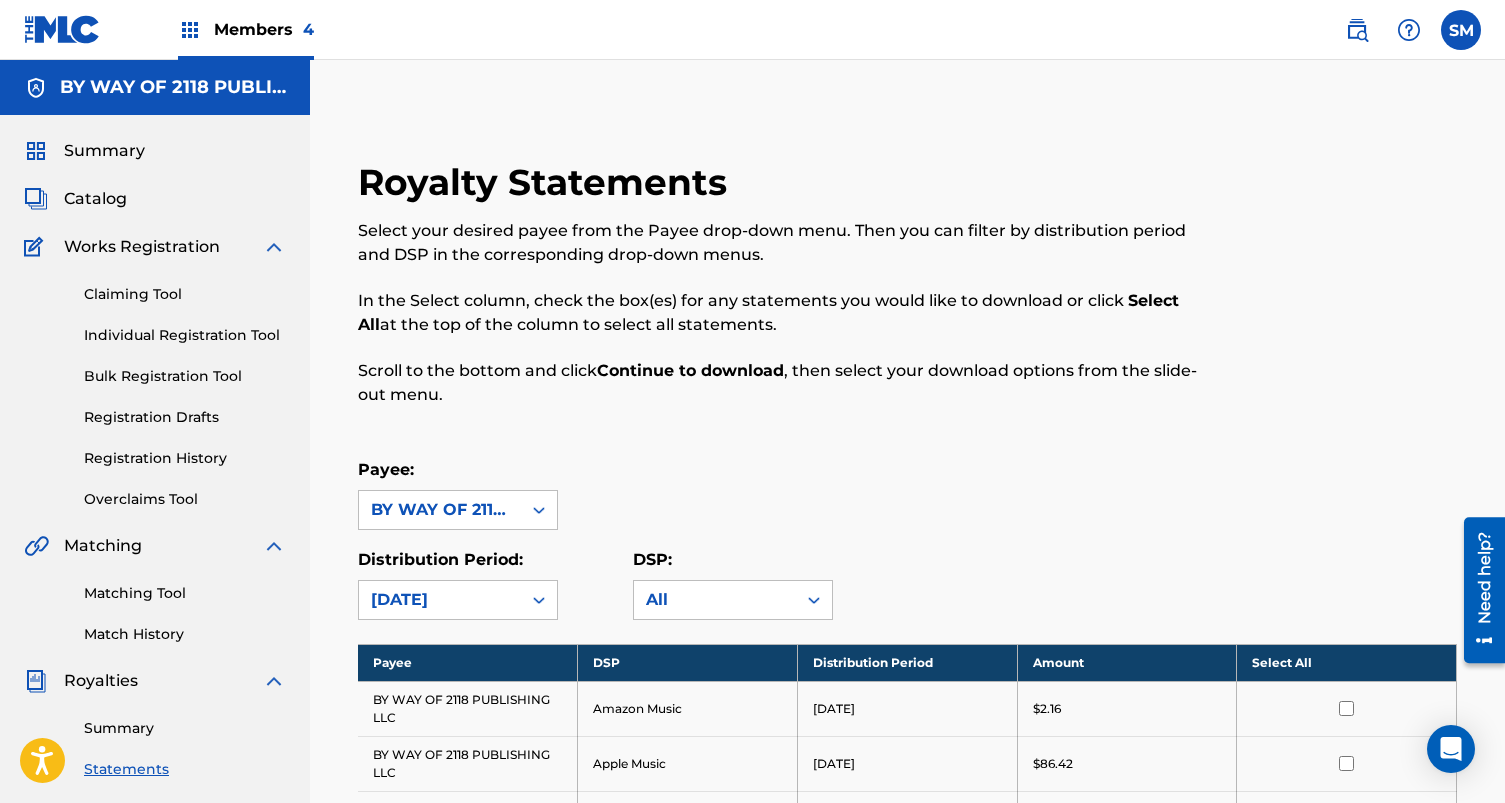 scroll, scrollTop: 289, scrollLeft: 0, axis: vertical 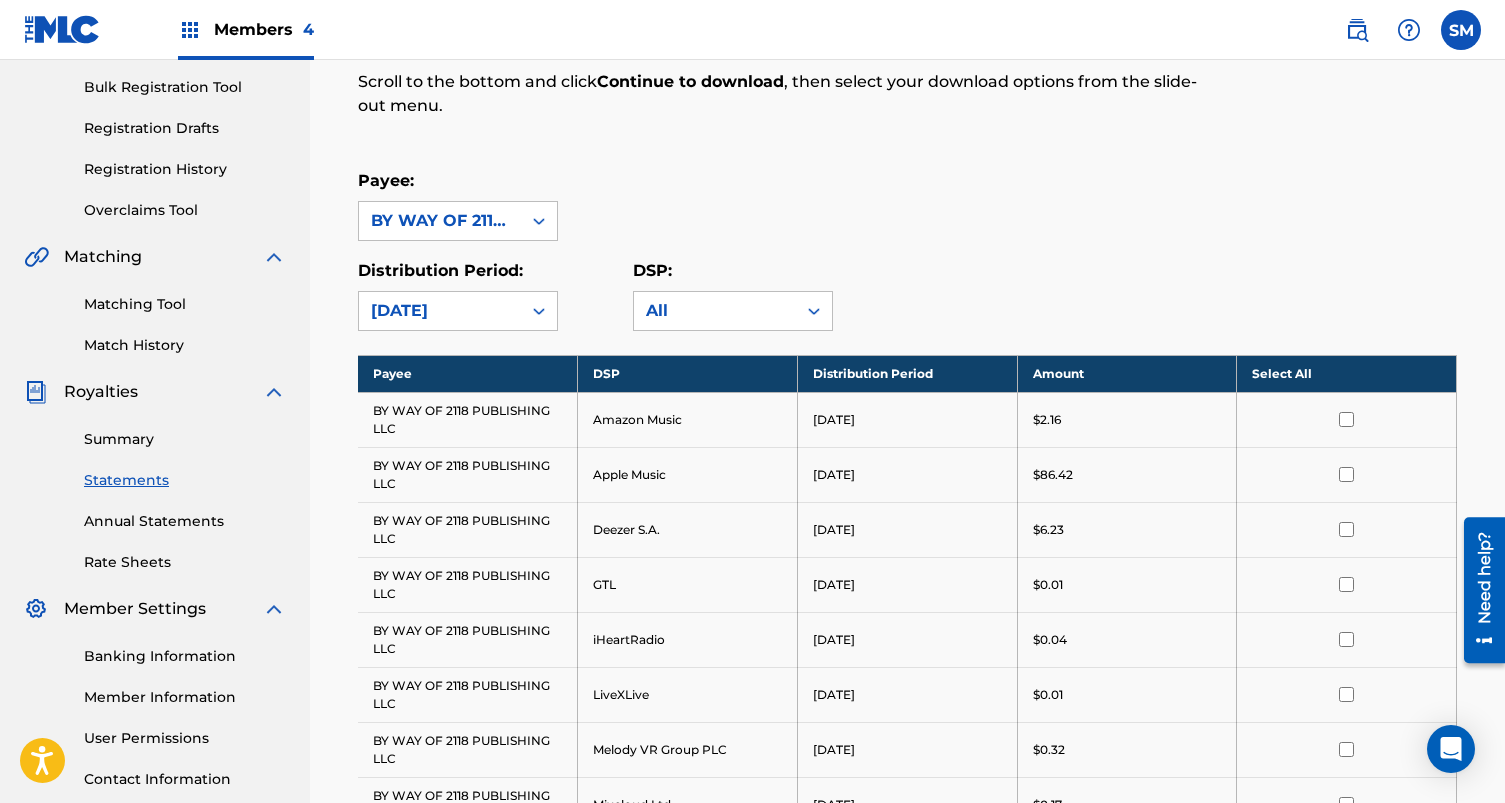 click on "Members    4" at bounding box center [246, 29] 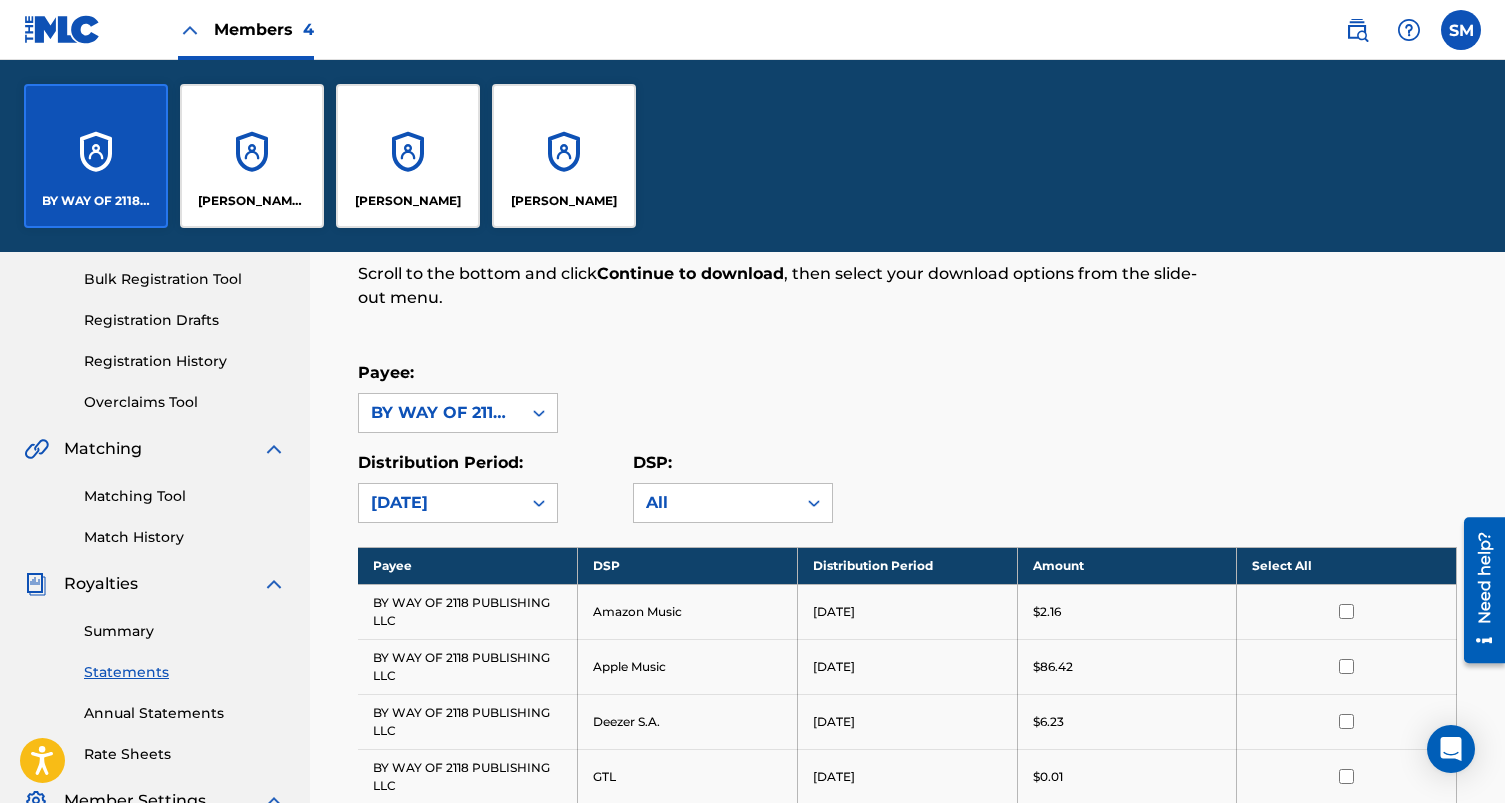 click on "[PERSON_NAME]" at bounding box center [564, 156] 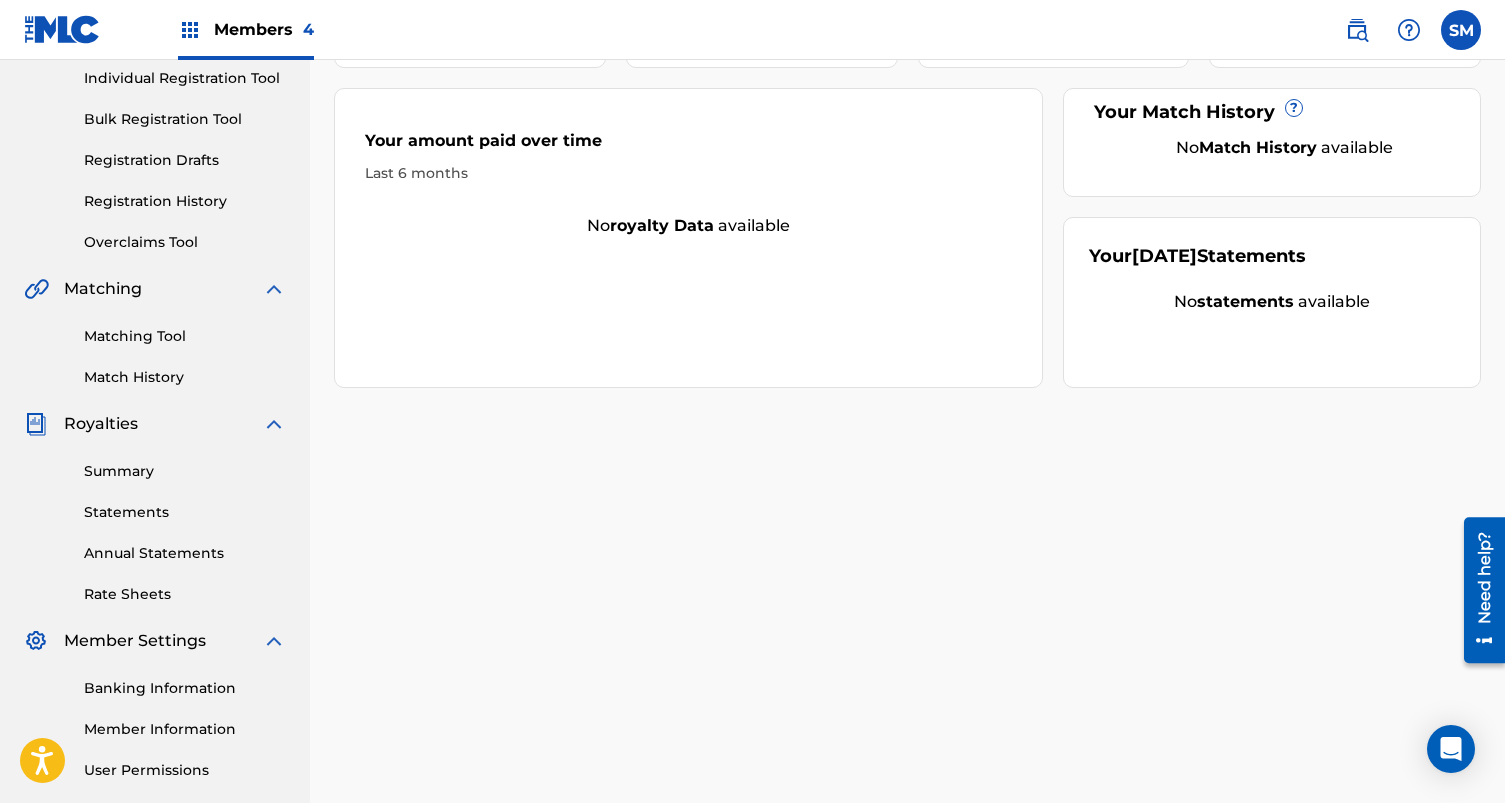 scroll, scrollTop: 258, scrollLeft: 0, axis: vertical 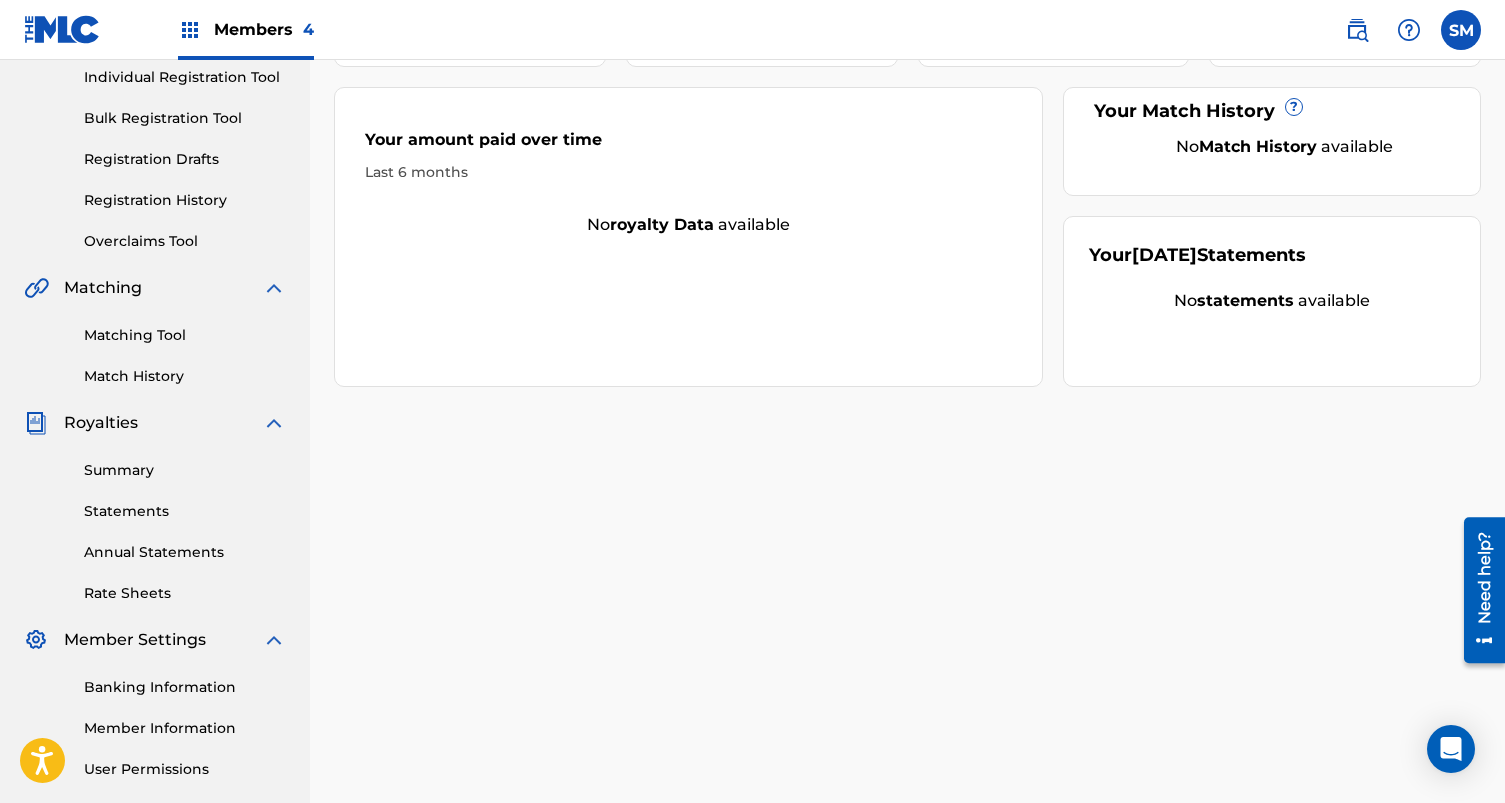 click on "Statements" at bounding box center (185, 511) 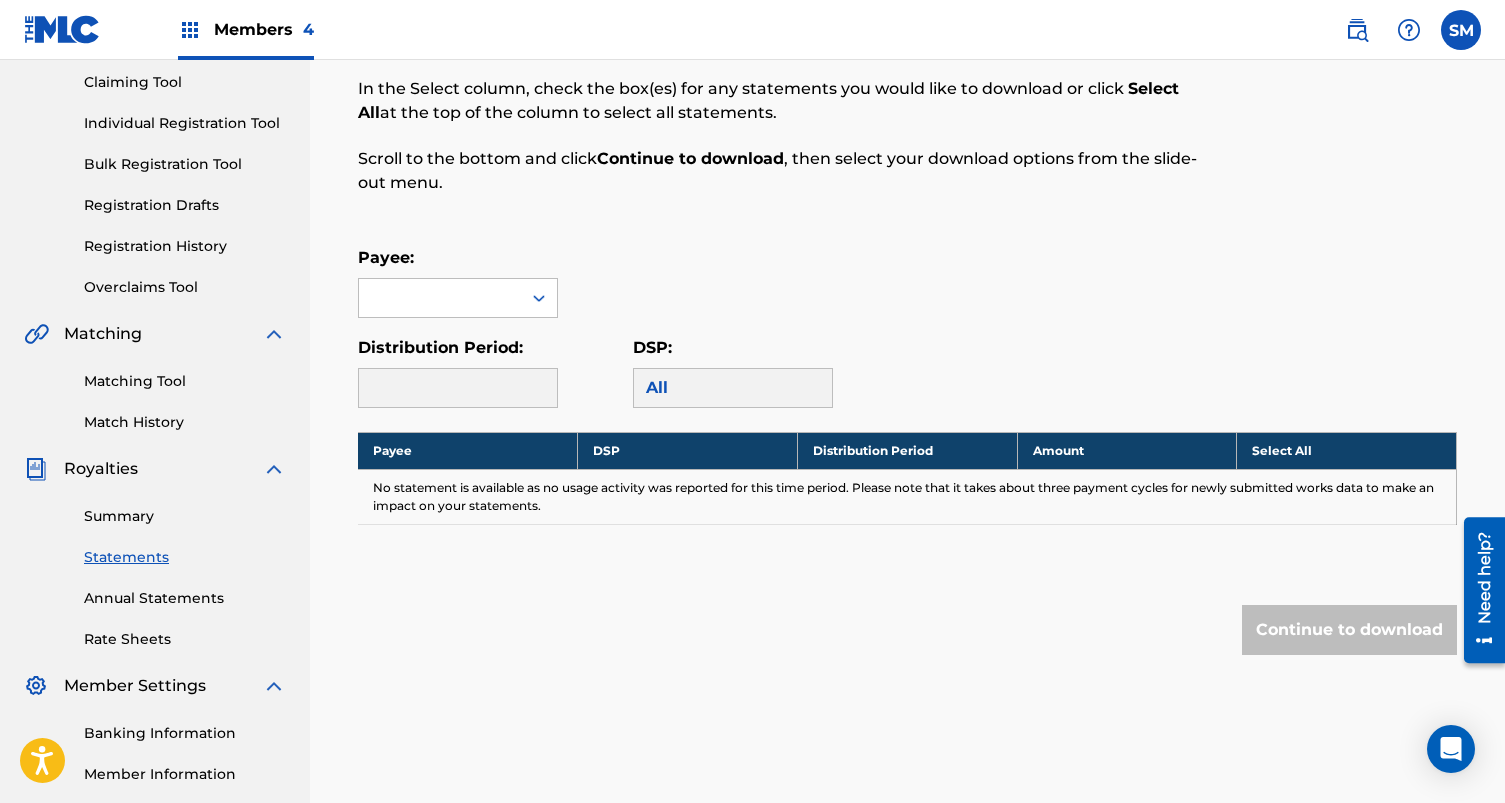 scroll, scrollTop: 225, scrollLeft: 0, axis: vertical 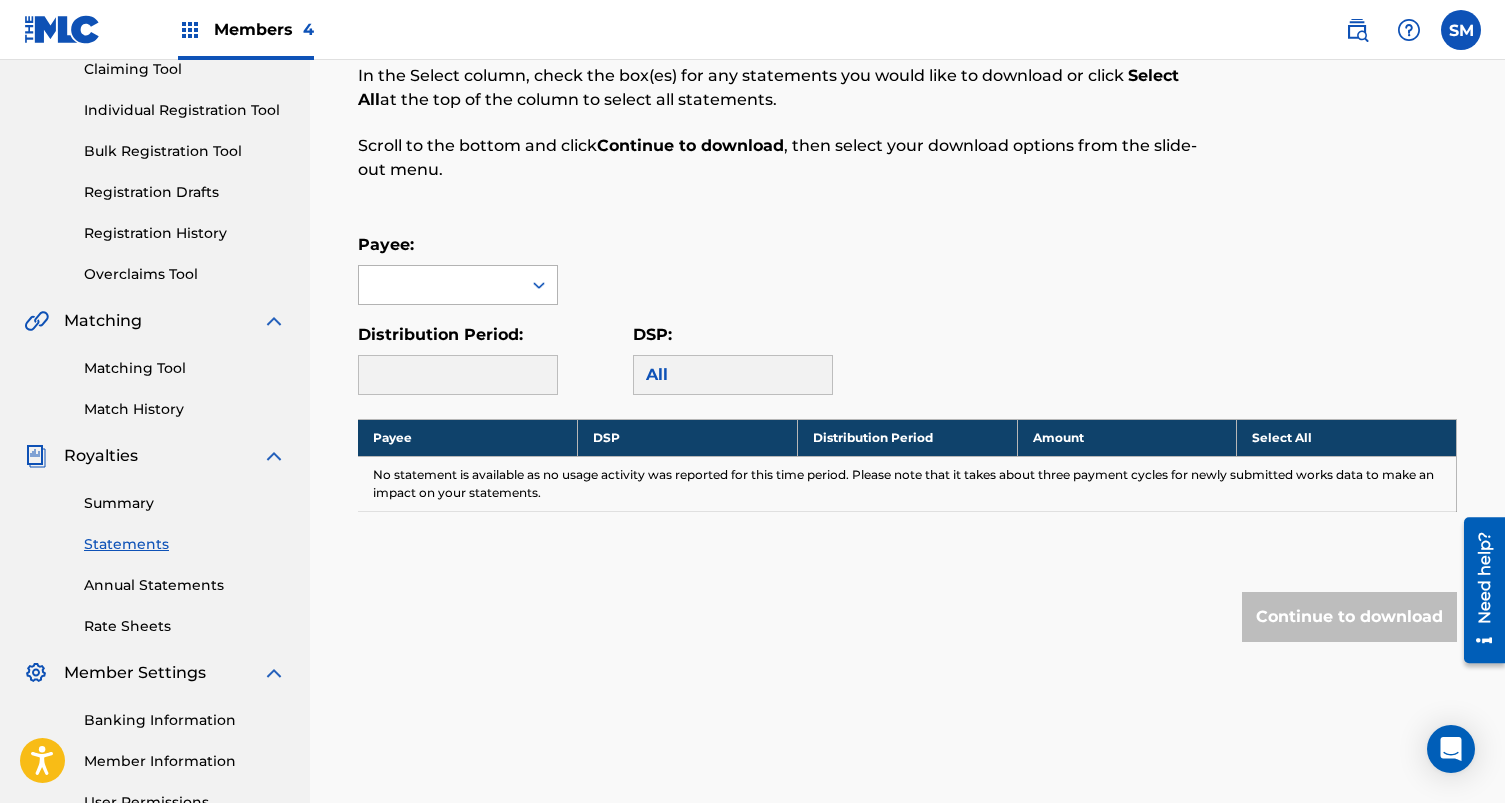 click at bounding box center (440, 285) 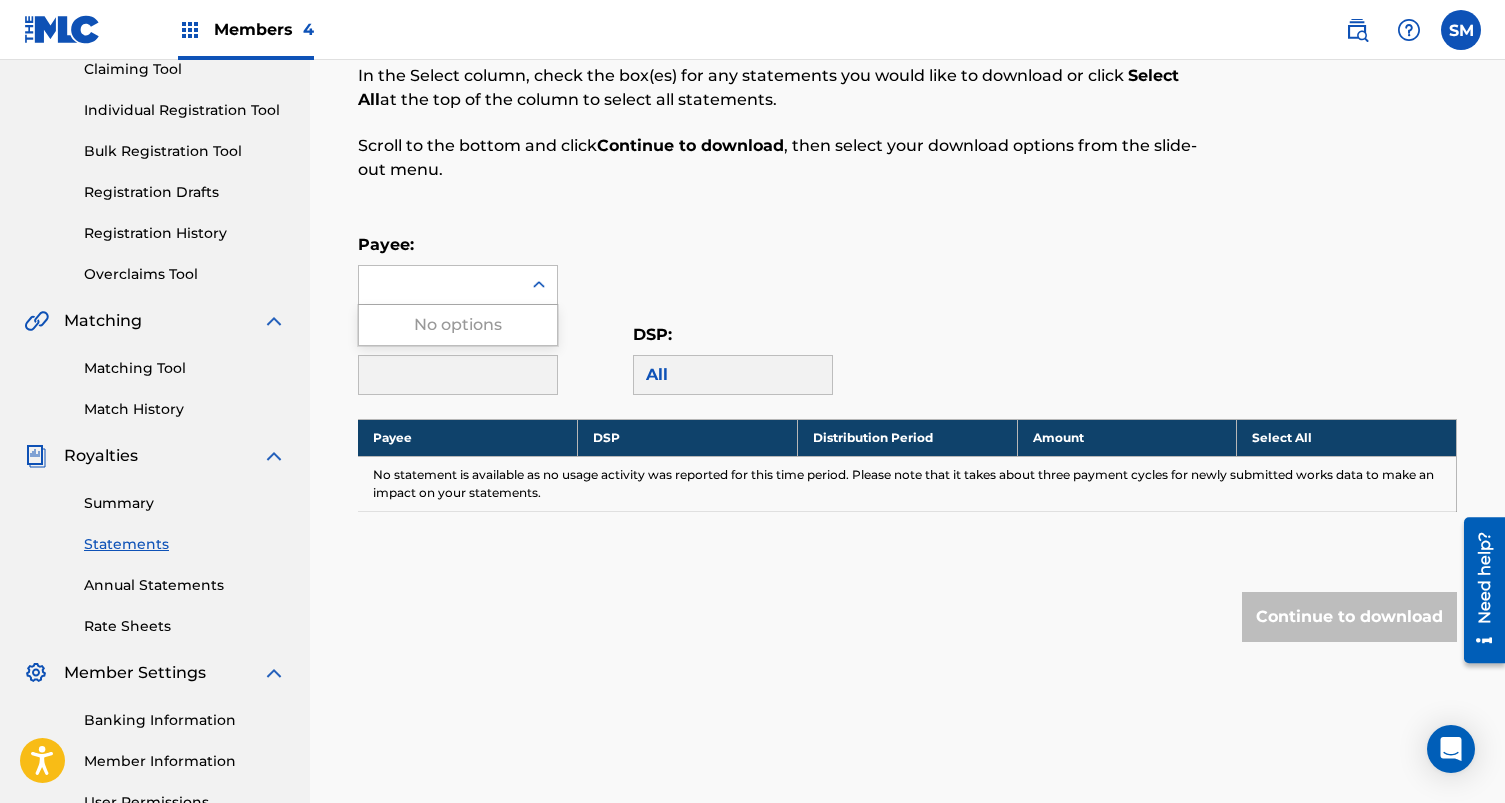 click on "No options" at bounding box center [458, 325] 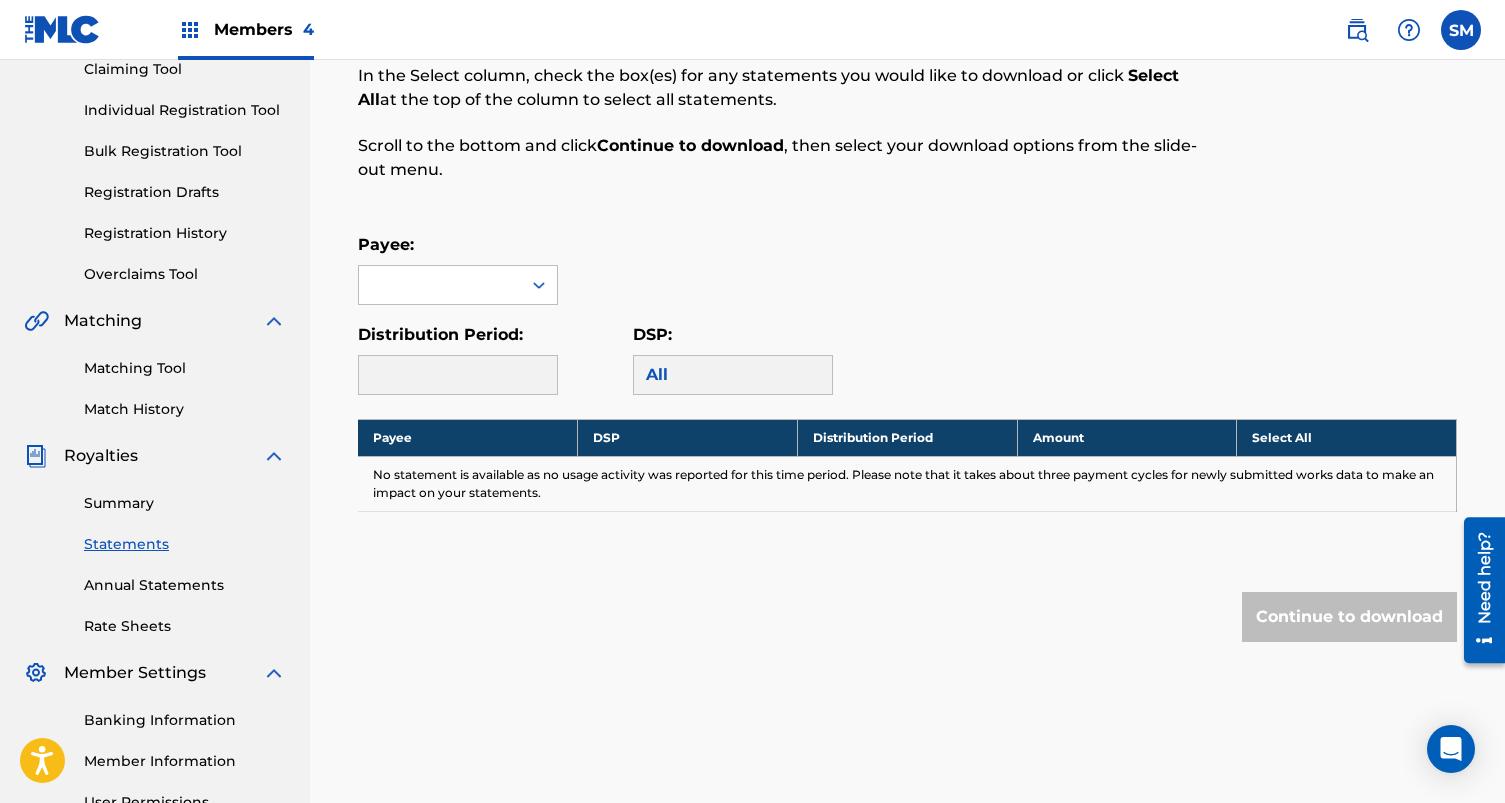 click at bounding box center [440, 285] 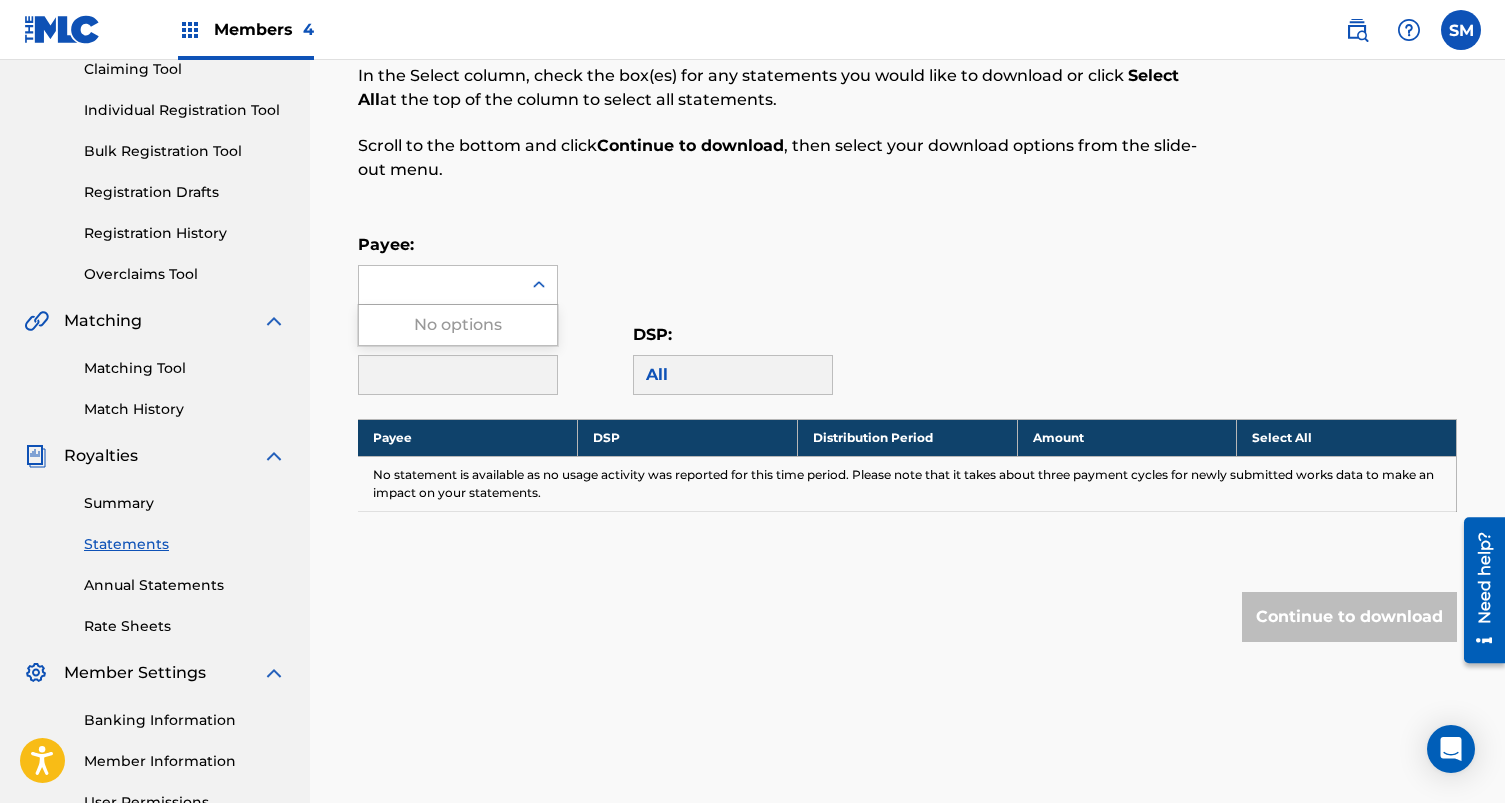 click at bounding box center [440, 285] 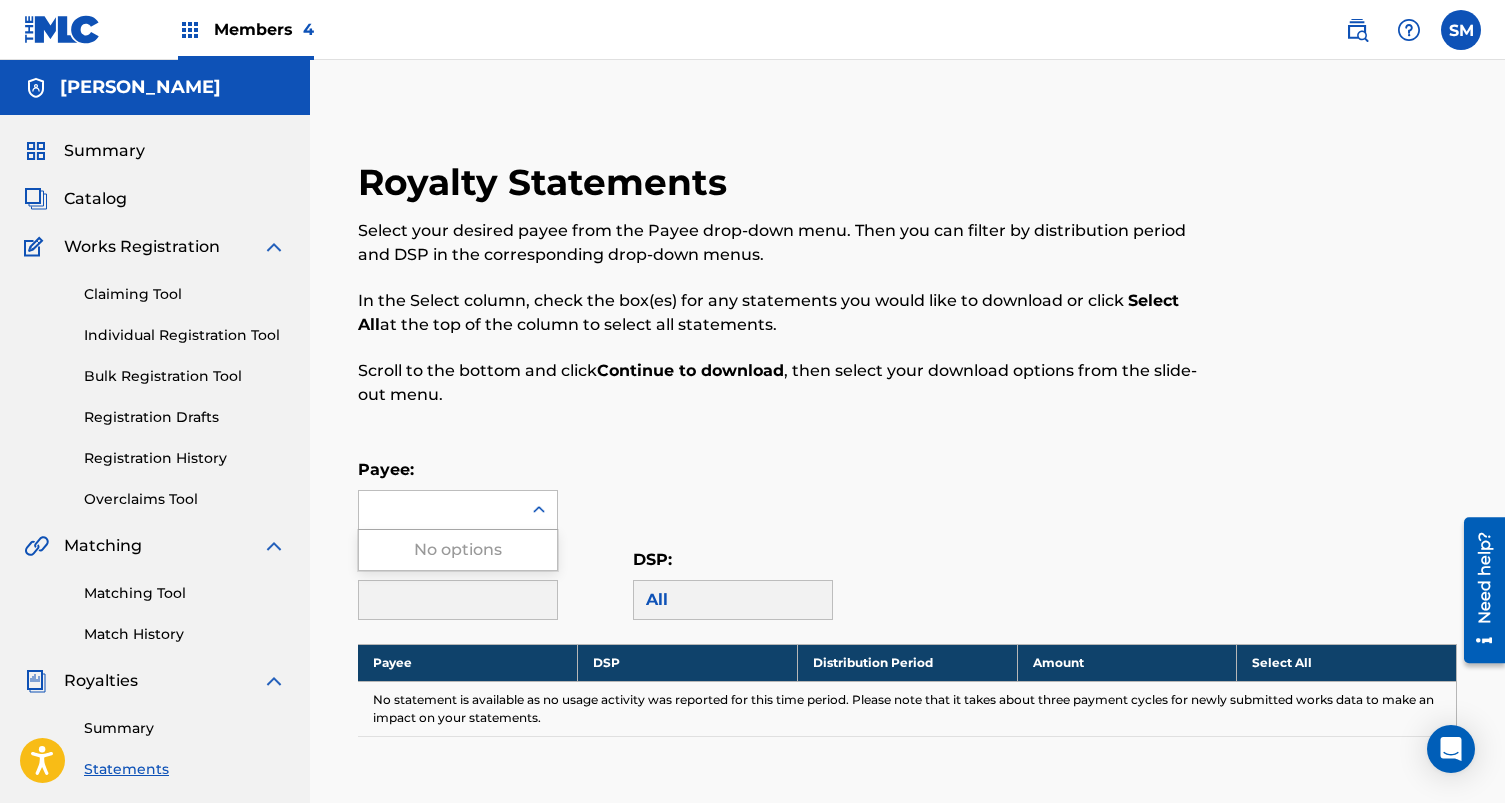 scroll, scrollTop: 0, scrollLeft: 0, axis: both 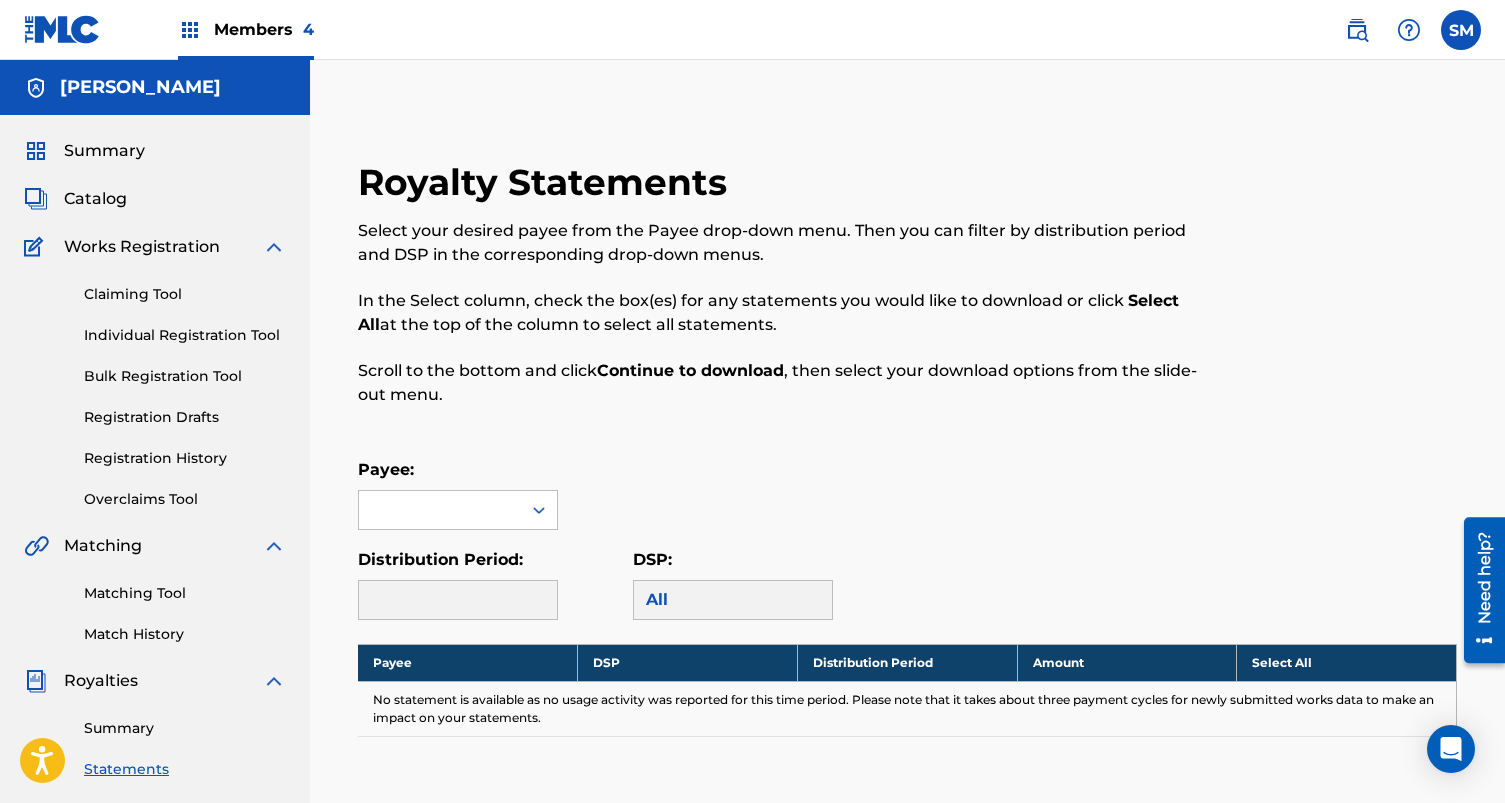 click on "Members    4" at bounding box center (246, 29) 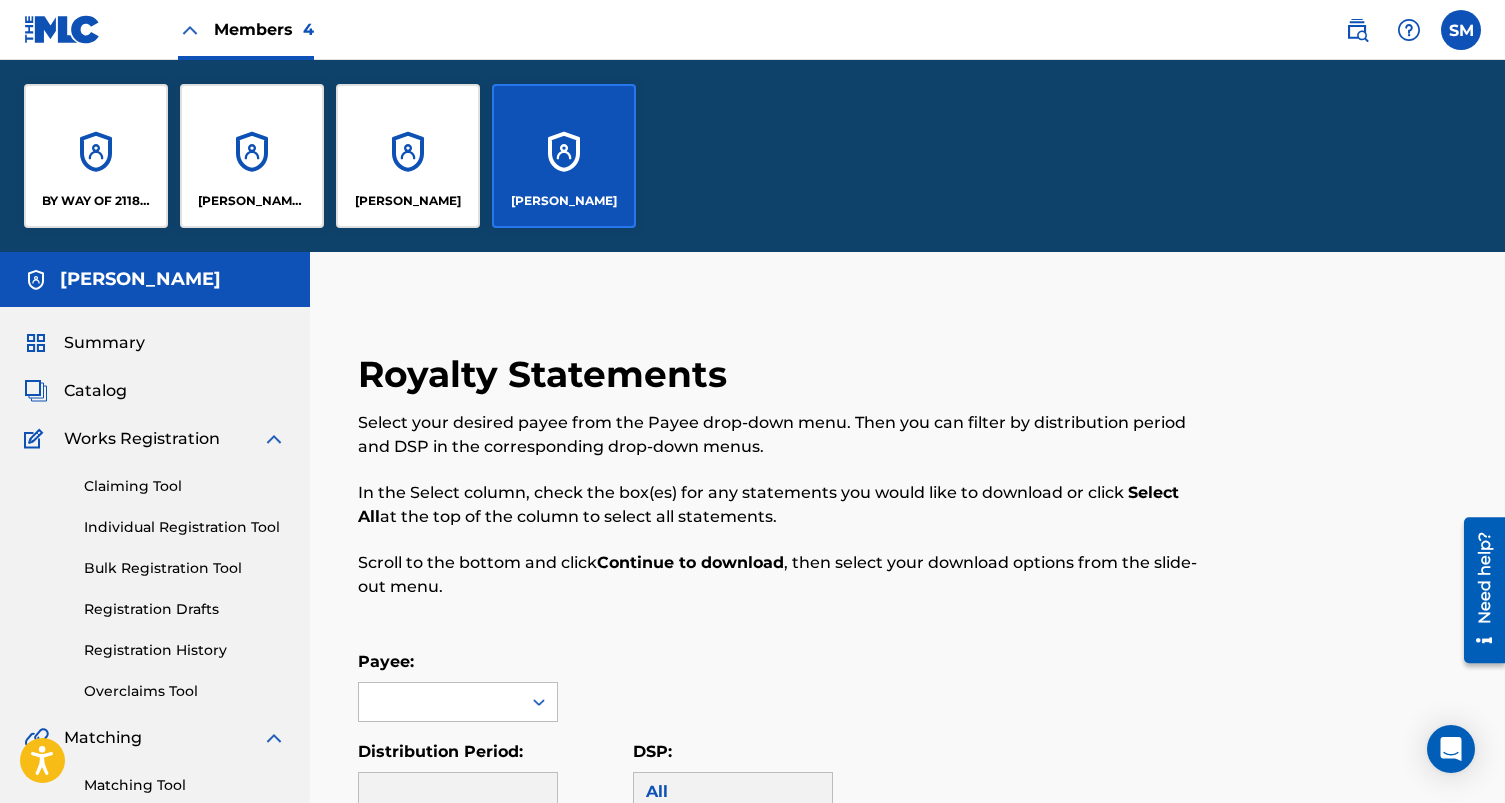 click on "[PERSON_NAME] Mebrahitu" at bounding box center [252, 156] 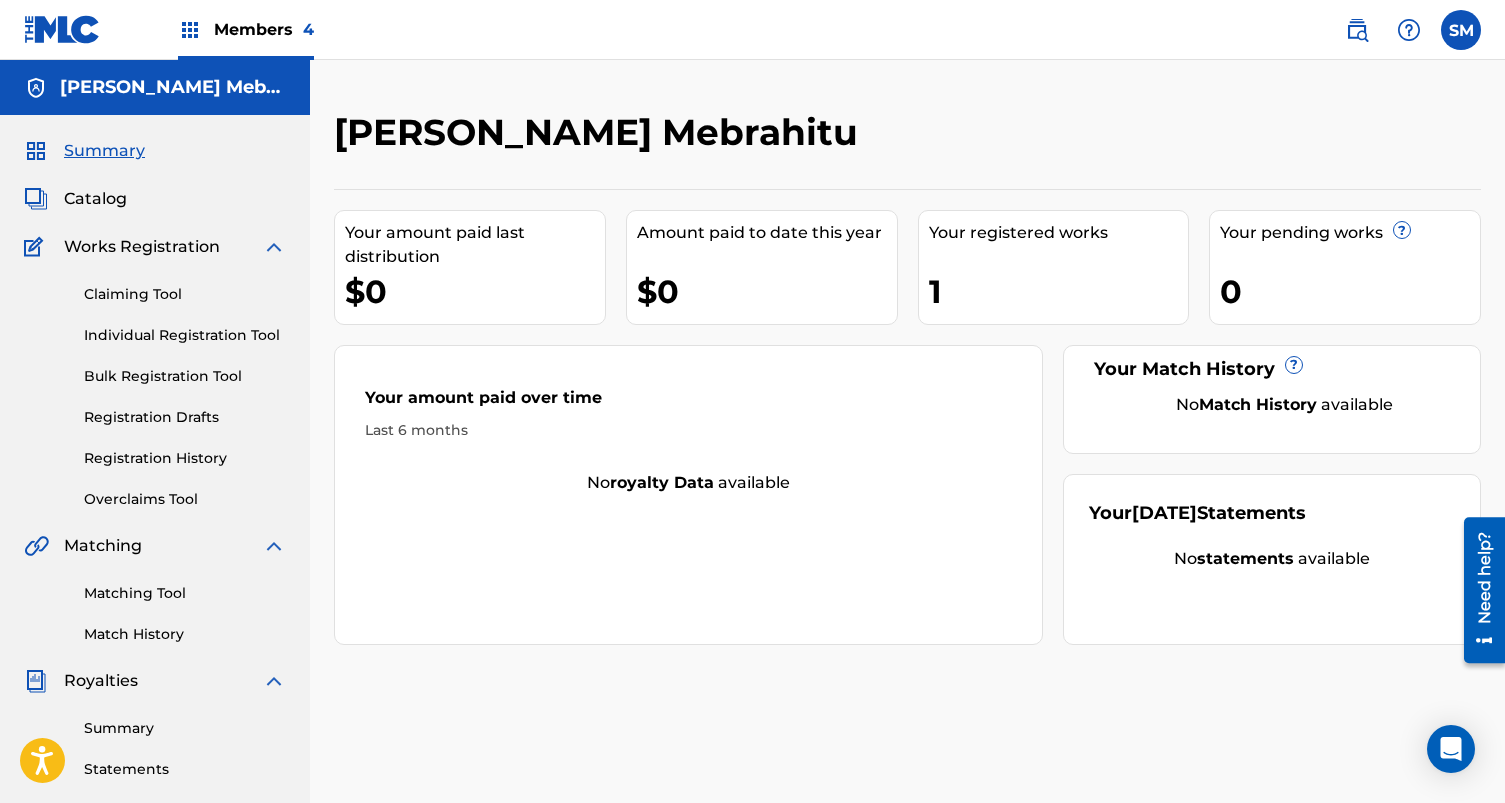 click on "Statements" at bounding box center [185, 769] 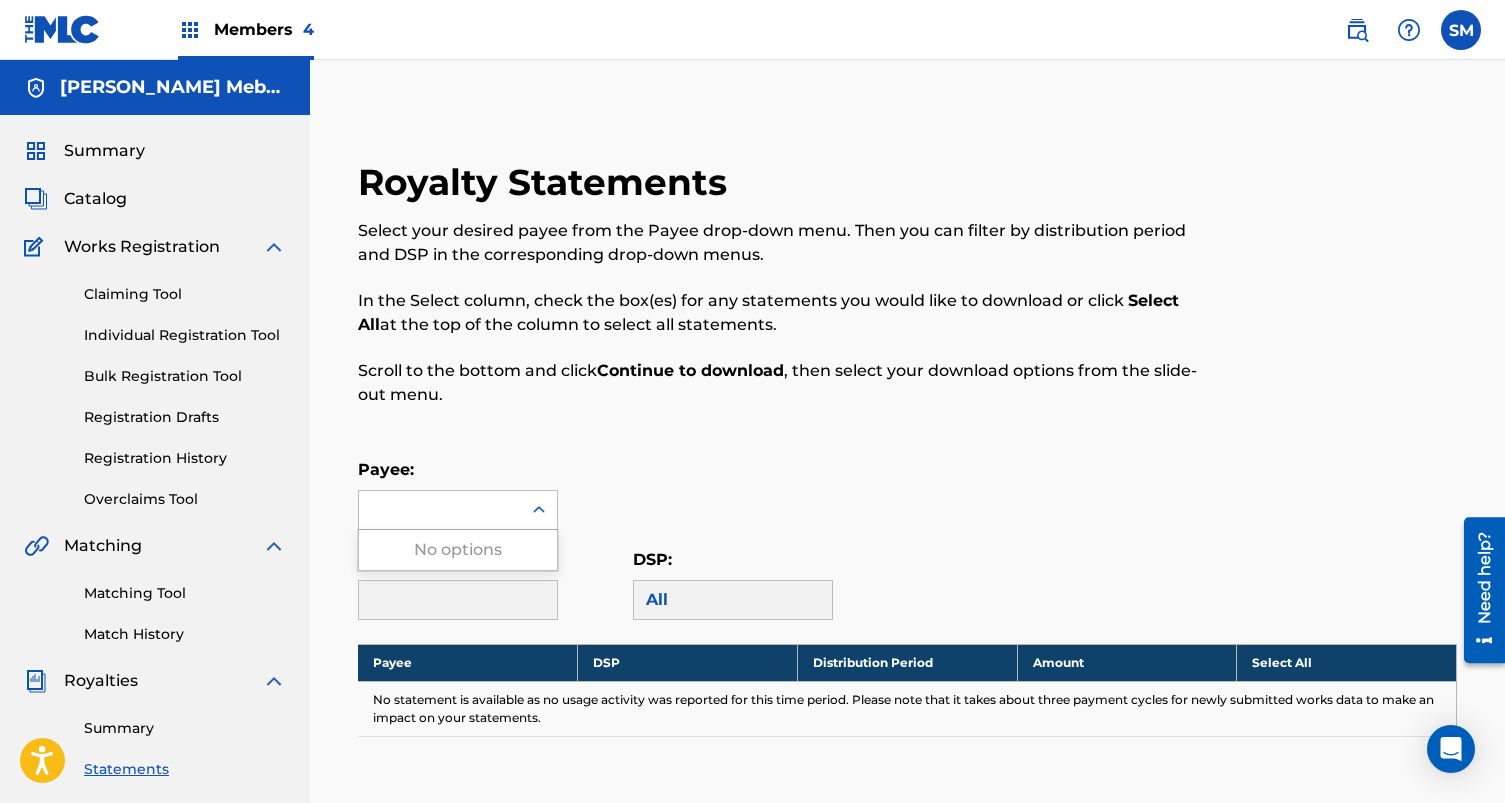 click at bounding box center [440, 510] 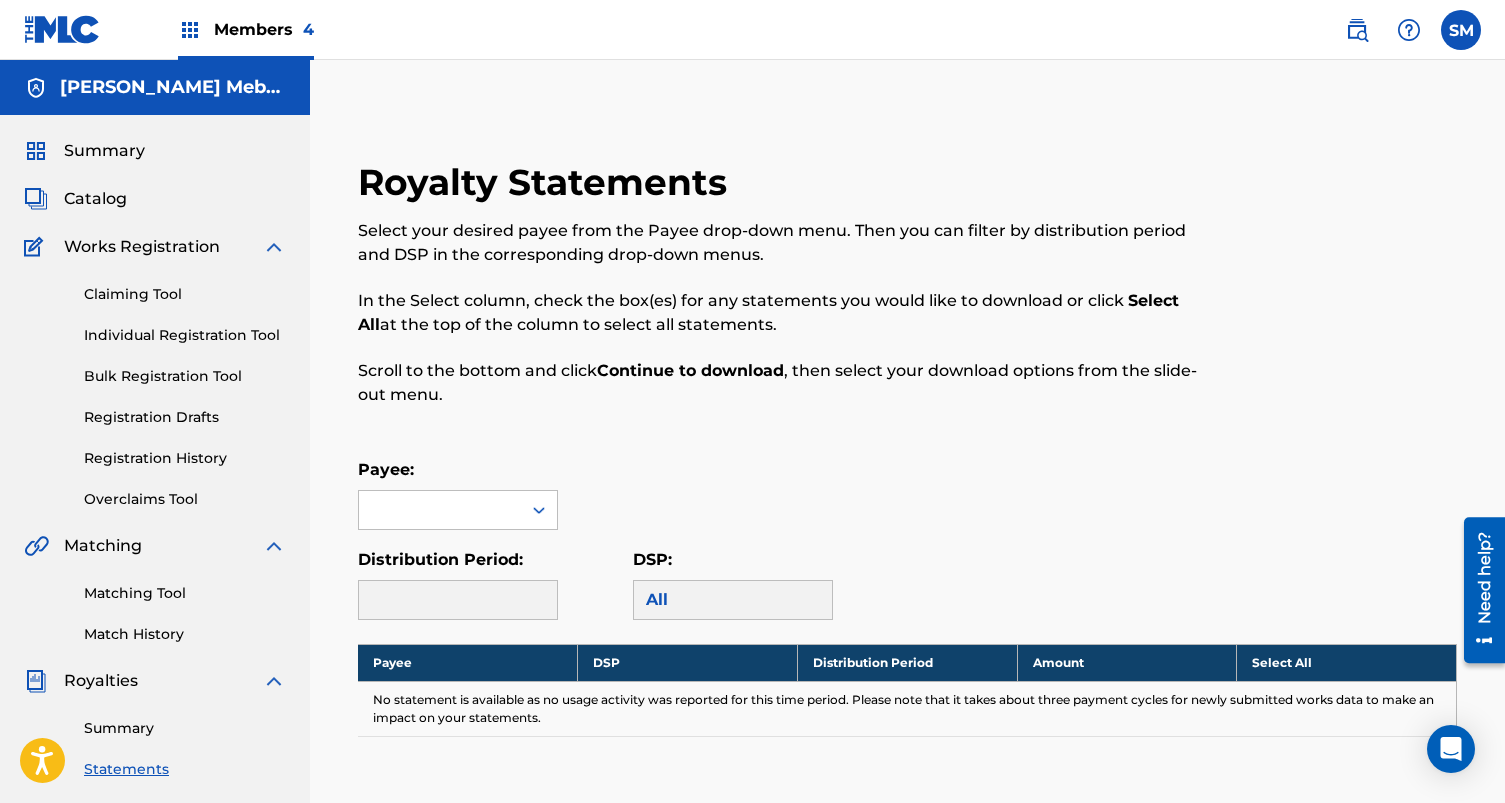 click on "Members    4" at bounding box center [264, 29] 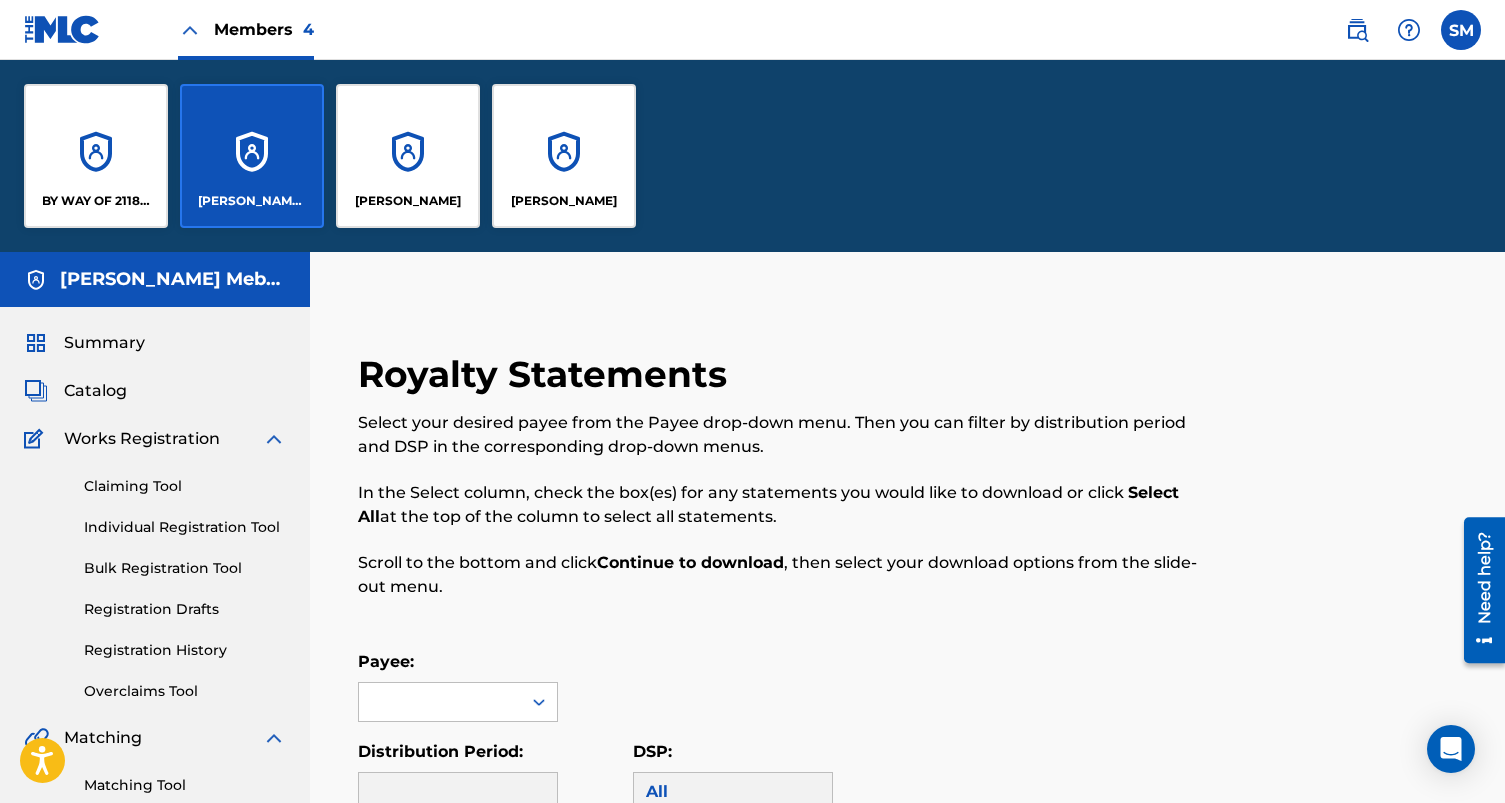click on "BY WAY OF 2118 PUBLISHING LLC" at bounding box center [96, 156] 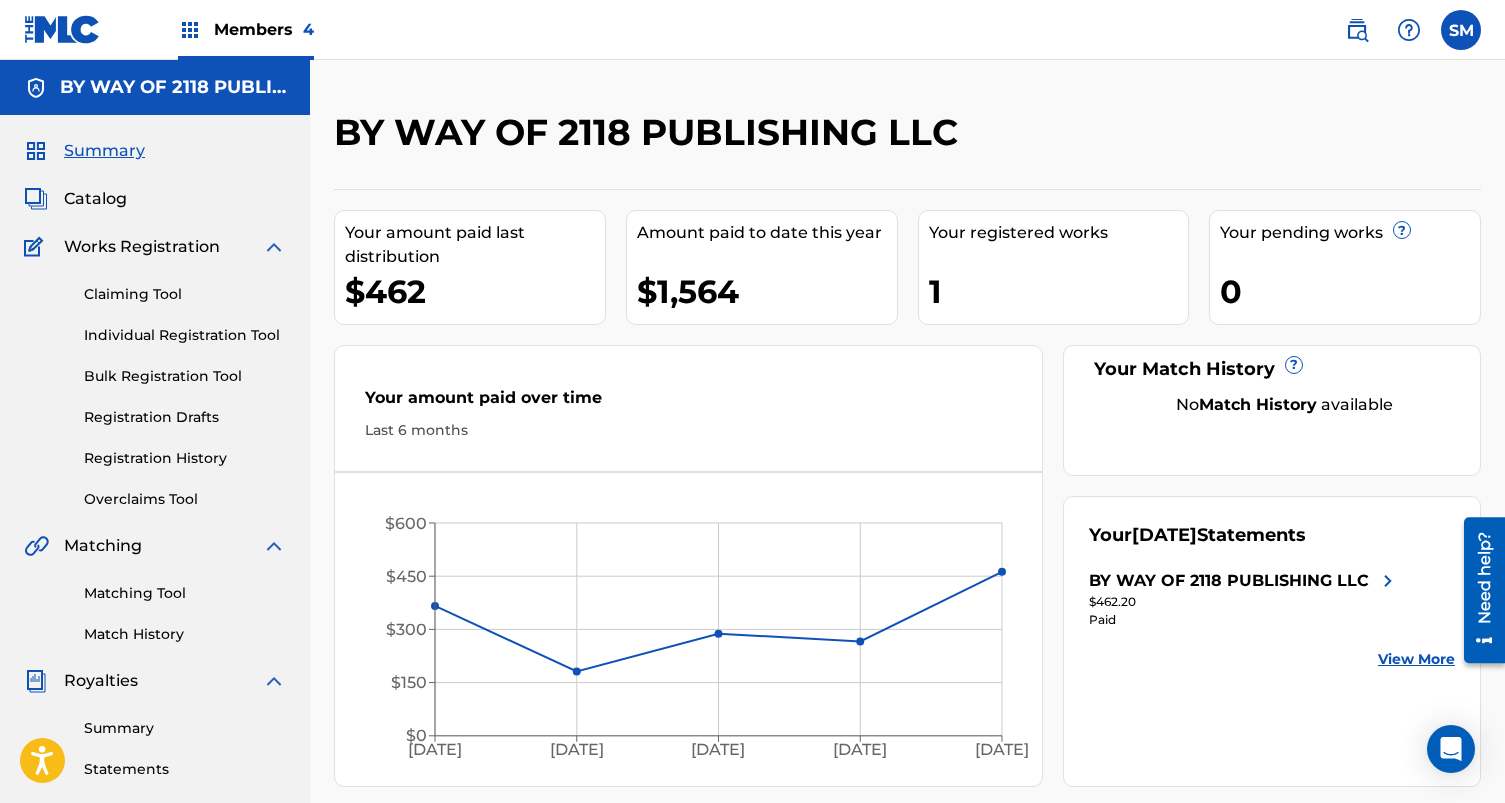 click on "Statements" at bounding box center (185, 769) 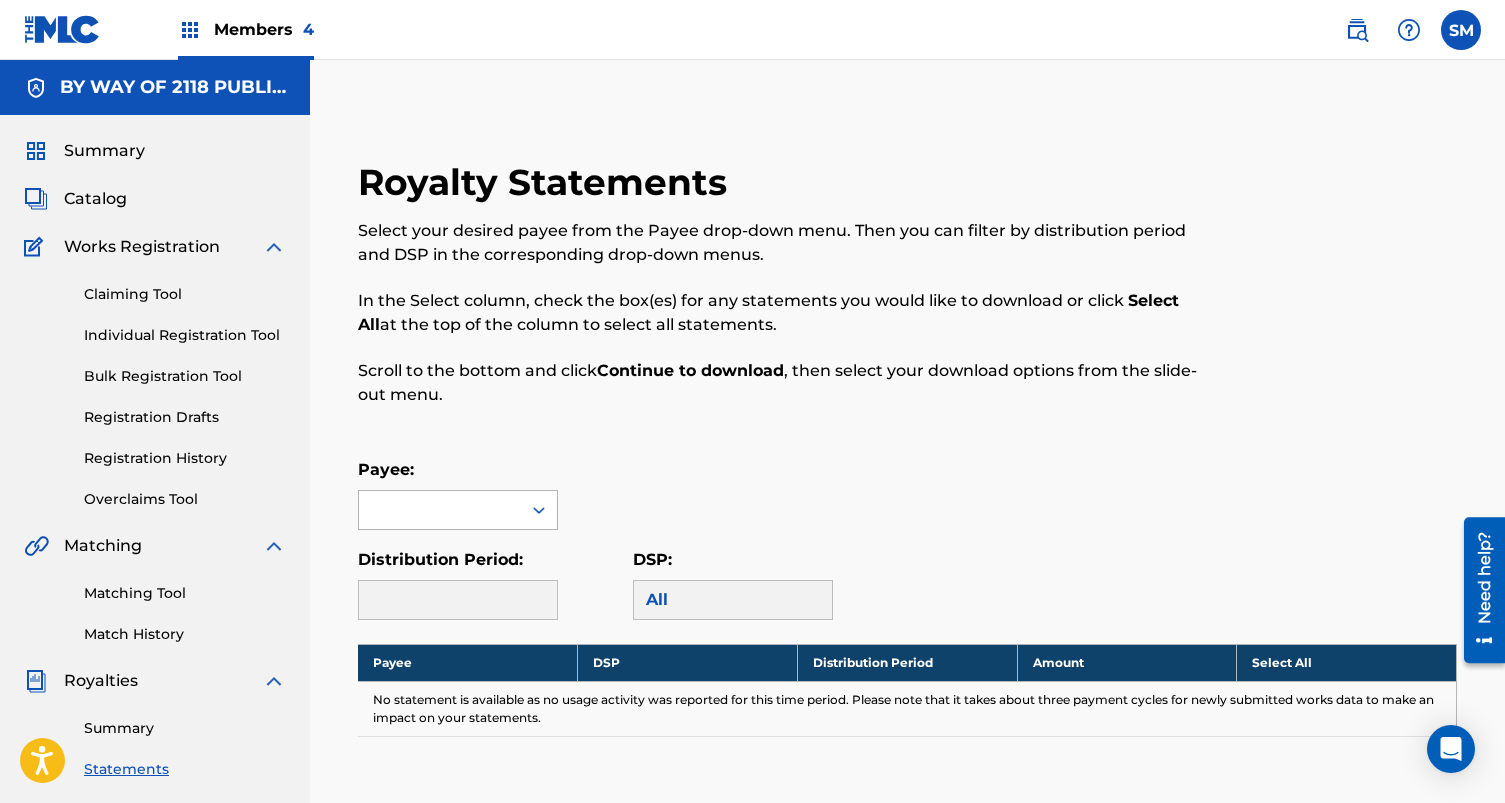 click at bounding box center (440, 510) 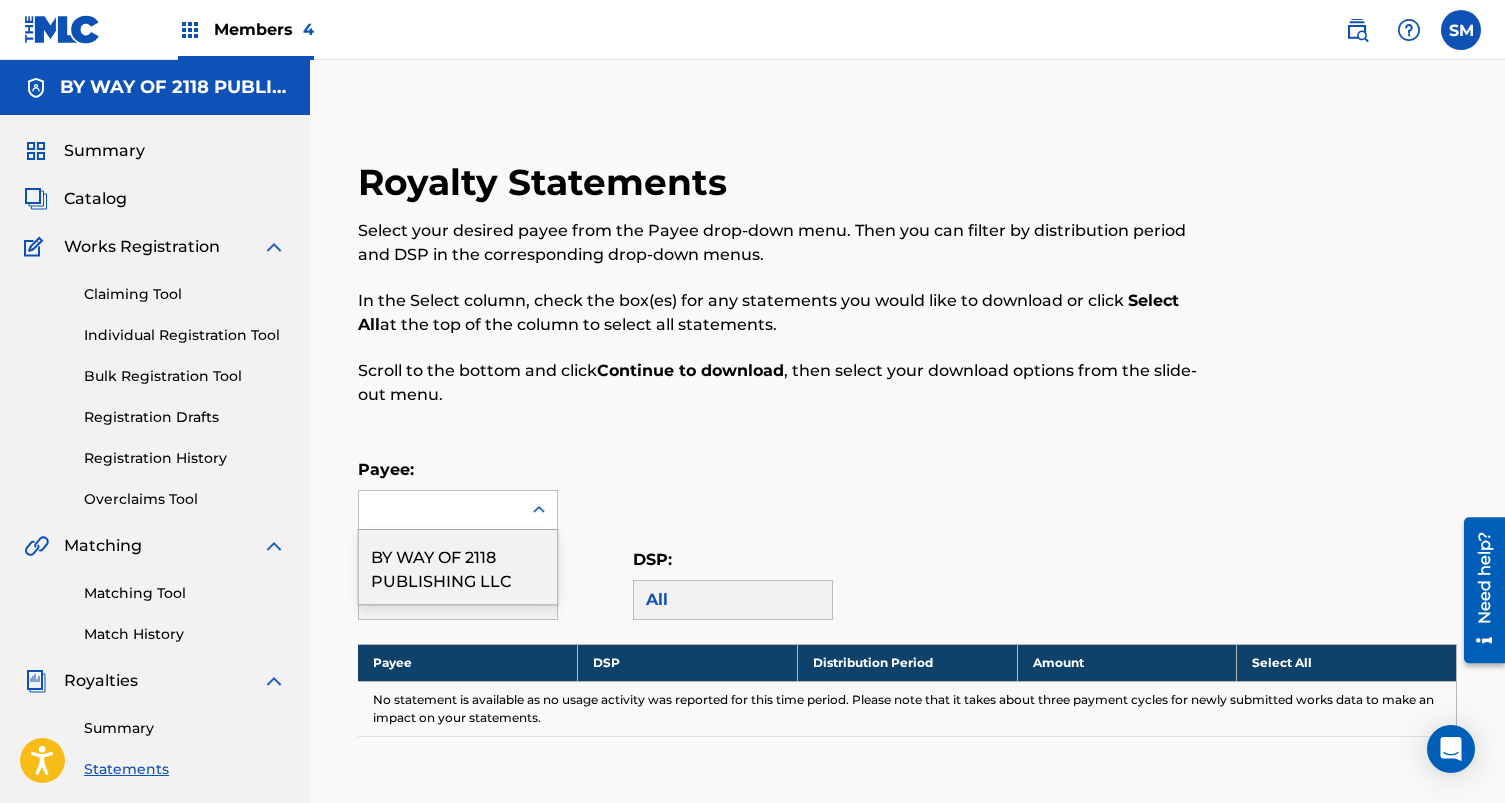 click on "BY WAY OF 2118 PUBLISHING LLC" at bounding box center (458, 567) 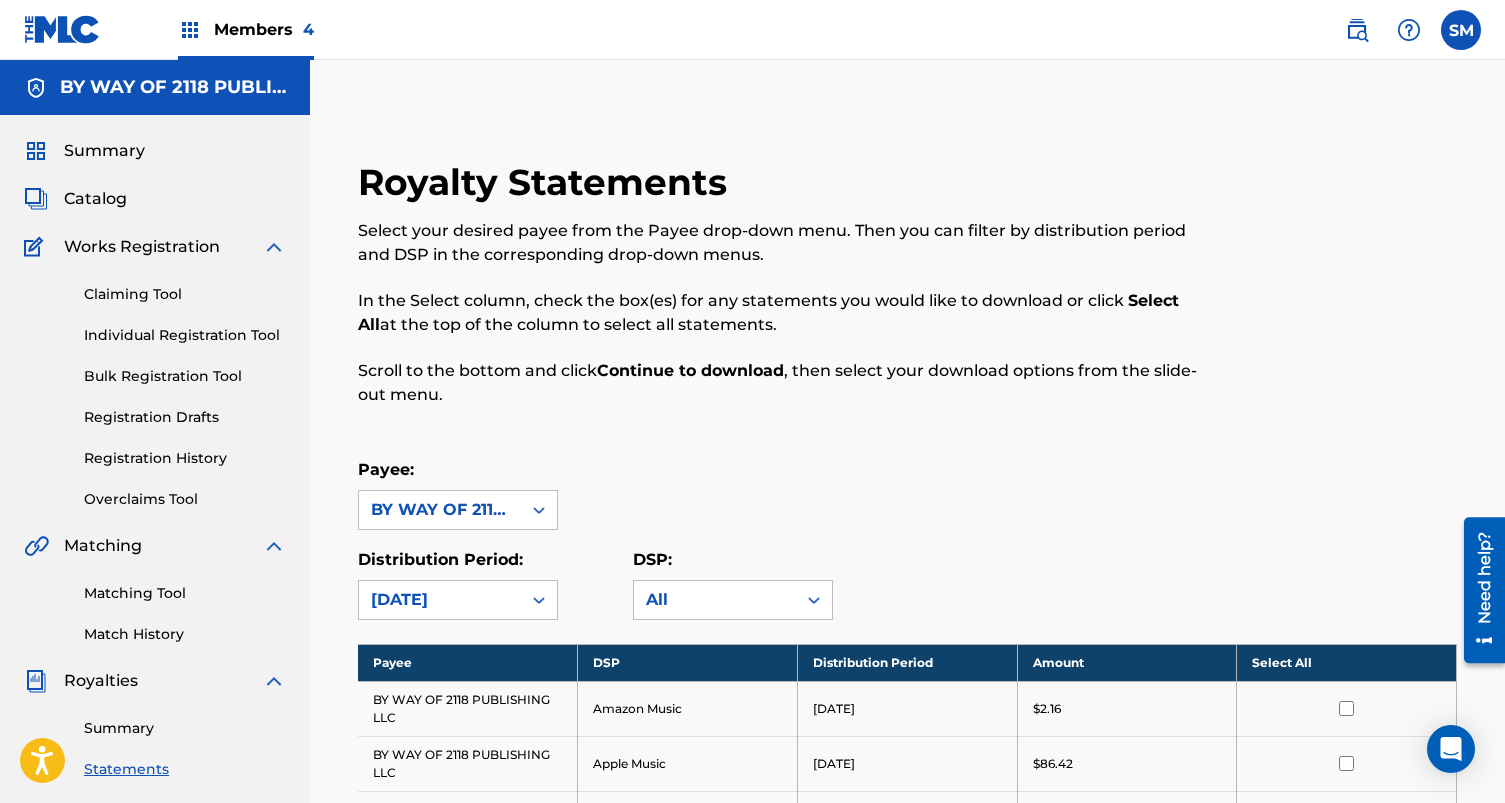 scroll, scrollTop: 0, scrollLeft: 0, axis: both 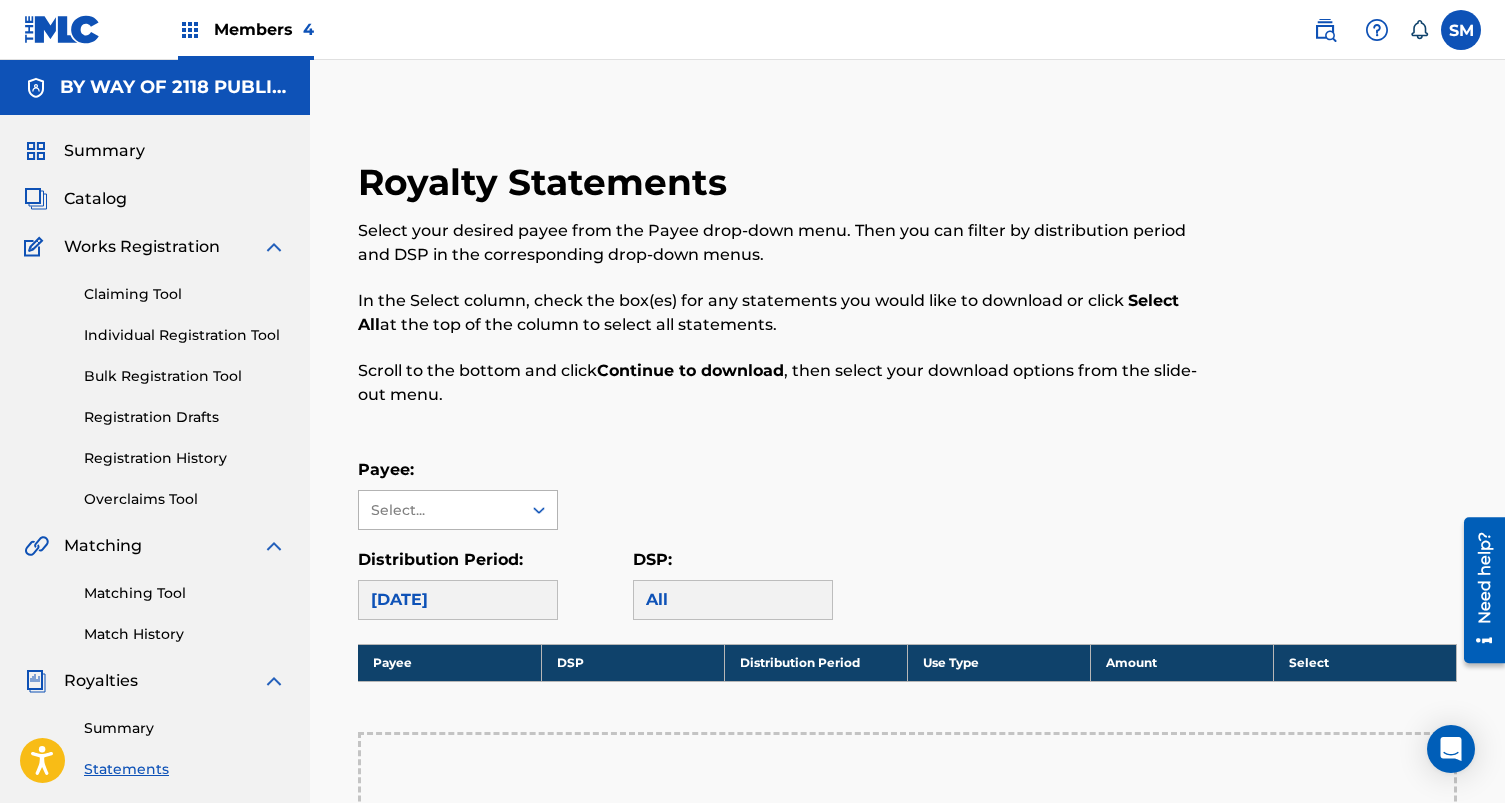 click on "Select..." at bounding box center [439, 510] 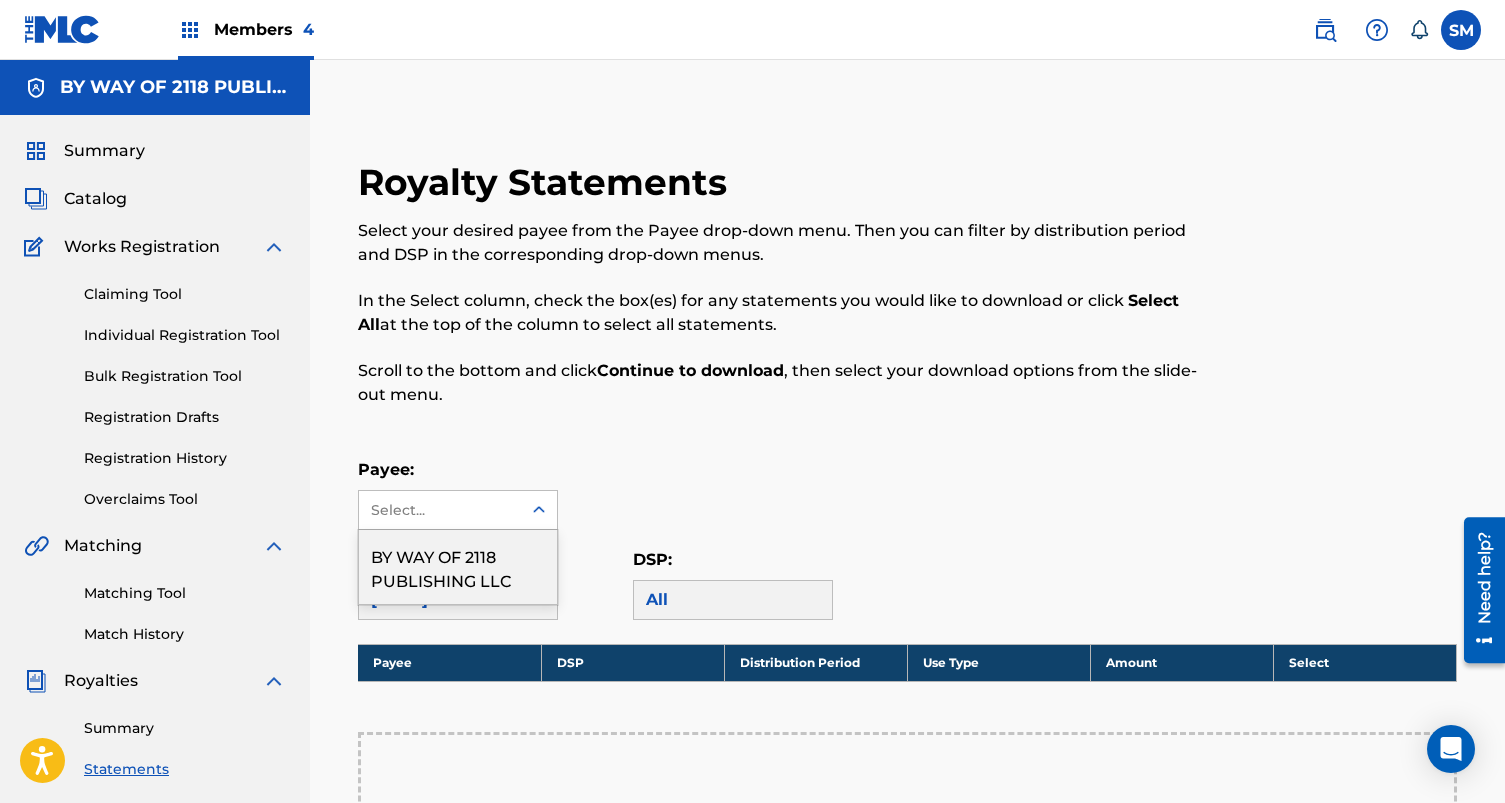 click on "BY WAY OF 2118 PUBLISHING LLC" at bounding box center [458, 567] 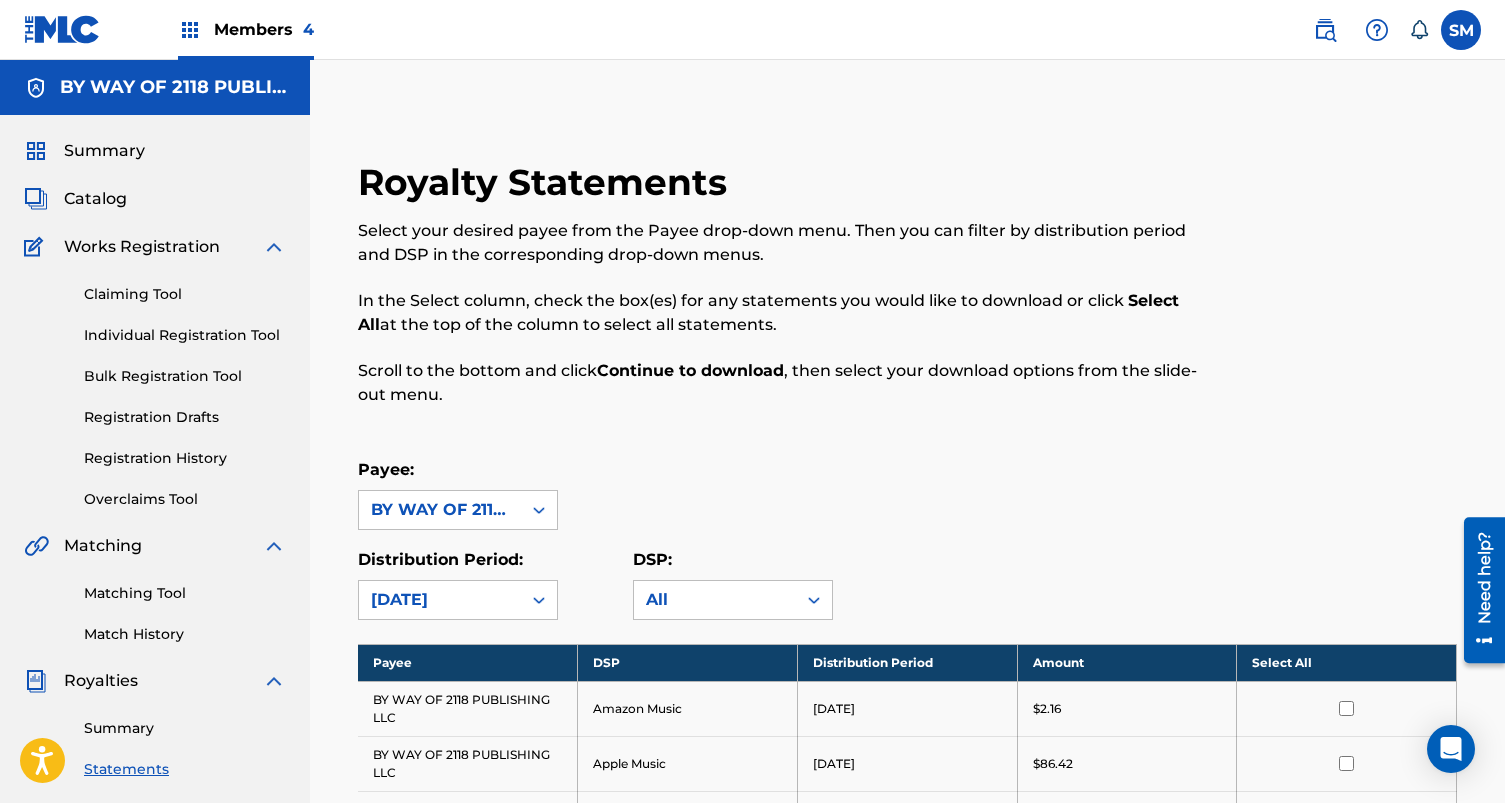 click on "Members    4" at bounding box center [264, 29] 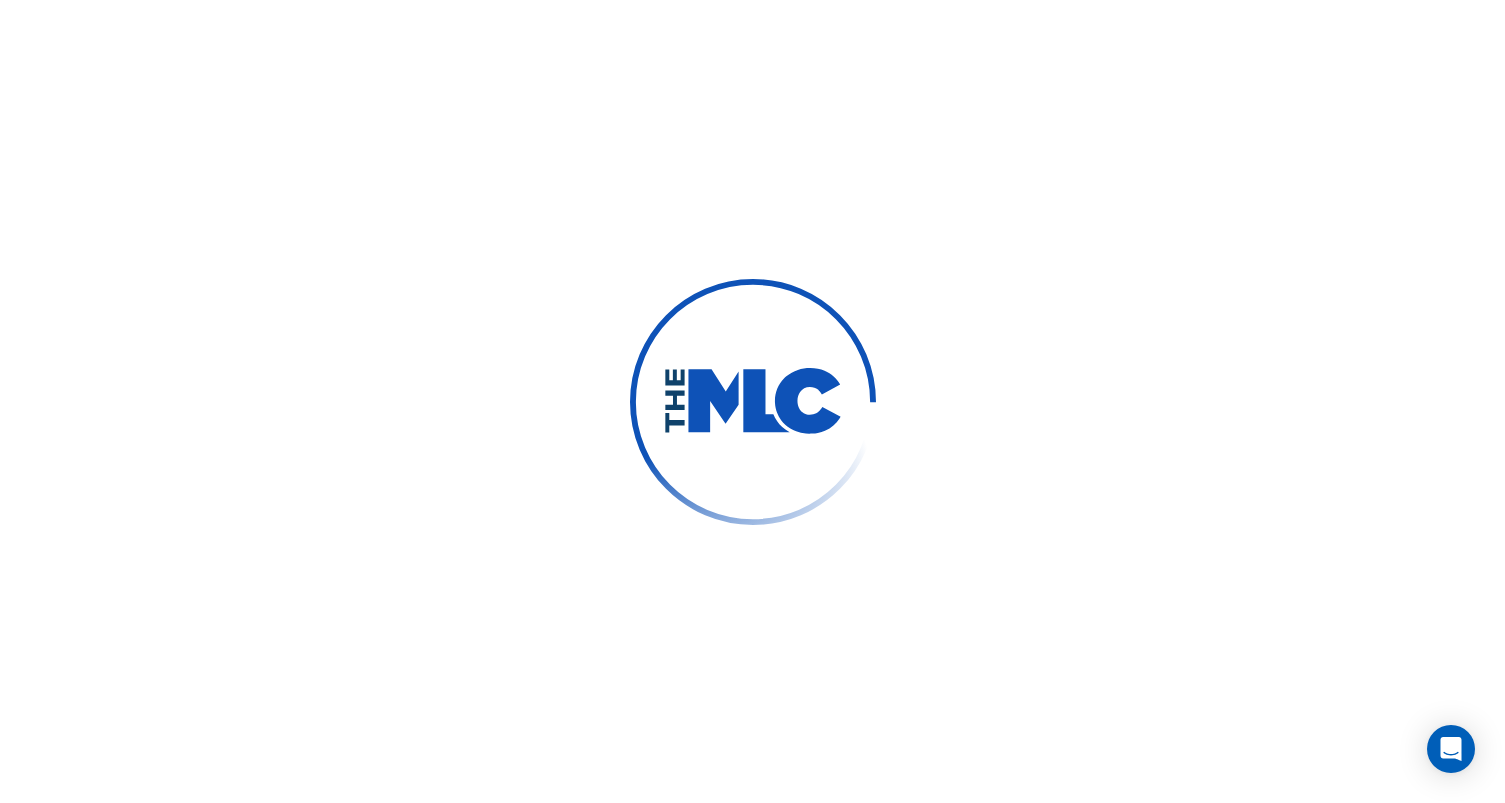 scroll, scrollTop: 0, scrollLeft: 0, axis: both 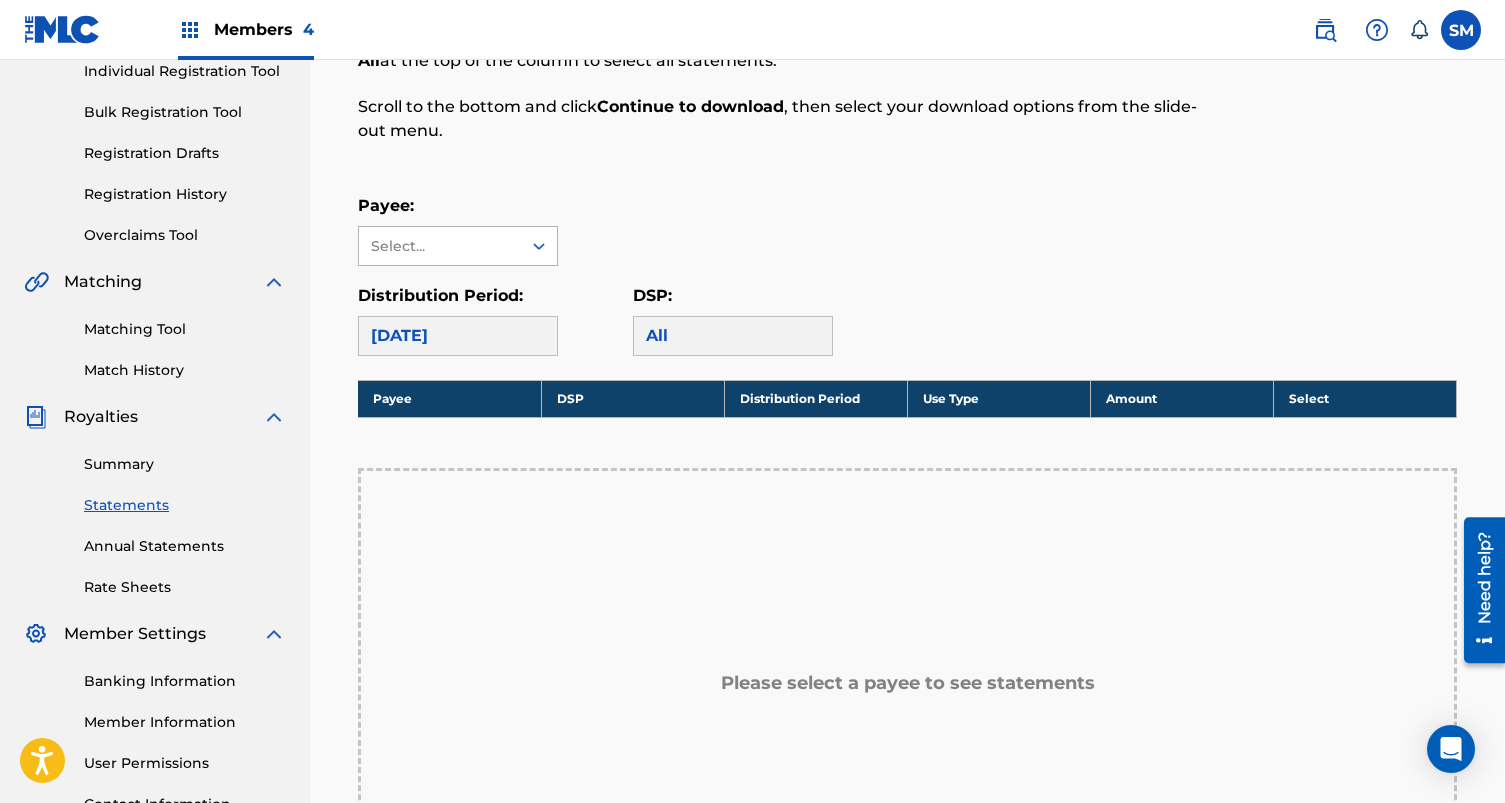 click on "Select..." at bounding box center [439, 246] 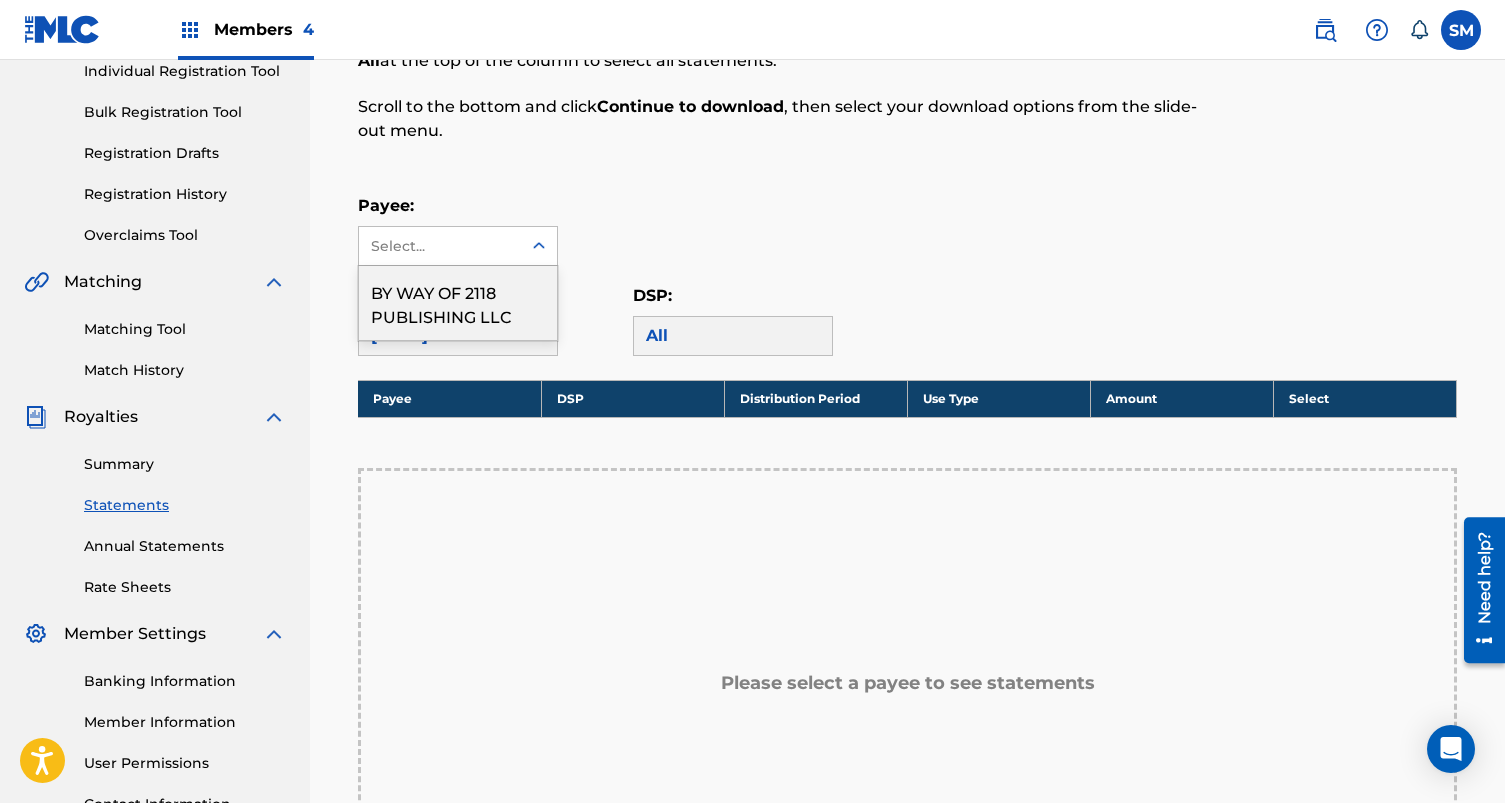 click on "BY WAY OF 2118 PUBLISHING LLC" at bounding box center (458, 303) 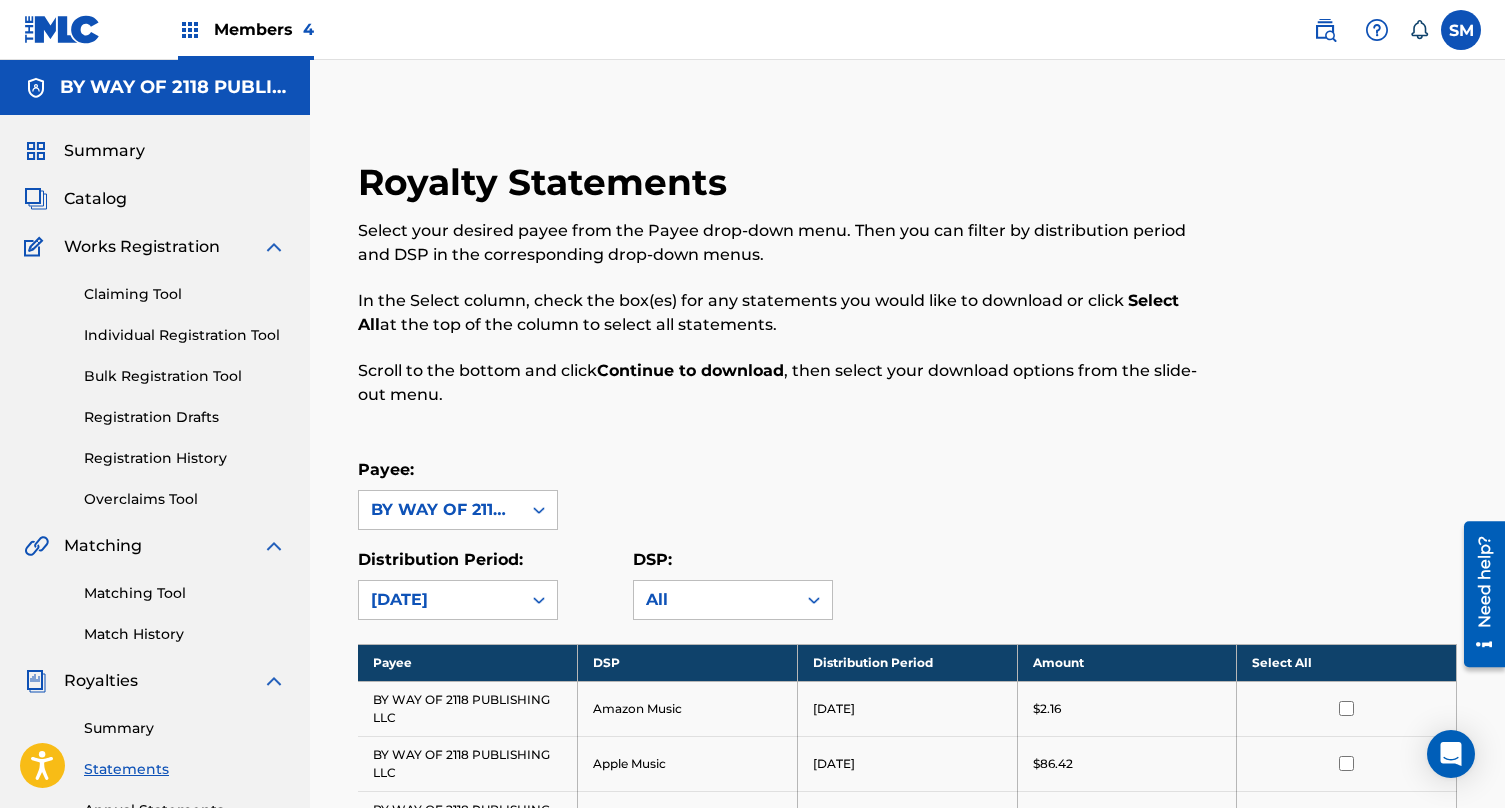 scroll, scrollTop: 0, scrollLeft: 0, axis: both 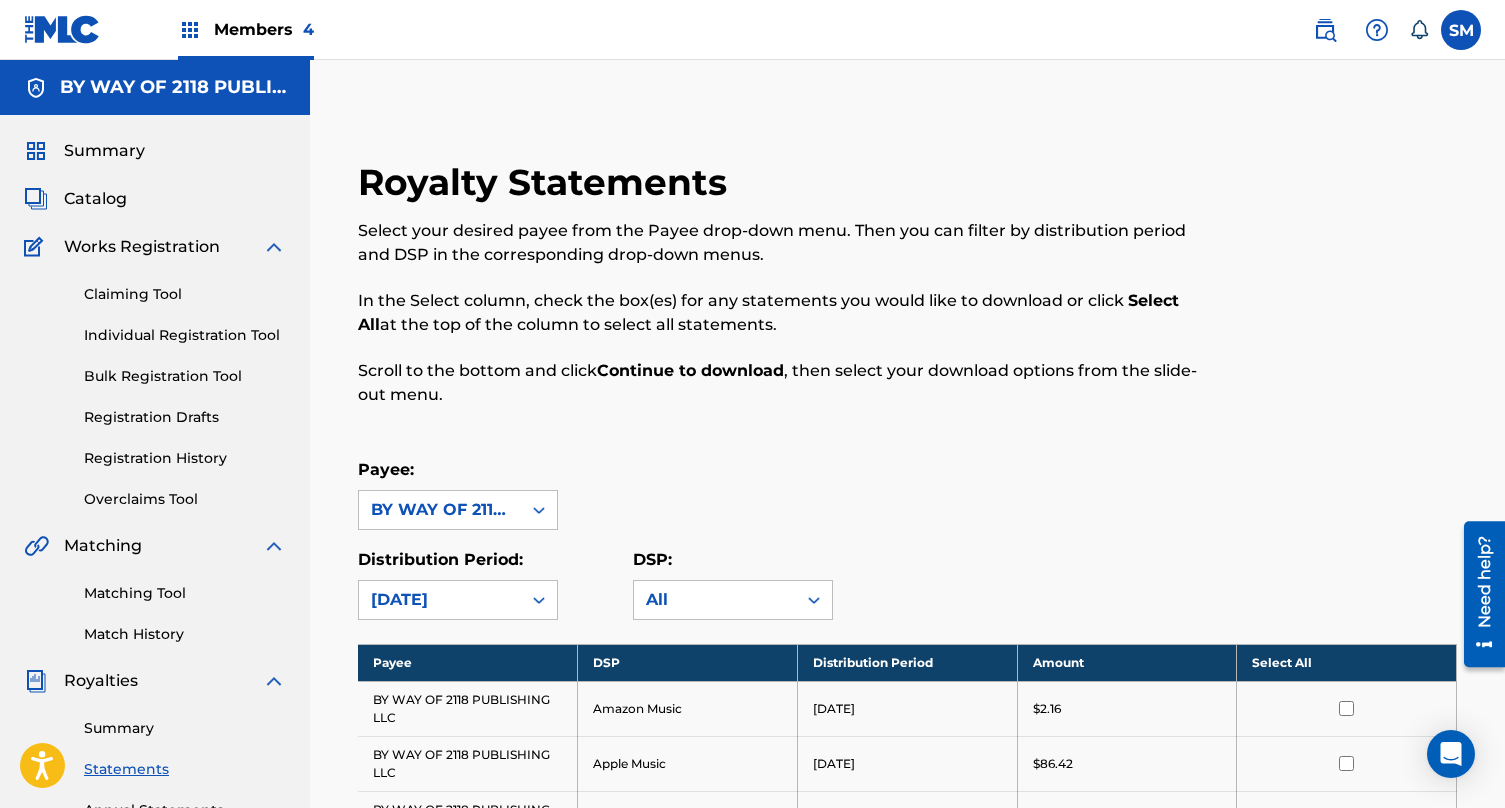 click on "Registration History" at bounding box center (185, 458) 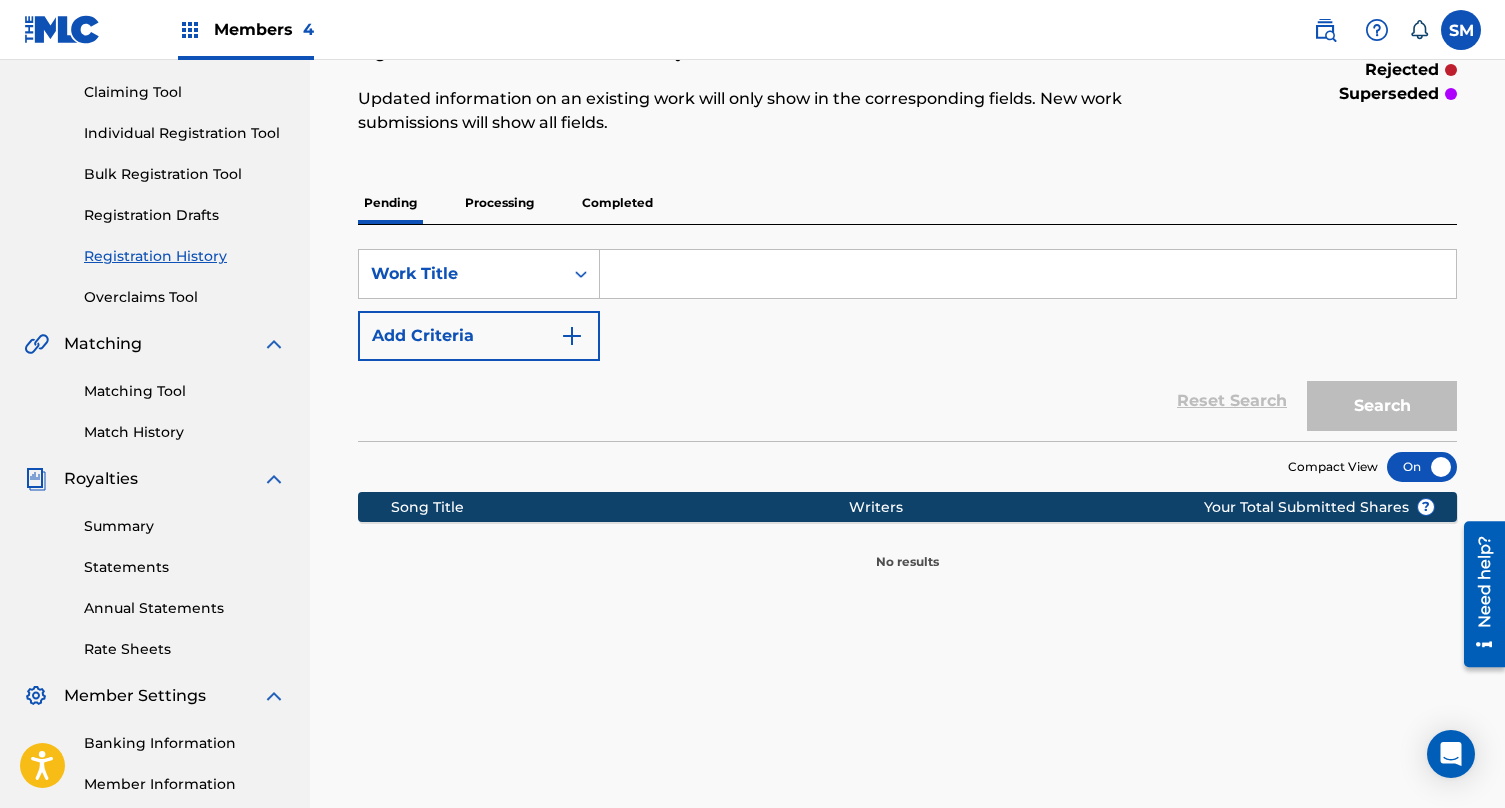 scroll, scrollTop: 207, scrollLeft: 0, axis: vertical 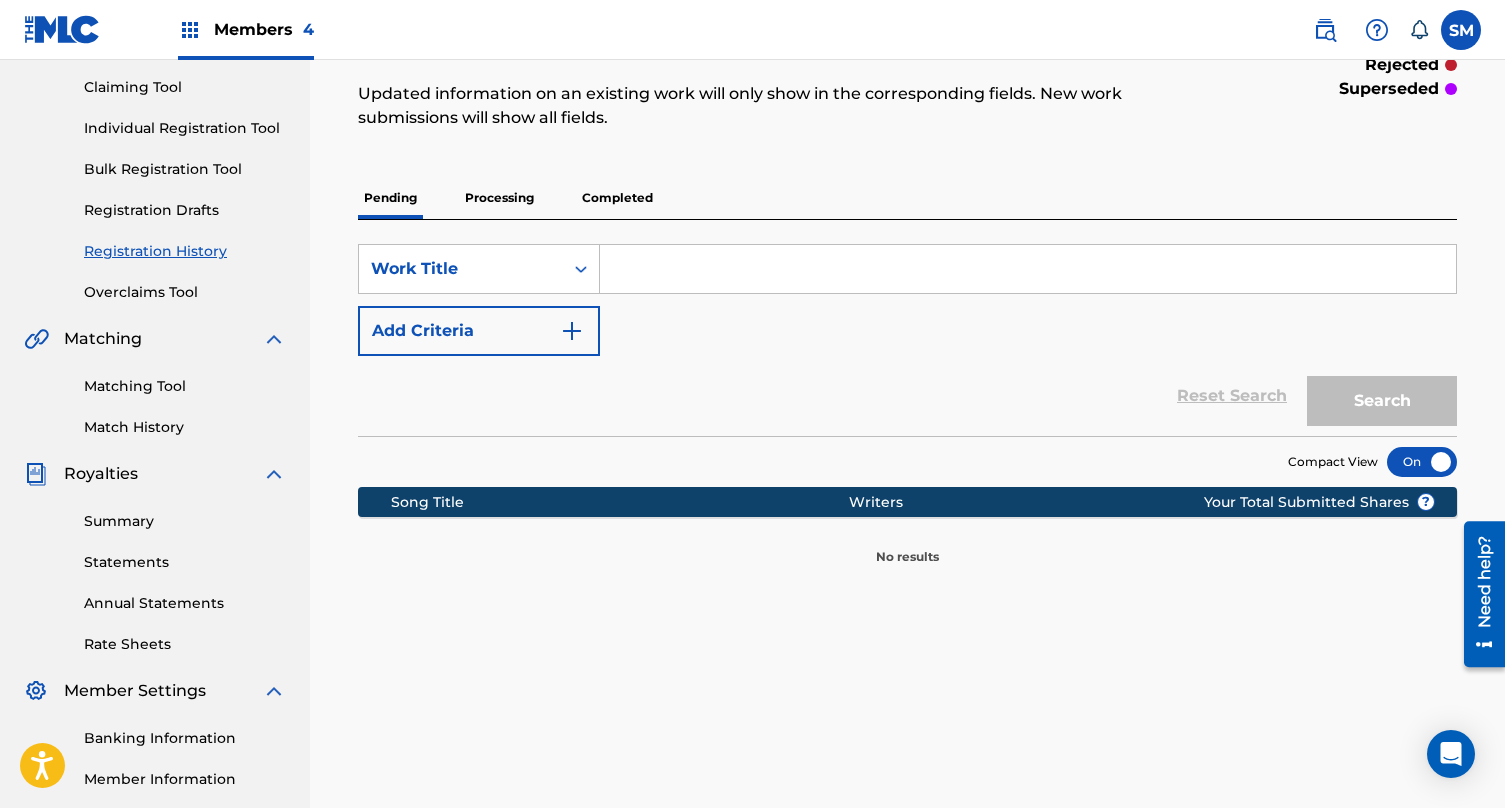 click on "Banking Information" at bounding box center (185, 738) 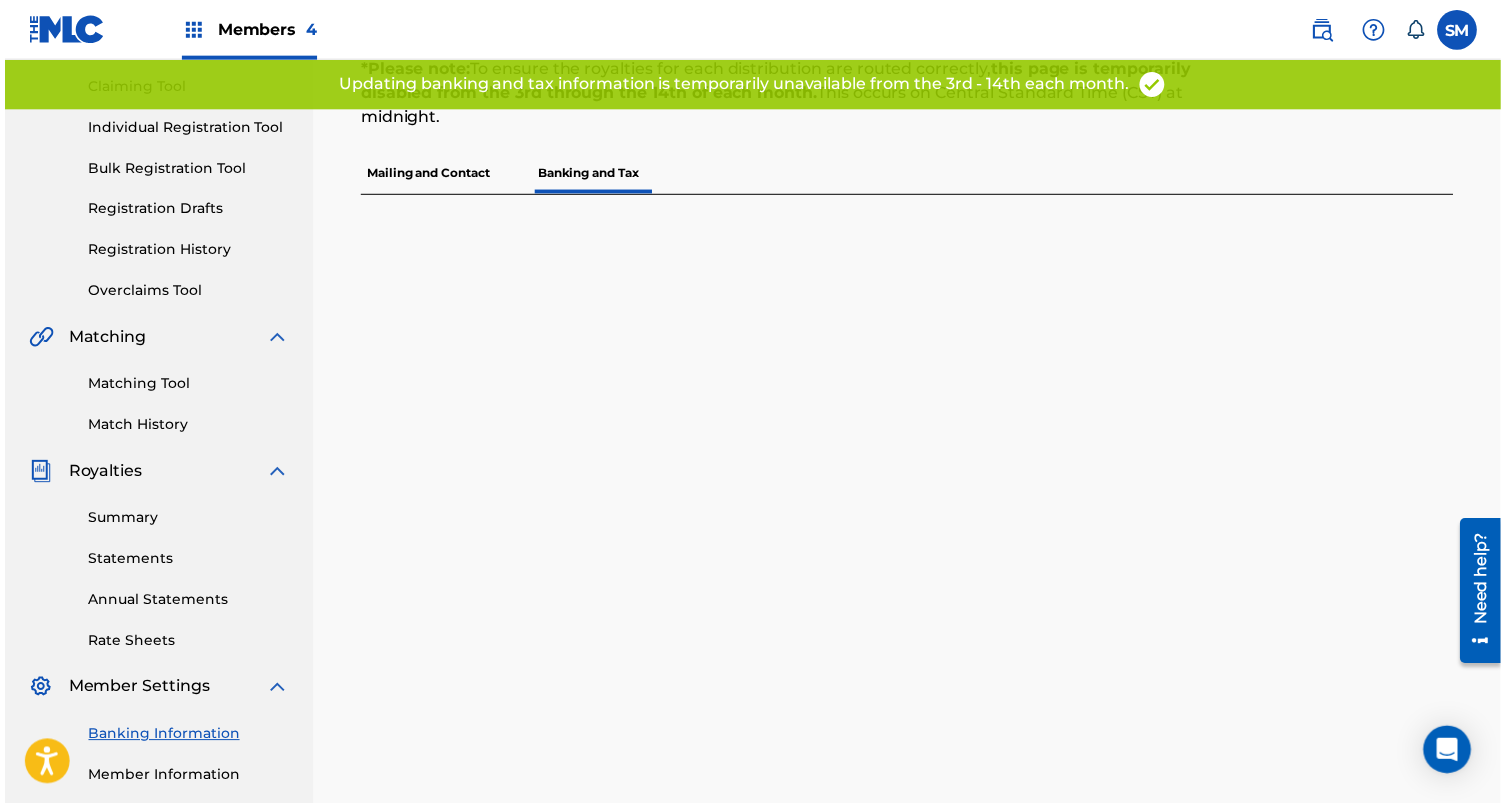 scroll, scrollTop: 0, scrollLeft: 0, axis: both 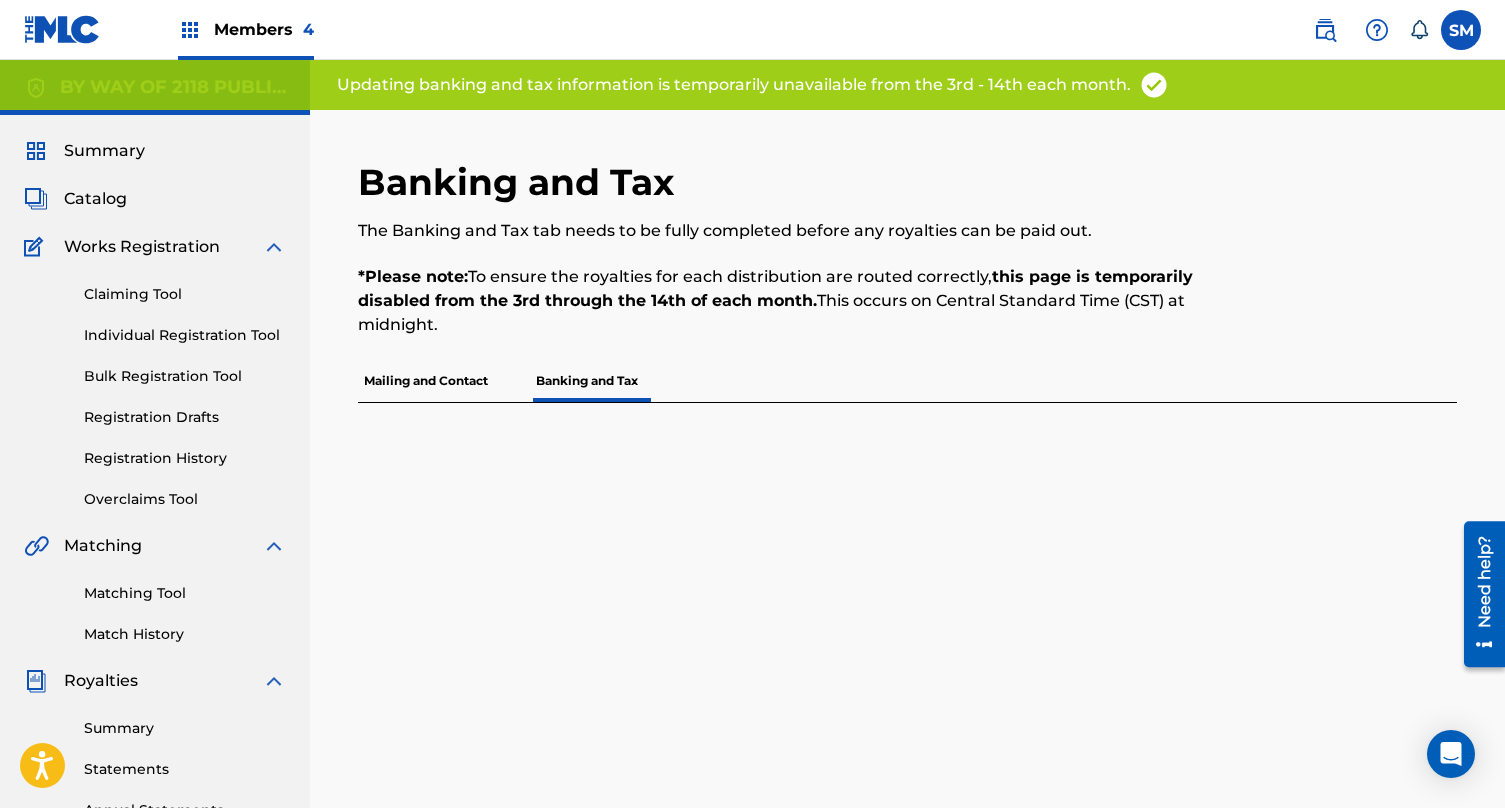 click on "Summary" at bounding box center [185, 728] 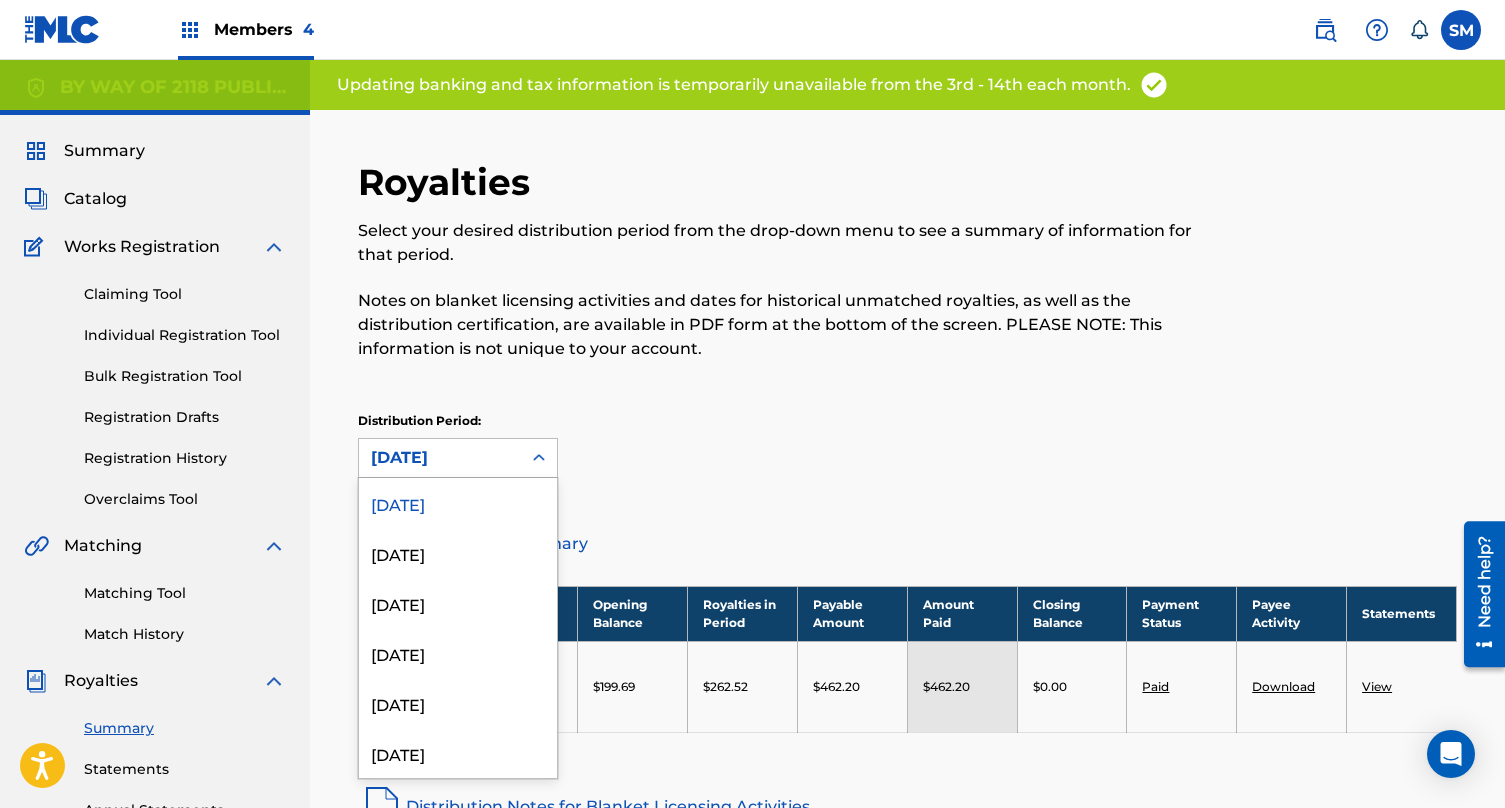 click on "[DATE]" at bounding box center (440, 458) 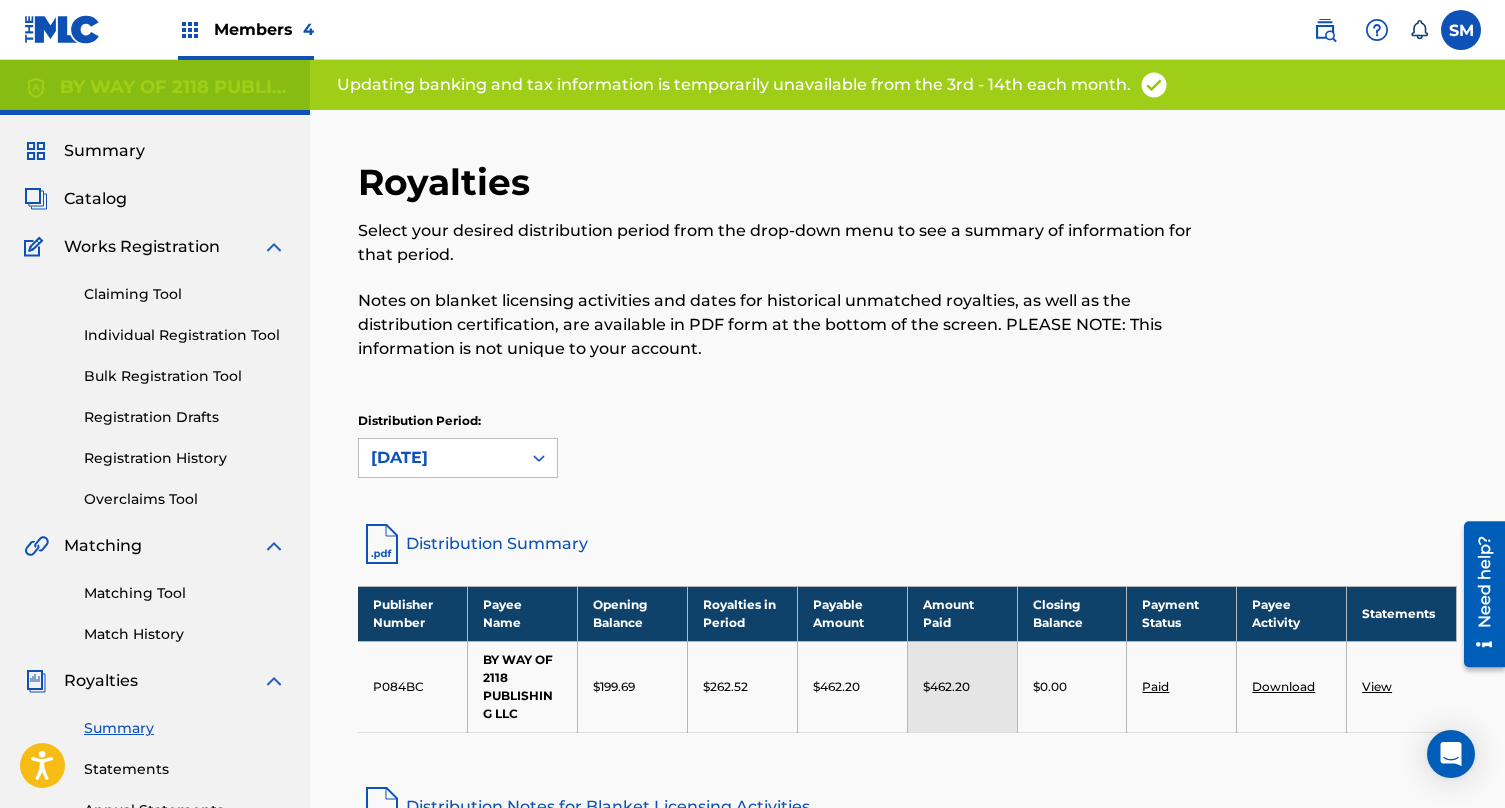 click on "[DATE]" at bounding box center (440, 458) 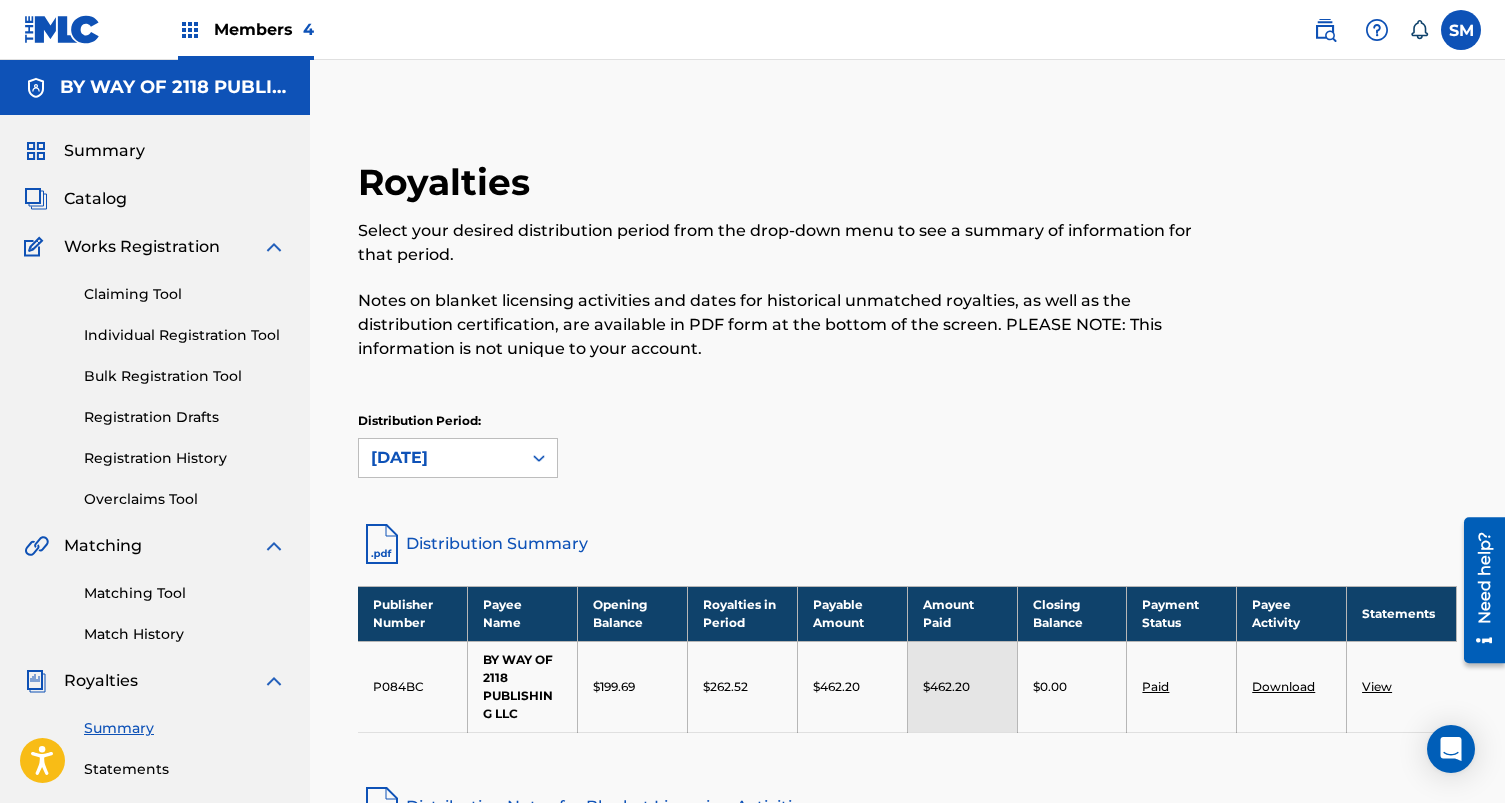 click on "Members    4" at bounding box center [246, 29] 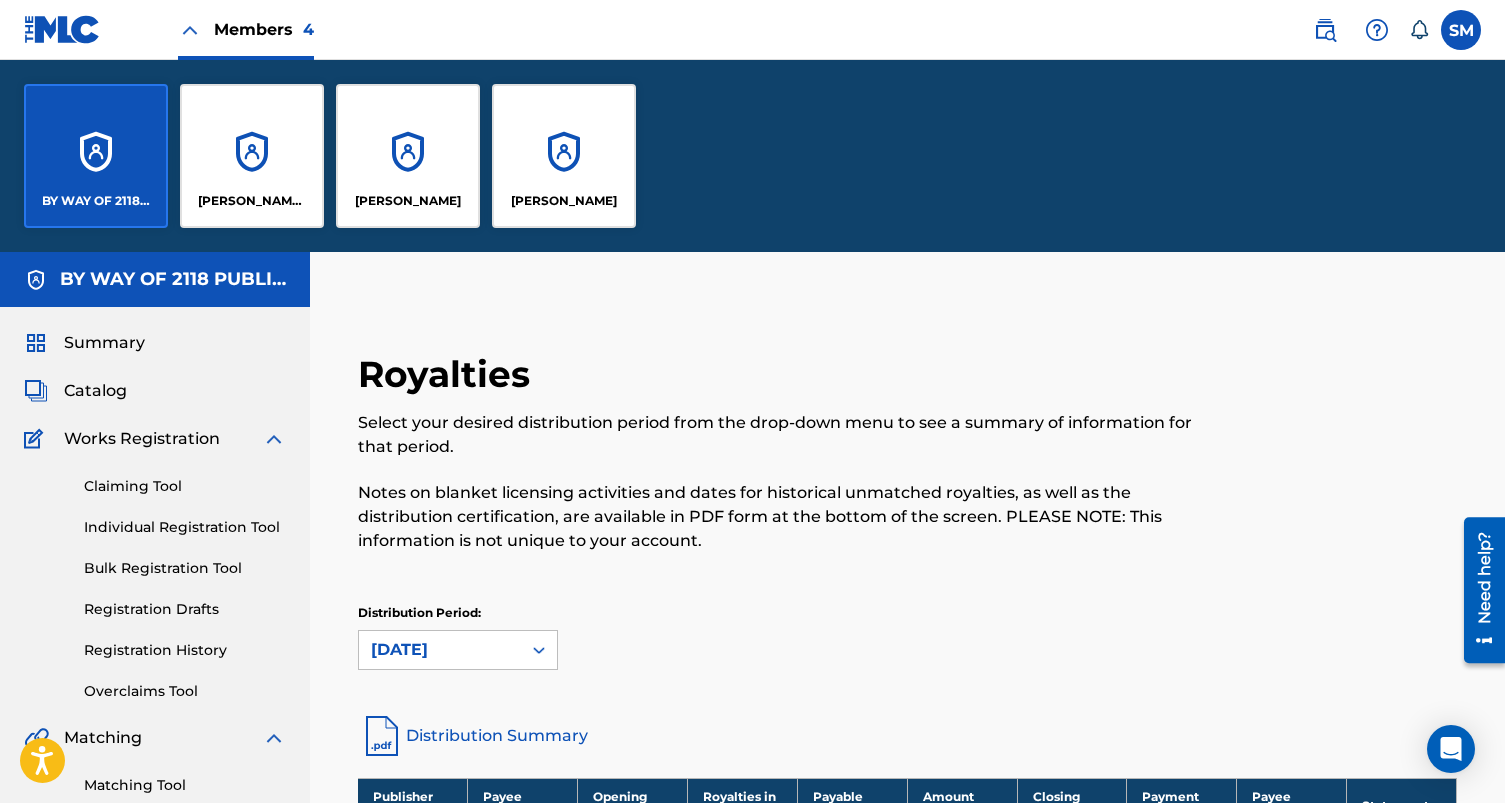 click on "[PERSON_NAME] Mebrahitu" at bounding box center [252, 156] 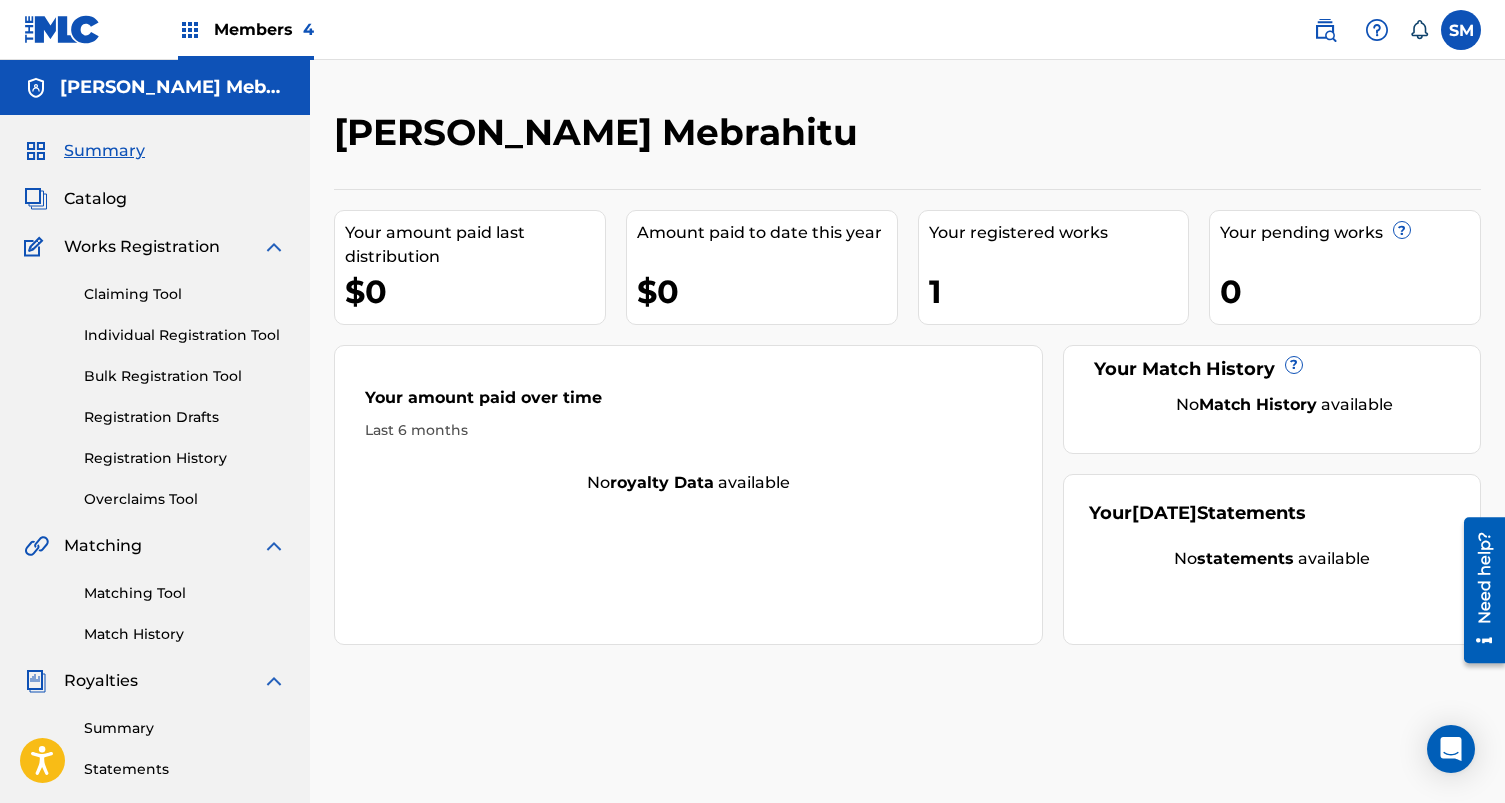 click on "Registration History" at bounding box center [185, 458] 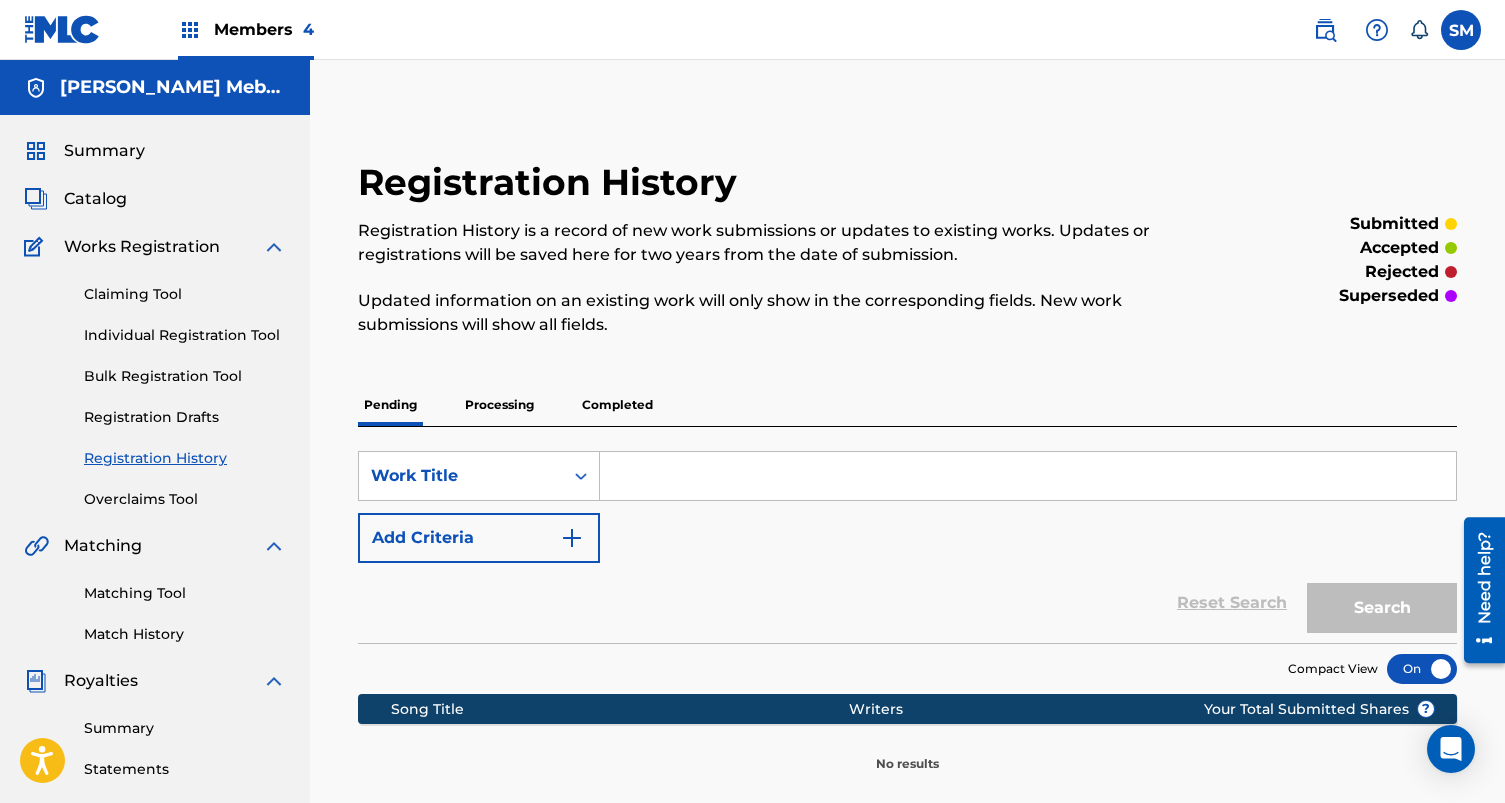 click on "Processing" at bounding box center [499, 405] 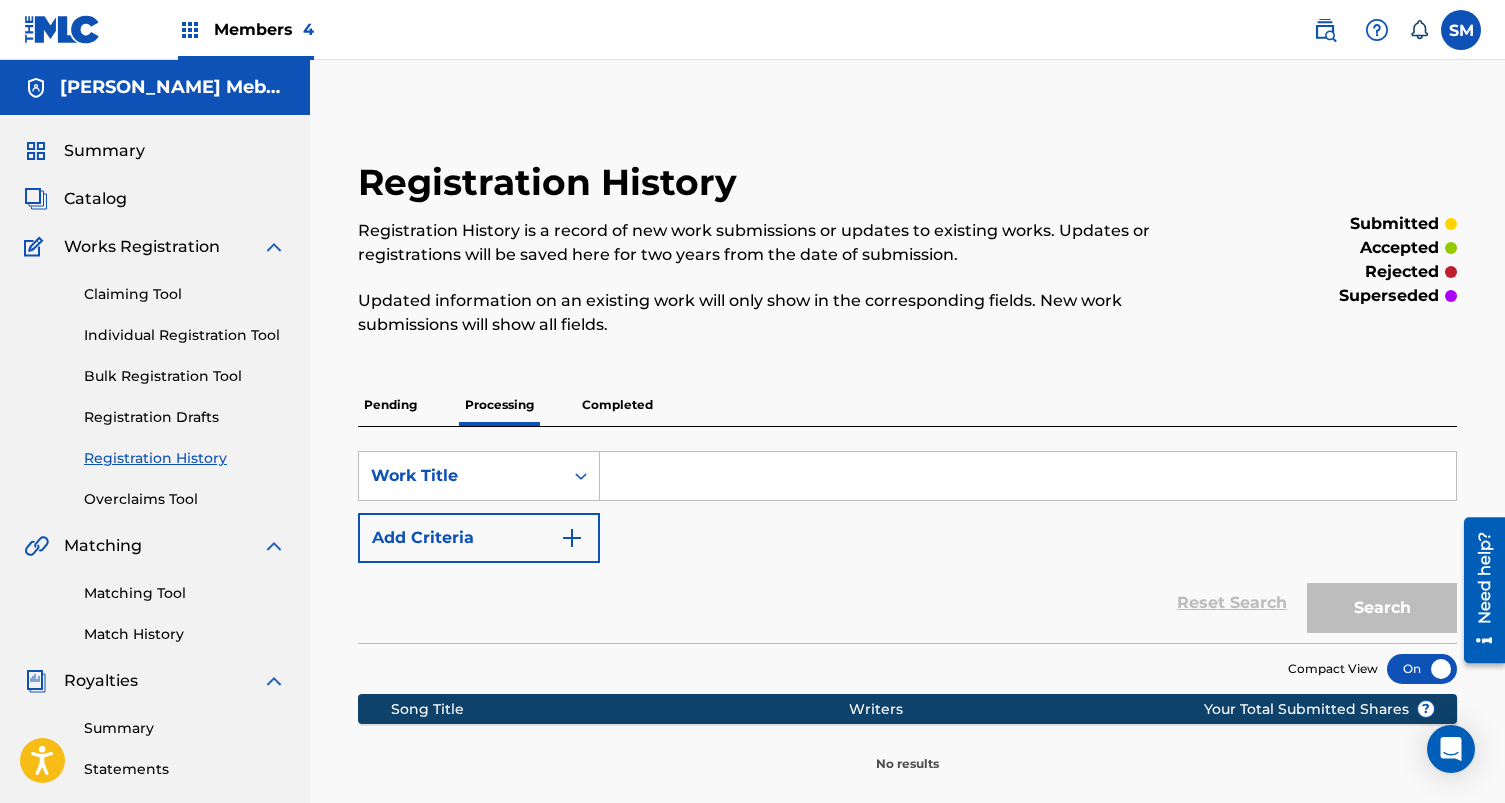 click at bounding box center (1325, 30) 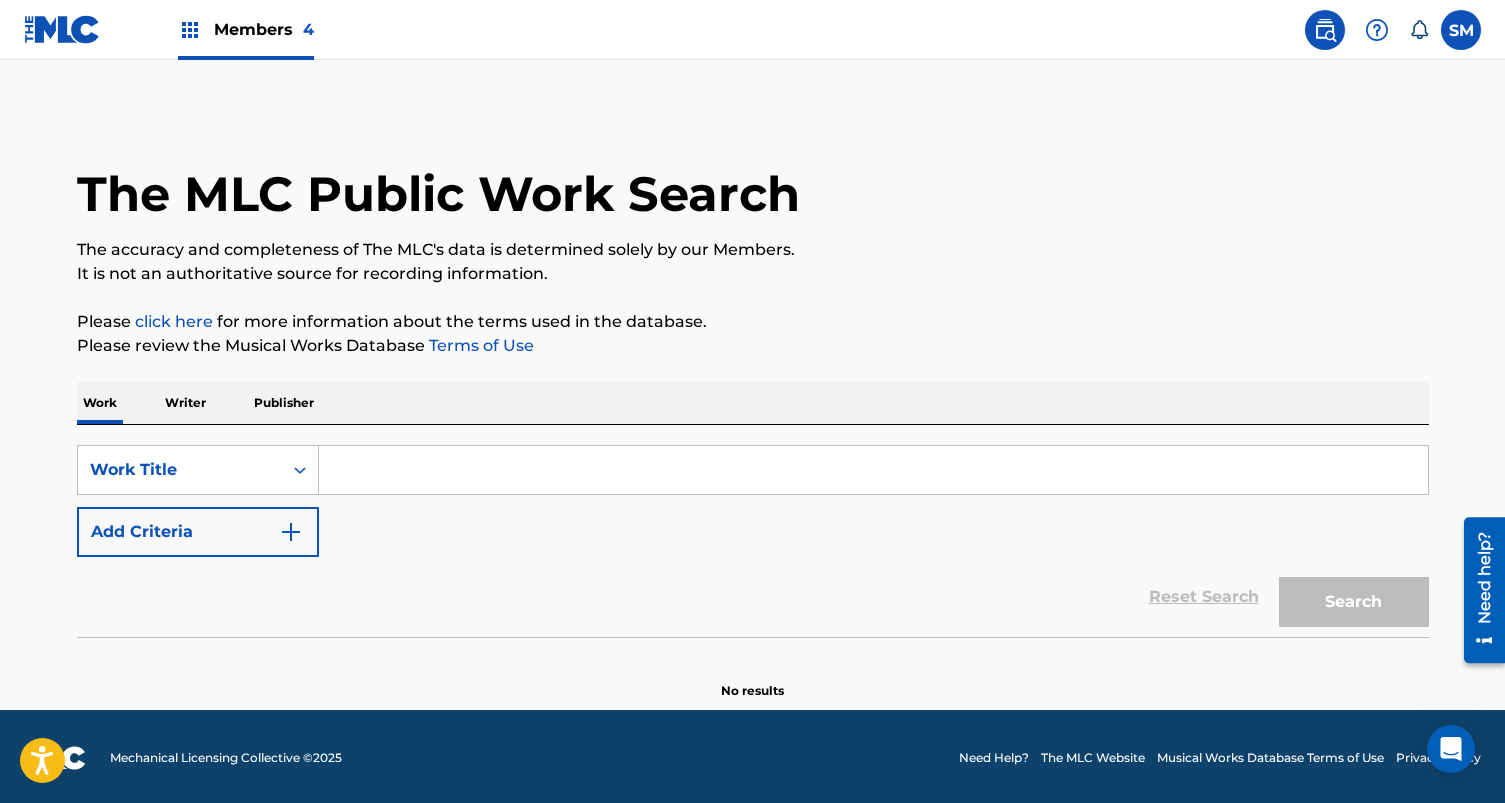 click at bounding box center [873, 470] 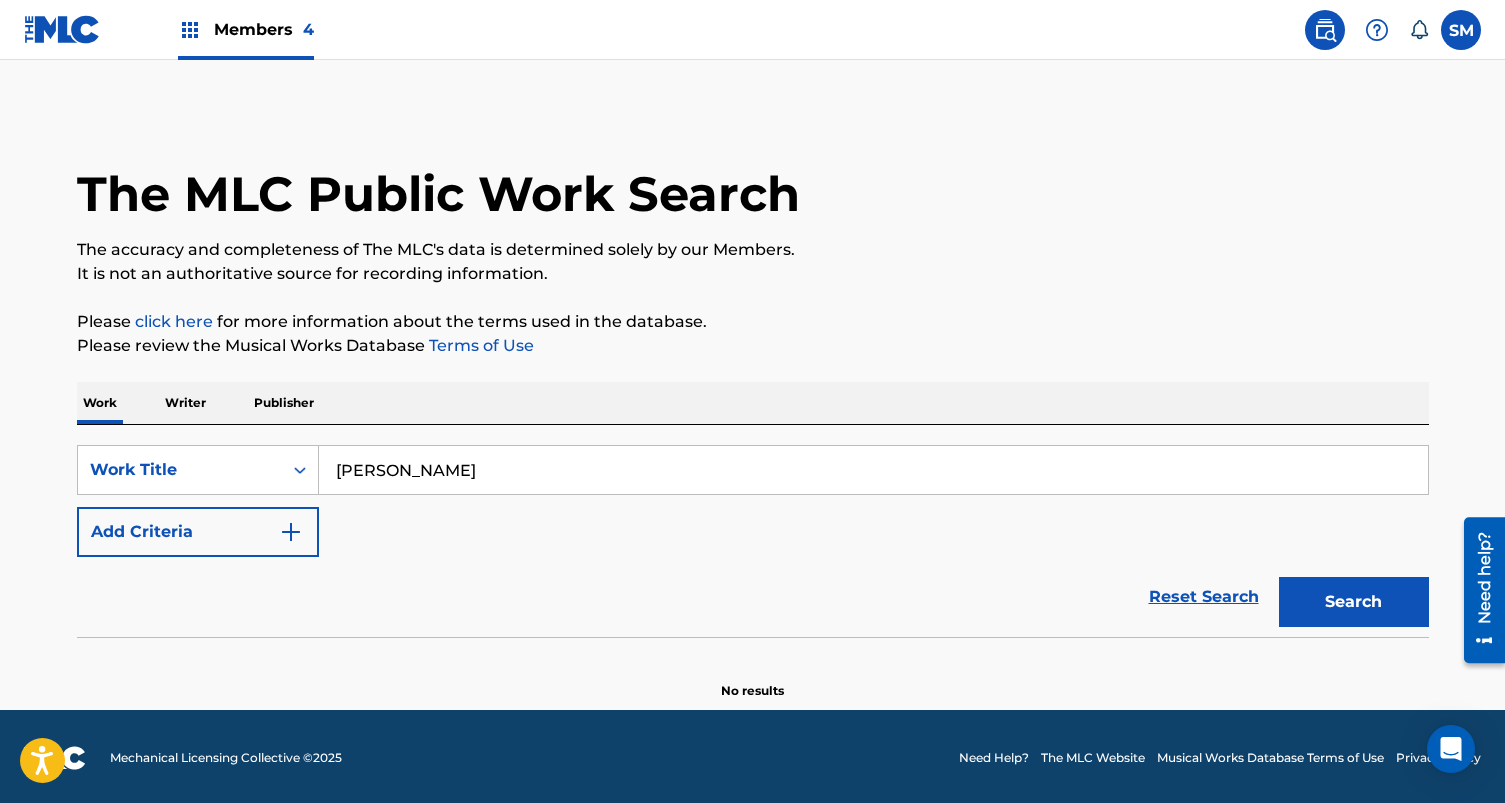 type on "Juan Peters" 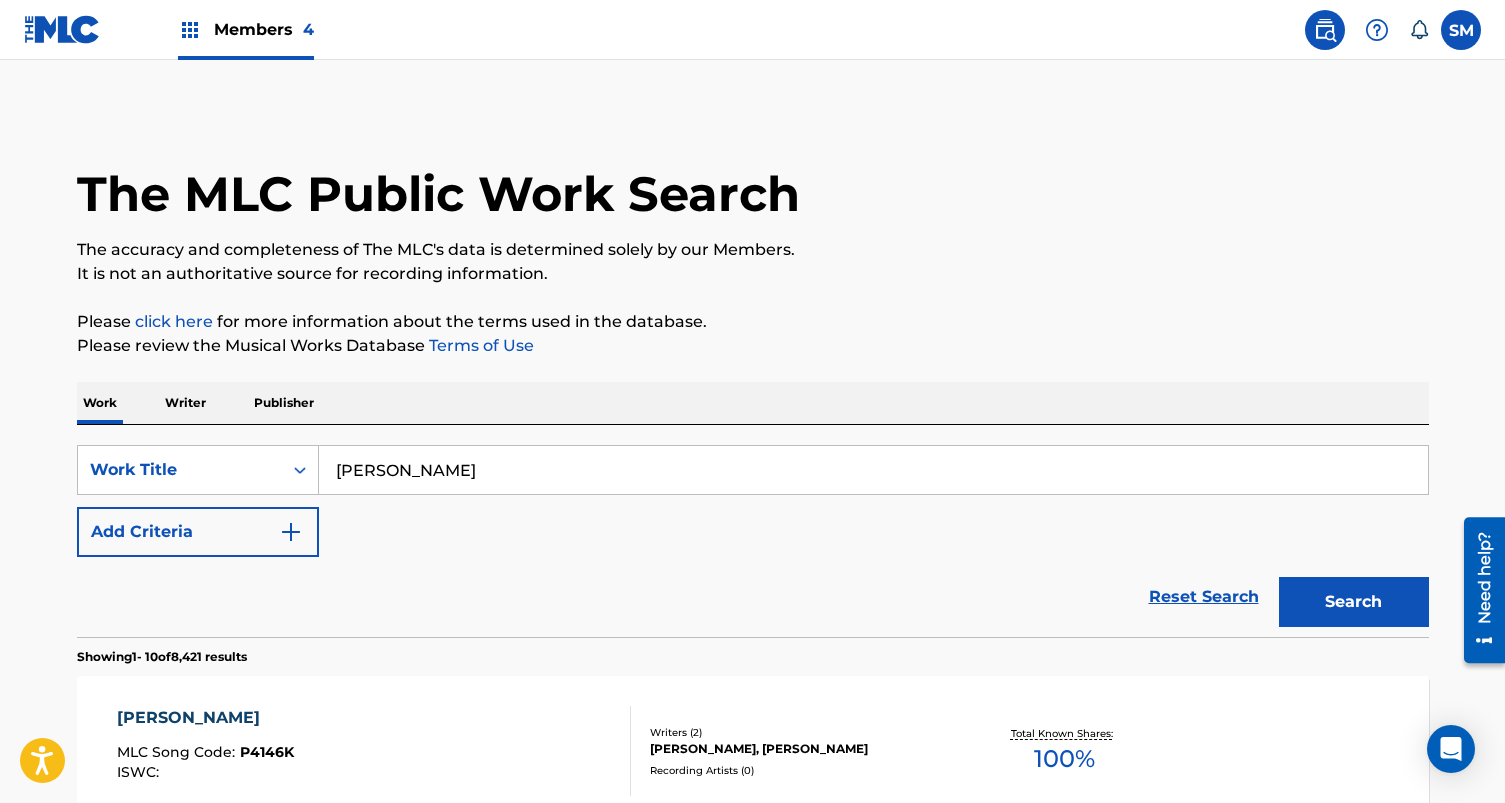scroll, scrollTop: 0, scrollLeft: 0, axis: both 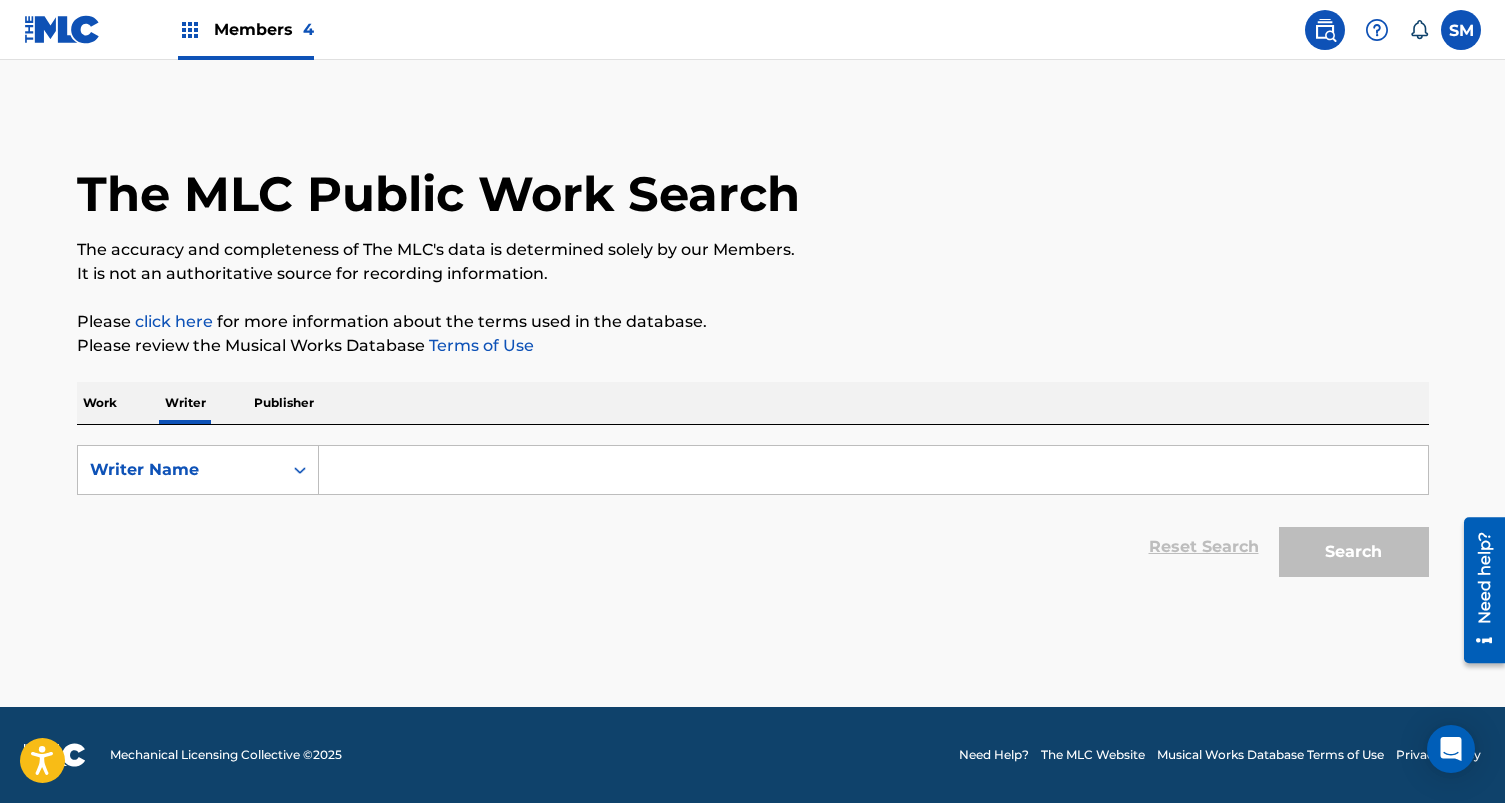 click at bounding box center (873, 470) 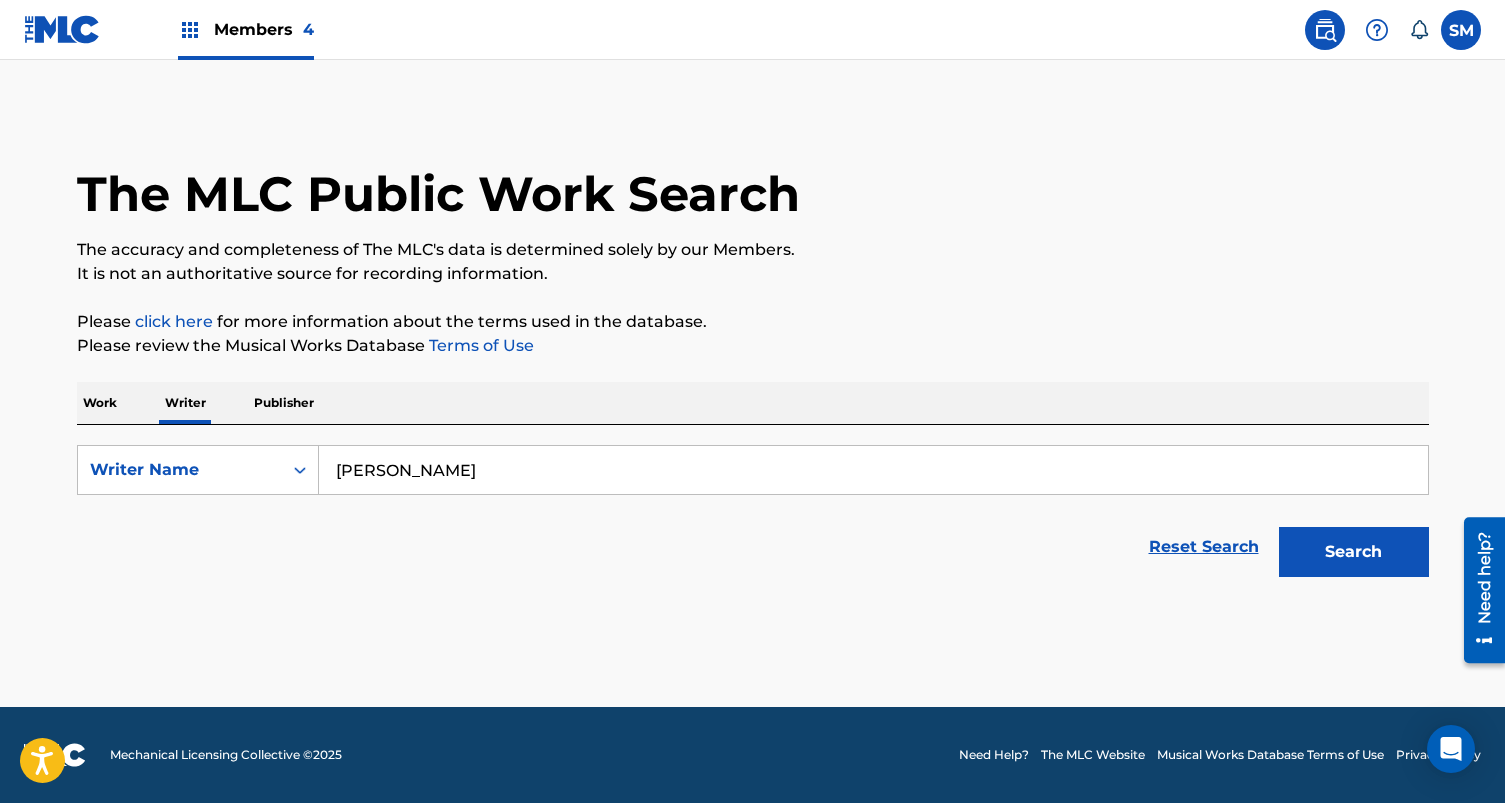 click on "Search" at bounding box center (1354, 552) 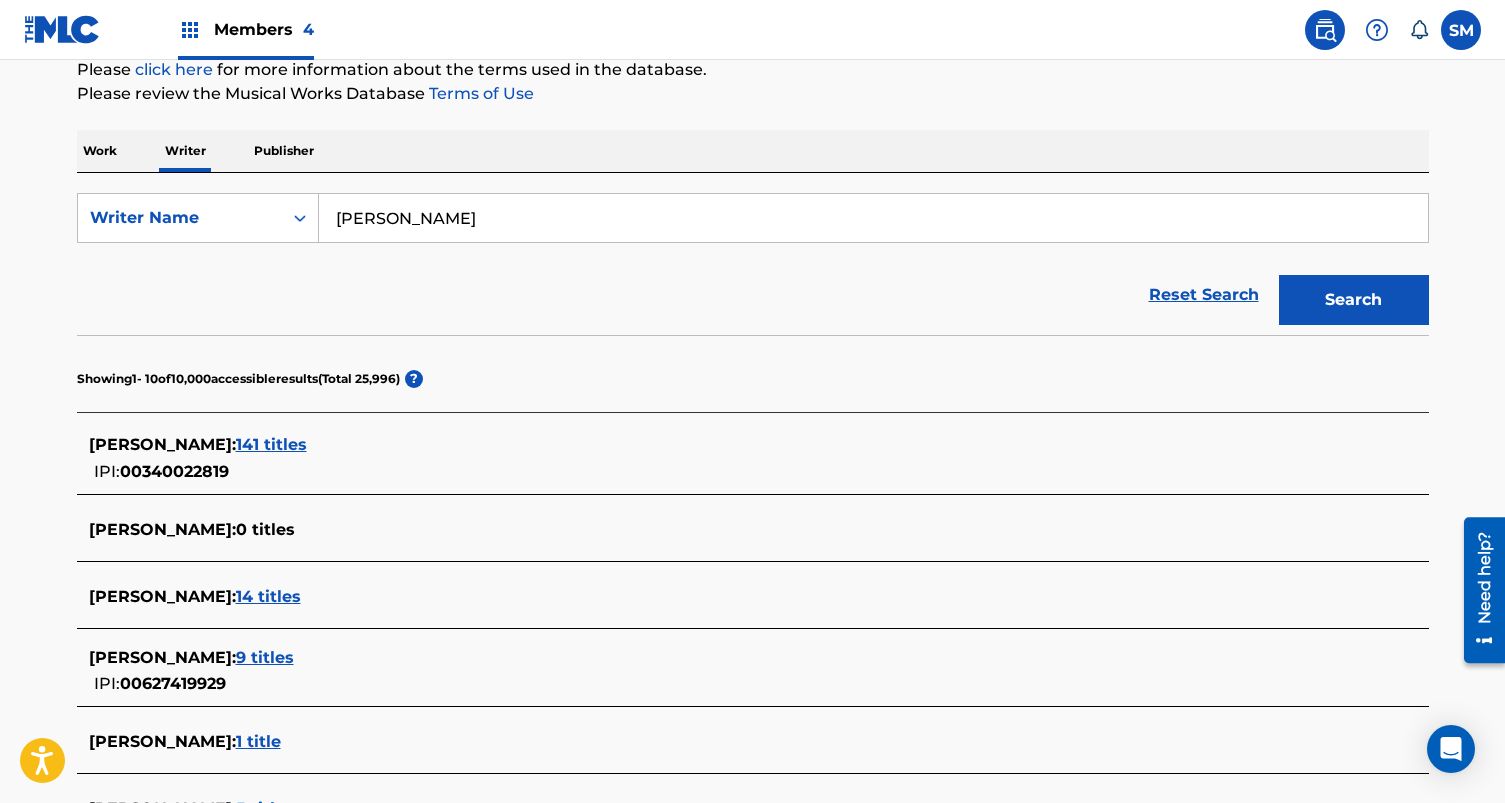 scroll, scrollTop: 254, scrollLeft: 0, axis: vertical 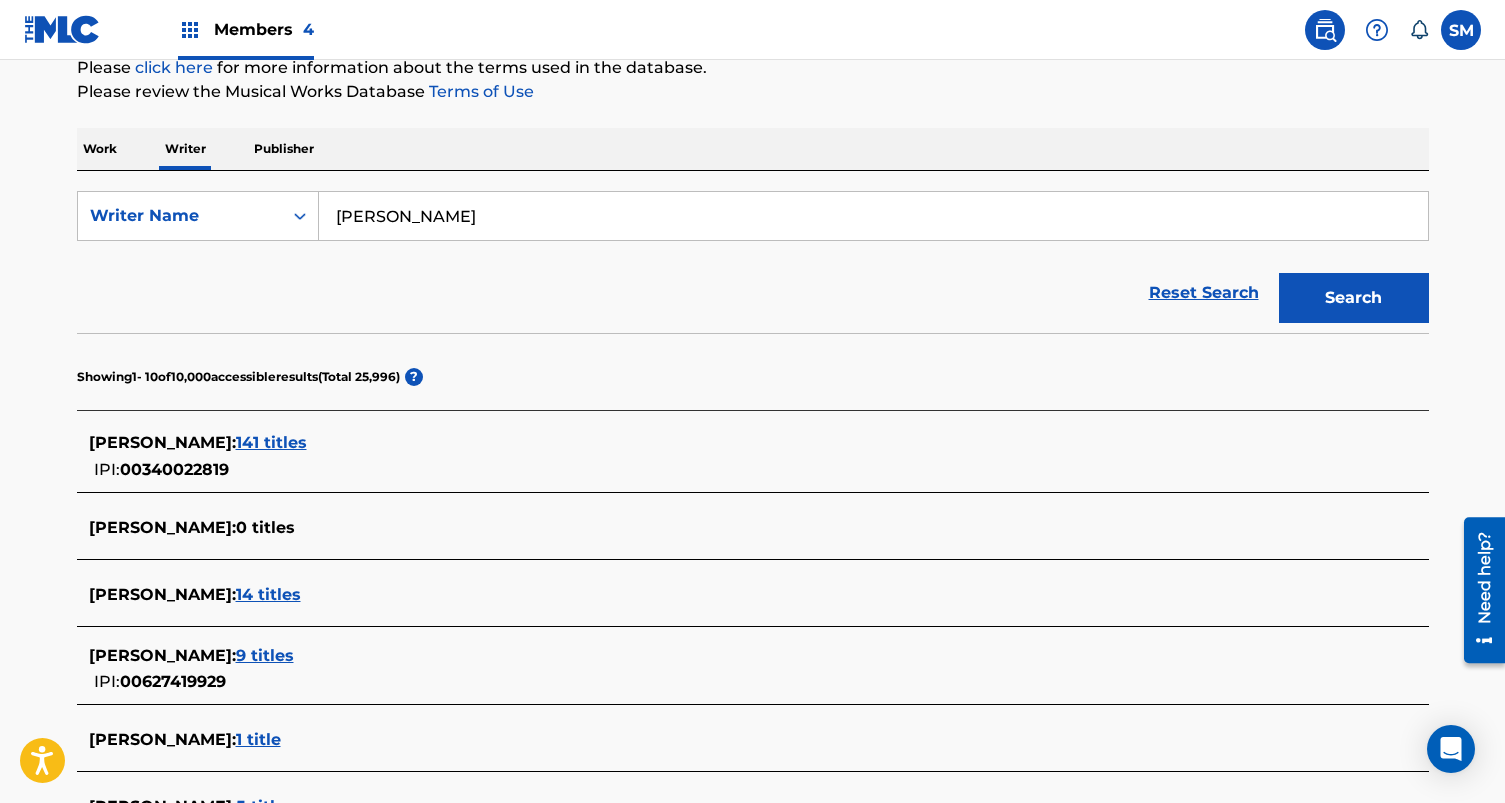 type on "Juan Peters" 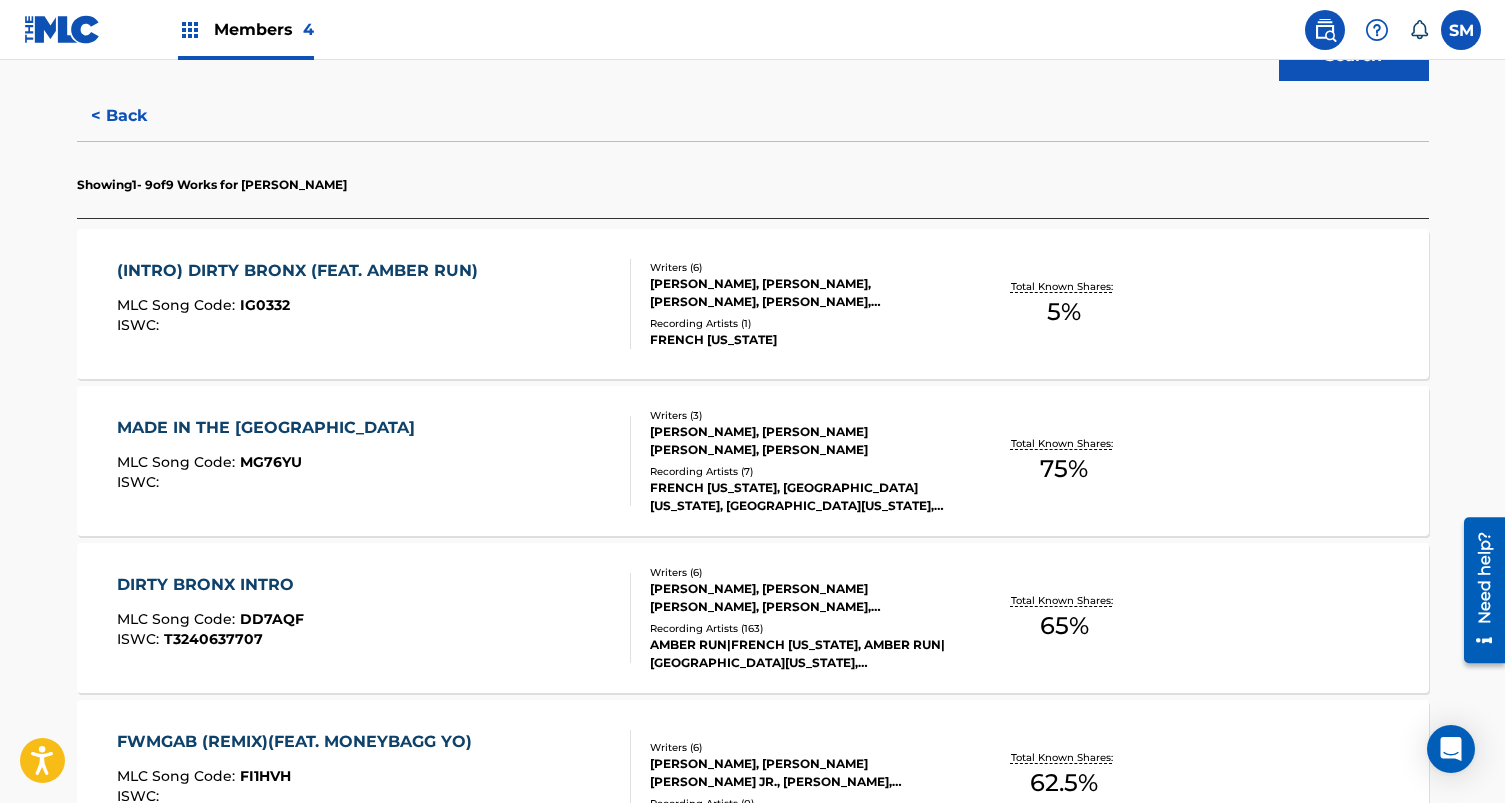 scroll, scrollTop: 498, scrollLeft: 0, axis: vertical 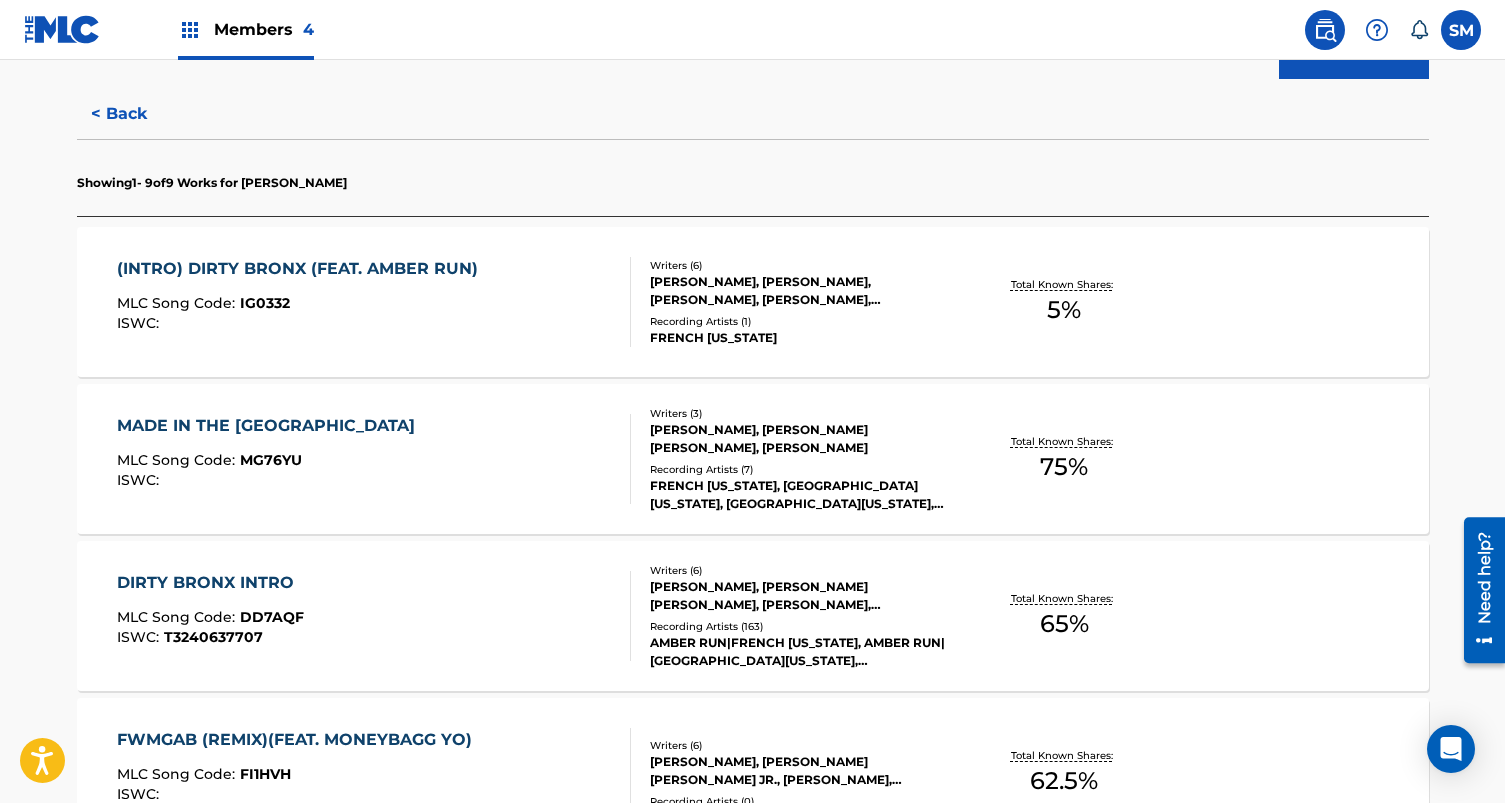 click on "FRENCH MONTANA, FRENCH MONTANA, FRENCH MONTANA, FRENCH MONTANA, FRENCH MONTANA" at bounding box center (801, 495) 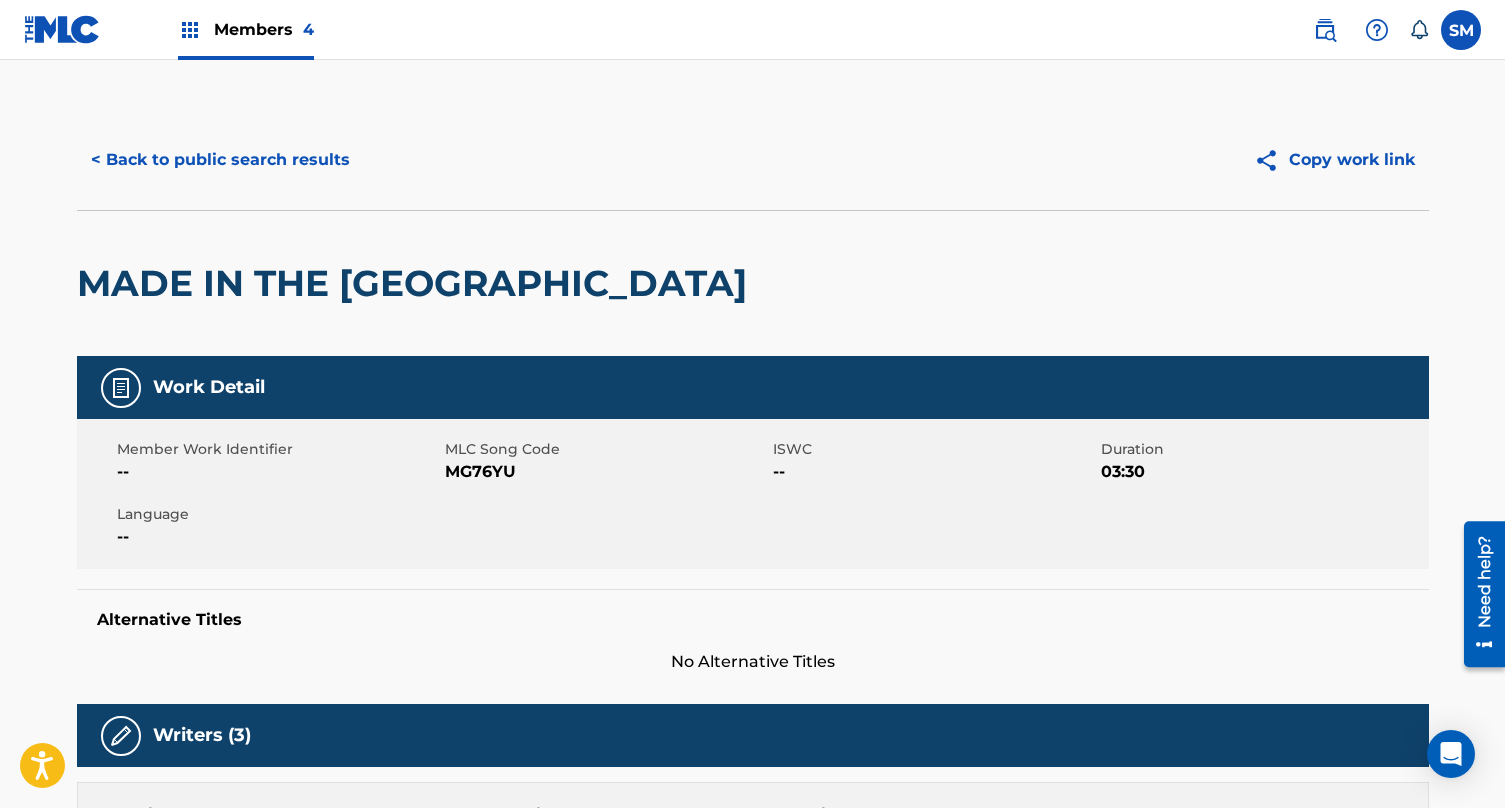 scroll, scrollTop: 0, scrollLeft: 0, axis: both 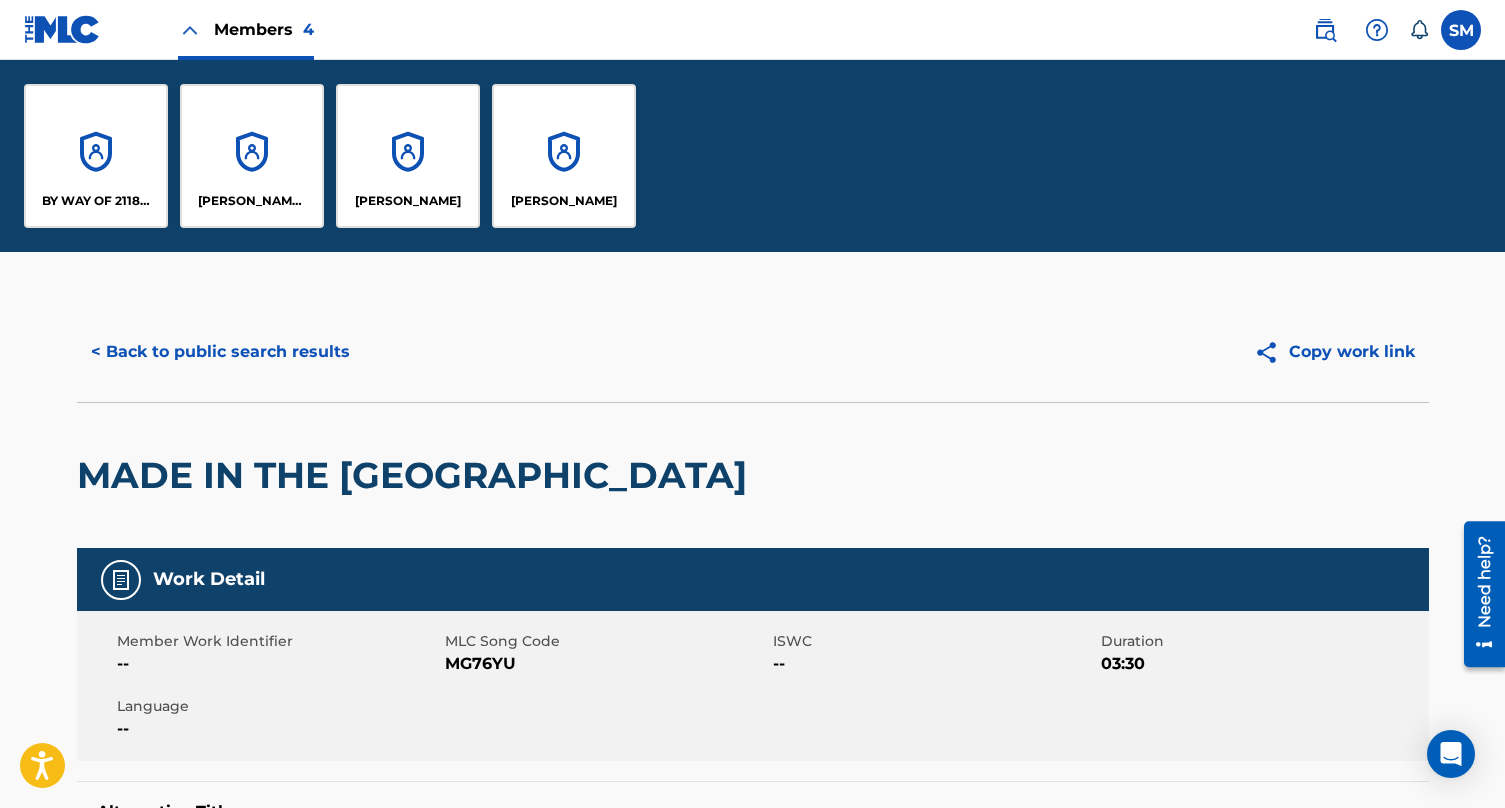 click on "BY WAY OF 2118 PUBLISHING LLC Deno Mebrahitu Laquan Green Terrance George" at bounding box center [330, 156] 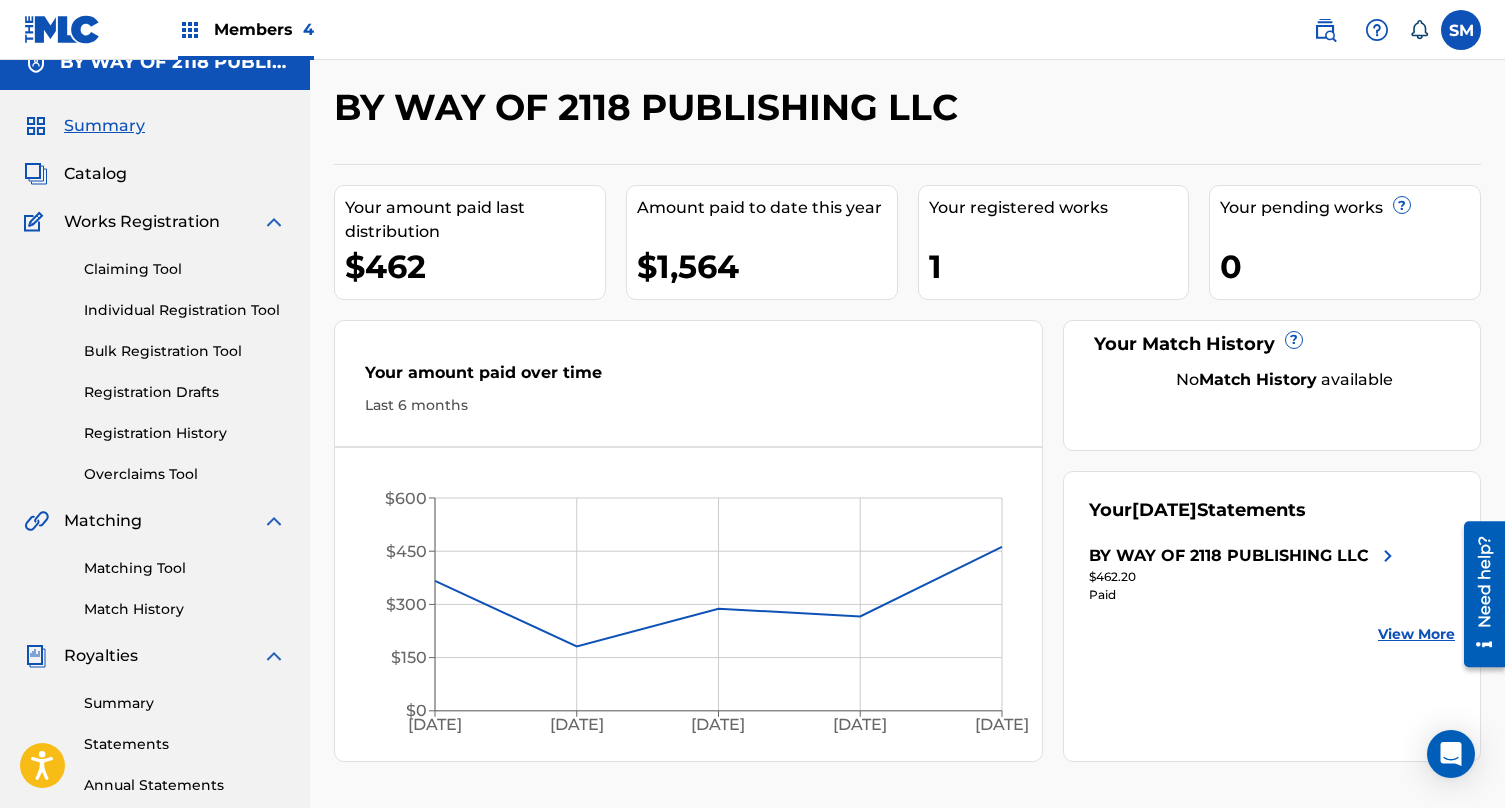 scroll, scrollTop: 33, scrollLeft: 0, axis: vertical 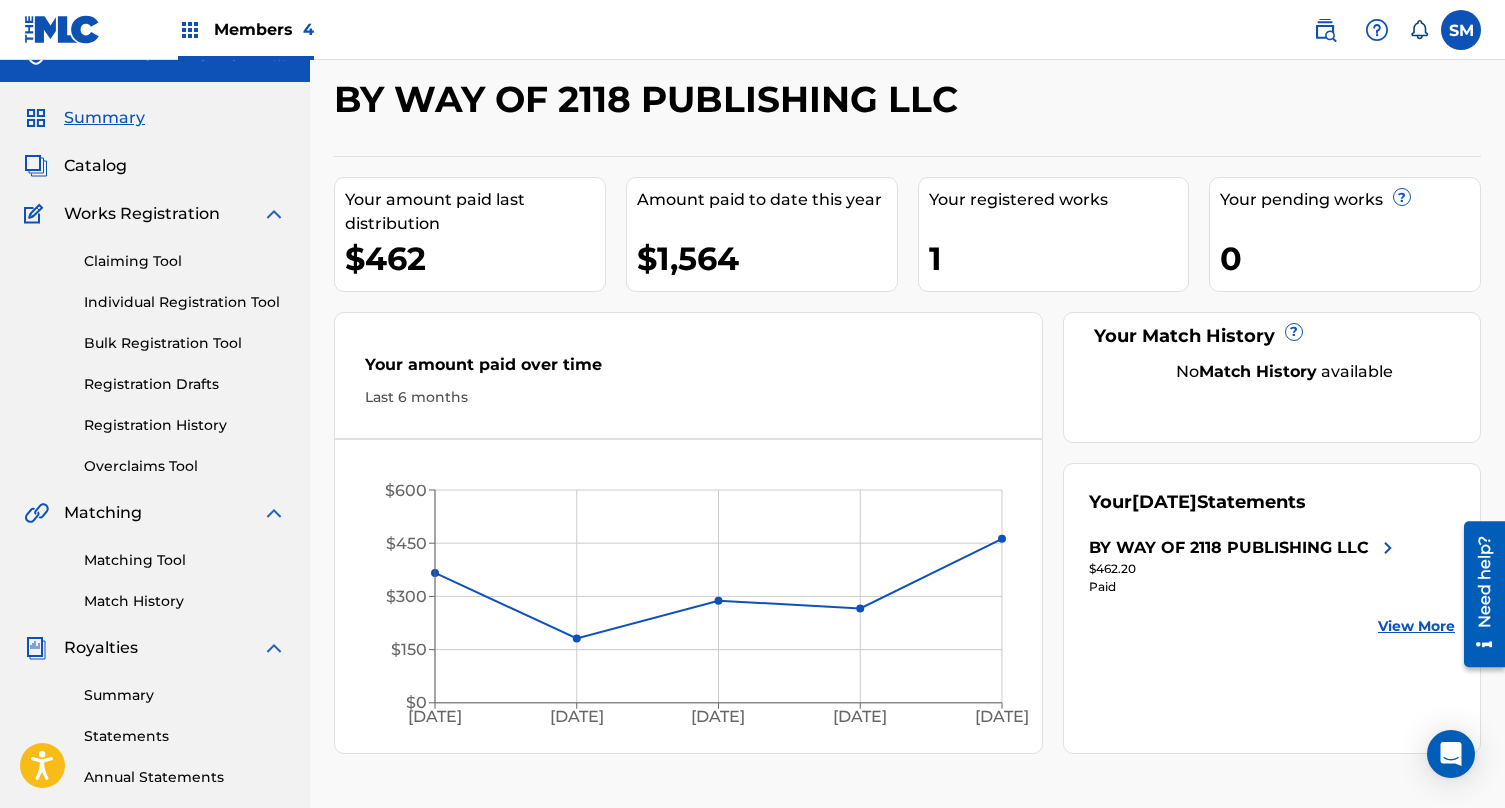 click on "Summary Statements Annual Statements Rate Sheets" at bounding box center [155, 744] 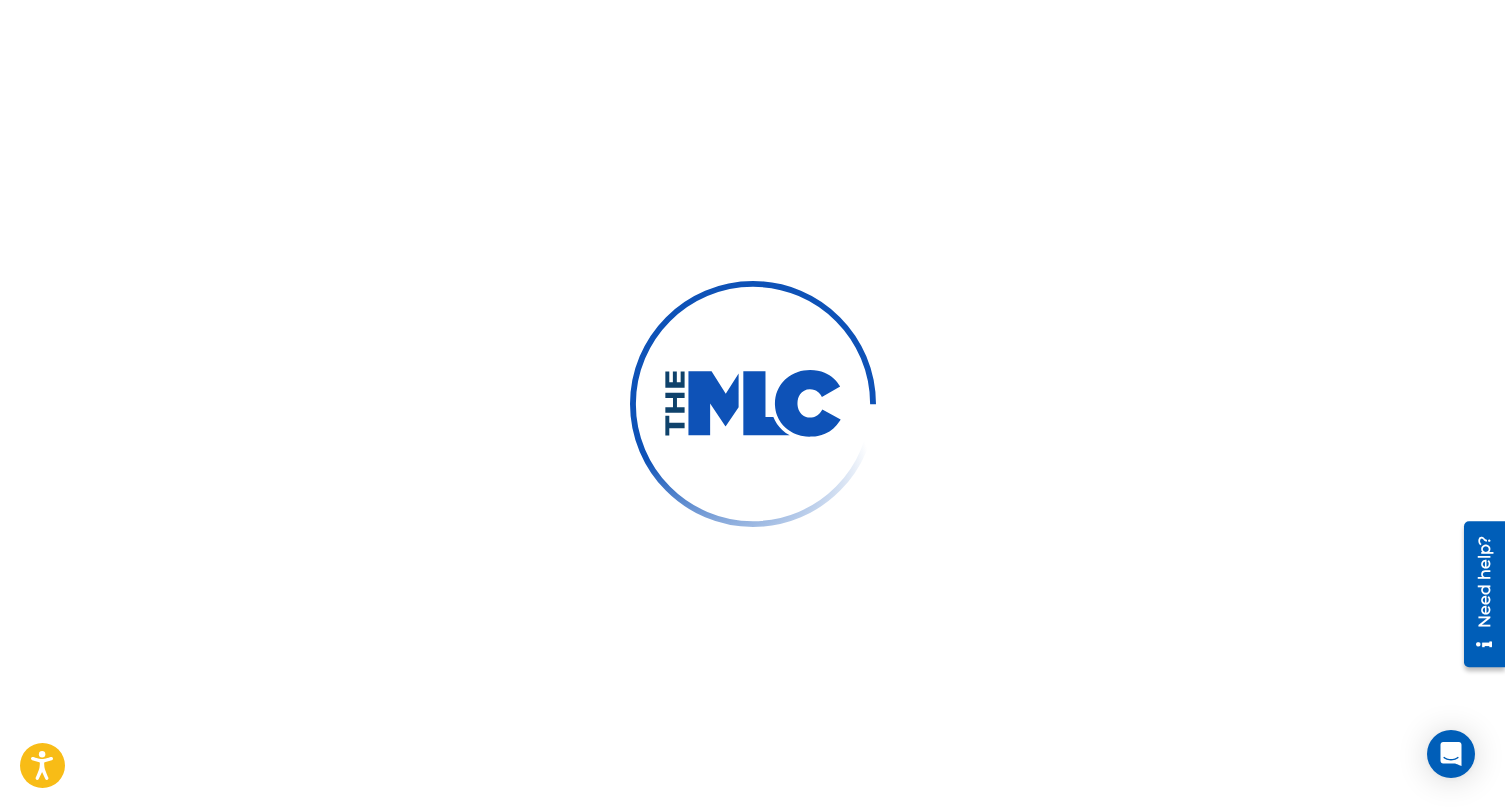 scroll, scrollTop: 0, scrollLeft: 0, axis: both 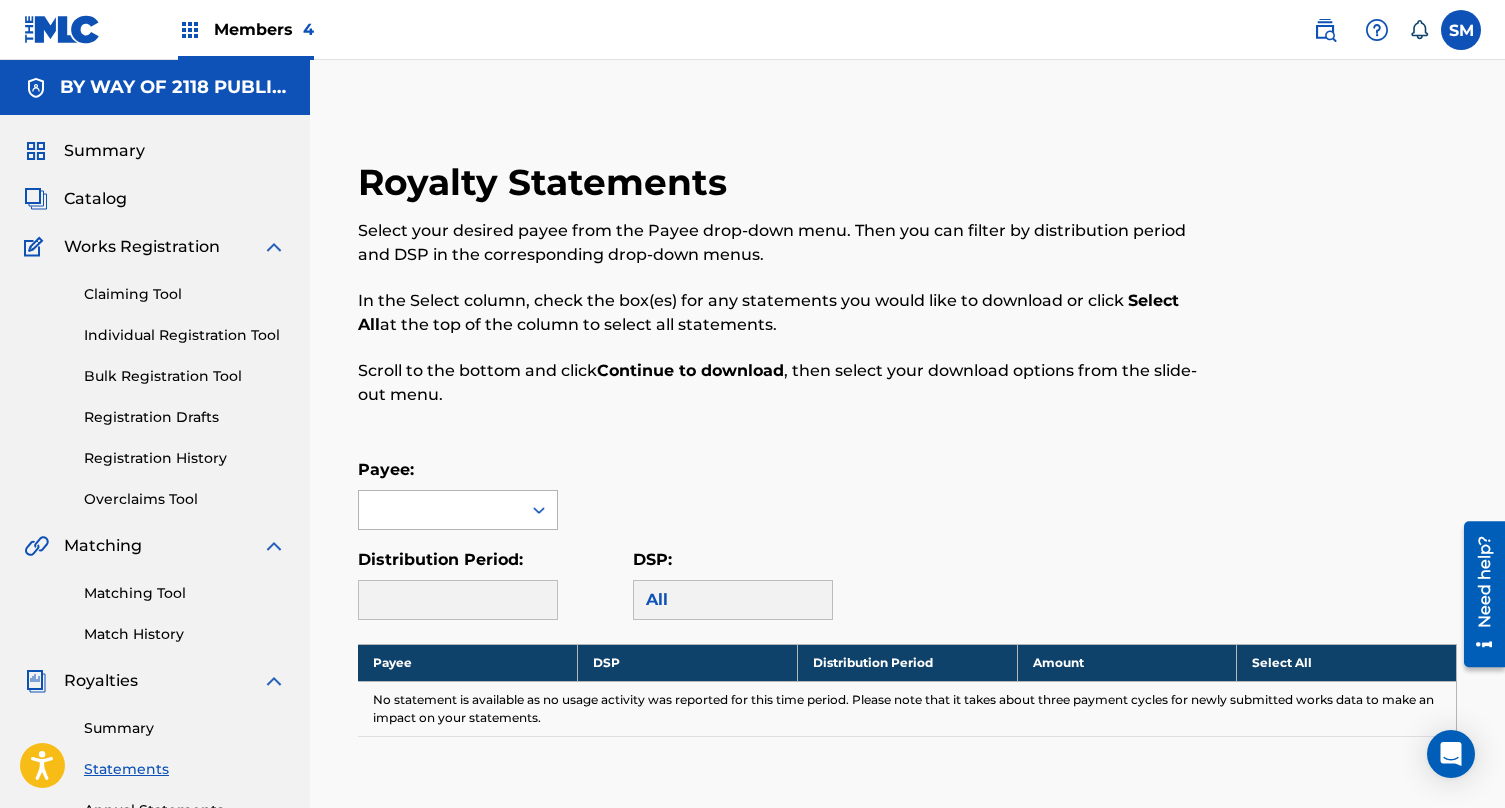 click at bounding box center (440, 510) 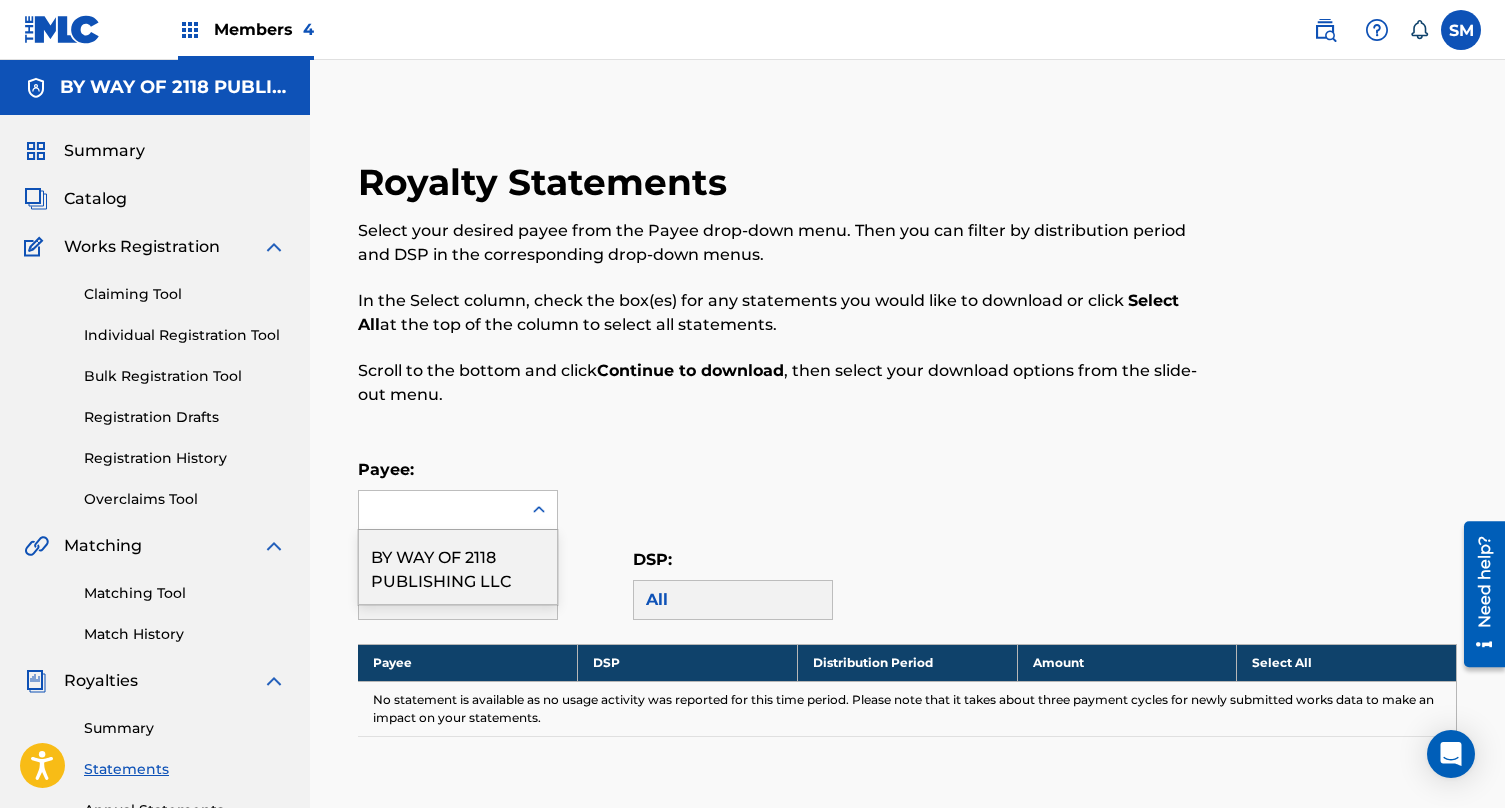 click on "BY WAY OF 2118 PUBLISHING LLC" at bounding box center (458, 567) 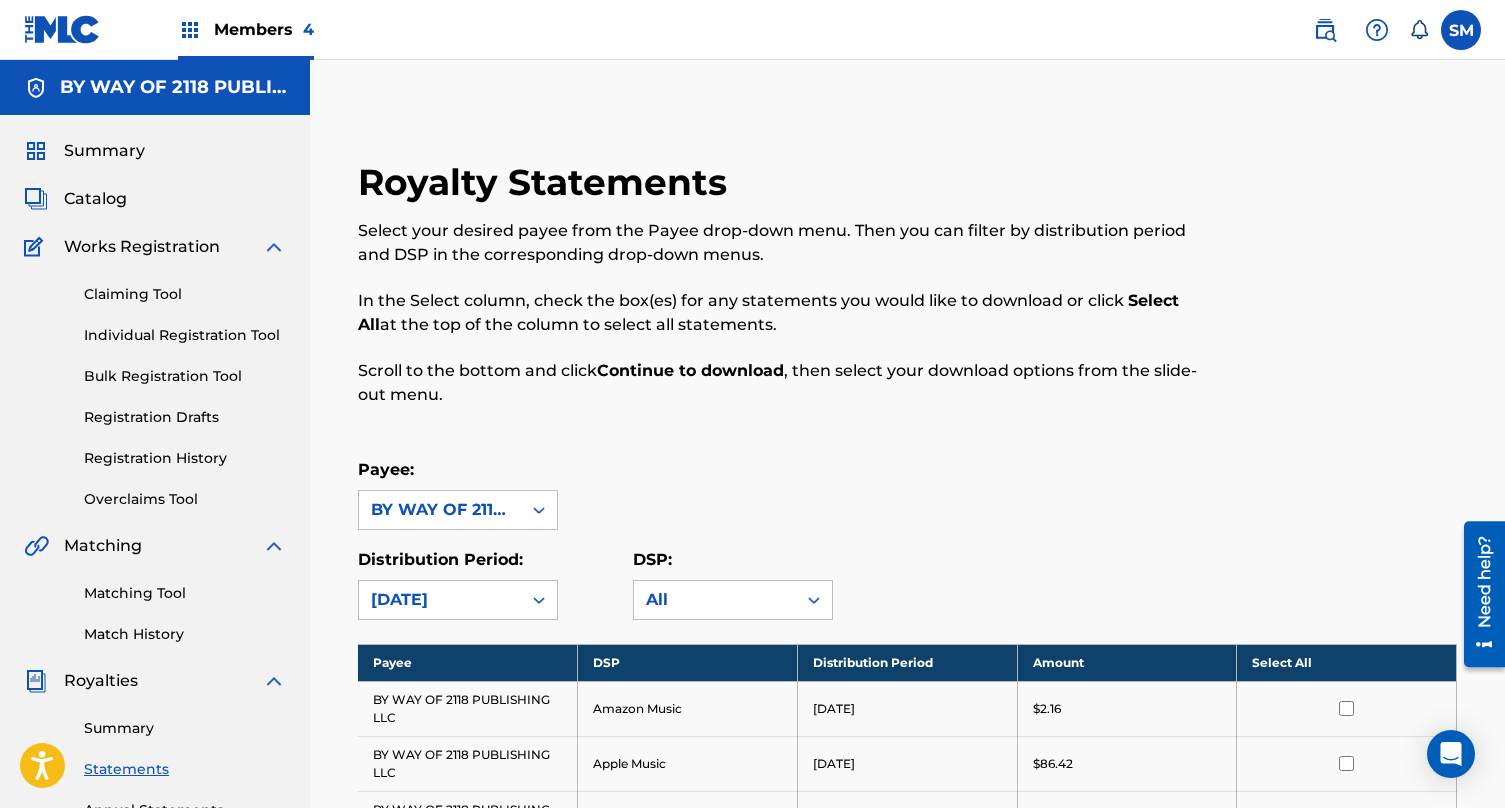 click on "Members    4" at bounding box center [264, 29] 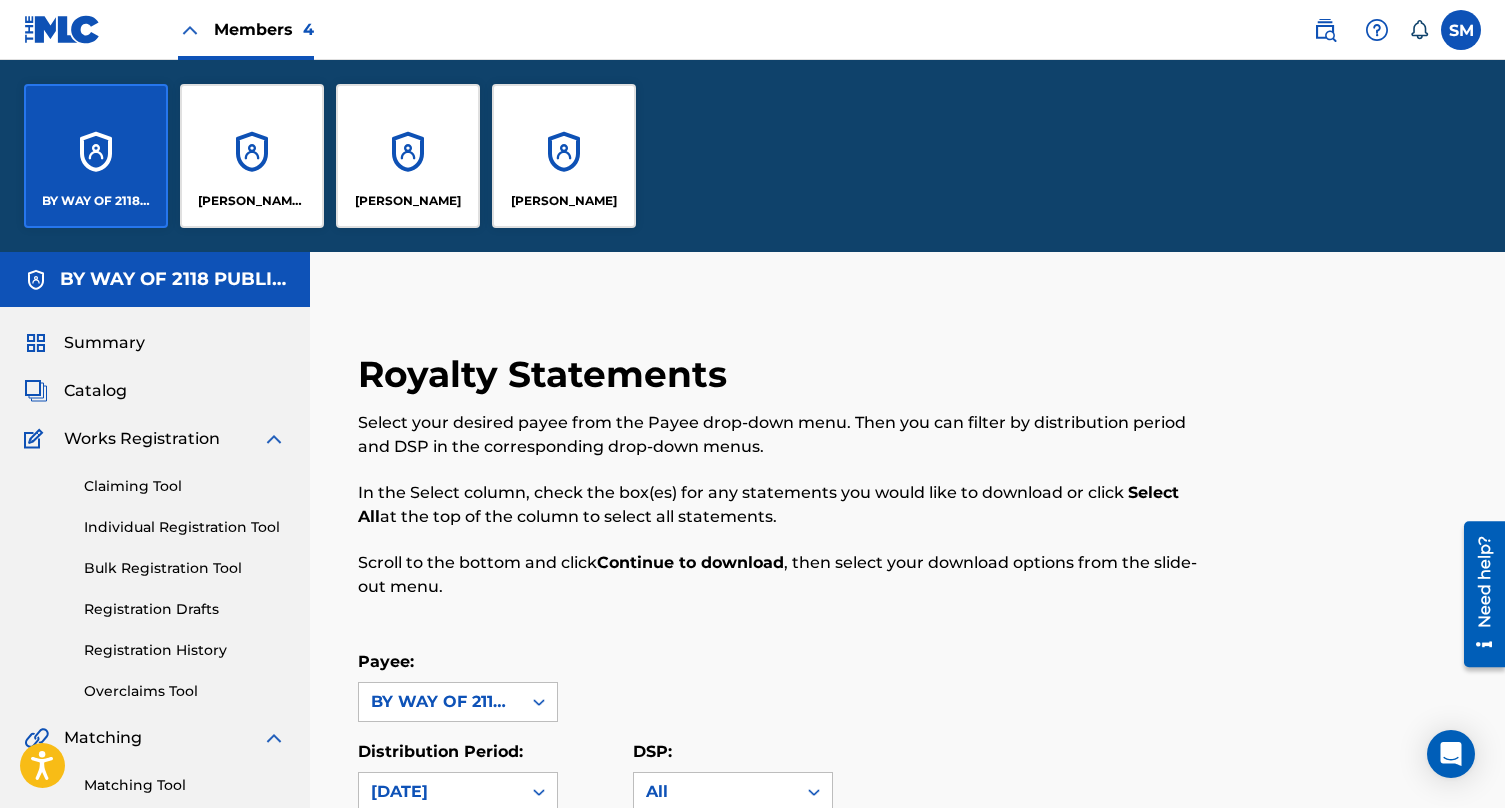 click on "[PERSON_NAME] Mebrahitu" at bounding box center (252, 156) 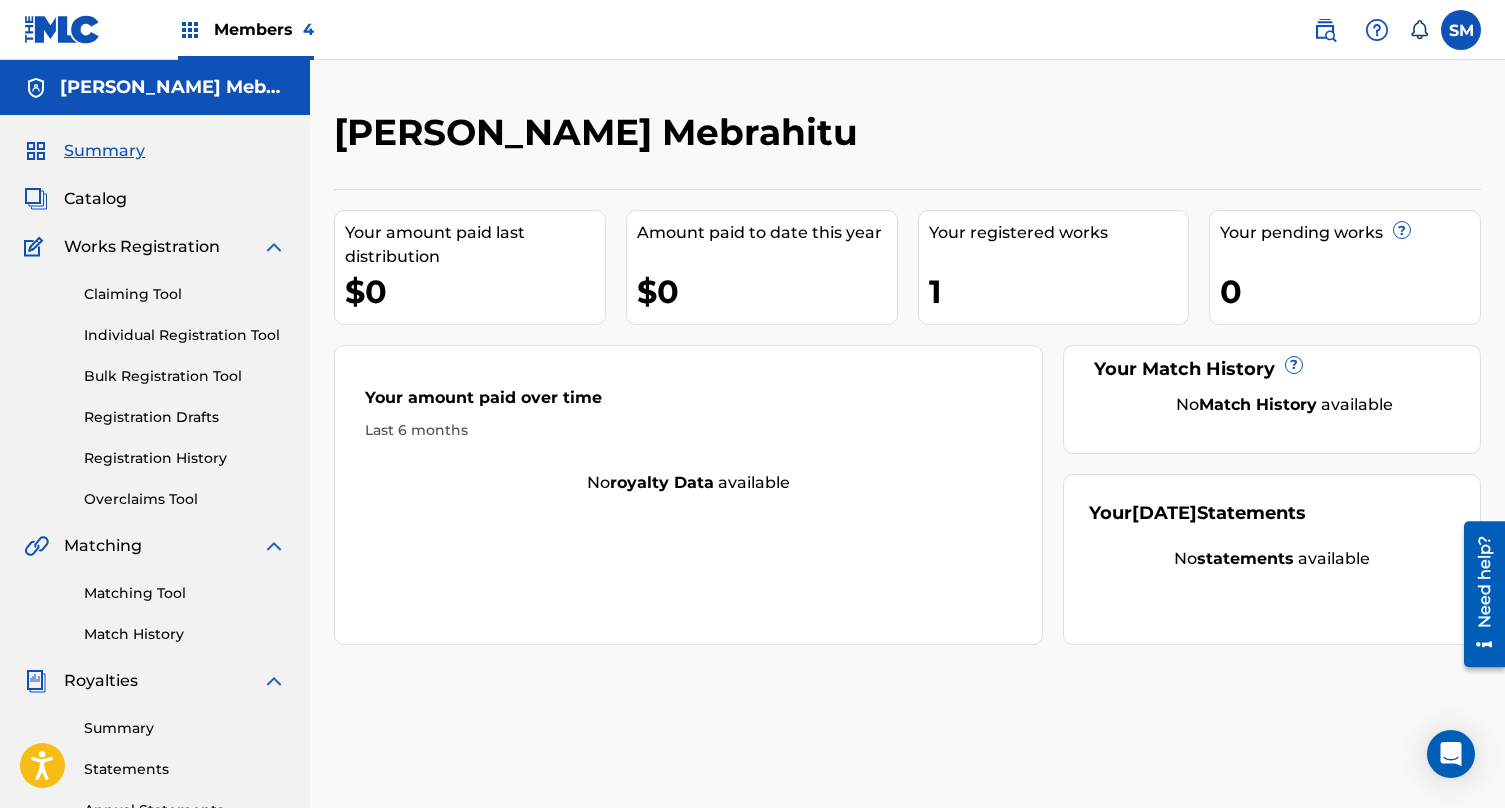 click on "Summary" at bounding box center [185, 728] 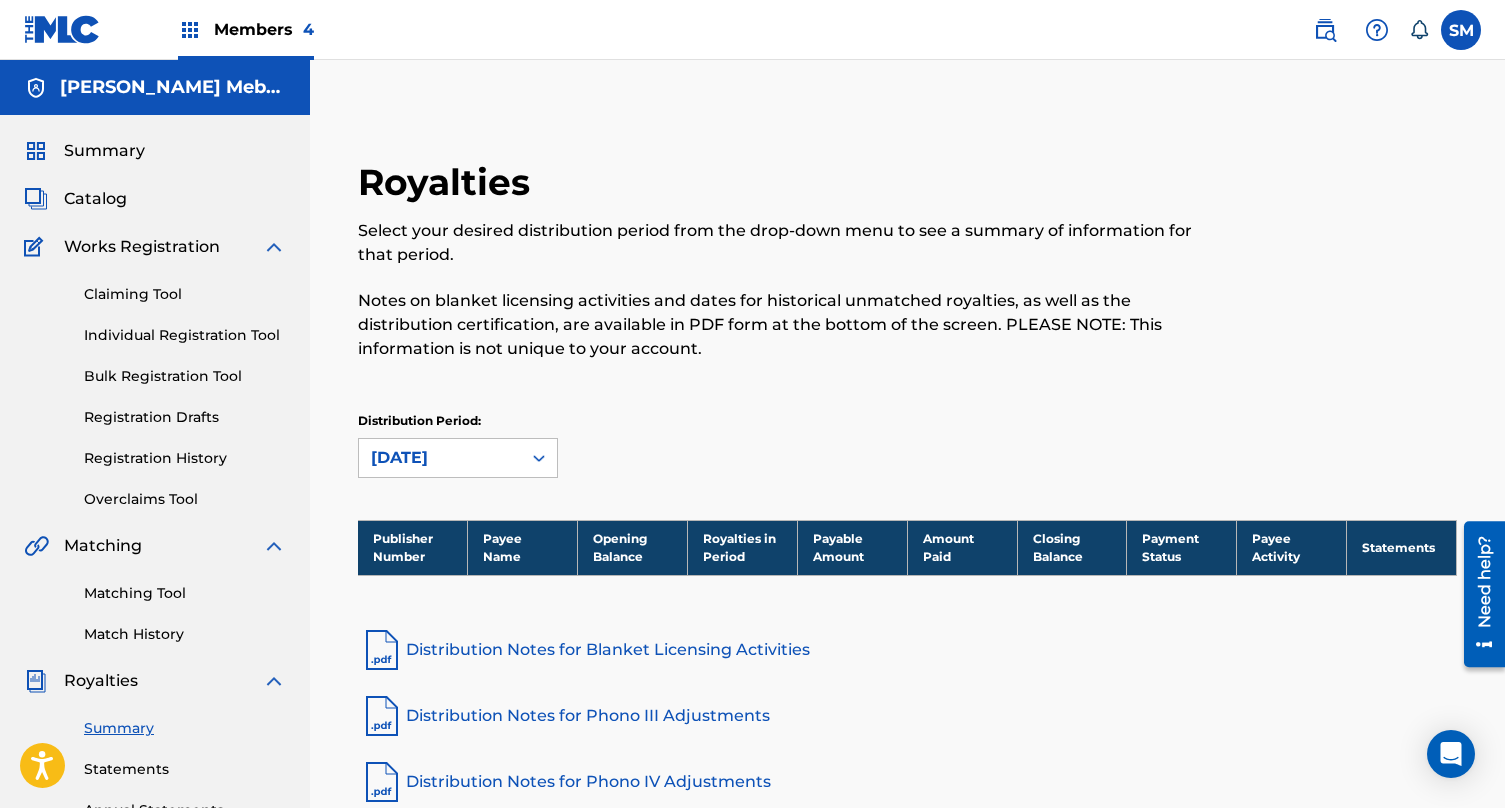 click on "Summary Statements Annual Statements Rate Sheets" at bounding box center [155, 777] 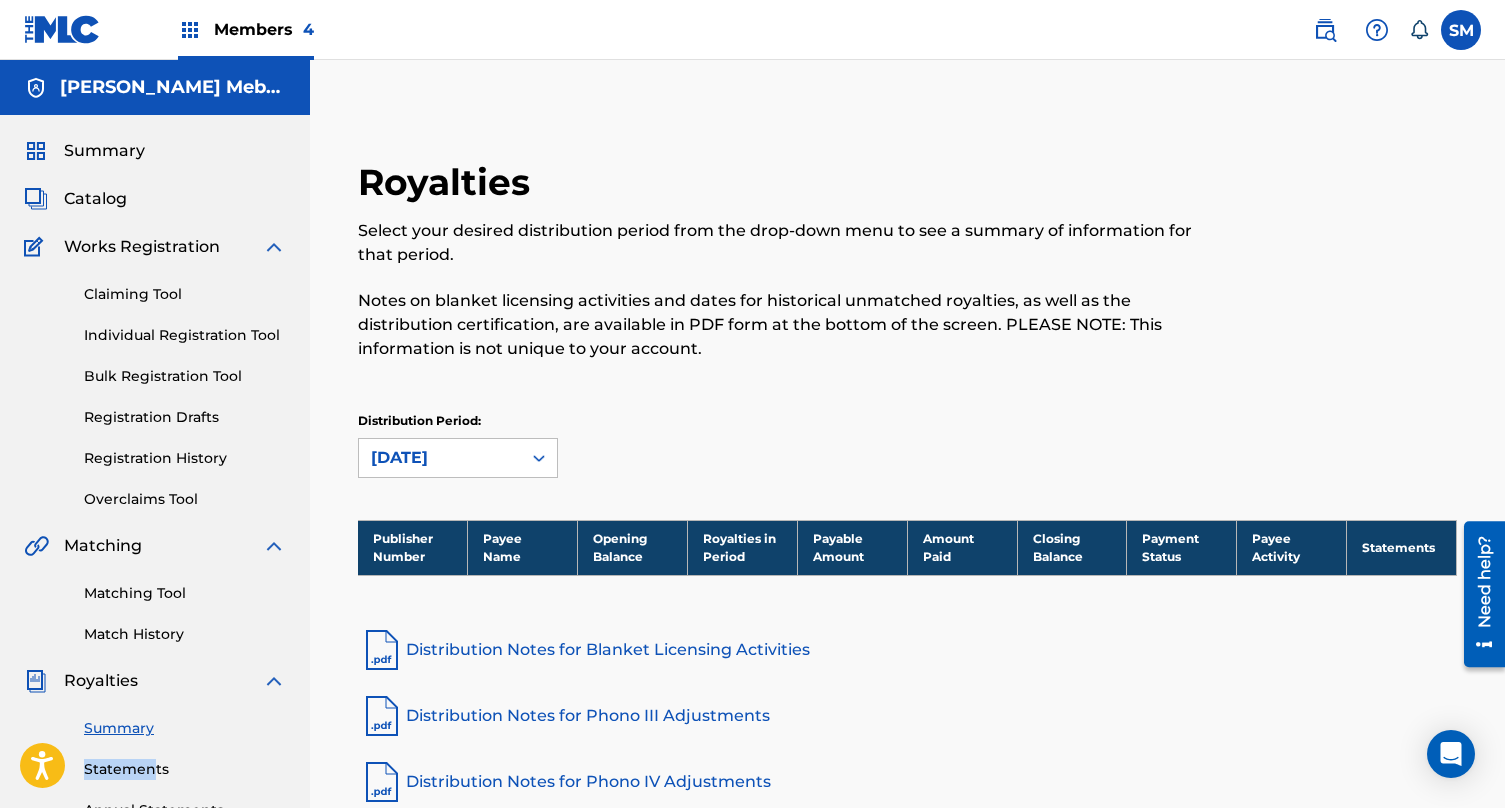 click on "Summary Statements Annual Statements Rate Sheets" at bounding box center (155, 777) 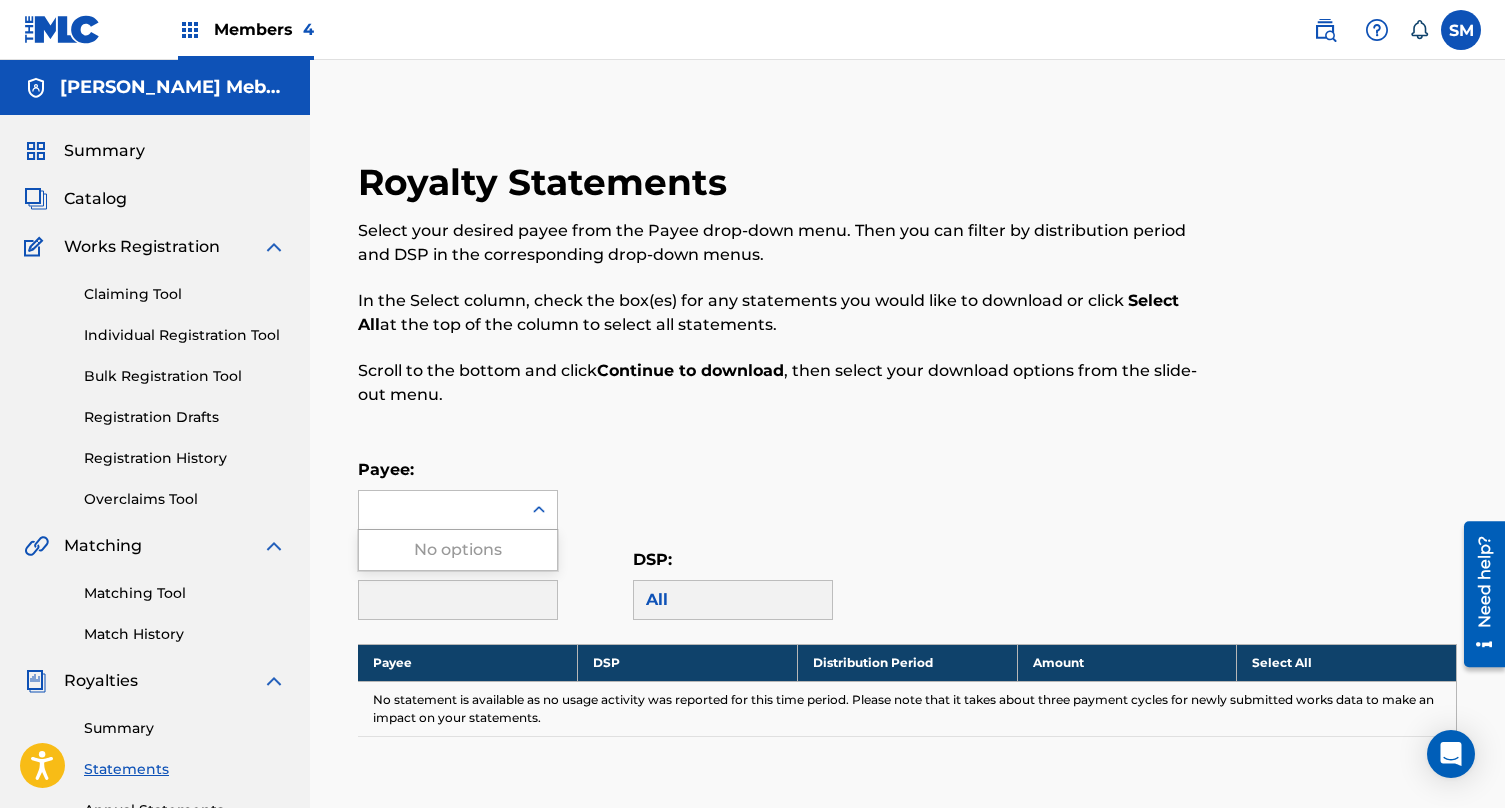 click at bounding box center (440, 510) 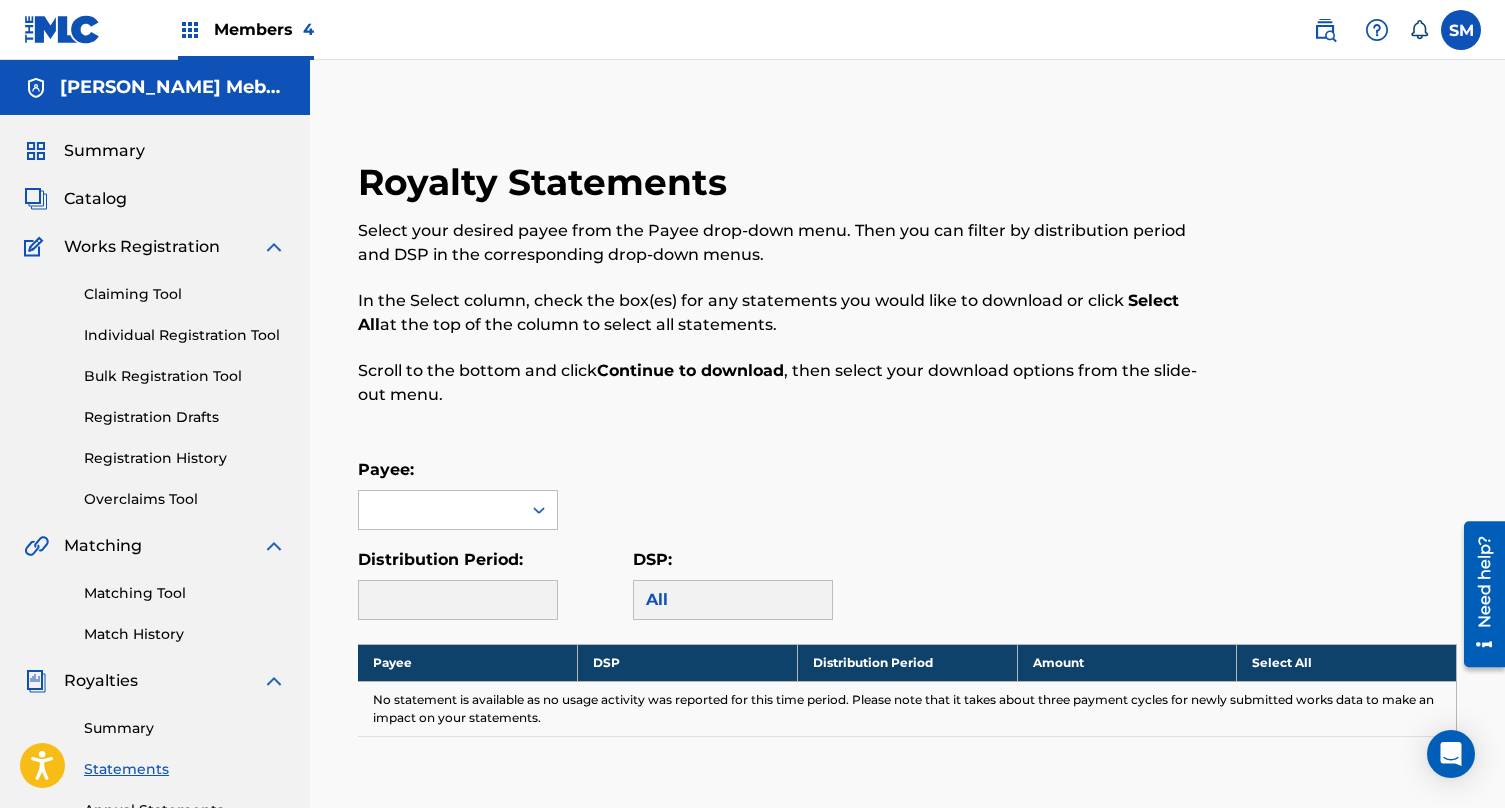 click on "Members    4" at bounding box center [246, 29] 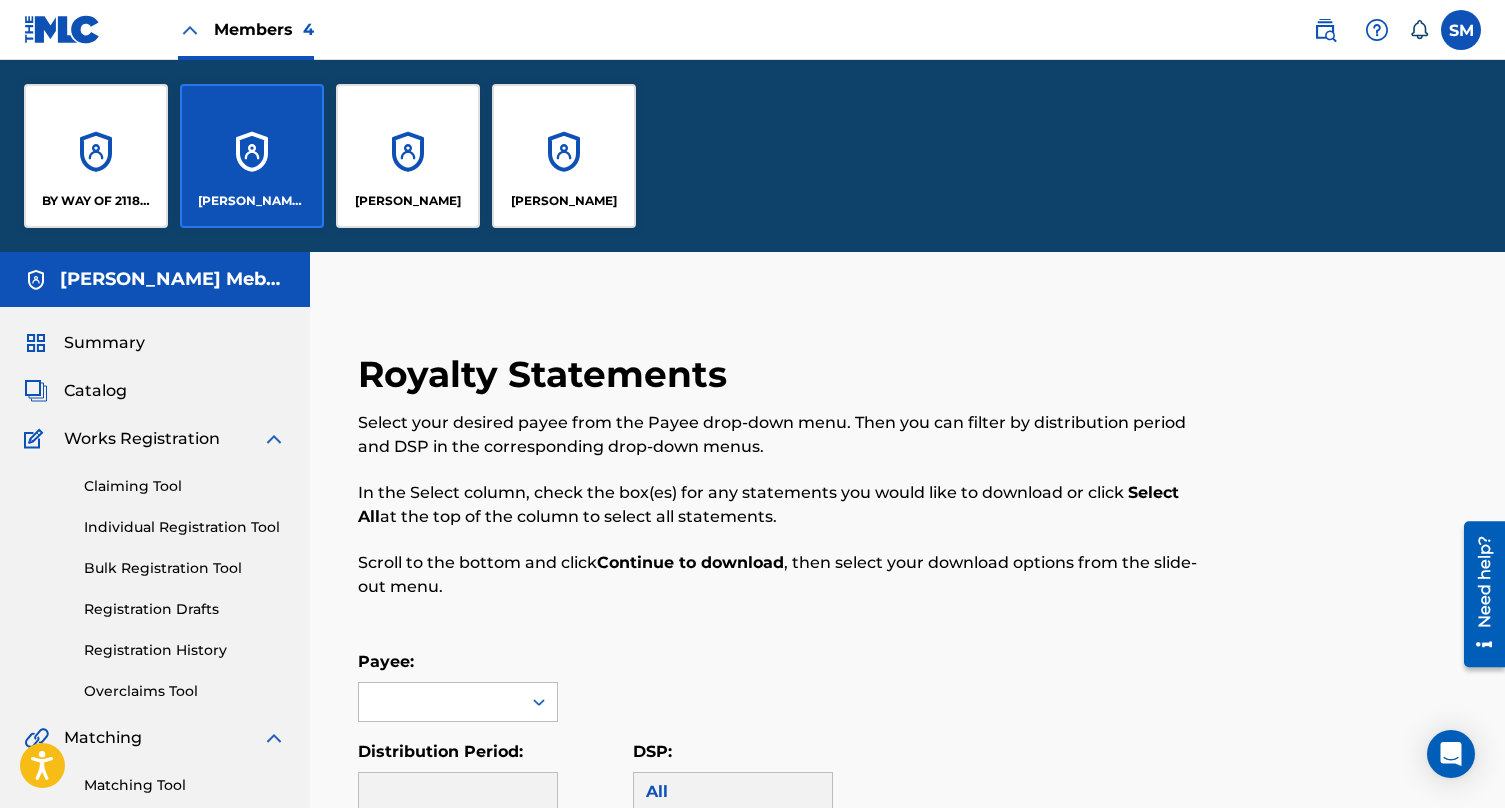 click on "BY WAY OF 2118 PUBLISHING LLC" at bounding box center [96, 156] 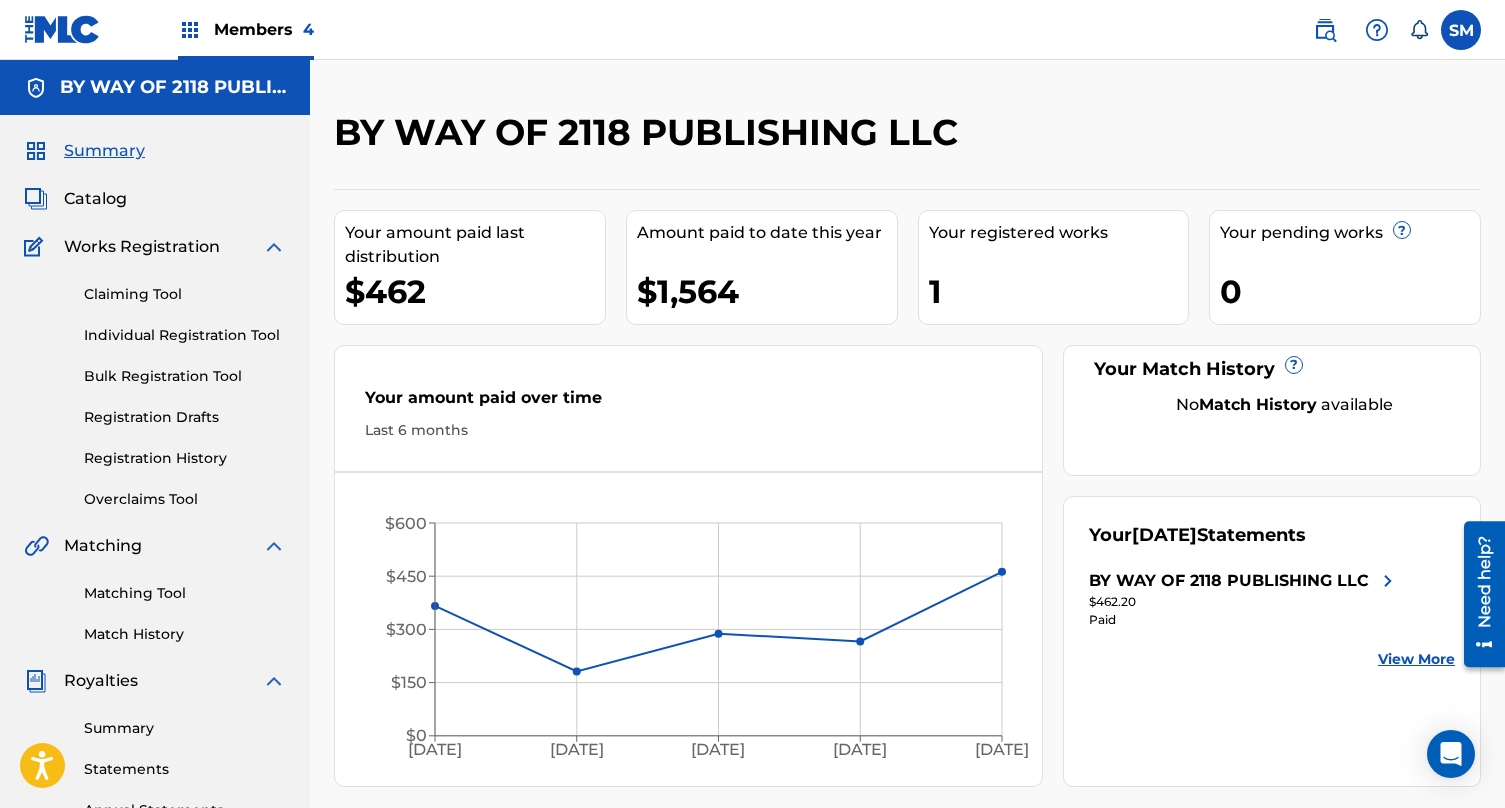 scroll, scrollTop: 296, scrollLeft: 0, axis: vertical 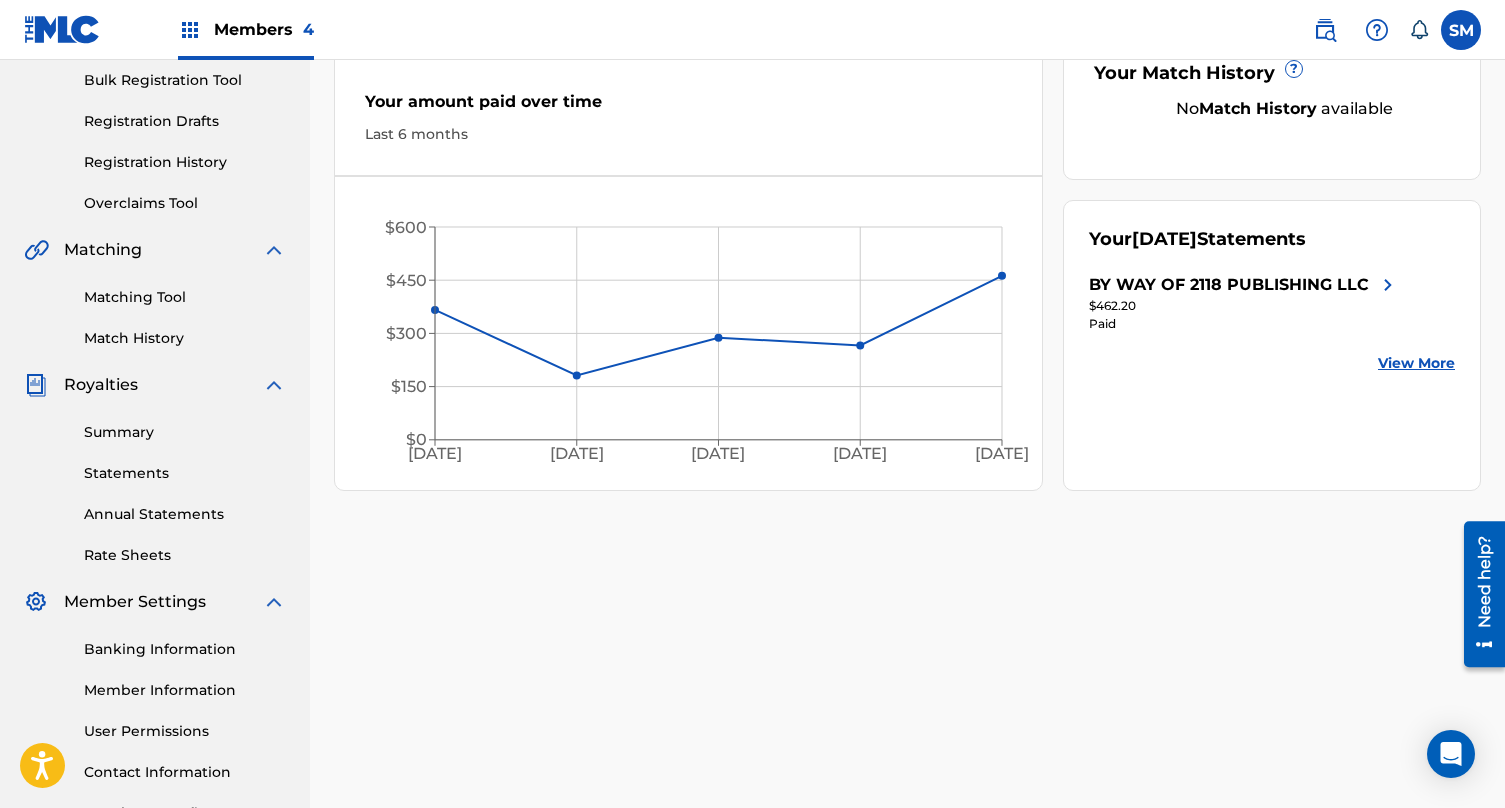 click on "Statements" at bounding box center (185, 473) 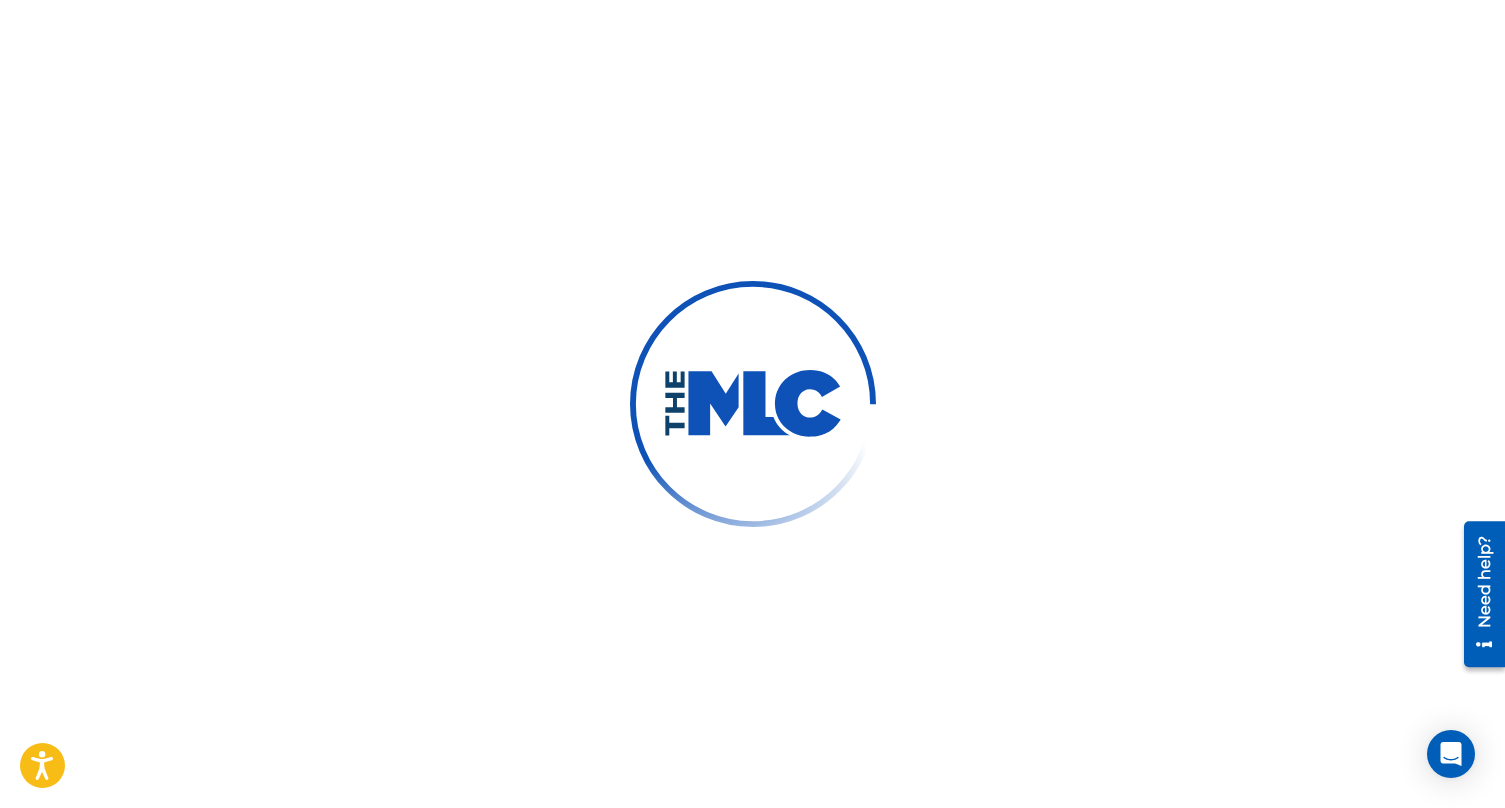 scroll, scrollTop: 0, scrollLeft: 0, axis: both 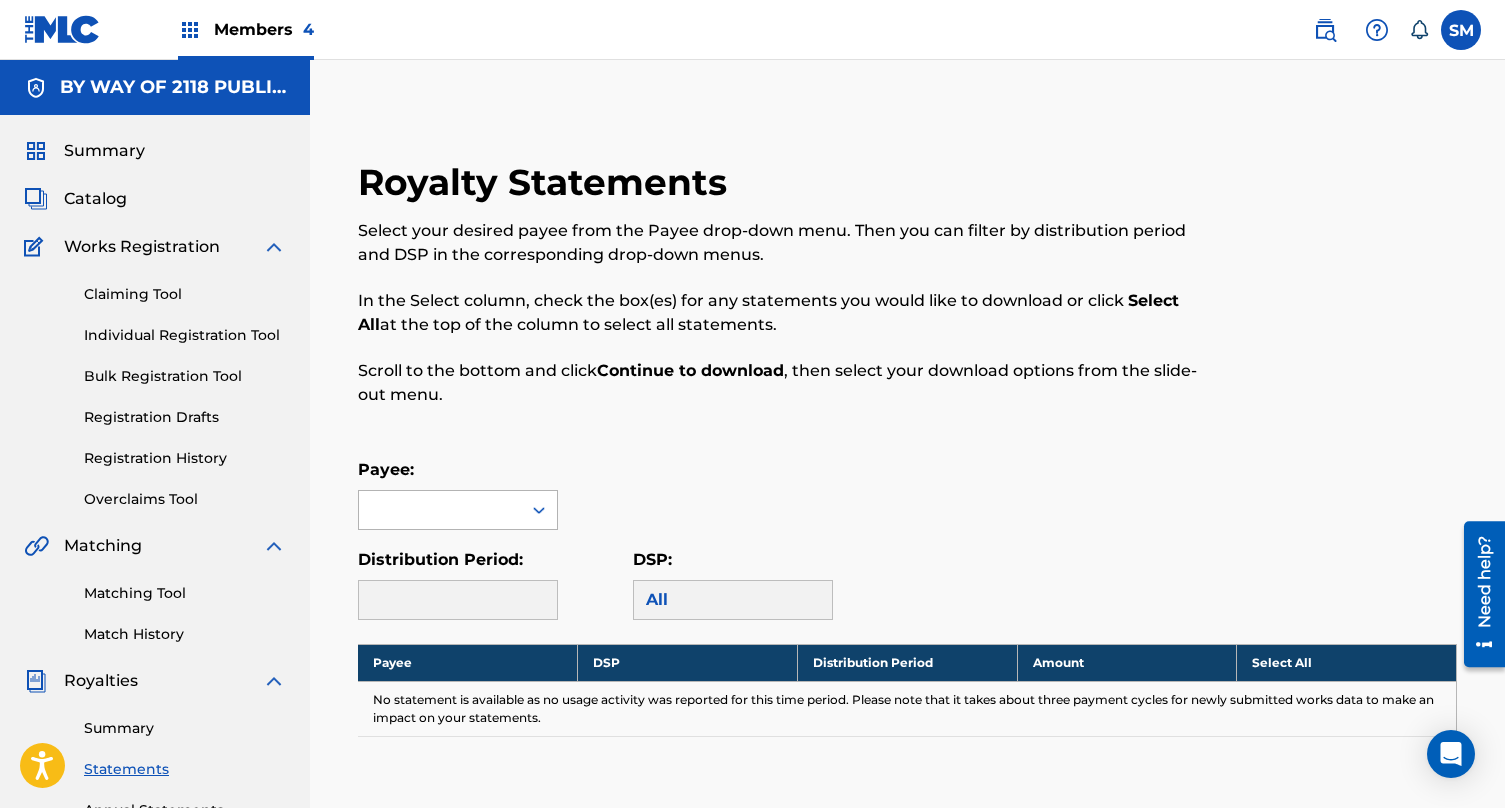 click at bounding box center [539, 510] 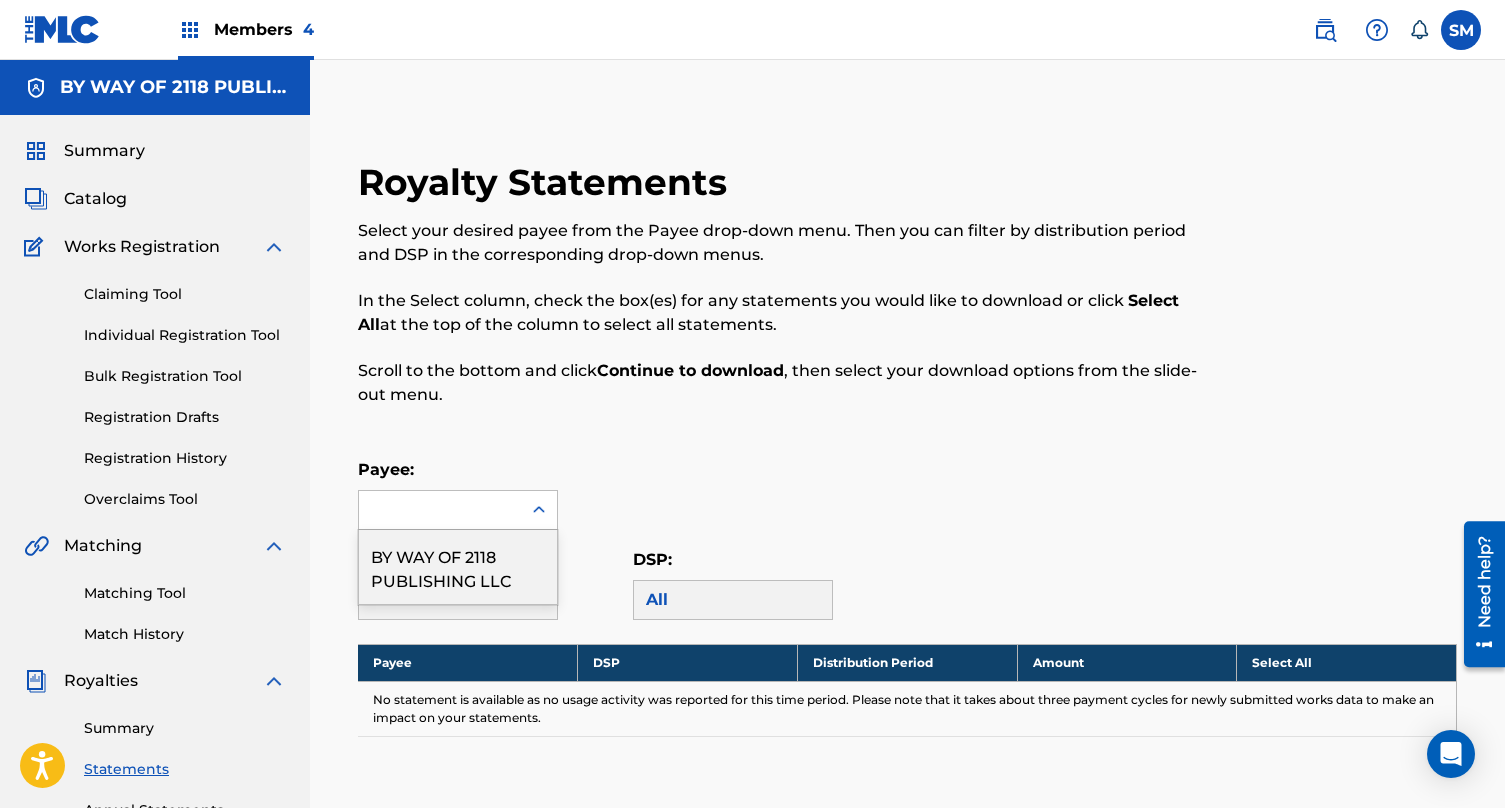 click on "BY WAY OF 2118 PUBLISHING LLC" at bounding box center [458, 567] 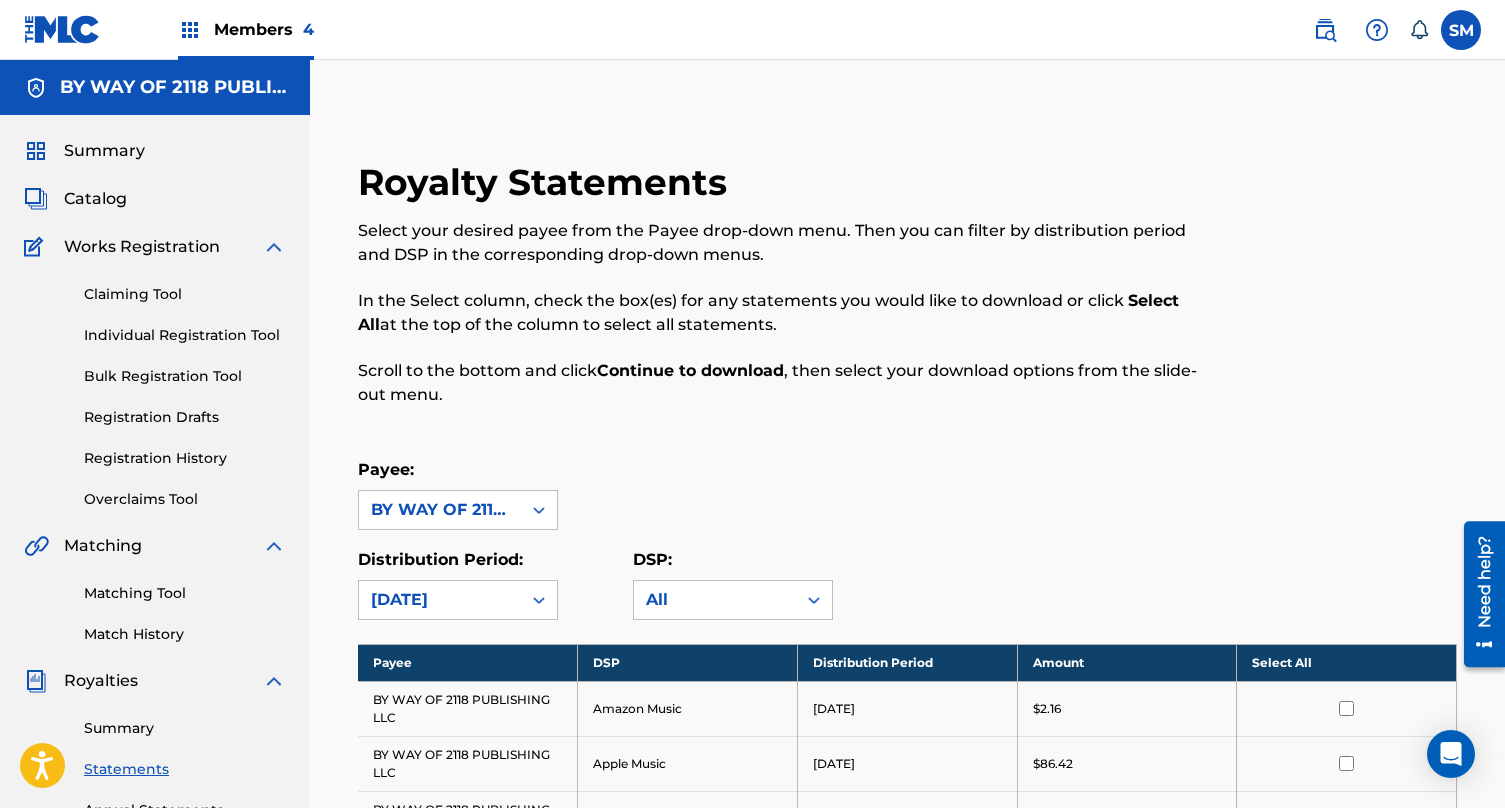 click on "Members    4" at bounding box center (246, 29) 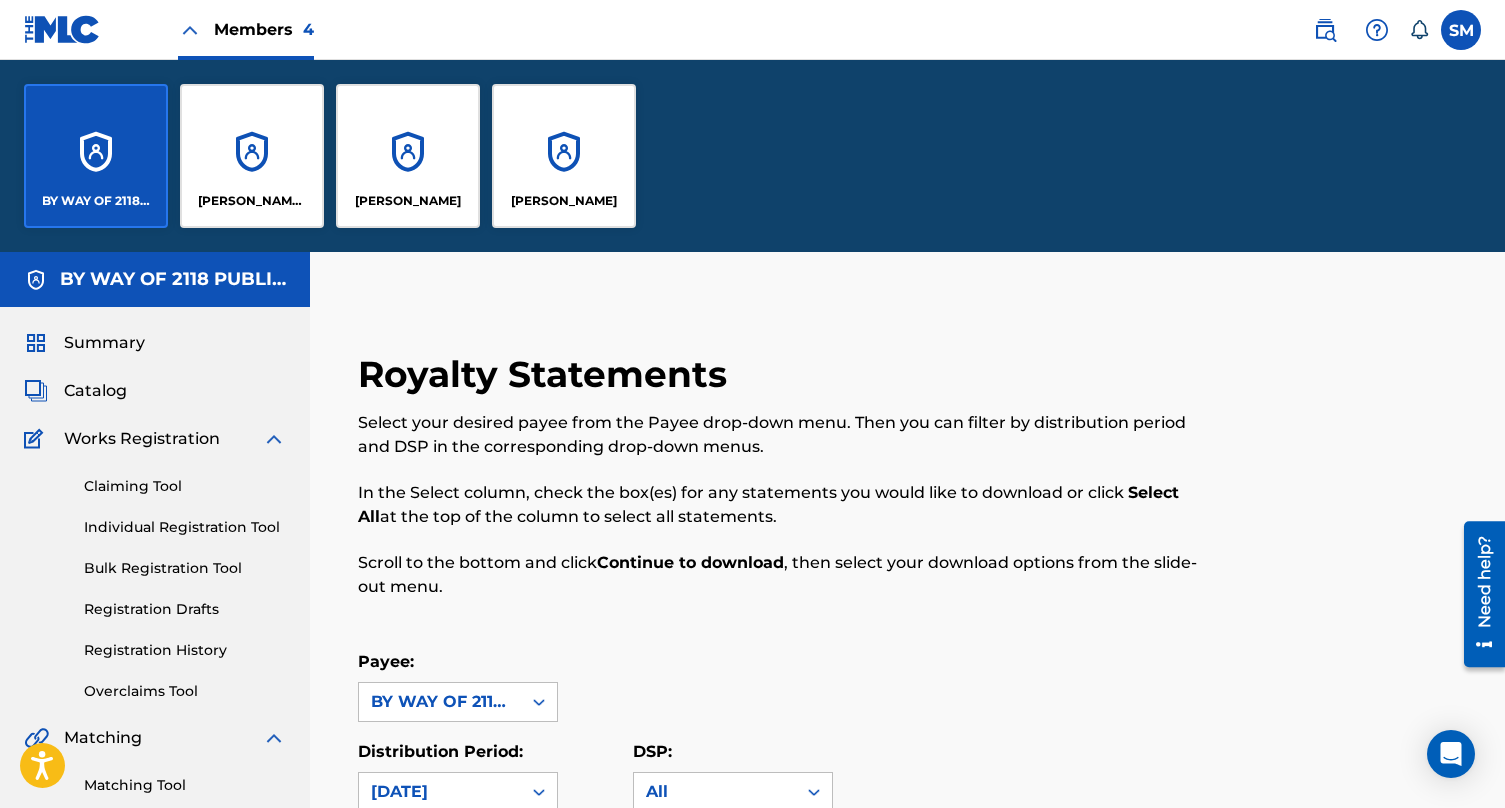 click on "[PERSON_NAME]" at bounding box center (564, 201) 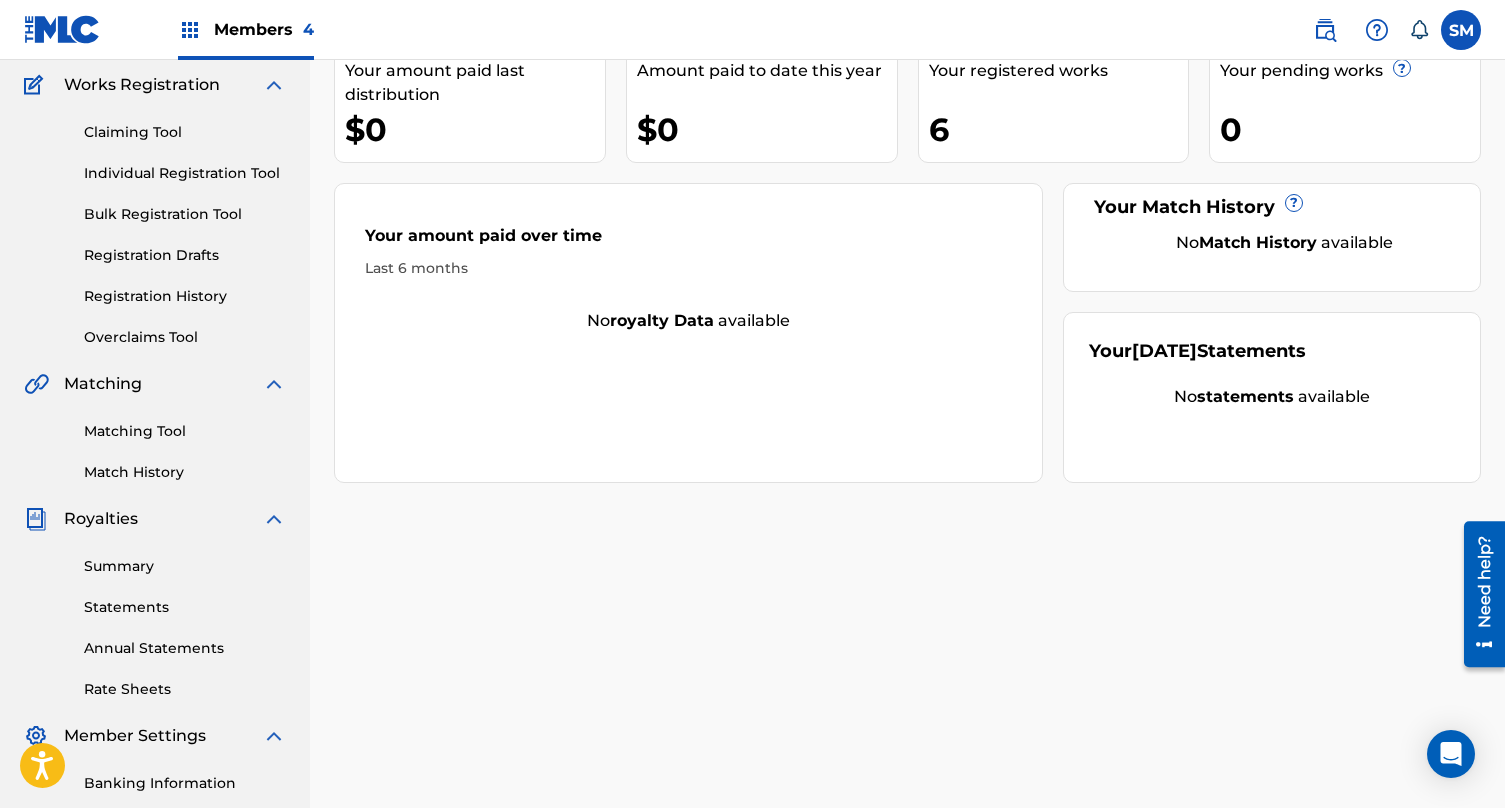 scroll, scrollTop: 170, scrollLeft: 0, axis: vertical 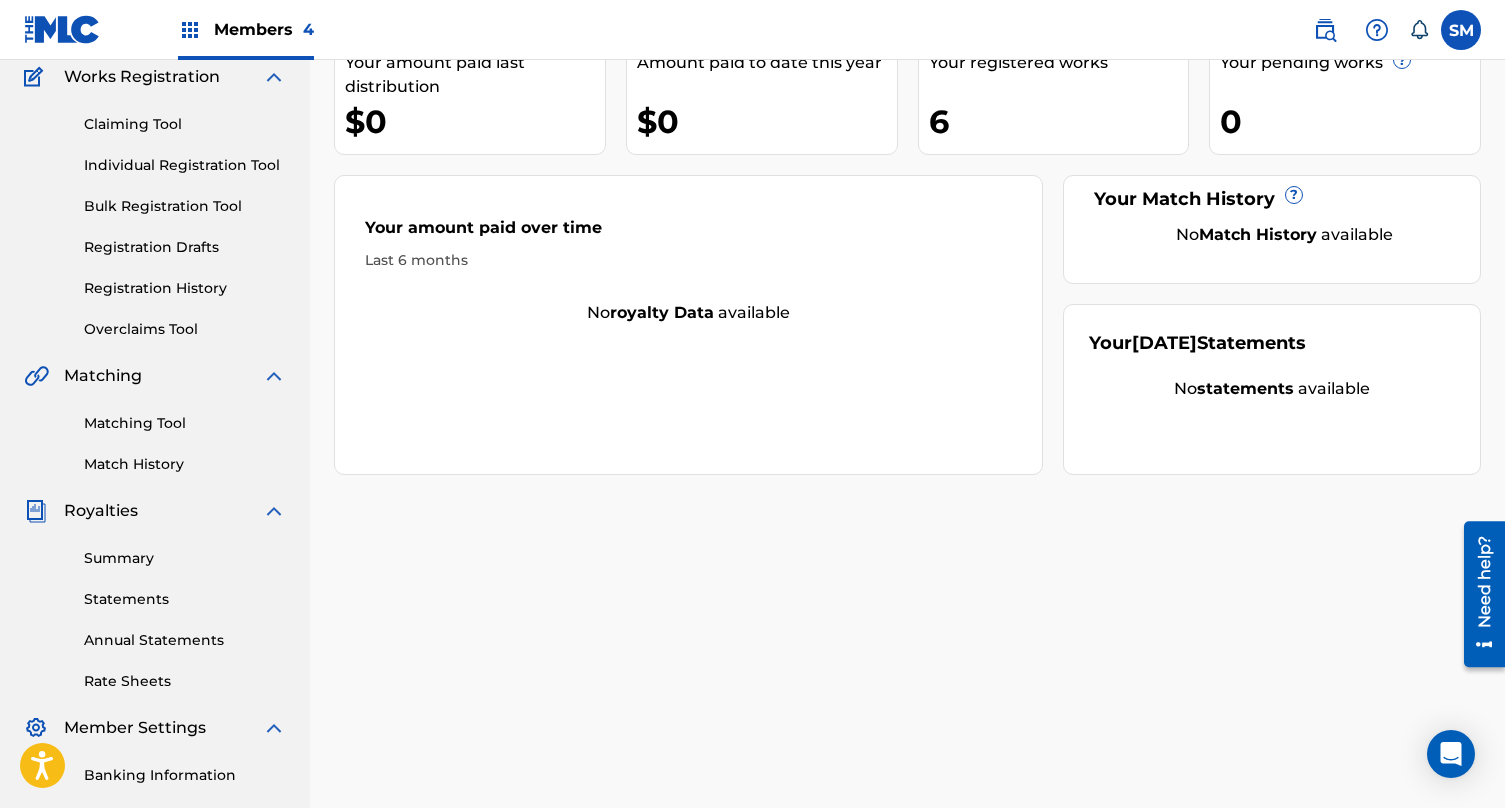 click on "Summary Statements Annual Statements Rate Sheets" at bounding box center [155, 607] 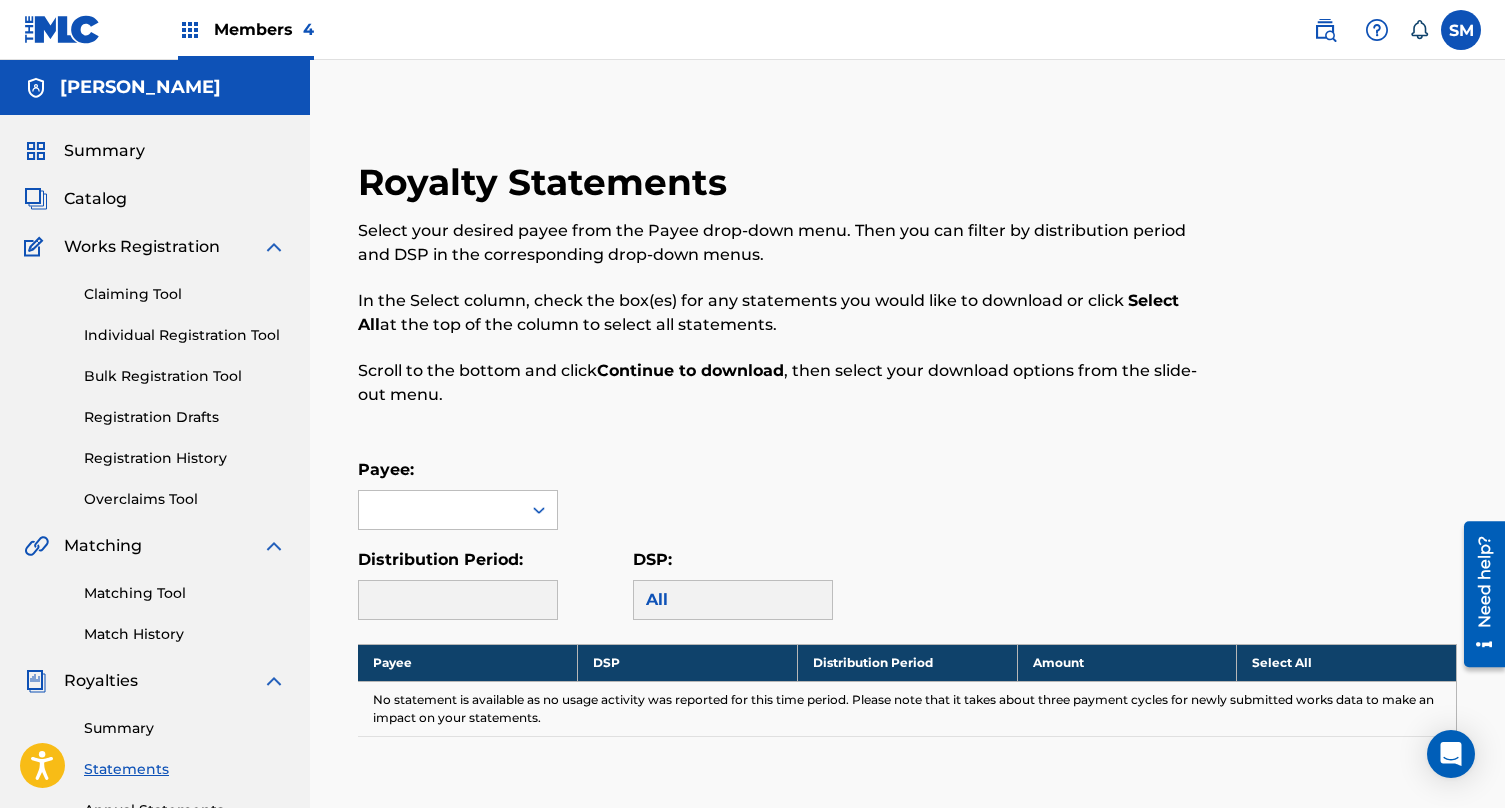 click on "Payee:" at bounding box center [458, 494] 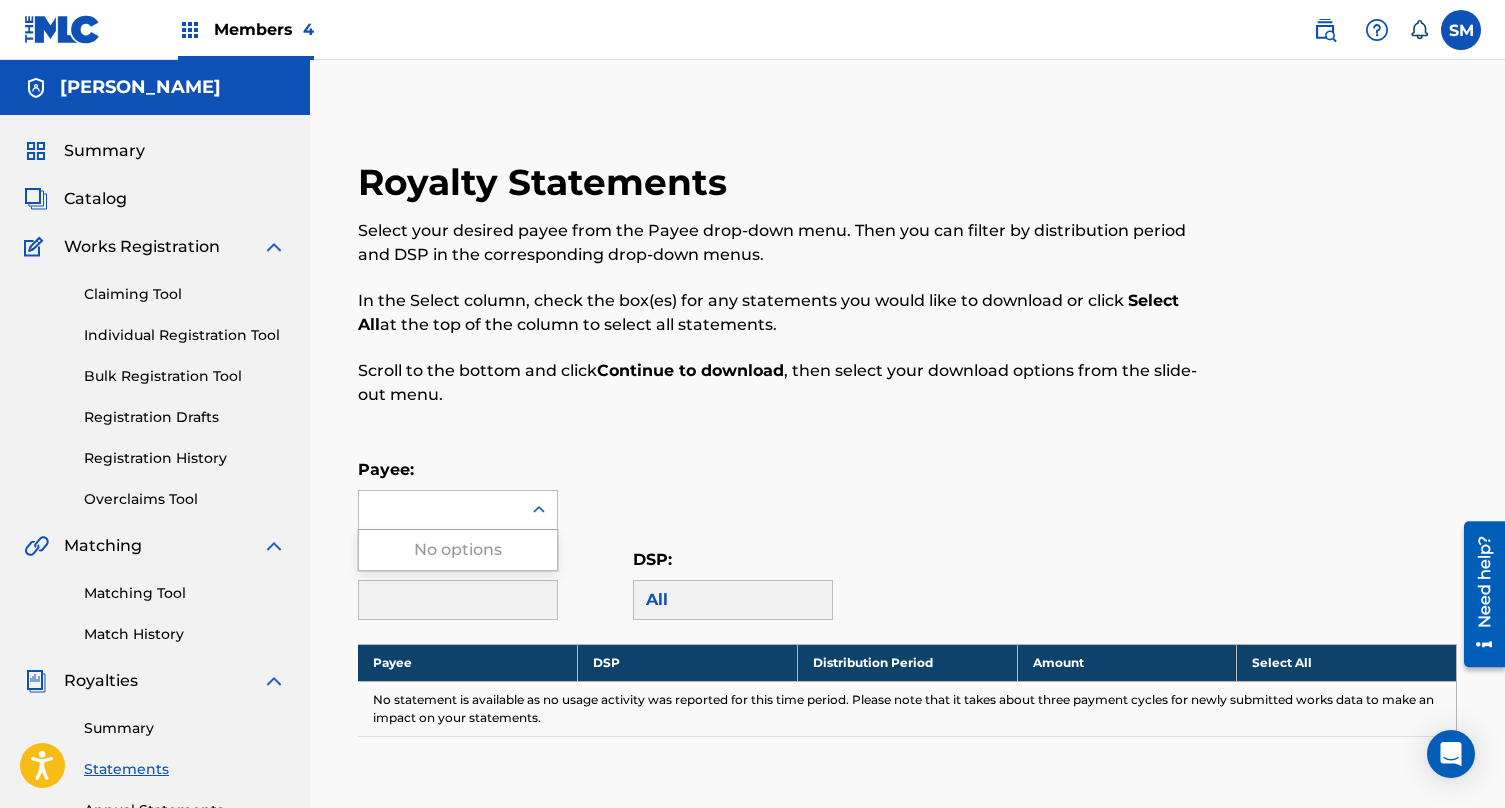 click at bounding box center [440, 510] 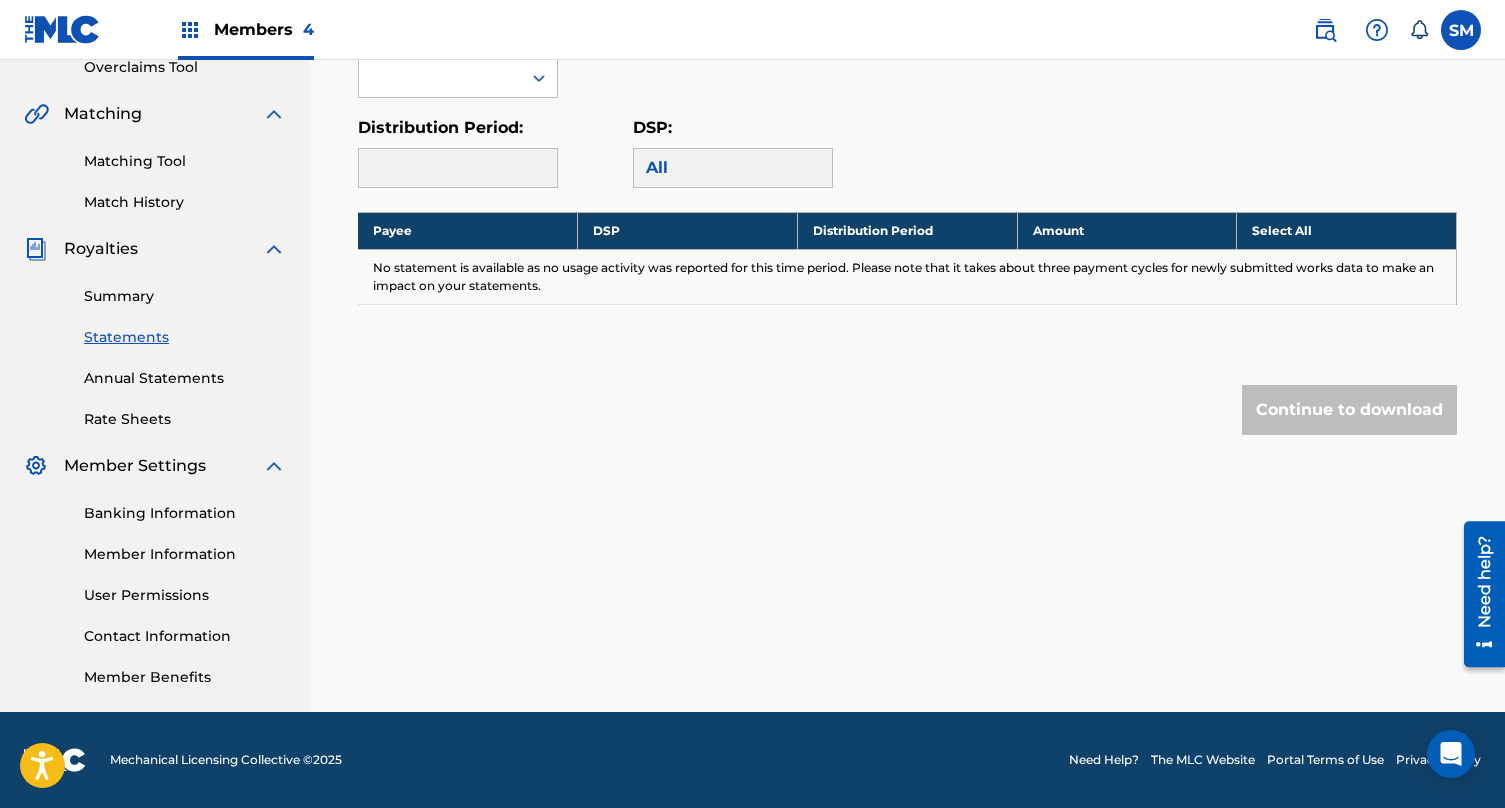 scroll, scrollTop: 432, scrollLeft: 0, axis: vertical 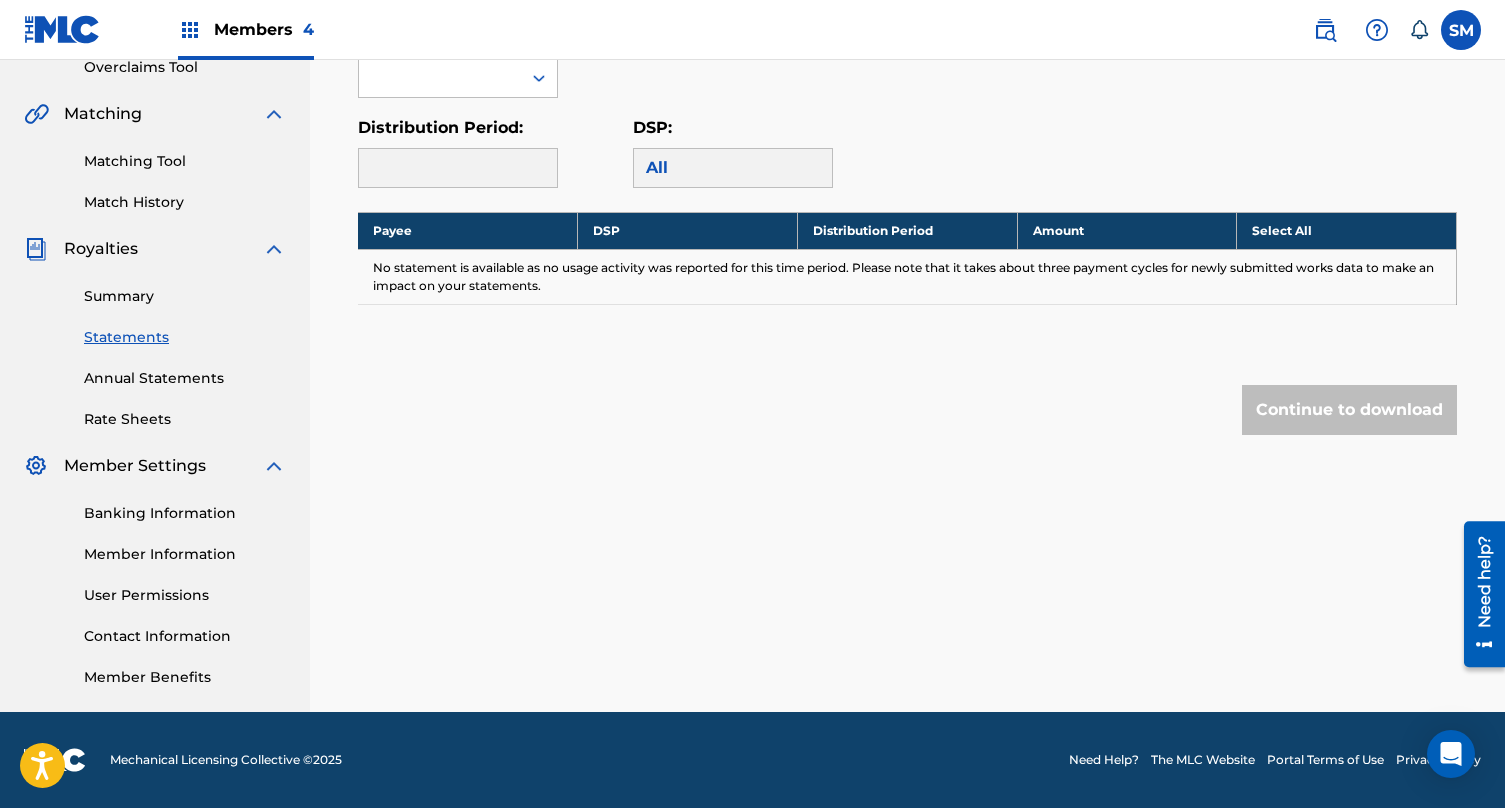 click on "Banking Information" at bounding box center (185, 513) 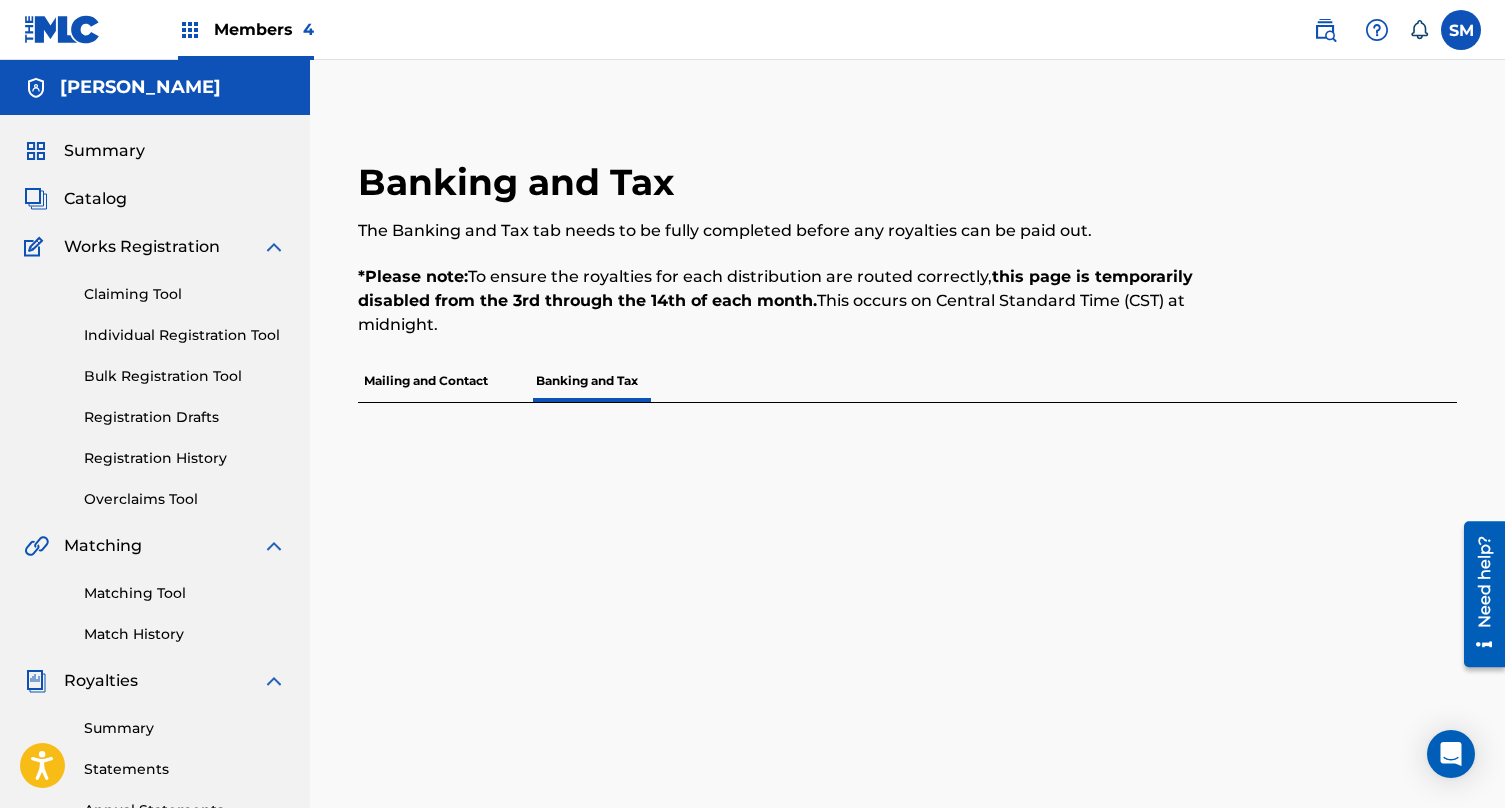 click on "Registration History" at bounding box center [185, 458] 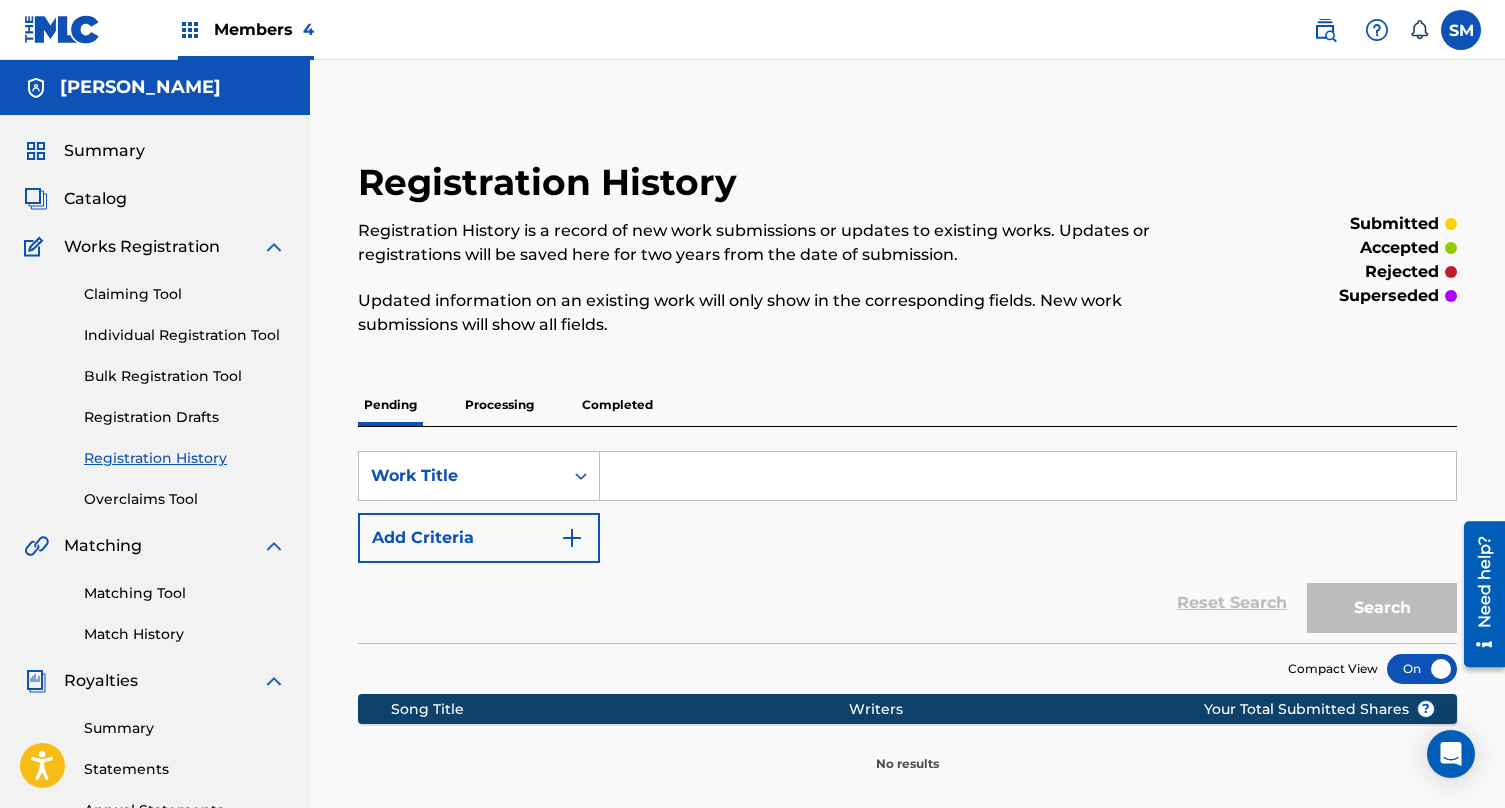 click on "Completed" at bounding box center (617, 405) 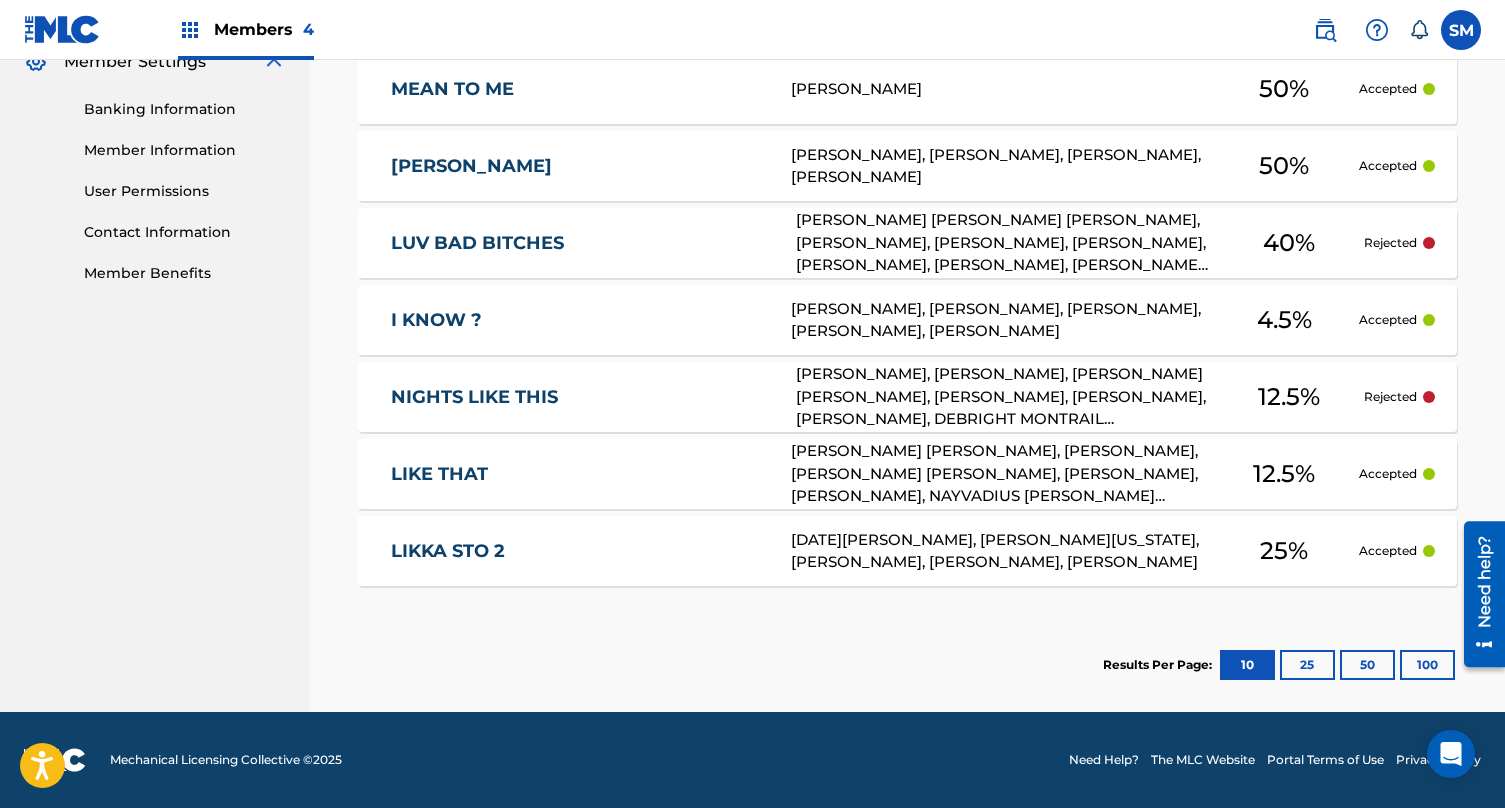 scroll, scrollTop: 836, scrollLeft: 0, axis: vertical 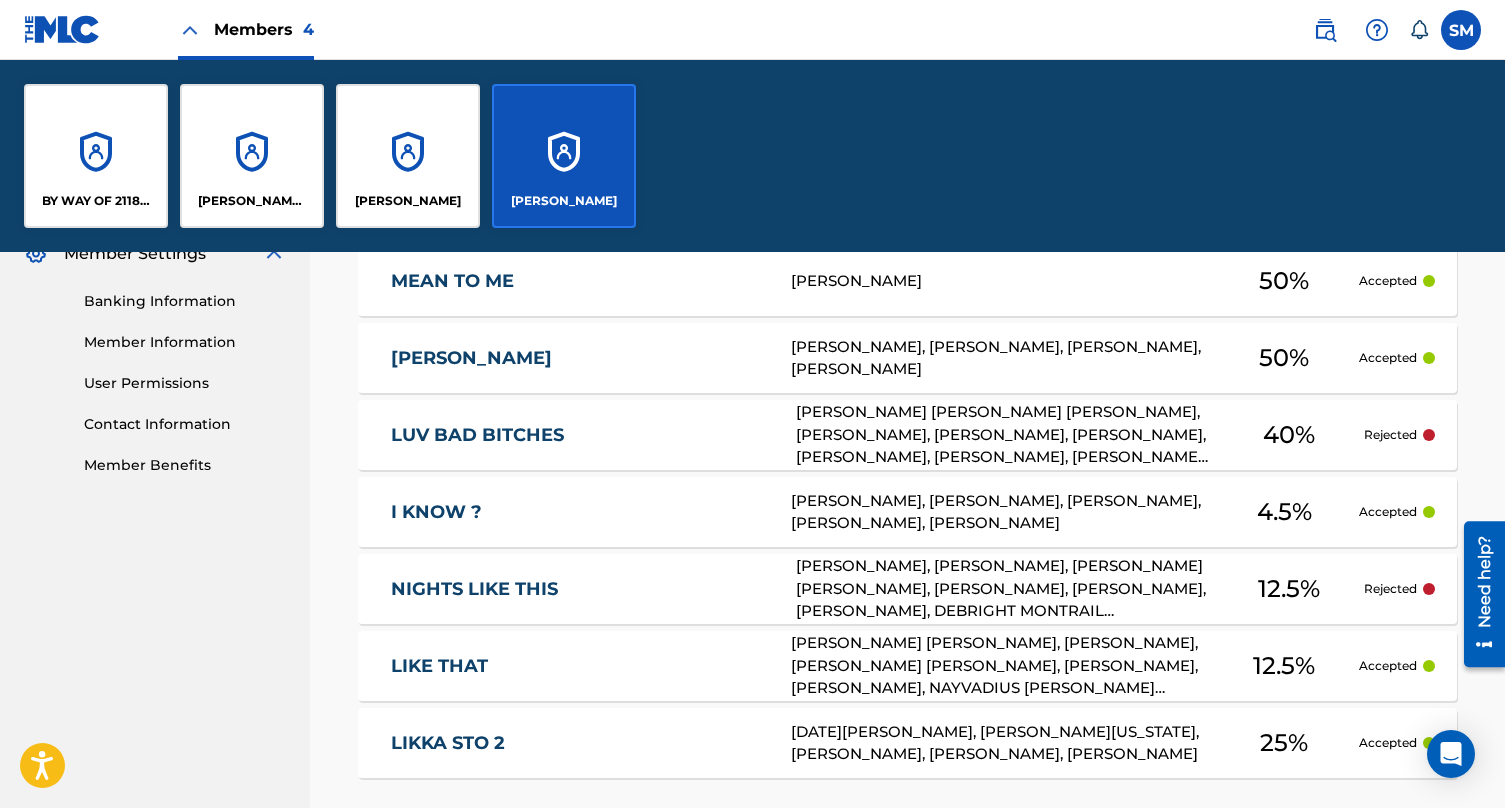click on "[PERSON_NAME]" at bounding box center (408, 201) 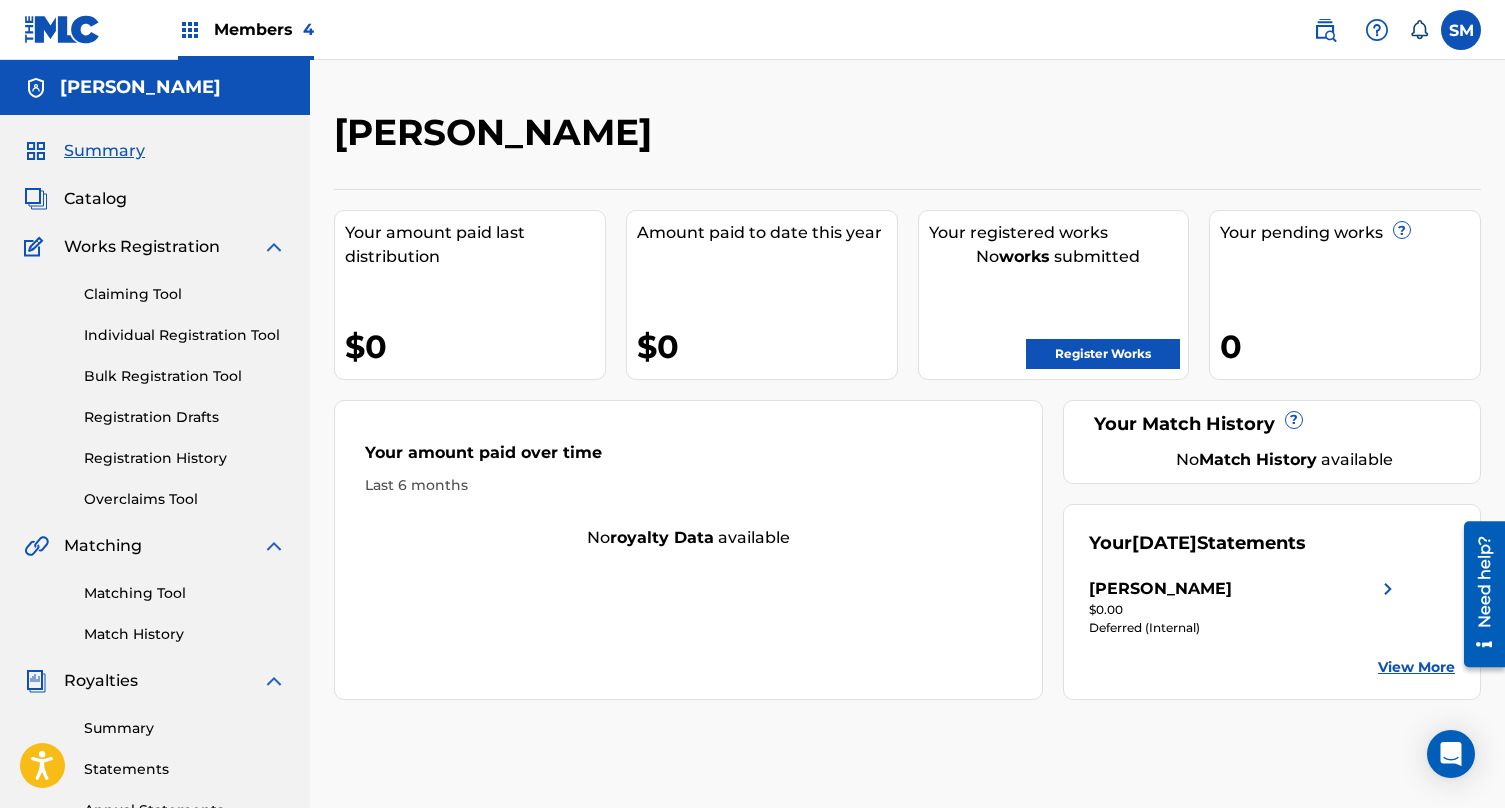 click on "Registration History" at bounding box center [185, 458] 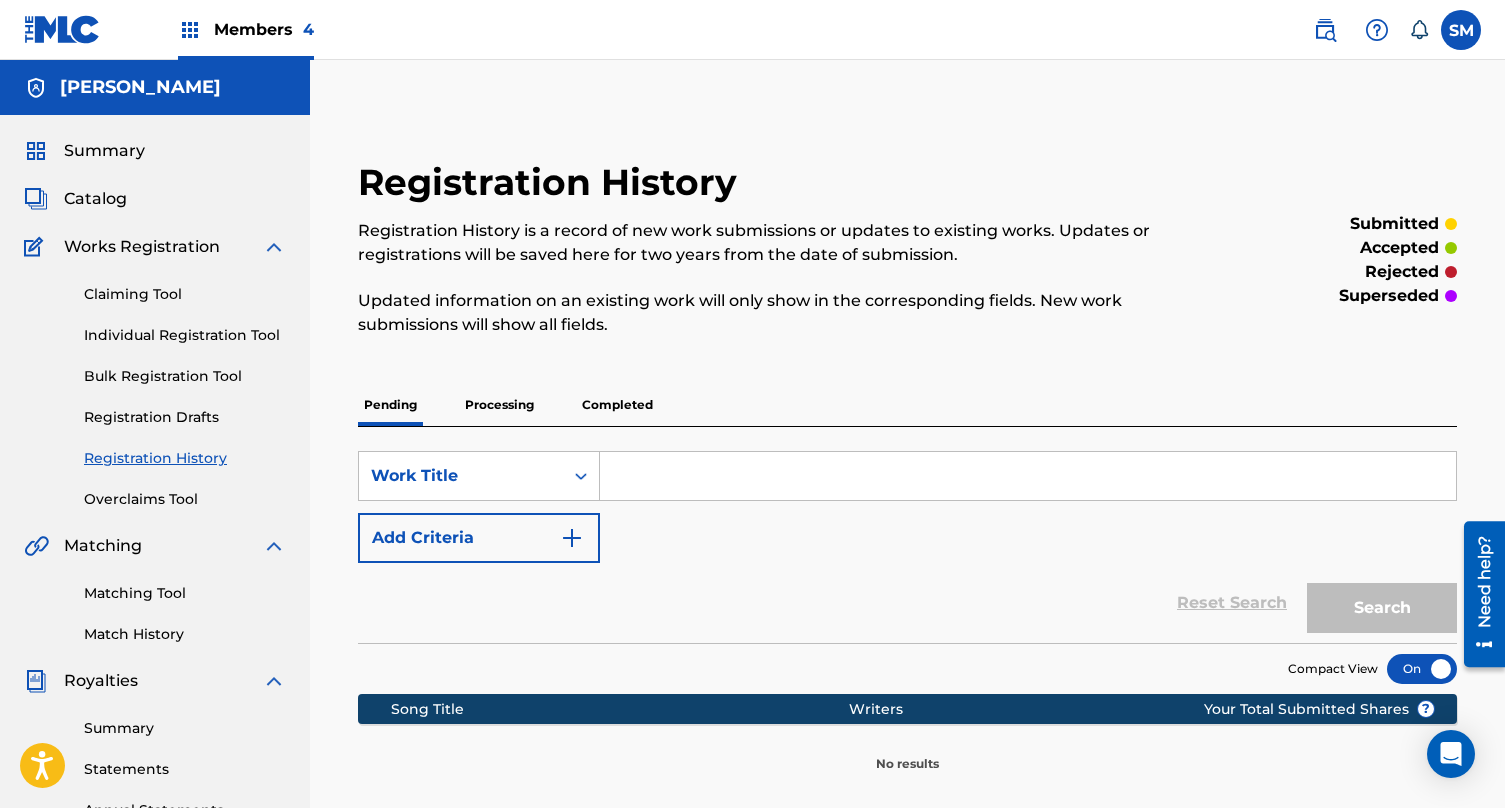 click on "Processing" at bounding box center (499, 405) 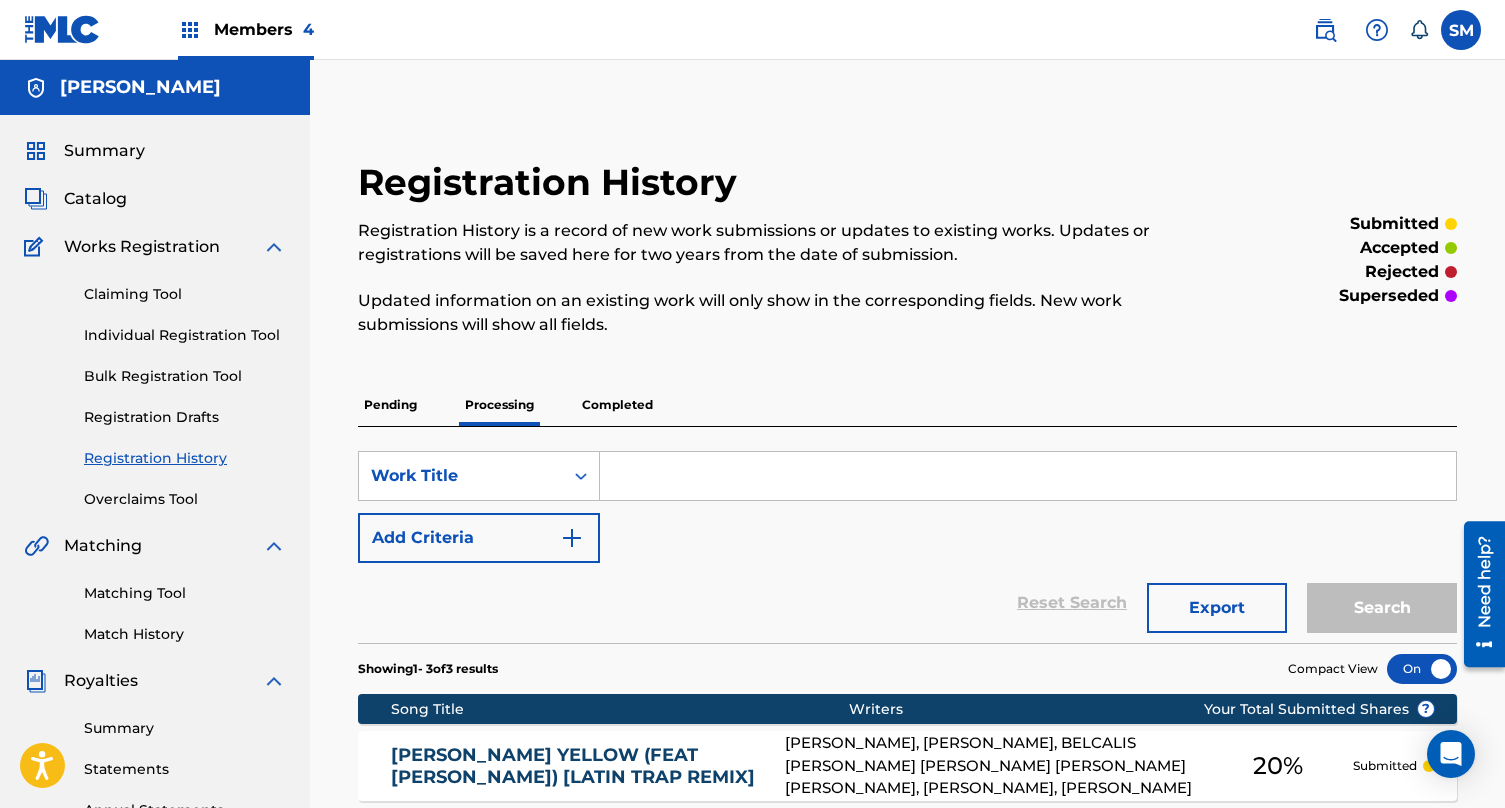 click on "Completed" at bounding box center [617, 405] 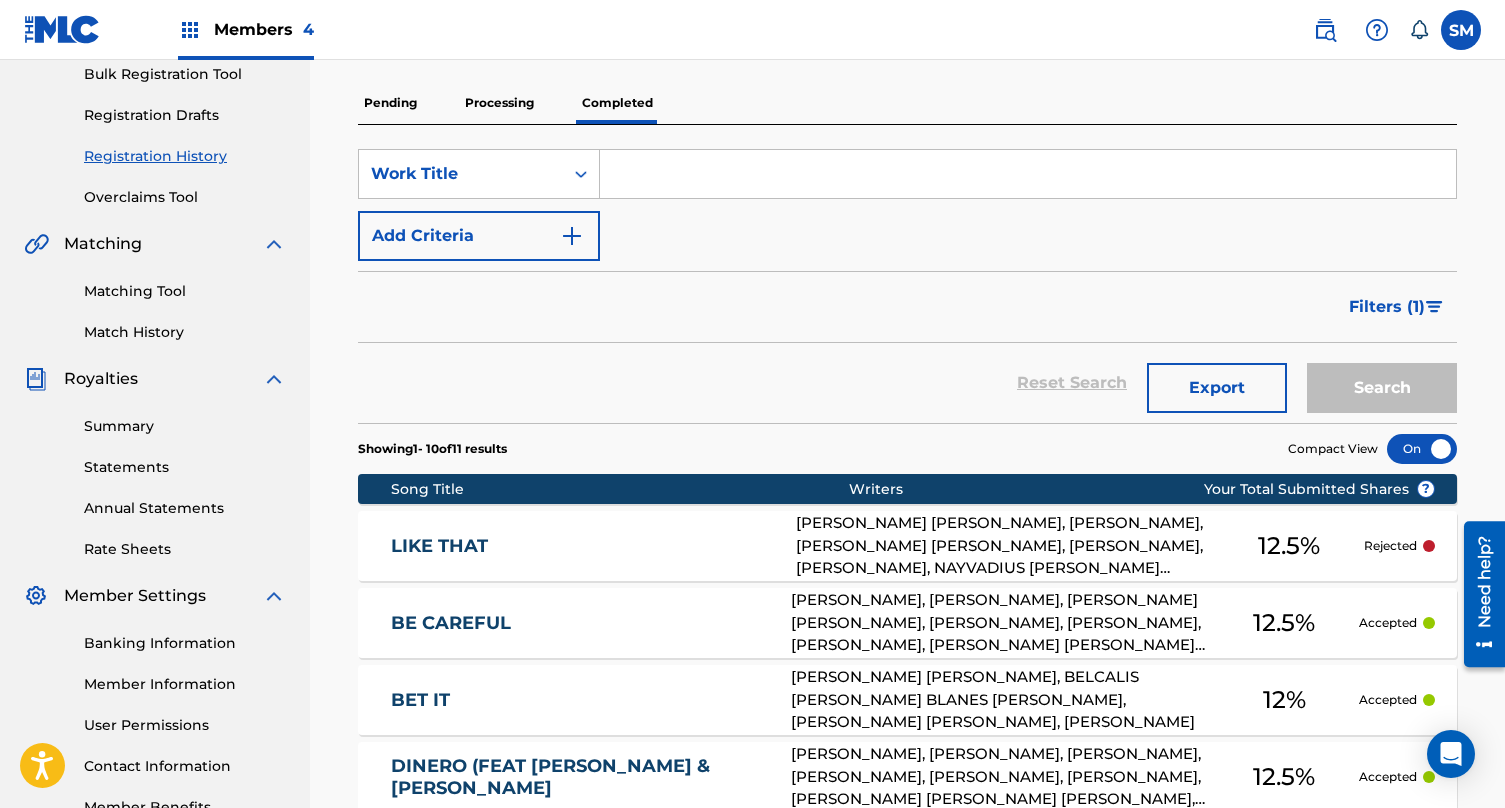 scroll, scrollTop: 379, scrollLeft: 0, axis: vertical 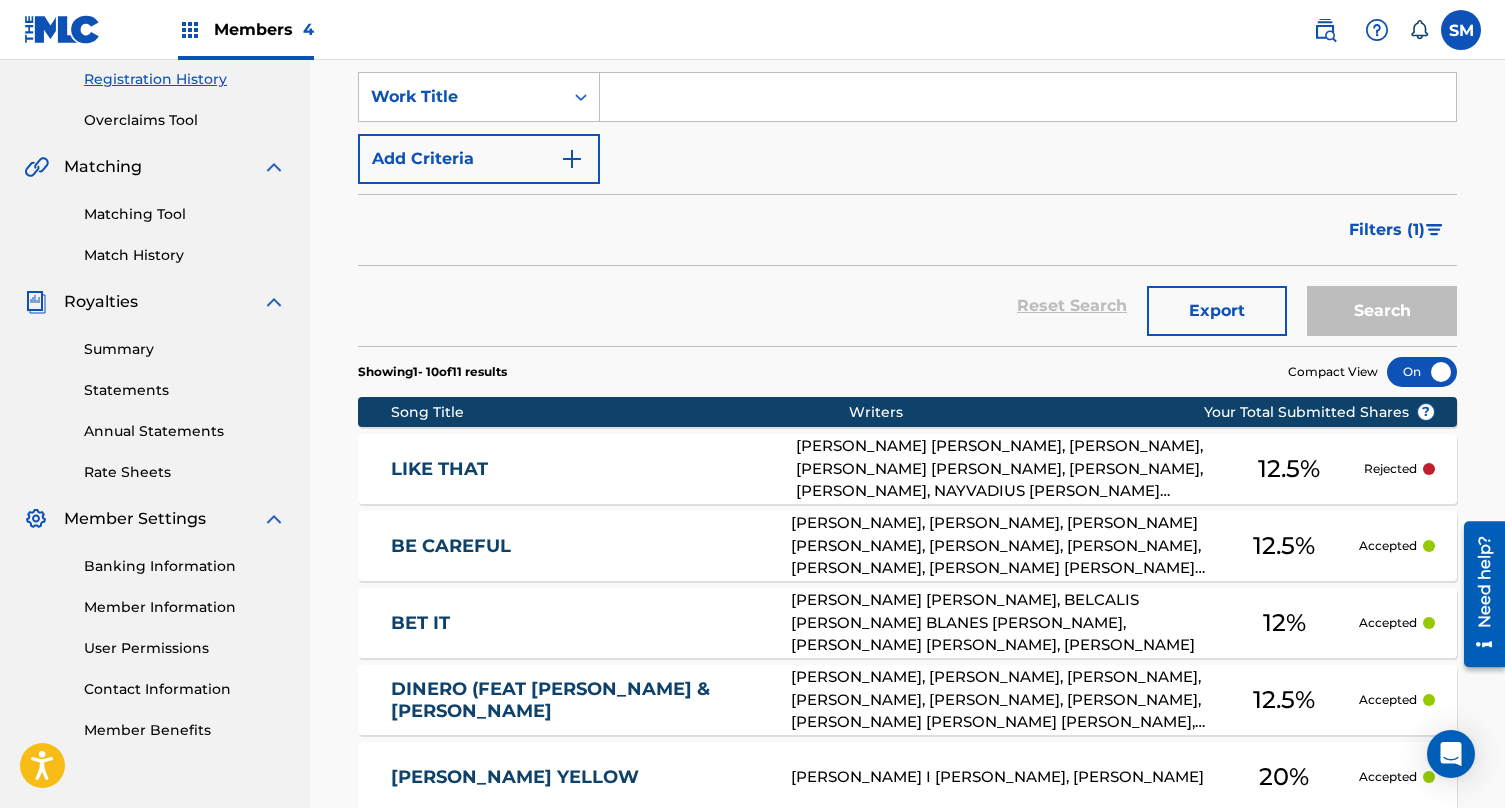 drag, startPoint x: 162, startPoint y: 368, endPoint x: 161, endPoint y: 381, distance: 13.038404 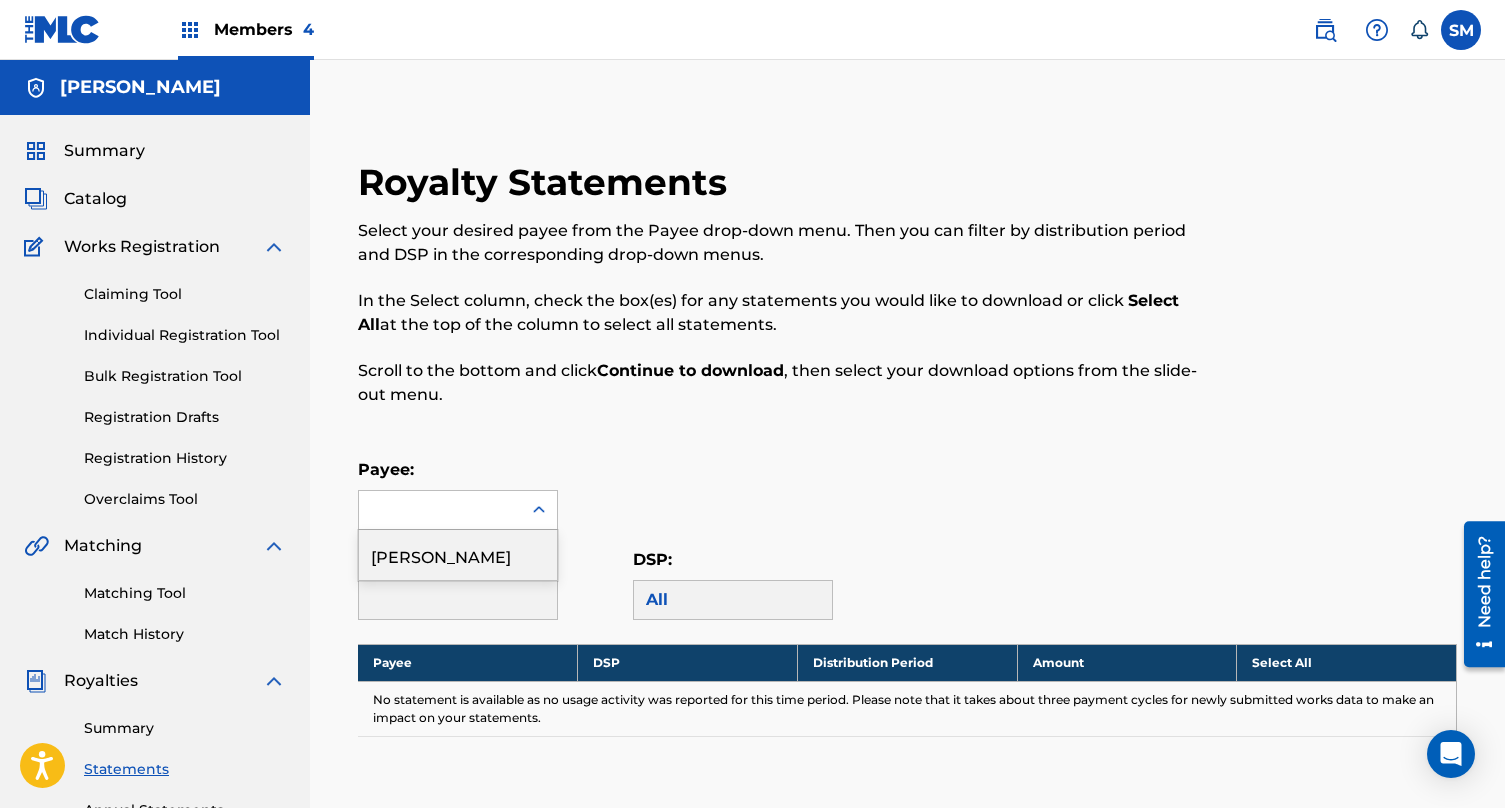 click at bounding box center [440, 510] 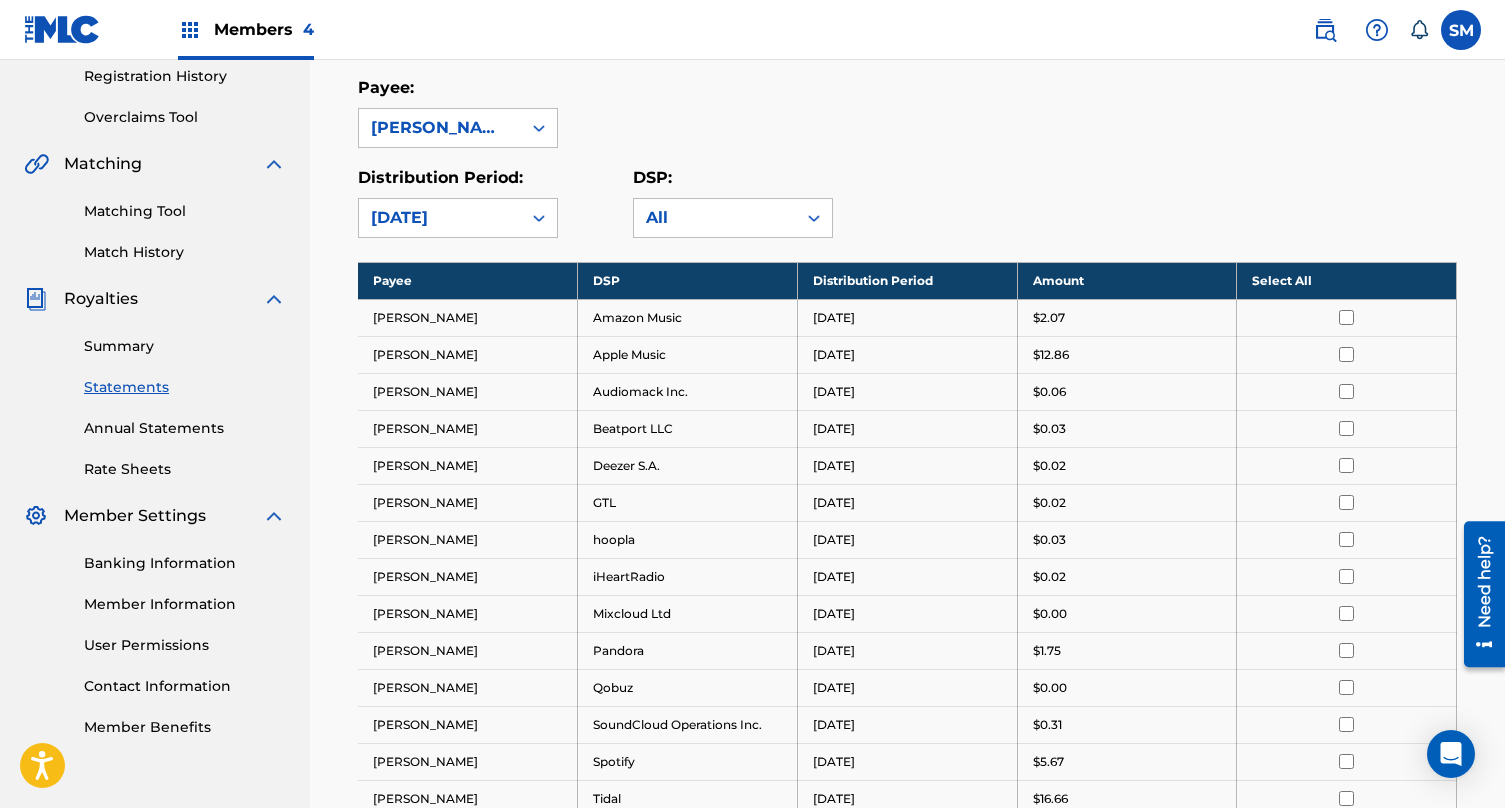 scroll, scrollTop: 383, scrollLeft: 0, axis: vertical 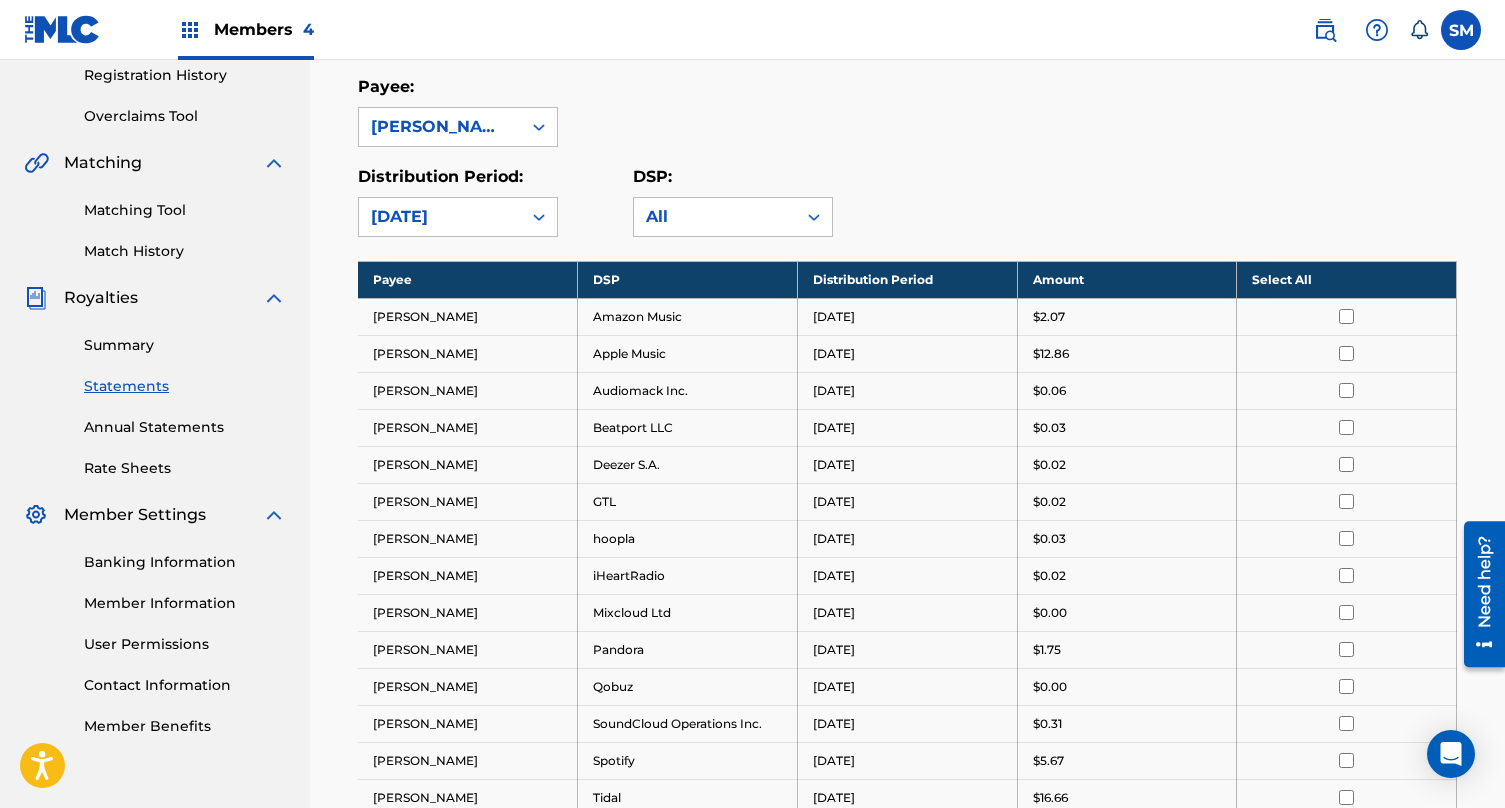 click on "Members    4" at bounding box center [264, 29] 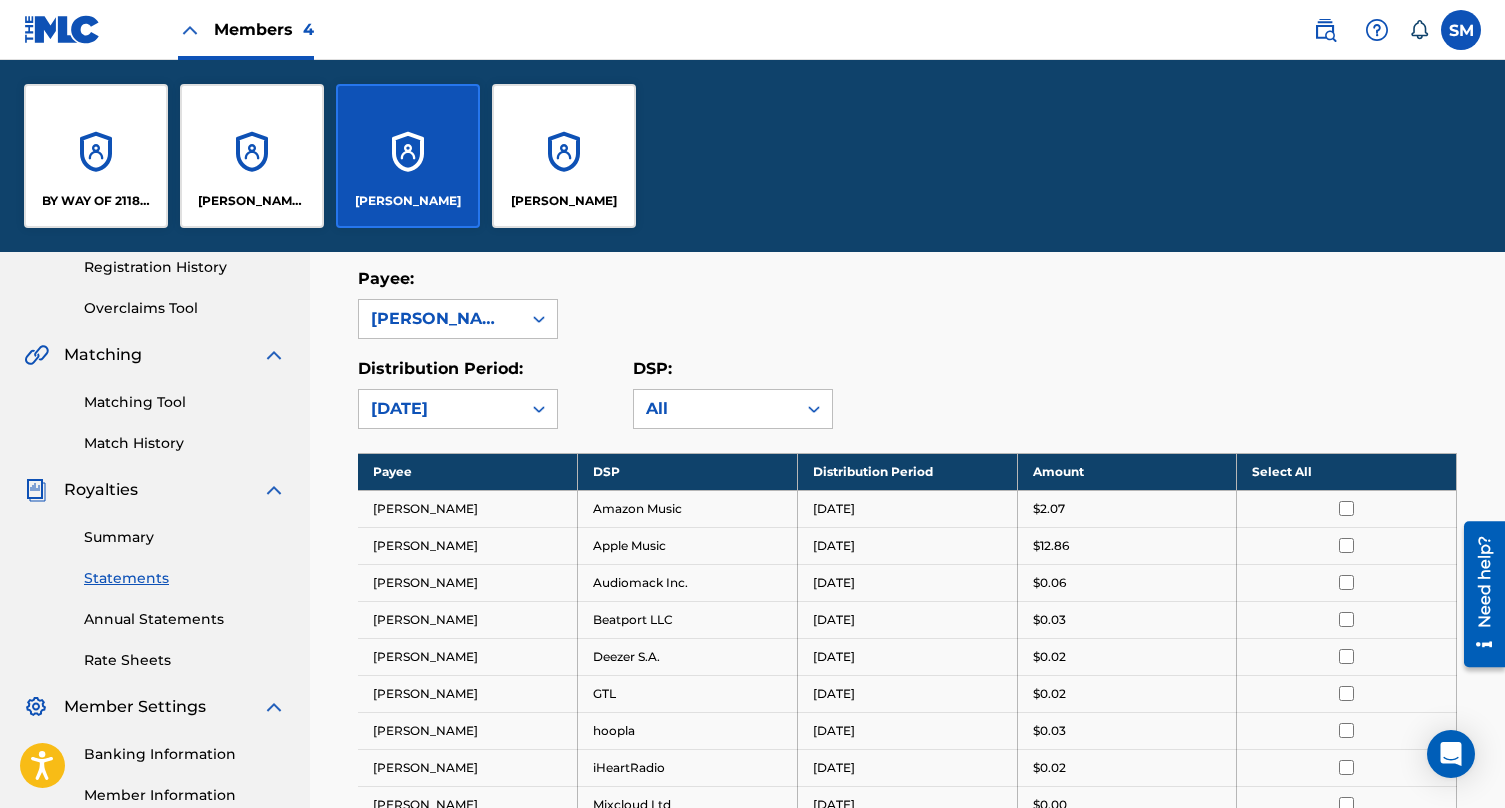 click on "[PERSON_NAME]" at bounding box center (564, 156) 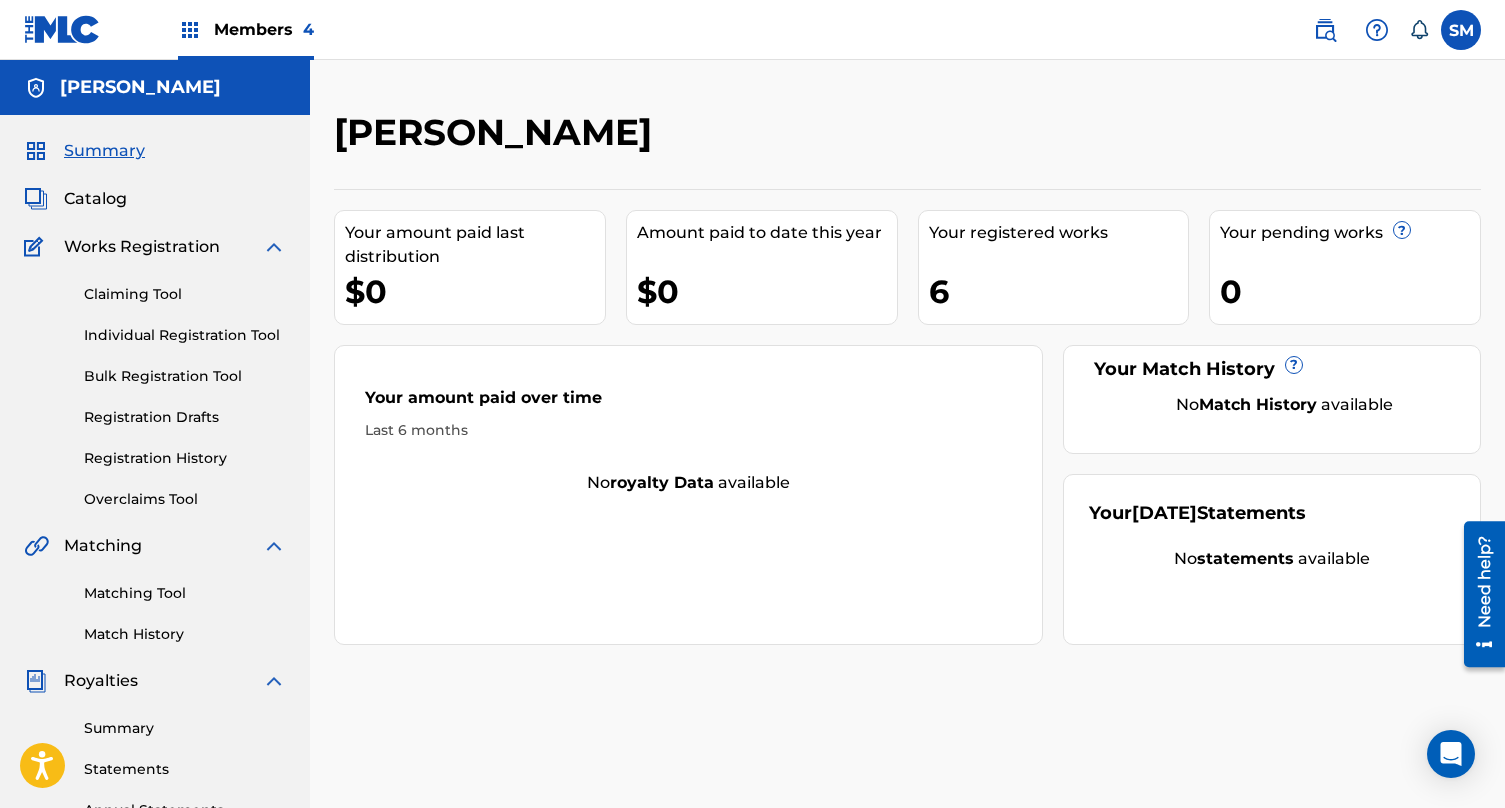 click on "Registration History" at bounding box center [185, 458] 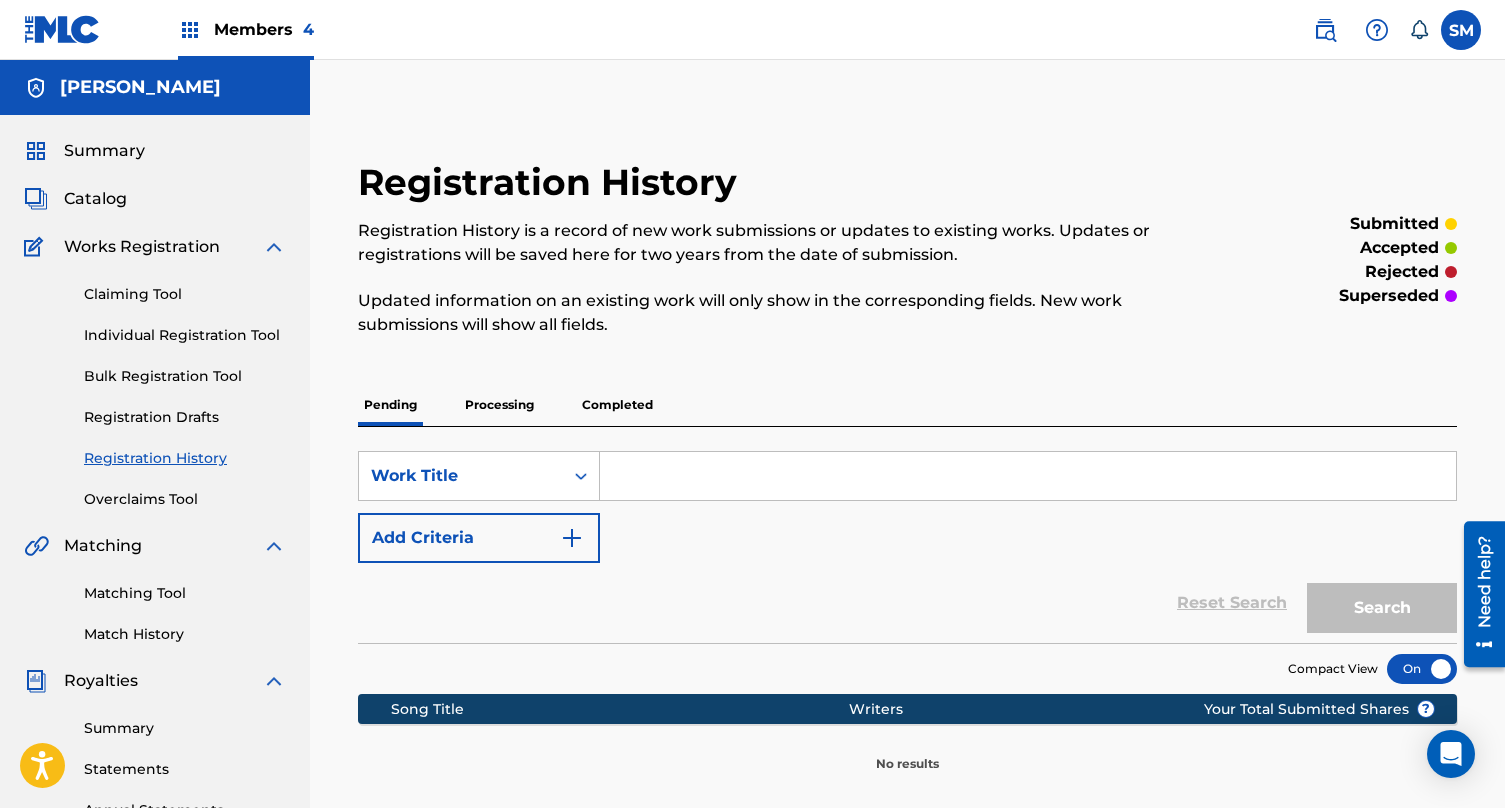 click on "Registration History Registration History is a record of new work submissions or updates to existing works. Updates or registrations will be saved here for two years from the date of submission. Updated information on an existing work will only show in the corresponding fields. New work submissions will show all fields.   submitted   accepted   rejected   superseded Pending Processing Completed SearchWithCriteriad066b00e-82e2-4f30-bf2d-61fee6b7e22e Work Title Add Criteria Reset Search Search Compact View Song Title Writers ? Your Total Submitted Shares No results" at bounding box center [907, 466] 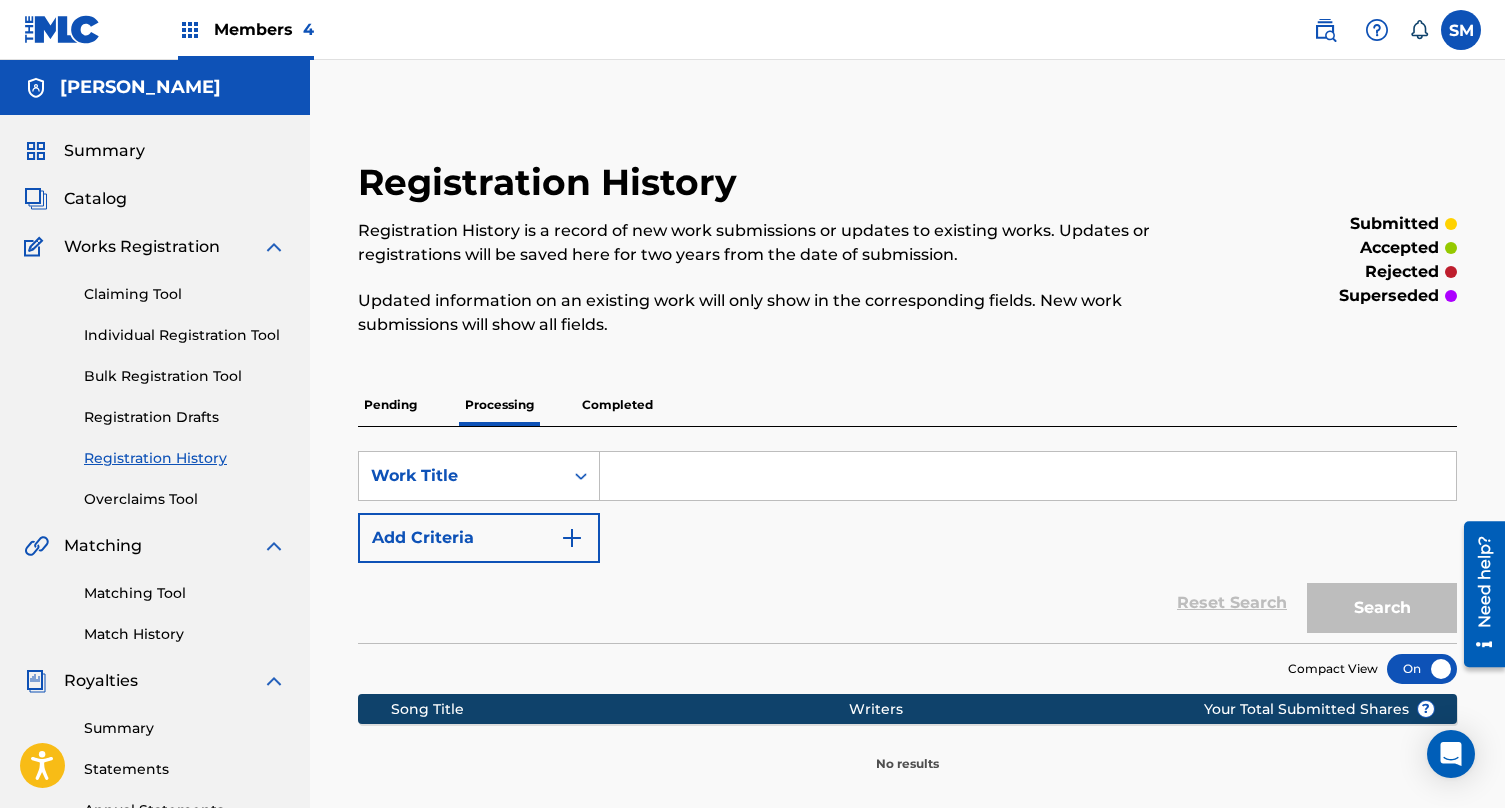 click on "Pending Processing Completed" at bounding box center (907, 405) 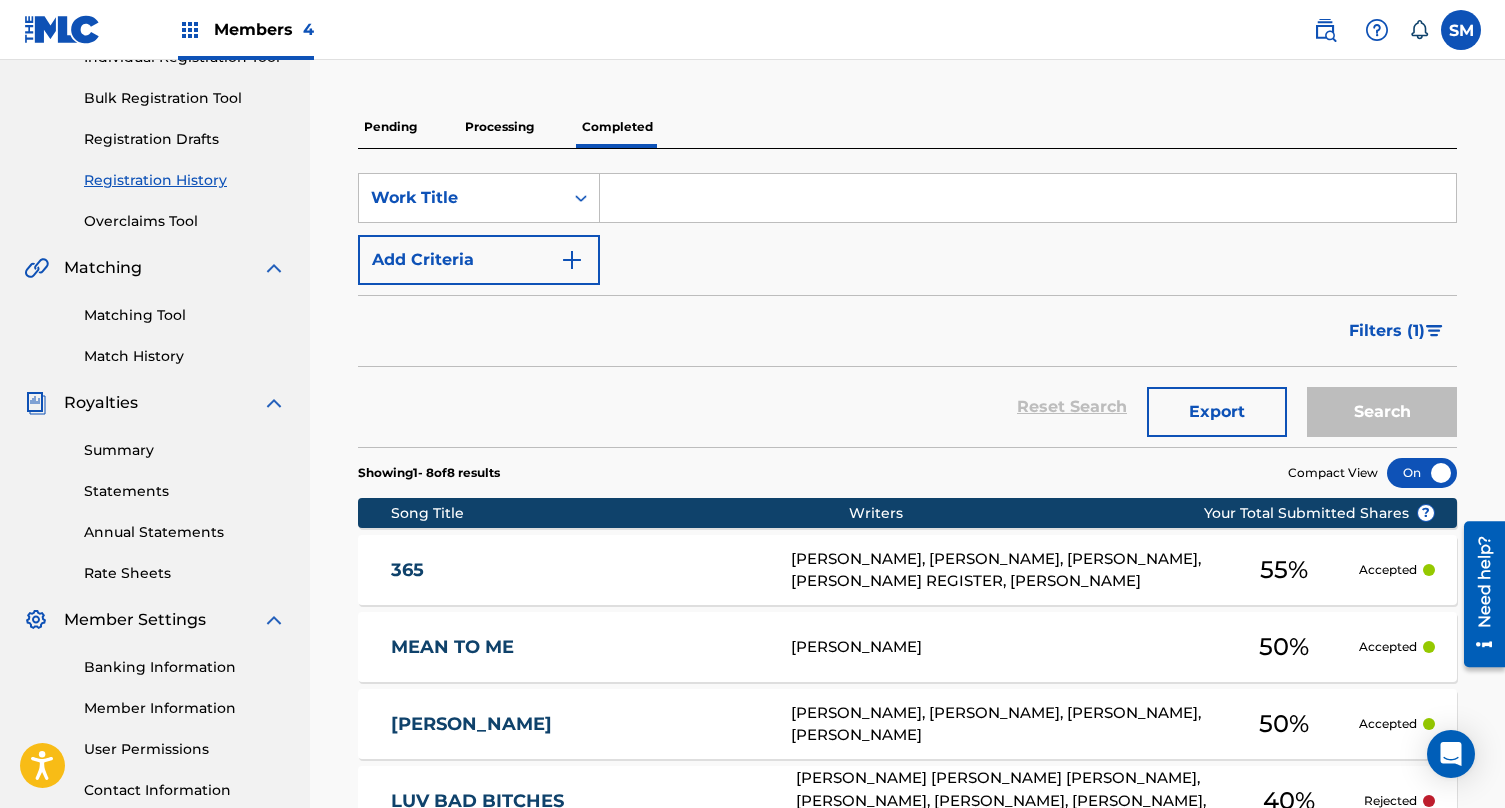 scroll, scrollTop: 274, scrollLeft: 0, axis: vertical 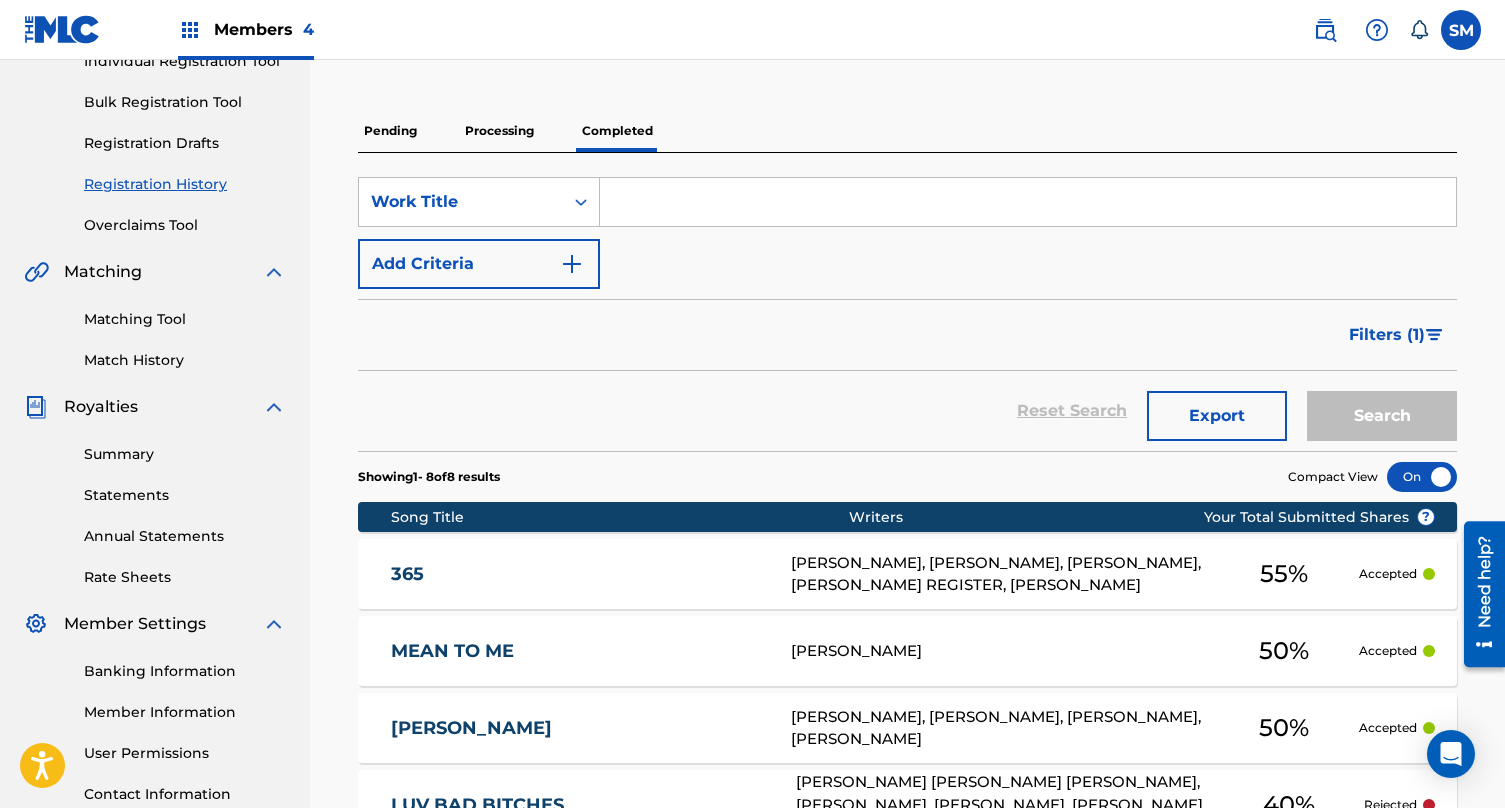 click on "Summary" at bounding box center [185, 454] 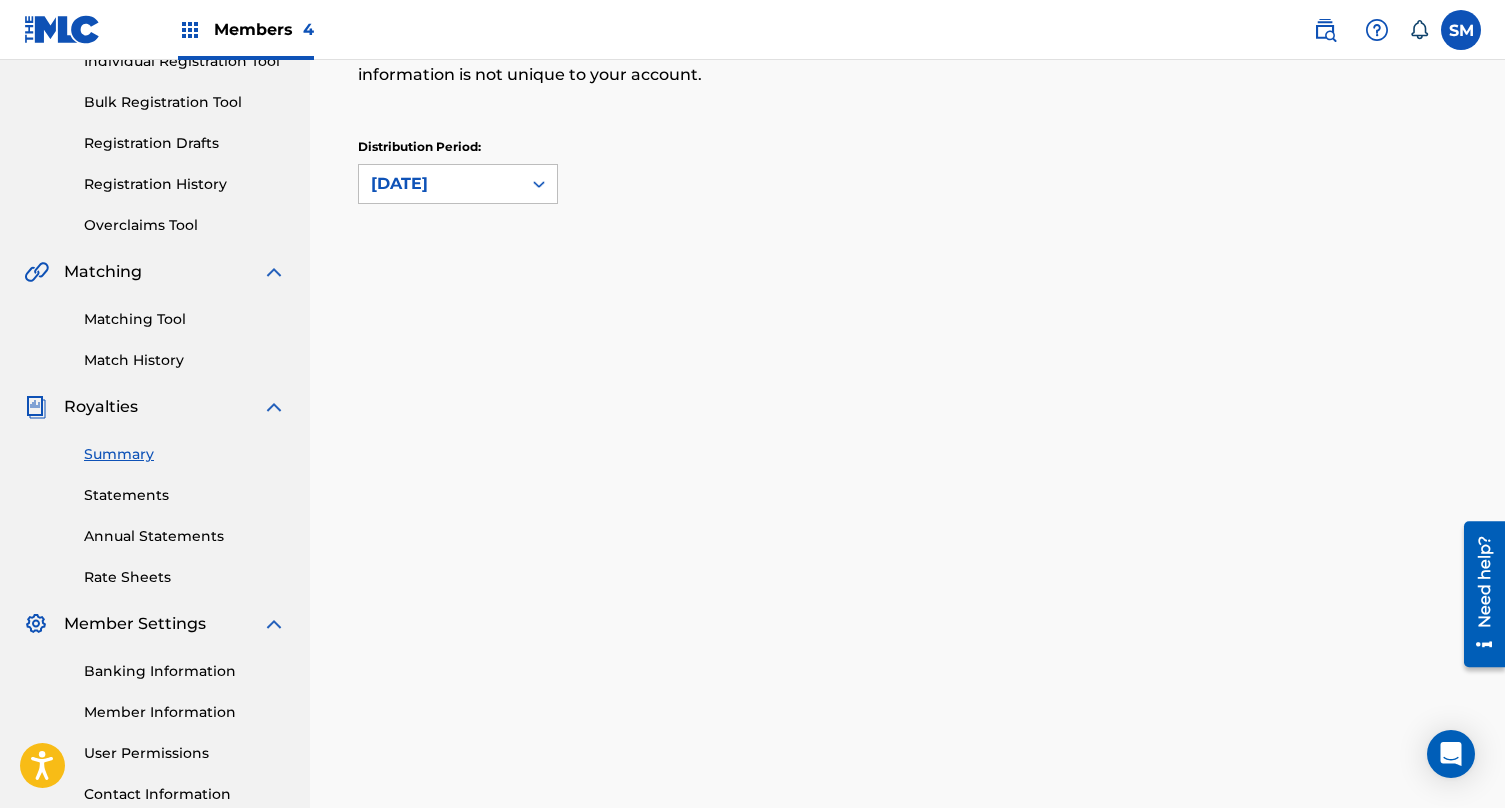 scroll, scrollTop: 0, scrollLeft: 0, axis: both 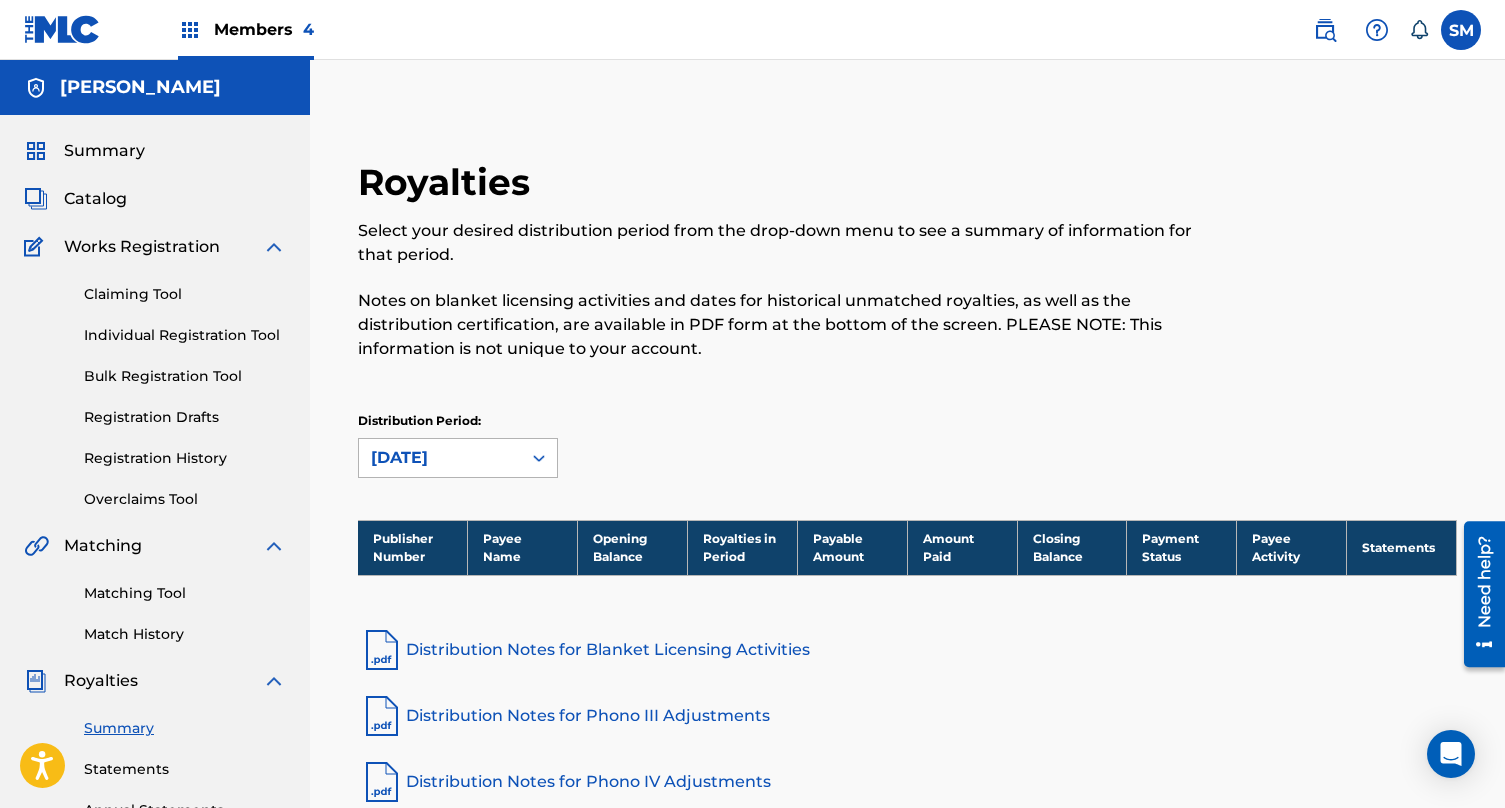 click on "[DATE]" at bounding box center [440, 458] 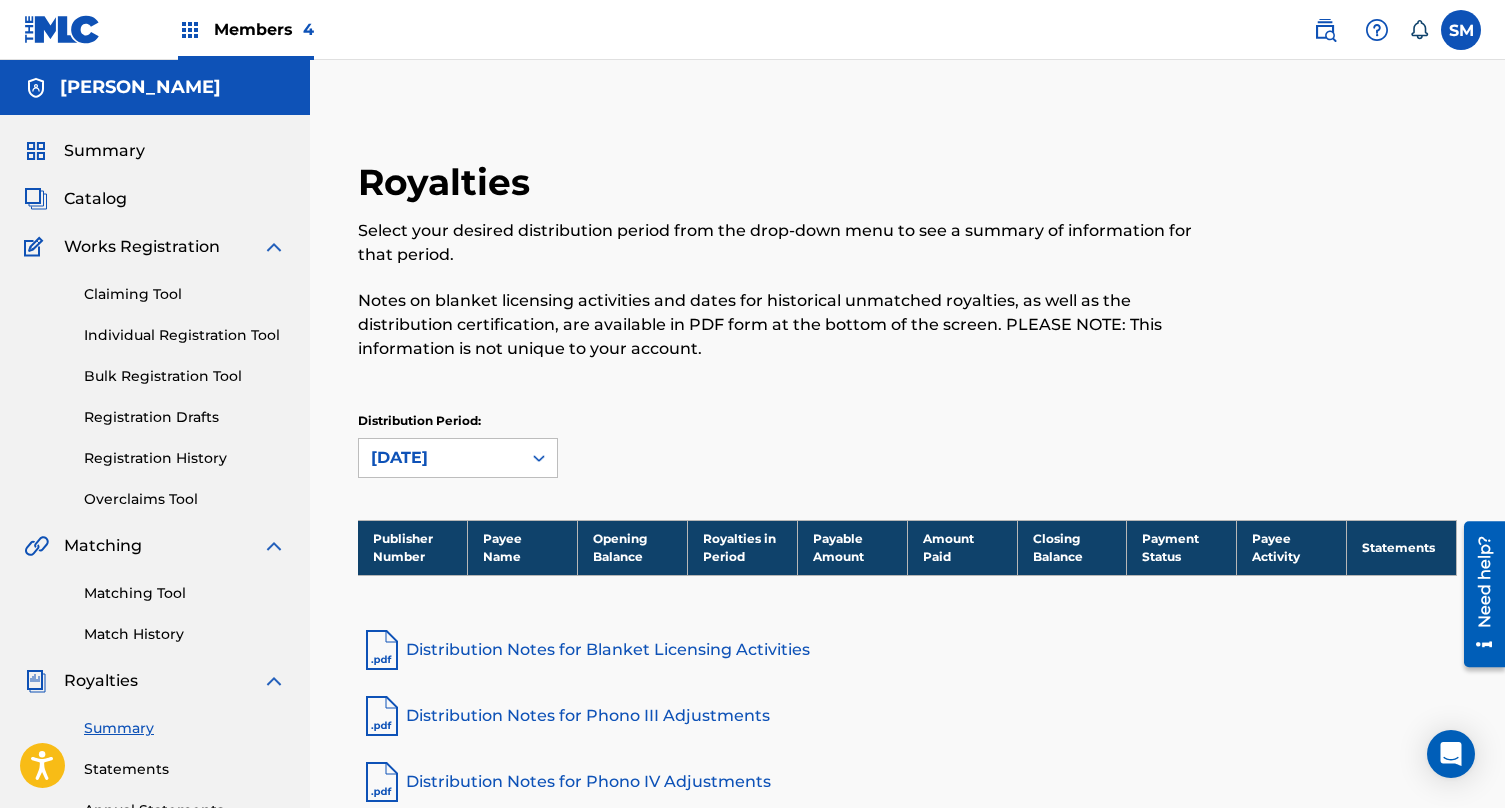 click on "Notes on blanket licensing activities and dates for historical unmatched royalties, as well as the distribution certification, are available in PDF form at the bottom of the screen. PLEASE NOTE: This information is not unique to your account." at bounding box center (781, 325) 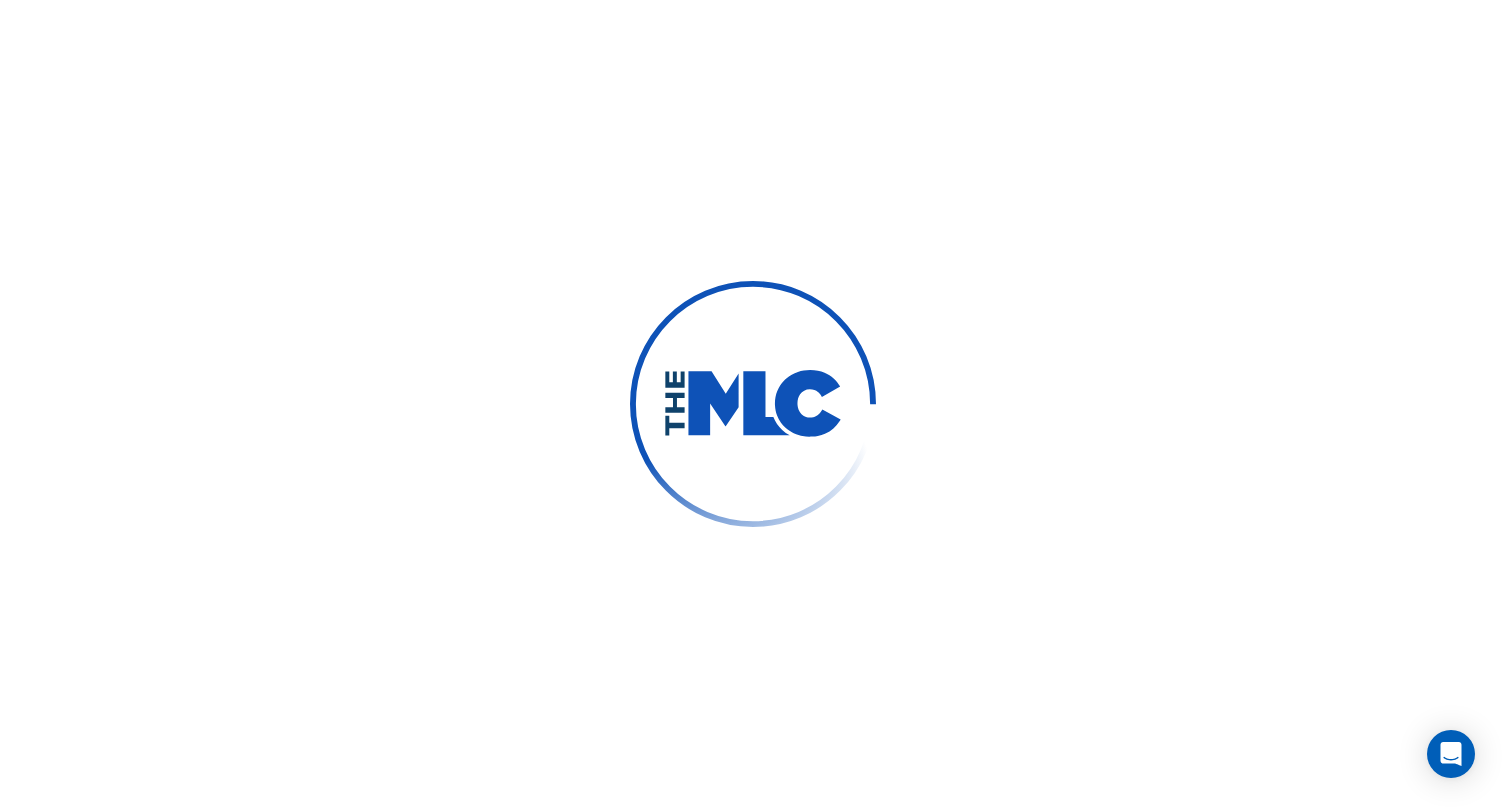 scroll, scrollTop: 0, scrollLeft: 0, axis: both 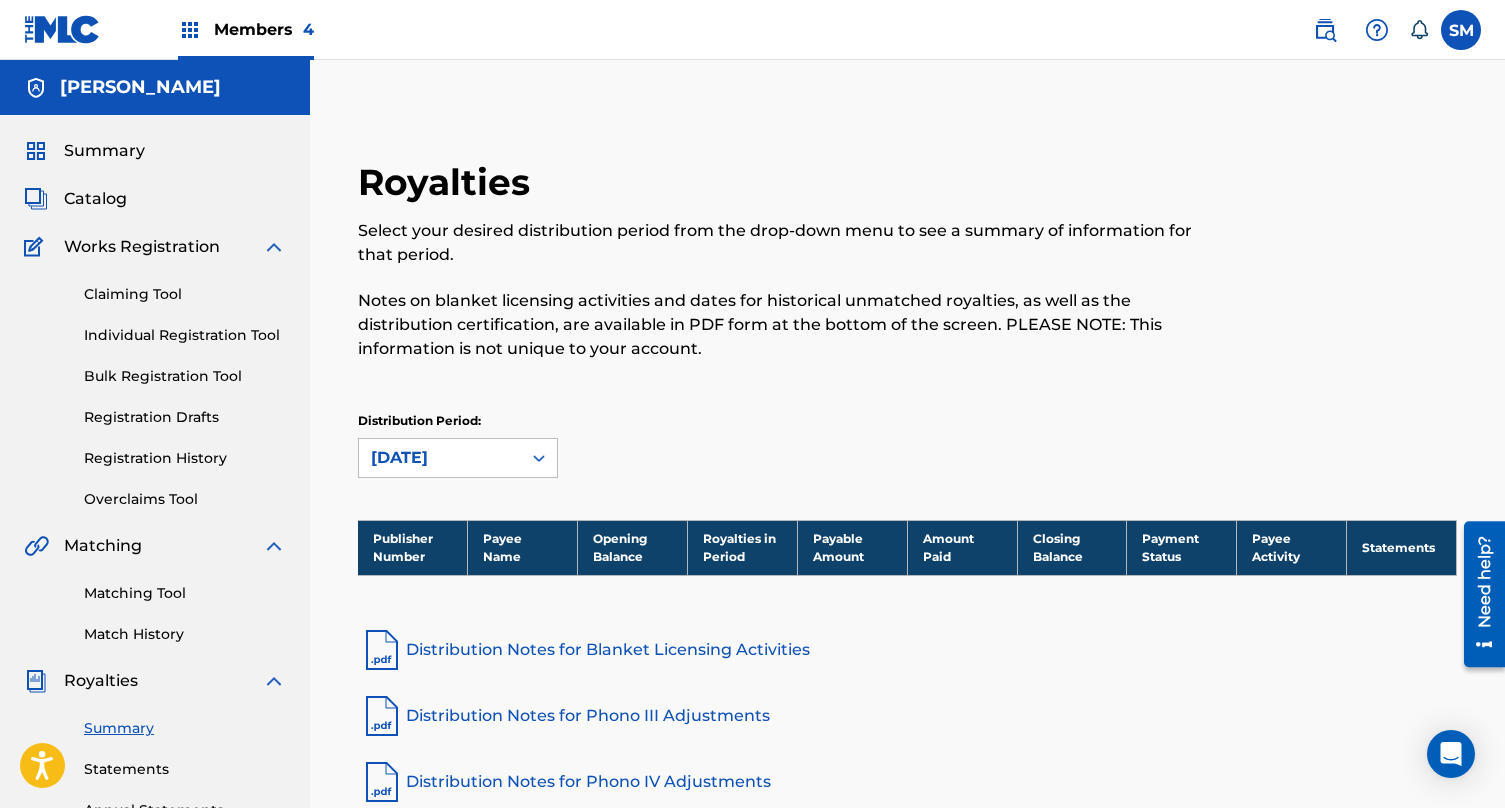 click on "Members    4" at bounding box center [264, 29] 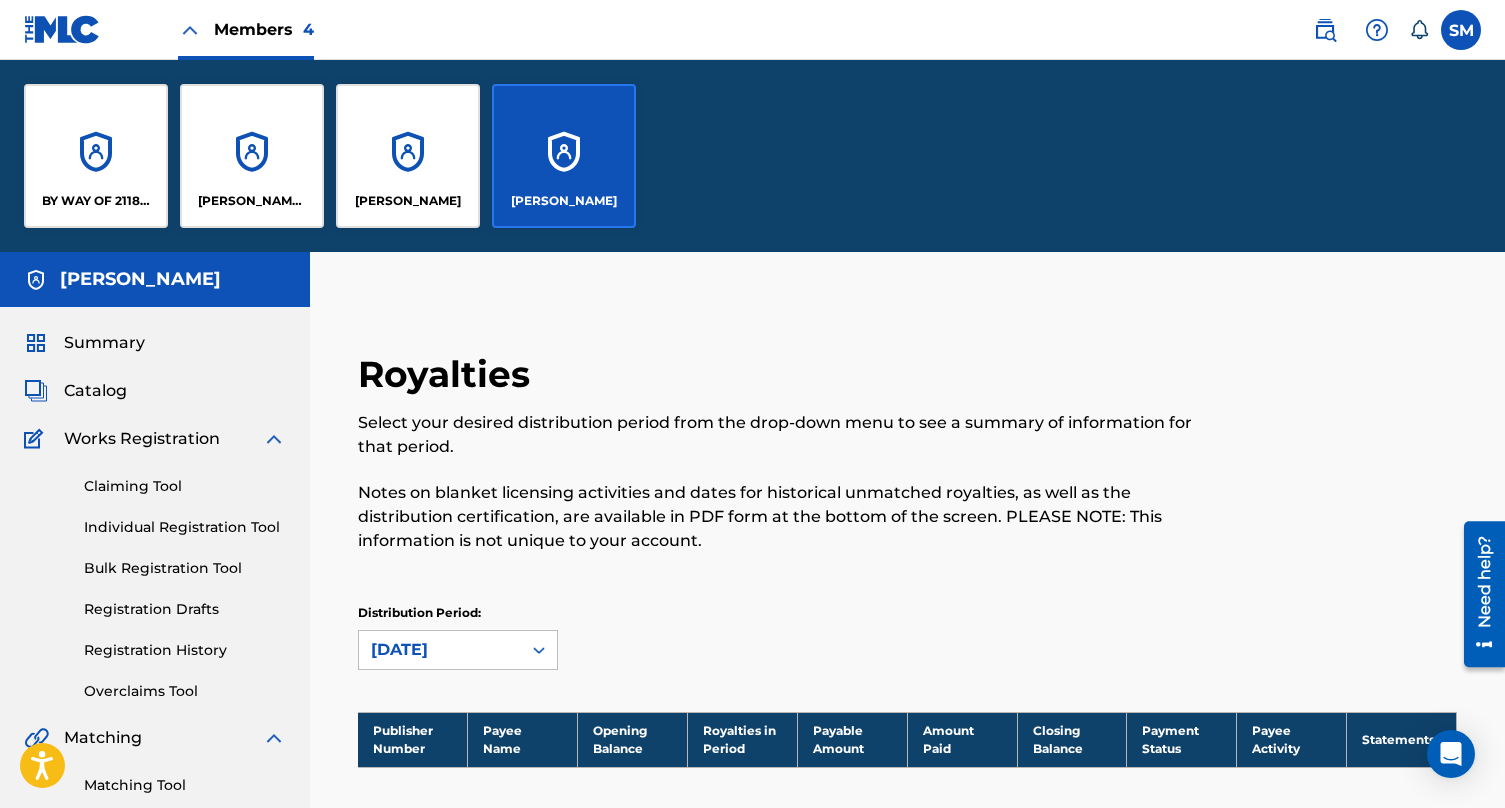 click on "[PERSON_NAME]" at bounding box center (564, 156) 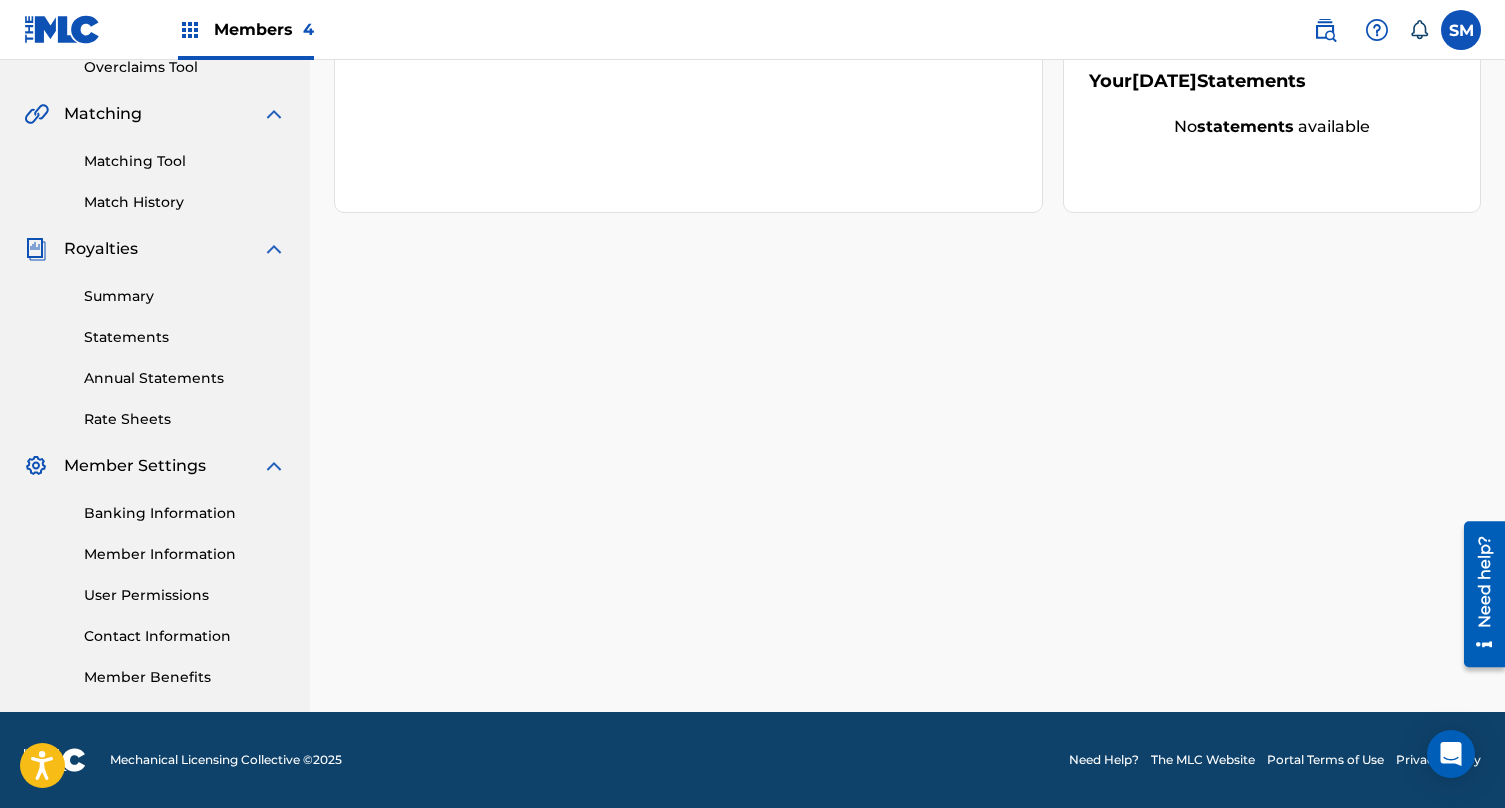 scroll, scrollTop: 432, scrollLeft: 0, axis: vertical 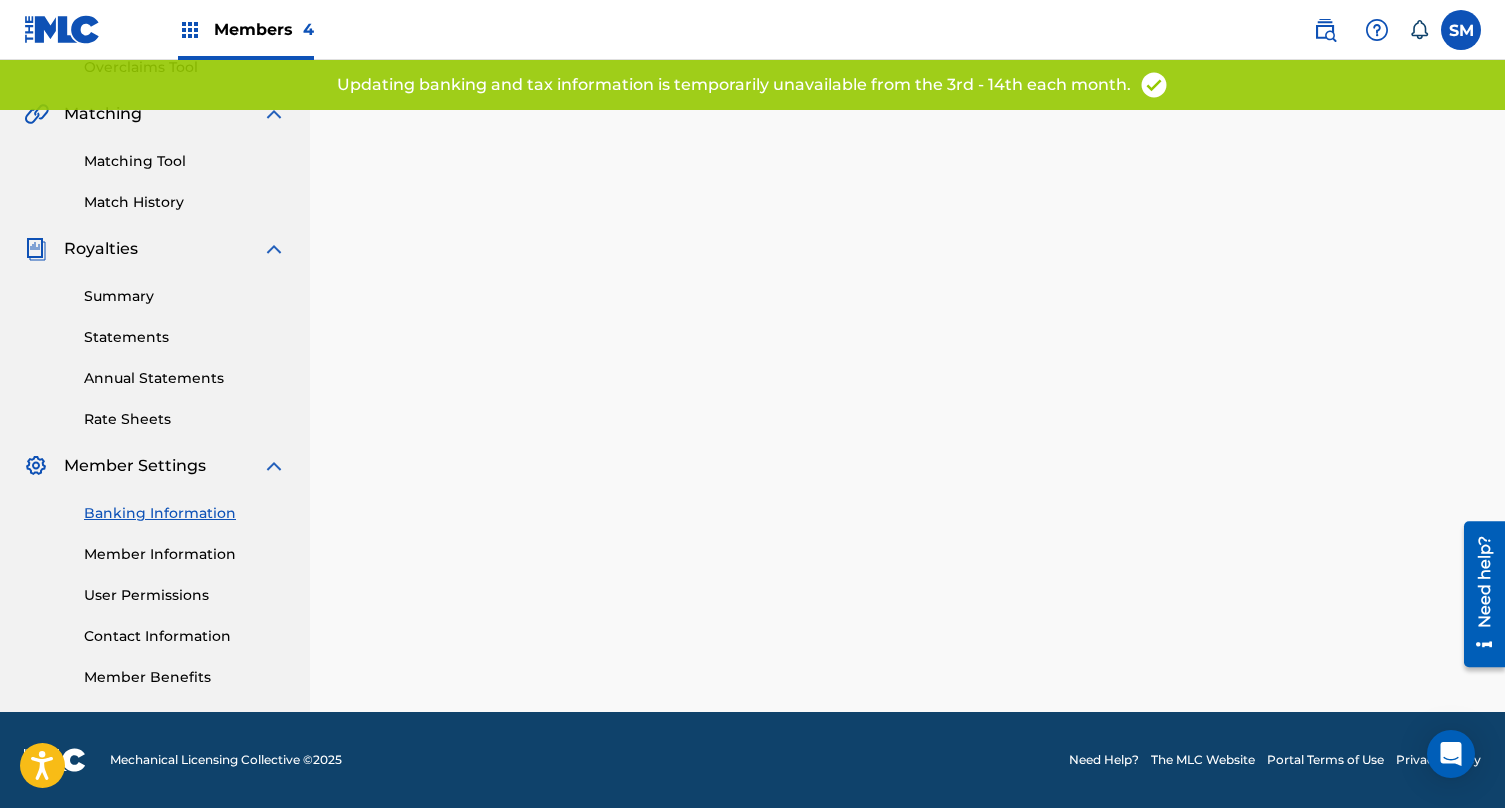 click on "Statements" at bounding box center [185, 337] 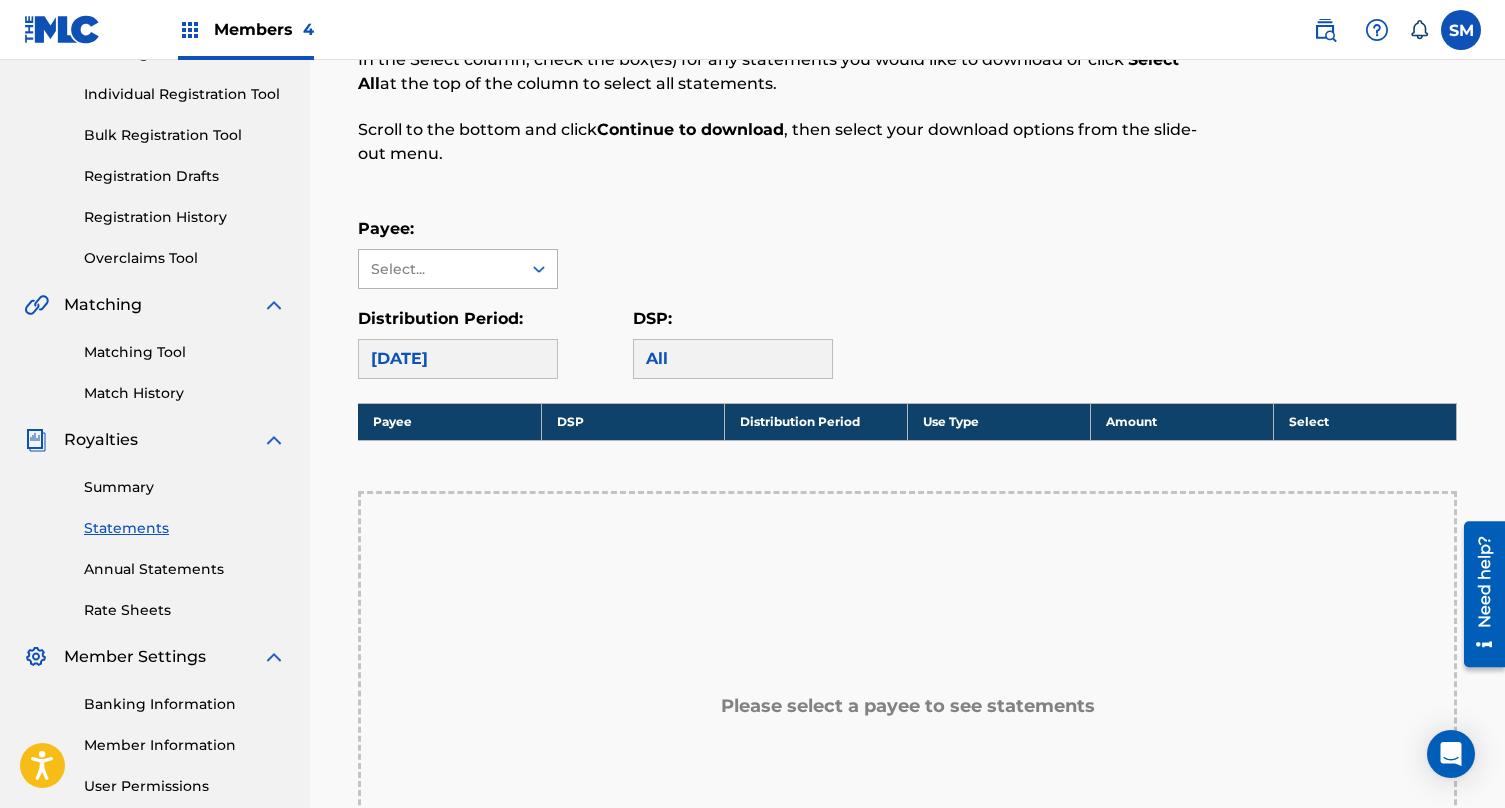 scroll, scrollTop: 260, scrollLeft: 0, axis: vertical 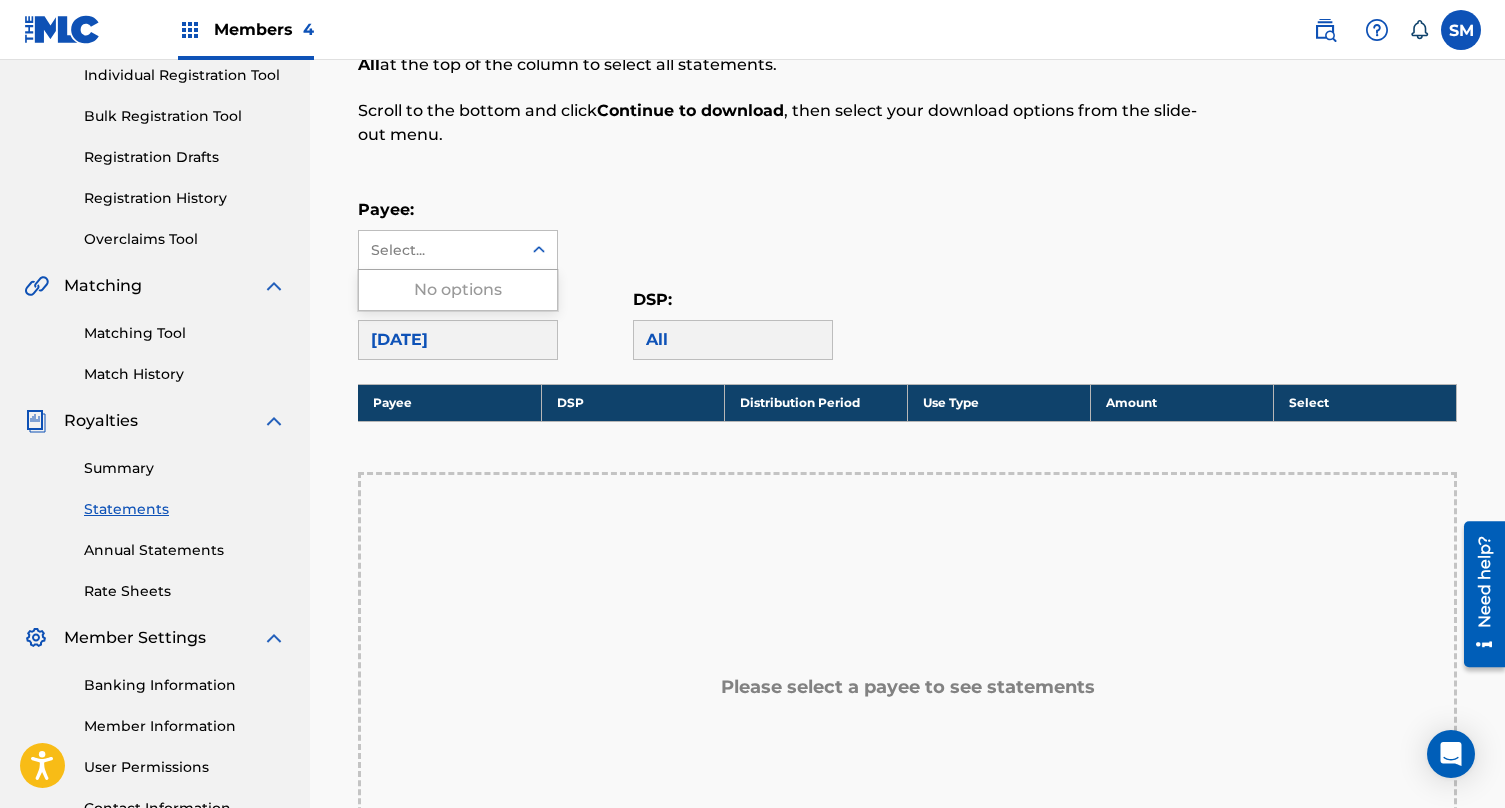click on "Select..." at bounding box center (440, 250) 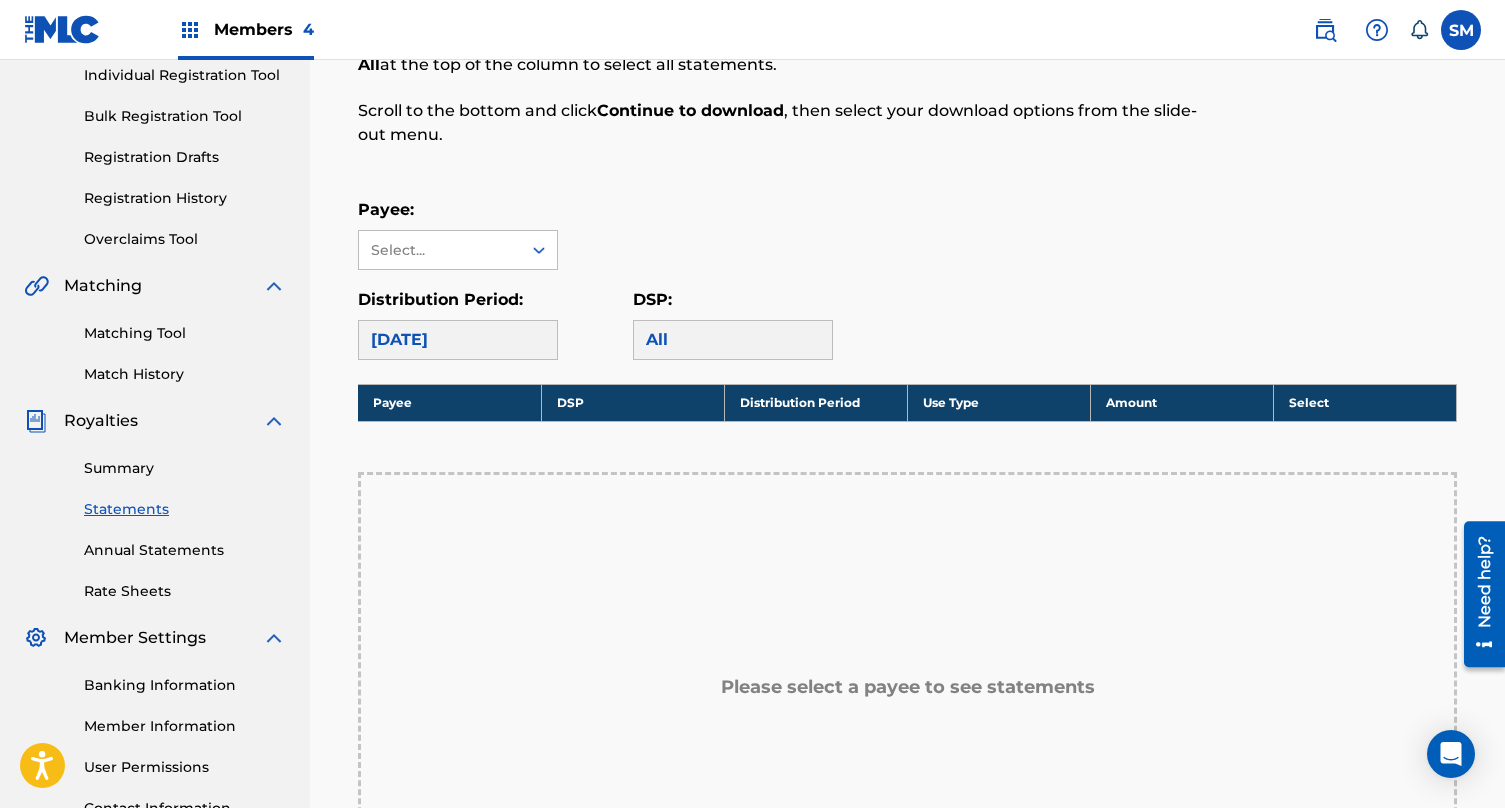 click on "Summary" at bounding box center [185, 468] 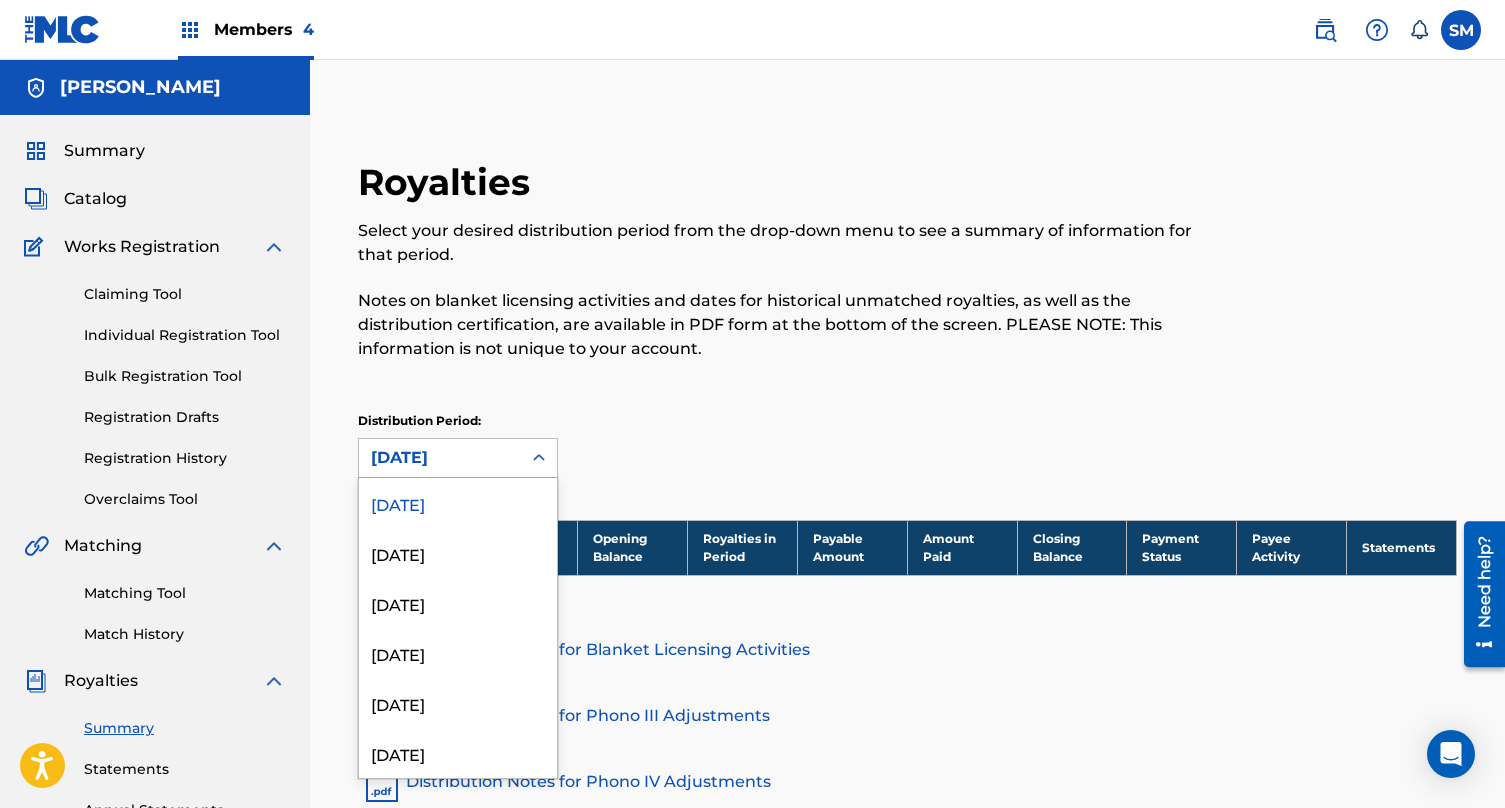click on "[DATE]" at bounding box center [440, 458] 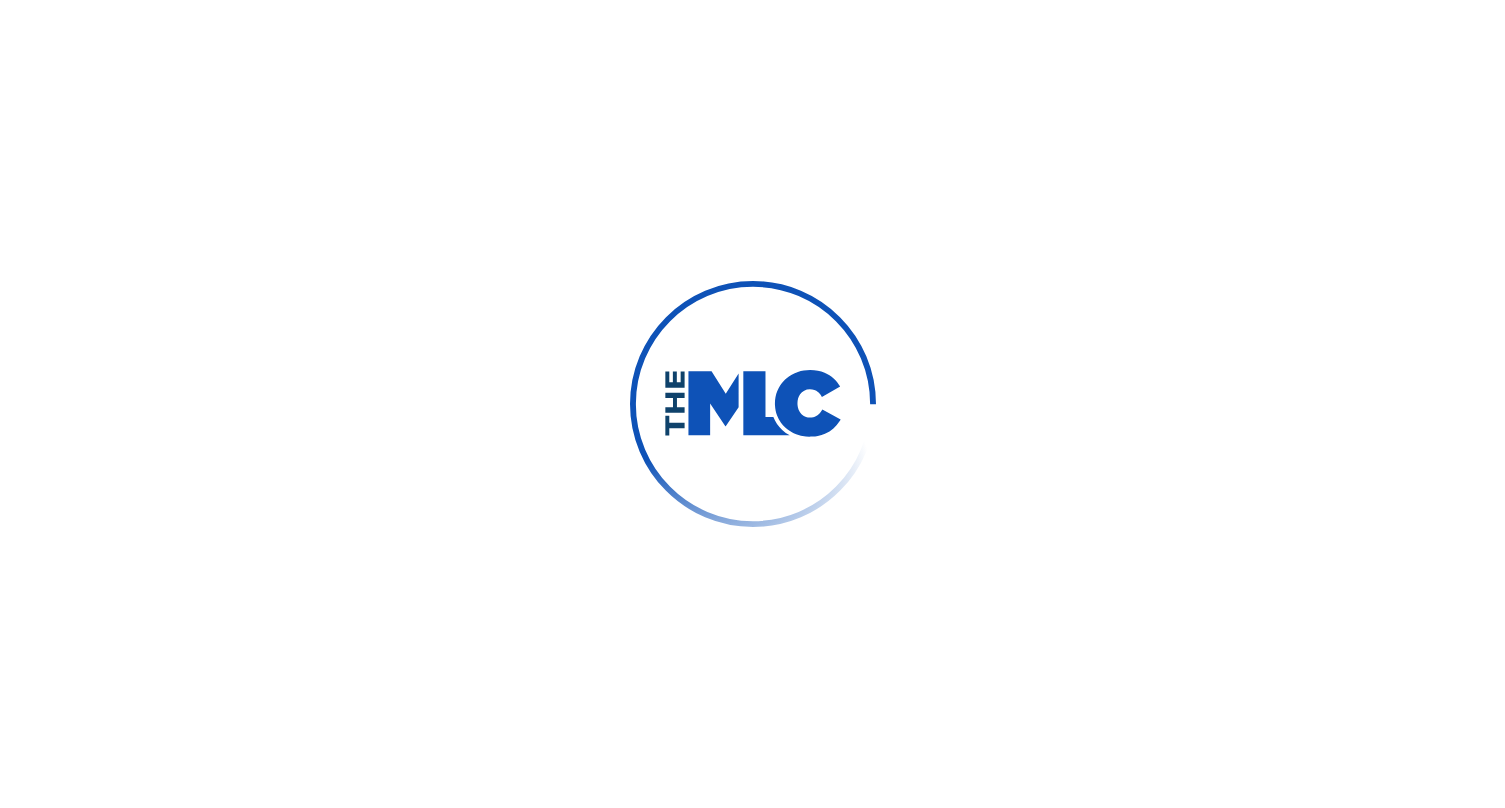 scroll, scrollTop: 0, scrollLeft: 0, axis: both 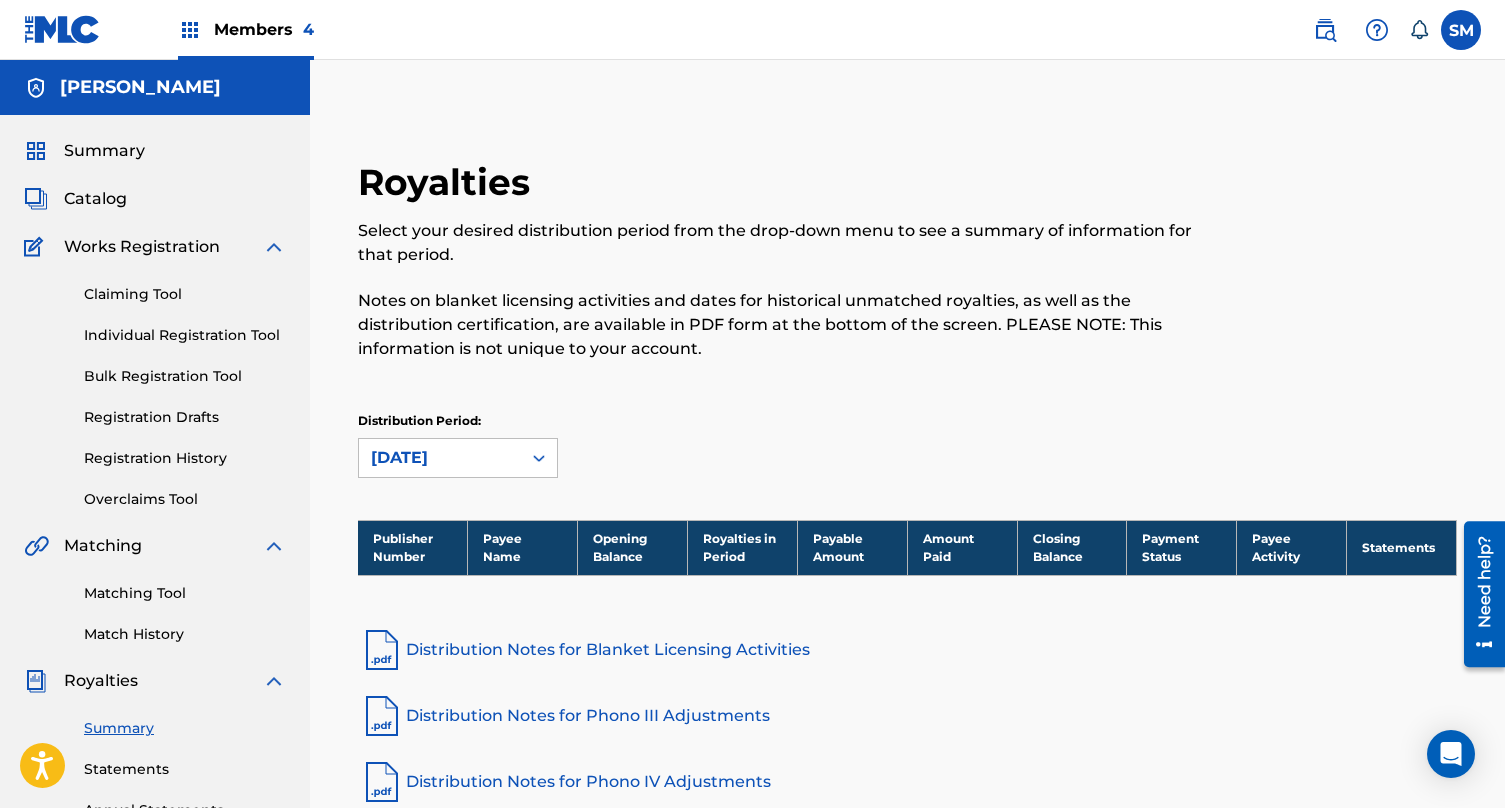 click on "Members    4" at bounding box center (264, 29) 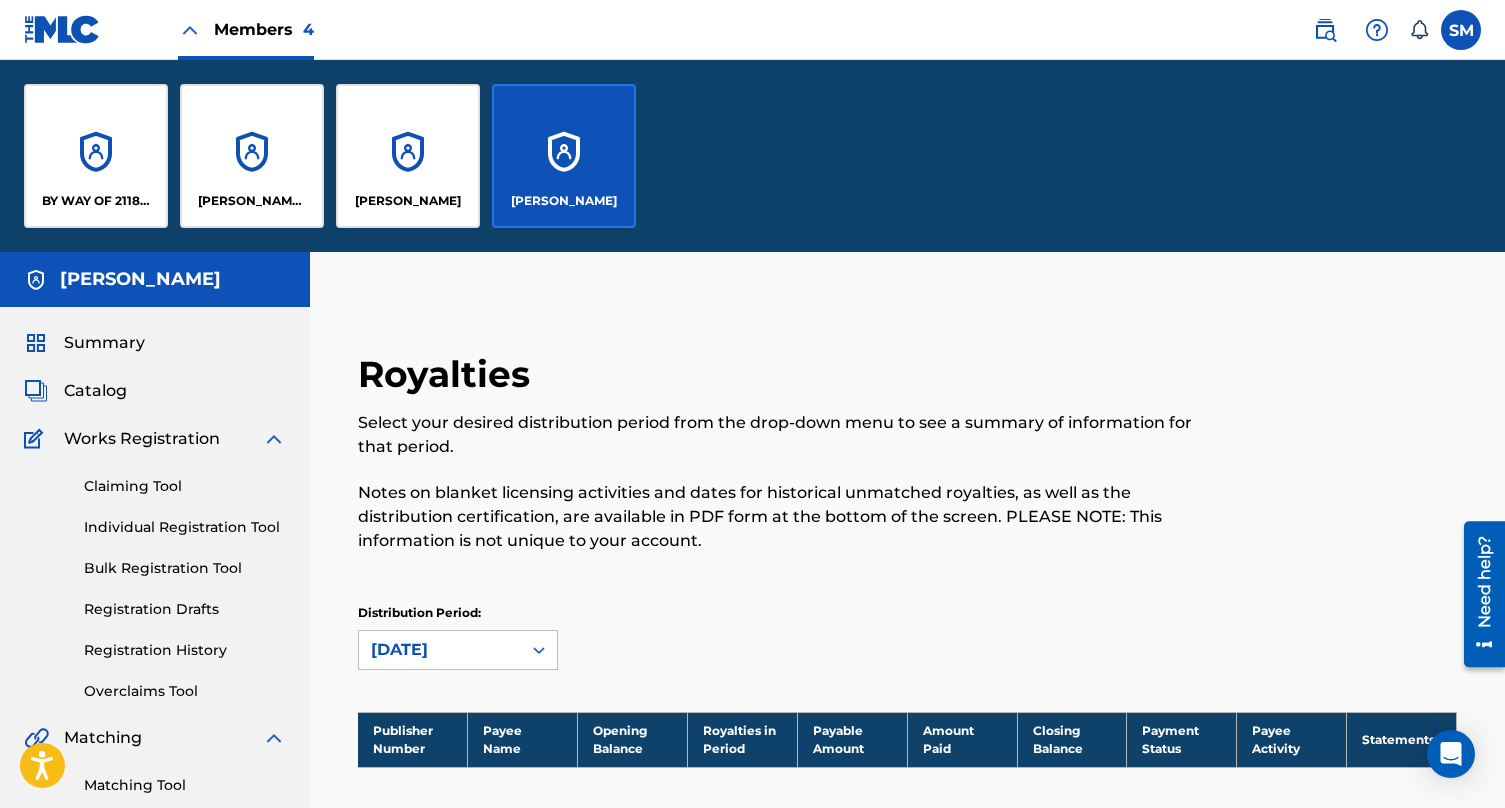 click on "[PERSON_NAME]" at bounding box center (408, 156) 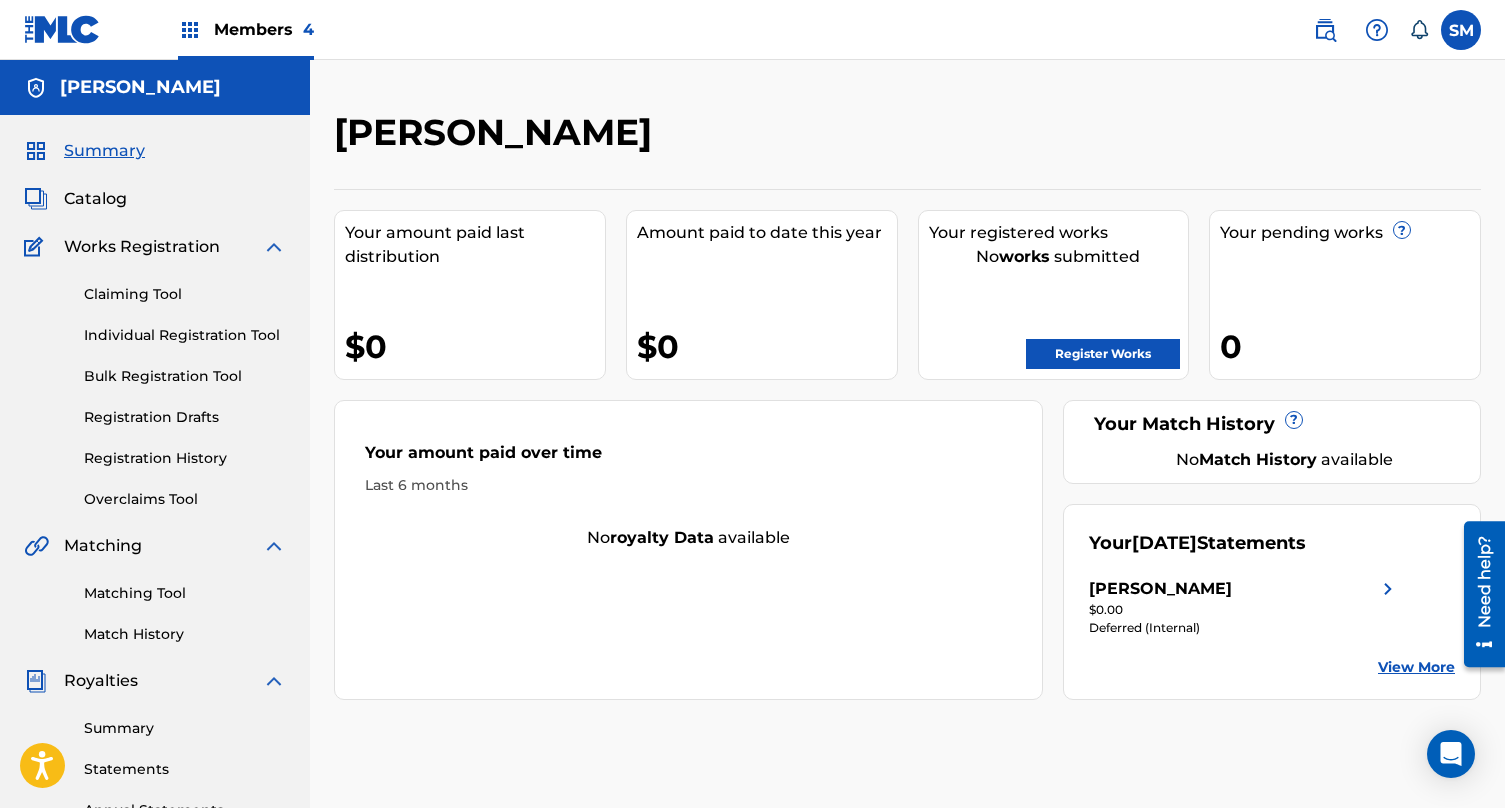 click on "Members    4" at bounding box center [264, 29] 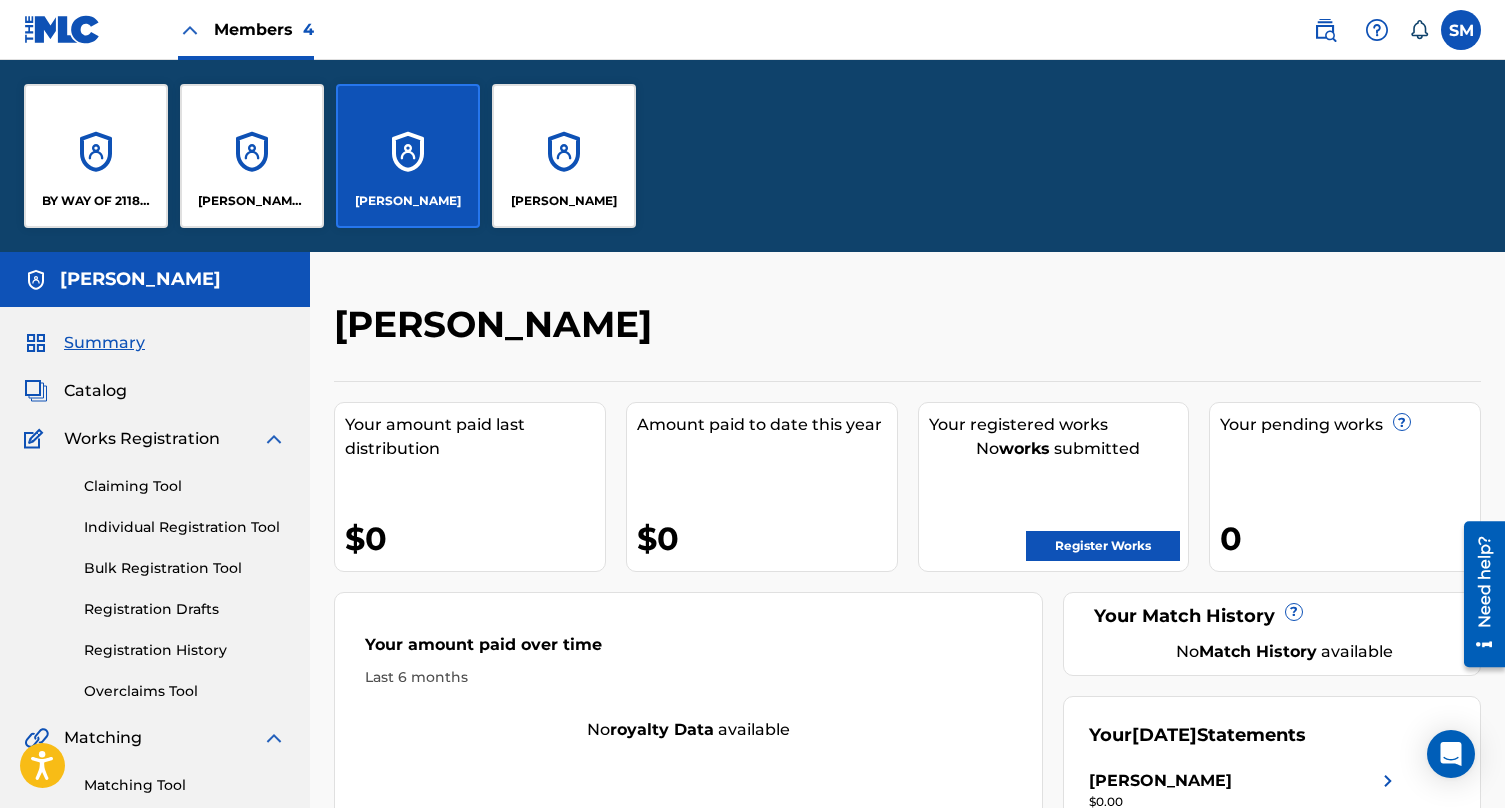 click on "[PERSON_NAME]" at bounding box center (564, 156) 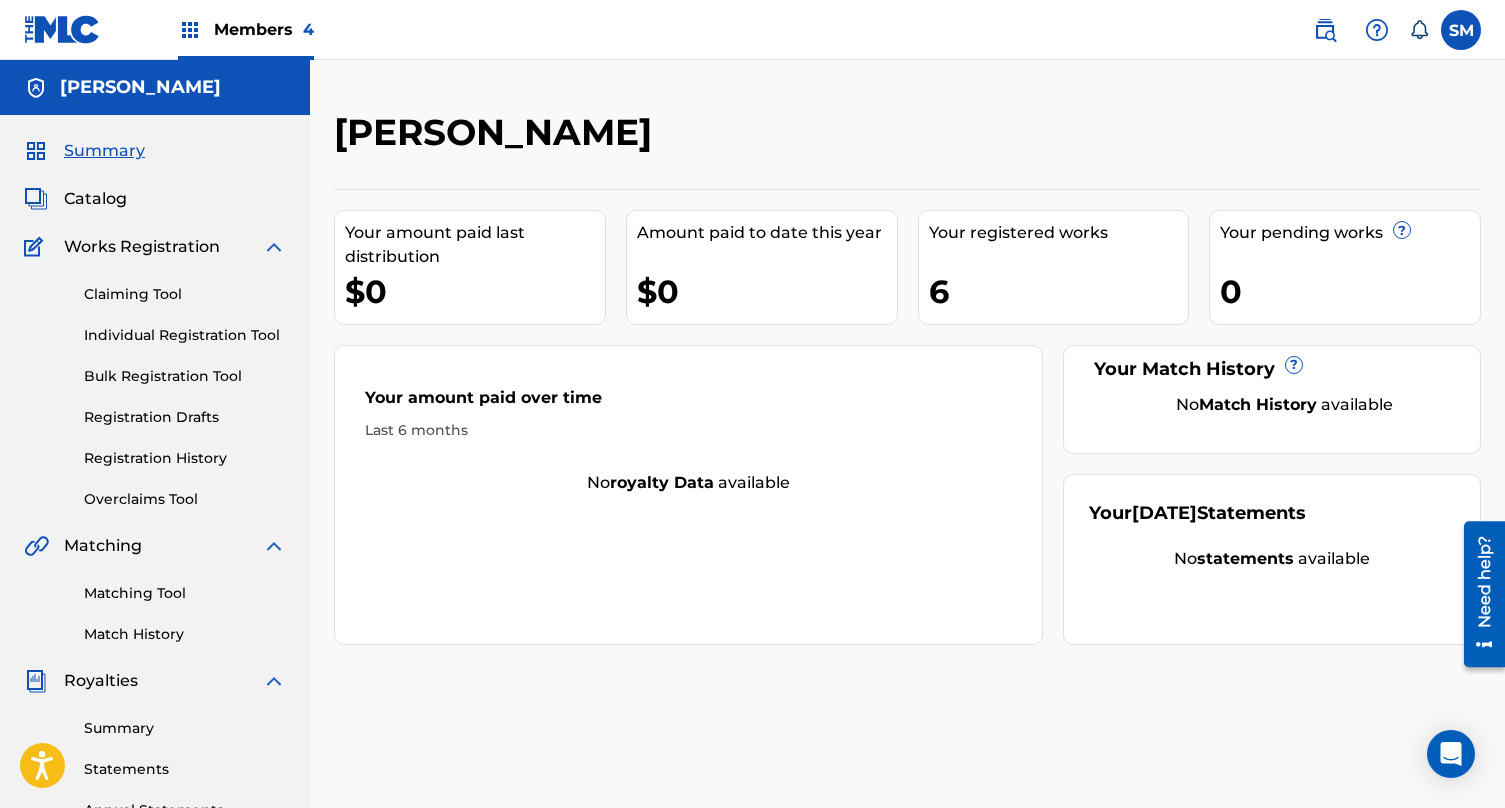 click on "Members    4" at bounding box center (264, 29) 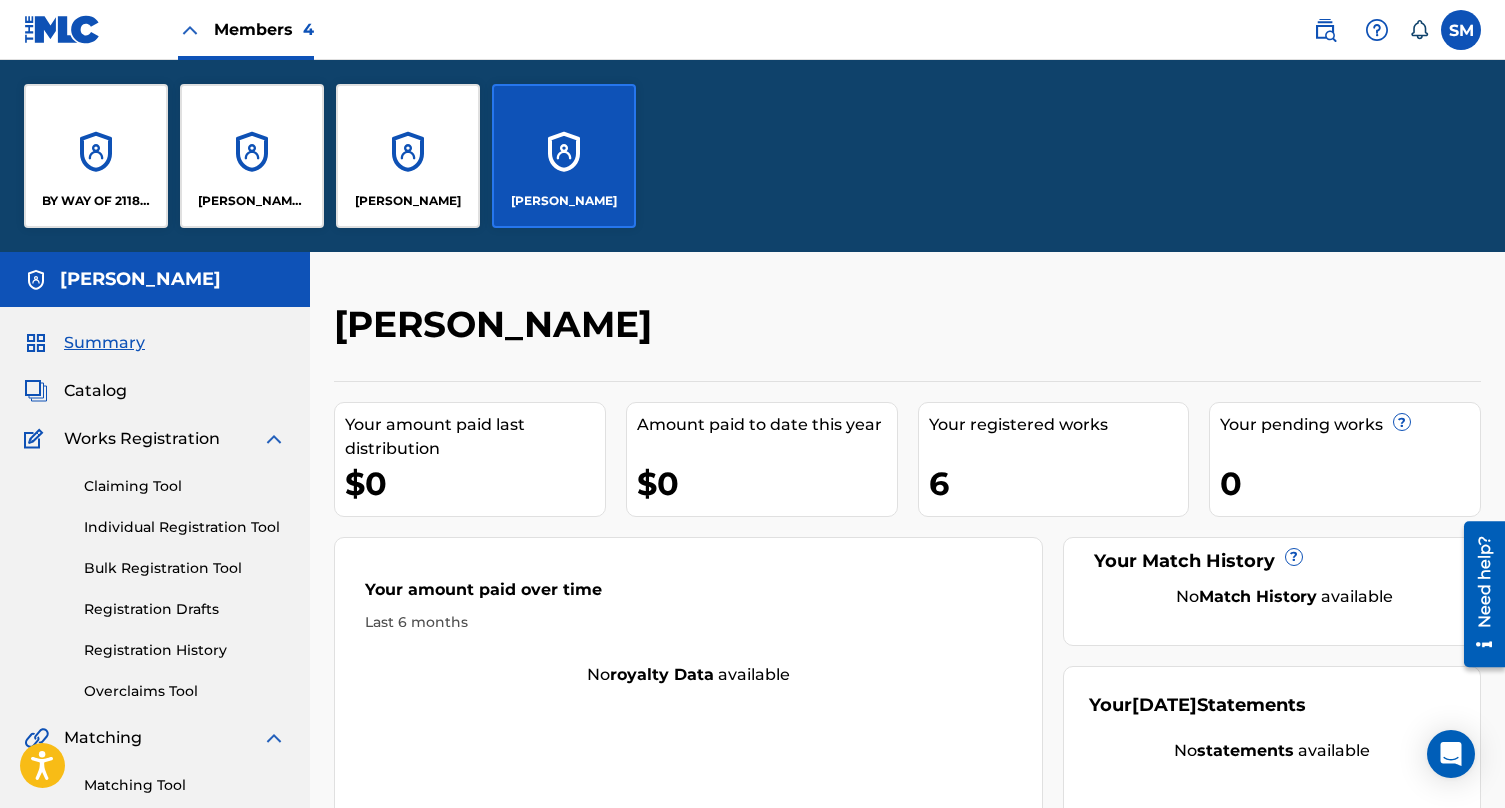 click on "[PERSON_NAME] Mebrahitu" at bounding box center [252, 156] 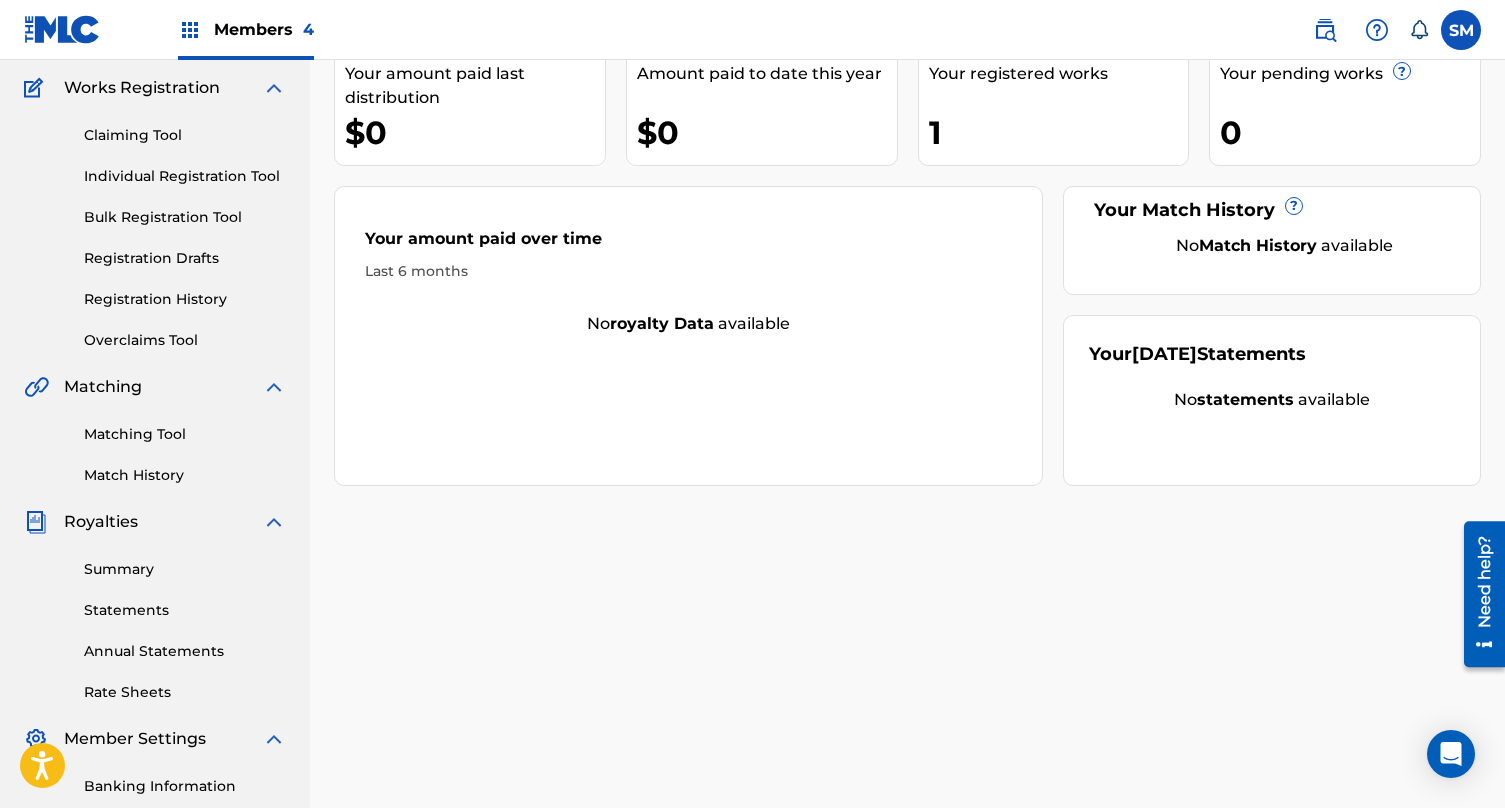 scroll, scrollTop: 179, scrollLeft: 0, axis: vertical 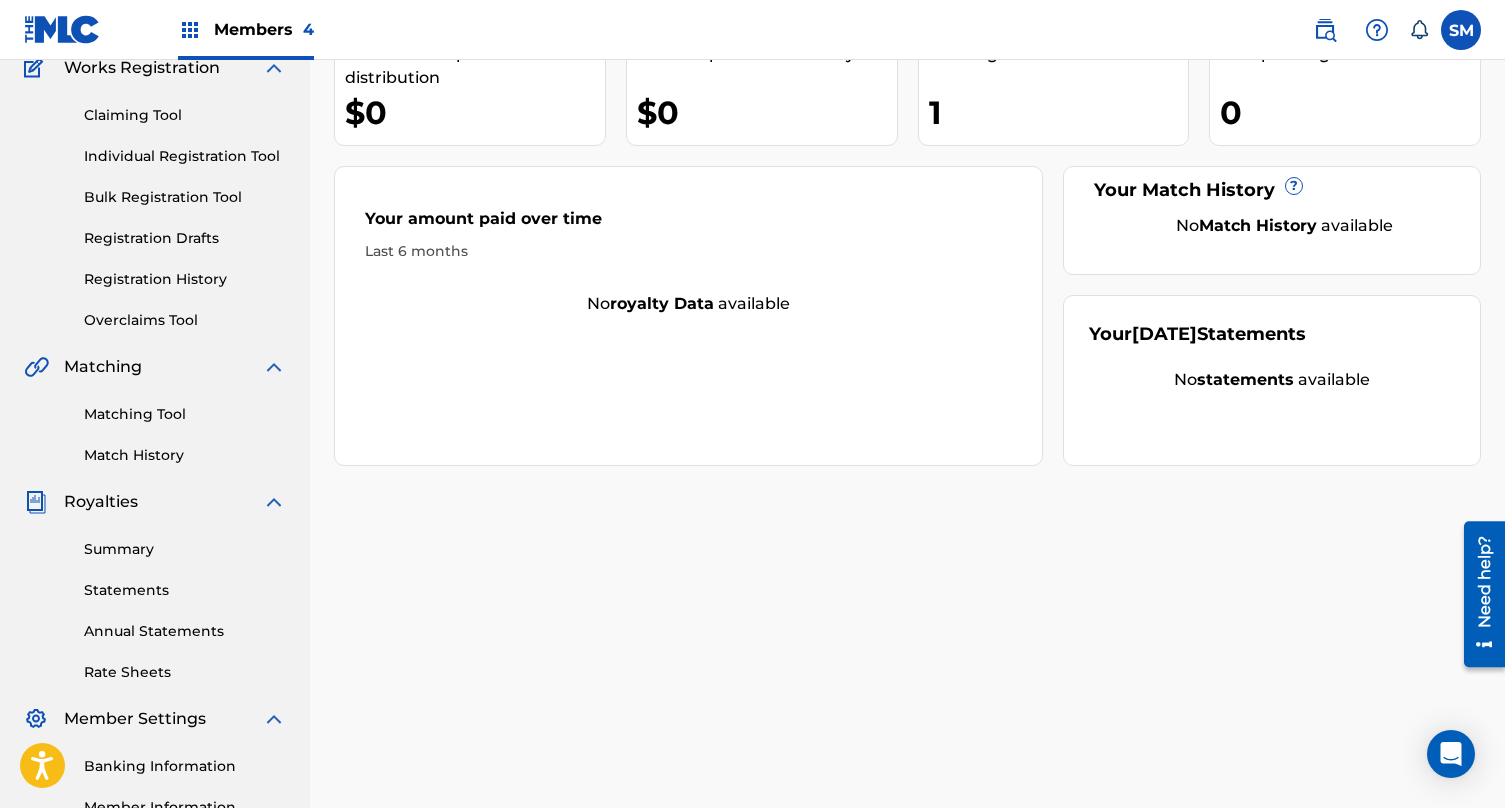click on "Summary Statements Annual Statements Rate Sheets" at bounding box center [155, 598] 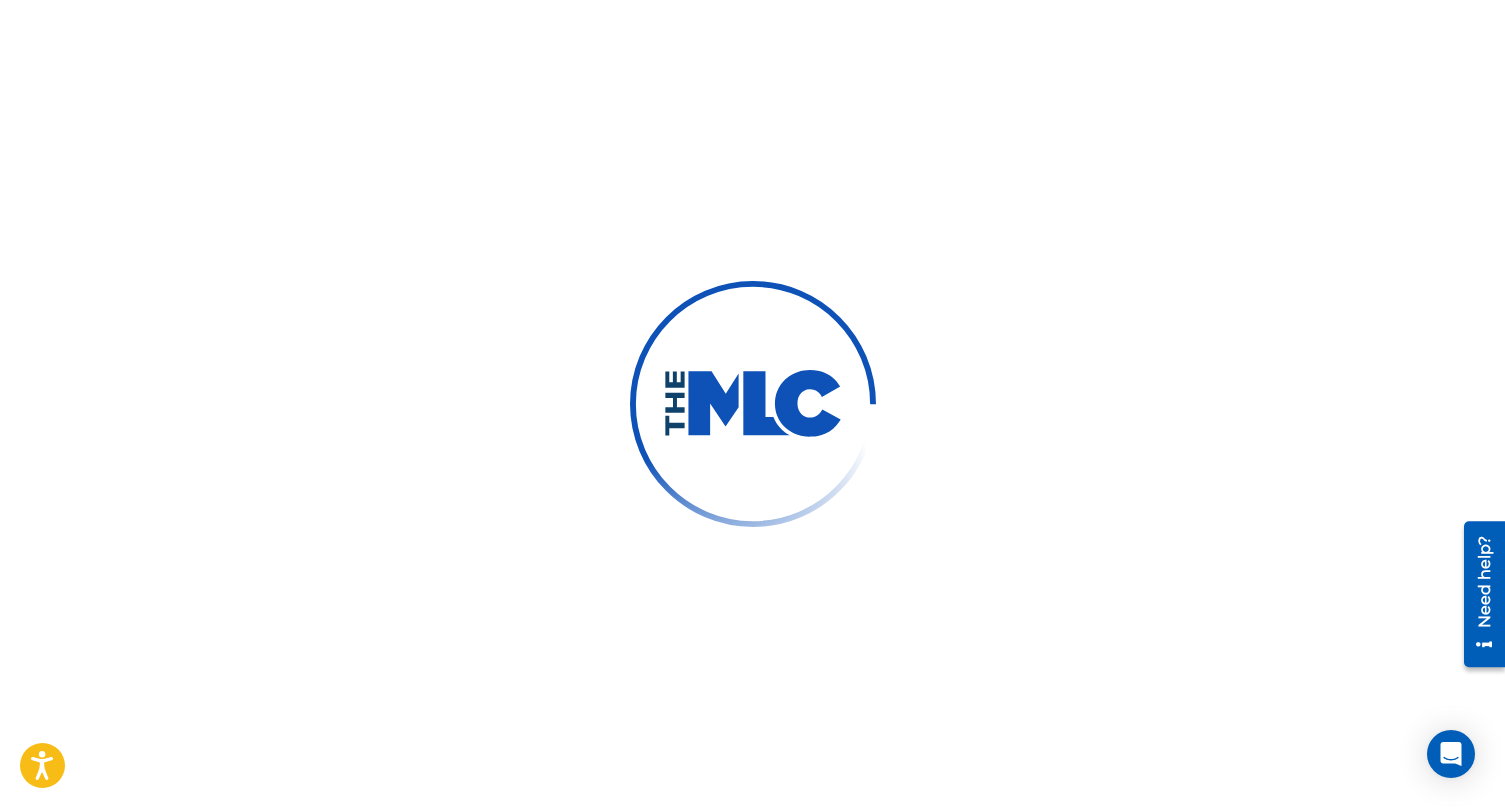 scroll, scrollTop: 0, scrollLeft: 0, axis: both 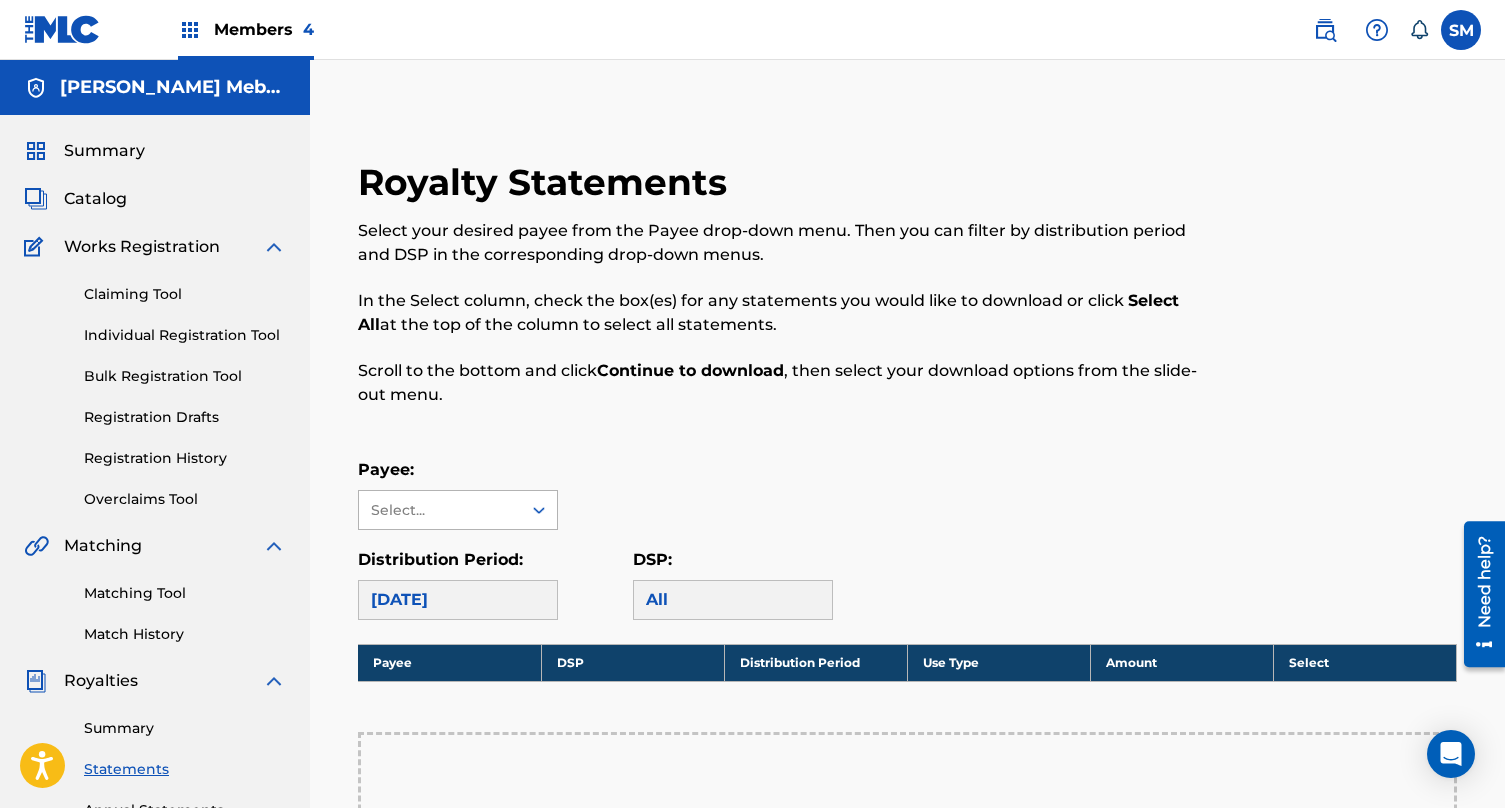 click on "Select..." at bounding box center (440, 510) 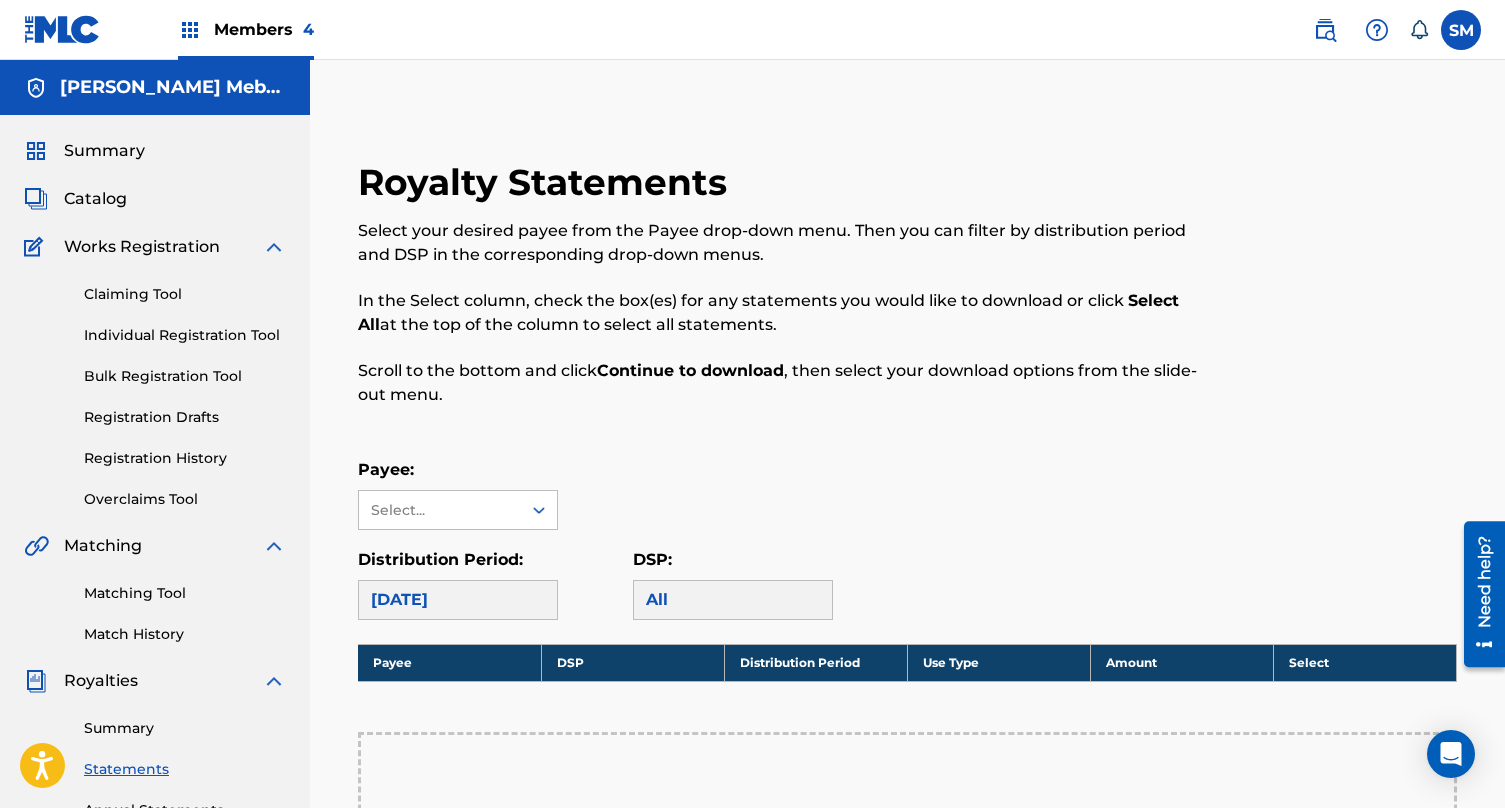 click on "Royalty Statements Select your desired payee from the Payee drop-down menu. Then you can filter by distribution period and DSP in the corresponding drop-down menus. In the Select column, check the box(es) for any statements you would like to download or click    Select All   at the top of the column to select all statements. Scroll to the bottom and click  Continue to download , then select your download options from the slide-out menu." at bounding box center (781, 295) 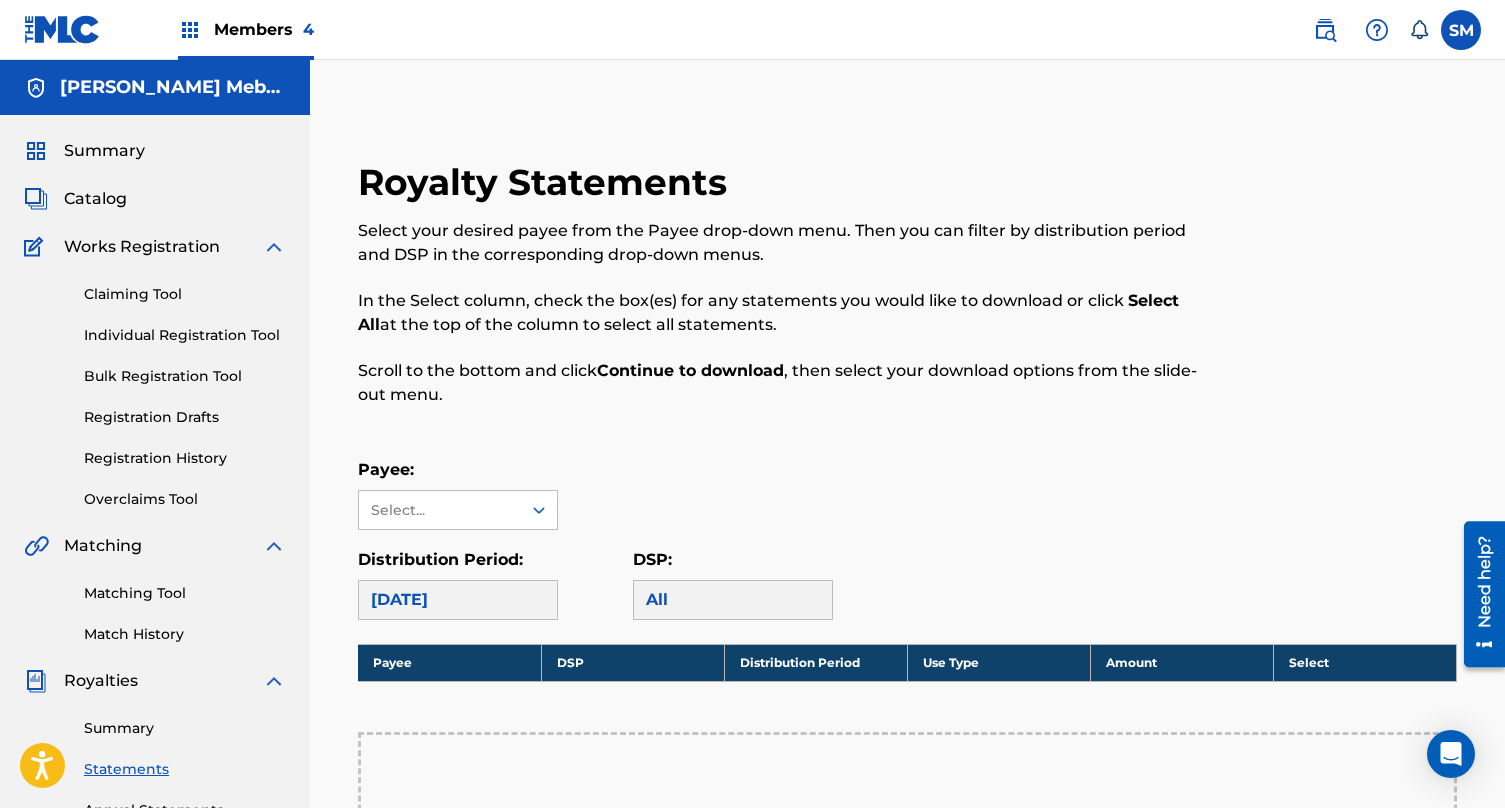 click on "Members    4" at bounding box center [264, 29] 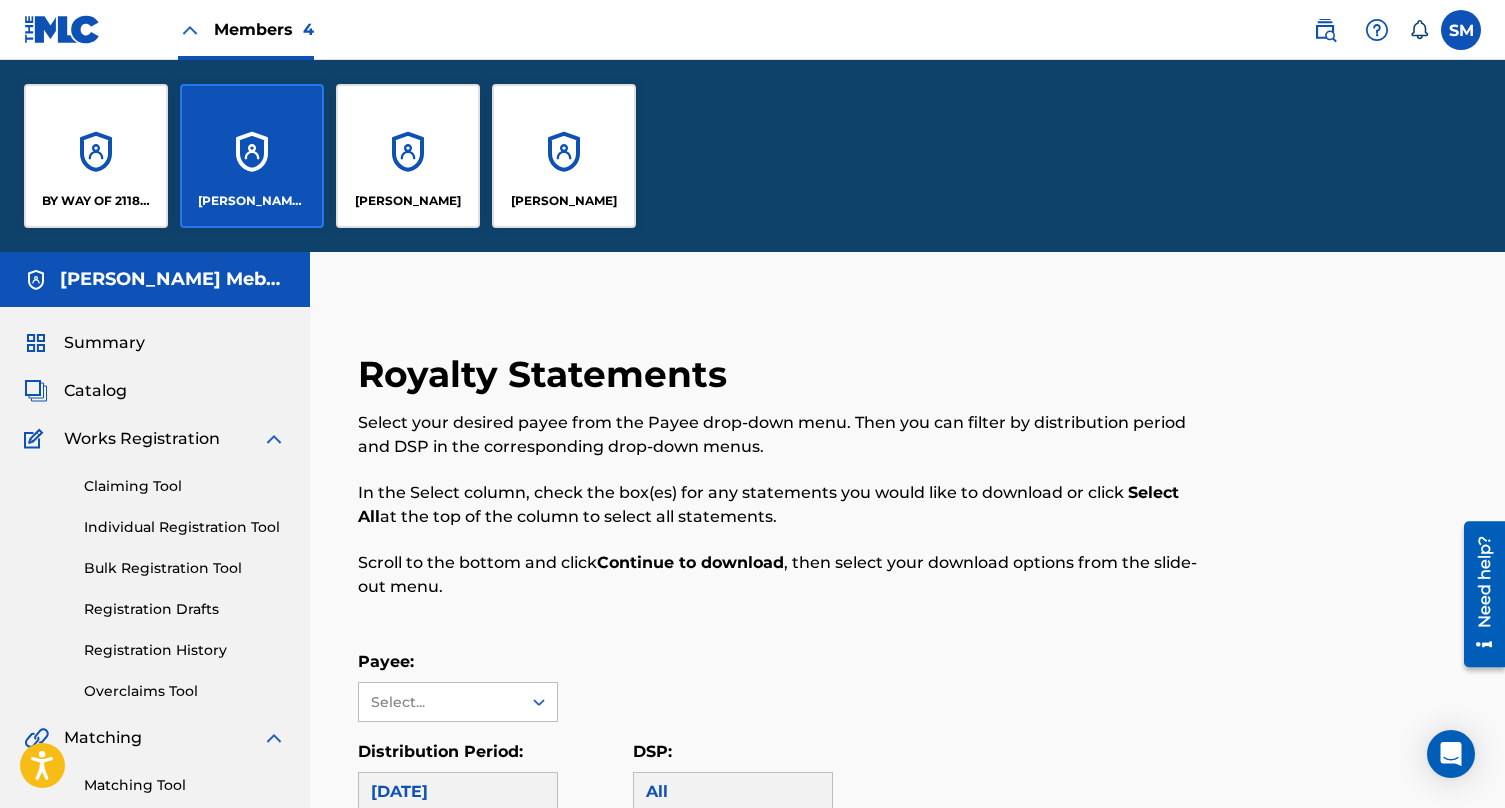 click on "[PERSON_NAME]" at bounding box center (564, 156) 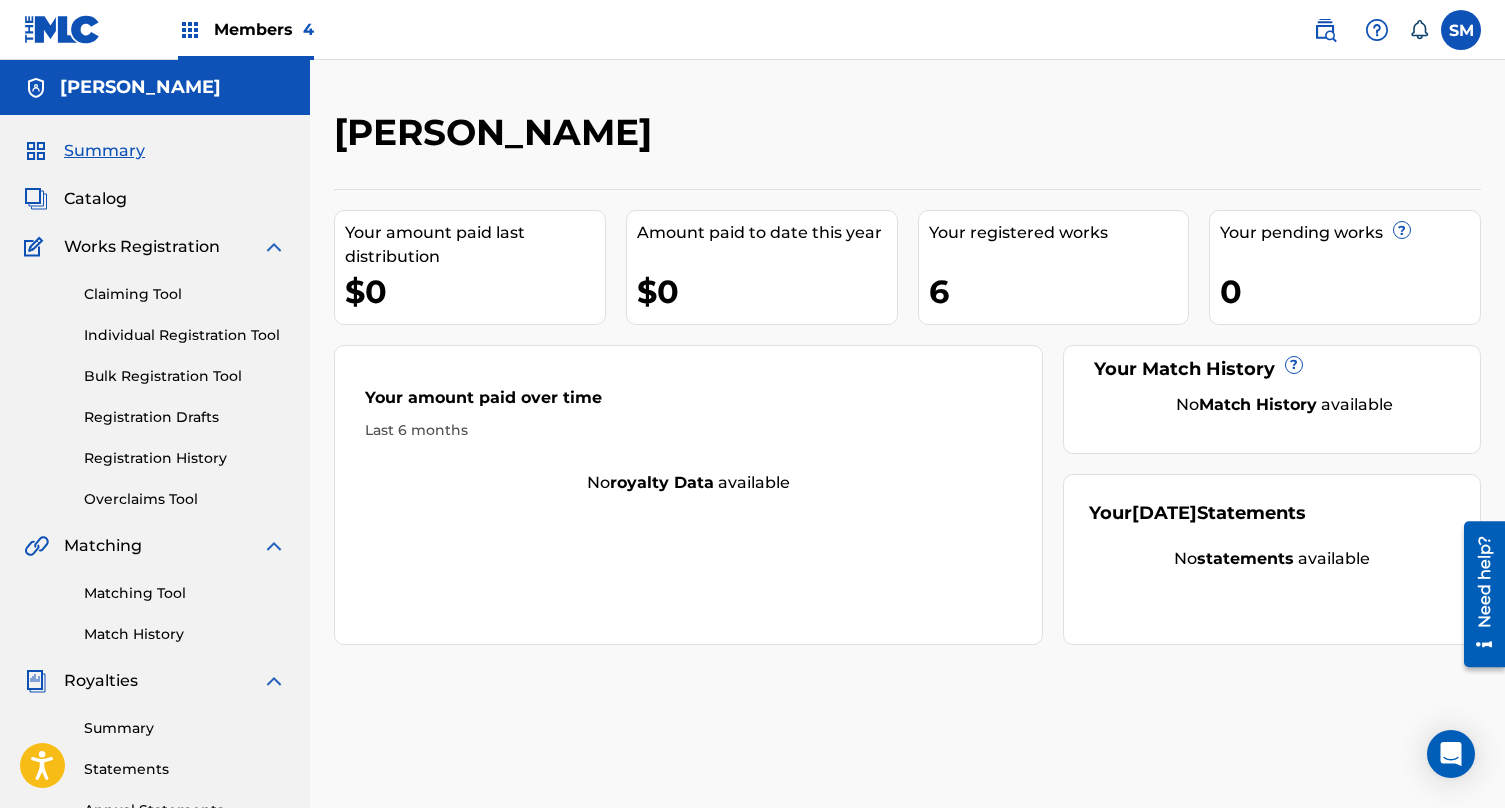 scroll, scrollTop: 315, scrollLeft: 0, axis: vertical 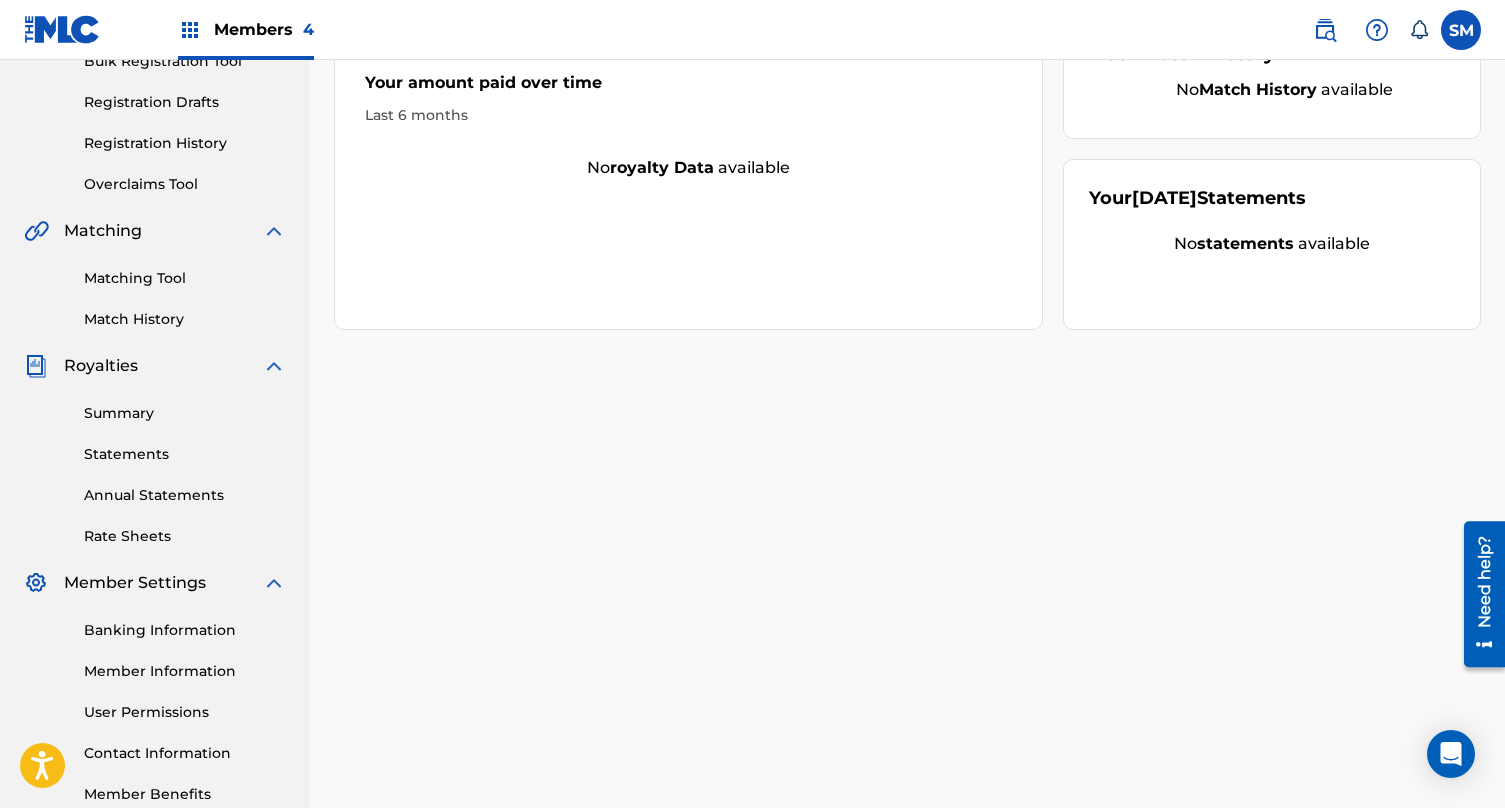 click on "Statements" at bounding box center (185, 454) 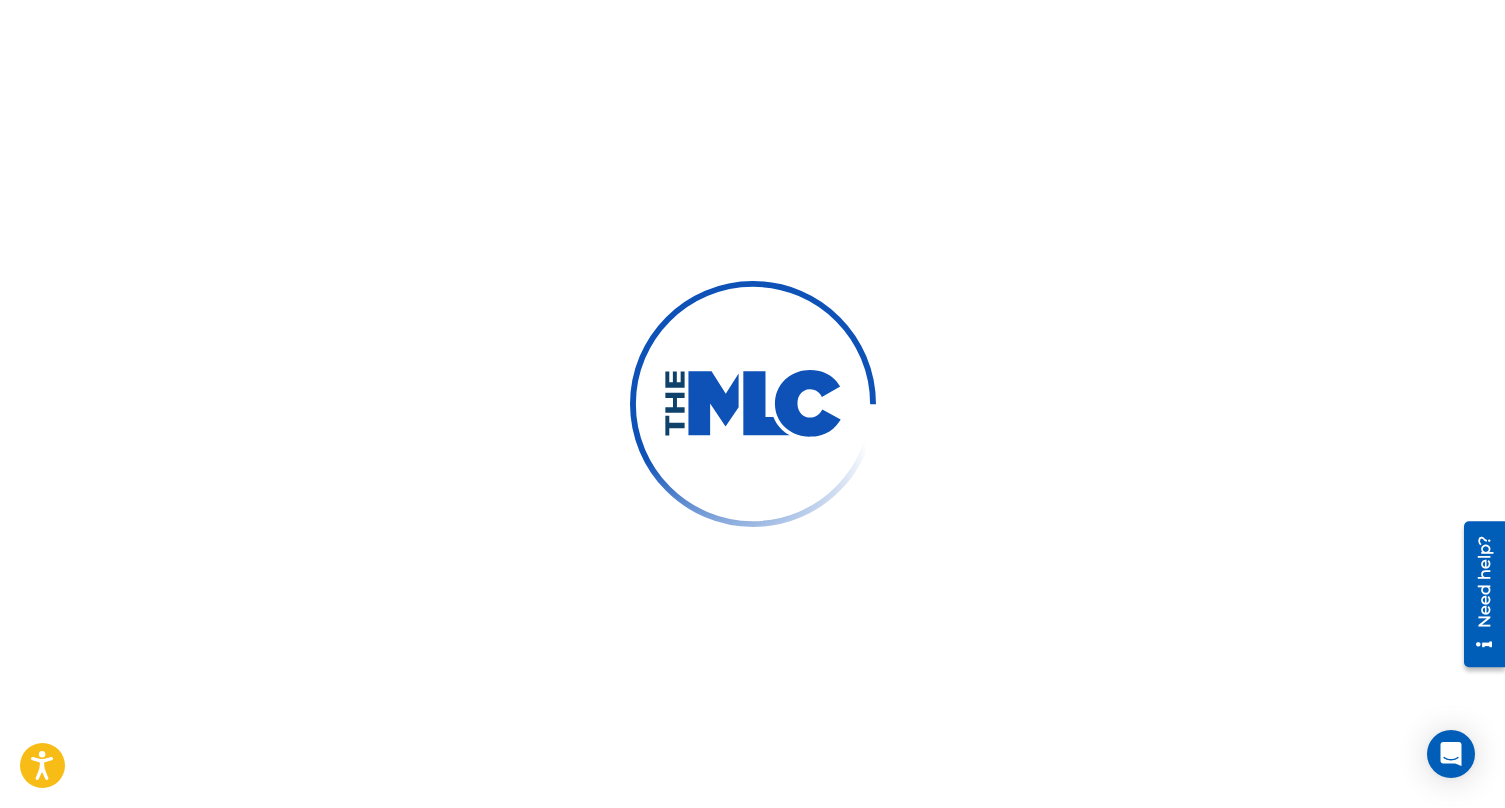 scroll, scrollTop: 0, scrollLeft: 0, axis: both 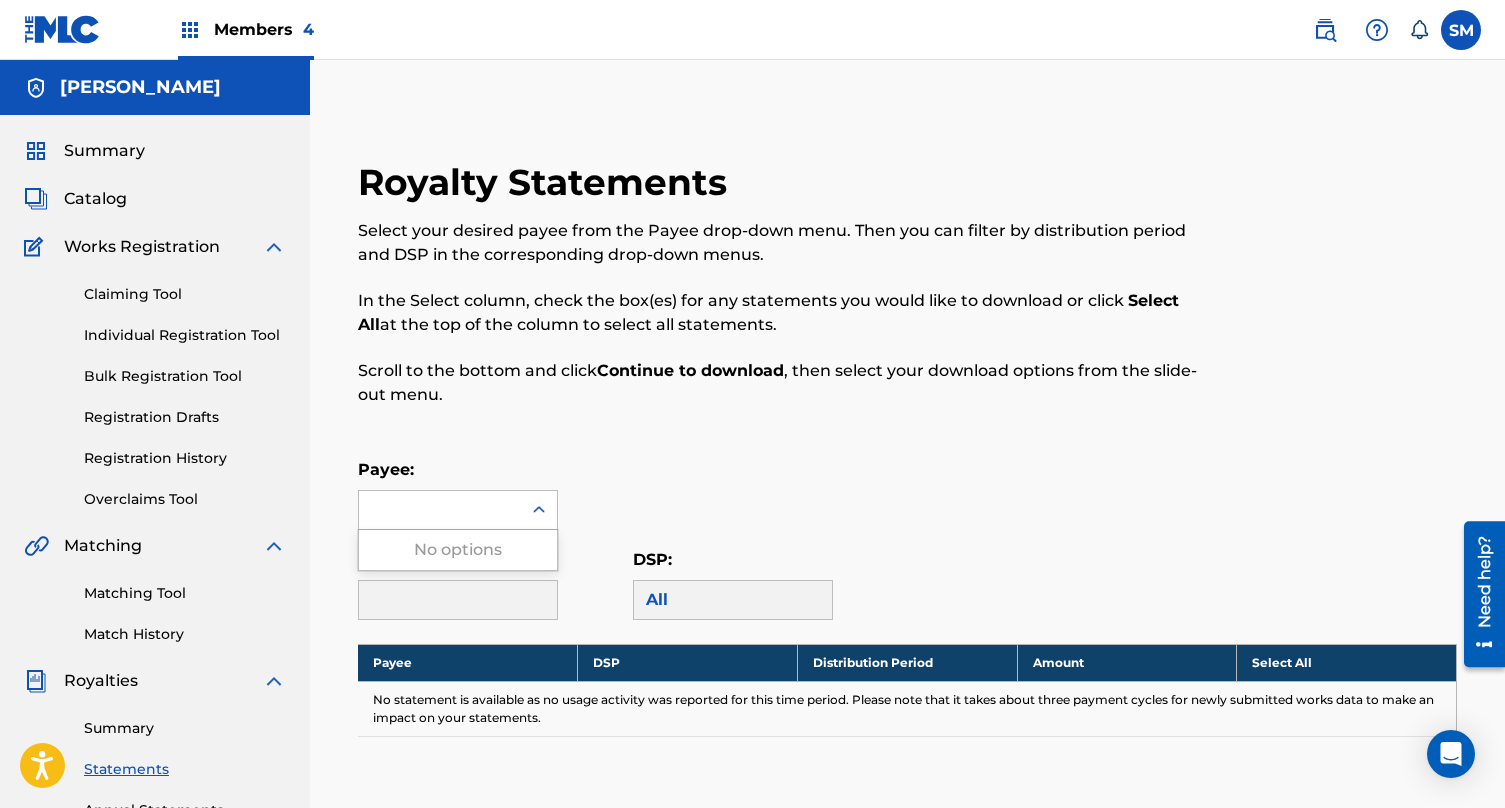 click at bounding box center (440, 510) 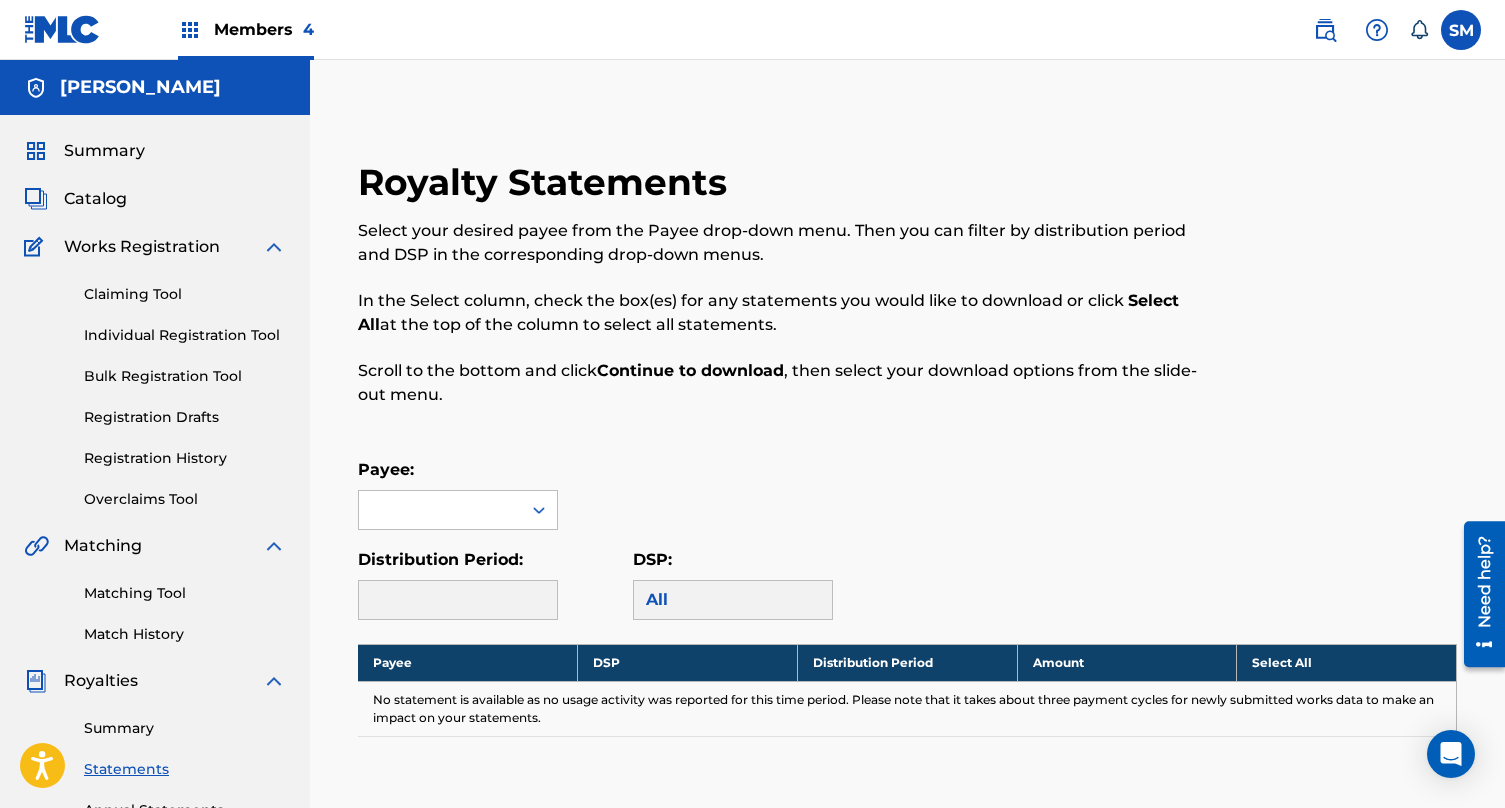 click on "Members    4" at bounding box center [264, 29] 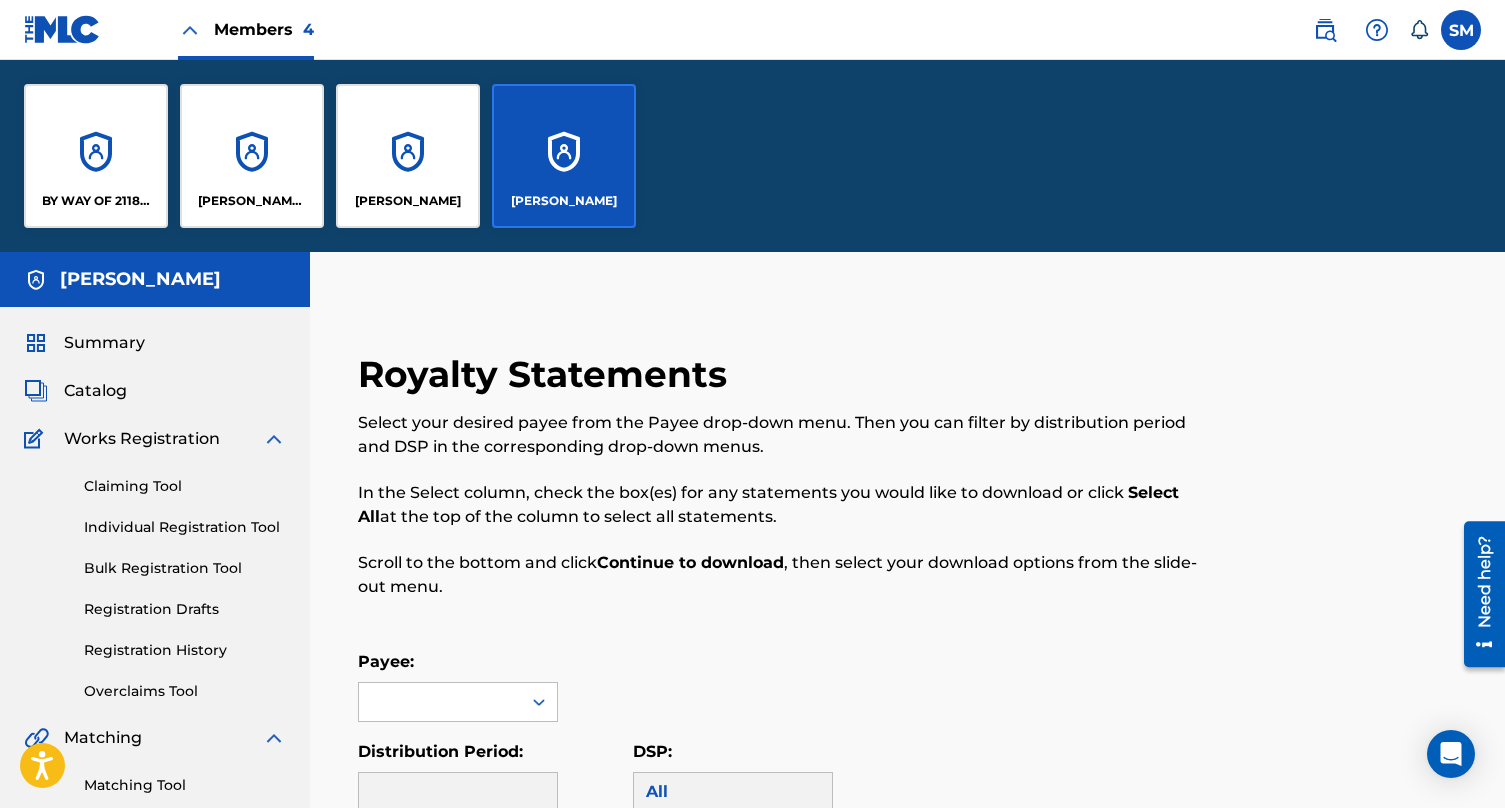 click on "BY WAY OF 2118 PUBLISHING LLC" at bounding box center [96, 156] 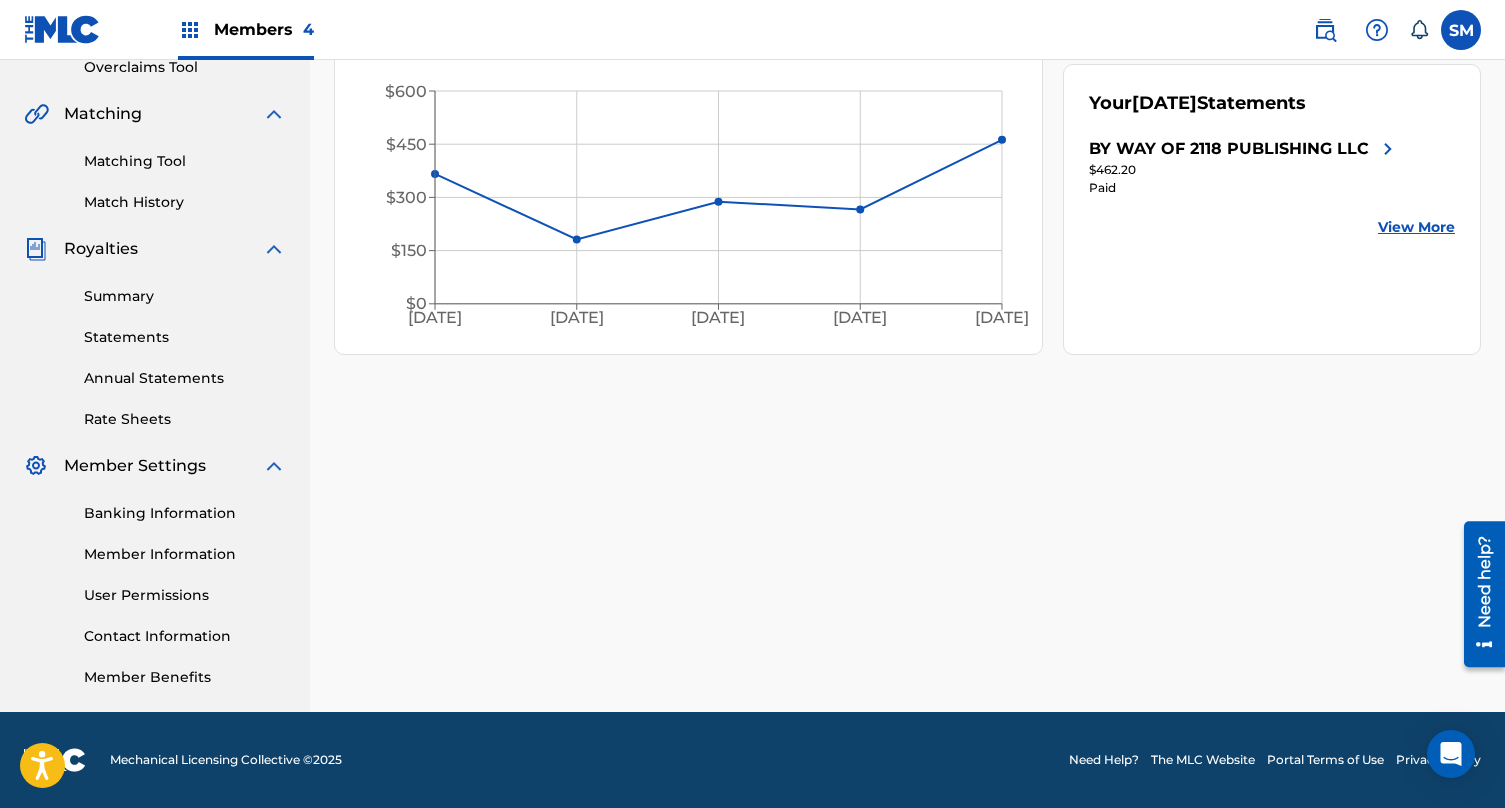 scroll, scrollTop: 432, scrollLeft: 0, axis: vertical 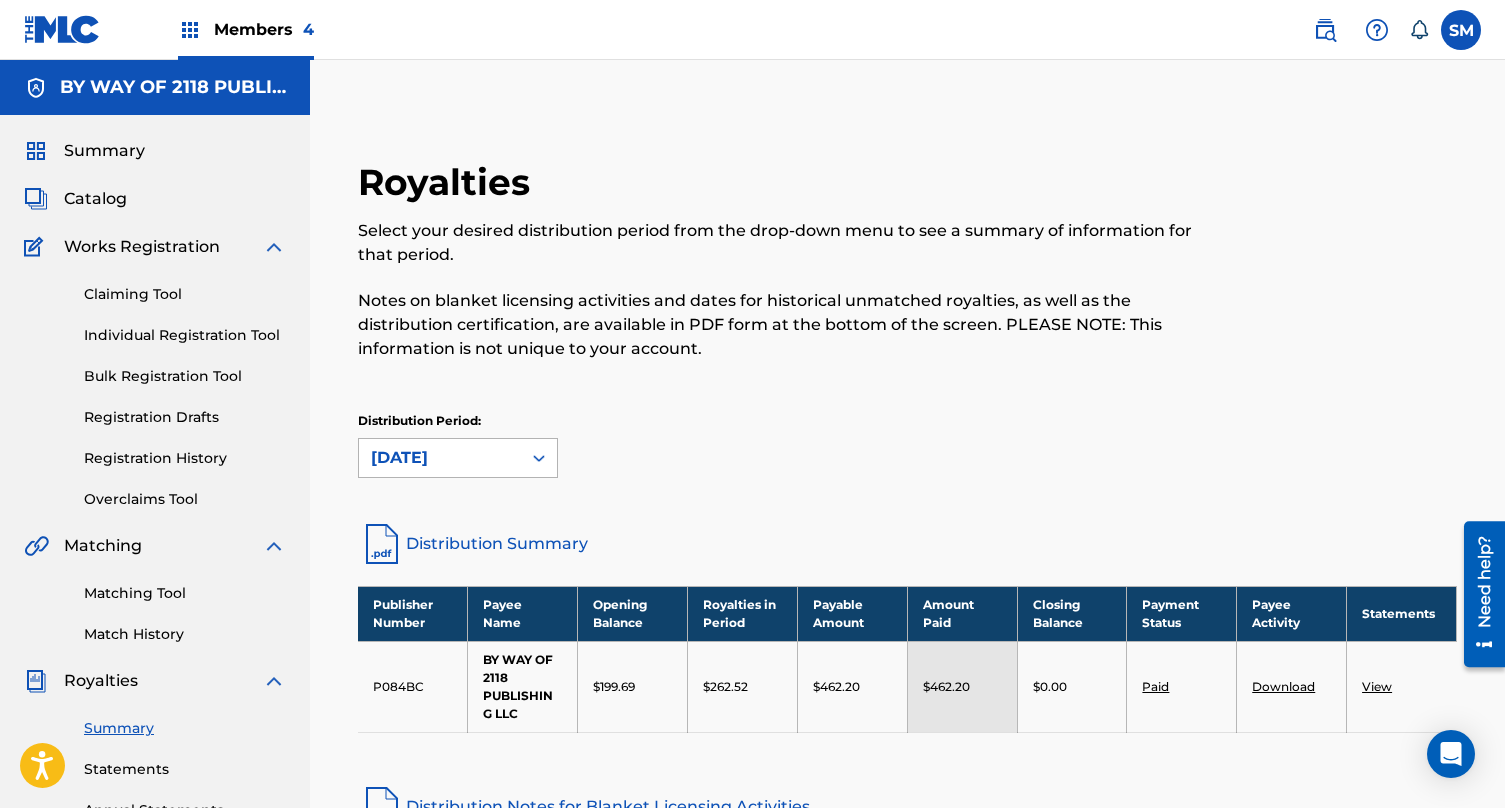 click on "[DATE]" at bounding box center [440, 458] 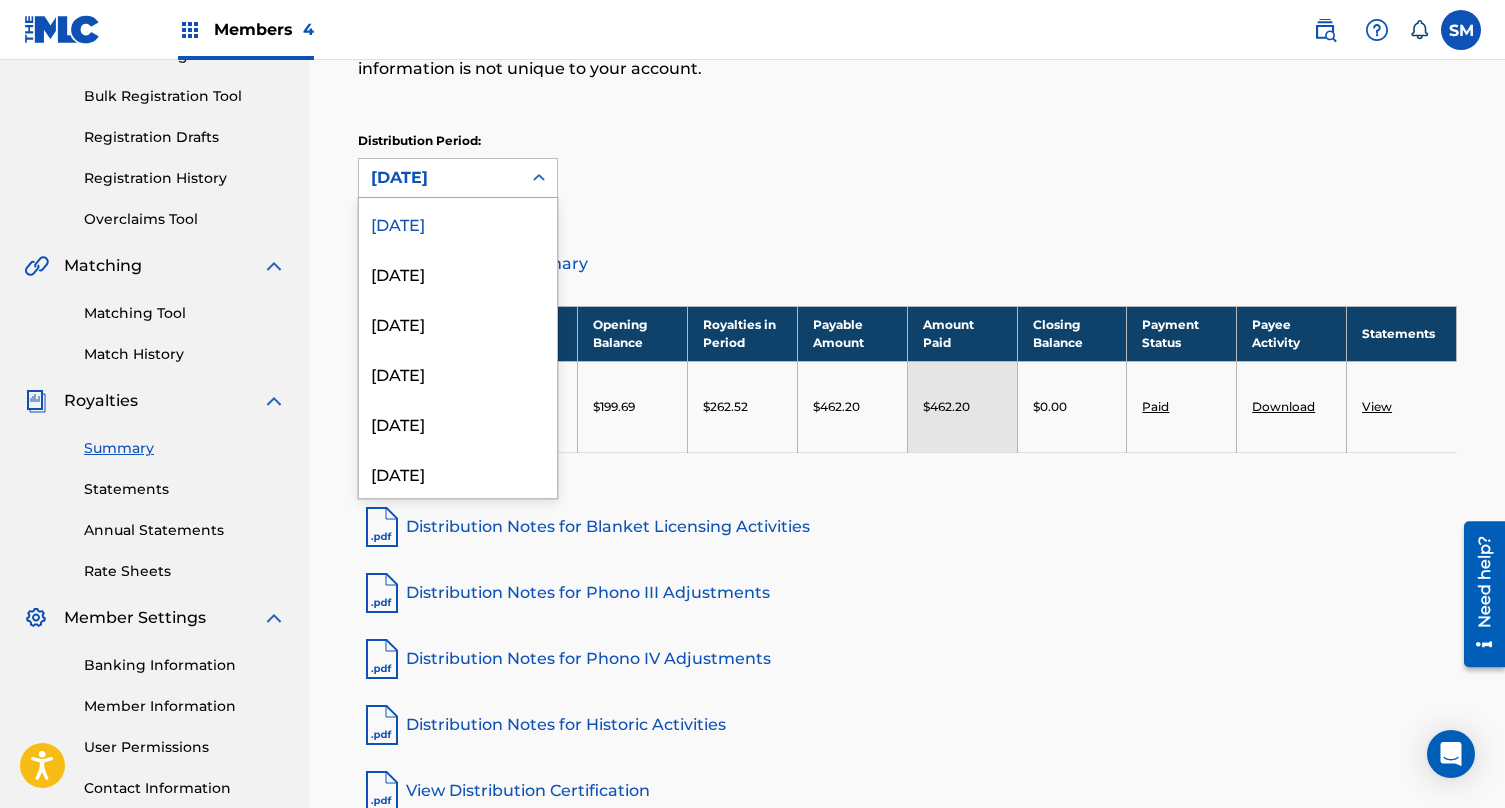 scroll, scrollTop: 289, scrollLeft: 0, axis: vertical 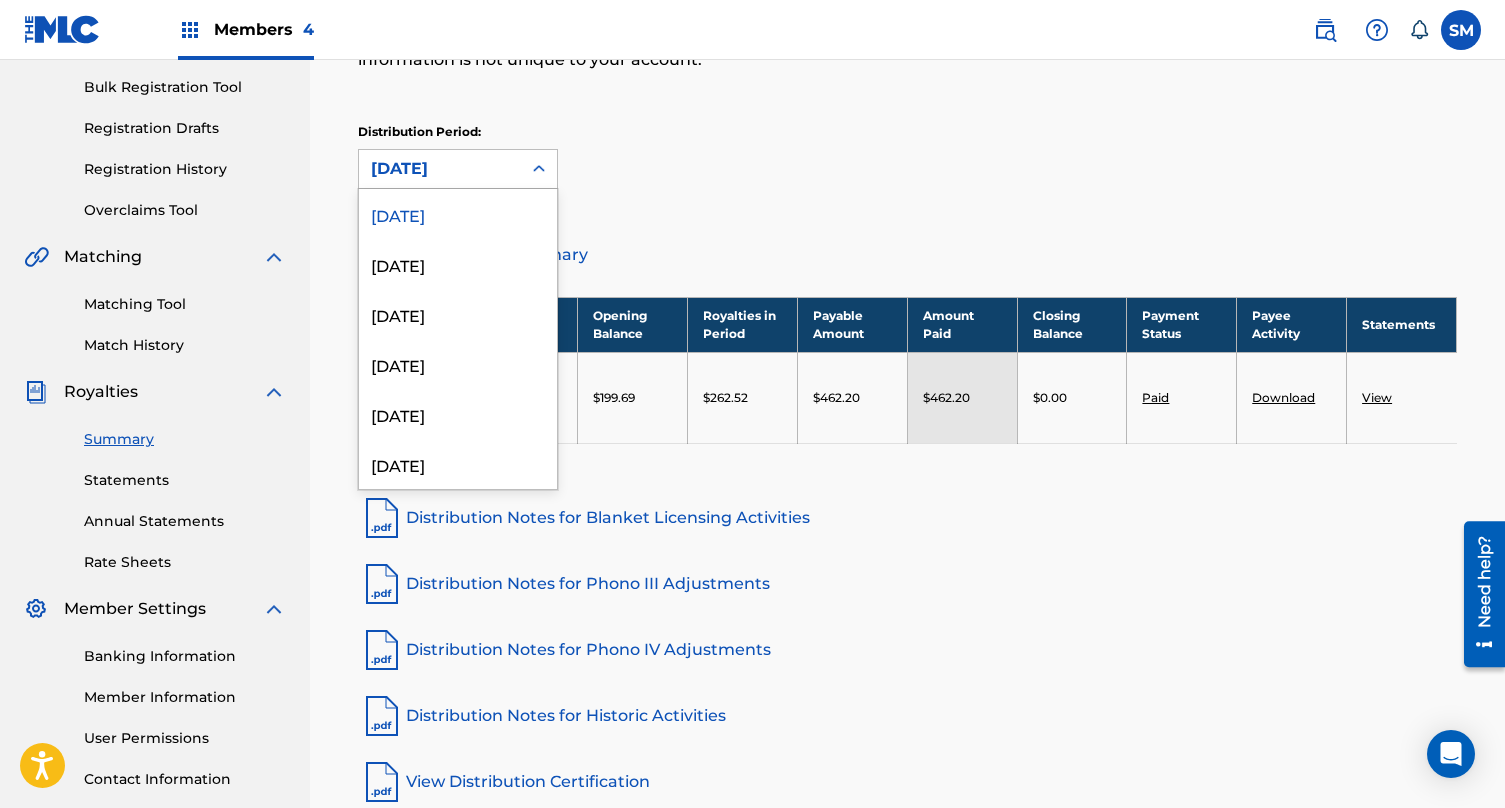 click on "Summary Statements Annual Statements Rate Sheets" at bounding box center (155, 488) 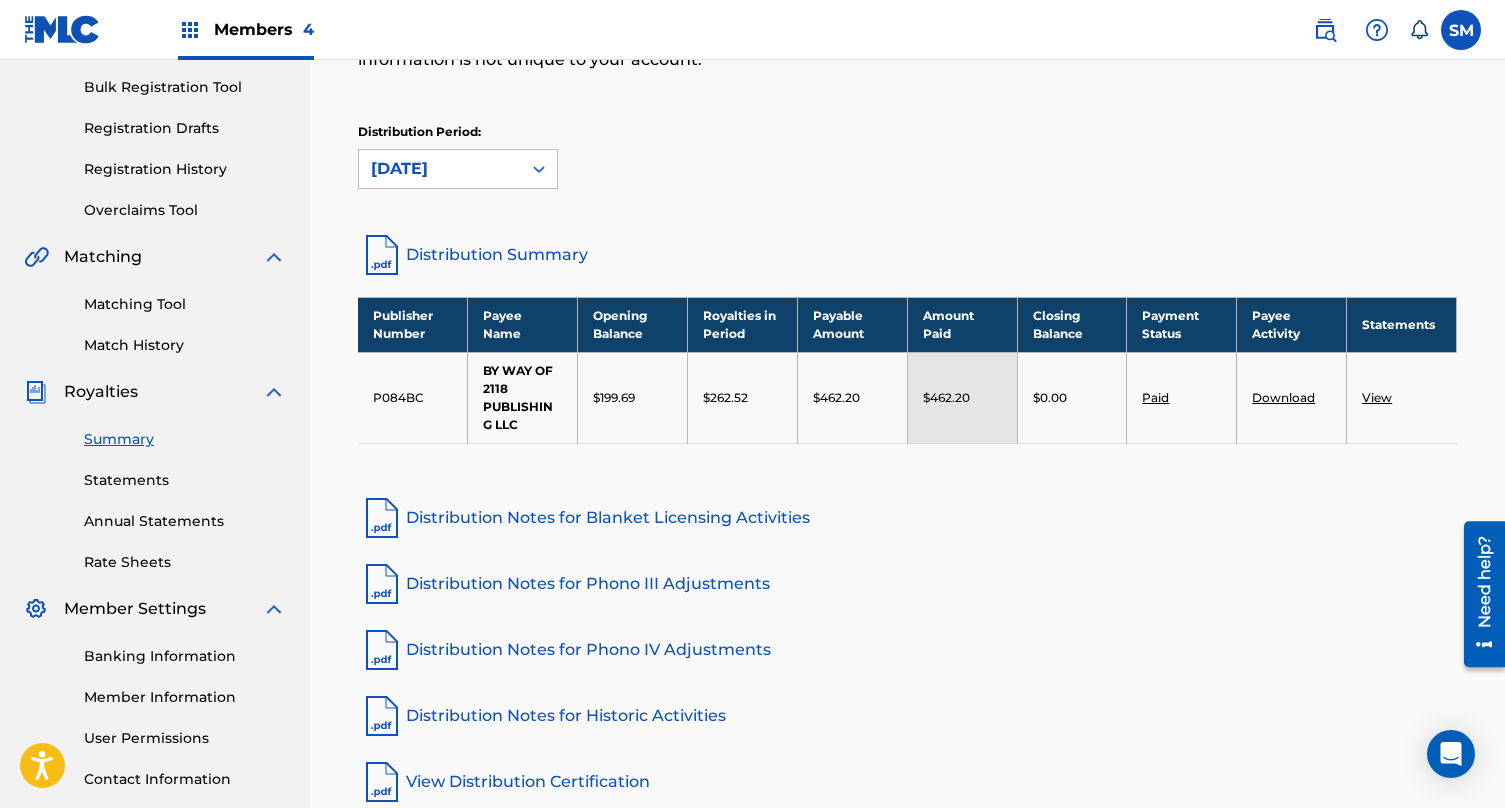 click on "Statements" at bounding box center (185, 480) 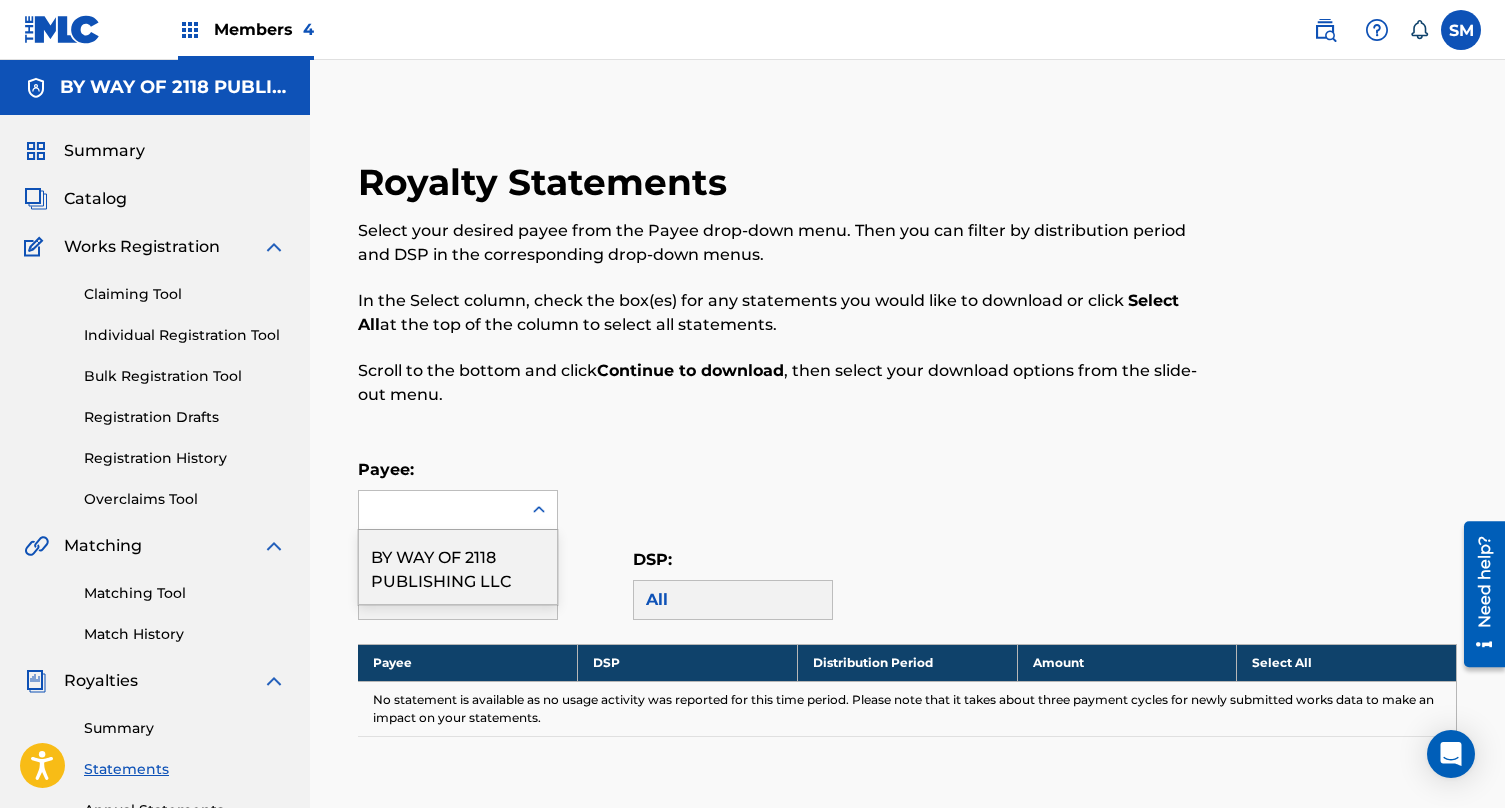 click at bounding box center [440, 510] 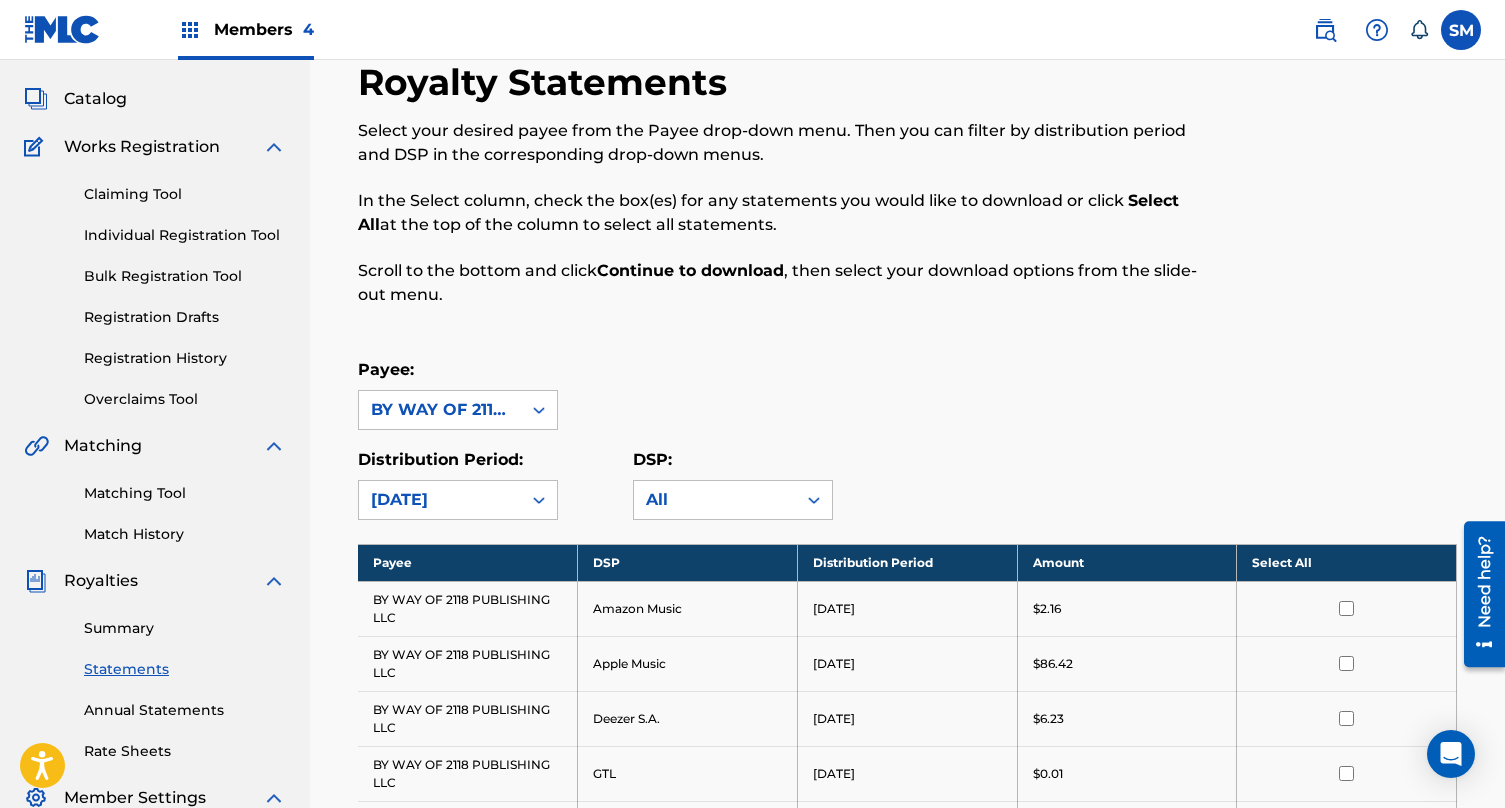 scroll, scrollTop: 100, scrollLeft: 0, axis: vertical 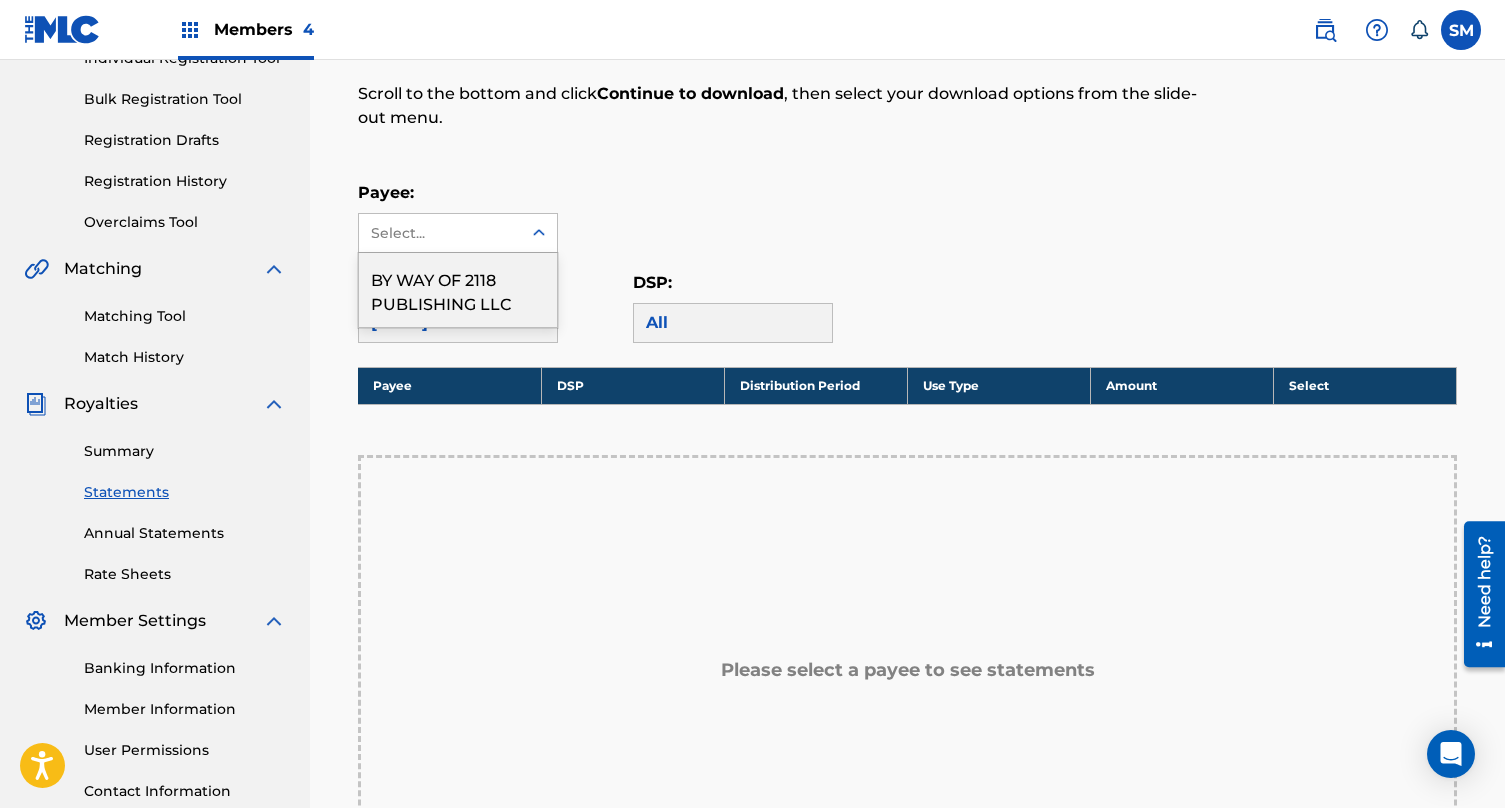 click on "Select..." at bounding box center [439, 233] 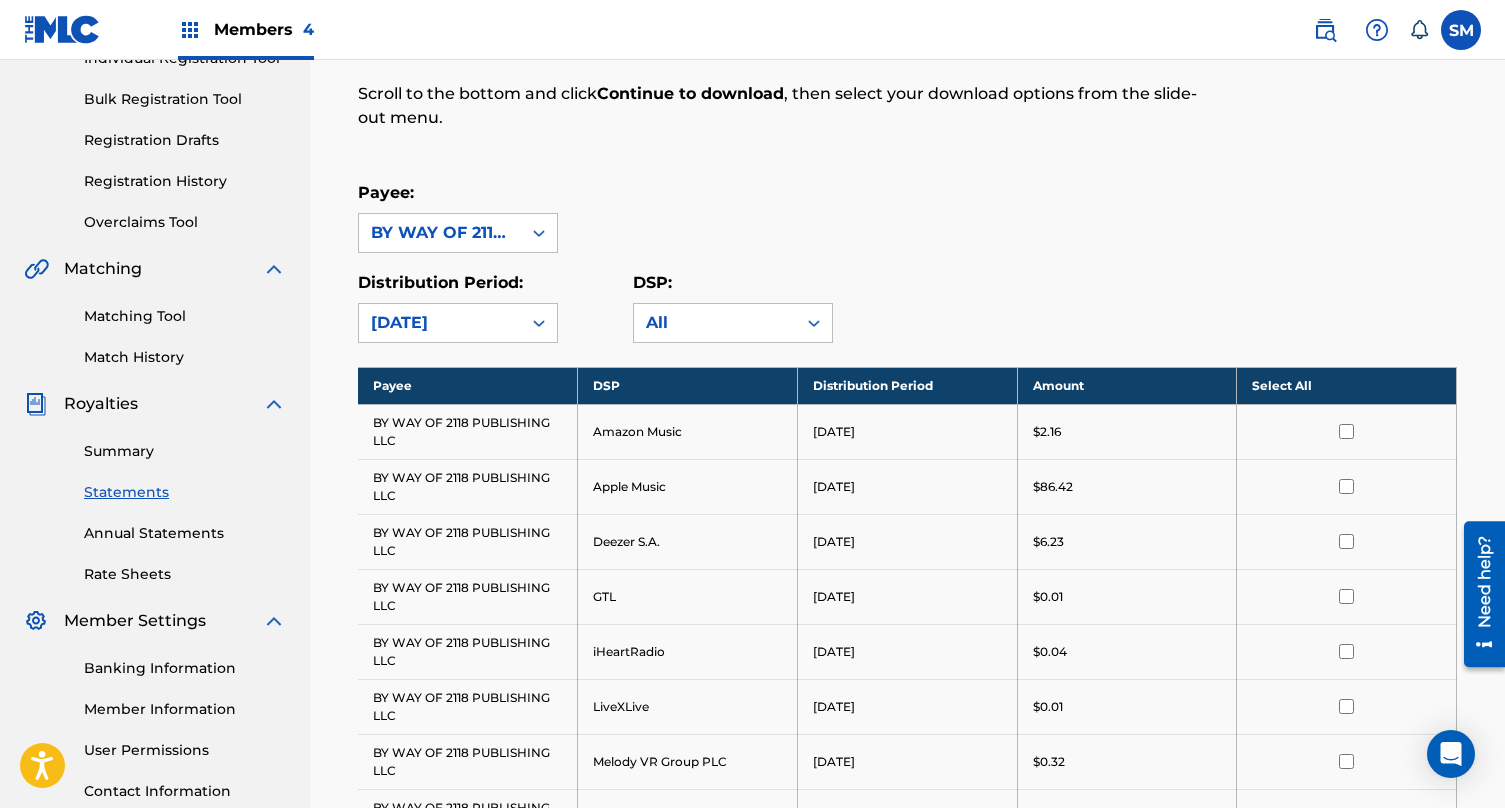 click on "Members    4" at bounding box center [264, 29] 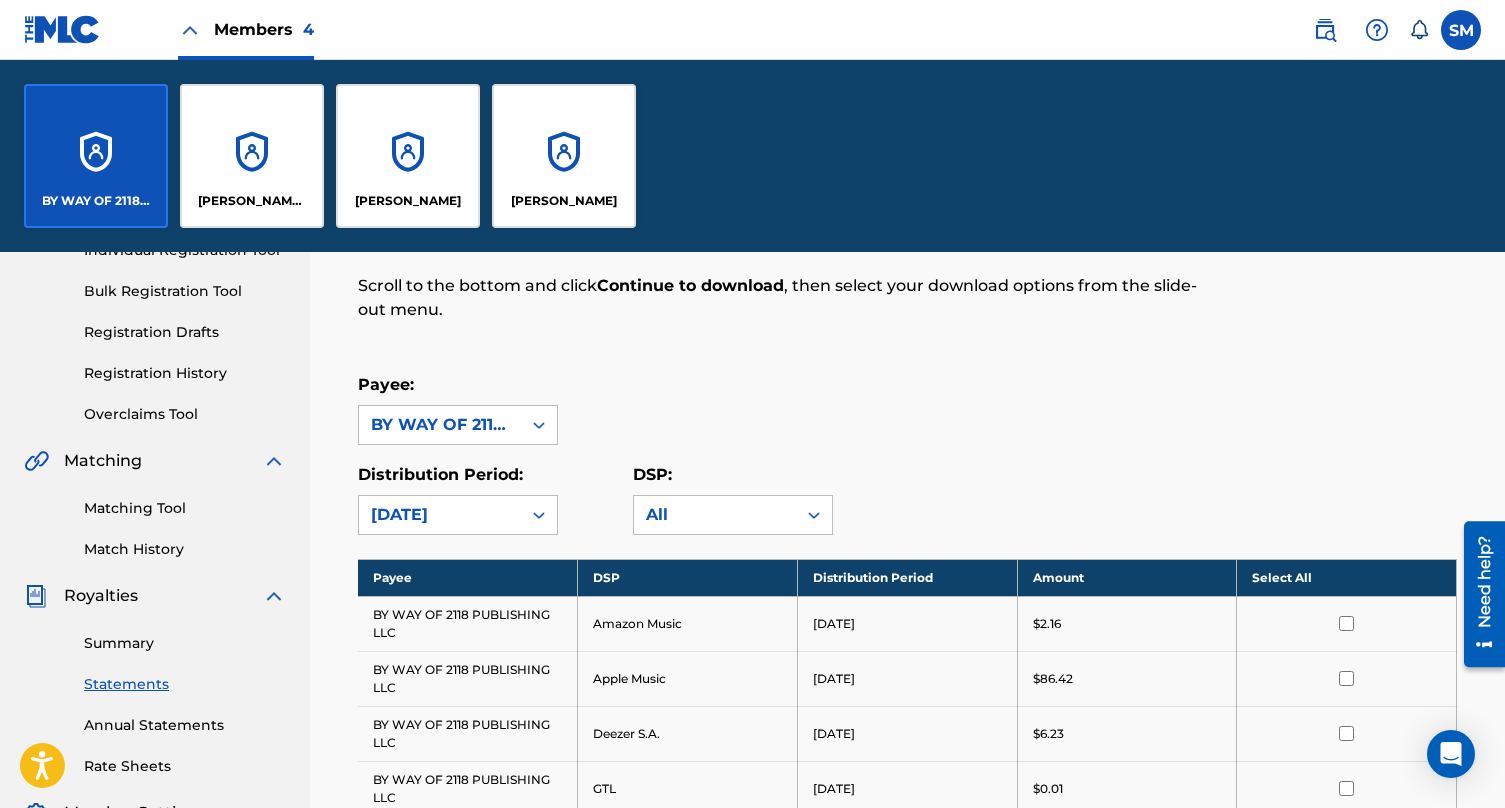 click on "[PERSON_NAME] Mebrahitu" at bounding box center (252, 156) 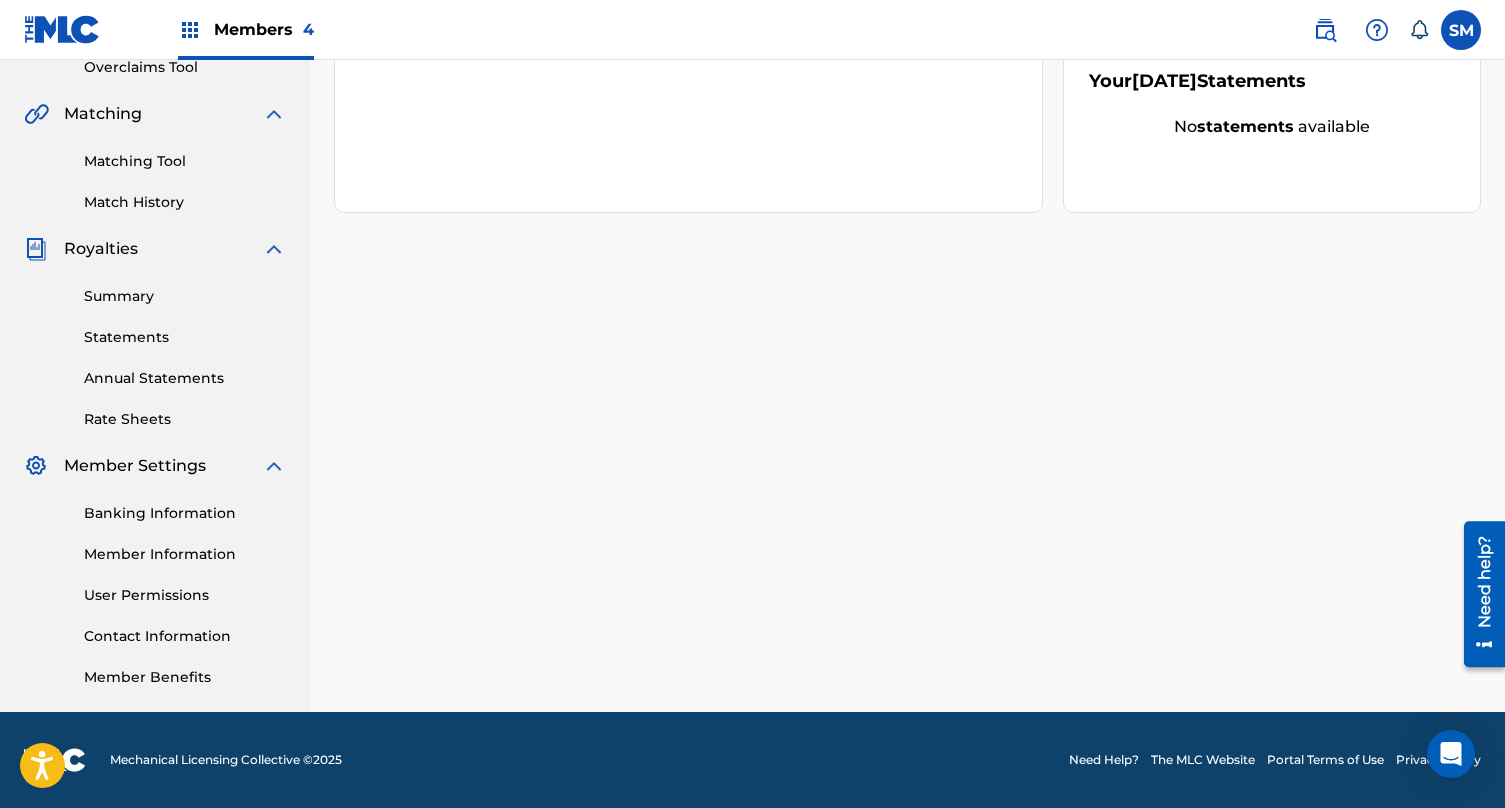 scroll, scrollTop: 432, scrollLeft: 0, axis: vertical 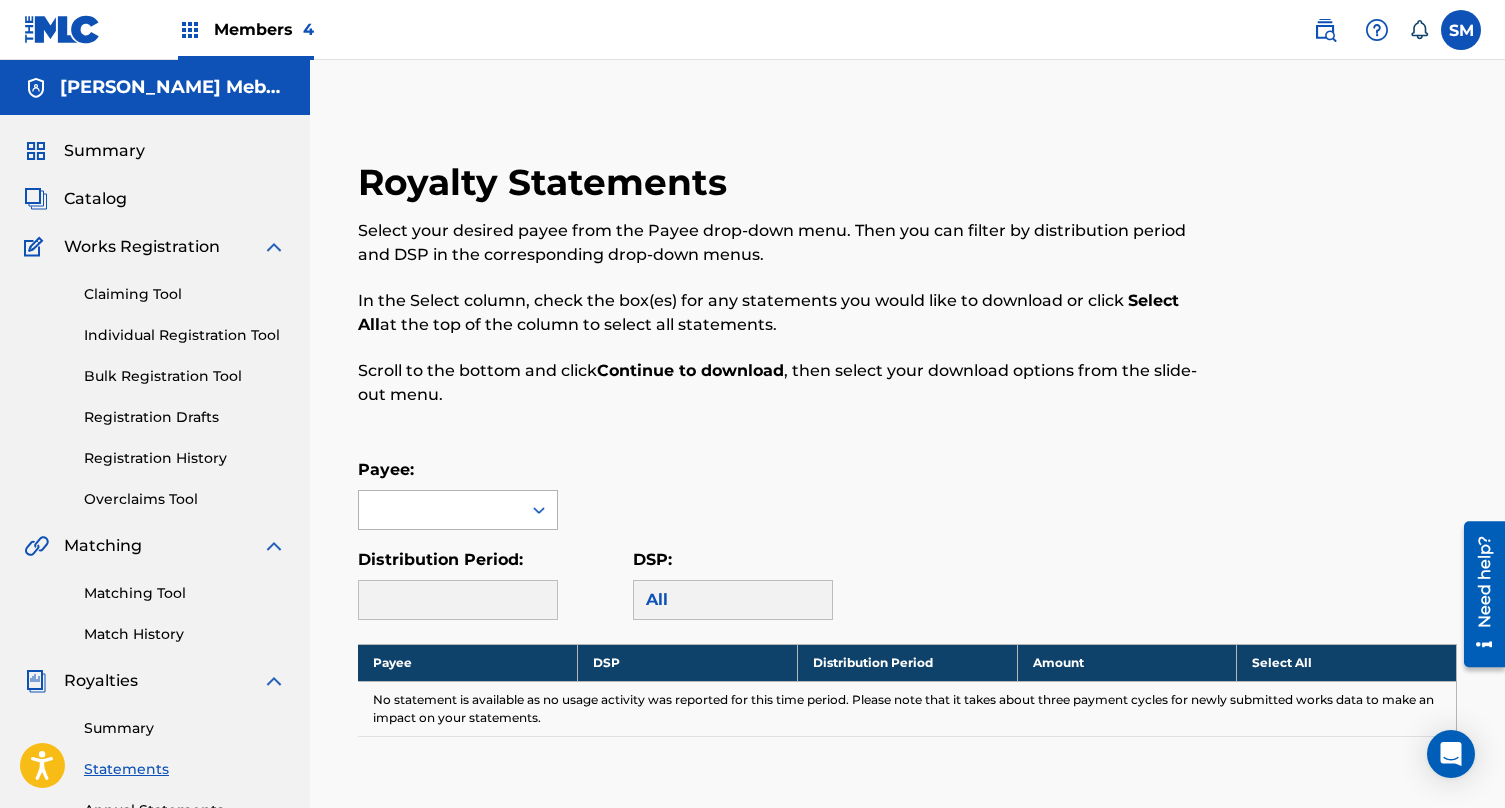click at bounding box center [440, 510] 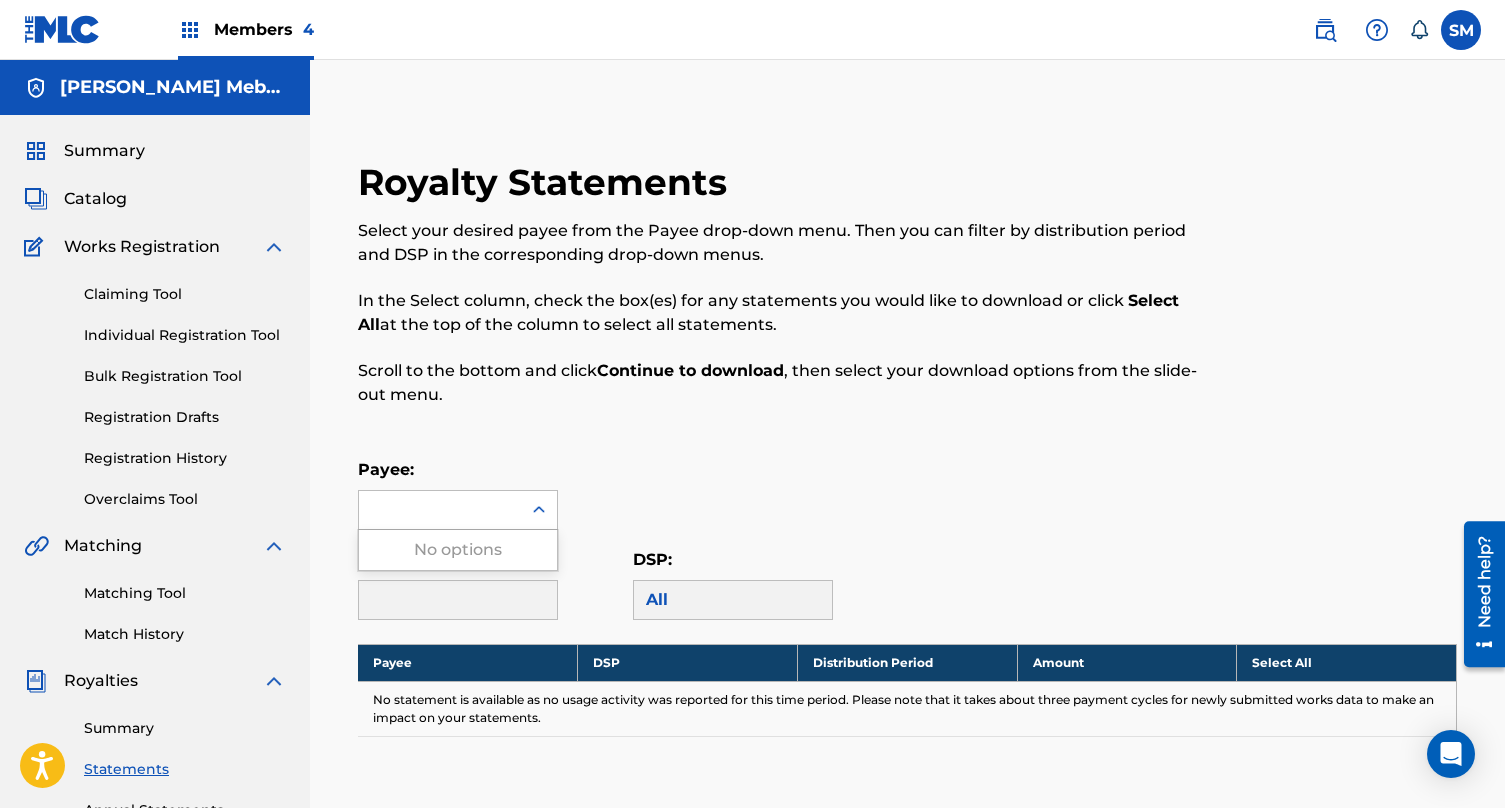 click on "Royalty Statements" at bounding box center [547, 182] 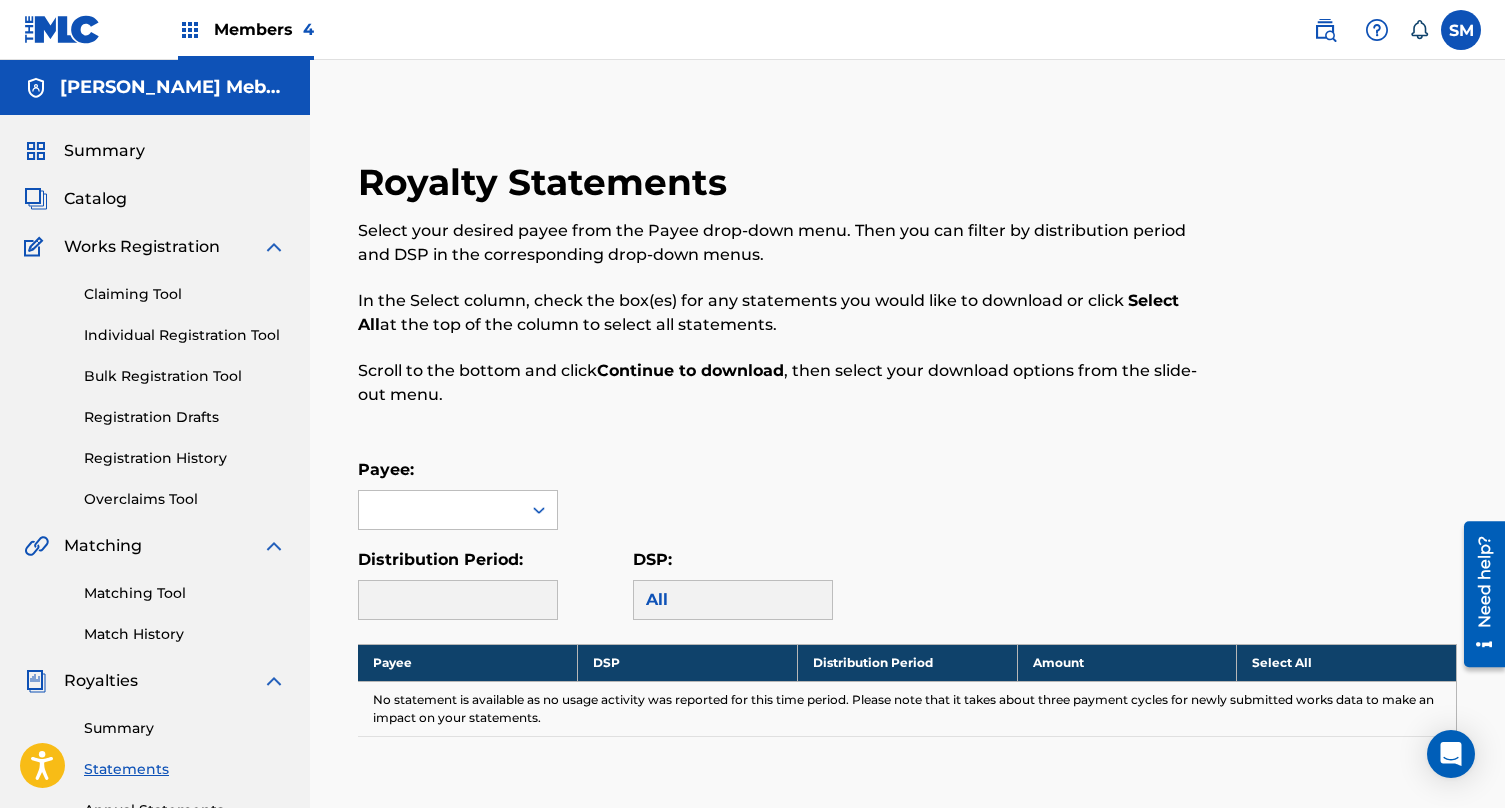 scroll, scrollTop: 0, scrollLeft: 0, axis: both 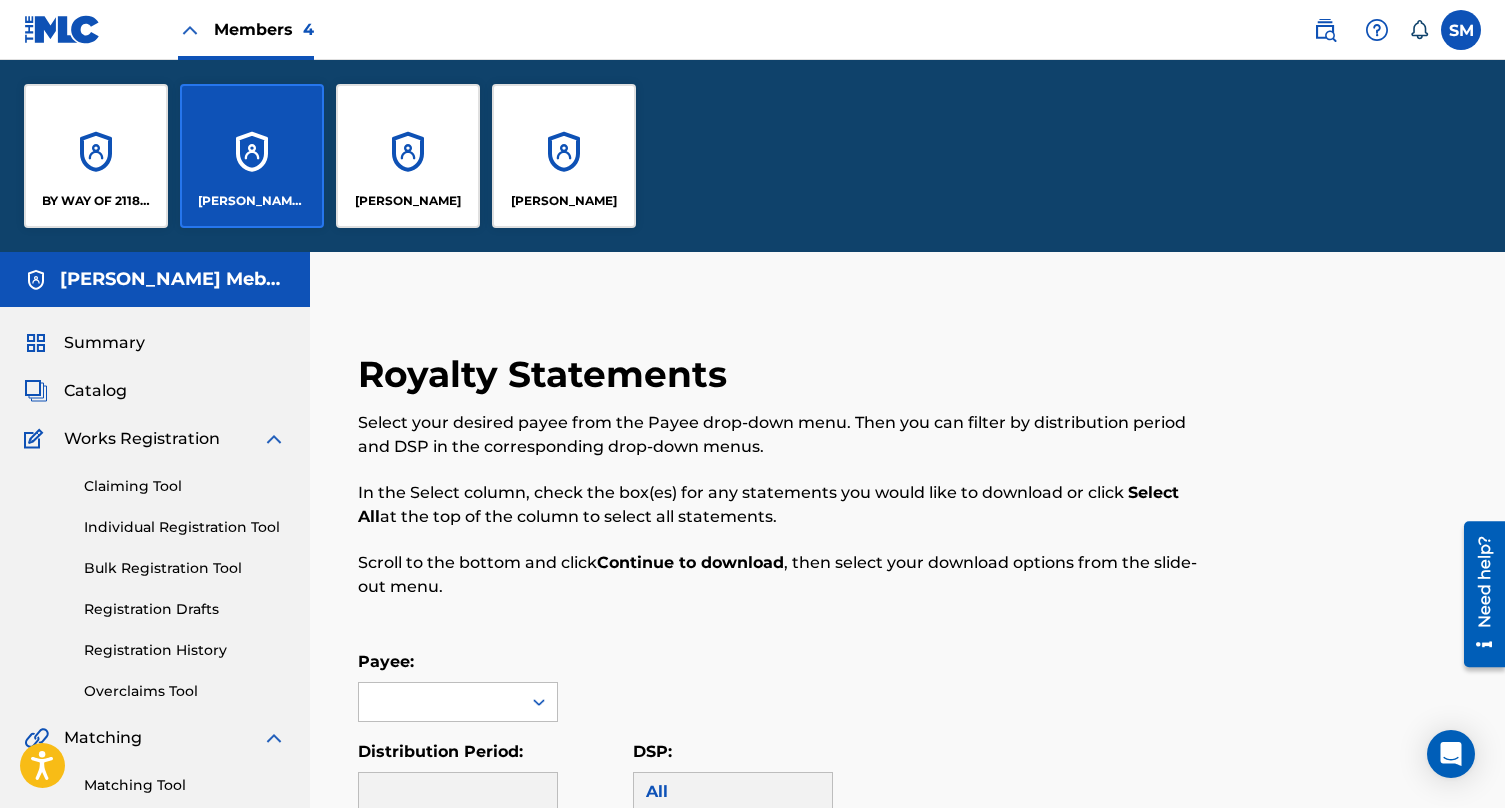 click on "[PERSON_NAME]" at bounding box center [564, 156] 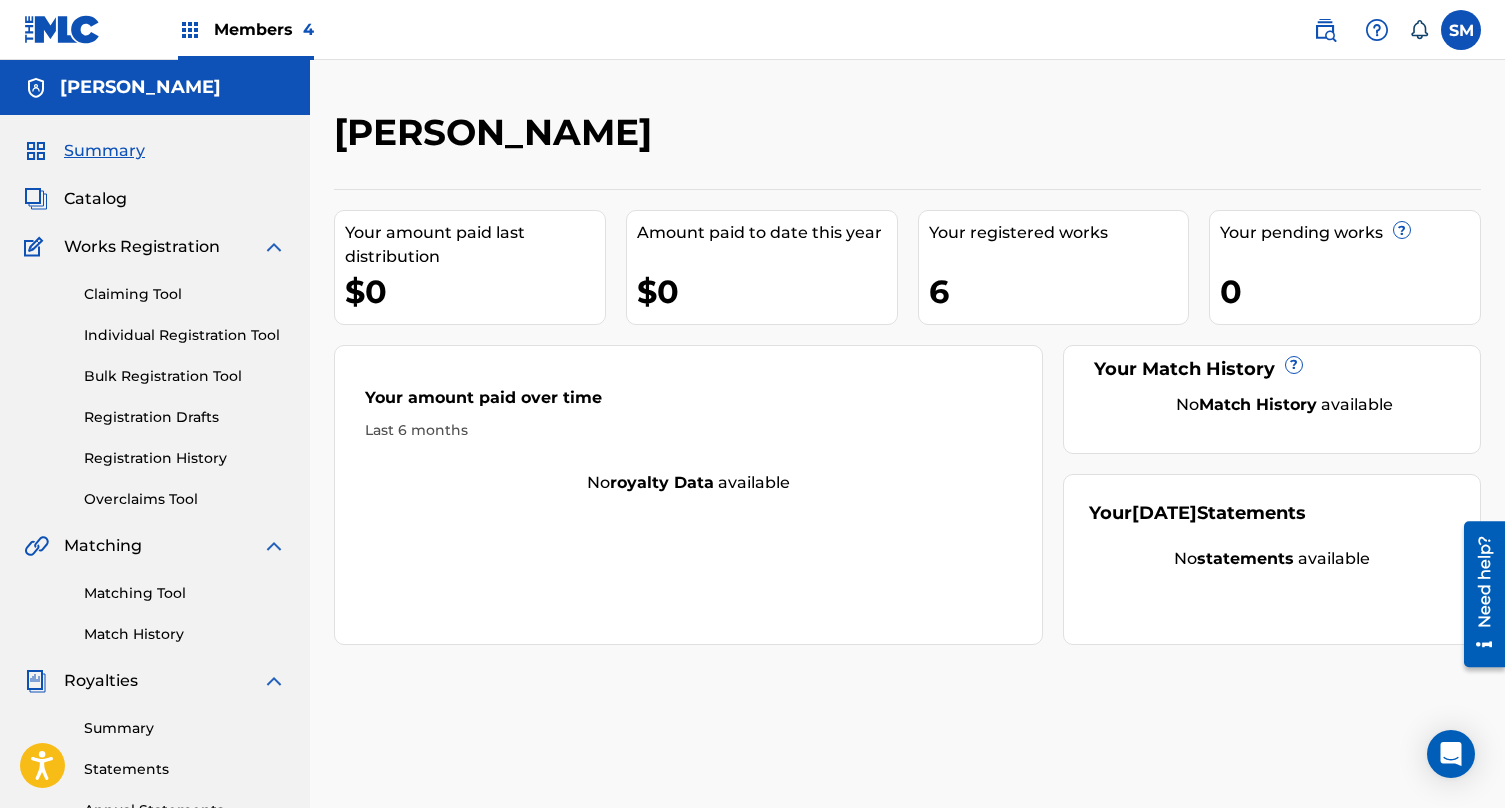 click on "Registration History" at bounding box center [185, 458] 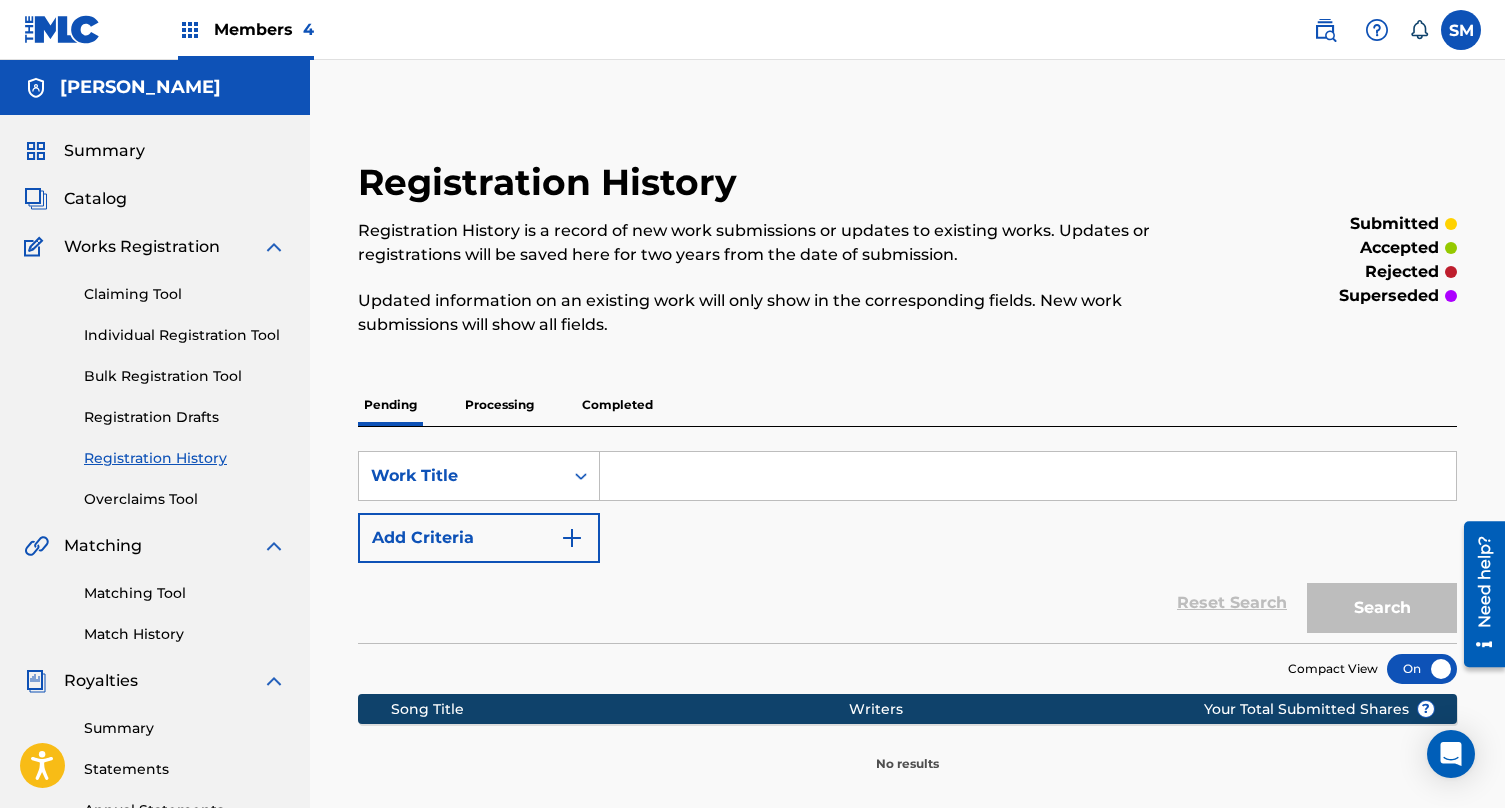 click on "Pending Processing Completed" at bounding box center (907, 405) 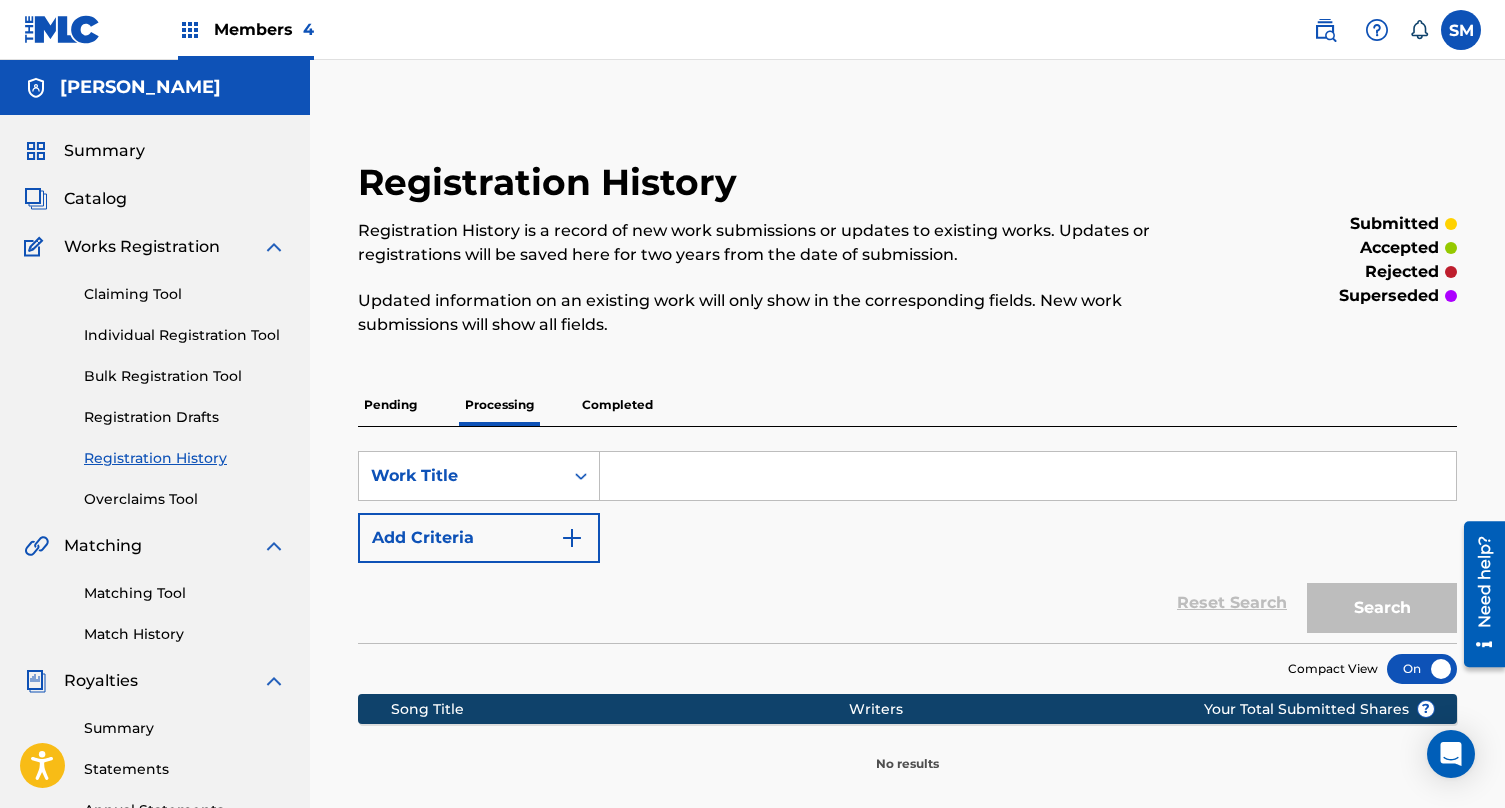 click on "Completed" at bounding box center (617, 405) 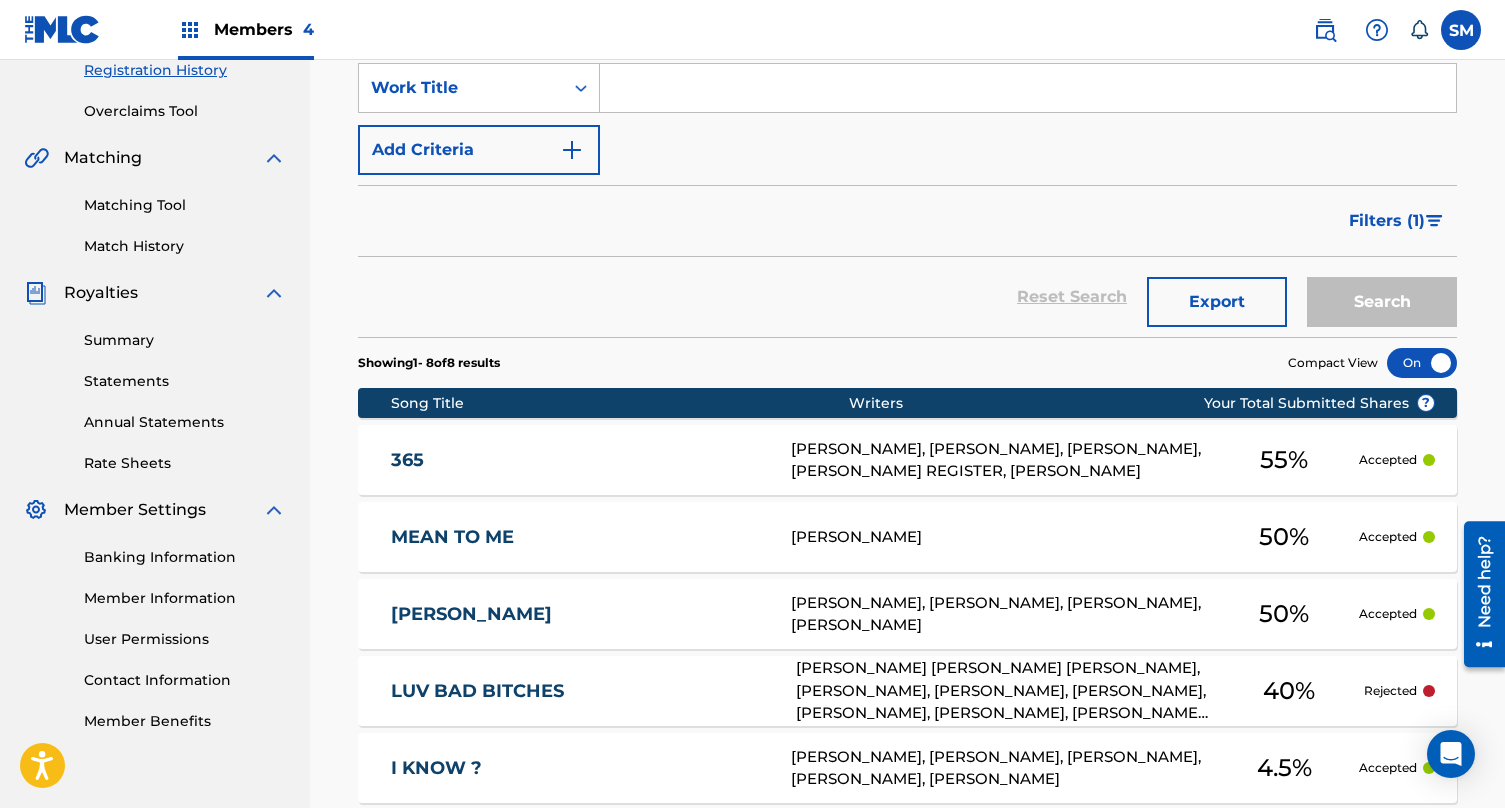 scroll, scrollTop: 389, scrollLeft: 0, axis: vertical 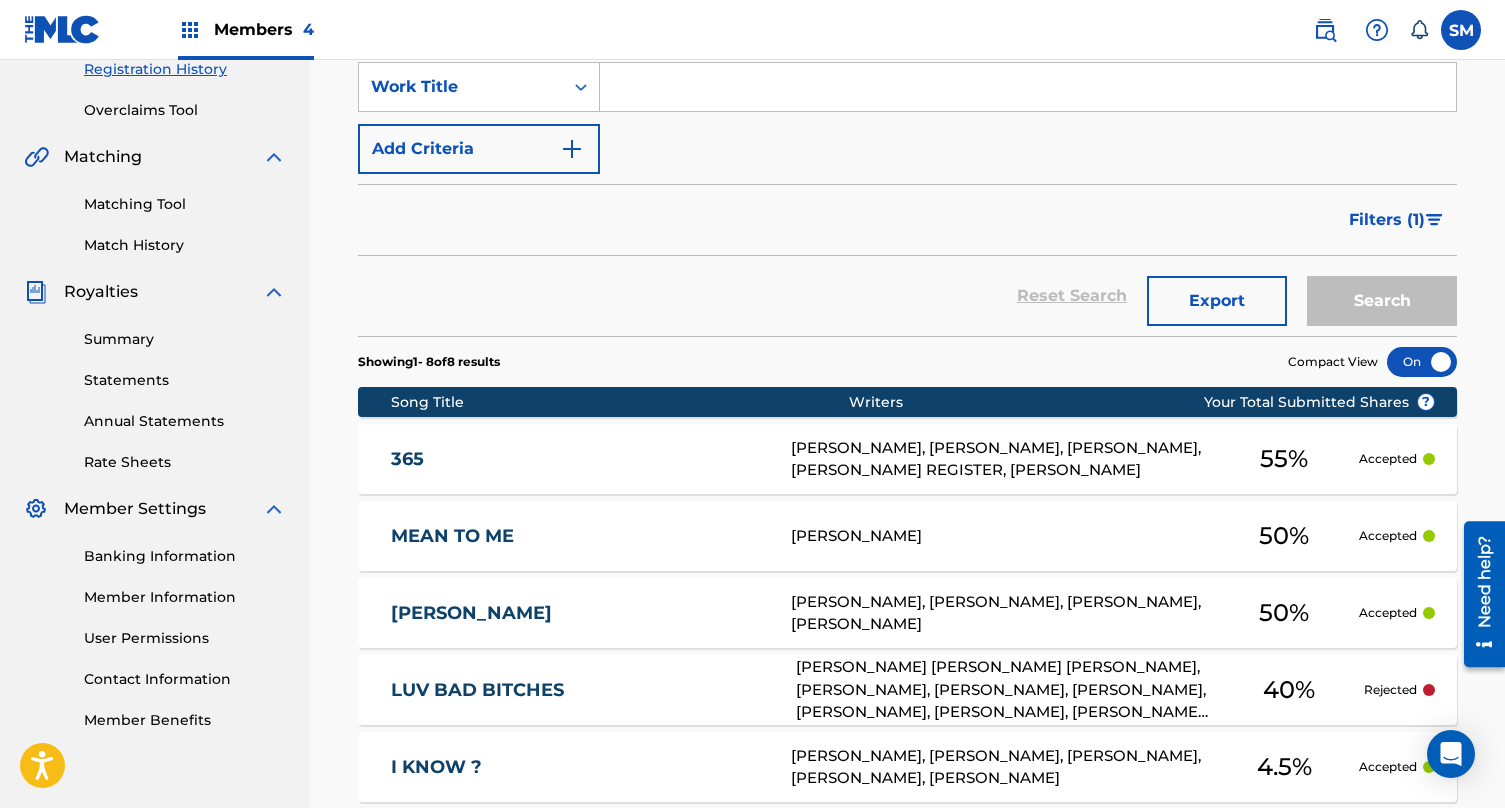 click on "Members    4" at bounding box center (264, 29) 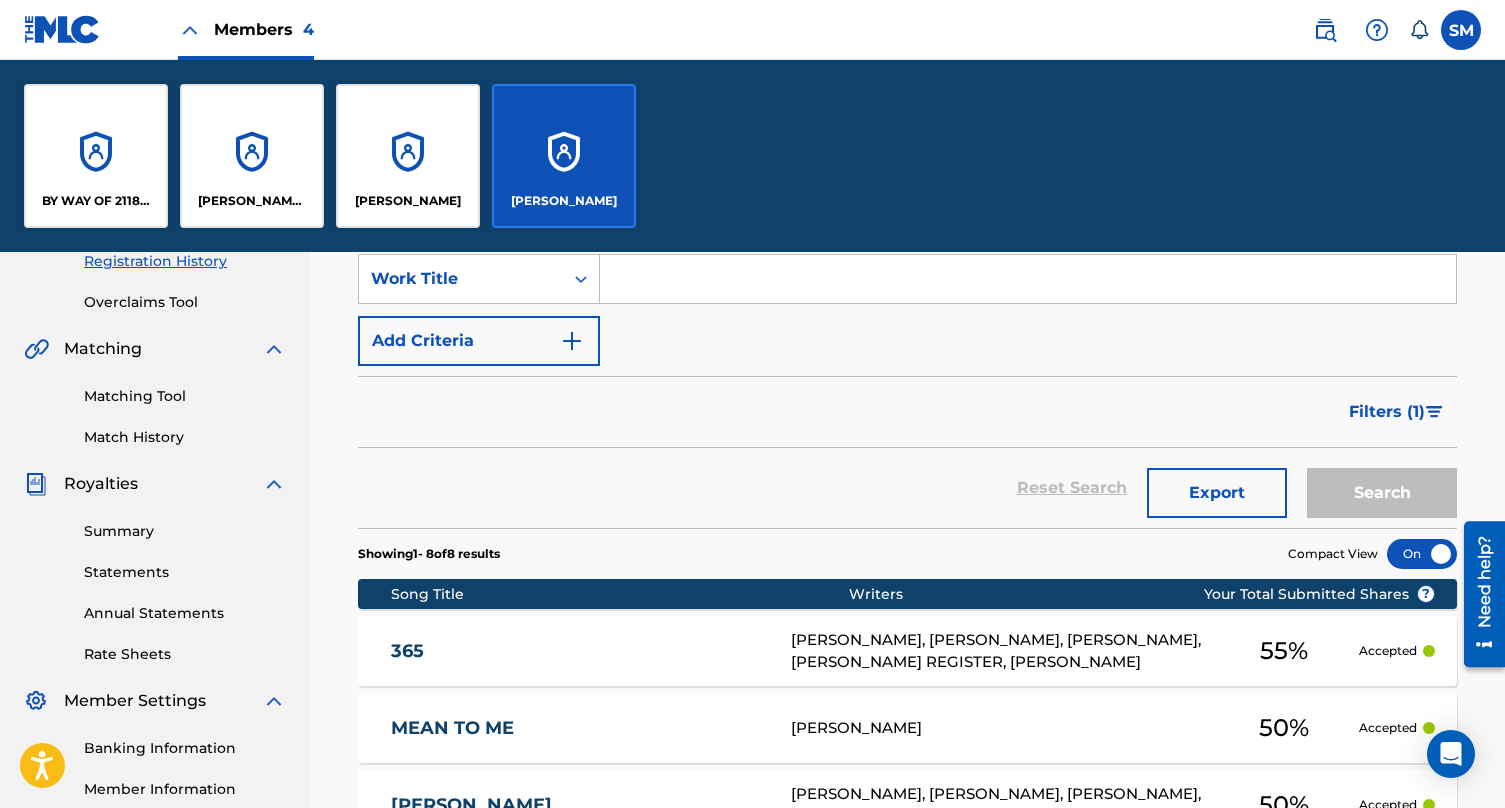 click on "[PERSON_NAME] Mebrahitu" at bounding box center (252, 156) 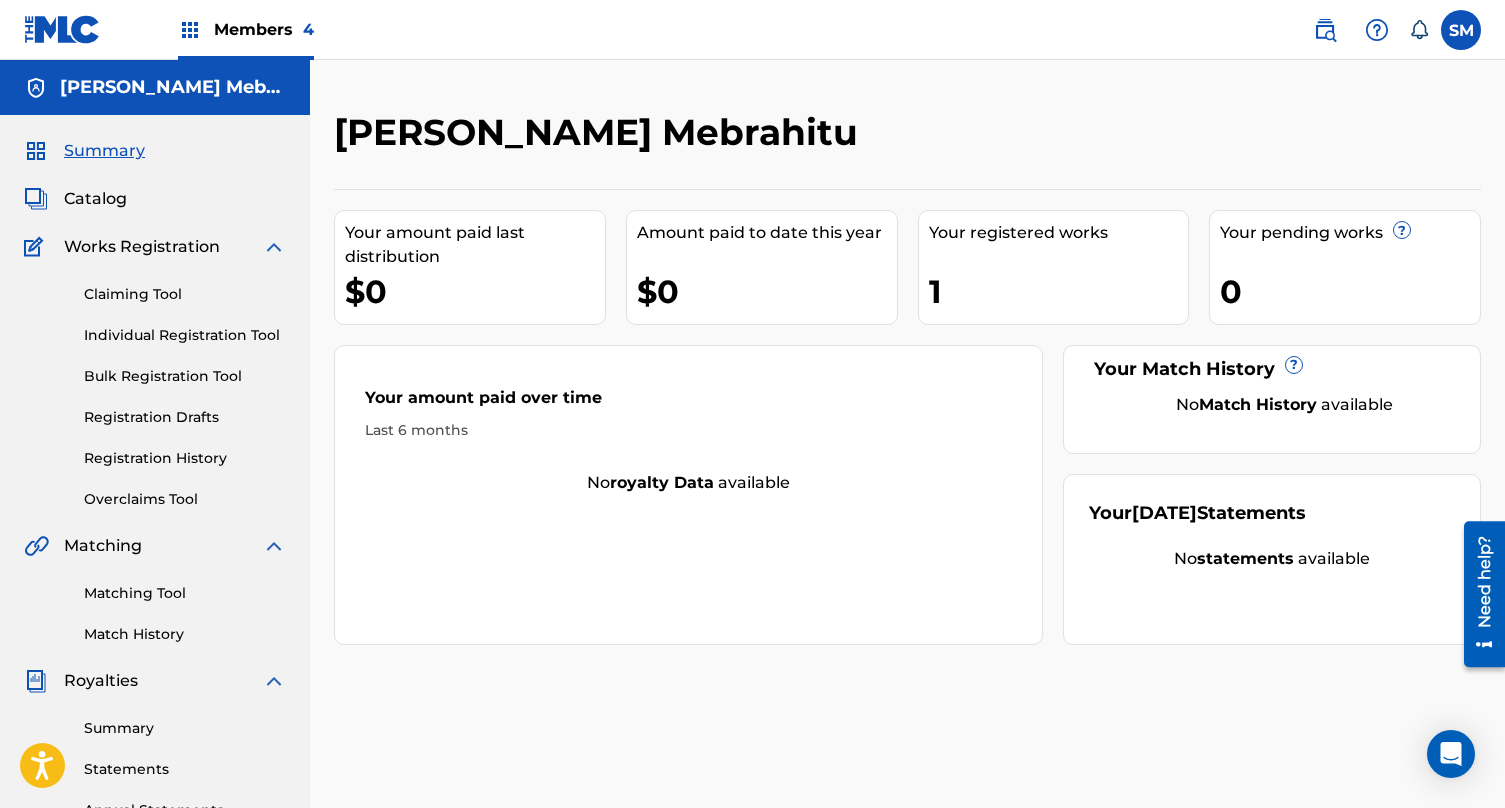 scroll, scrollTop: 224, scrollLeft: 0, axis: vertical 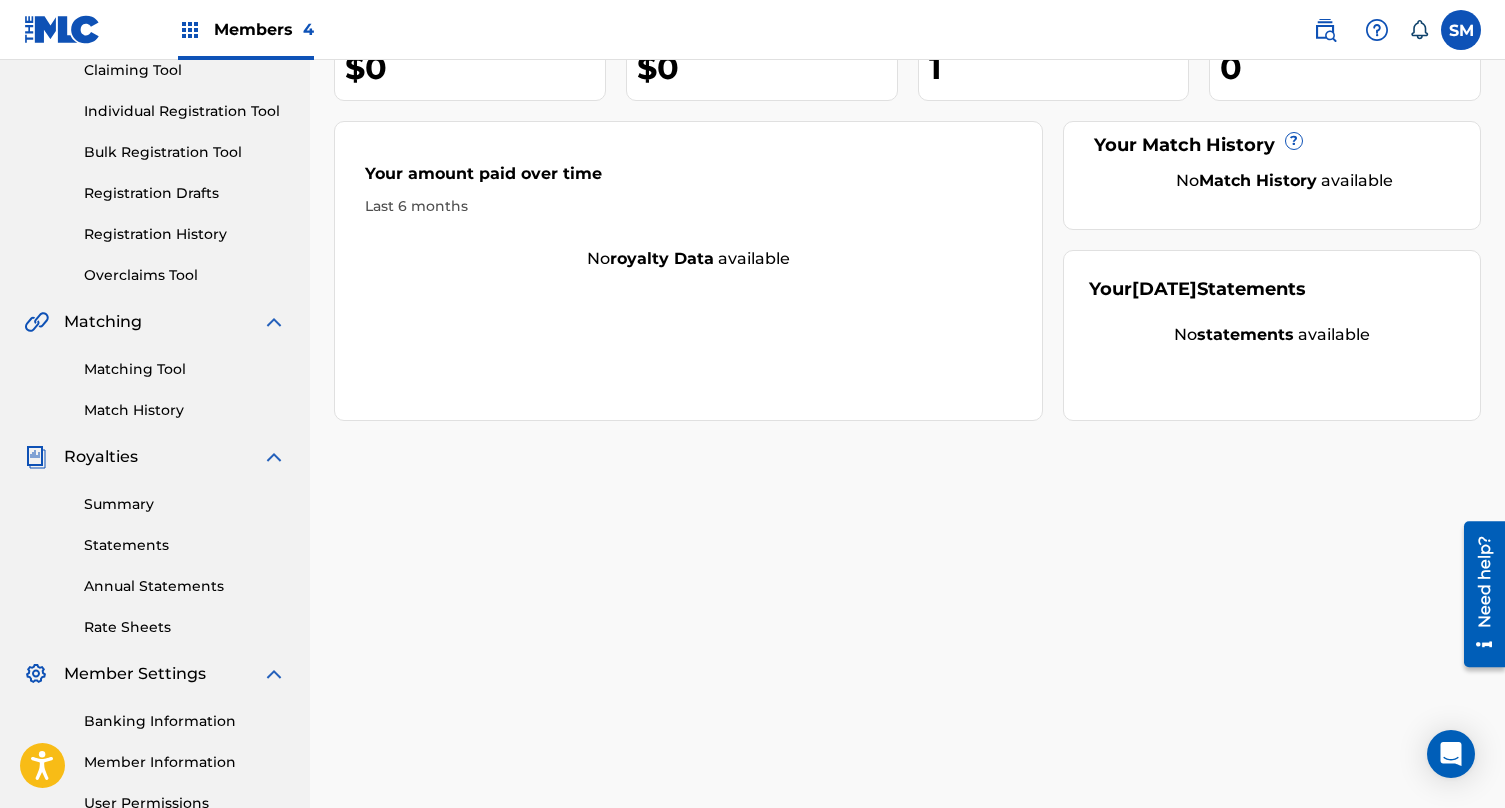click on "Registration History" at bounding box center [185, 234] 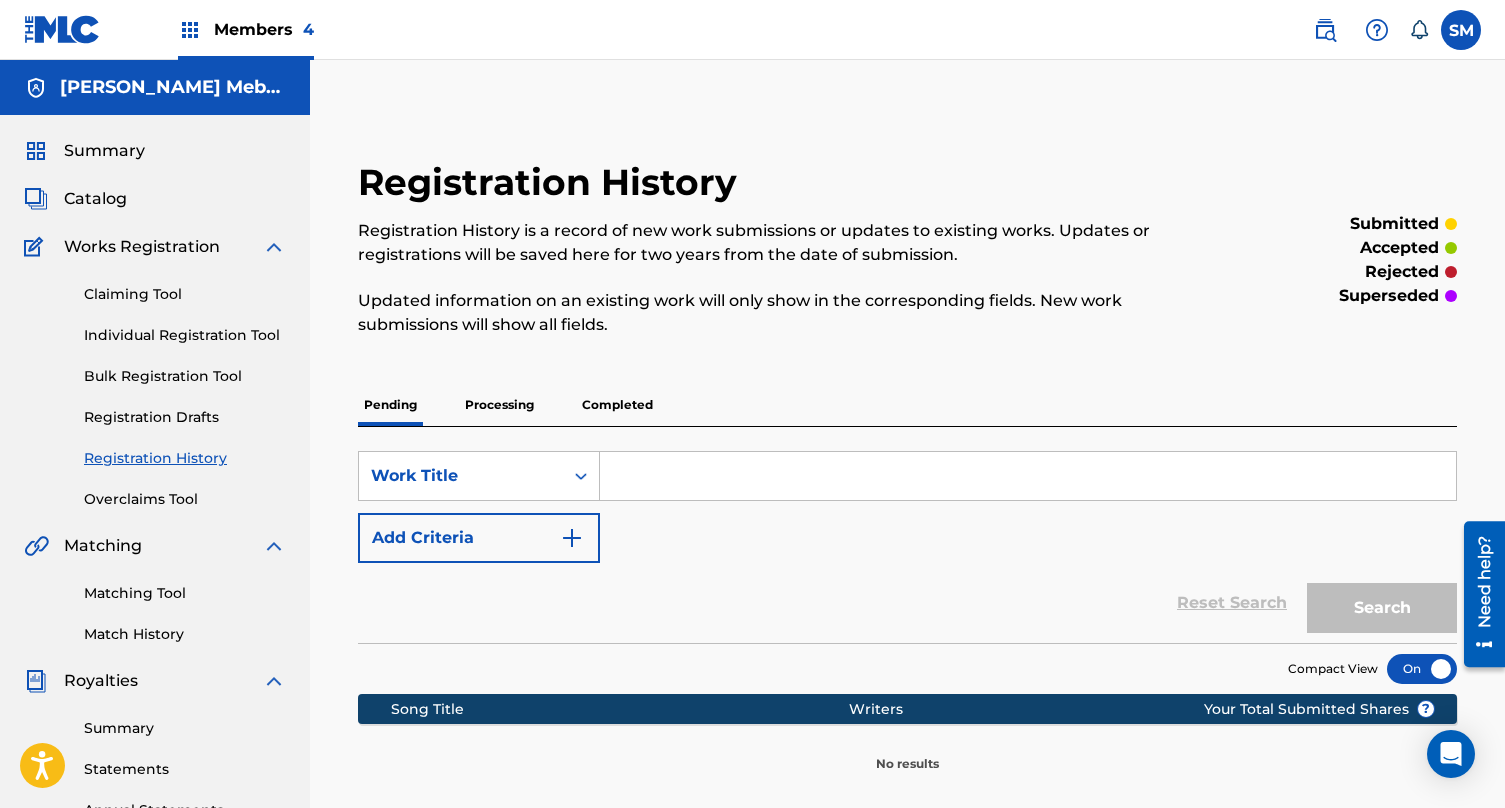 click on "Pending Processing Completed" at bounding box center (907, 405) 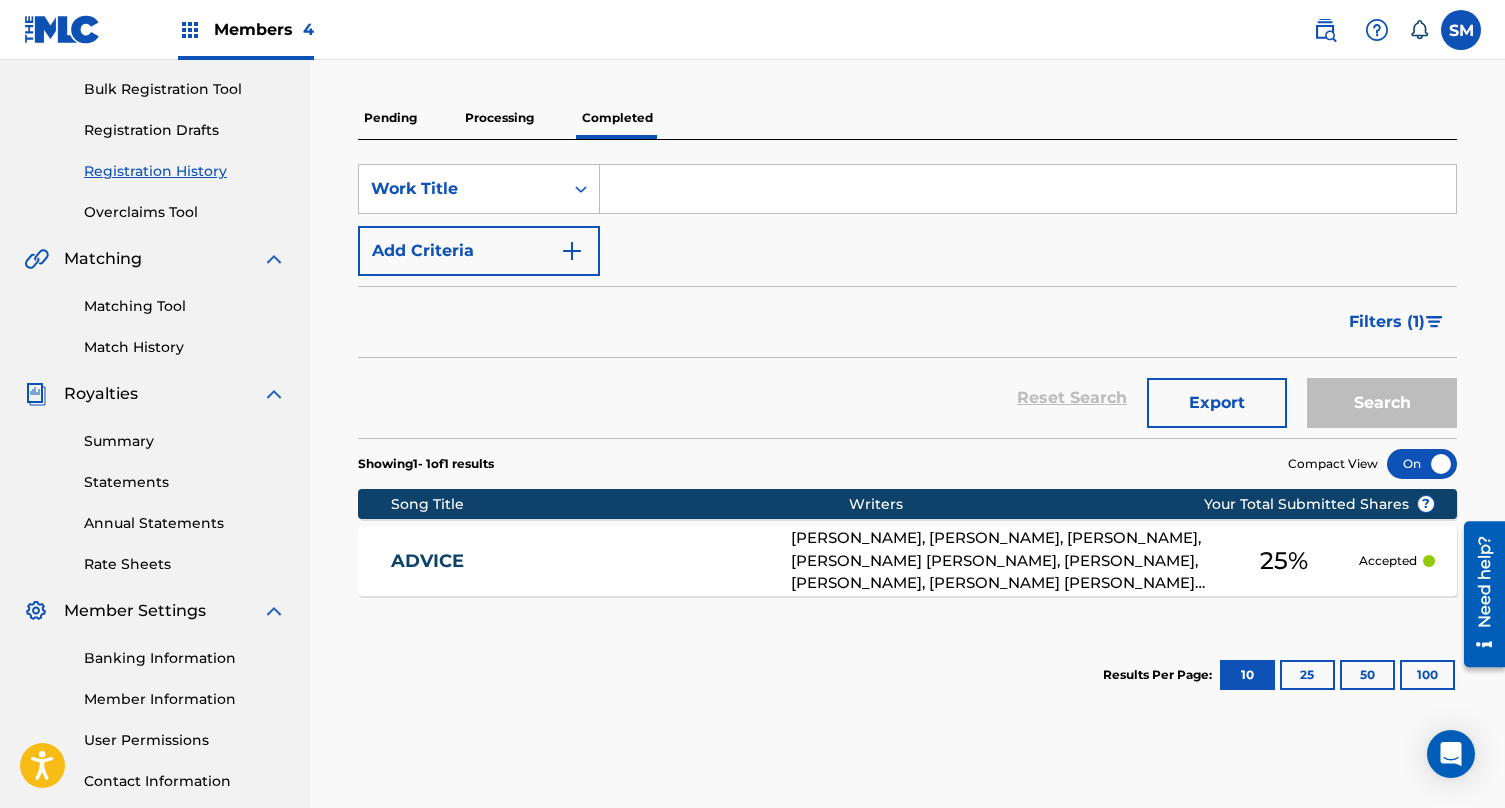 scroll, scrollTop: 278, scrollLeft: 0, axis: vertical 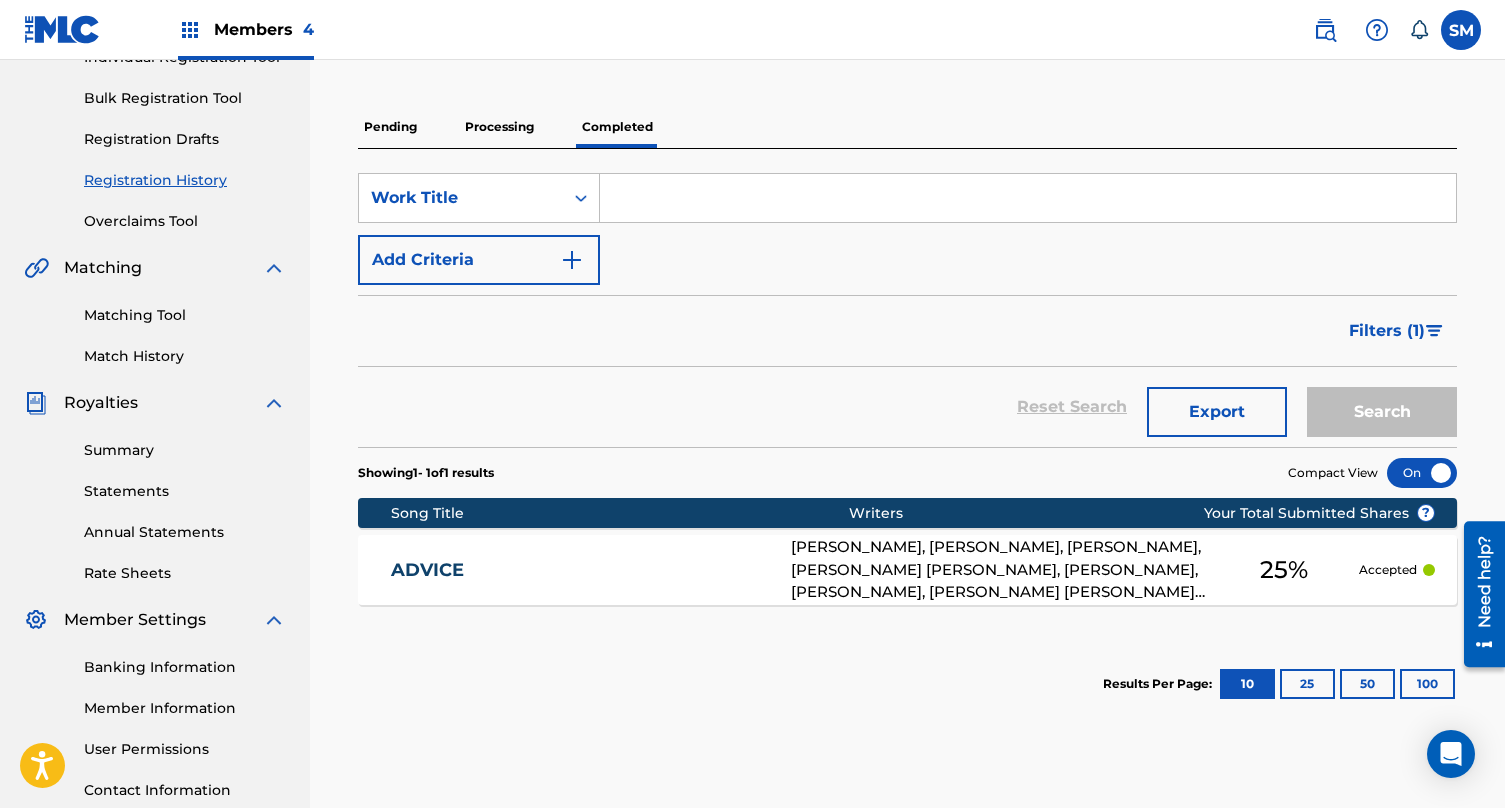 click on "Statements" at bounding box center [185, 491] 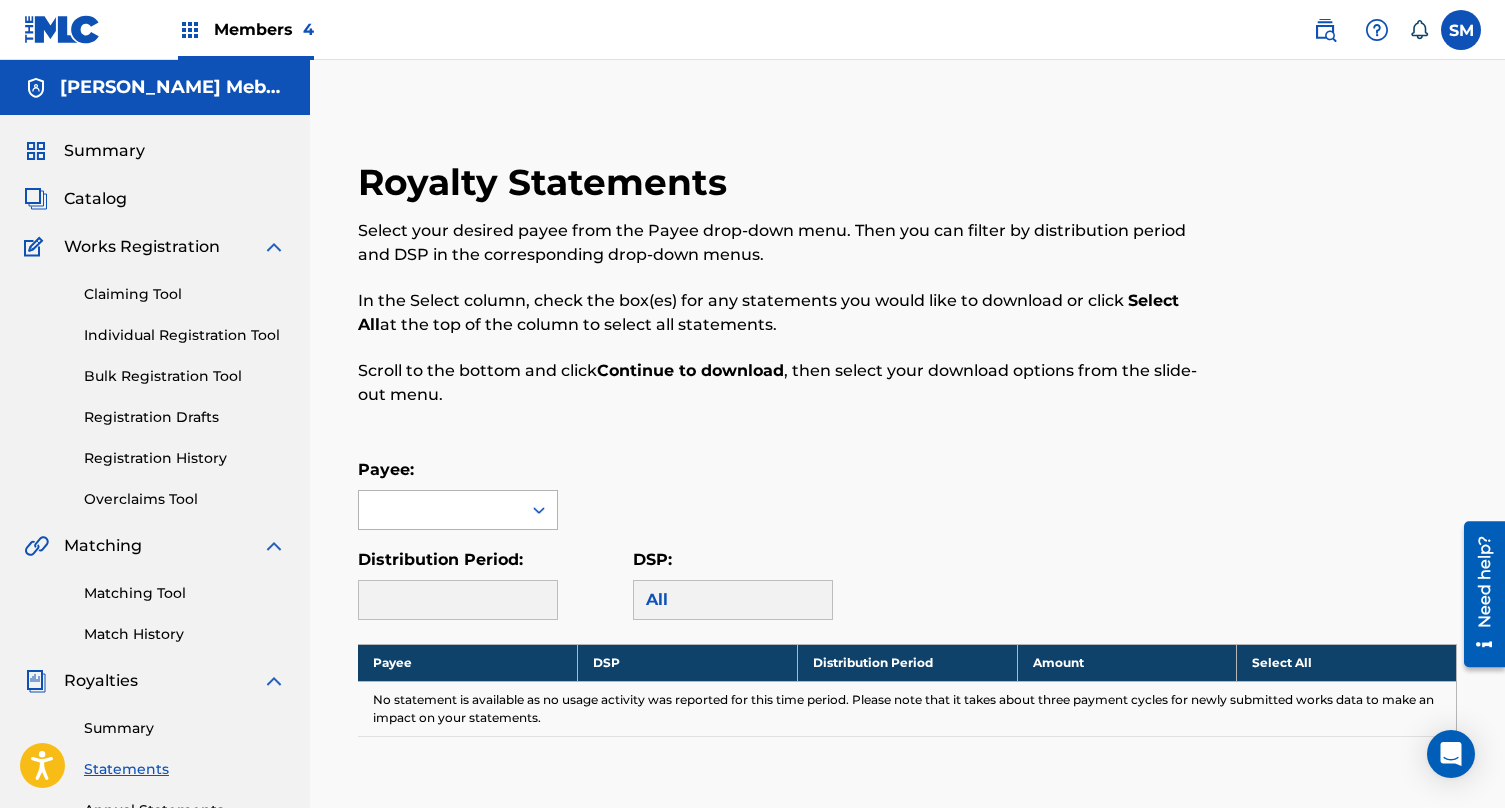 click at bounding box center (539, 510) 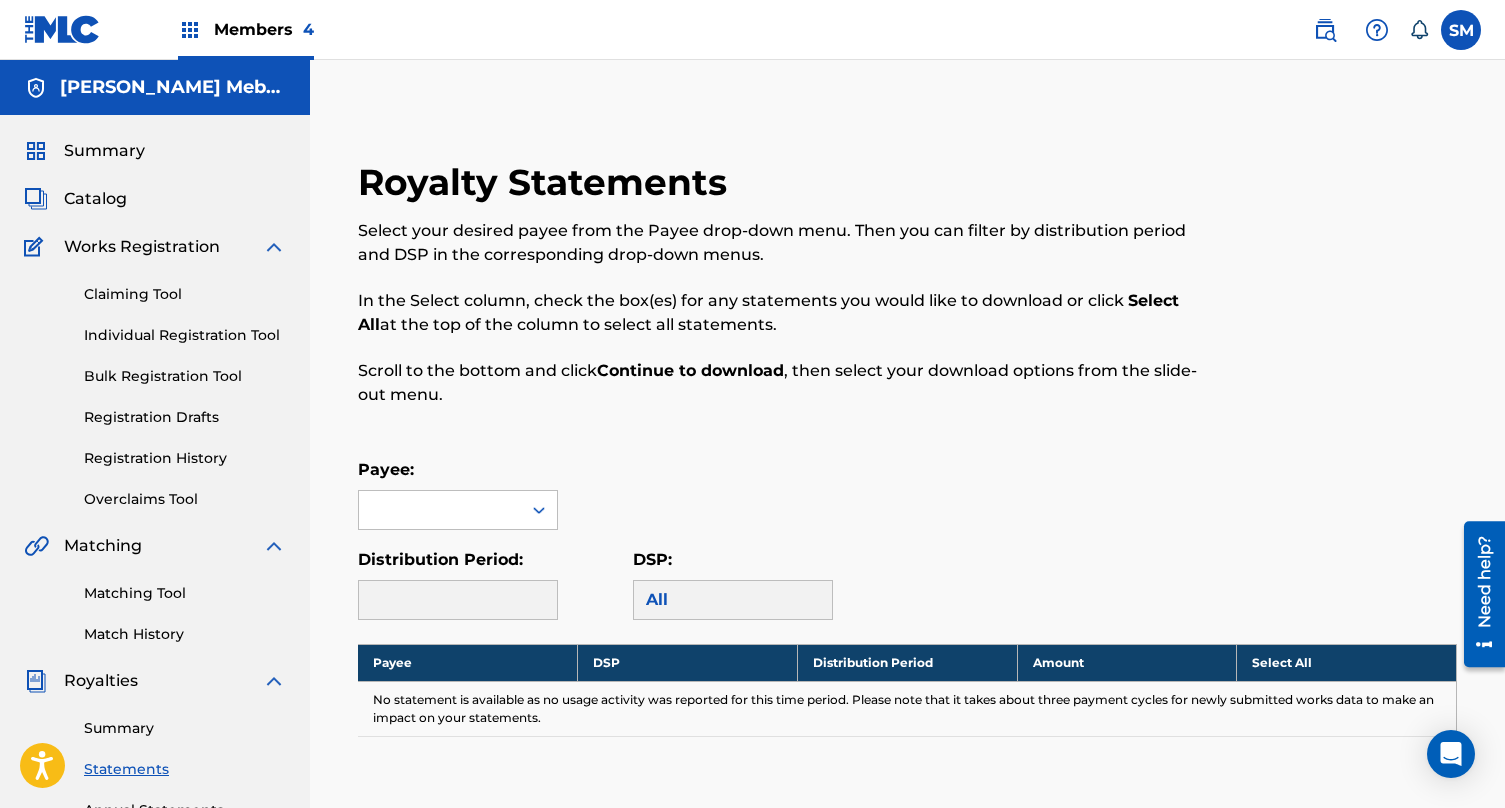 click at bounding box center [440, 510] 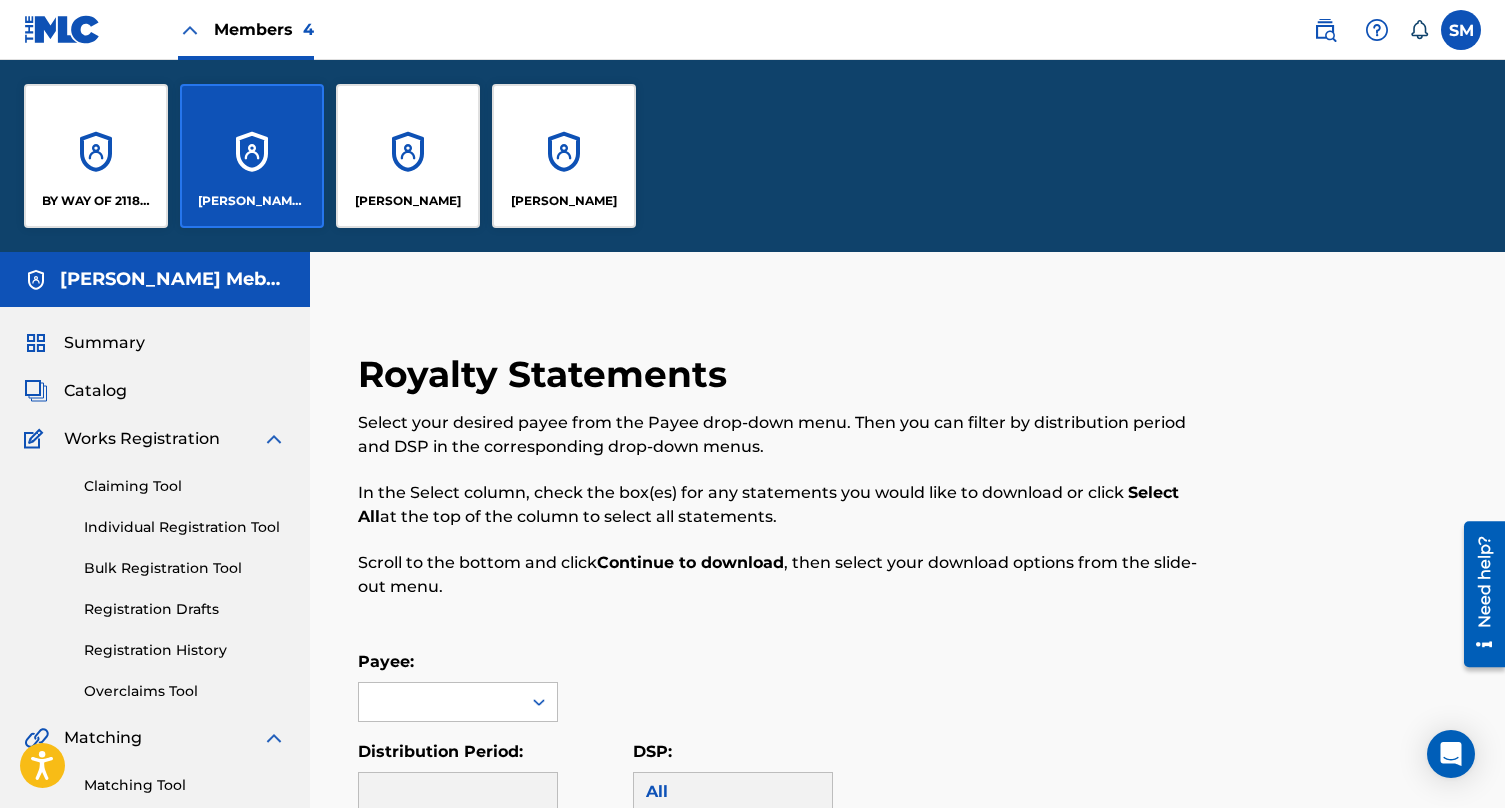 click on "[PERSON_NAME]" at bounding box center (564, 156) 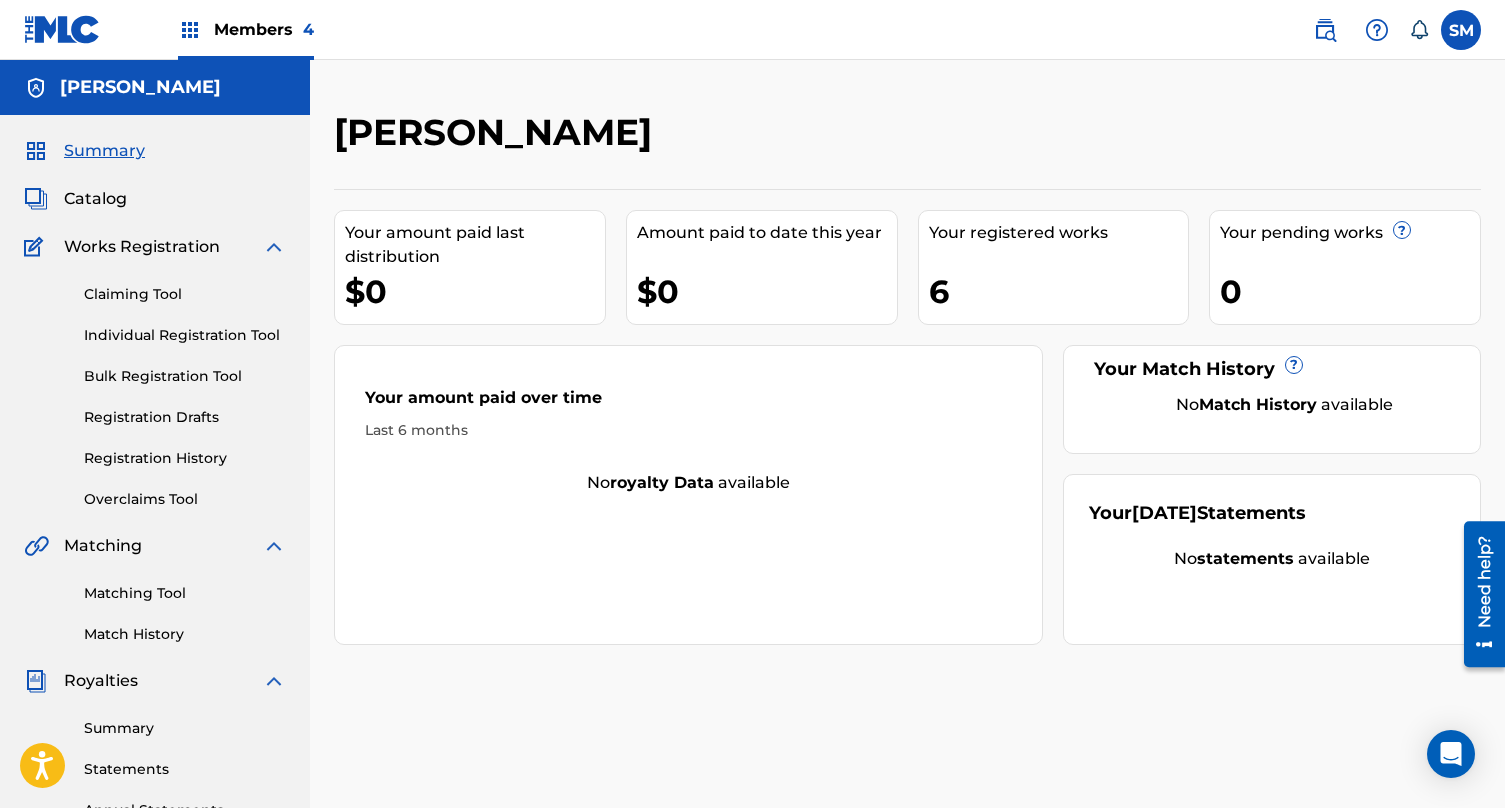 click on "Registration History" at bounding box center [185, 458] 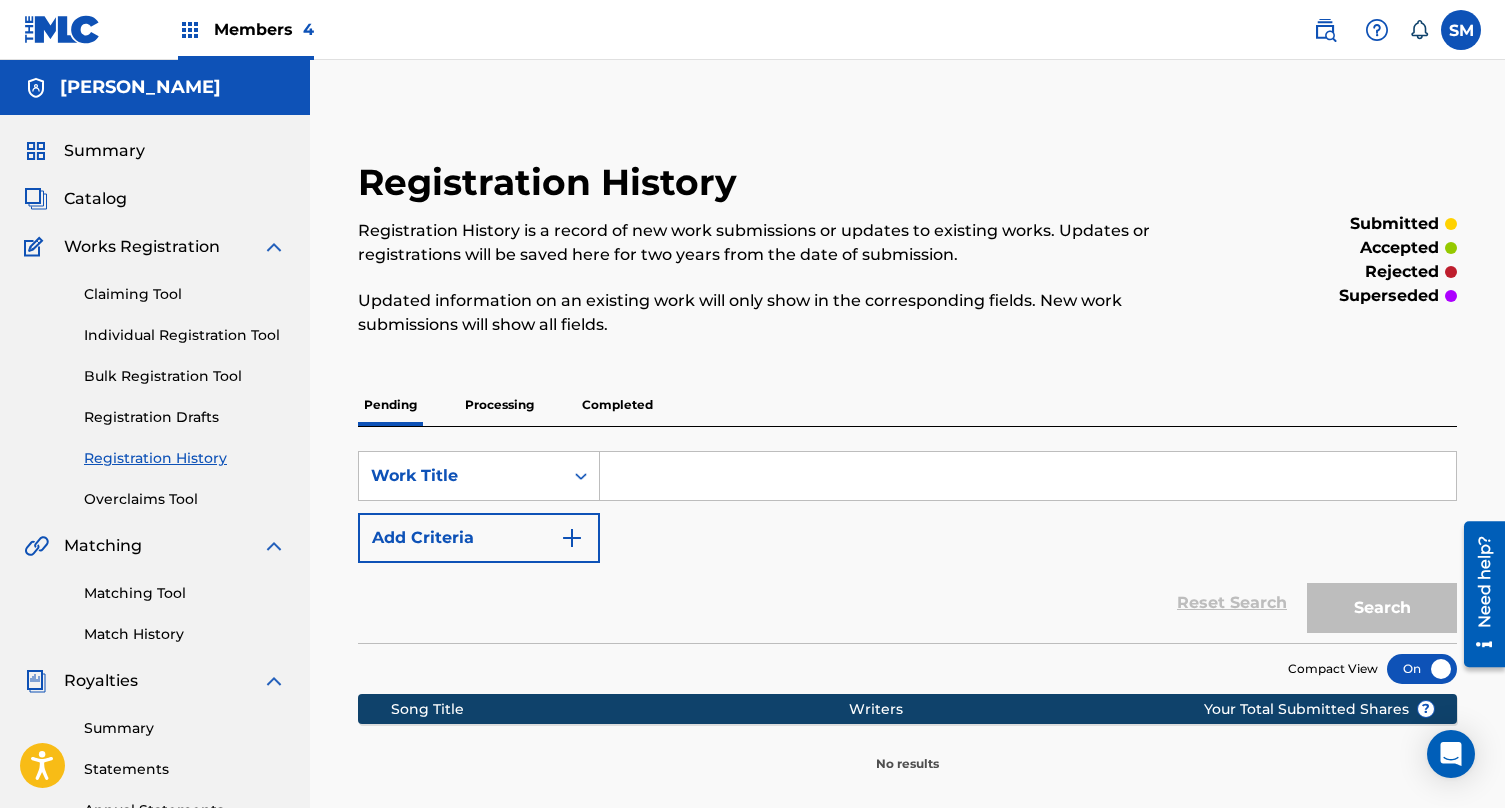 click on "Processing" at bounding box center [499, 405] 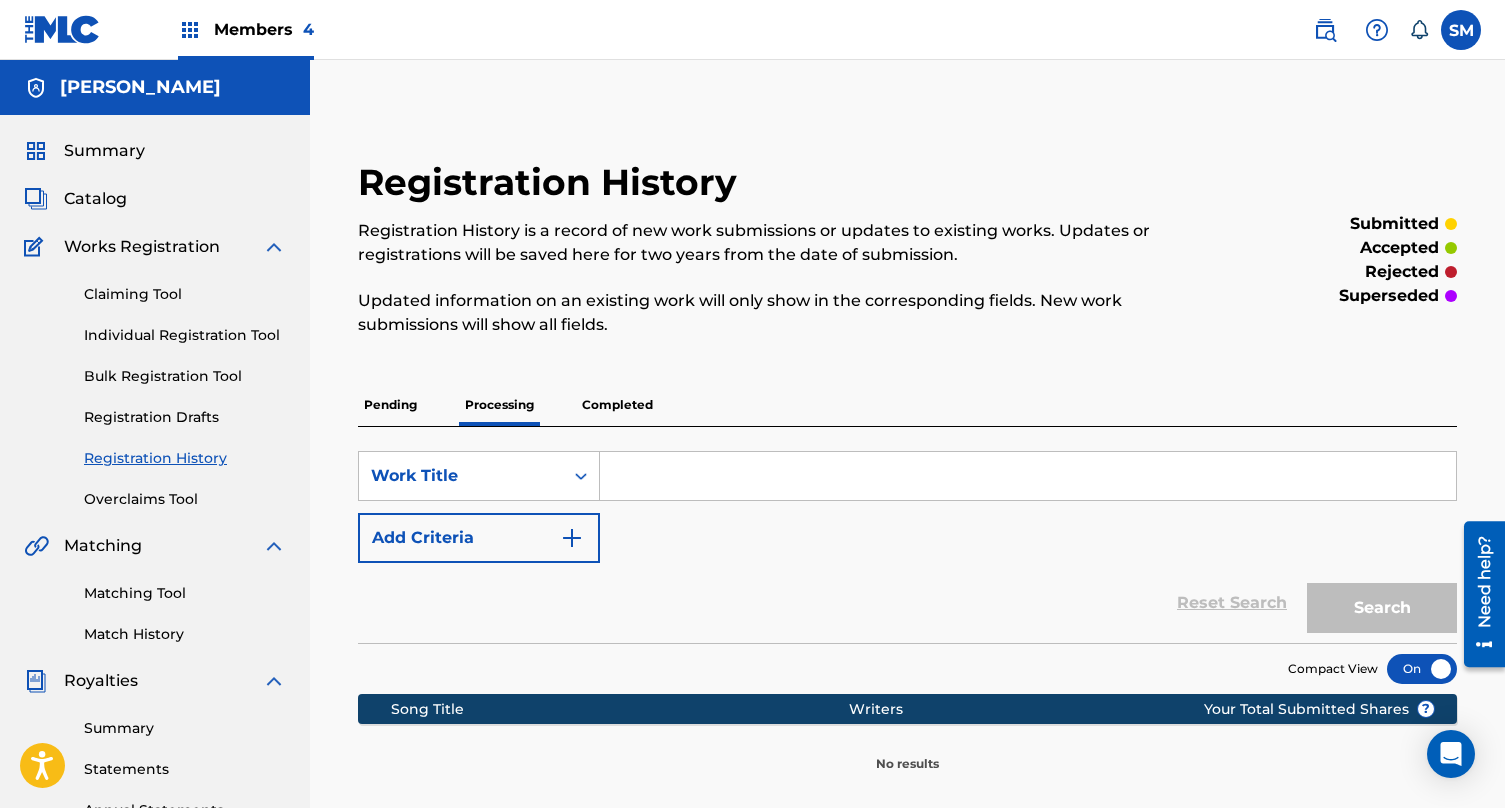 click on "Completed" at bounding box center (617, 405) 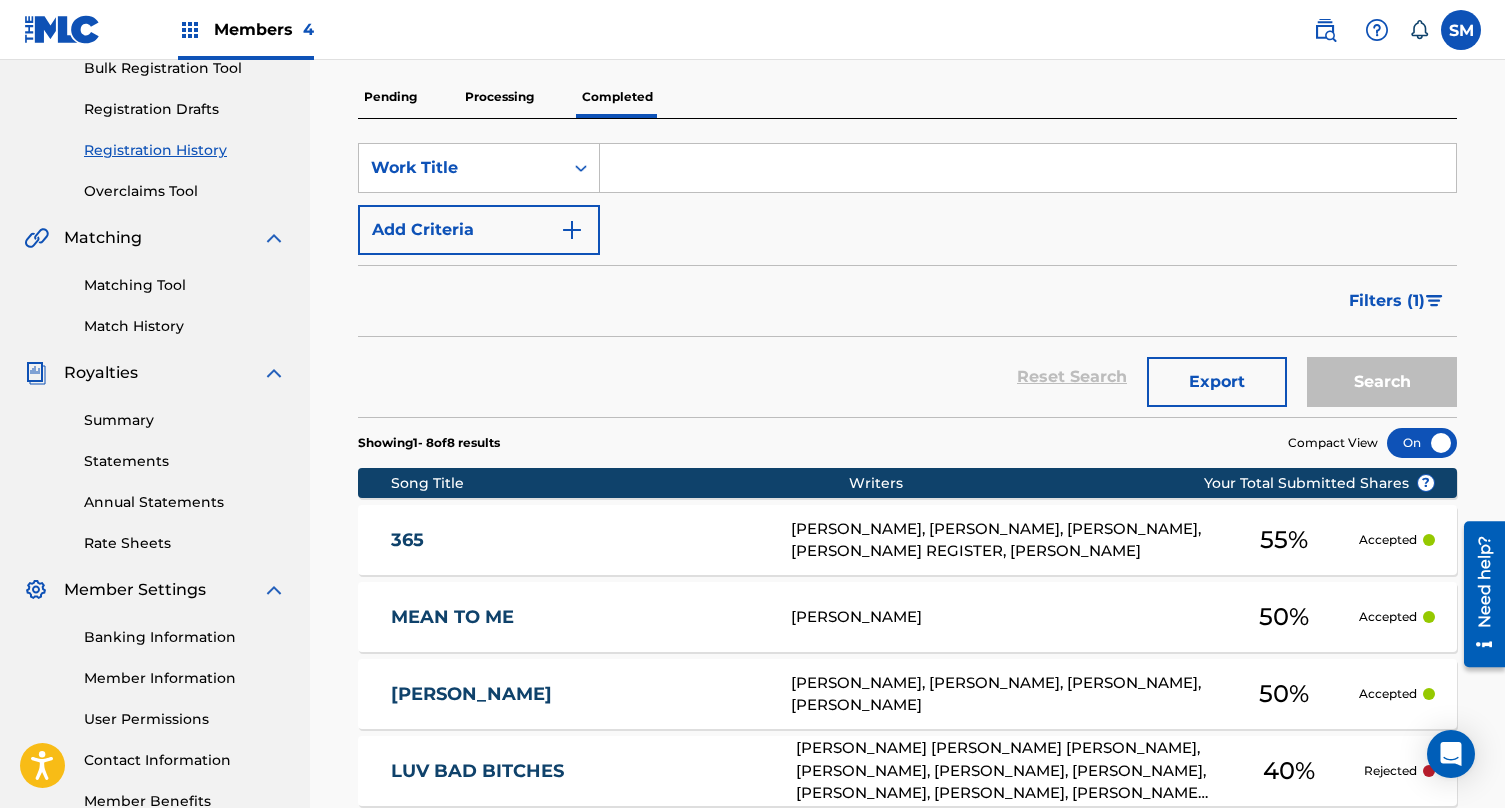 scroll, scrollTop: 309, scrollLeft: 0, axis: vertical 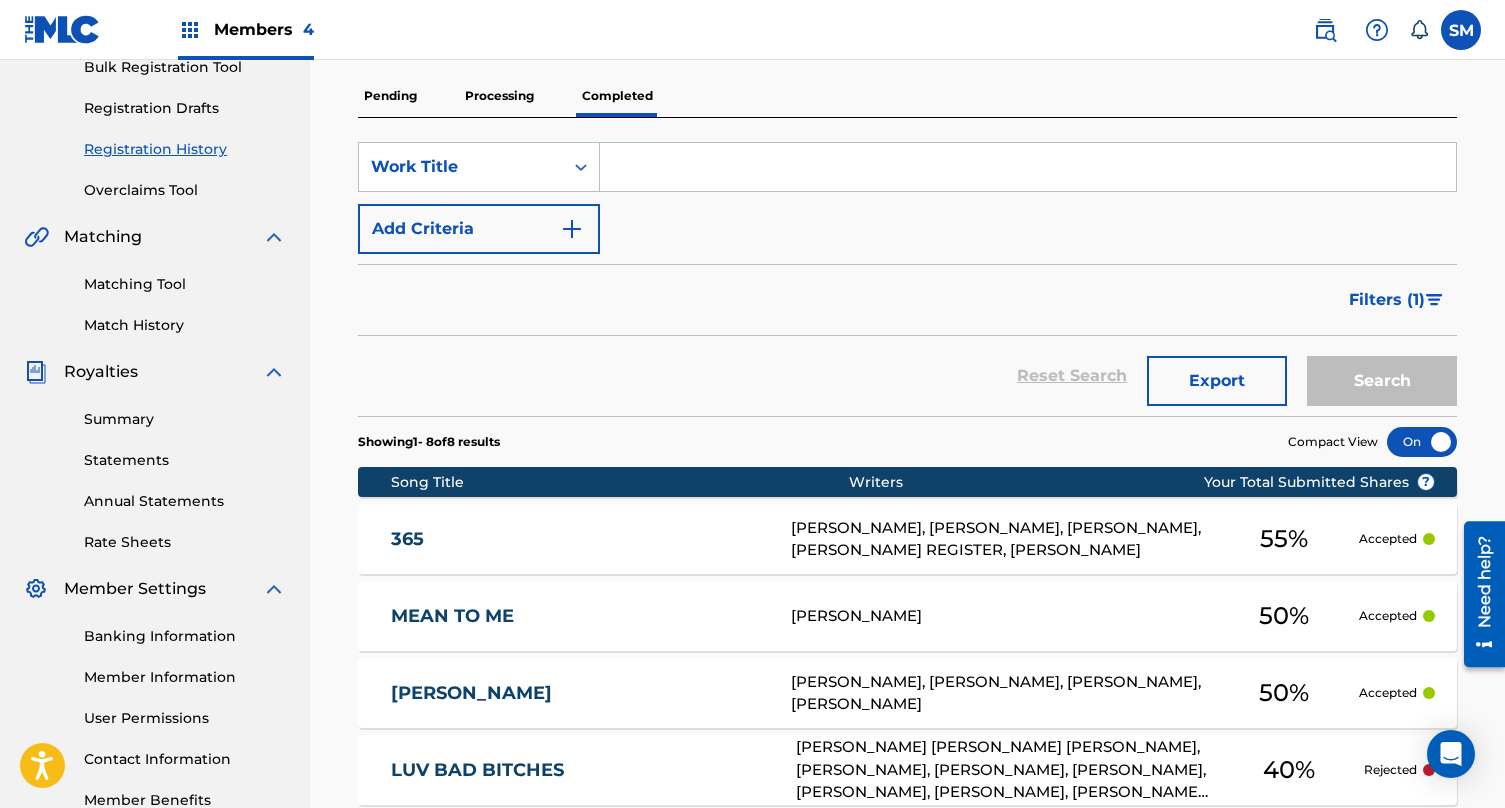 click on "Statements" at bounding box center (185, 460) 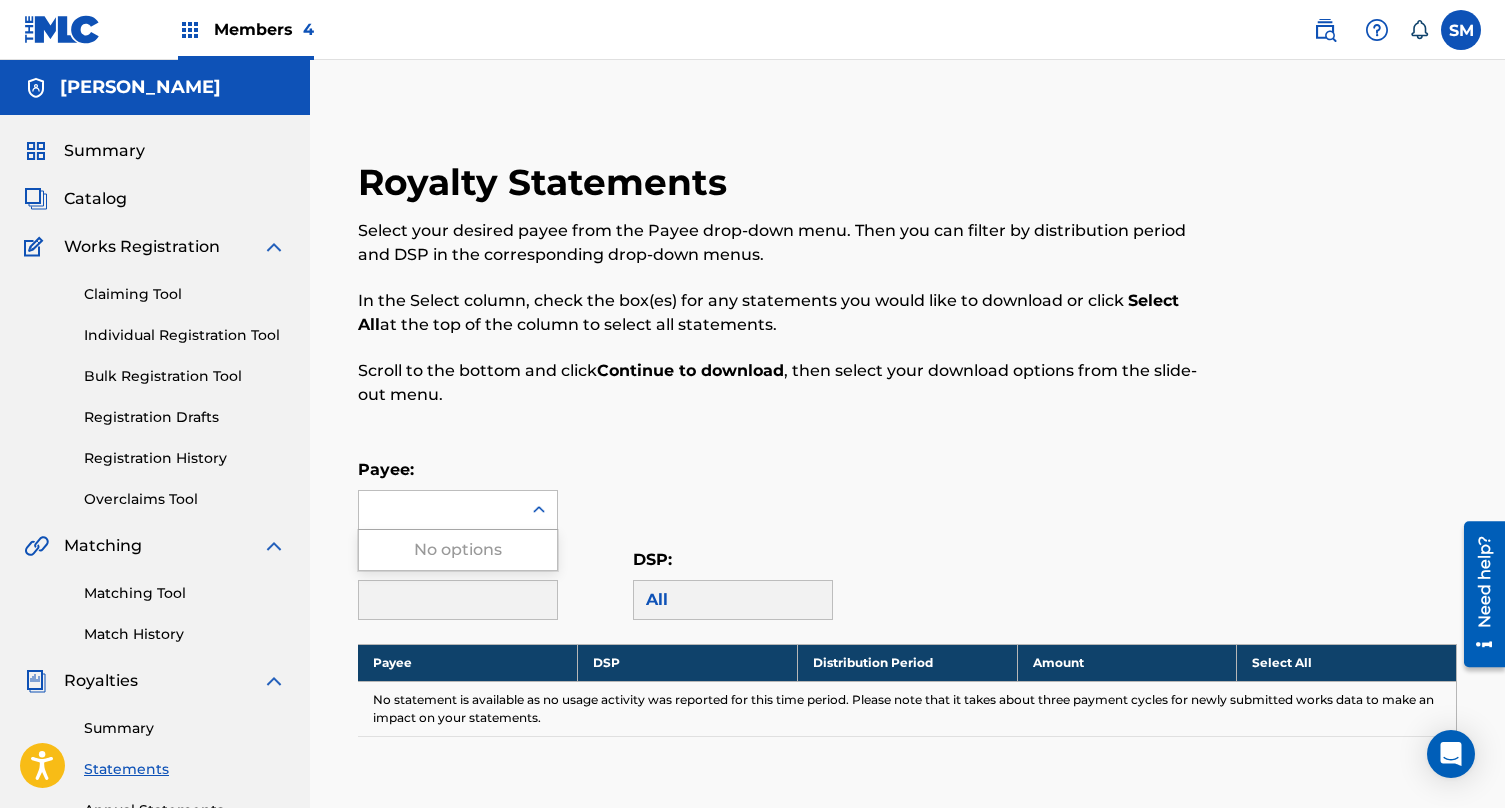 click at bounding box center (440, 510) 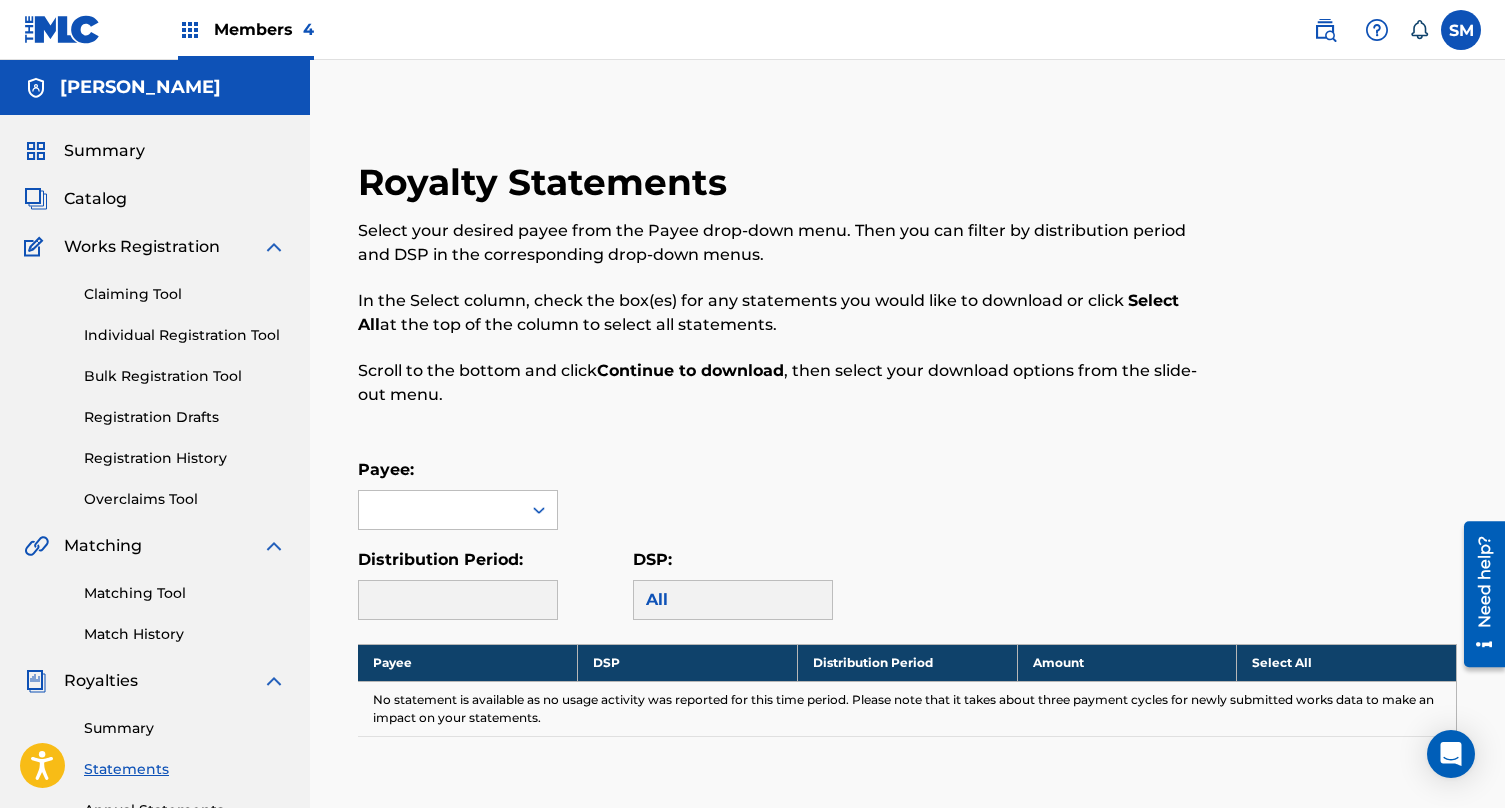 scroll, scrollTop: 0, scrollLeft: 0, axis: both 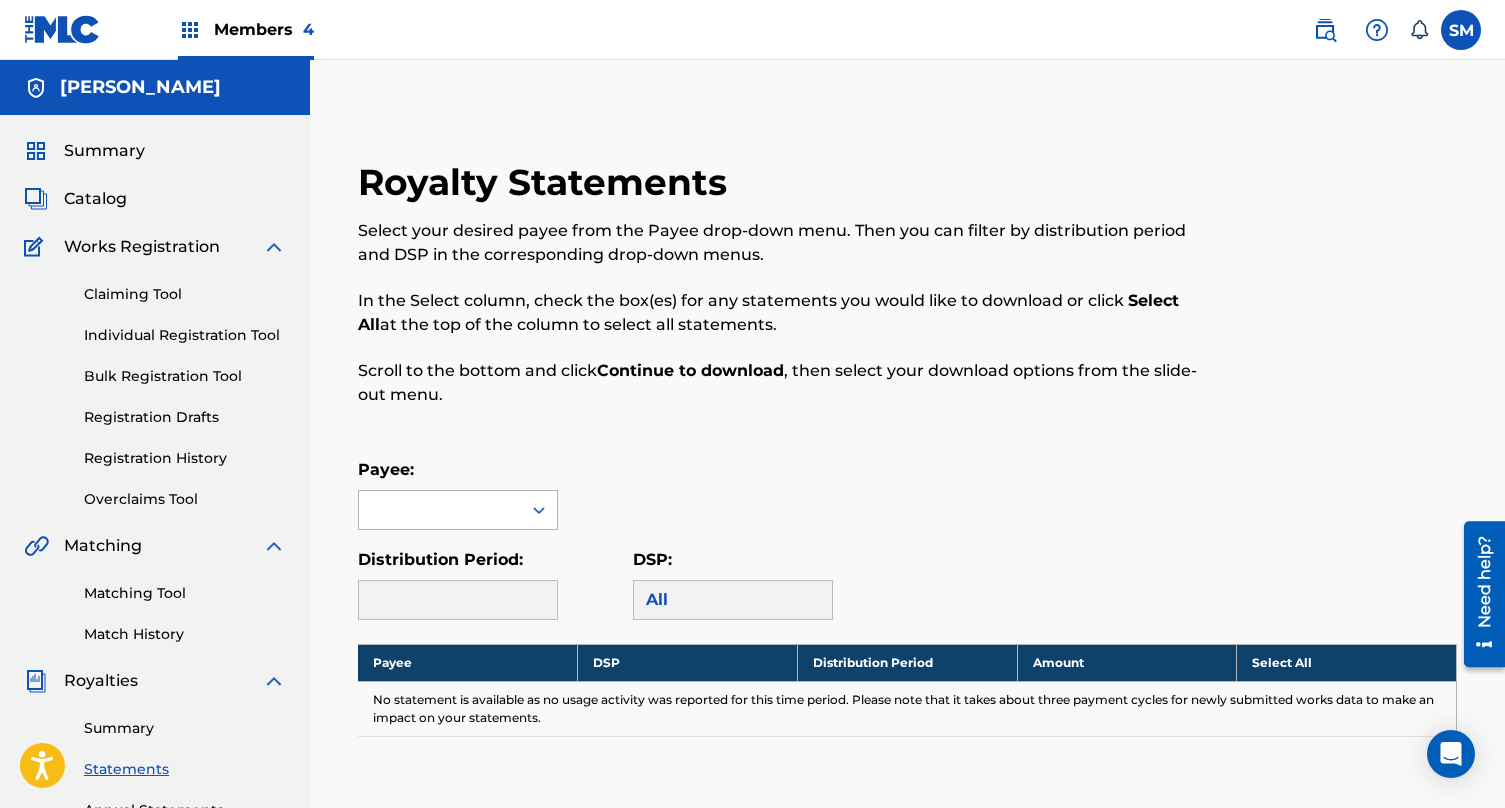 click at bounding box center (440, 510) 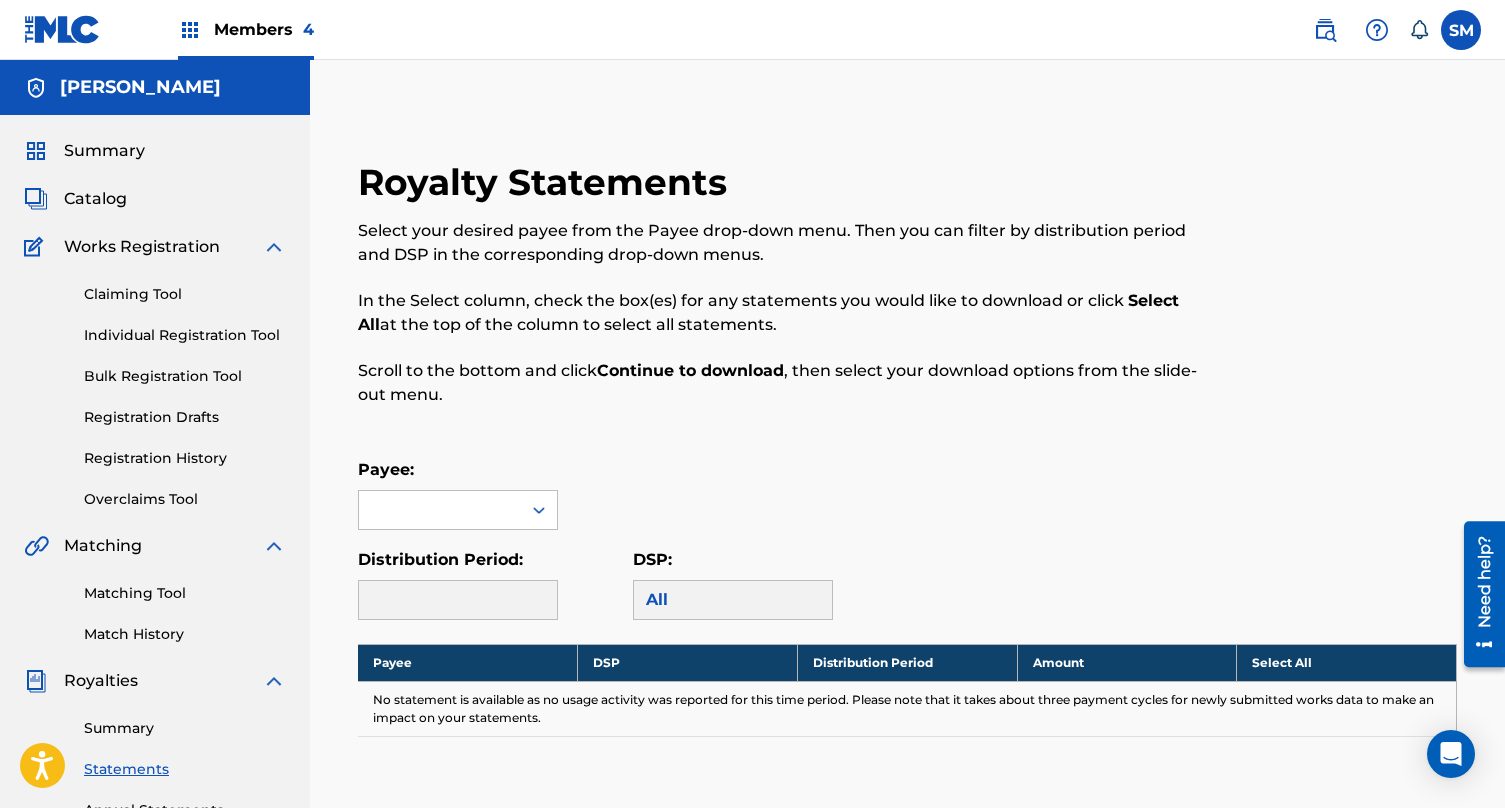 click at bounding box center (440, 510) 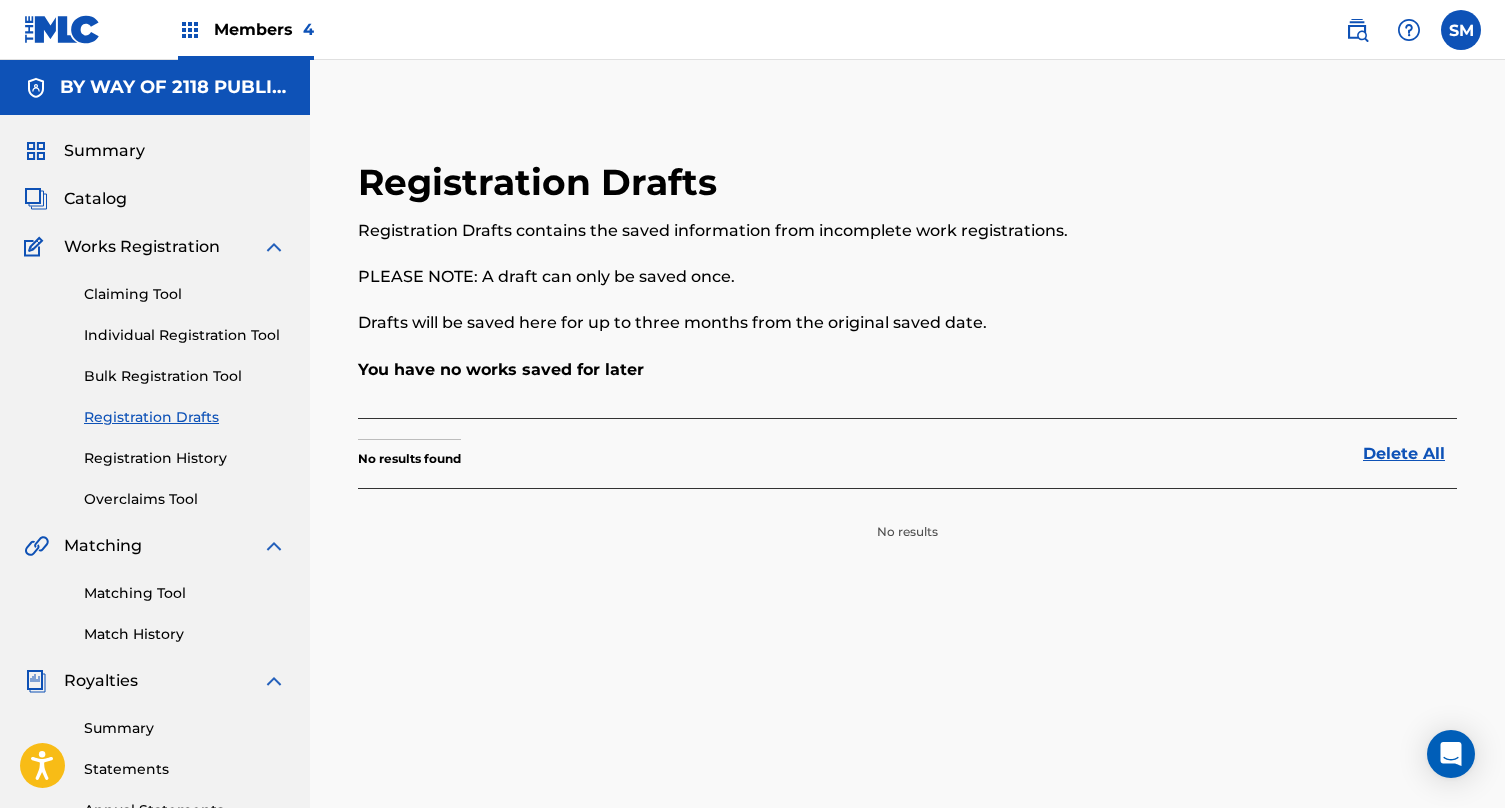 scroll, scrollTop: 0, scrollLeft: 0, axis: both 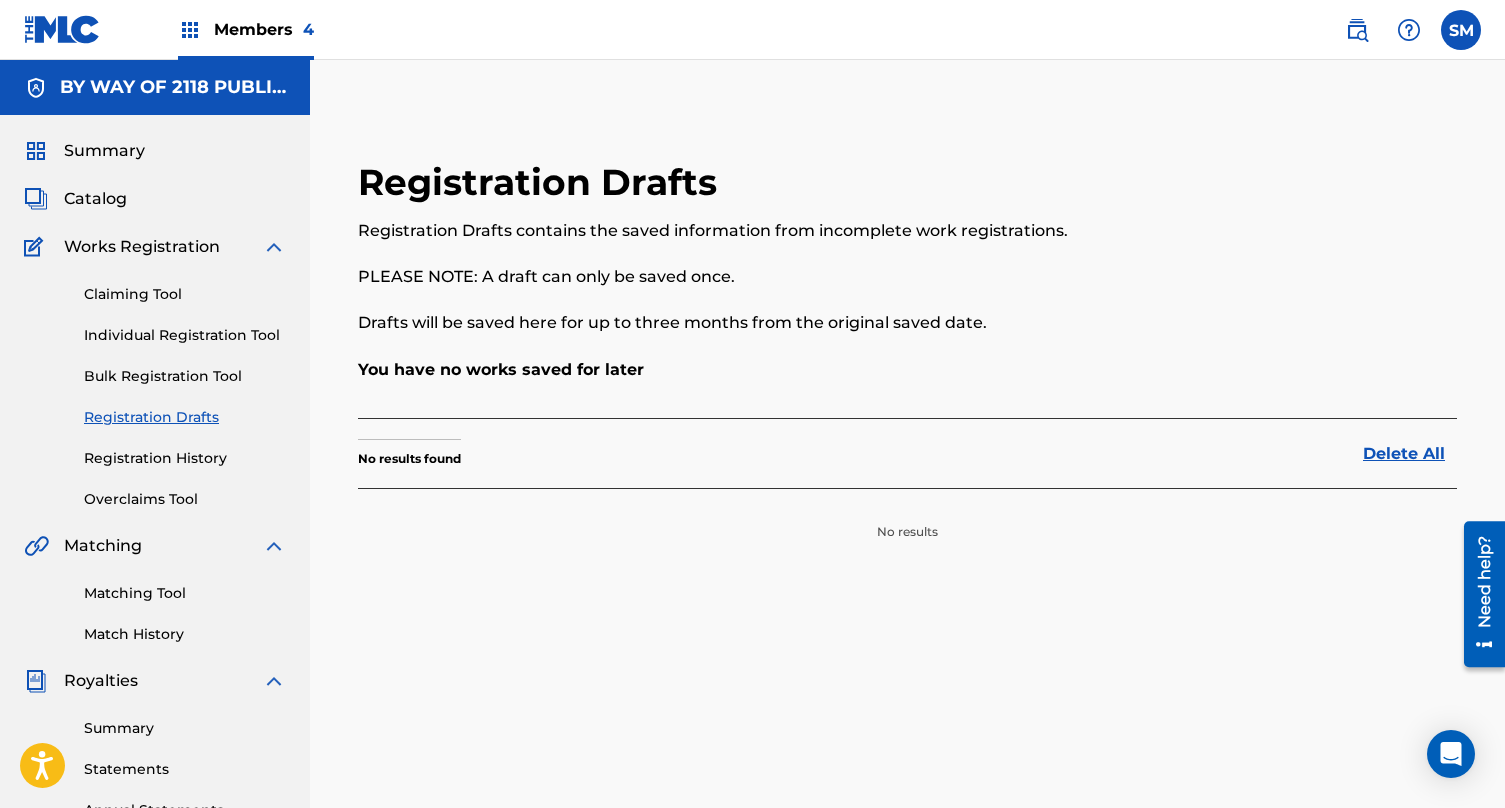 click on "Members    4" at bounding box center [246, 29] 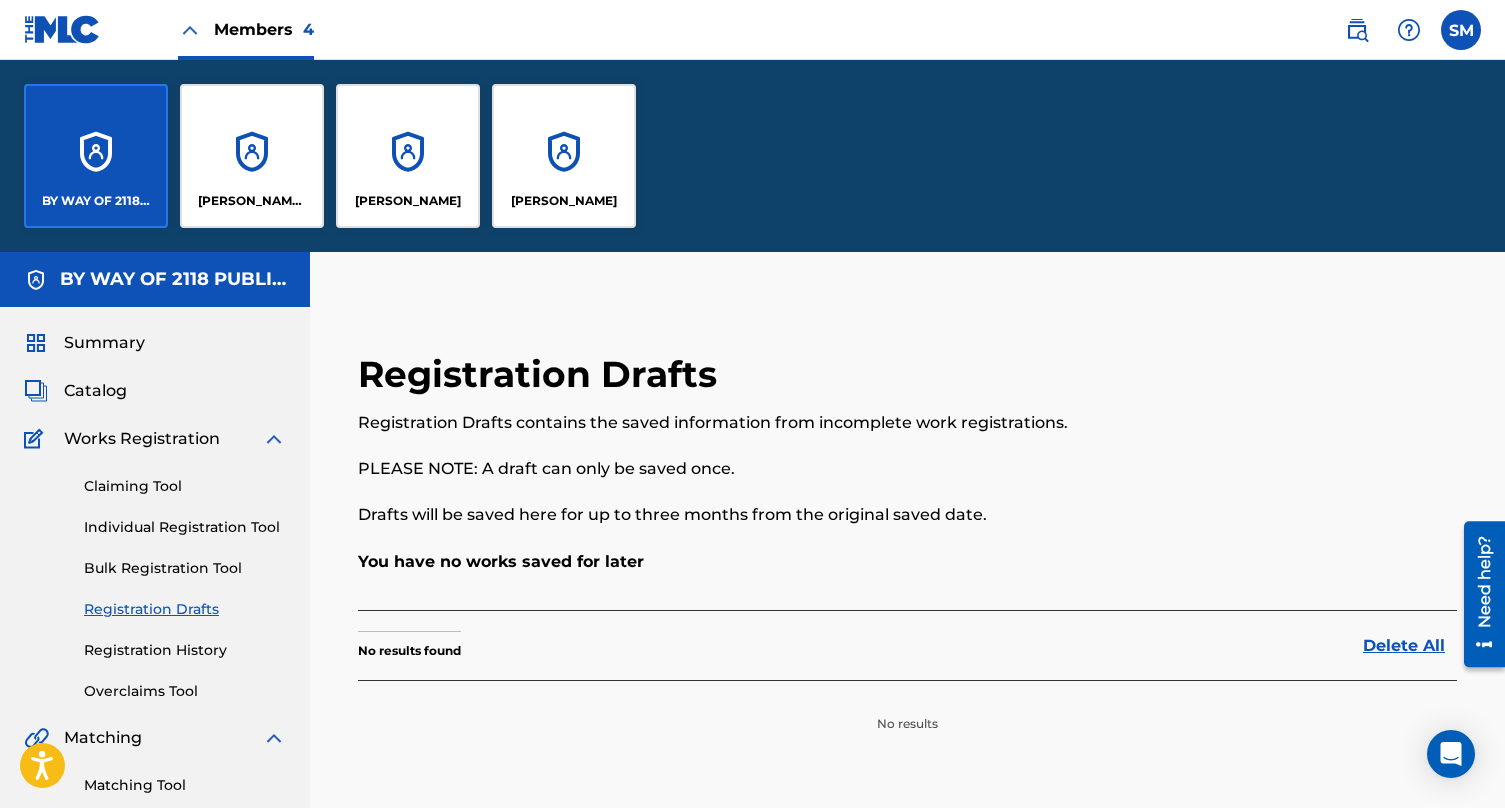 click on "BY WAY OF 2118 PUBLISHING LLC" at bounding box center (96, 156) 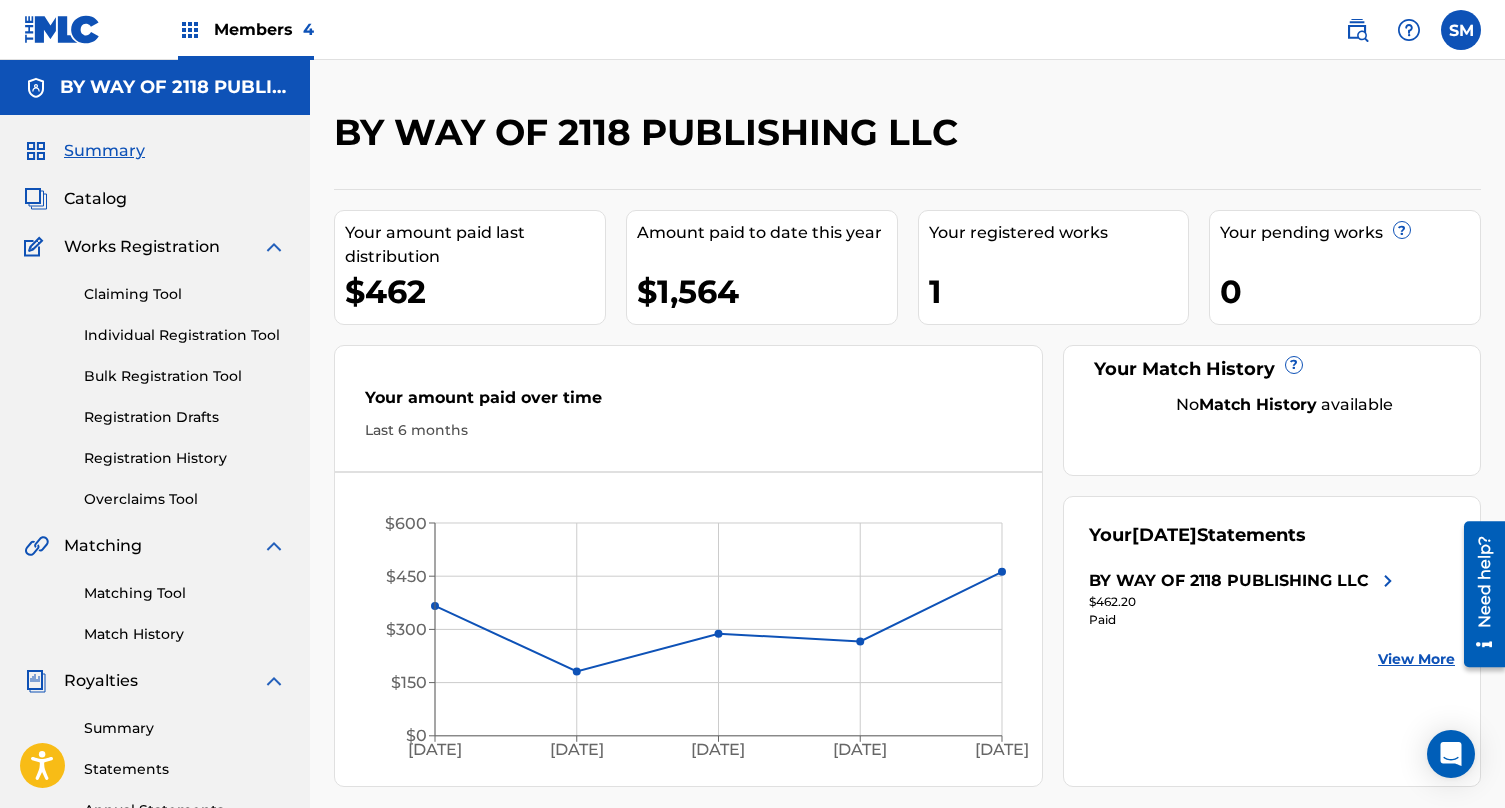 click on "Registration History" at bounding box center [185, 458] 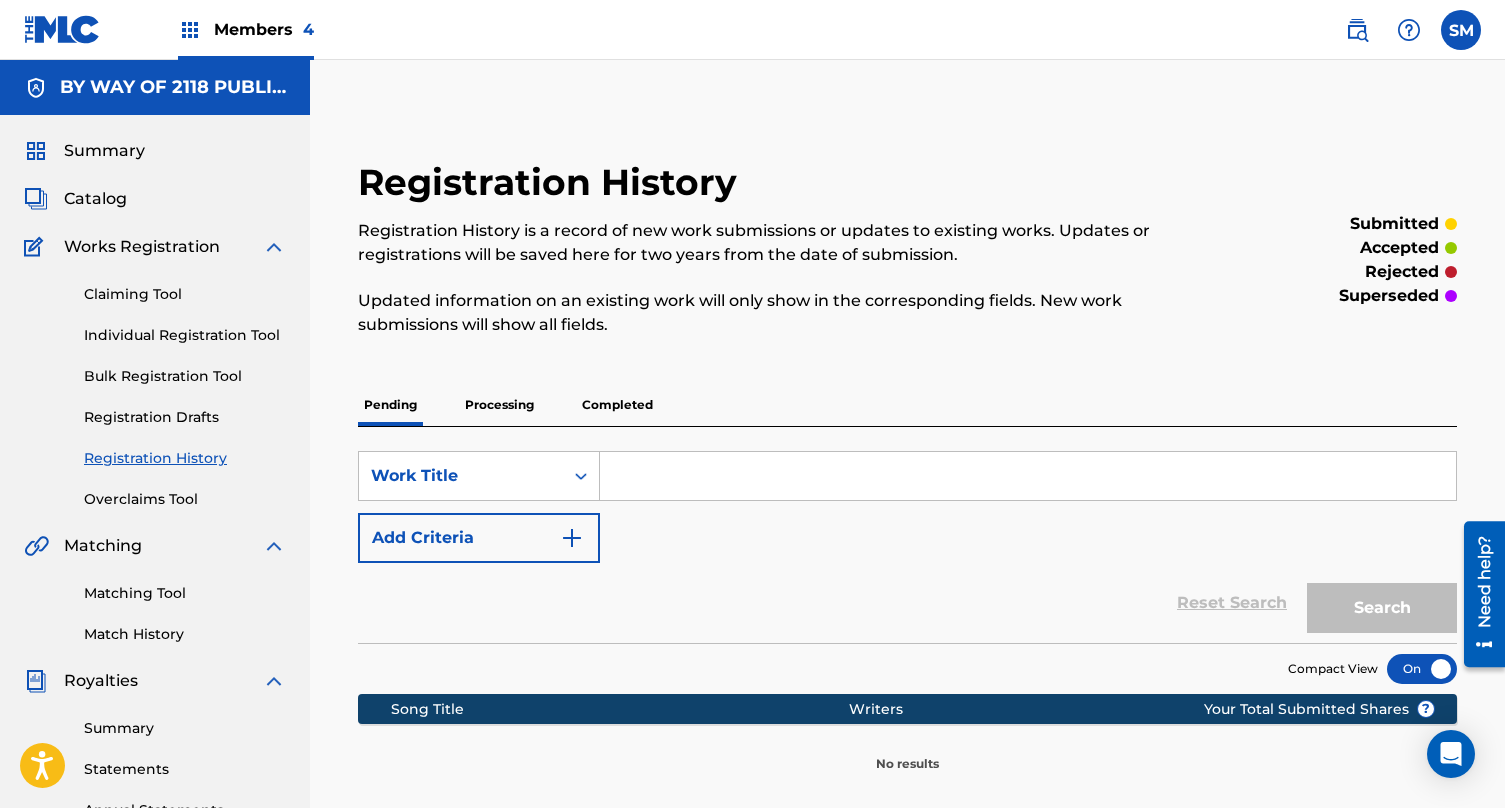 click on "Completed" at bounding box center [617, 405] 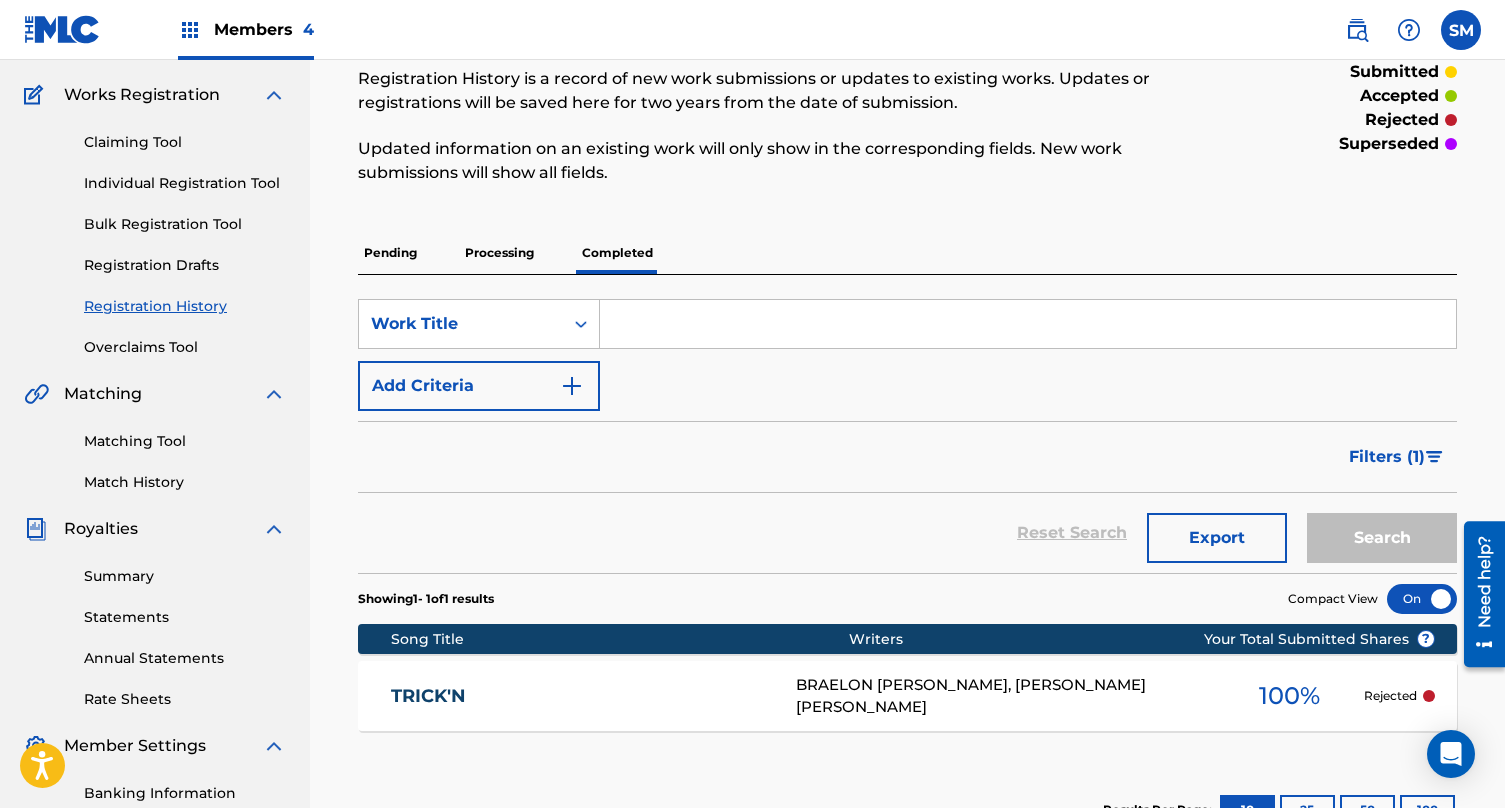 scroll, scrollTop: 165, scrollLeft: 0, axis: vertical 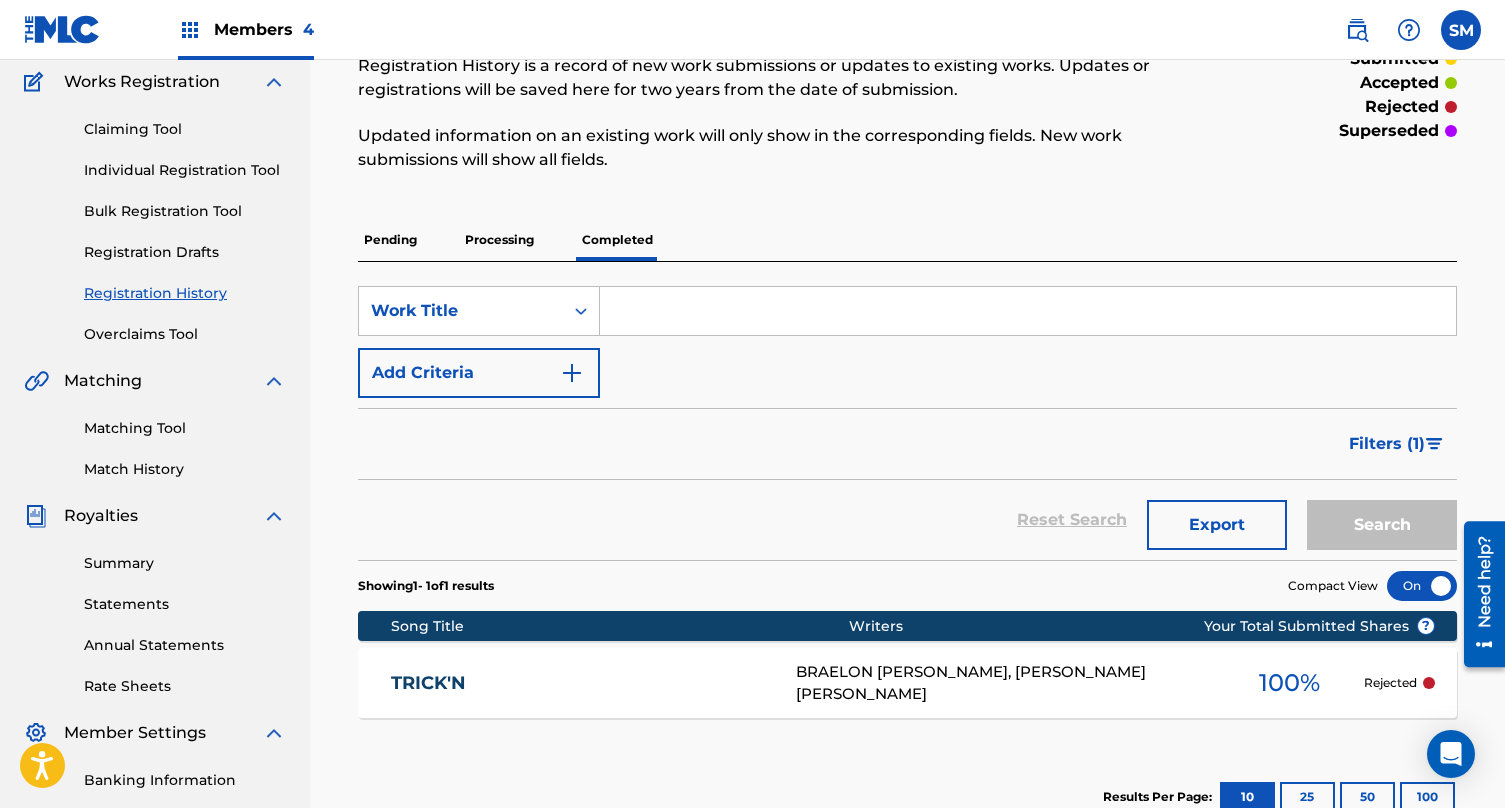 click on "Summary" at bounding box center [185, 563] 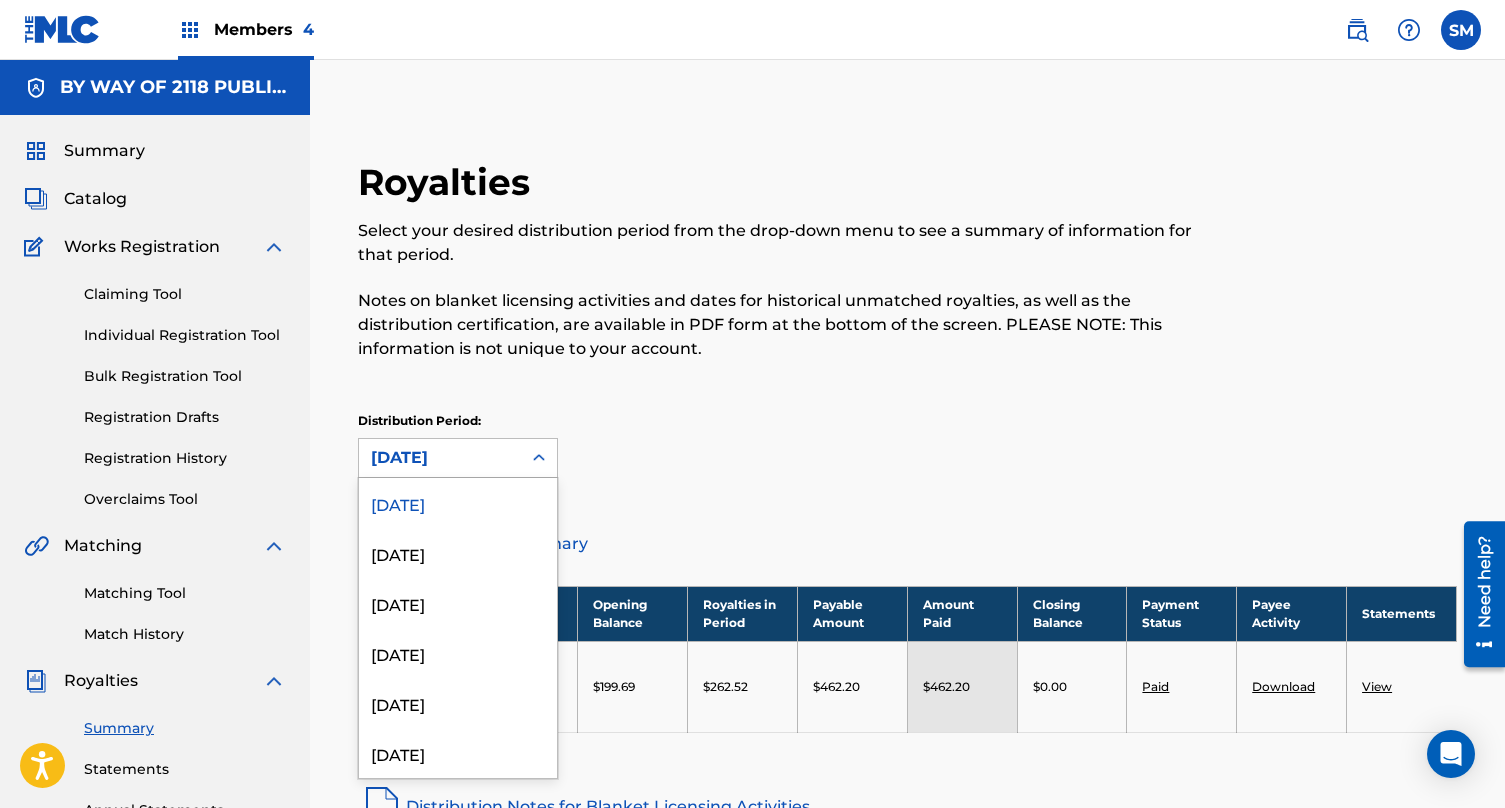 click on "[DATE]" at bounding box center (440, 458) 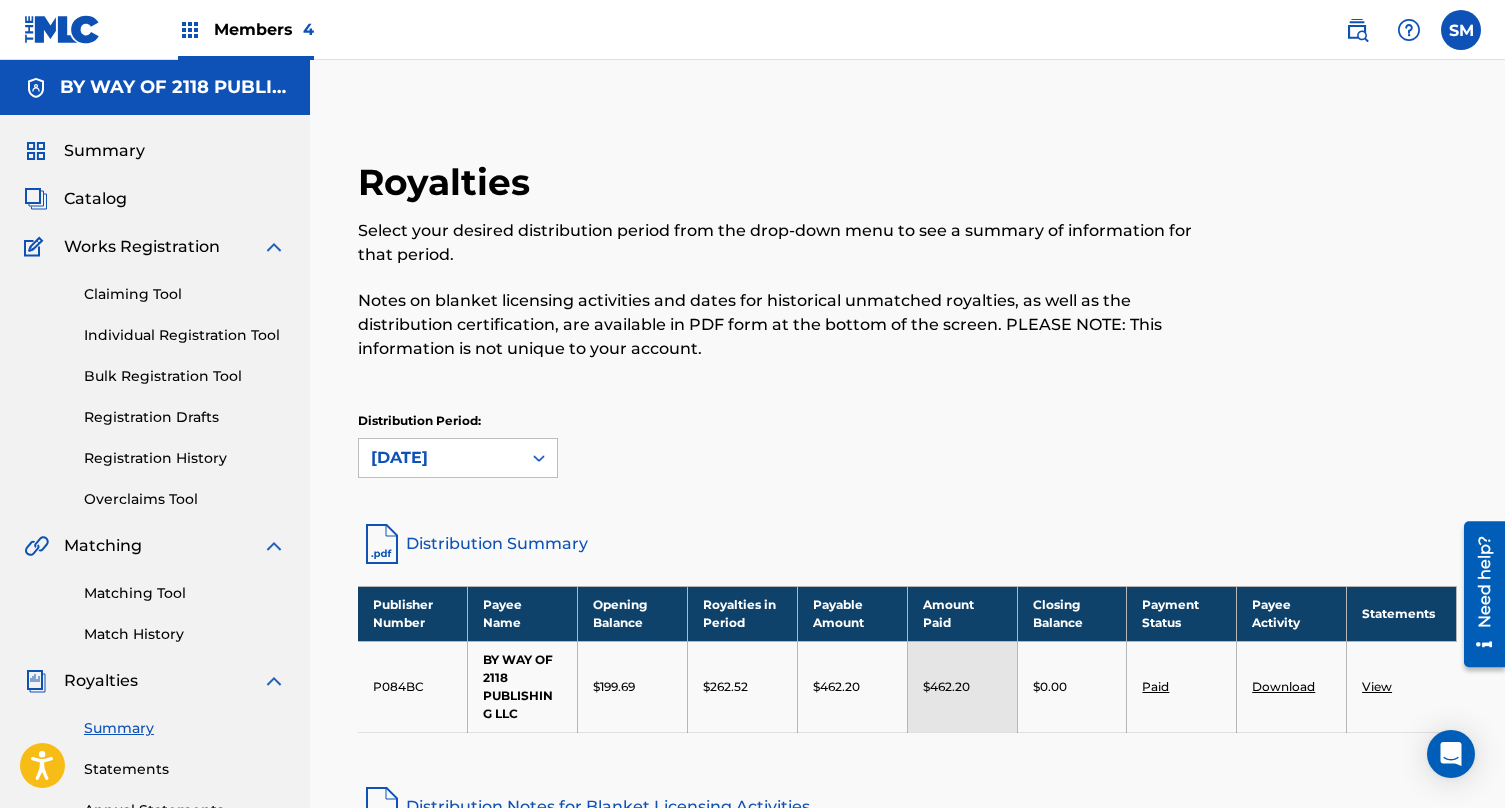 click on "Statements" at bounding box center [185, 769] 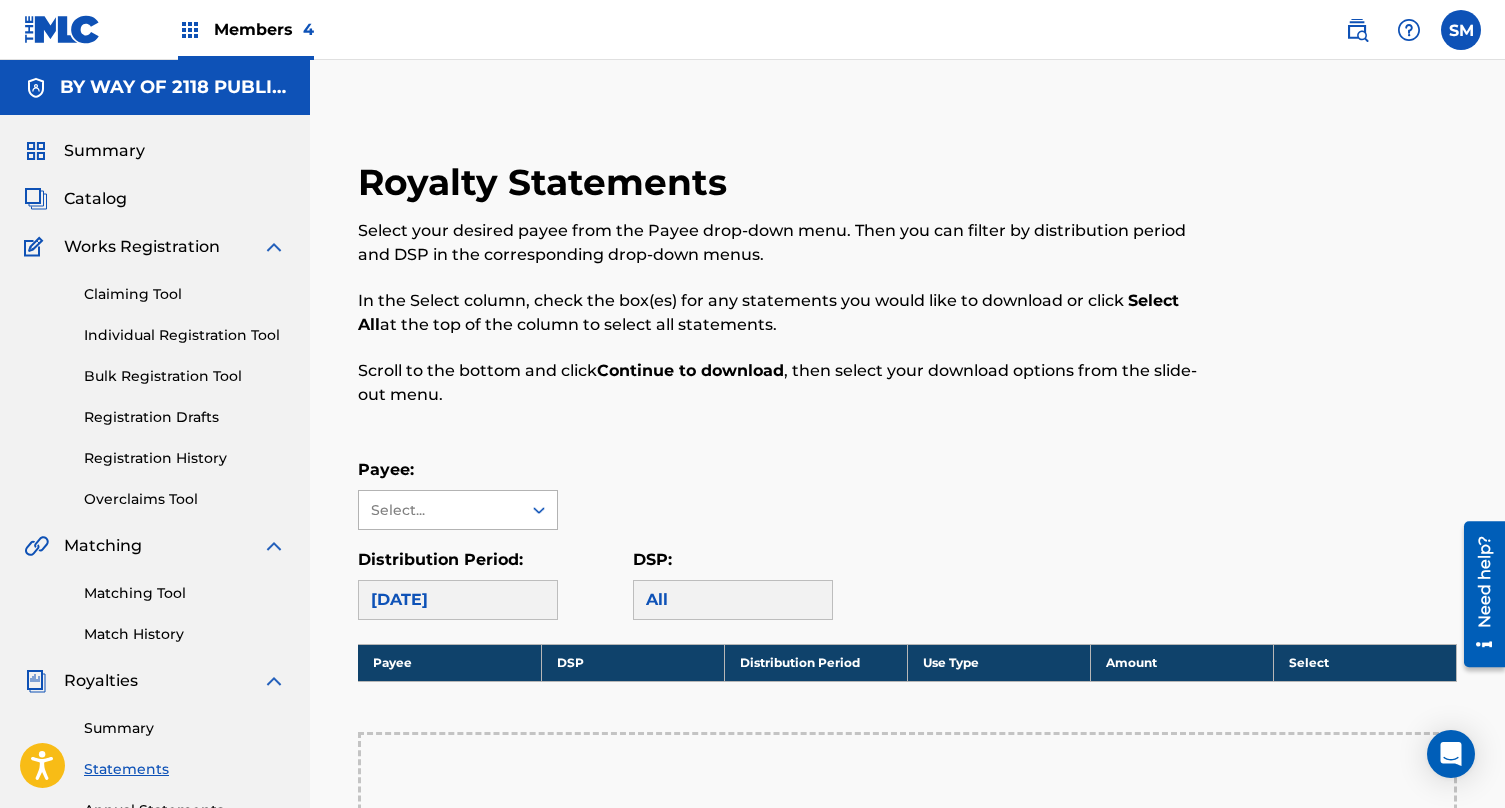 click on "Select..." at bounding box center [440, 510] 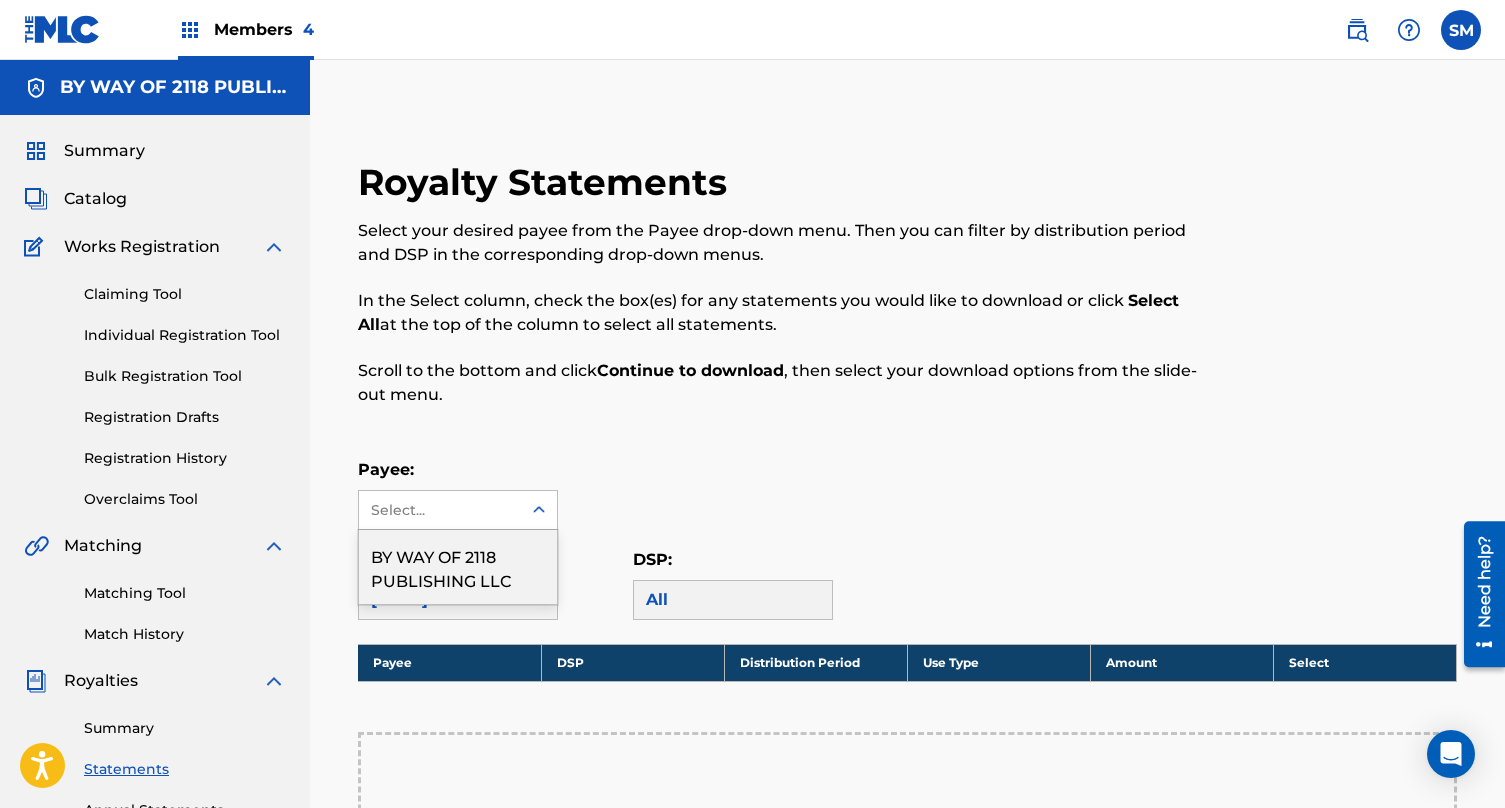 click on "BY WAY OF 2118 PUBLISHING LLC" at bounding box center (458, 567) 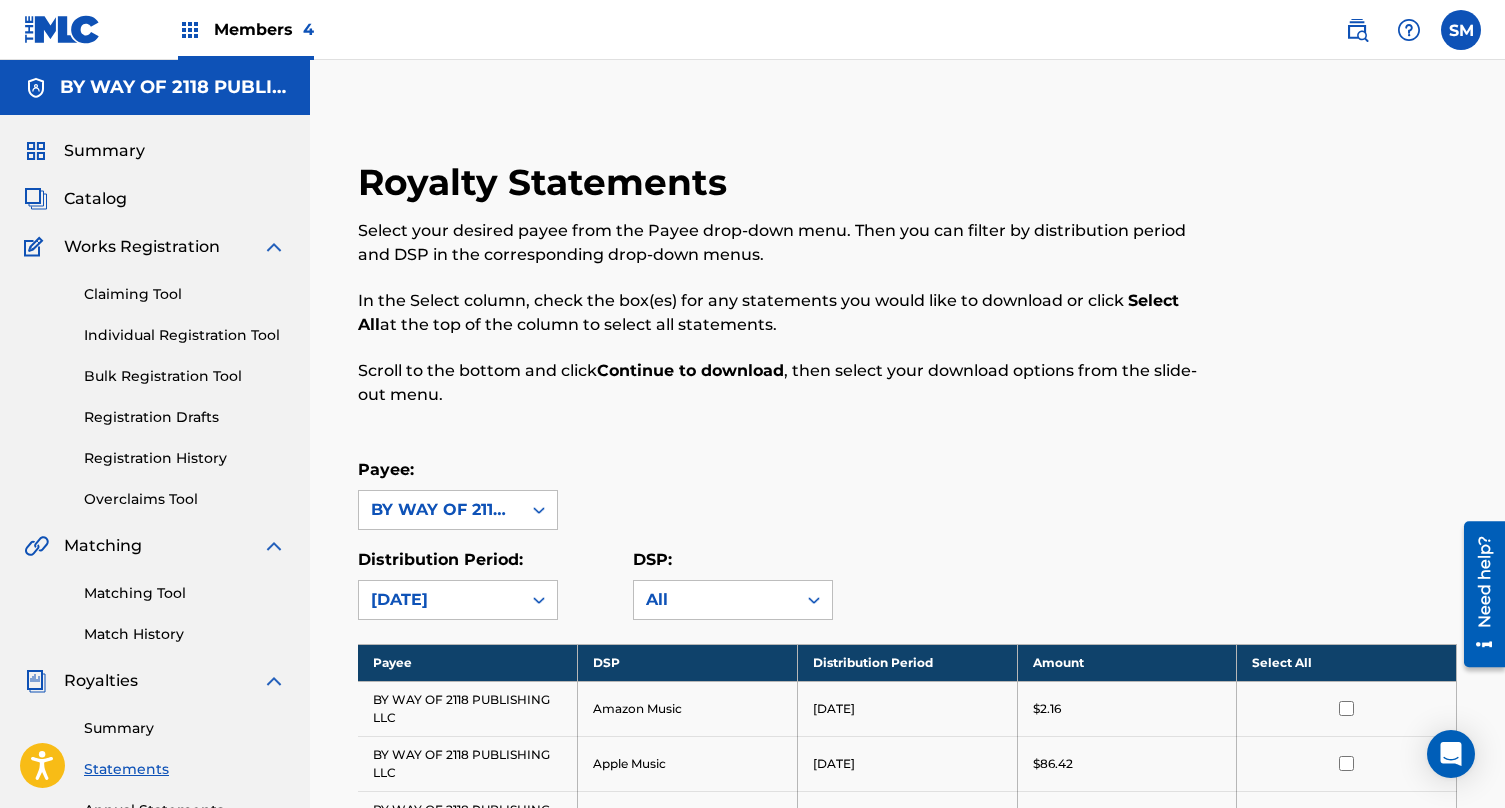 click on "BY WAY OF 2118 PUBLISHING LLC" at bounding box center [173, 87] 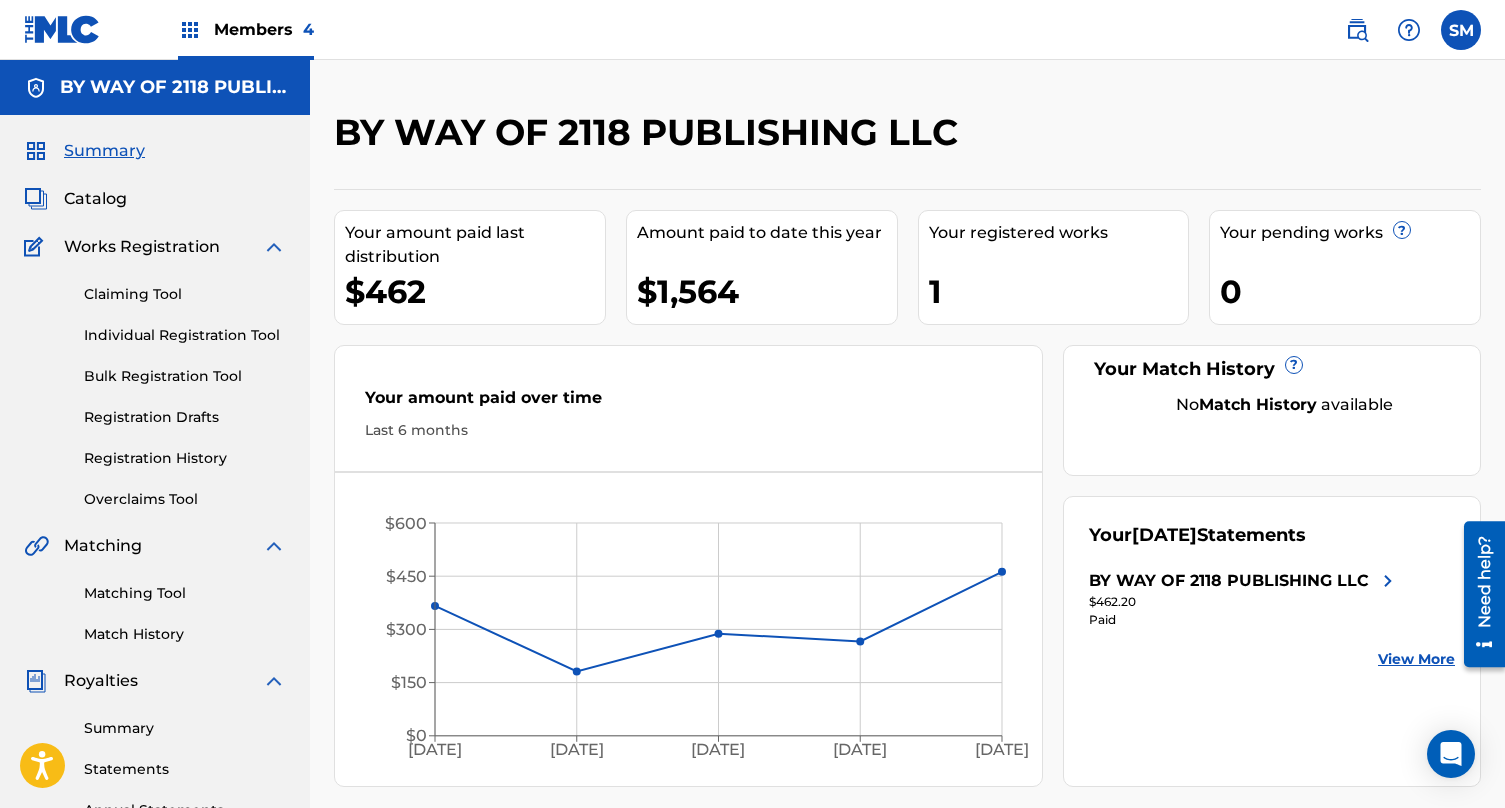 click on "Registration History" at bounding box center [185, 458] 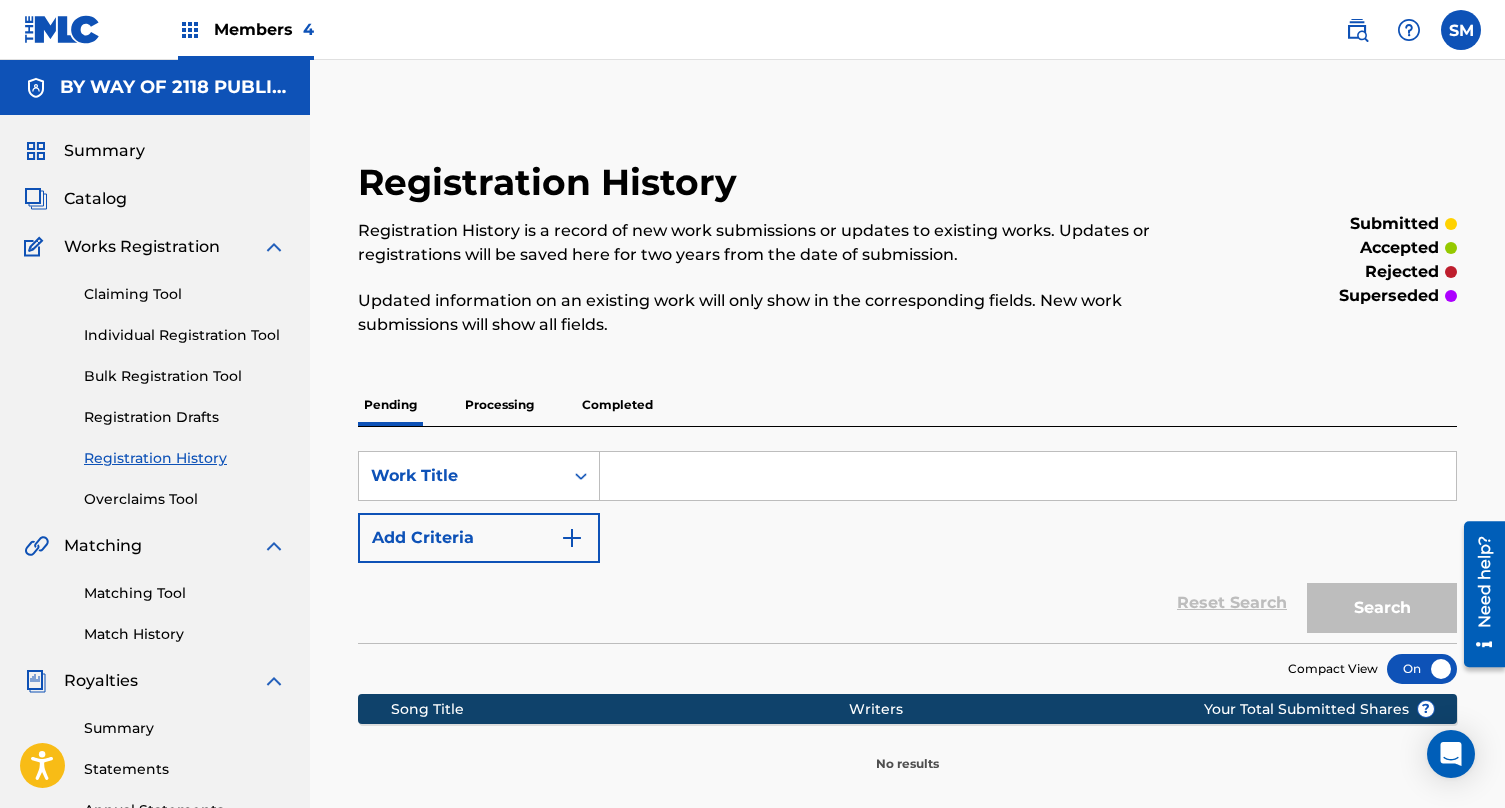 click on "Processing" at bounding box center [499, 405] 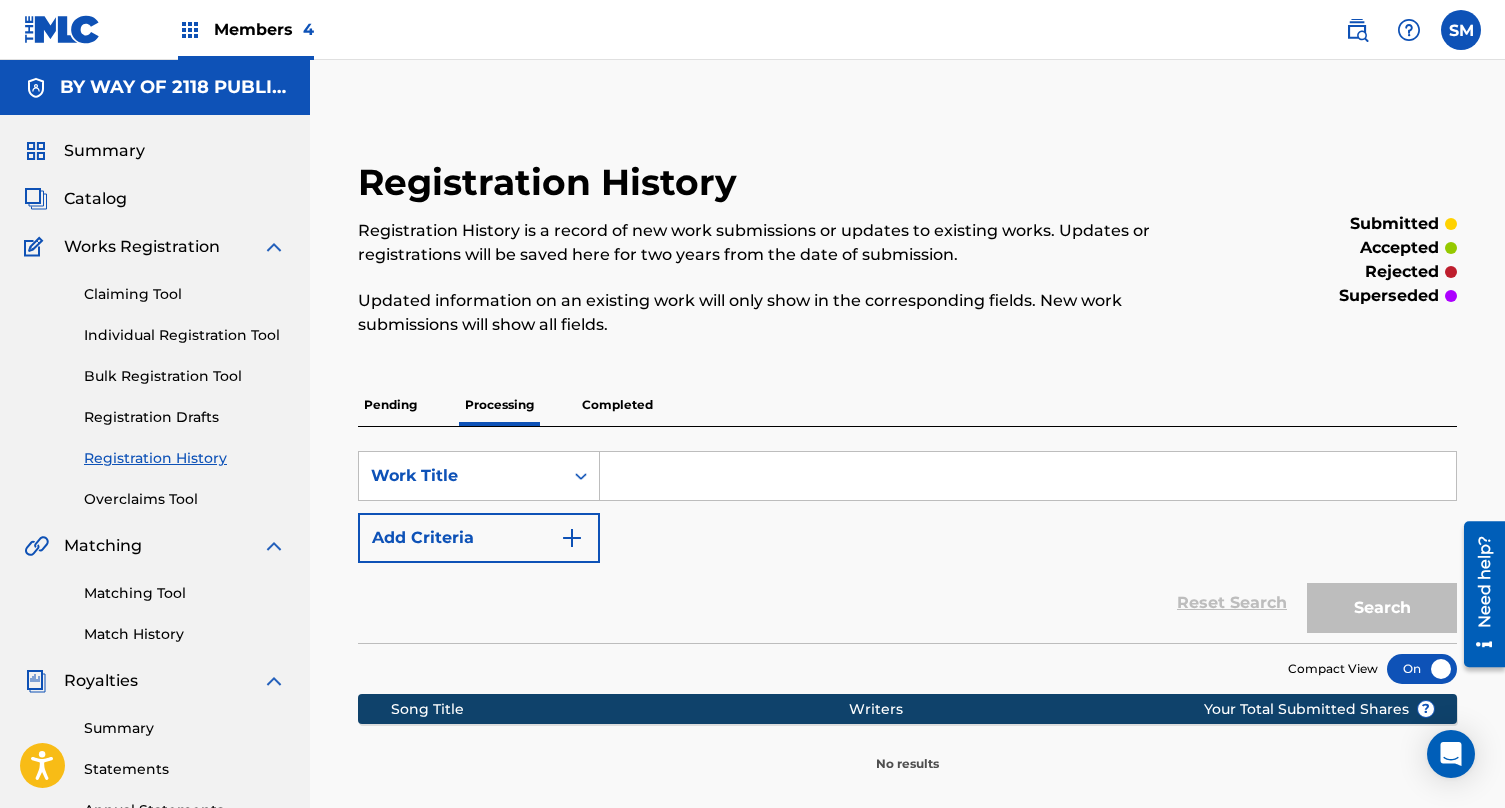 click on "Completed" at bounding box center [617, 405] 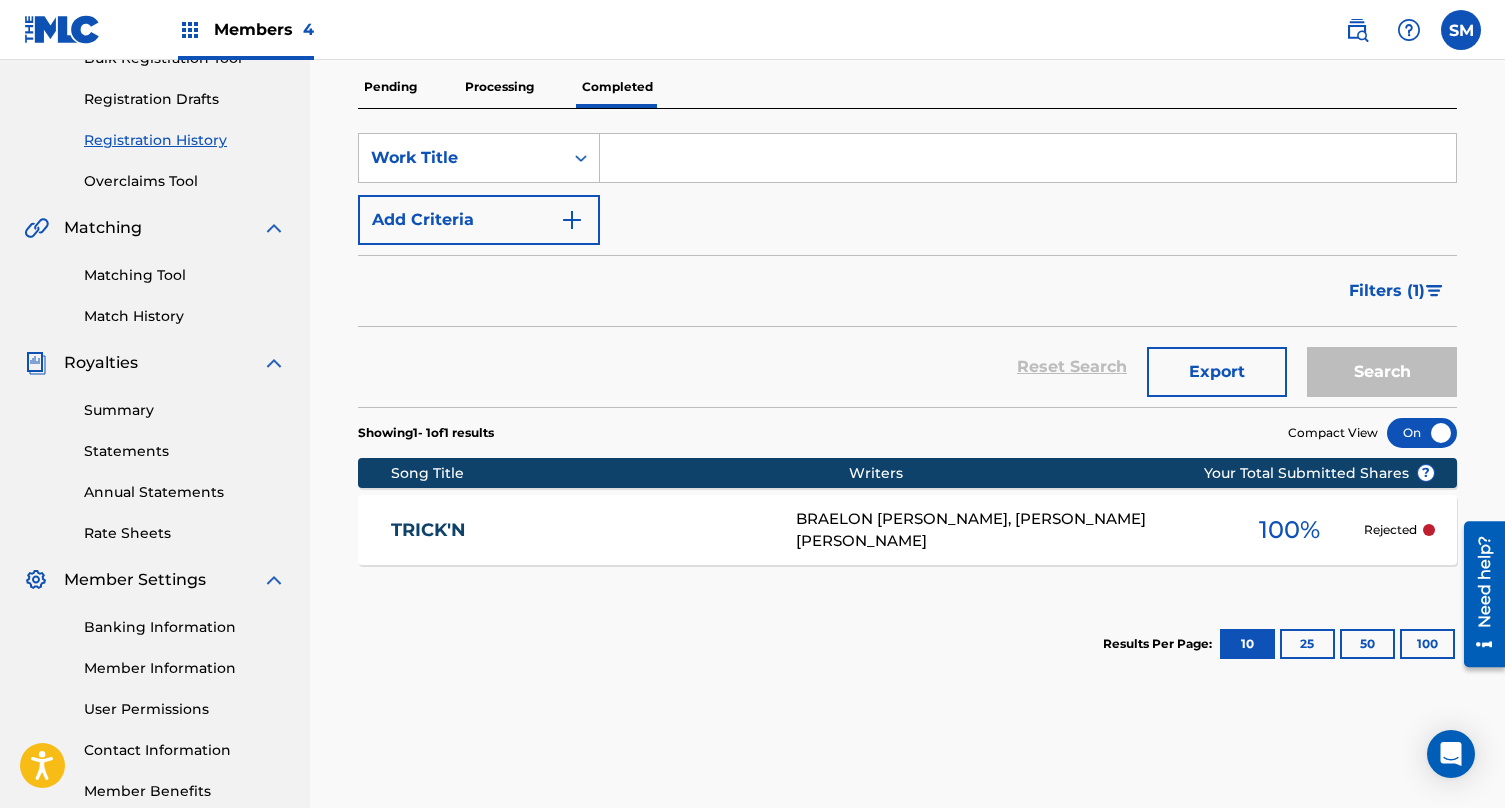 scroll, scrollTop: 324, scrollLeft: 0, axis: vertical 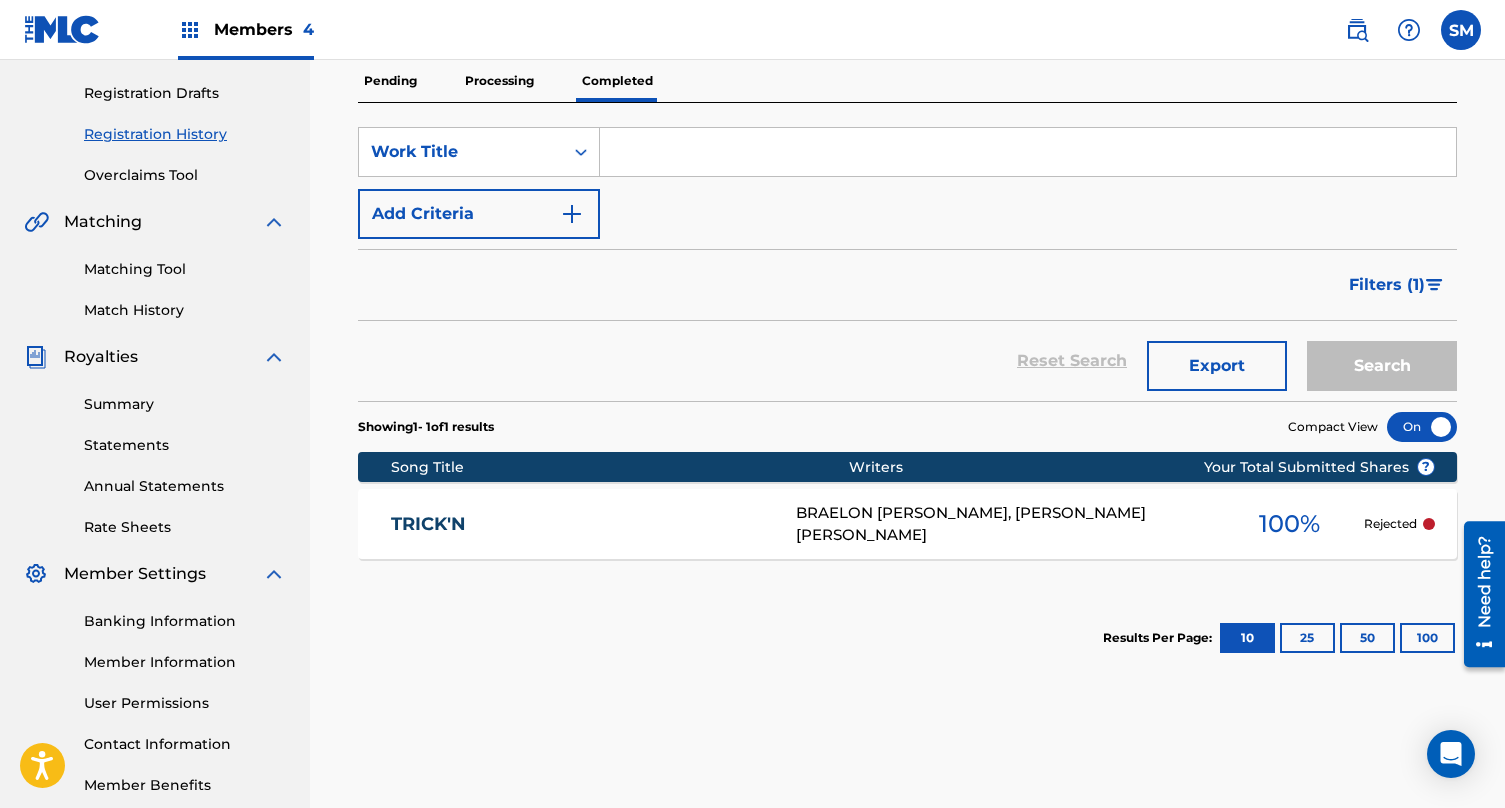click on "Members    4" at bounding box center [246, 29] 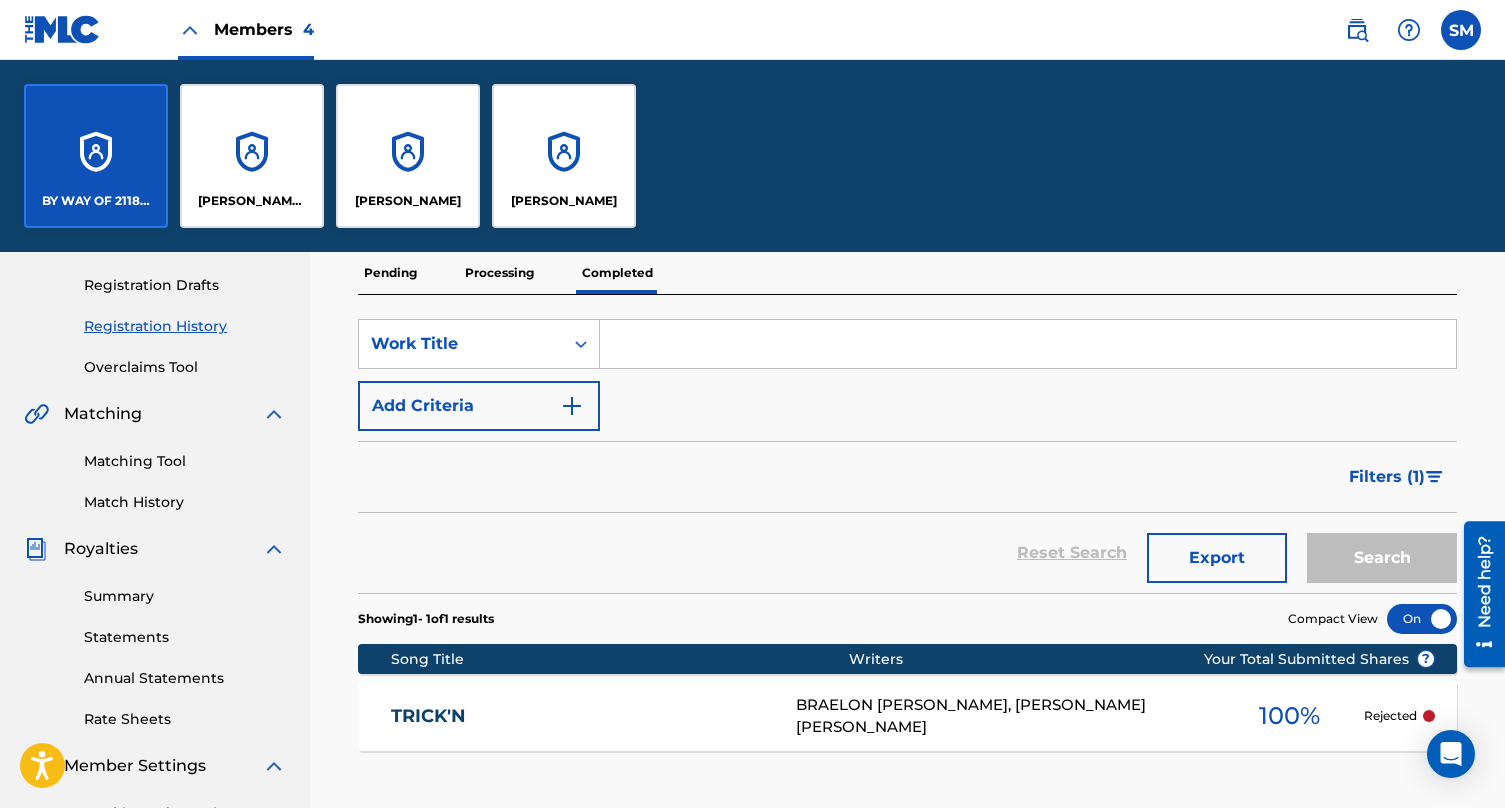 click on "[PERSON_NAME]" at bounding box center (408, 201) 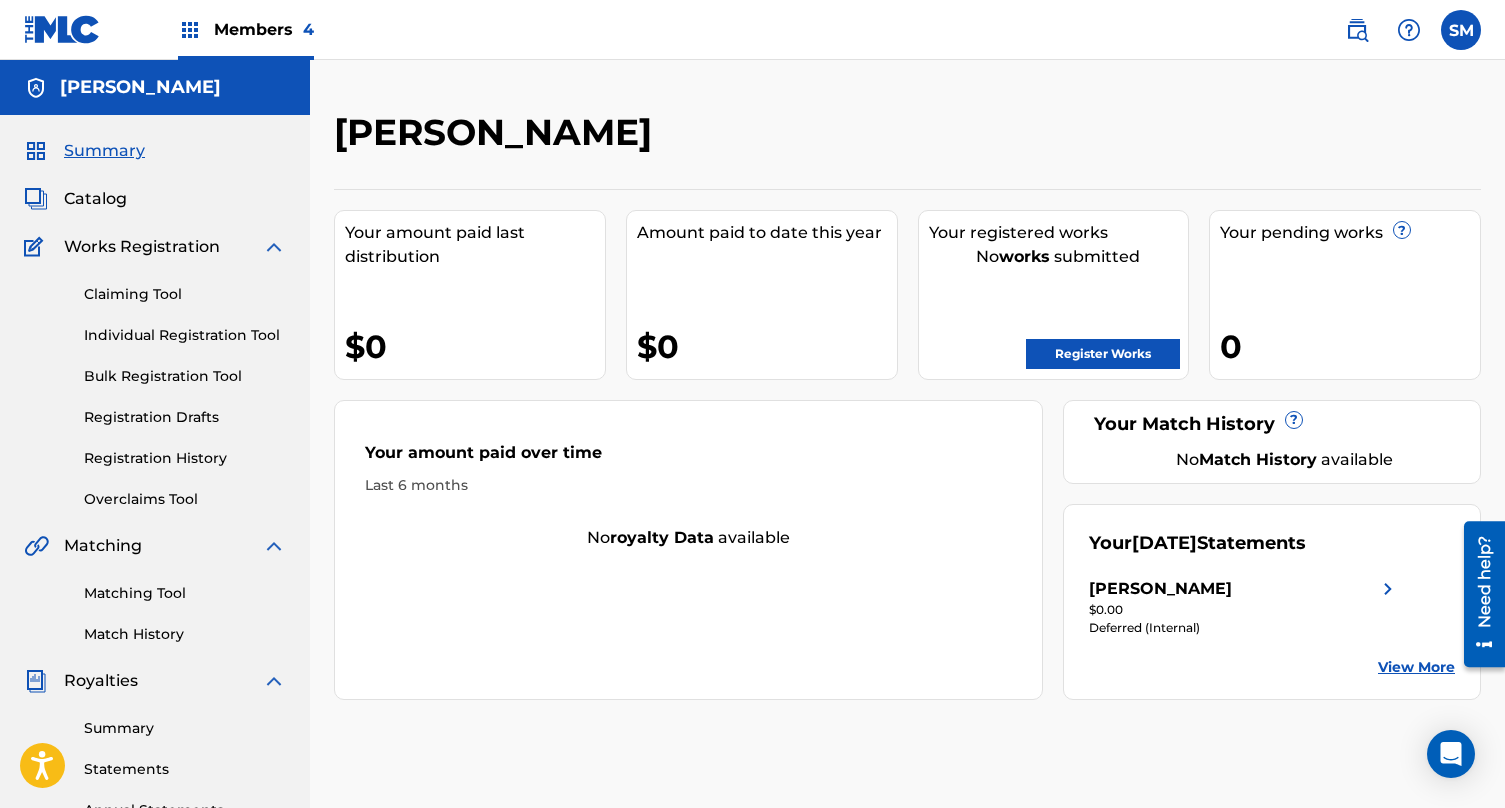 click on "Members    4" at bounding box center (264, 29) 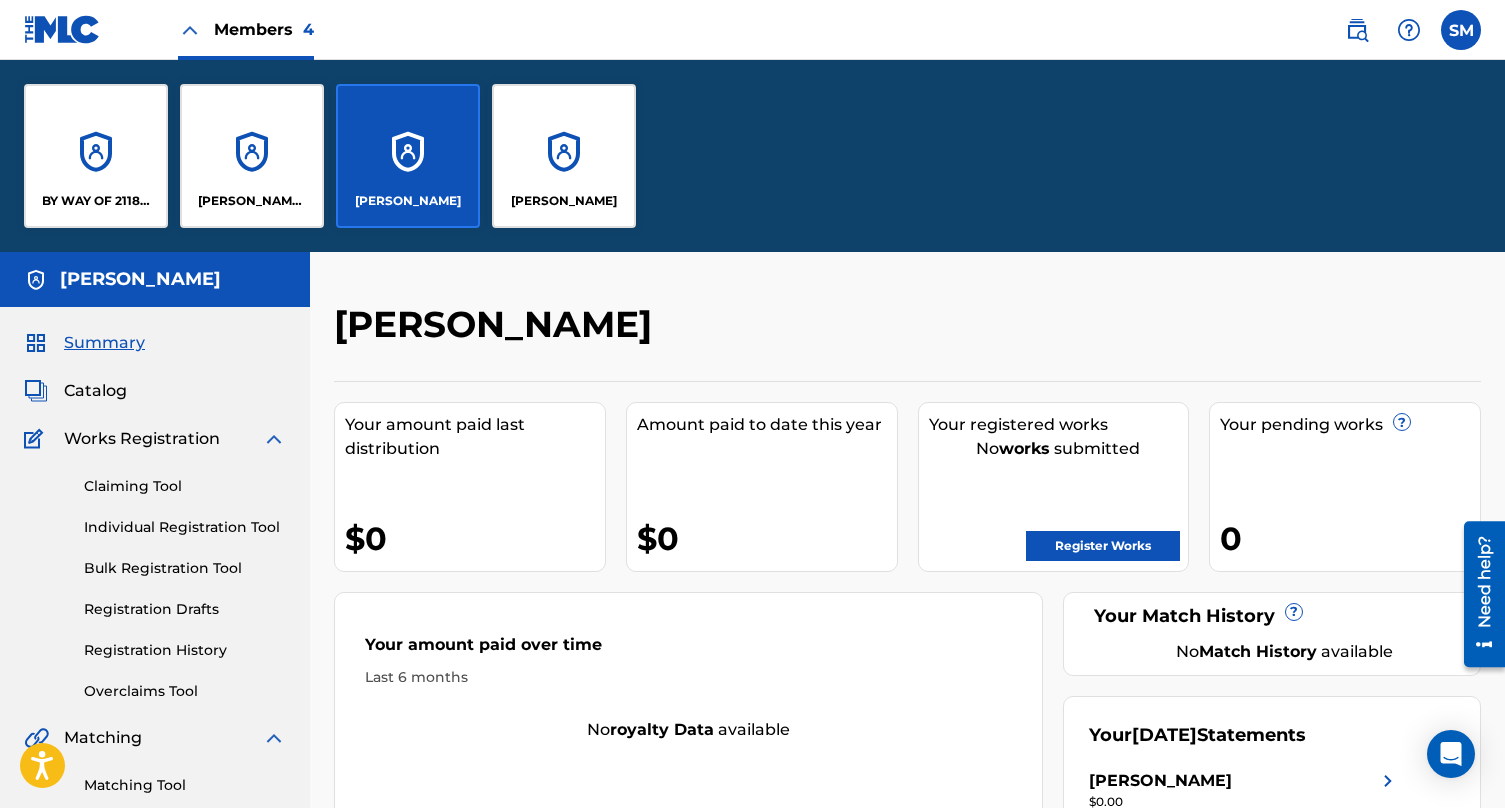 click on "[PERSON_NAME]" at bounding box center [564, 201] 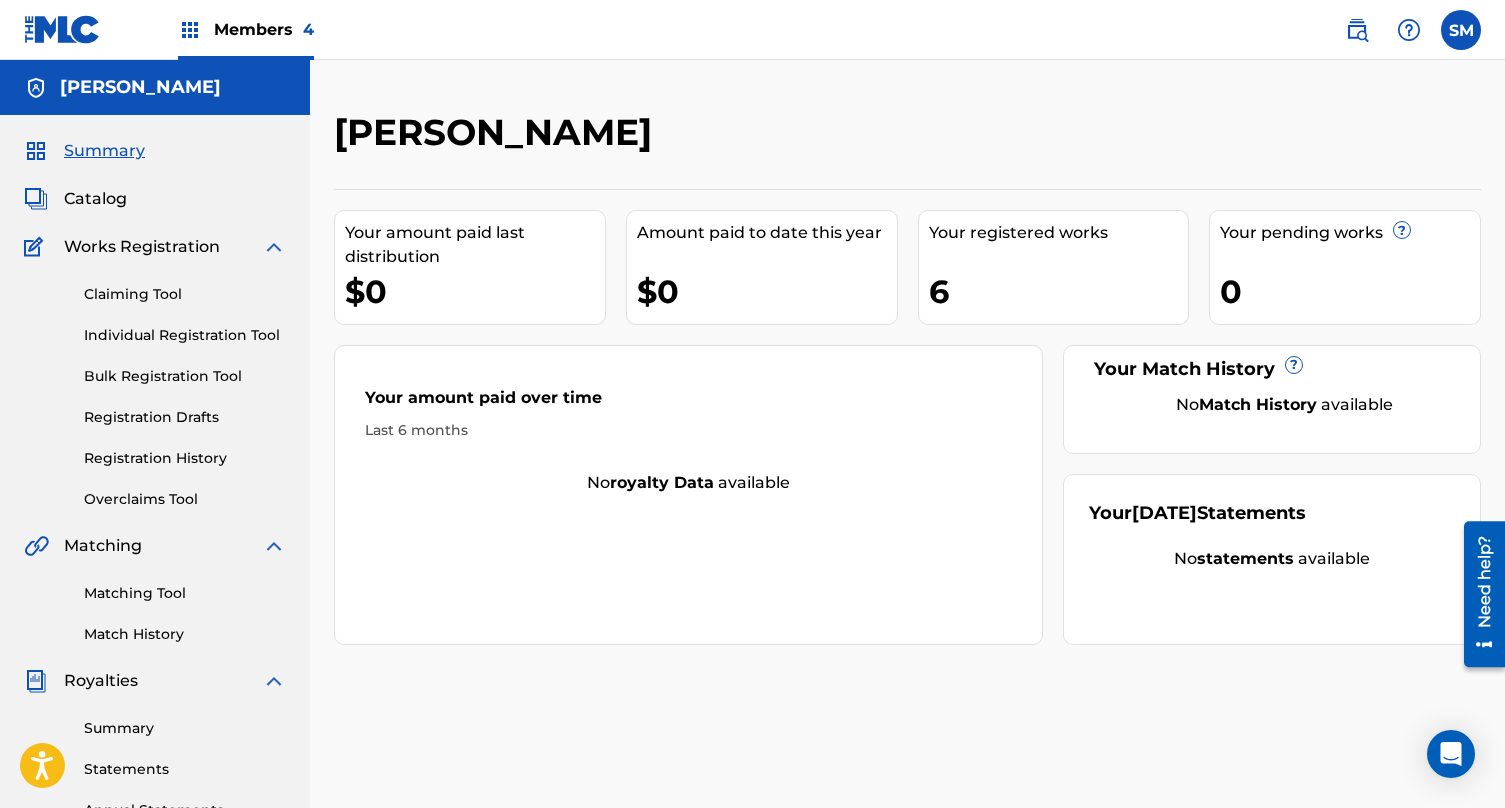 click on "Registration History" at bounding box center [185, 458] 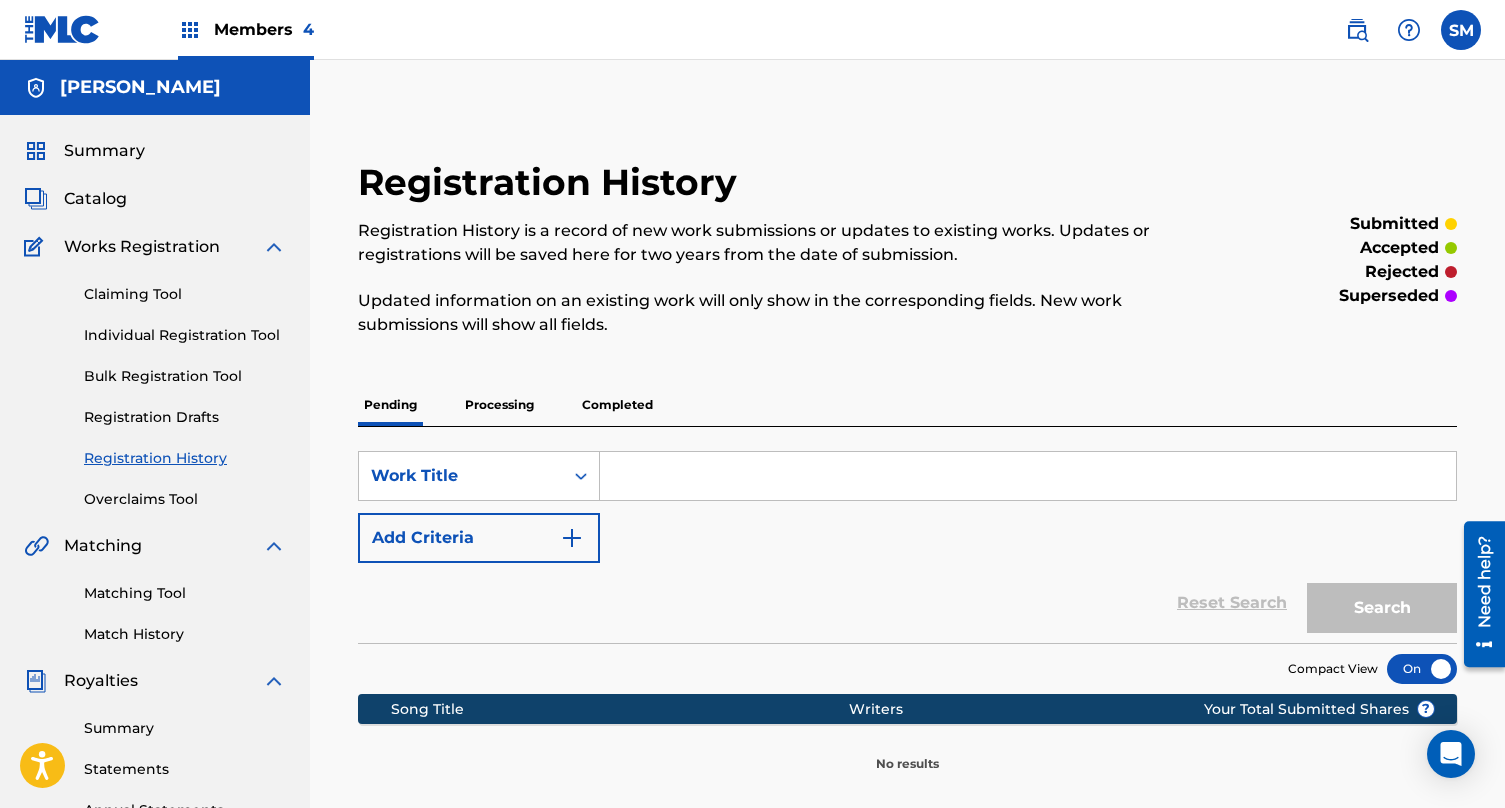 click on "Completed" at bounding box center [617, 405] 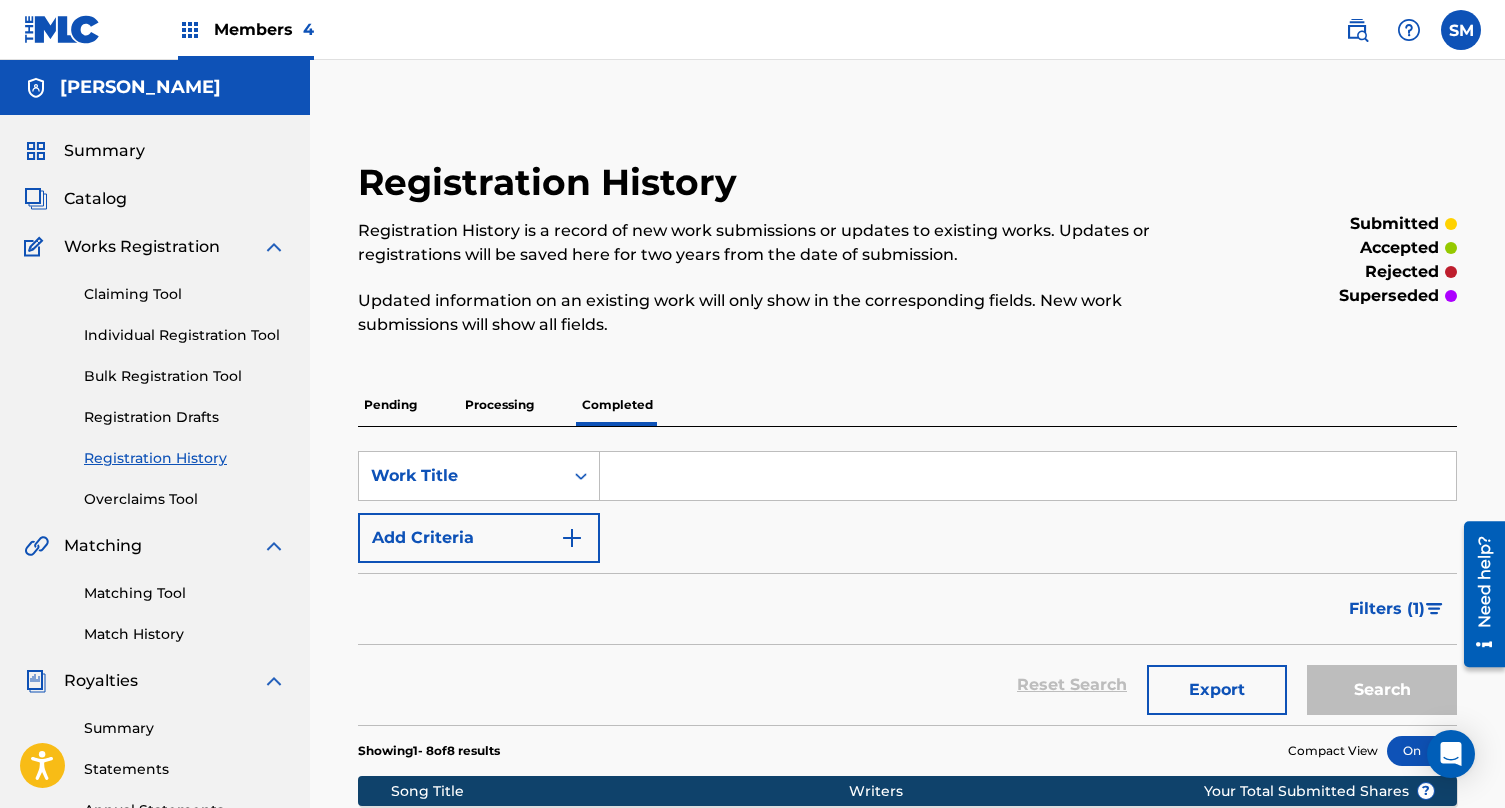 scroll, scrollTop: 206, scrollLeft: 0, axis: vertical 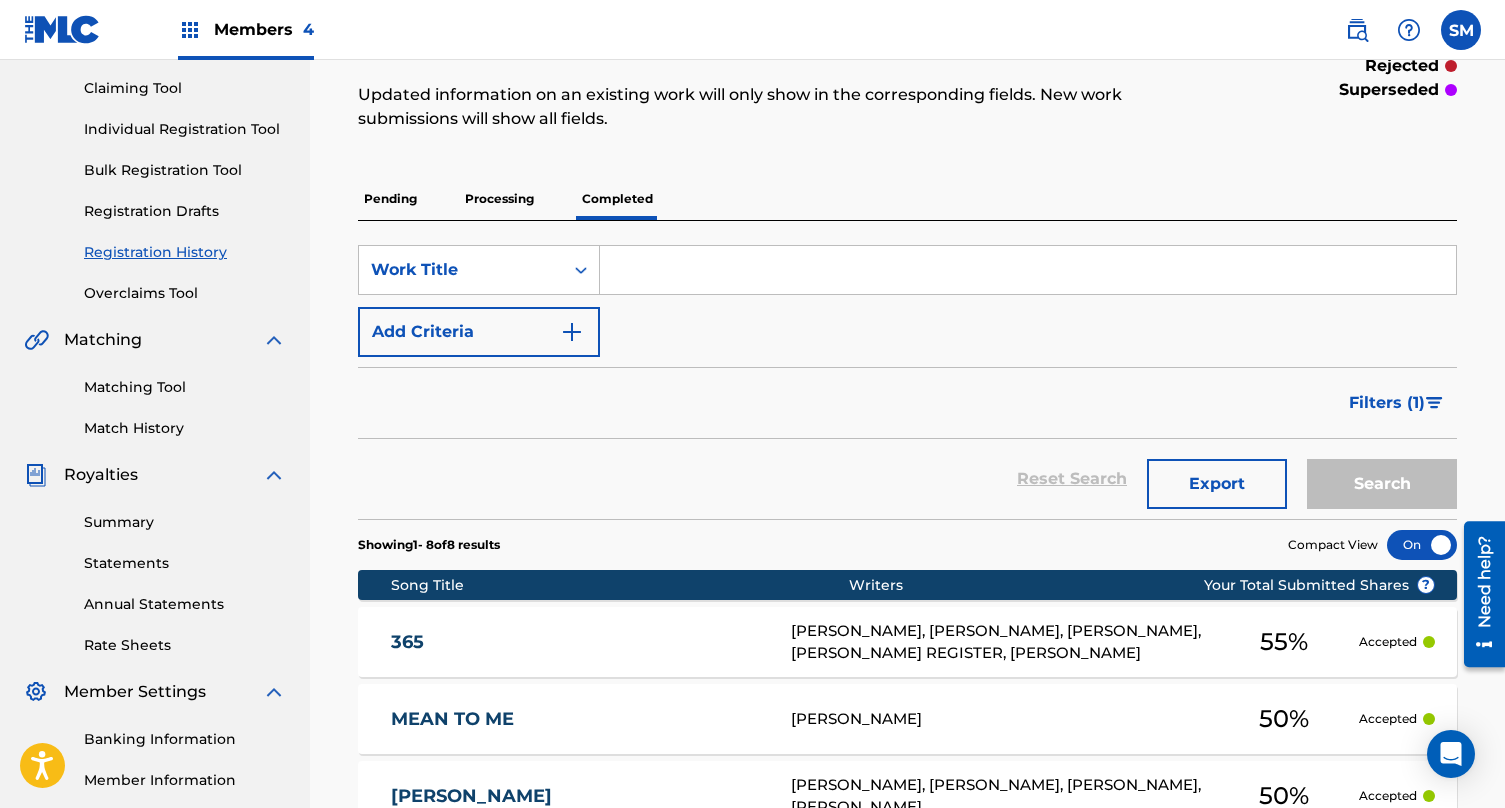 click on "Members    4" at bounding box center (264, 29) 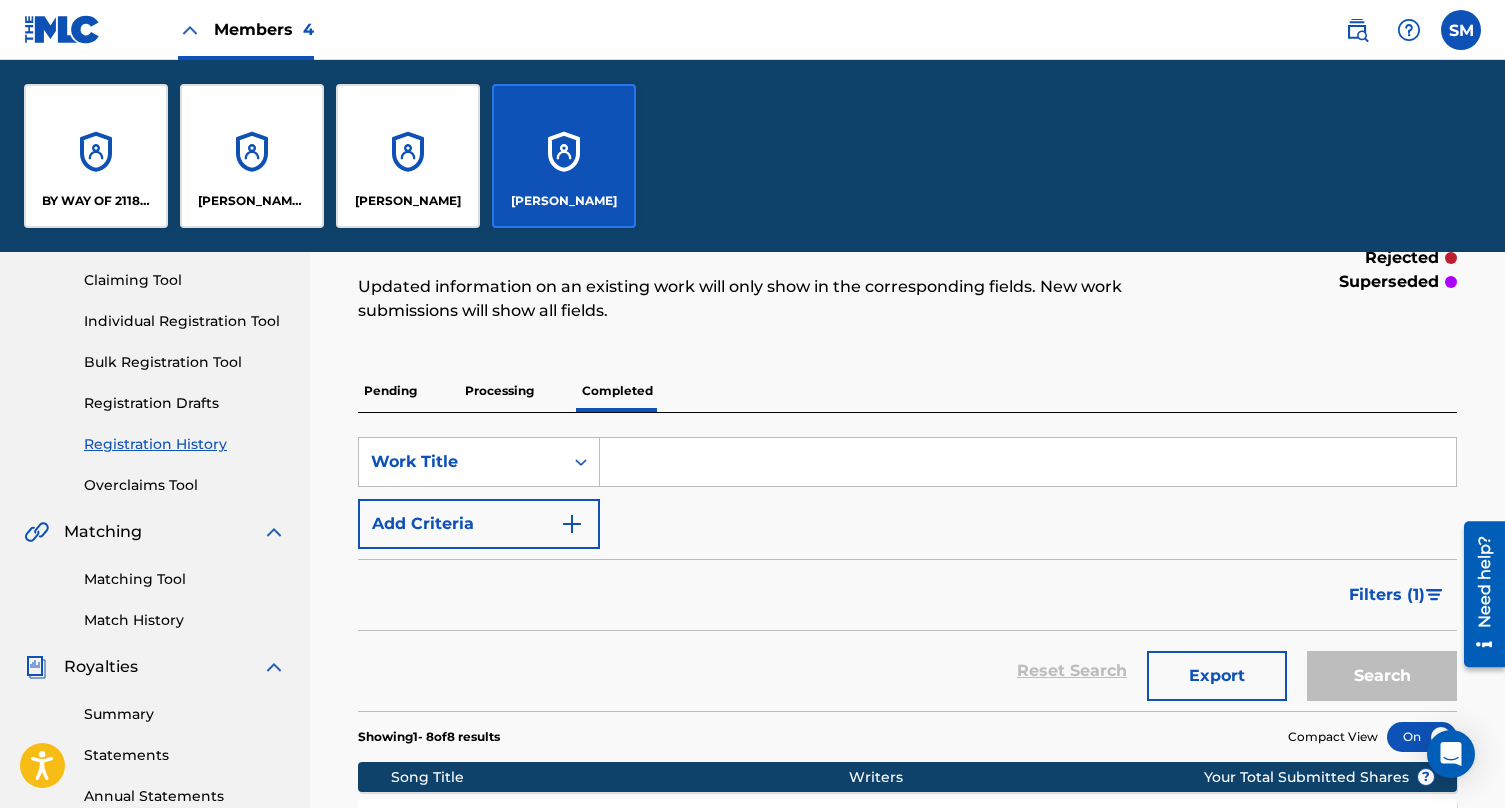 click on "[PERSON_NAME]" at bounding box center (408, 156) 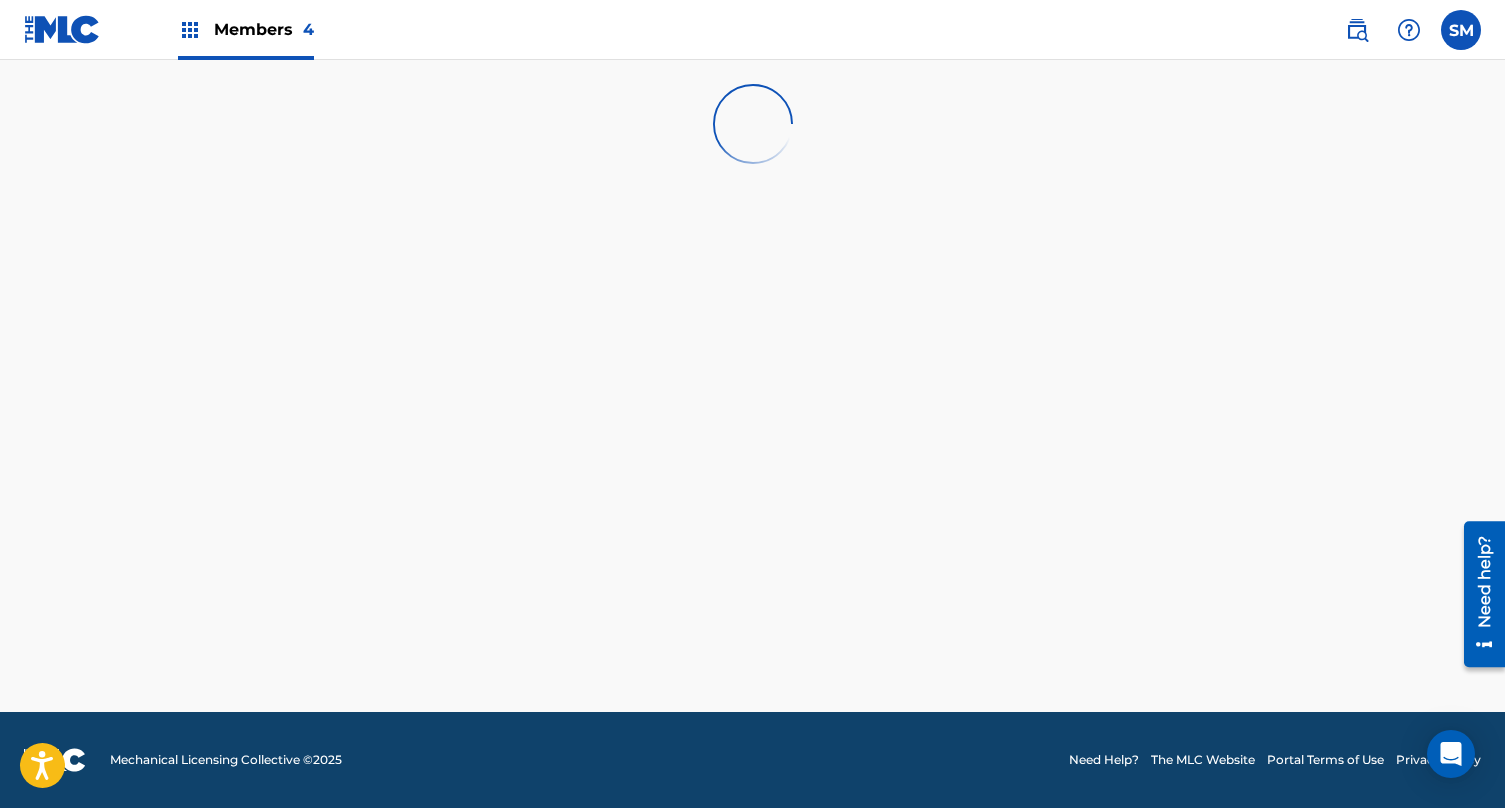 scroll, scrollTop: 0, scrollLeft: 0, axis: both 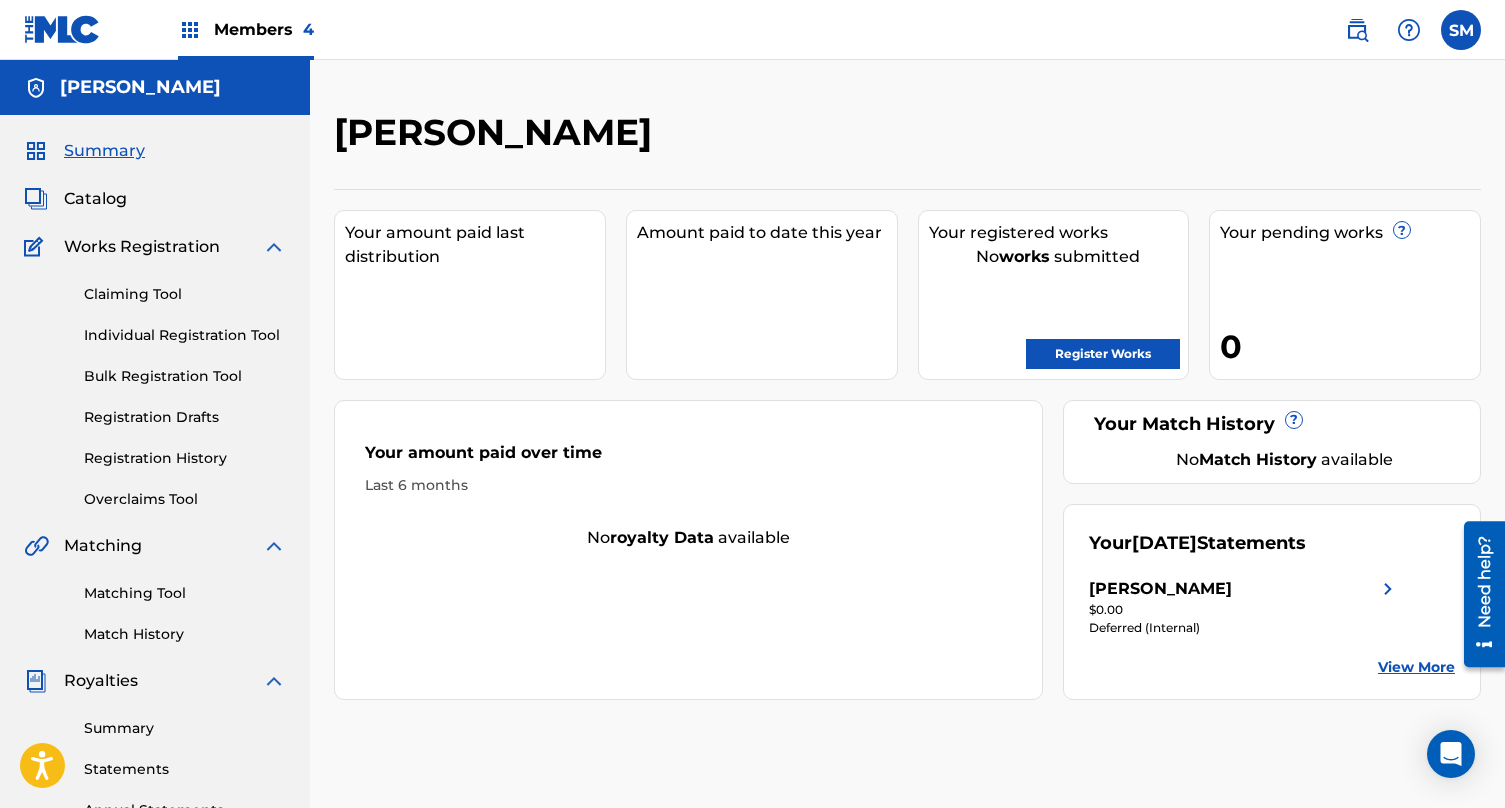 click on "Members    4" at bounding box center (264, 29) 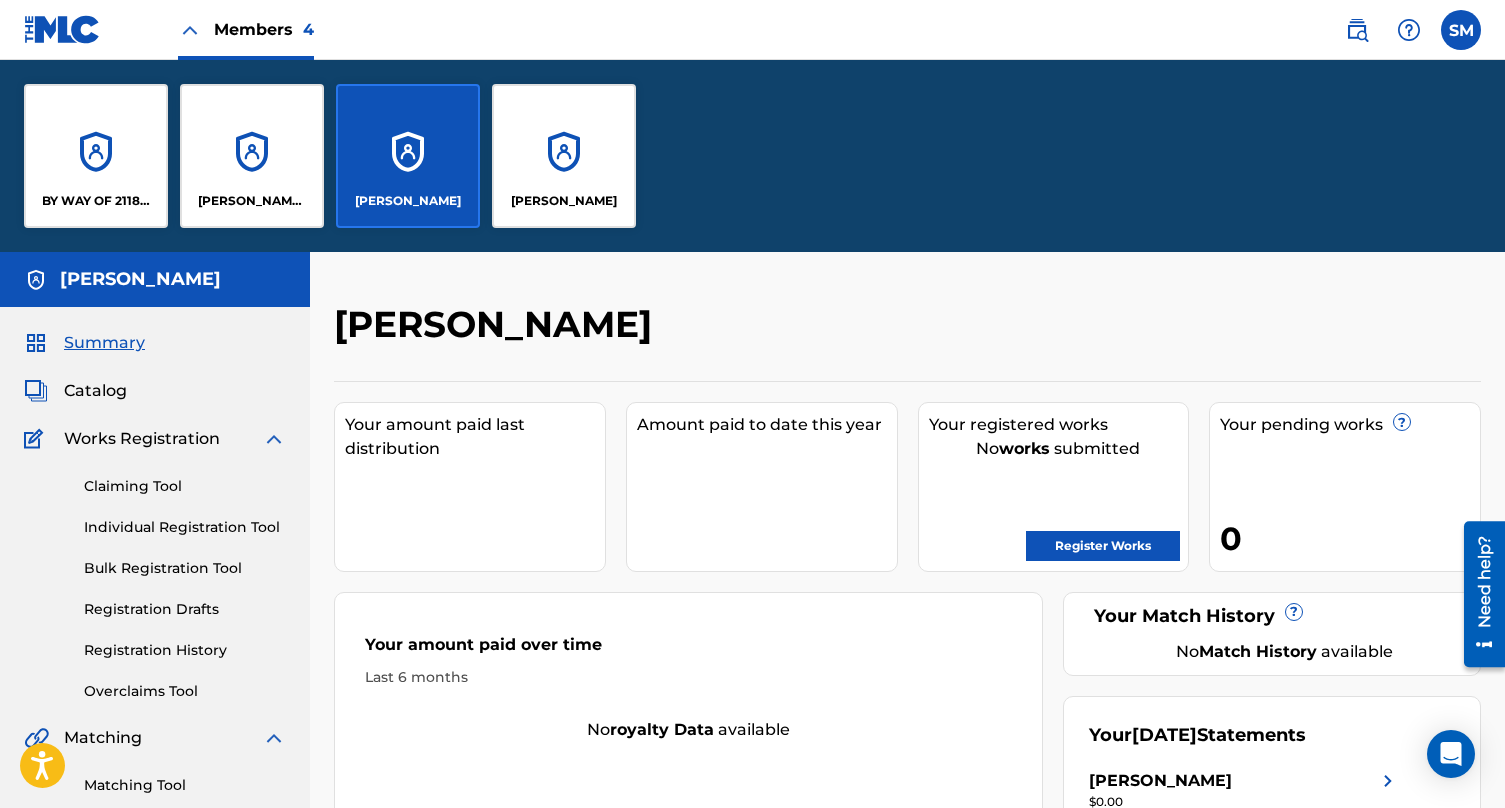 click on "[PERSON_NAME] Mebrahitu" at bounding box center [252, 156] 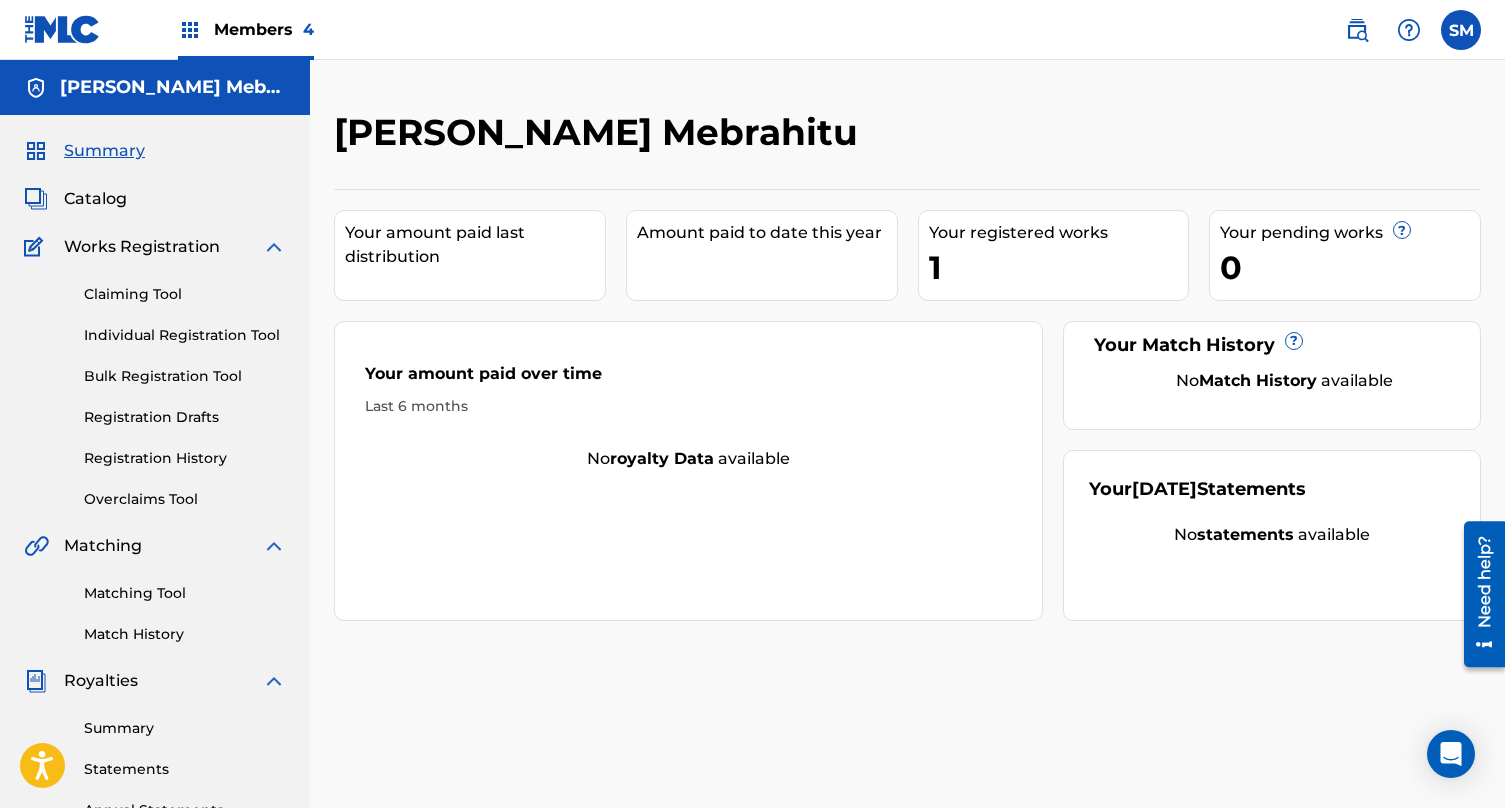 click on "Registration History" at bounding box center (185, 458) 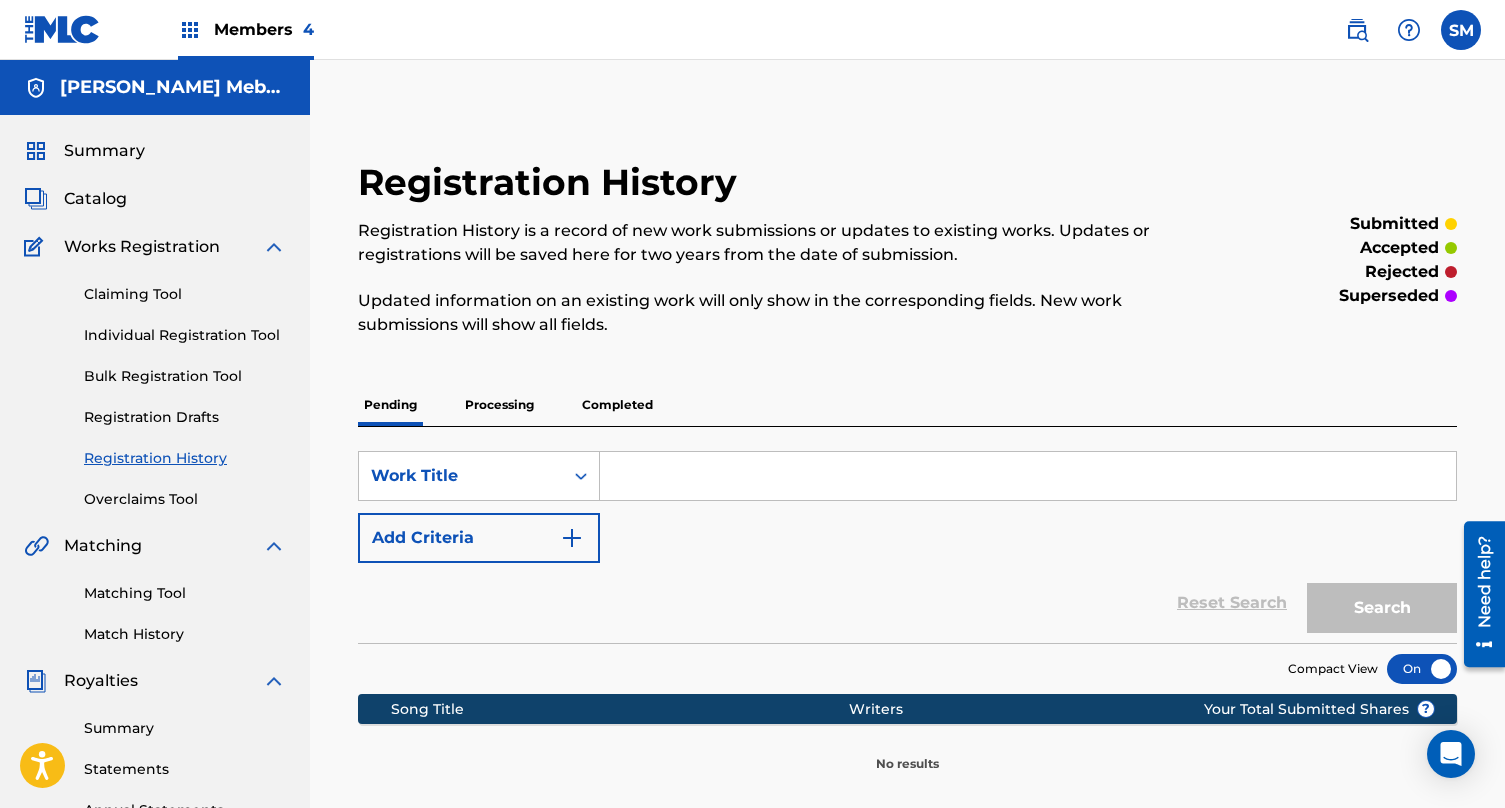 click on "Completed" at bounding box center [617, 405] 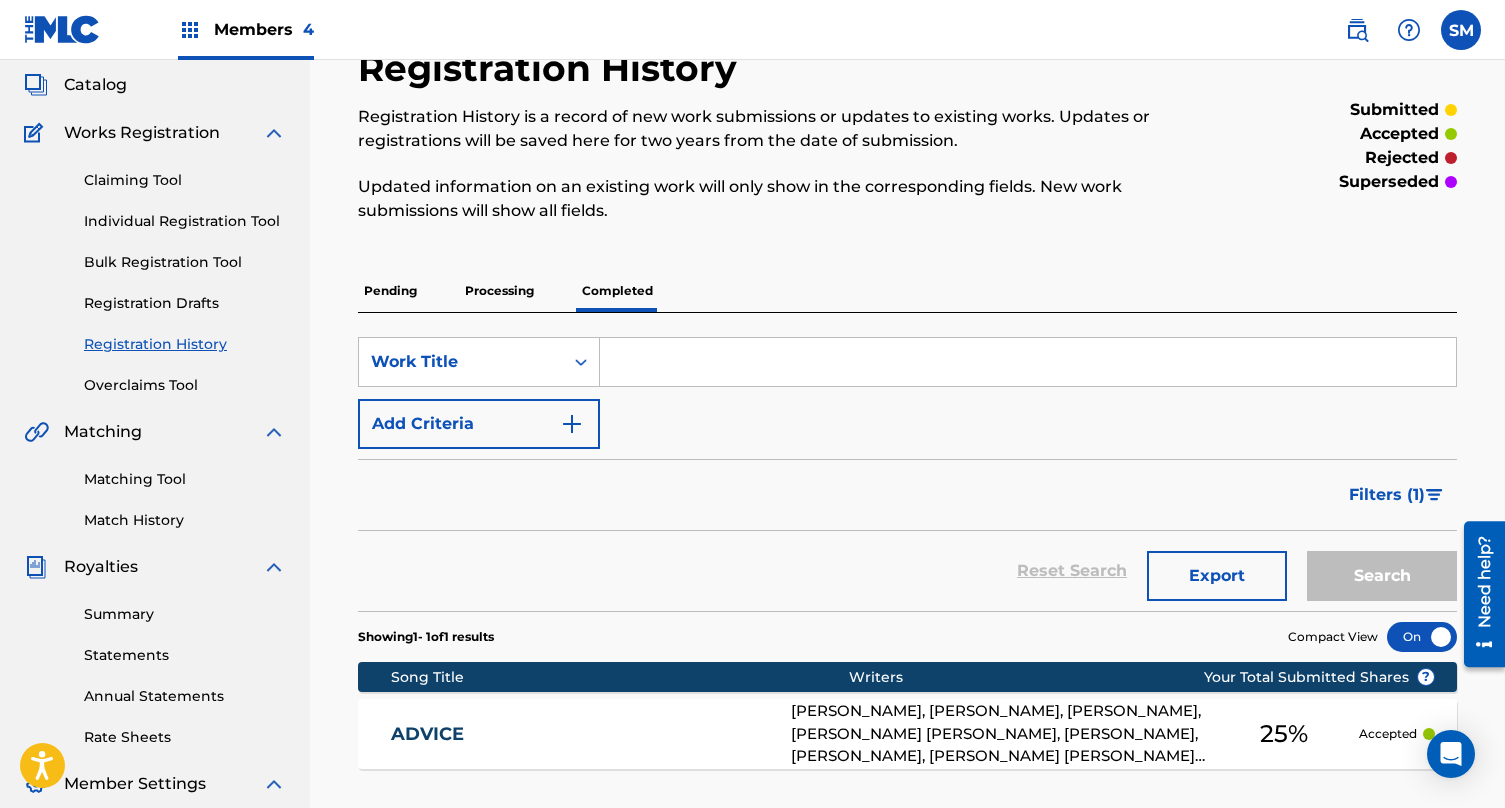 scroll, scrollTop: 114, scrollLeft: 0, axis: vertical 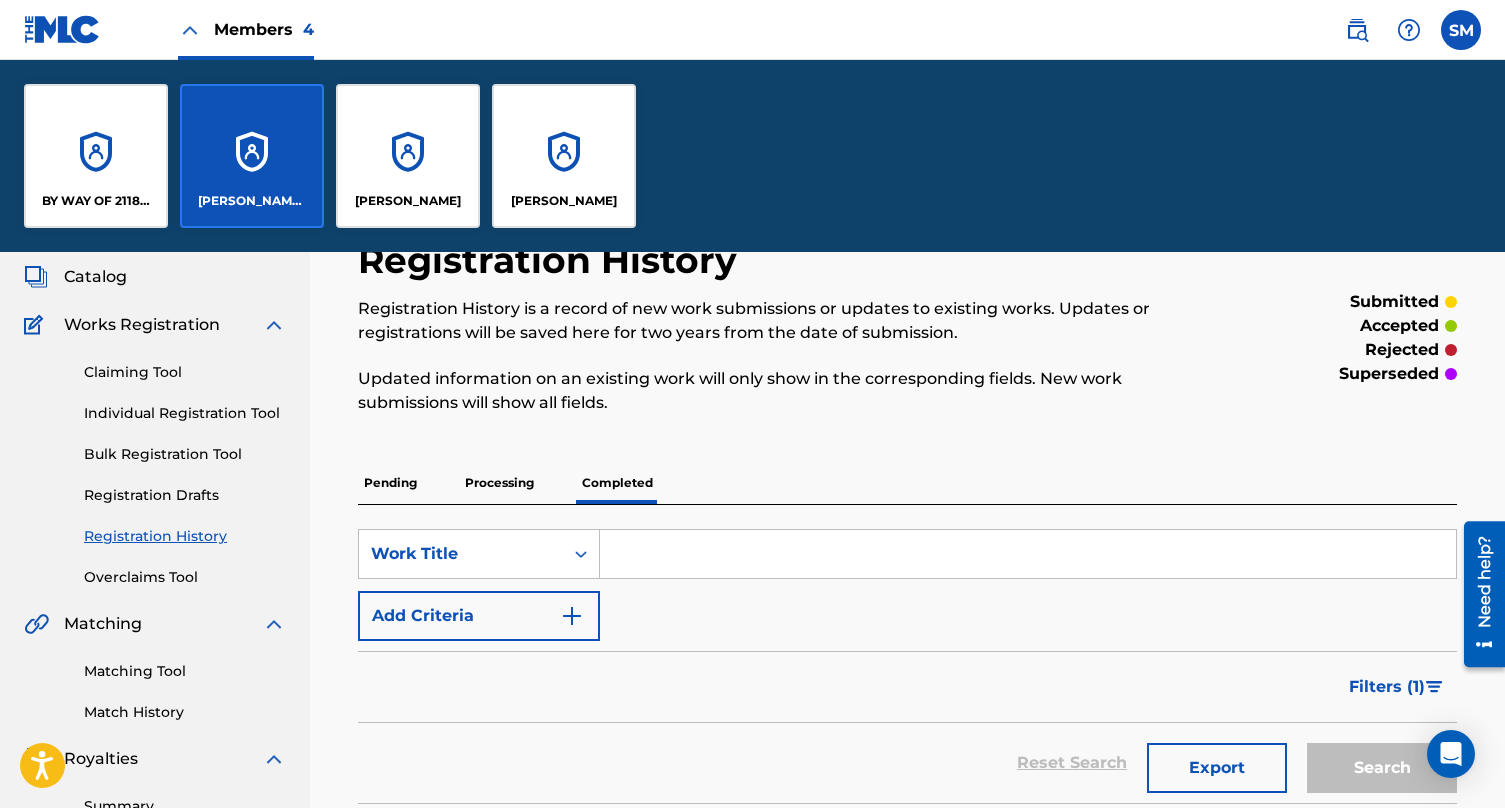 click on "[PERSON_NAME]" at bounding box center [564, 156] 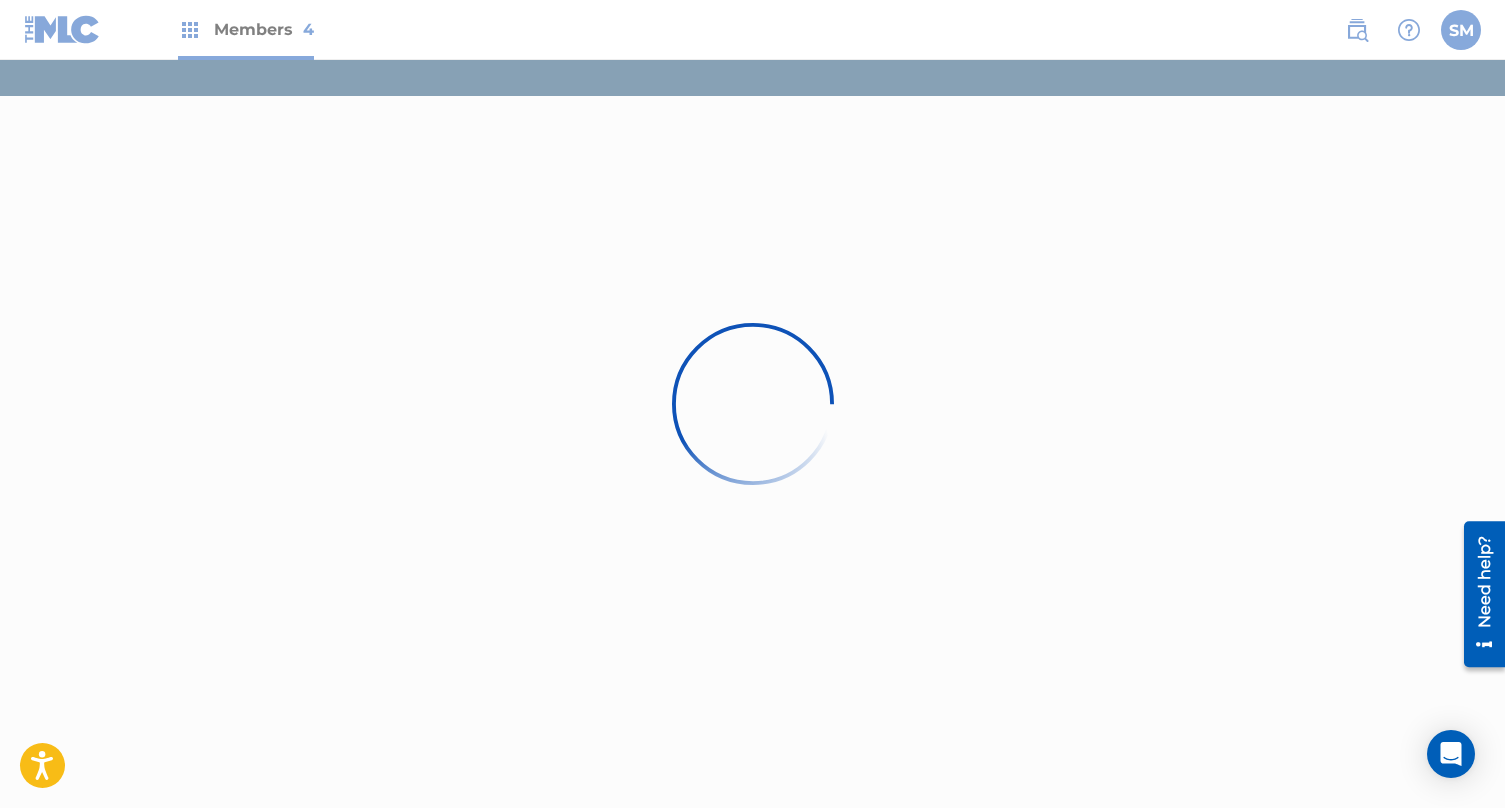 scroll, scrollTop: 0, scrollLeft: 0, axis: both 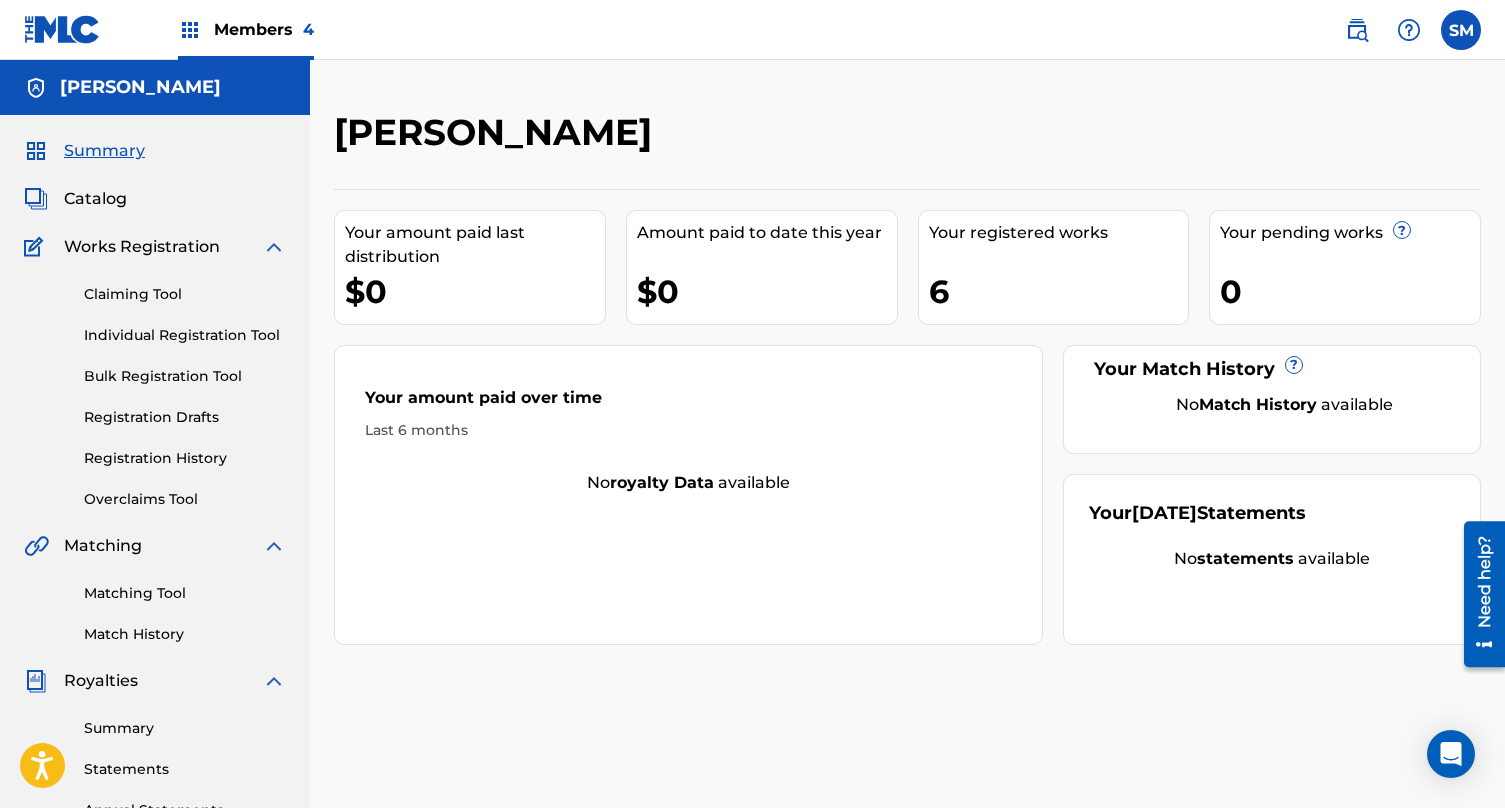 click on "Registration History" at bounding box center [185, 458] 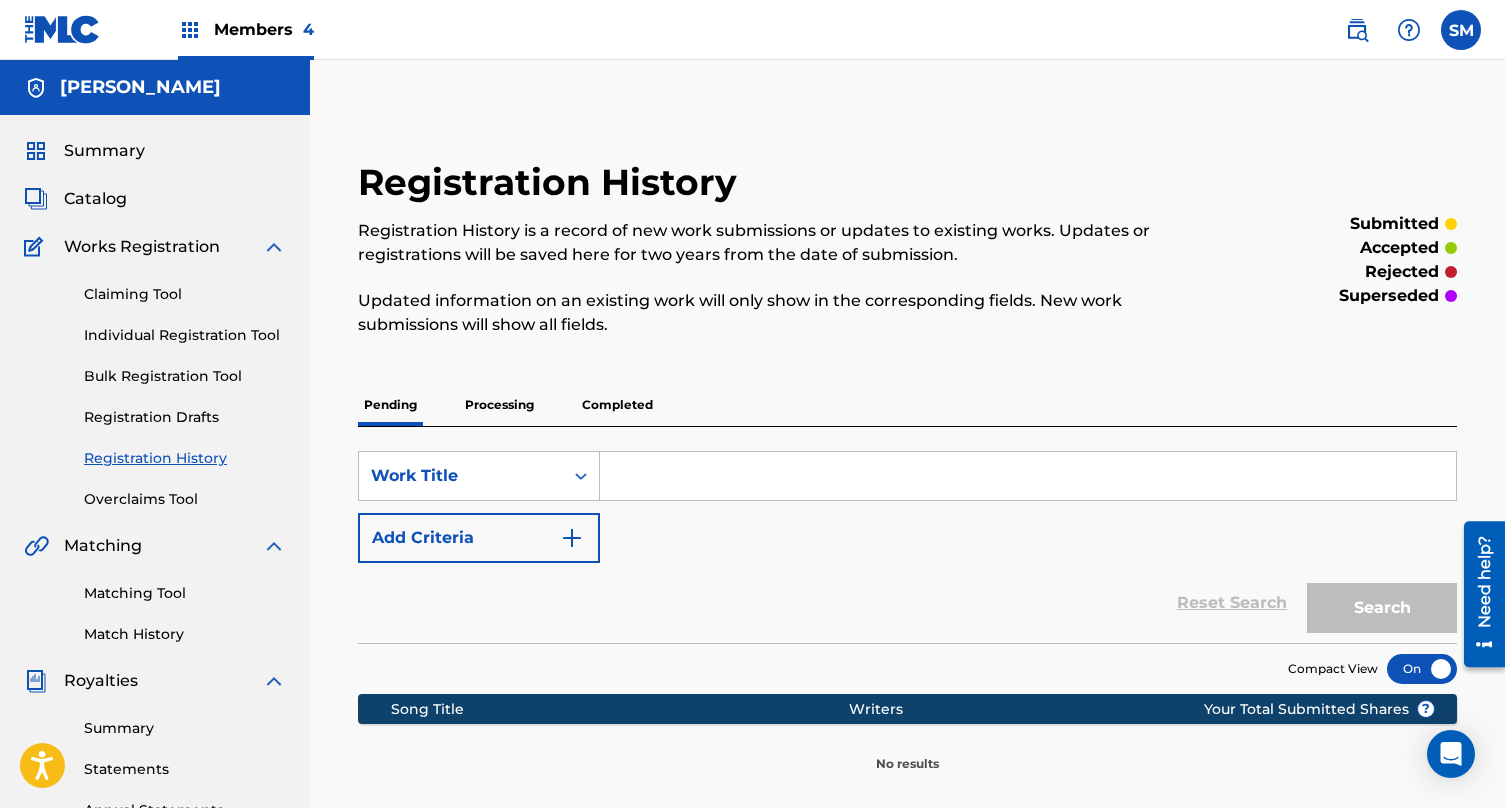click on "Processing" at bounding box center (499, 405) 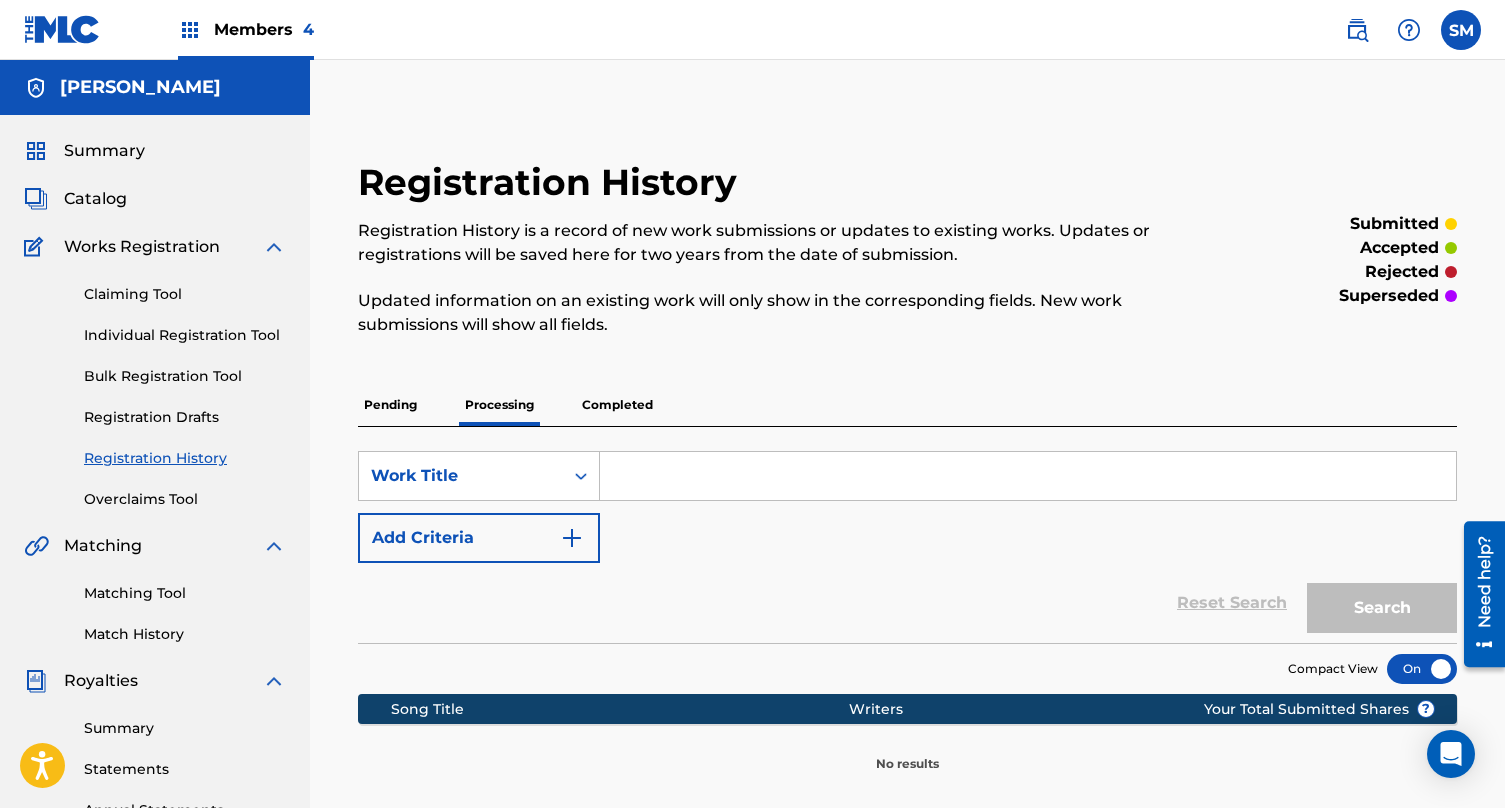 click on "Completed" at bounding box center (617, 405) 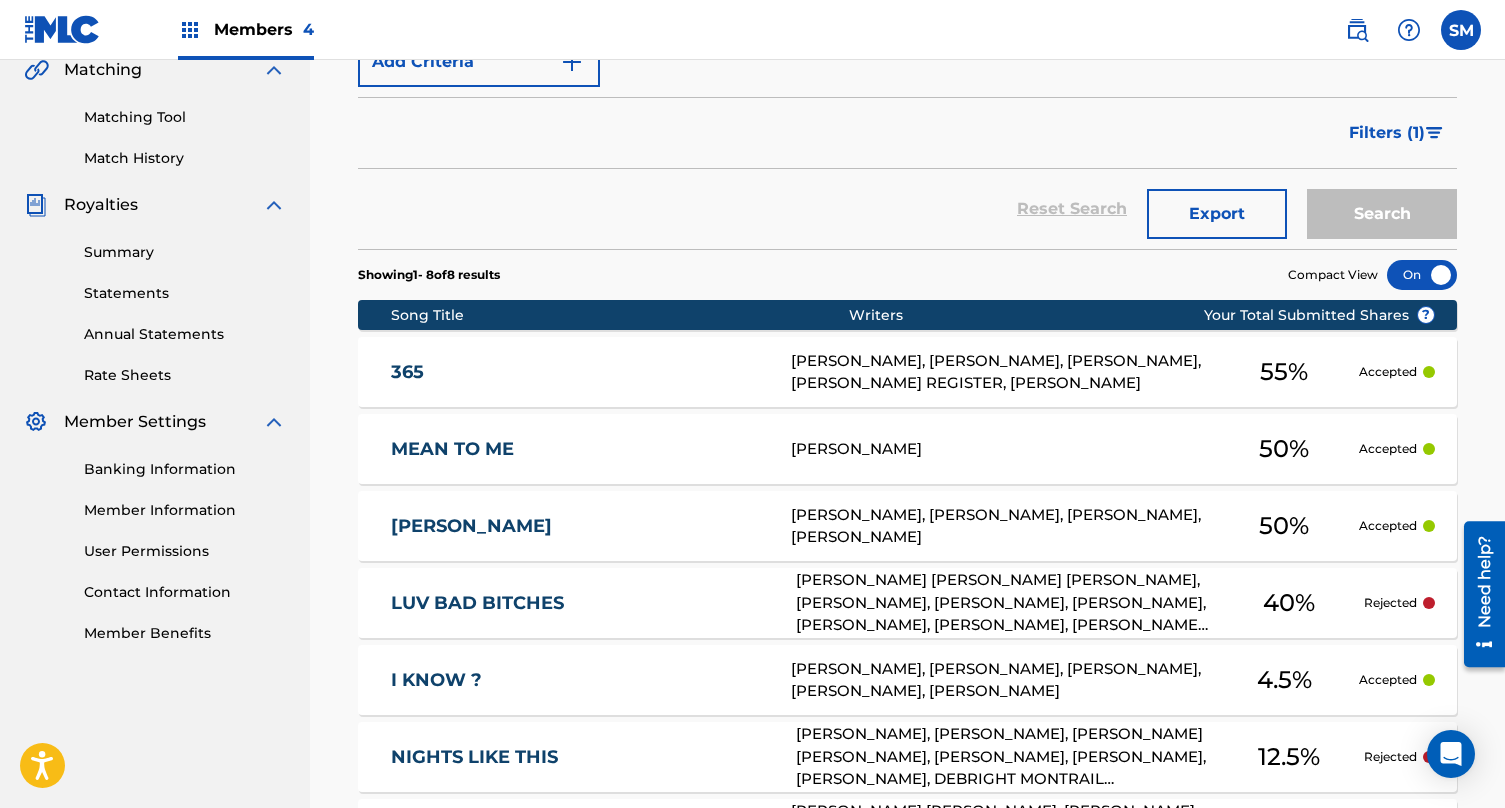 scroll, scrollTop: 473, scrollLeft: 0, axis: vertical 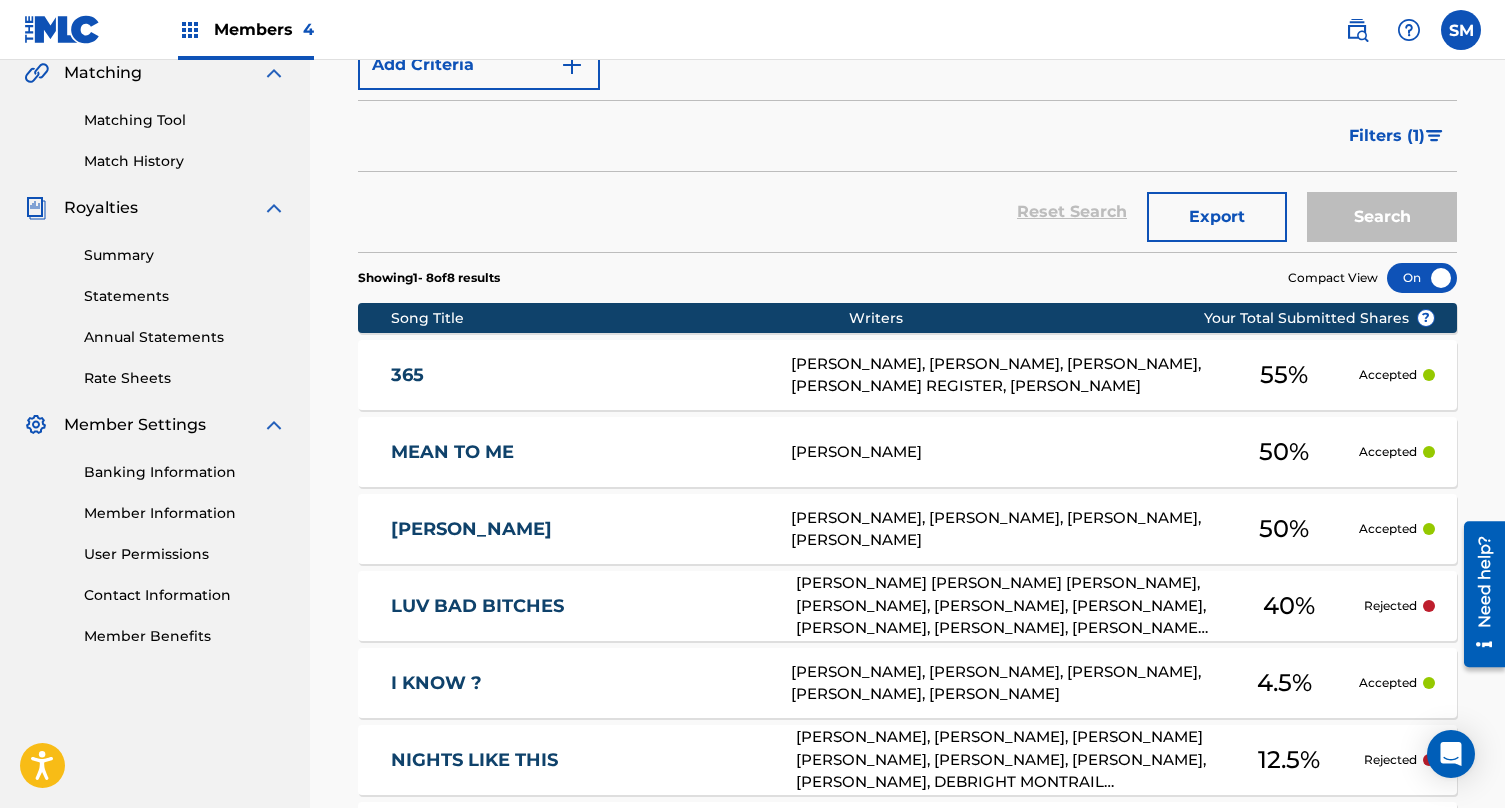 click on "Statements" at bounding box center [185, 296] 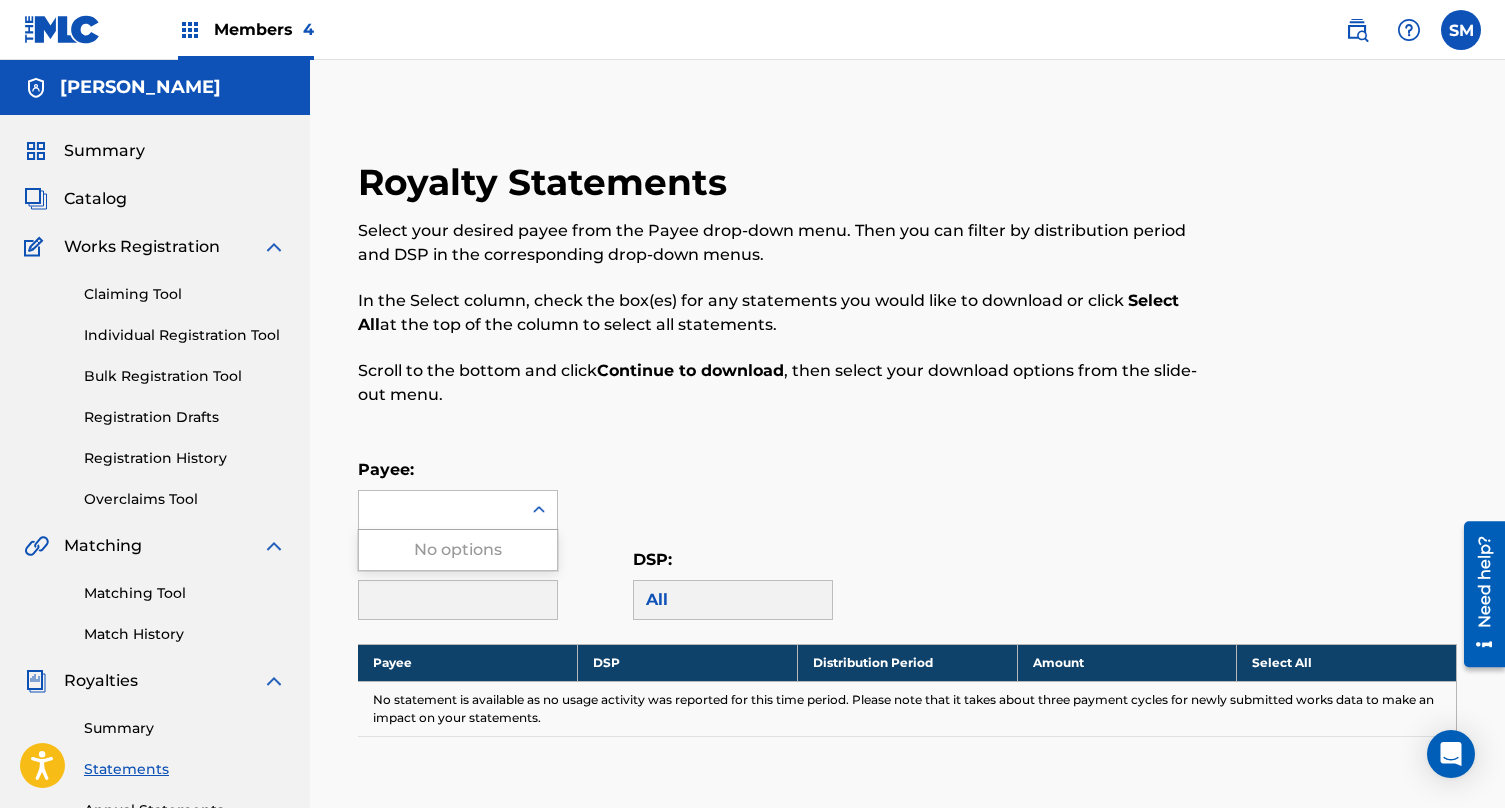 click at bounding box center [440, 510] 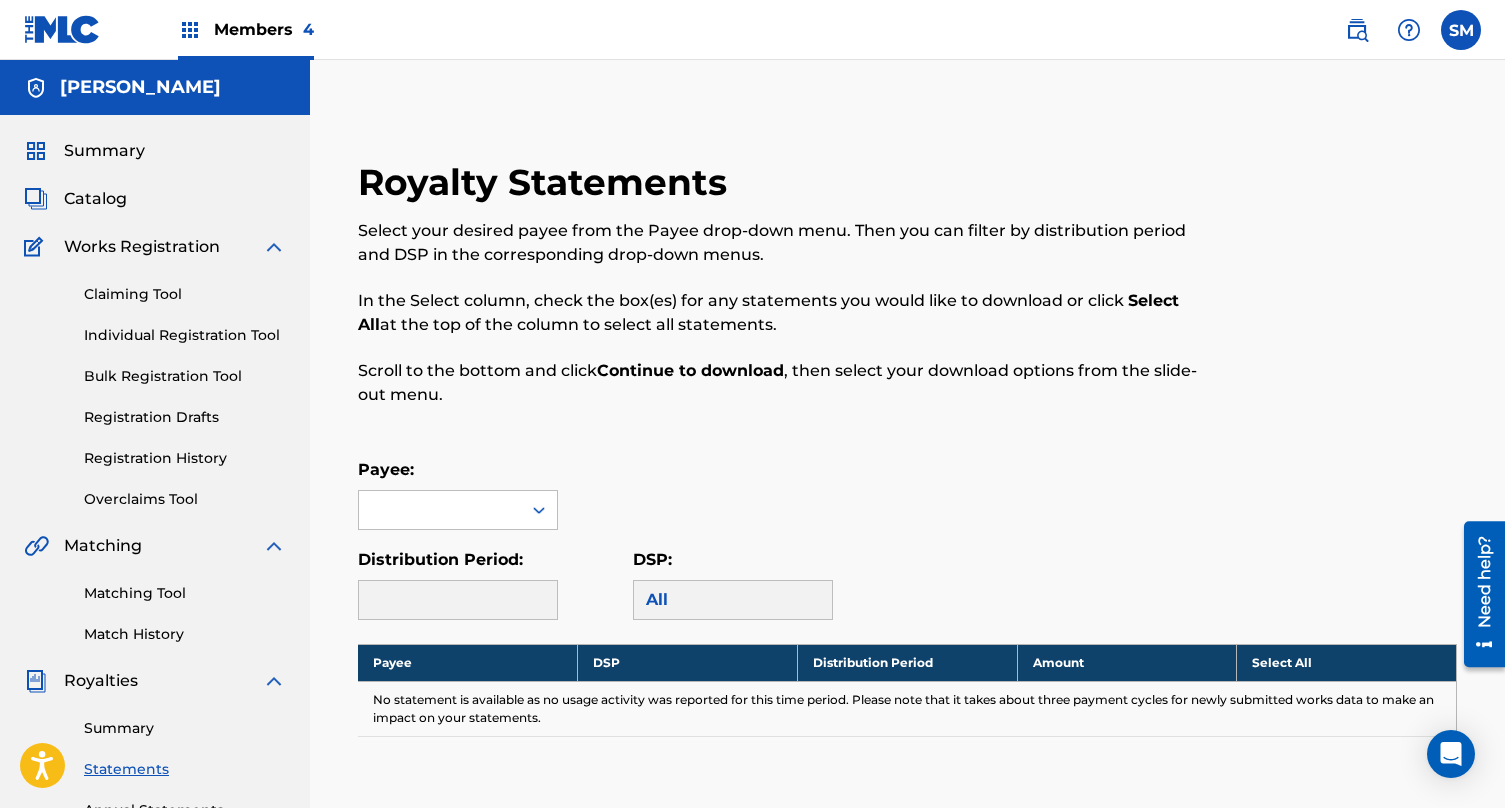 click on "Members    4" at bounding box center [264, 29] 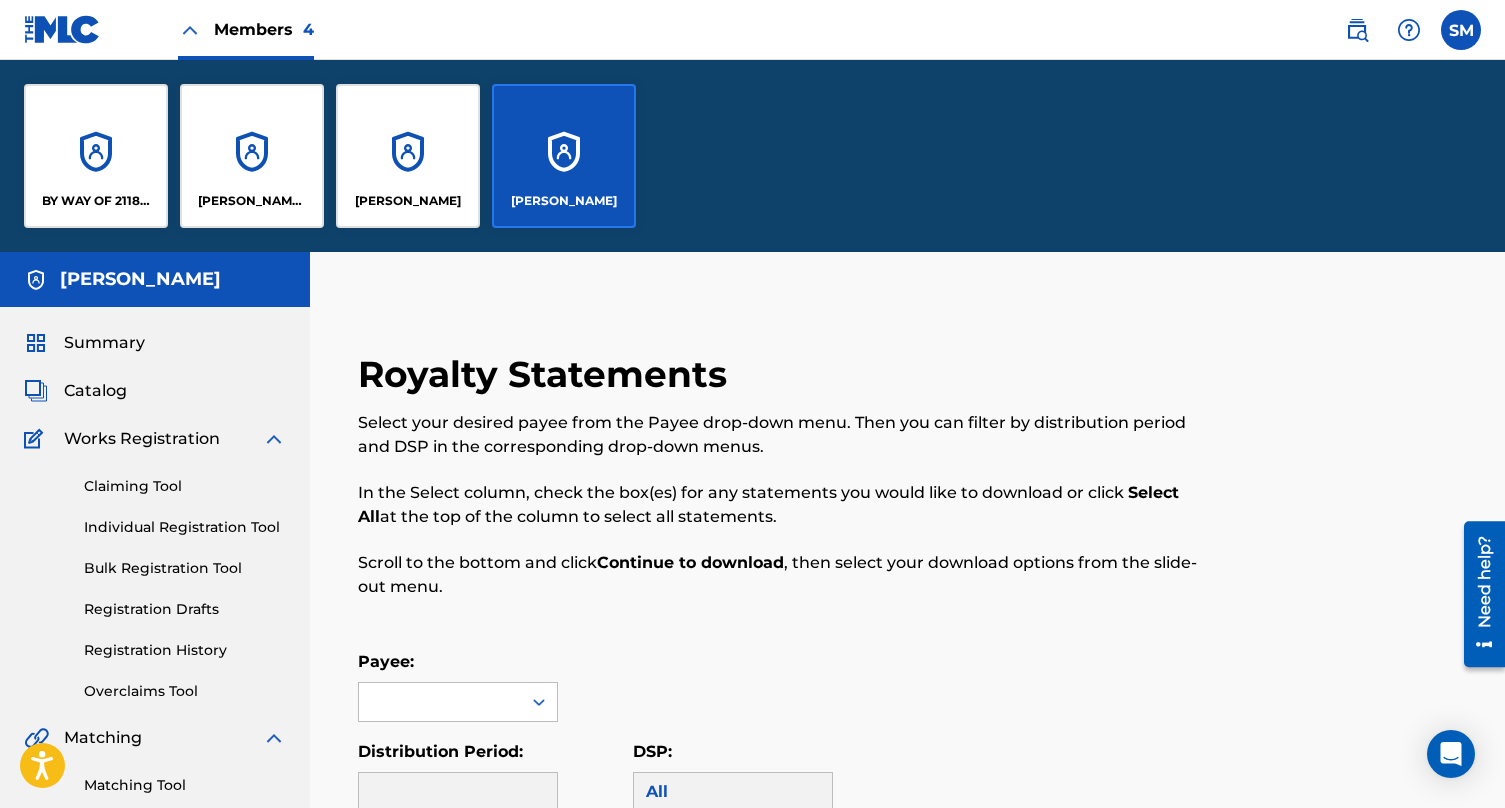 click on "[PERSON_NAME]" at bounding box center [408, 156] 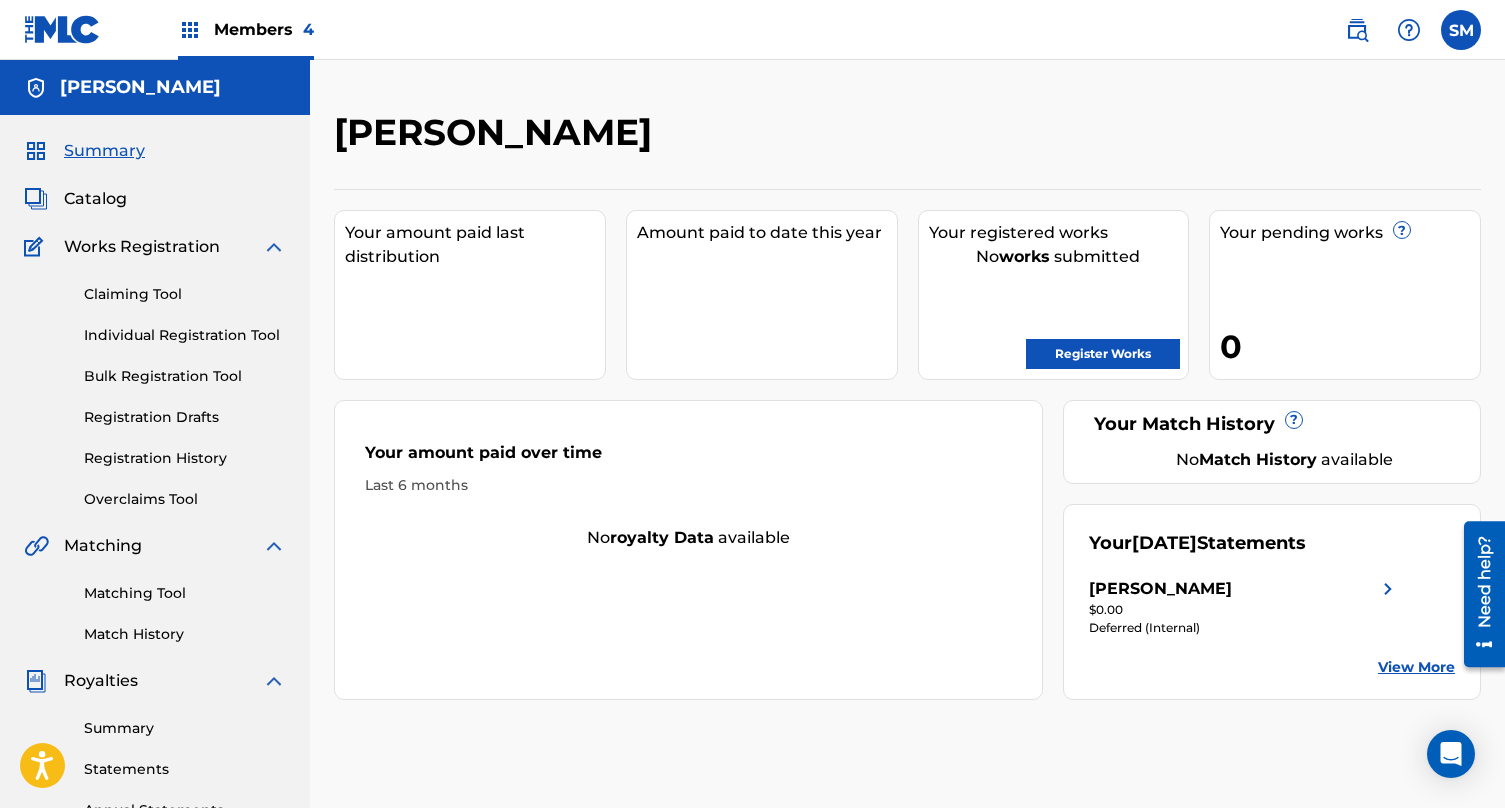 click on "Members    4" at bounding box center (246, 29) 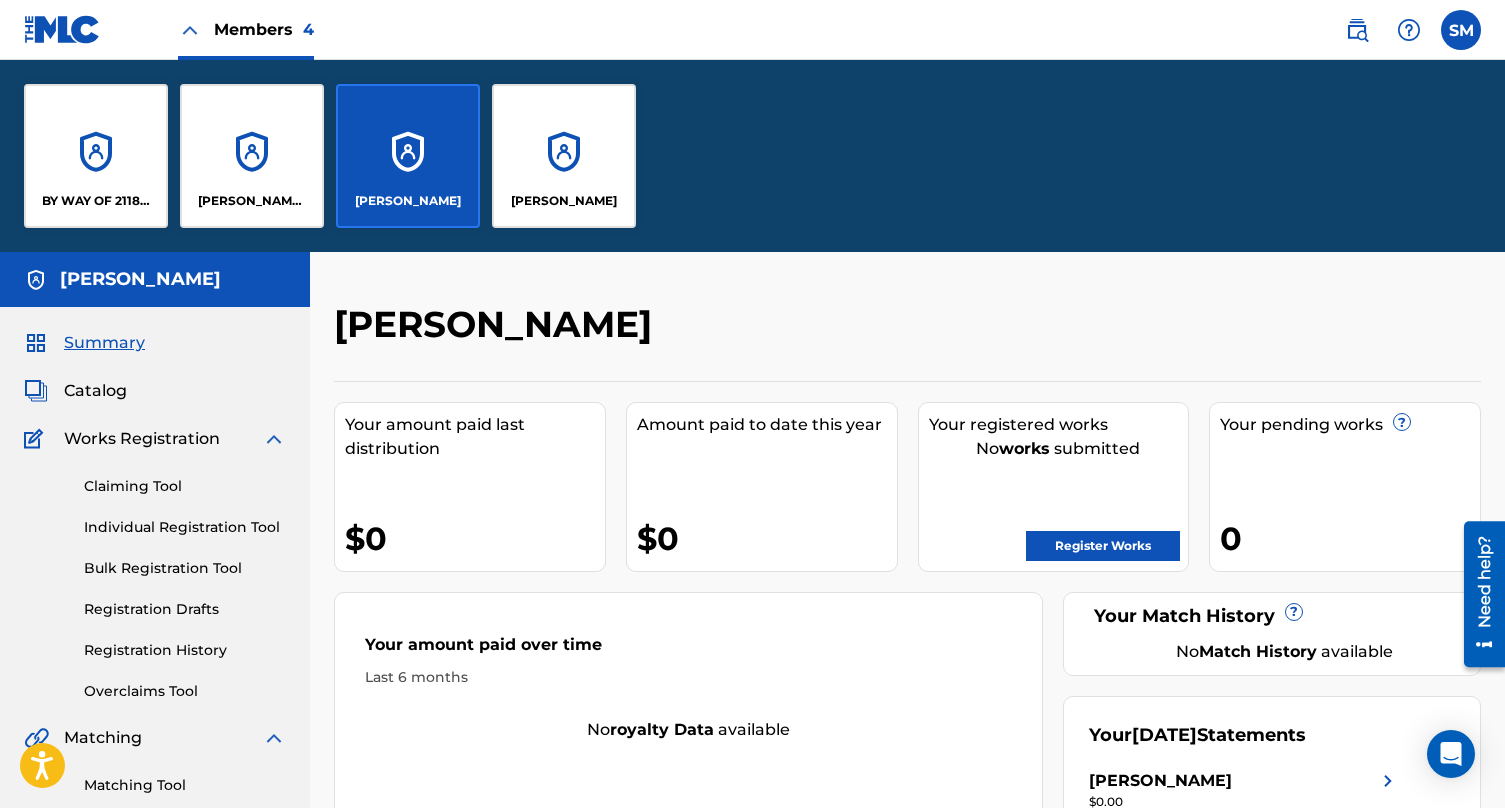 click on "[PERSON_NAME] Mebrahitu" at bounding box center [252, 156] 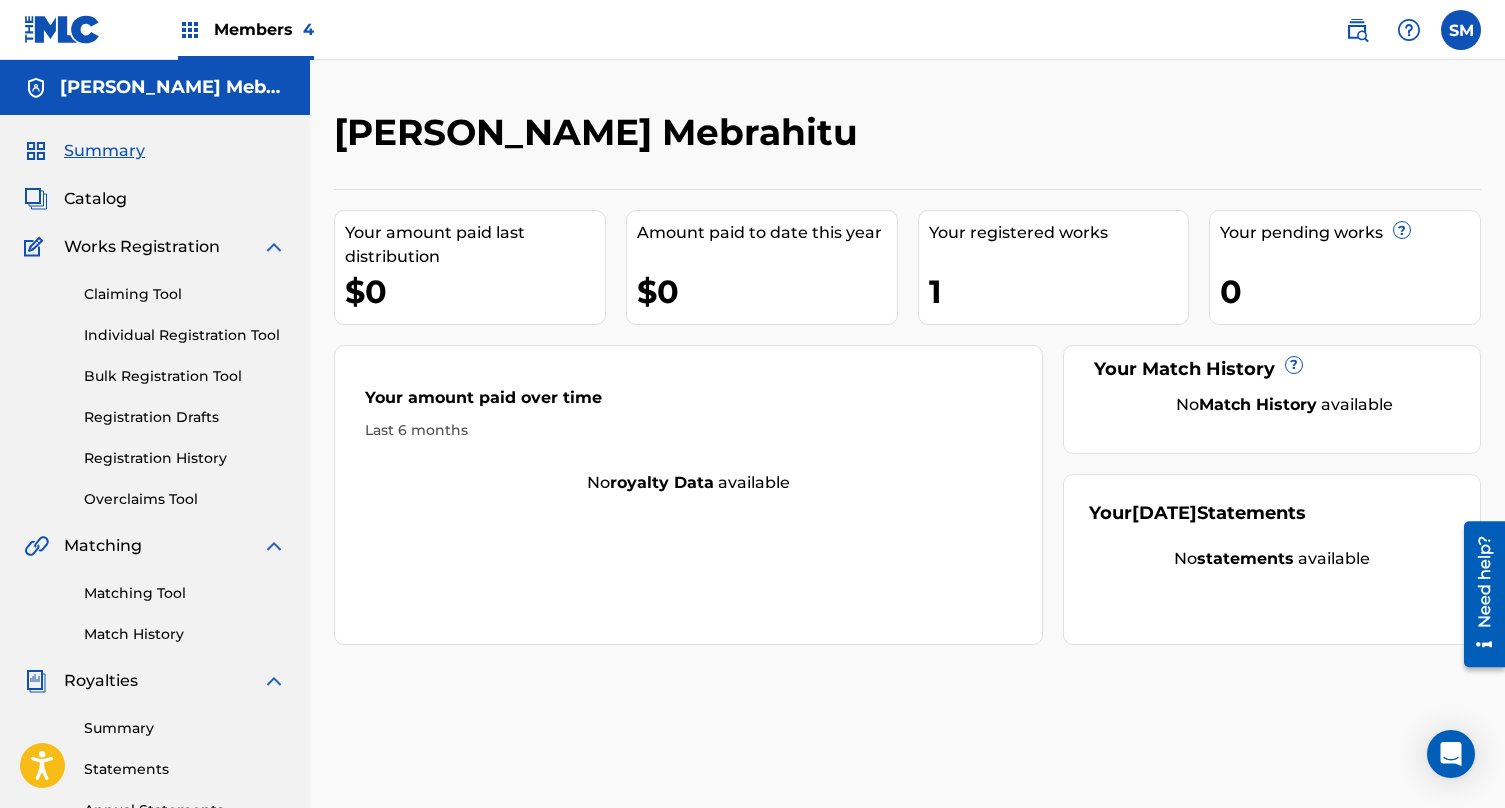 click on "Claiming Tool Individual Registration Tool Bulk Registration Tool Registration Drafts Registration History Overclaims Tool" at bounding box center [155, 384] 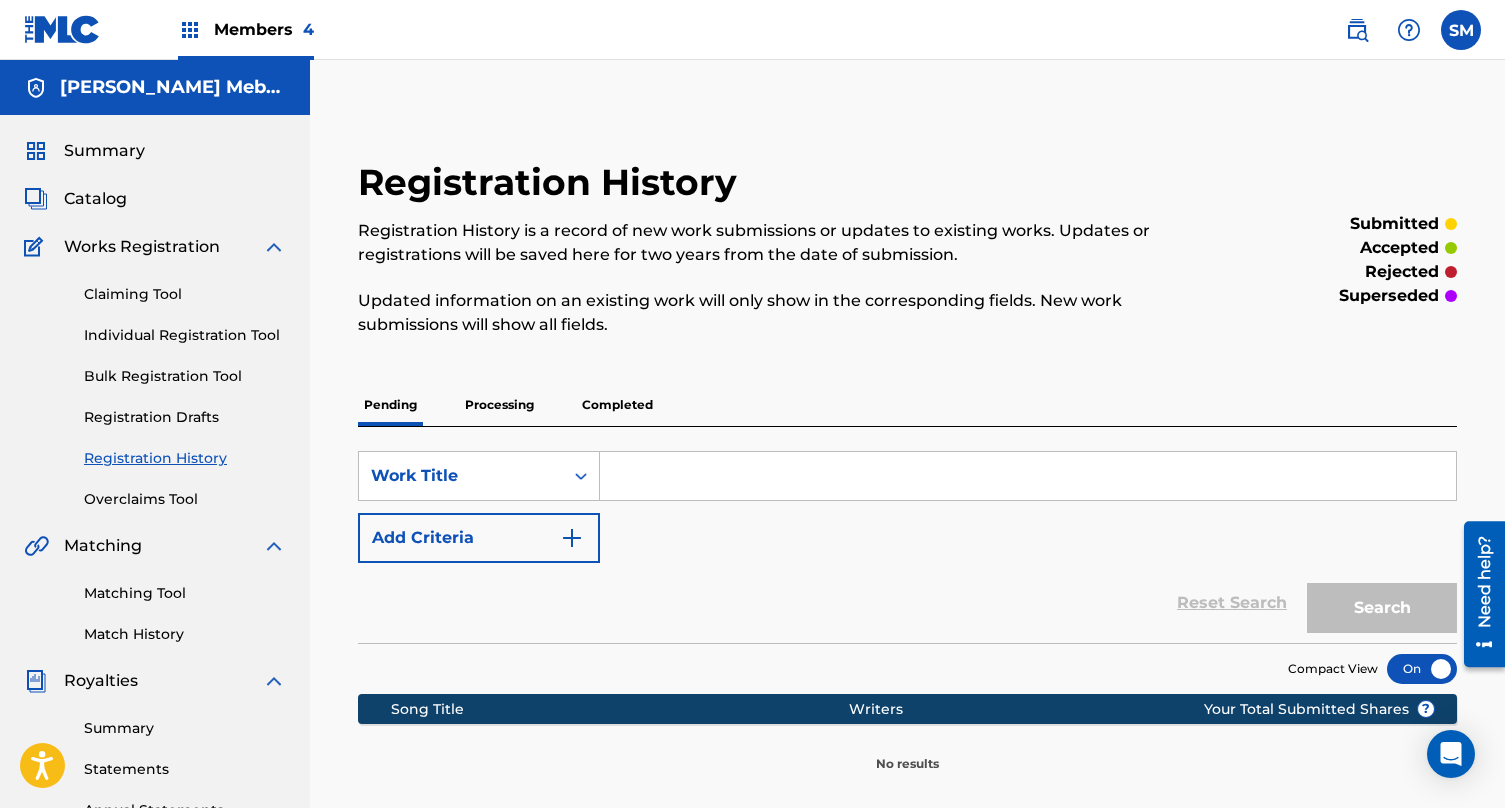 click on "Processing" at bounding box center [499, 405] 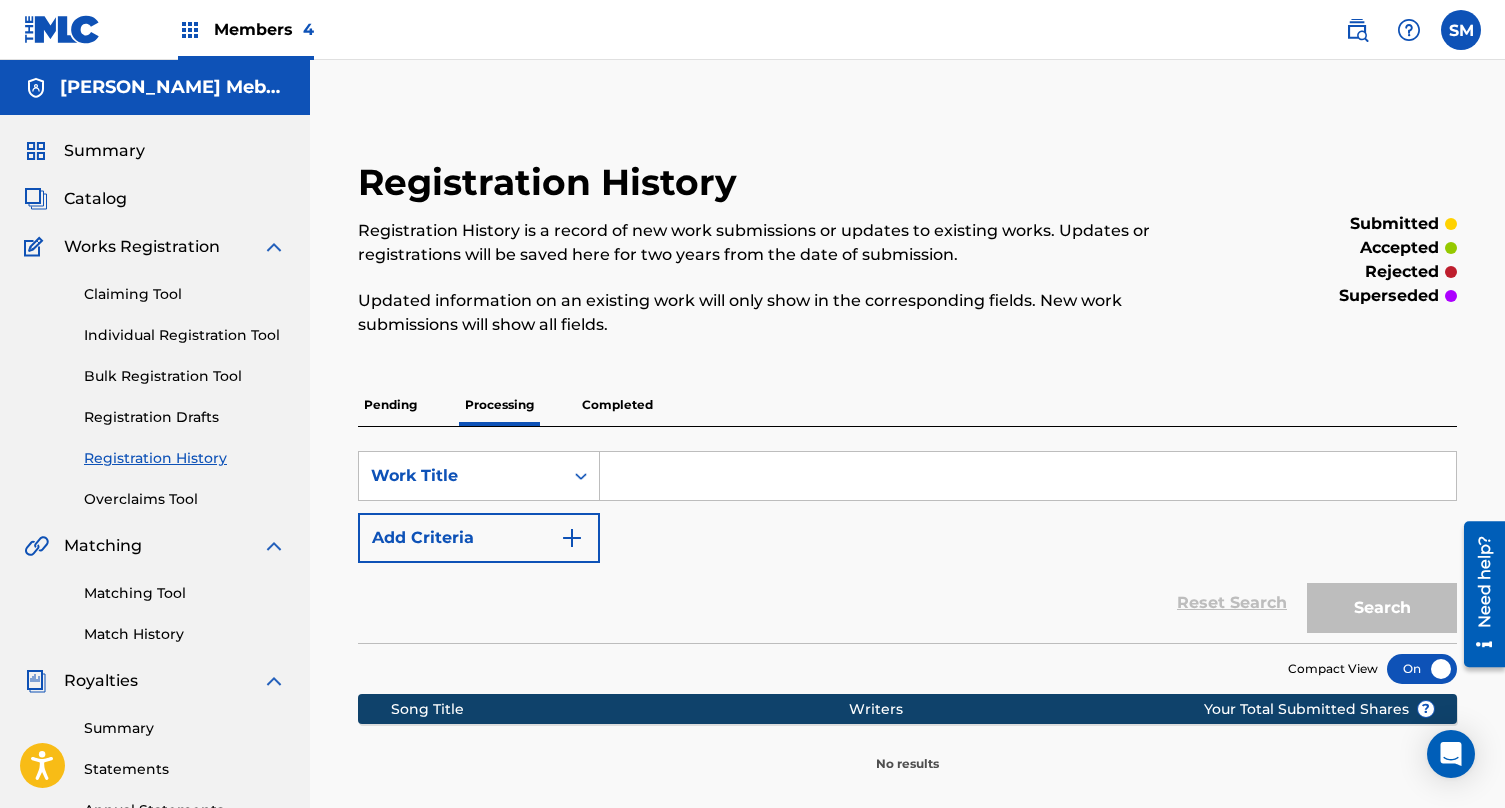 click on "Completed" at bounding box center [617, 405] 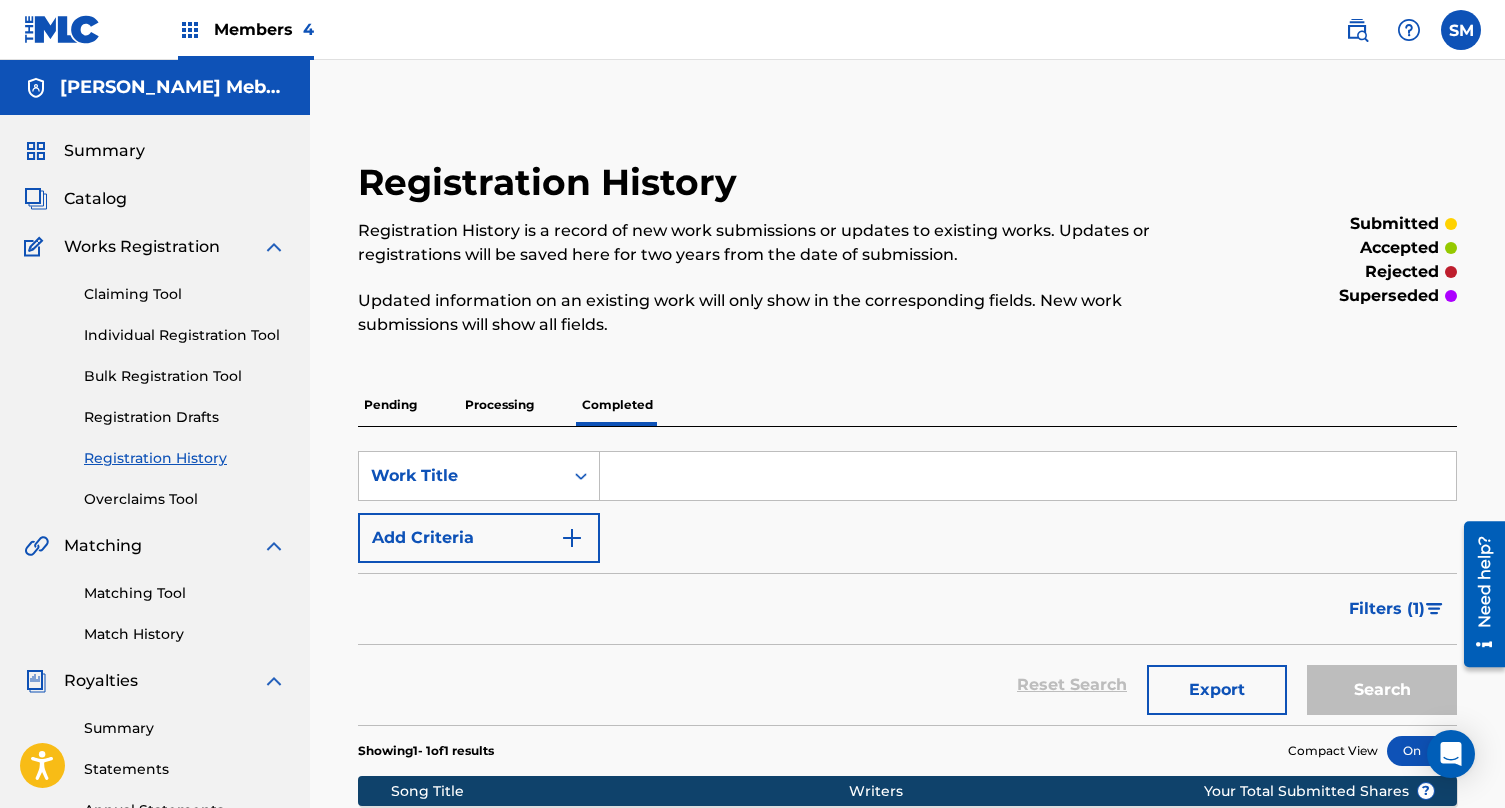 scroll, scrollTop: 0, scrollLeft: 0, axis: both 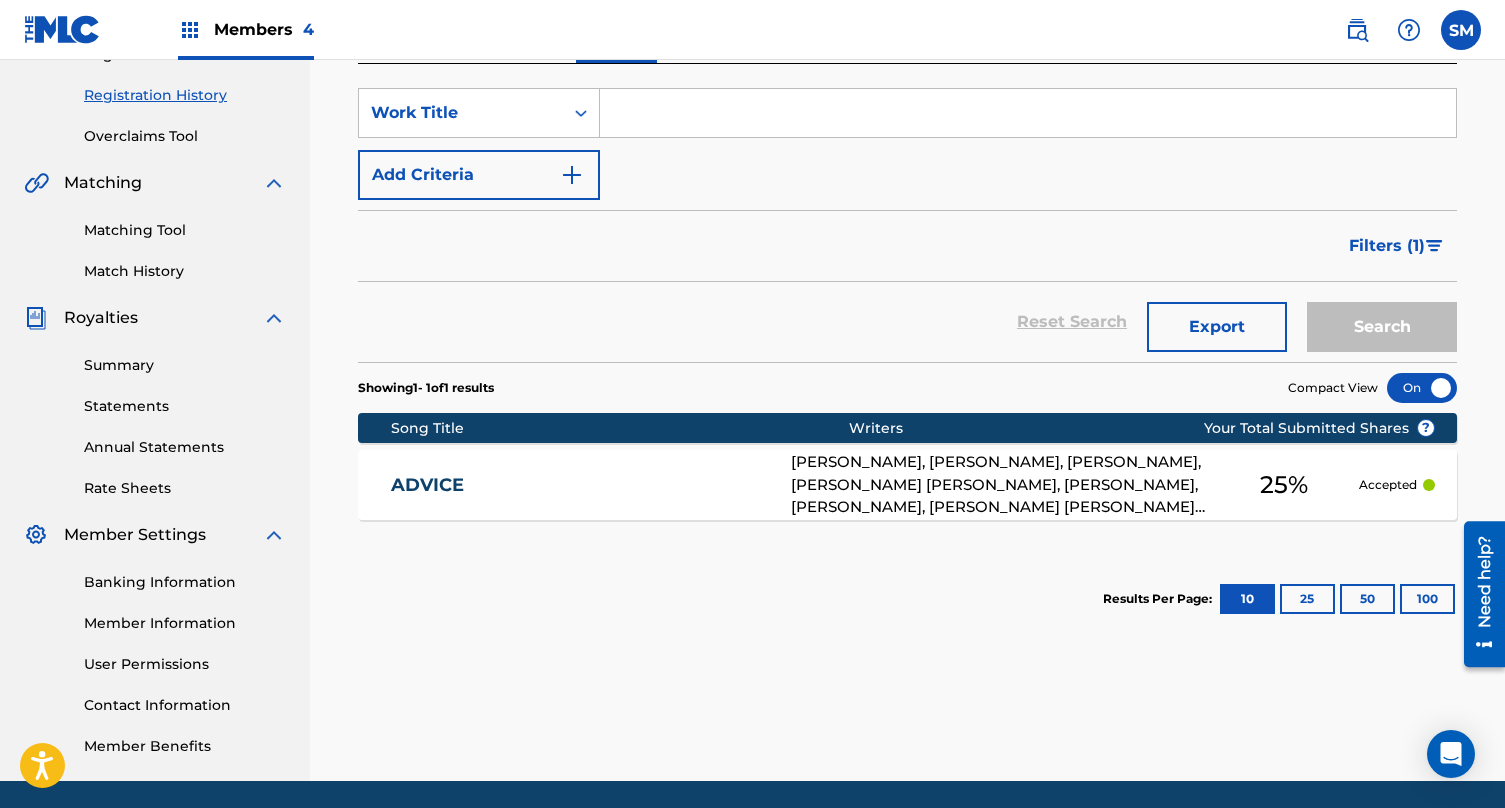 click on "Summary Statements Annual Statements Rate Sheets" at bounding box center [155, 414] 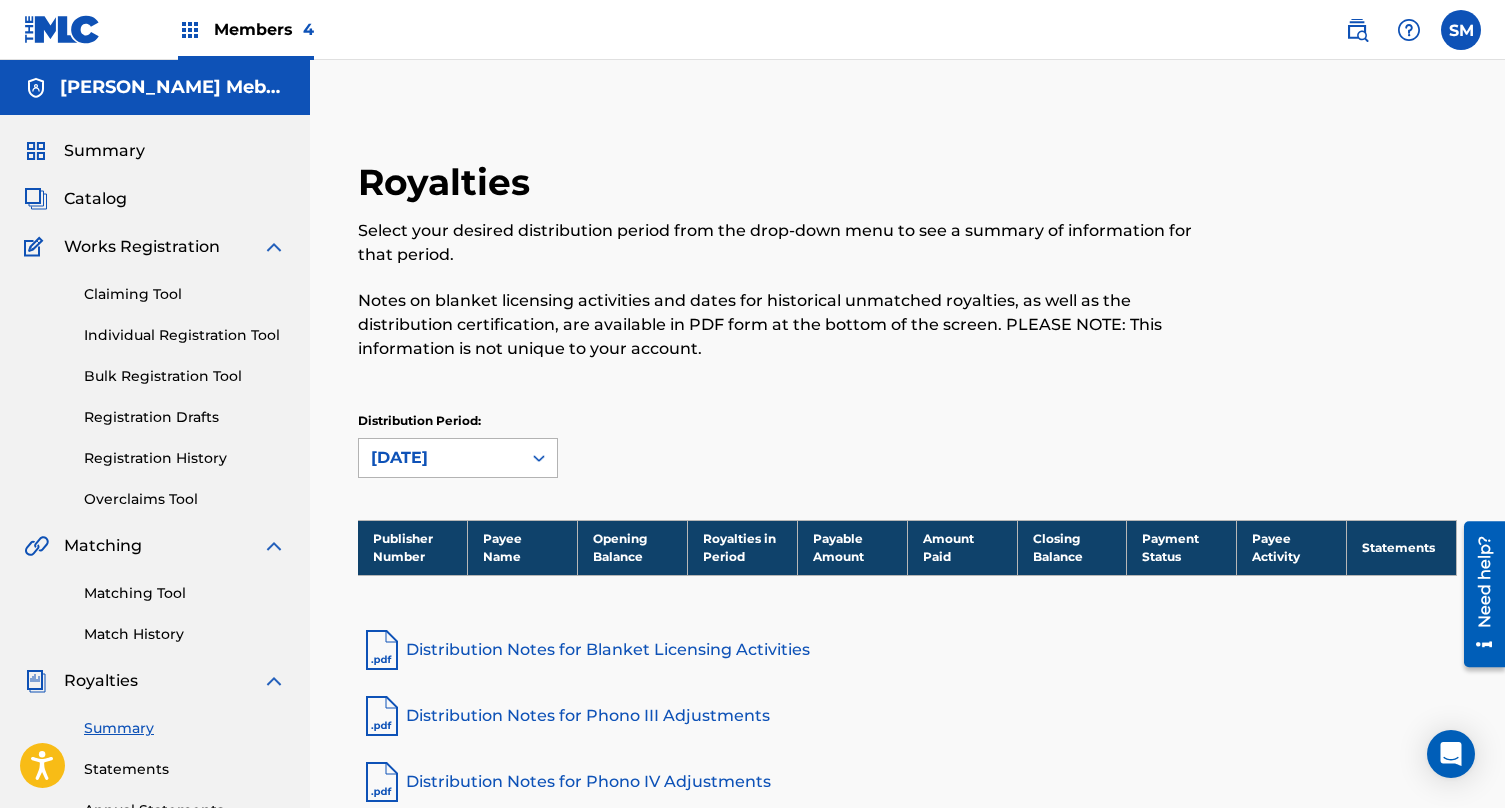 click on "[DATE]" at bounding box center [440, 458] 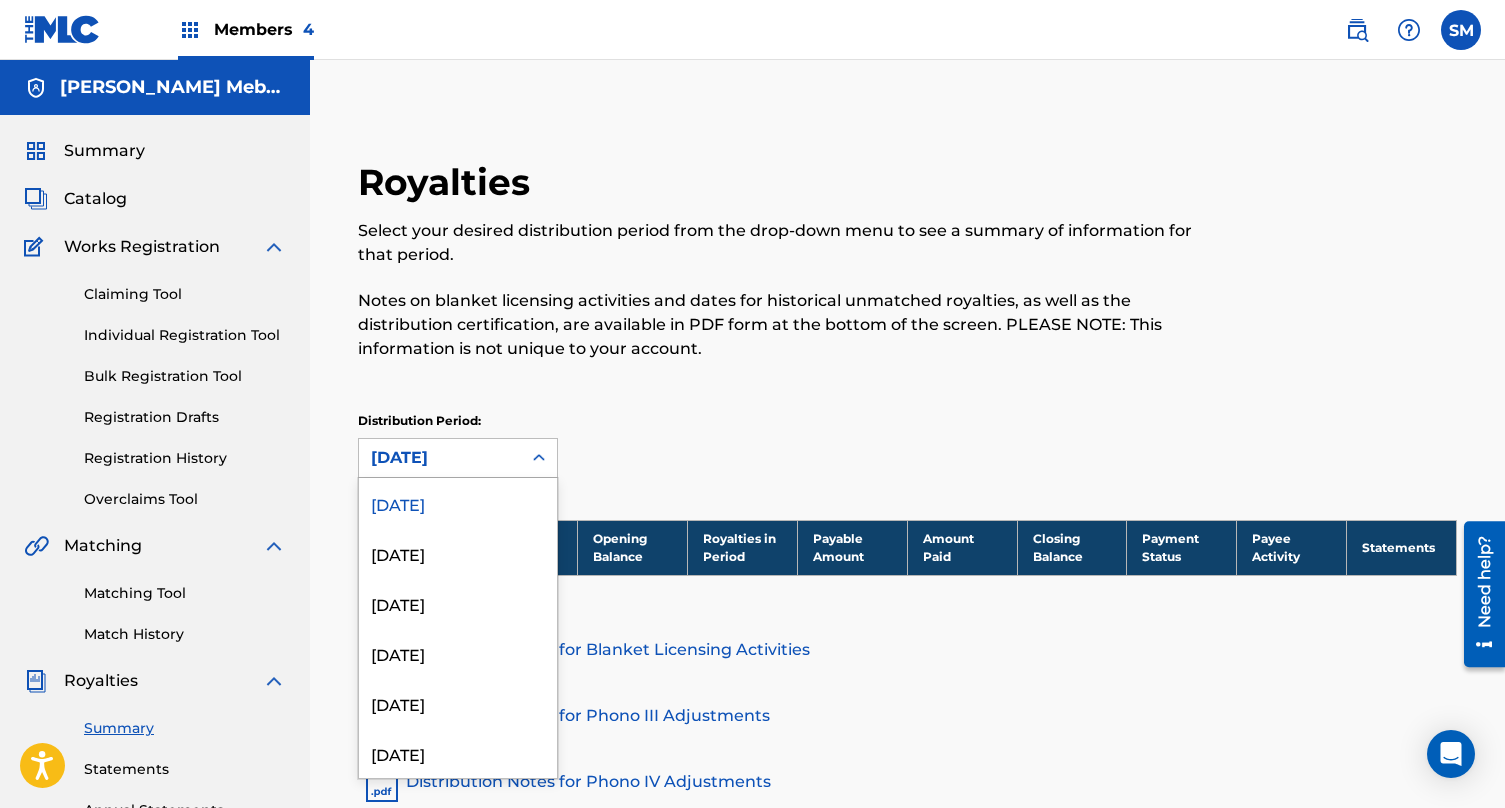 click on "Notes on blanket licensing activities and dates for historical unmatched royalties, as well as the distribution certification, are available in PDF form at the bottom of the screen. PLEASE NOTE: This information is not unique to your account." at bounding box center [781, 325] 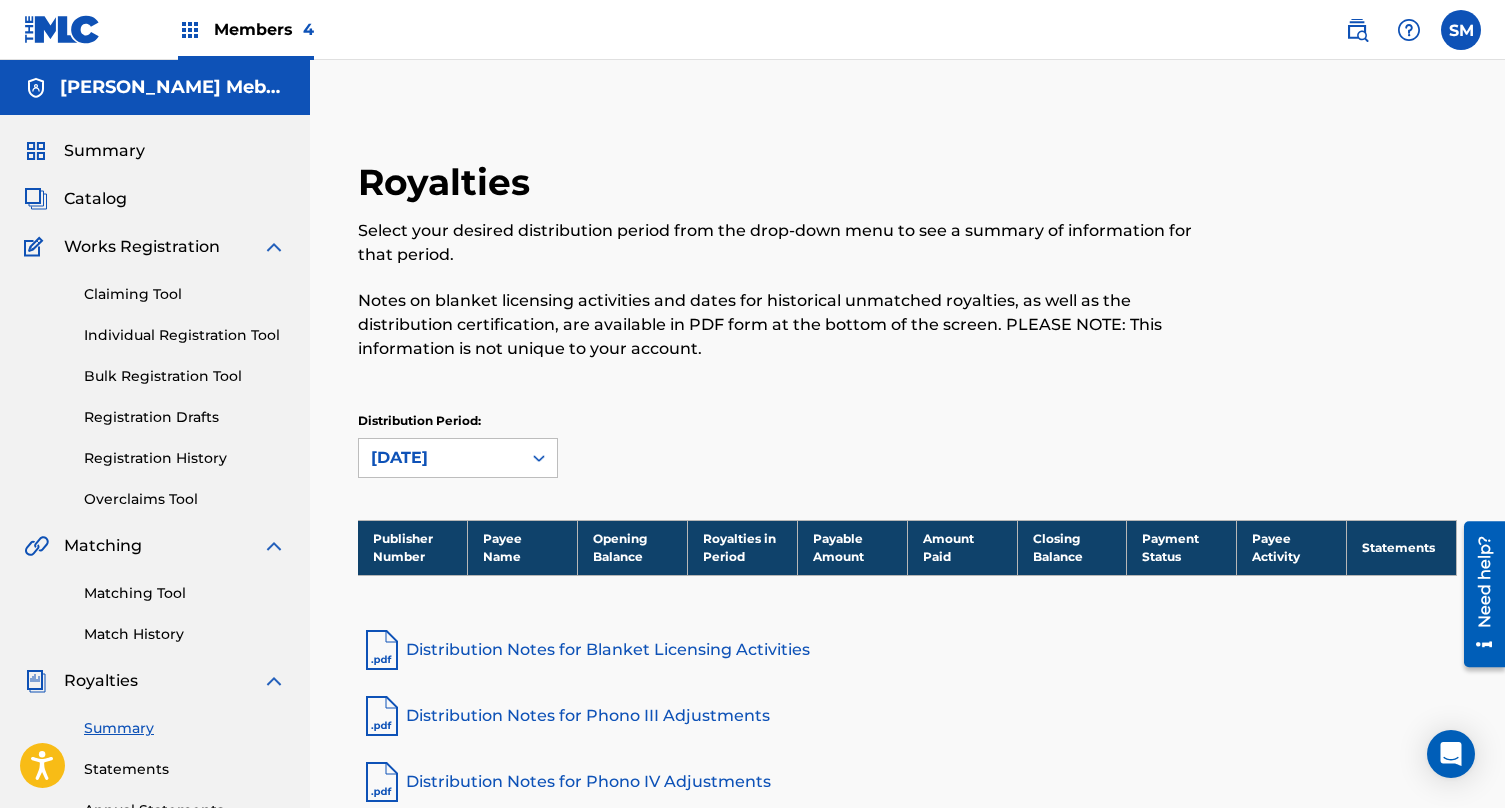 click on "Members    4" at bounding box center [264, 29] 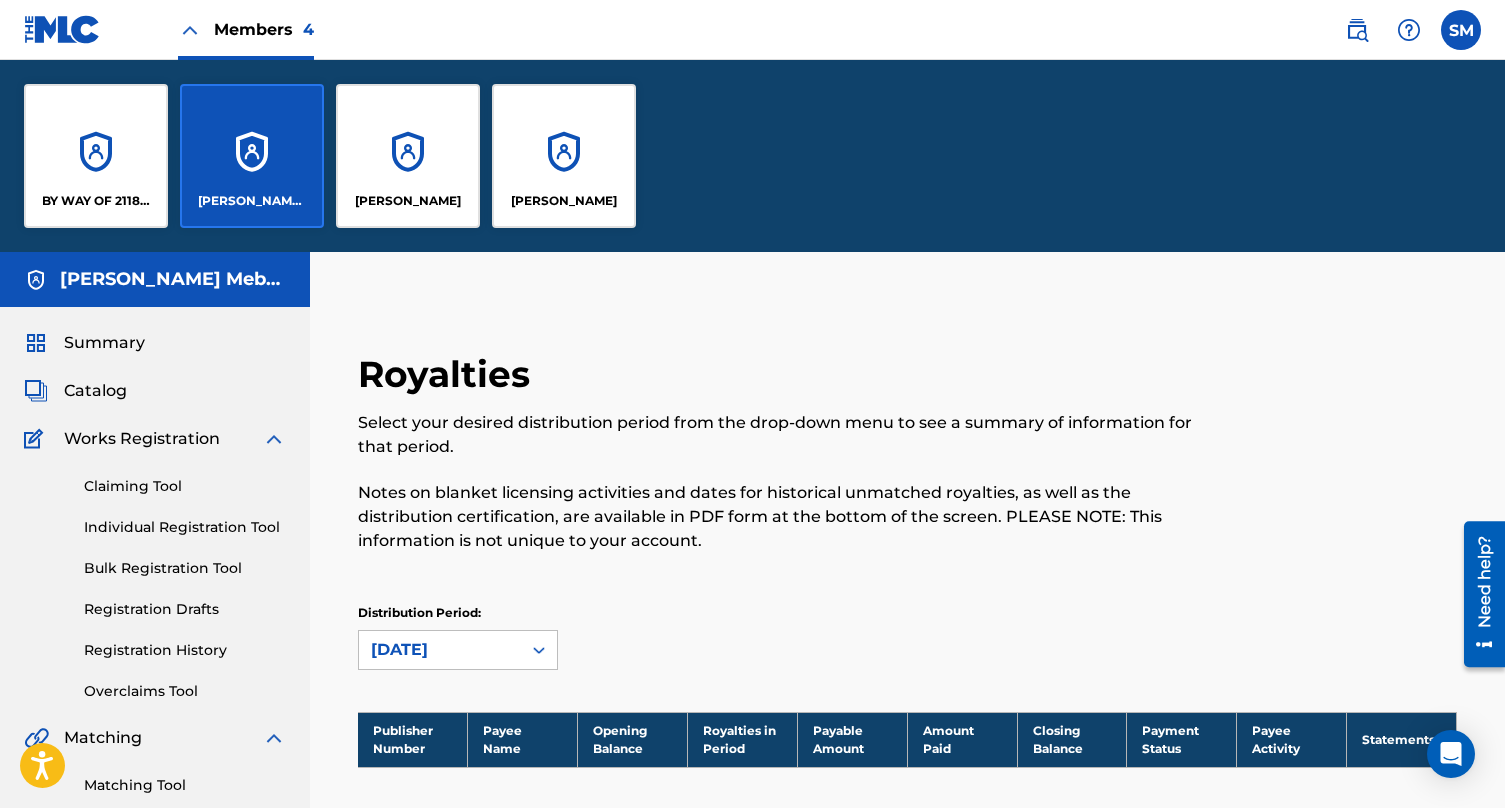 click on "[PERSON_NAME]" at bounding box center [564, 201] 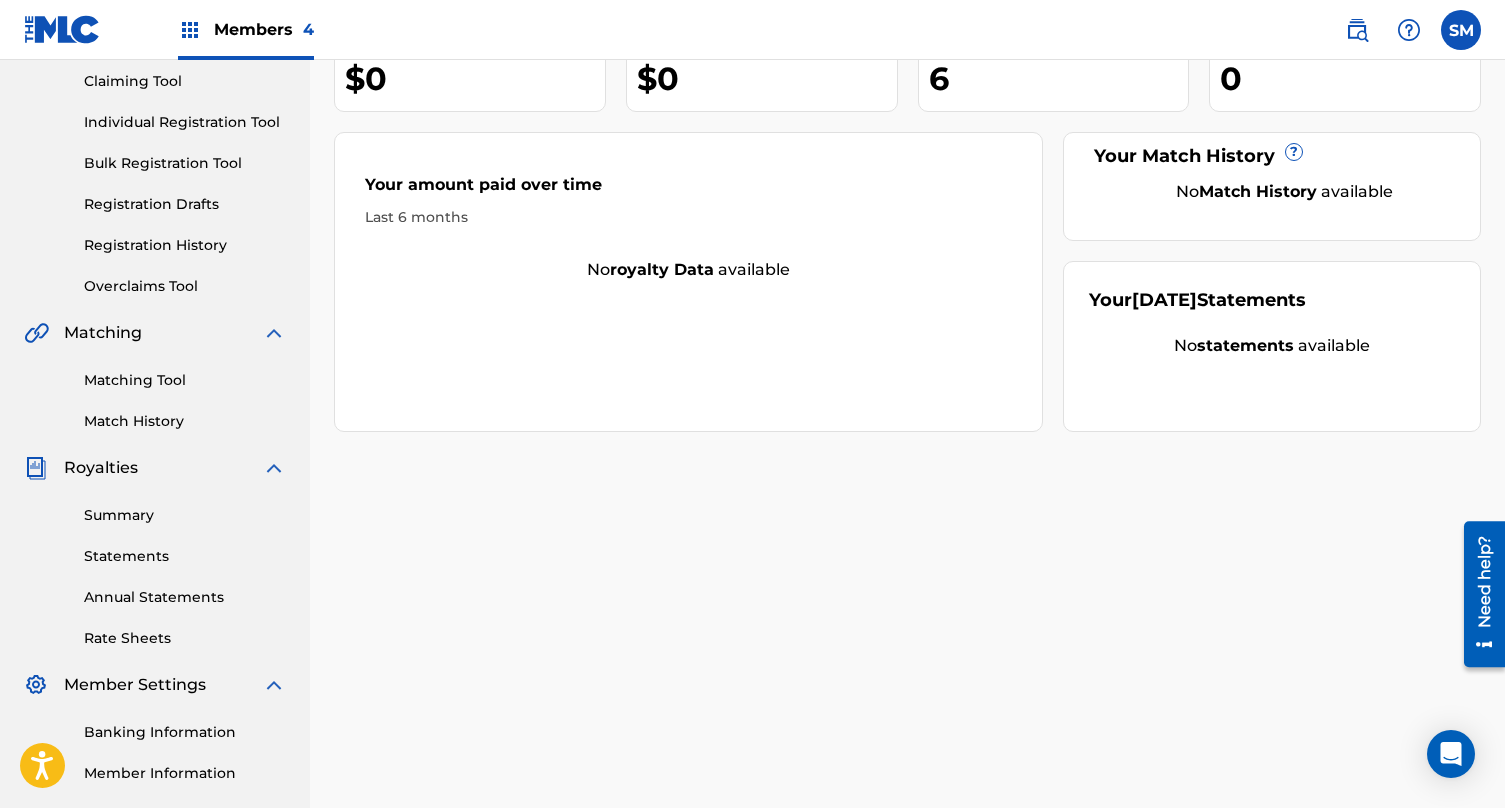 scroll, scrollTop: 223, scrollLeft: 0, axis: vertical 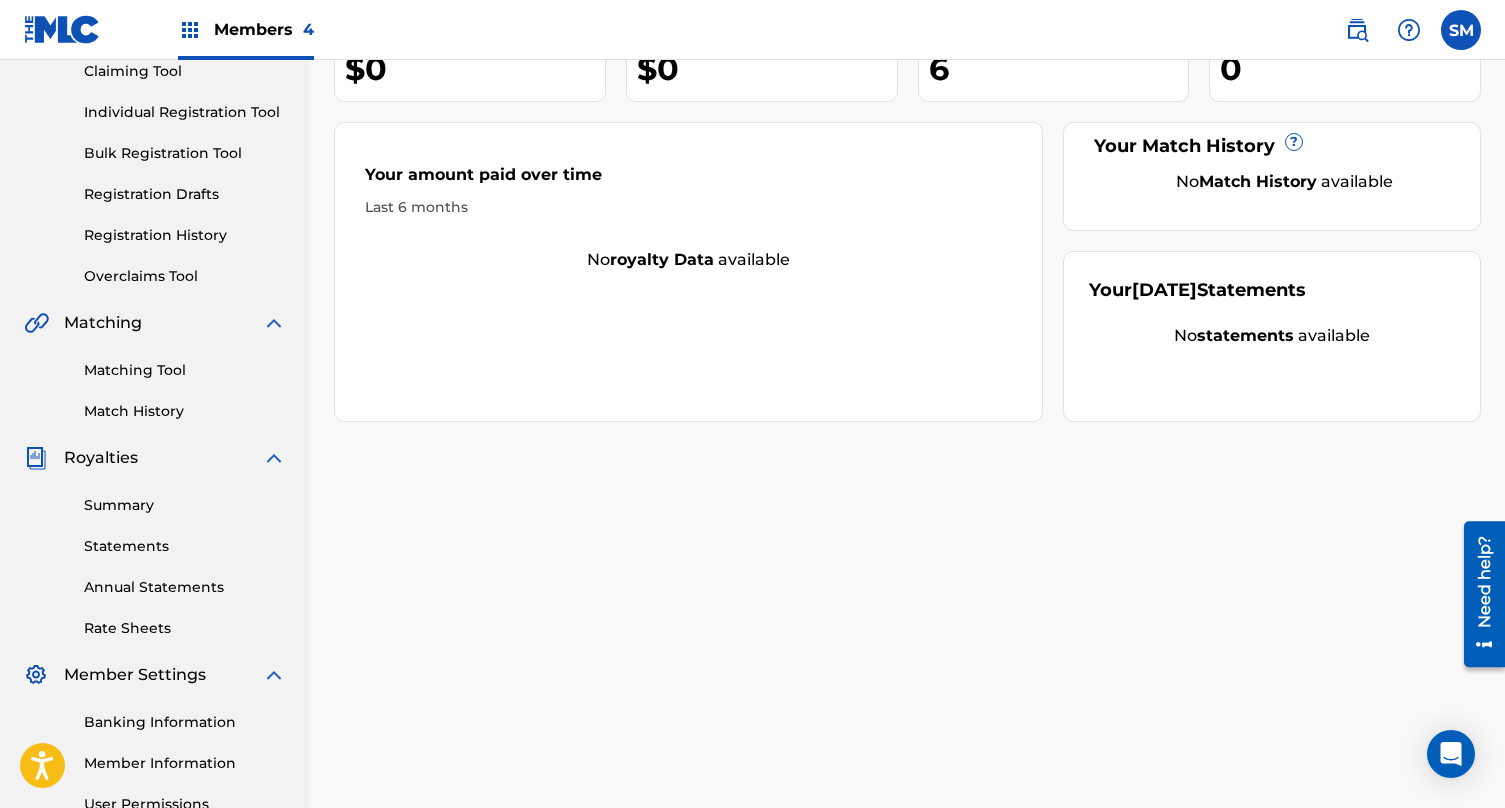 click on "Summary Statements Annual Statements Rate Sheets" at bounding box center [155, 554] 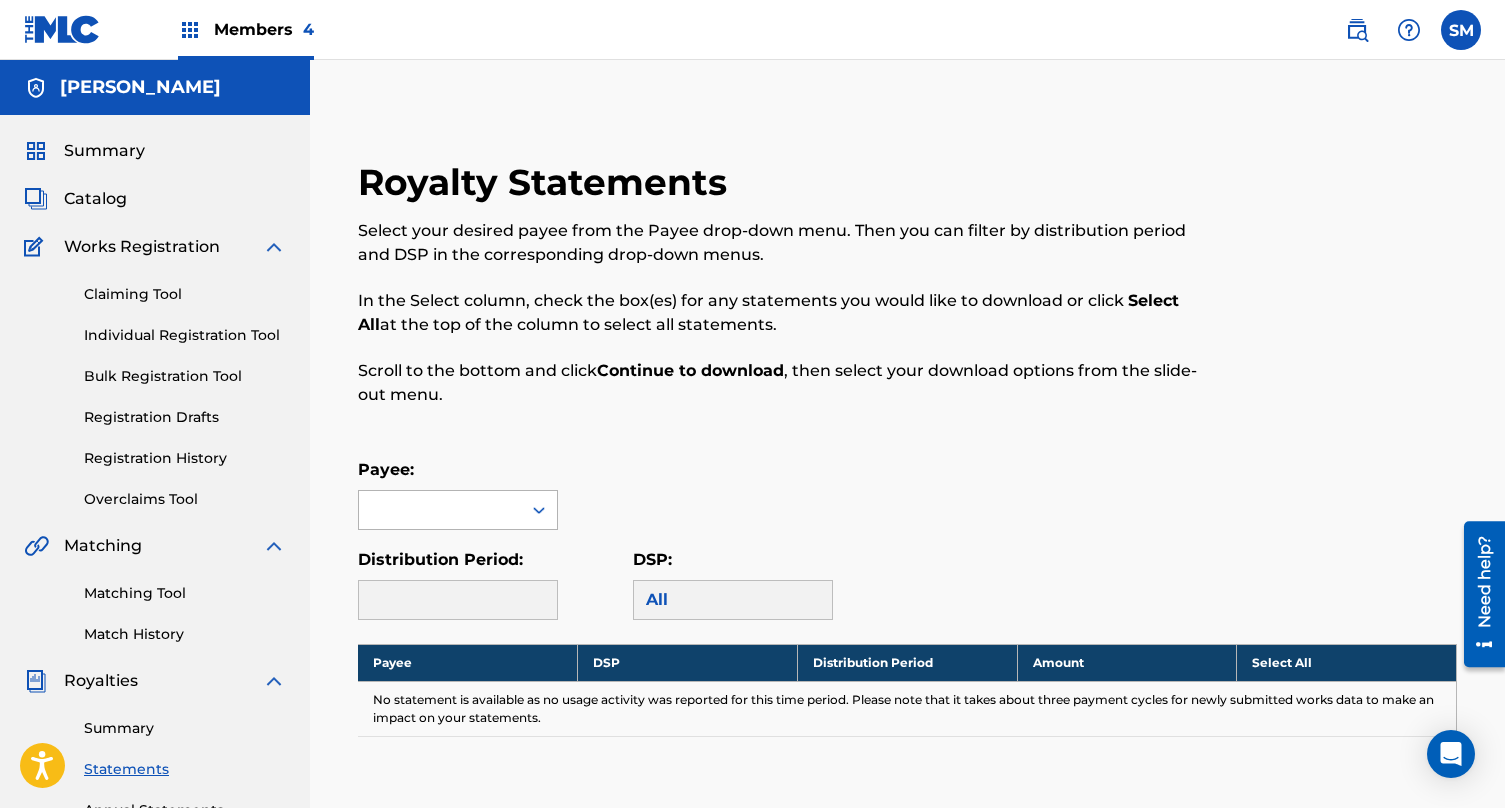 click at bounding box center [440, 510] 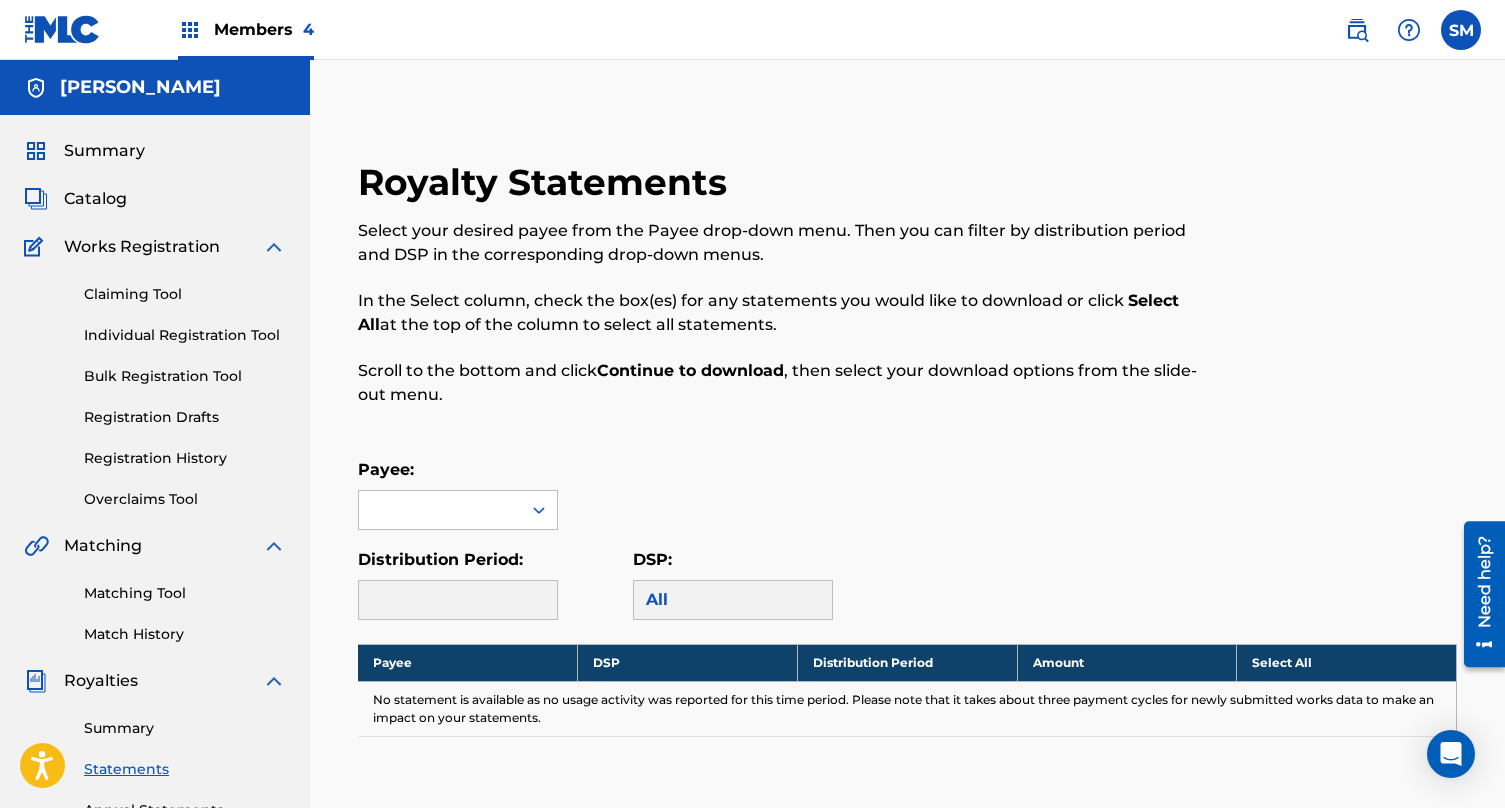 click on "Matching Tool" at bounding box center [185, 593] 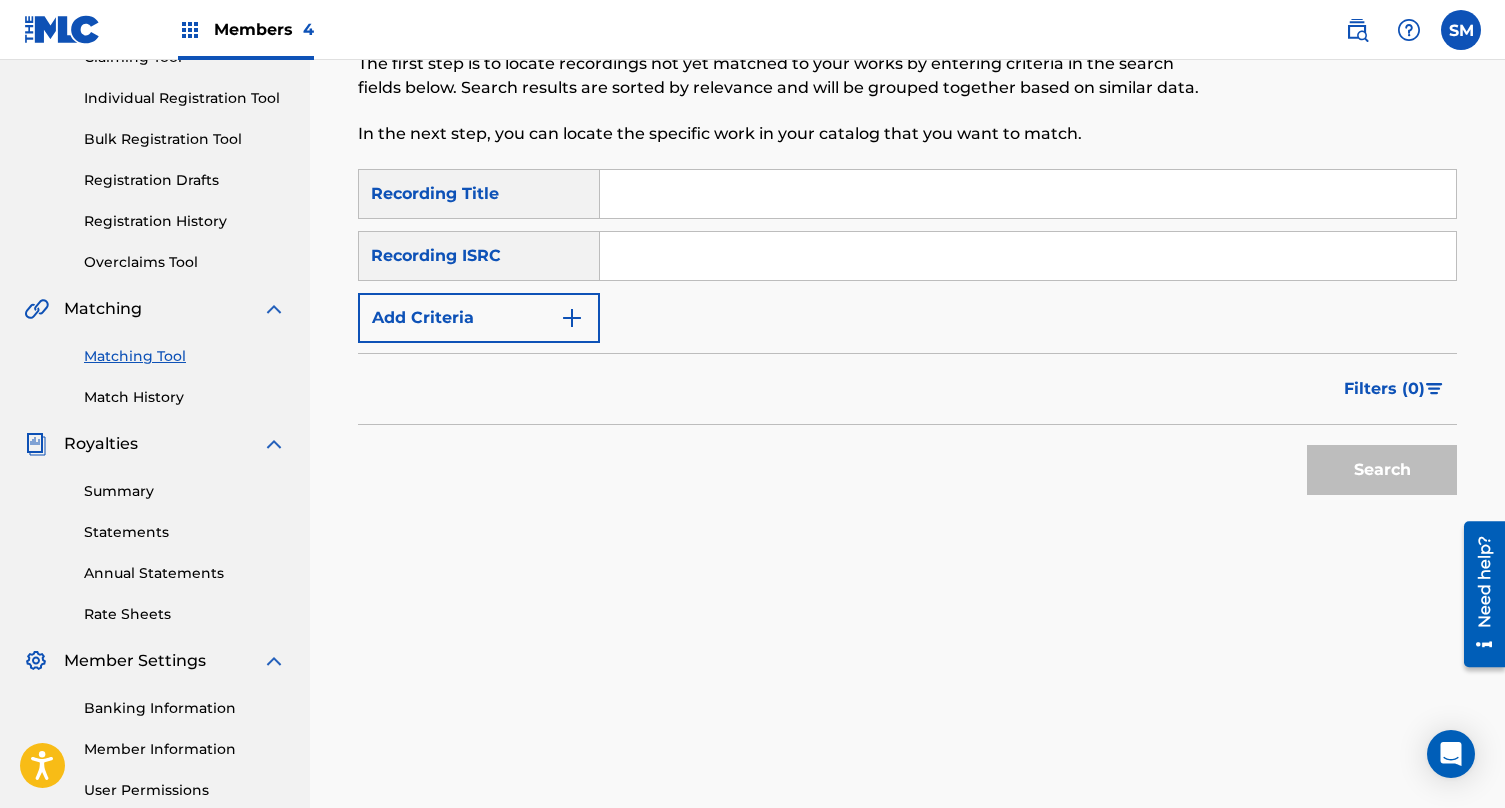 scroll, scrollTop: 244, scrollLeft: 0, axis: vertical 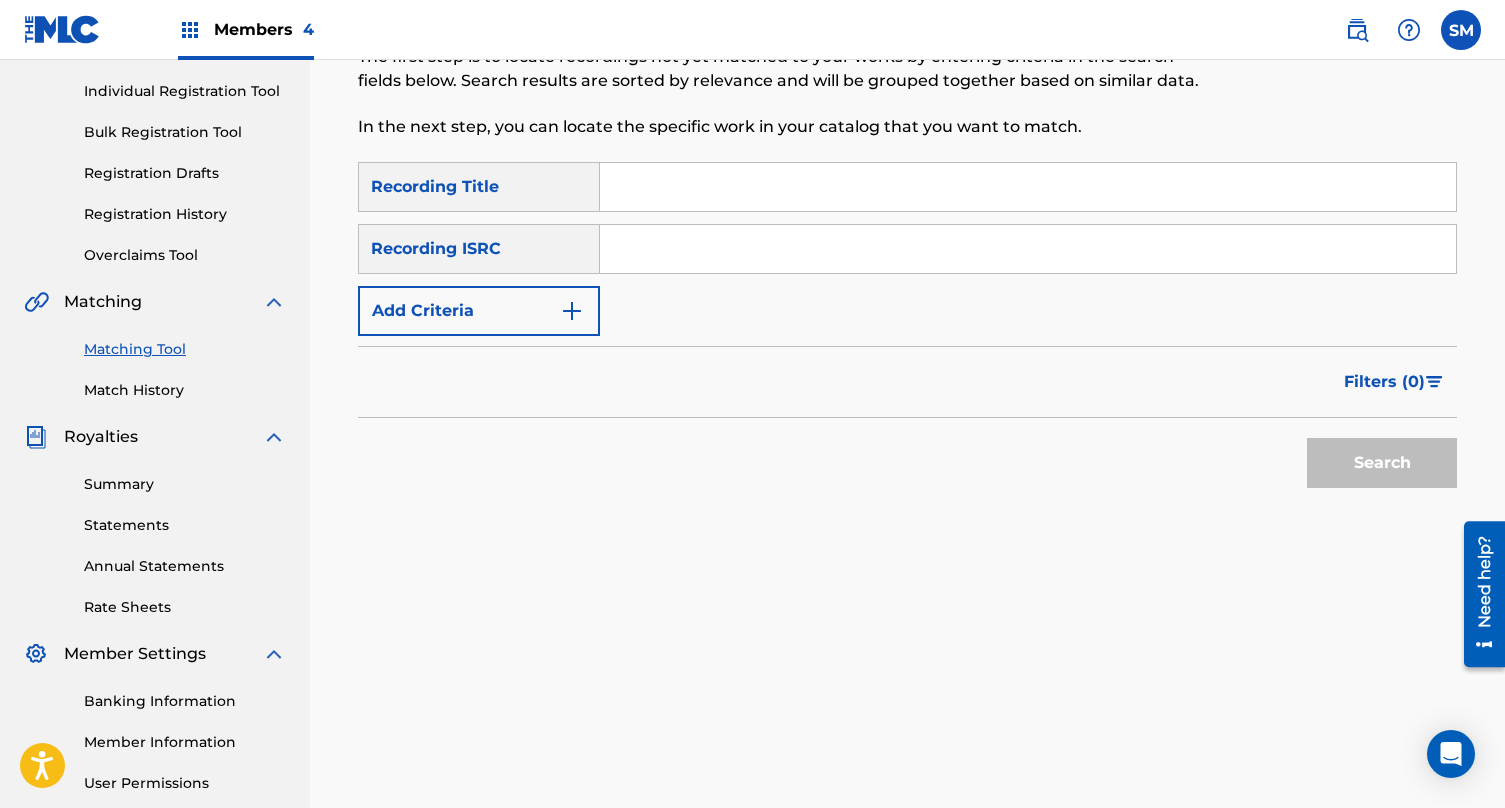 click on "Summary" at bounding box center (185, 484) 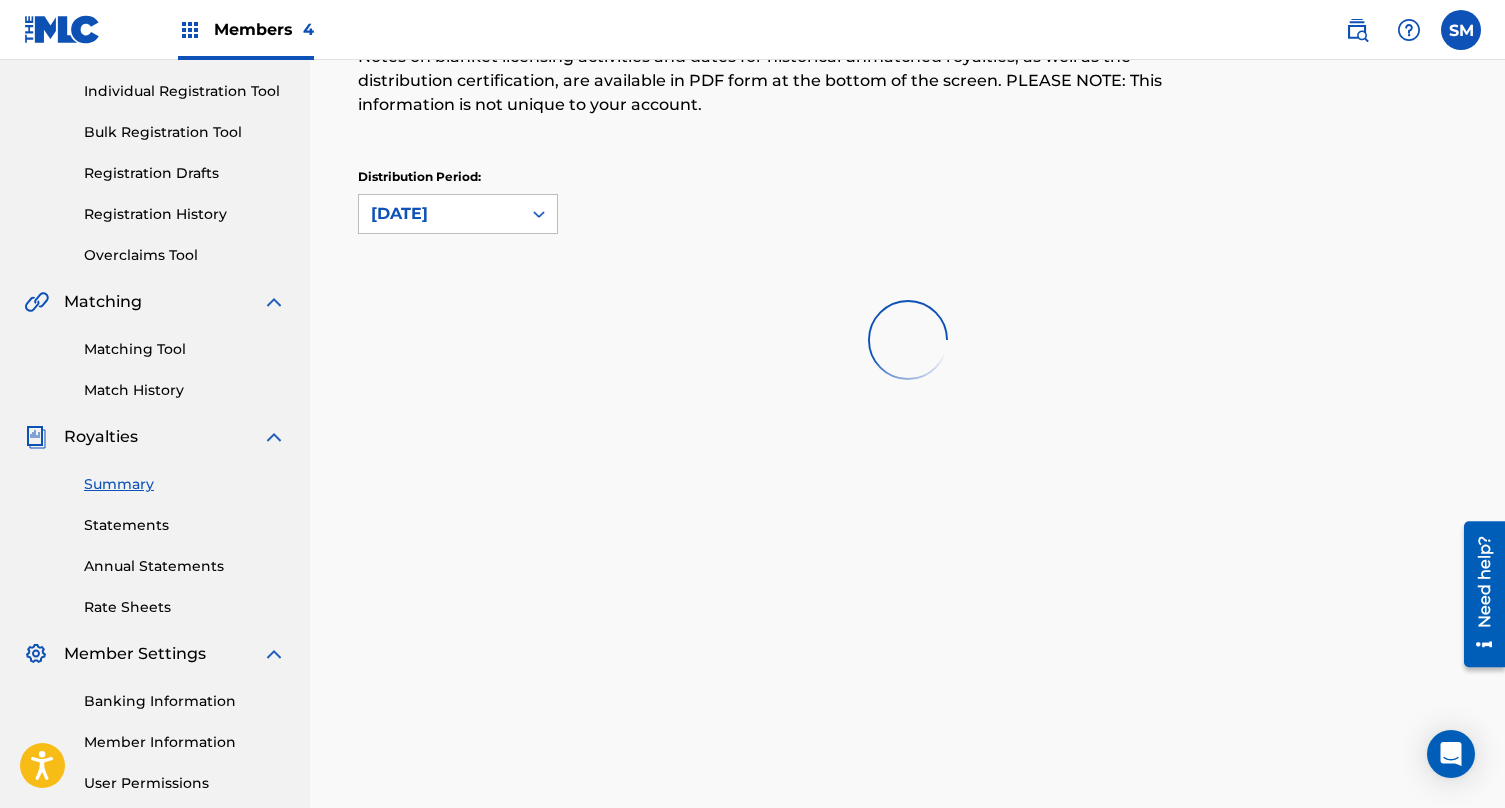 scroll, scrollTop: 0, scrollLeft: 0, axis: both 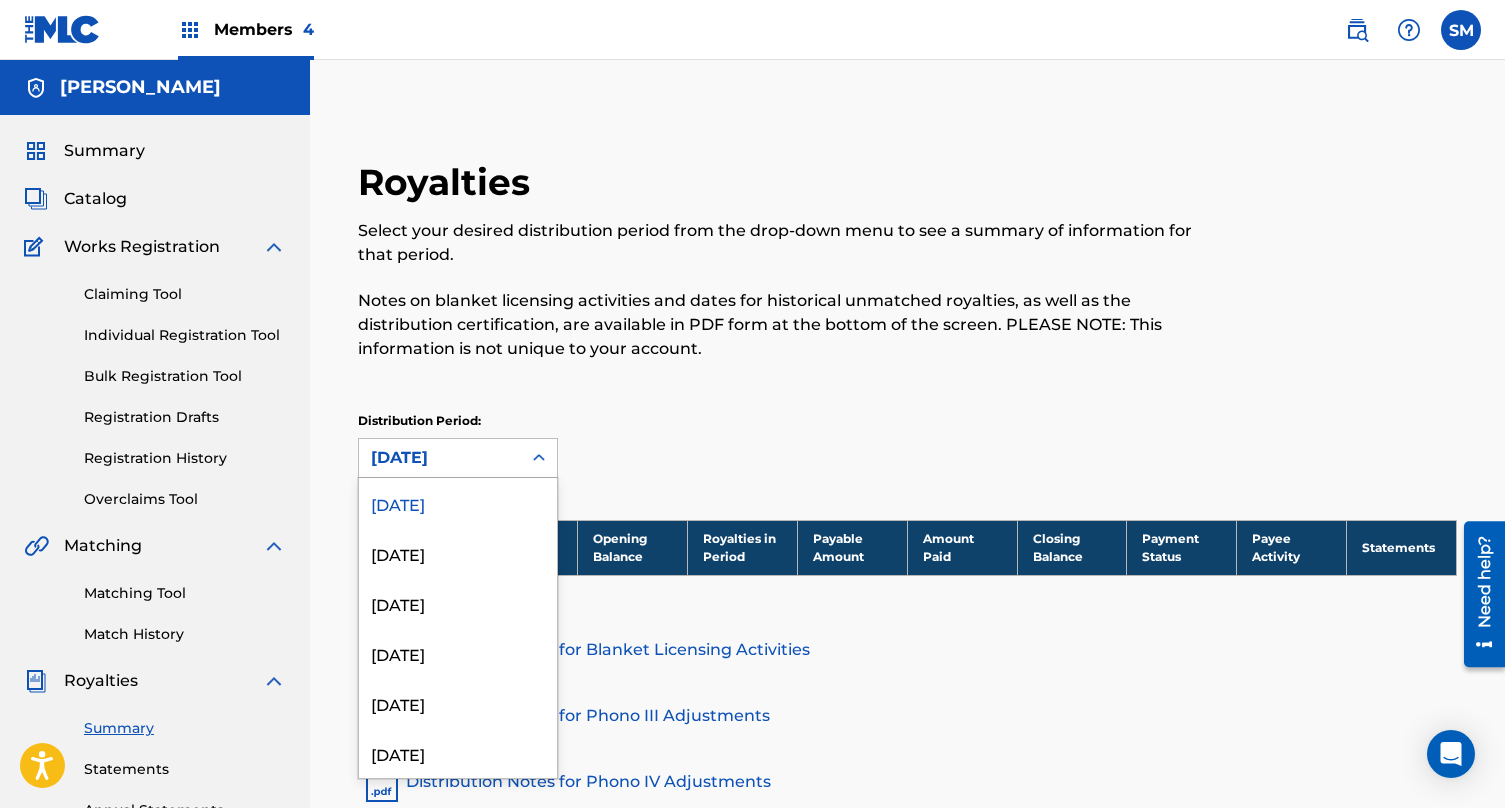 click on "[DATE]" at bounding box center (440, 458) 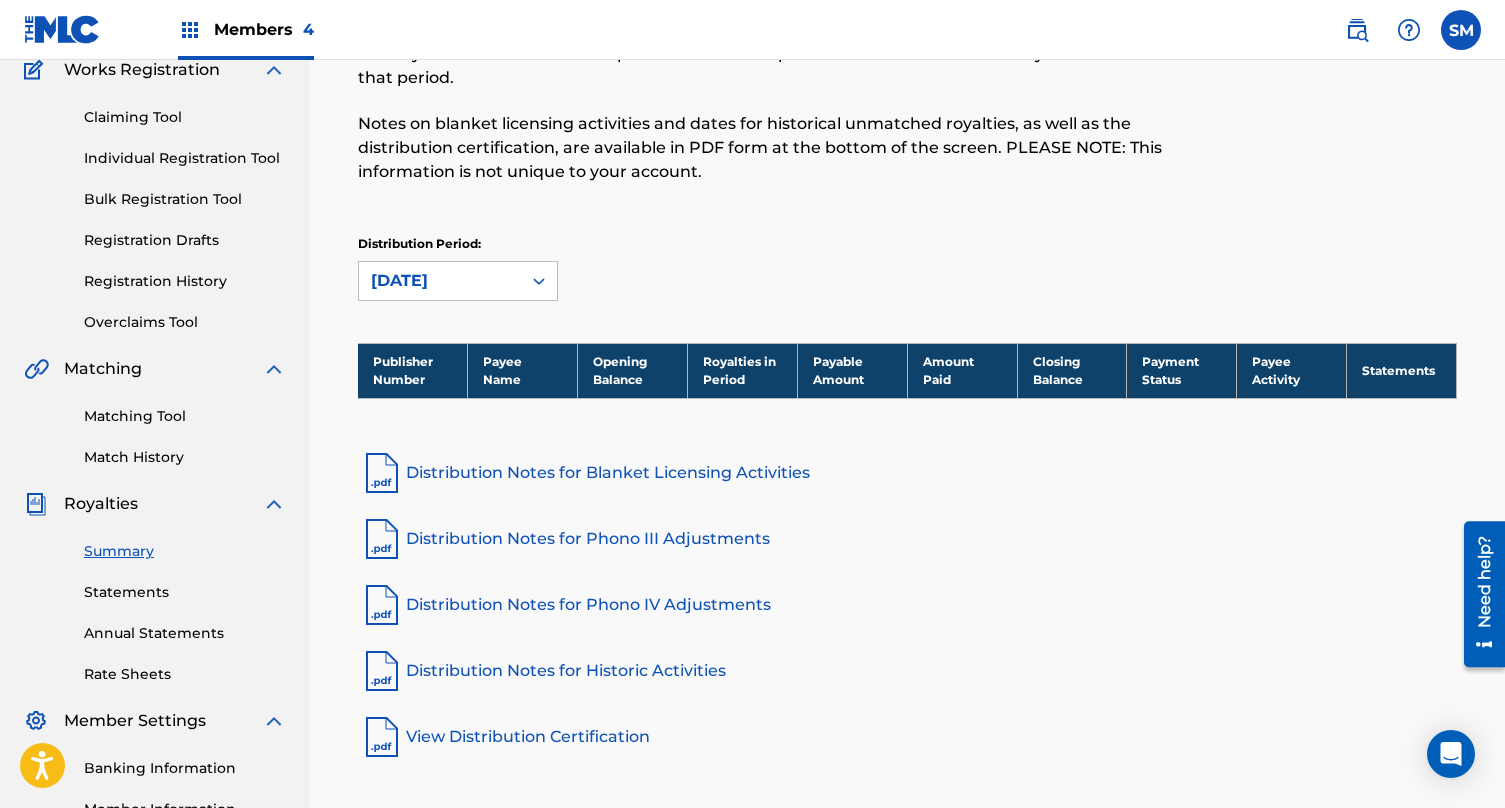 scroll, scrollTop: 177, scrollLeft: 0, axis: vertical 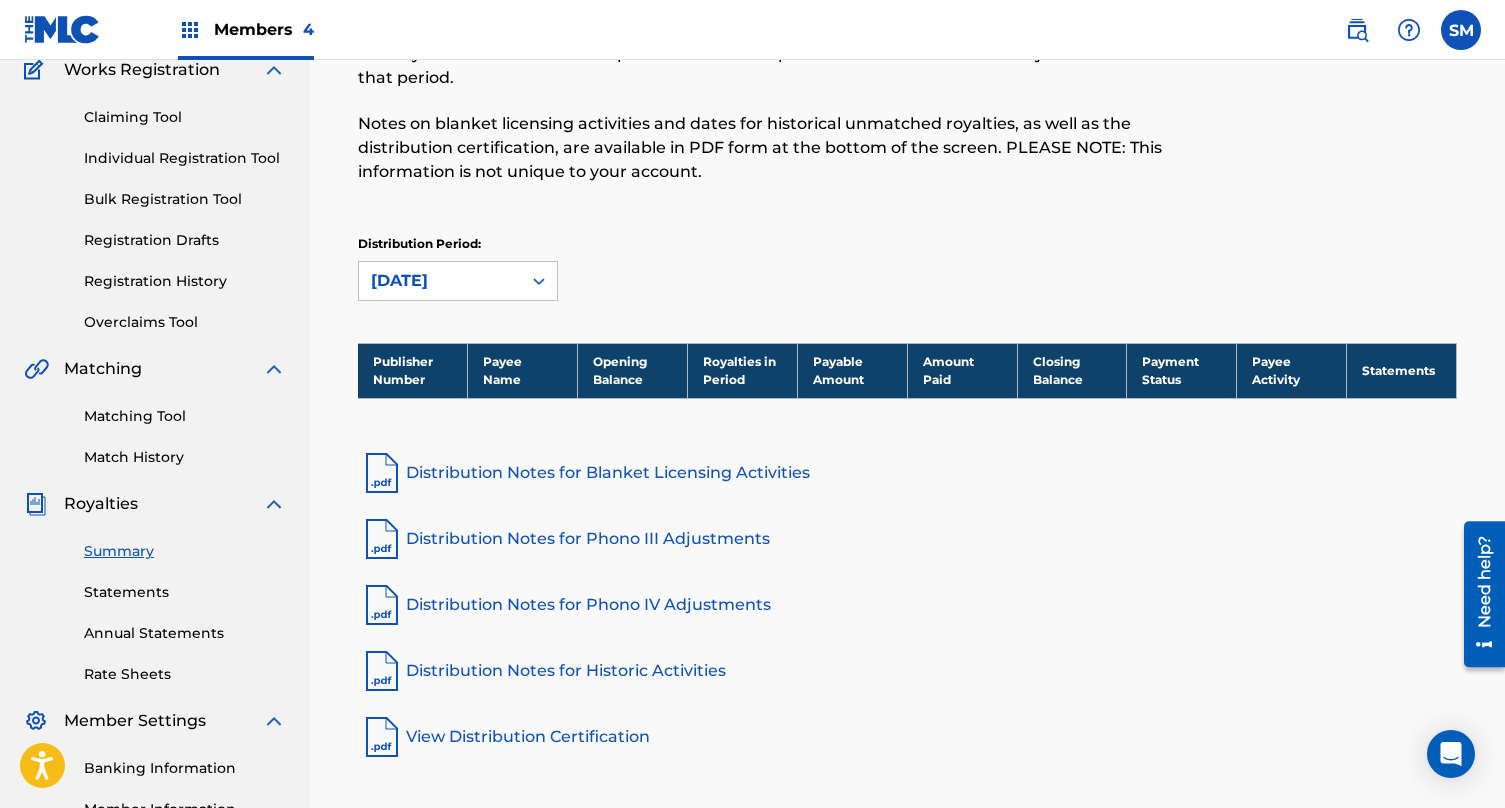 click at bounding box center [1357, 30] 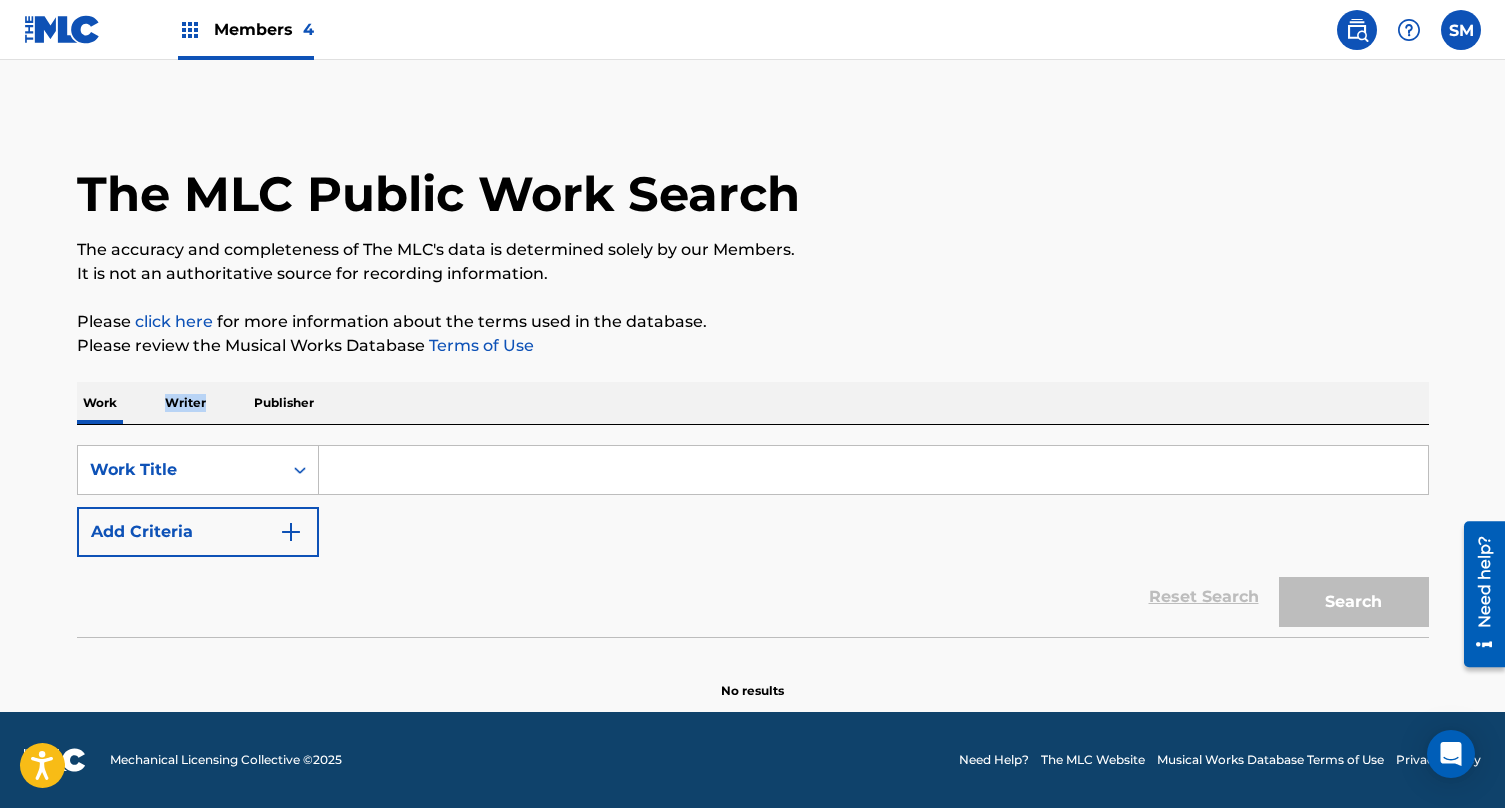 click on "Writer" at bounding box center (185, 403) 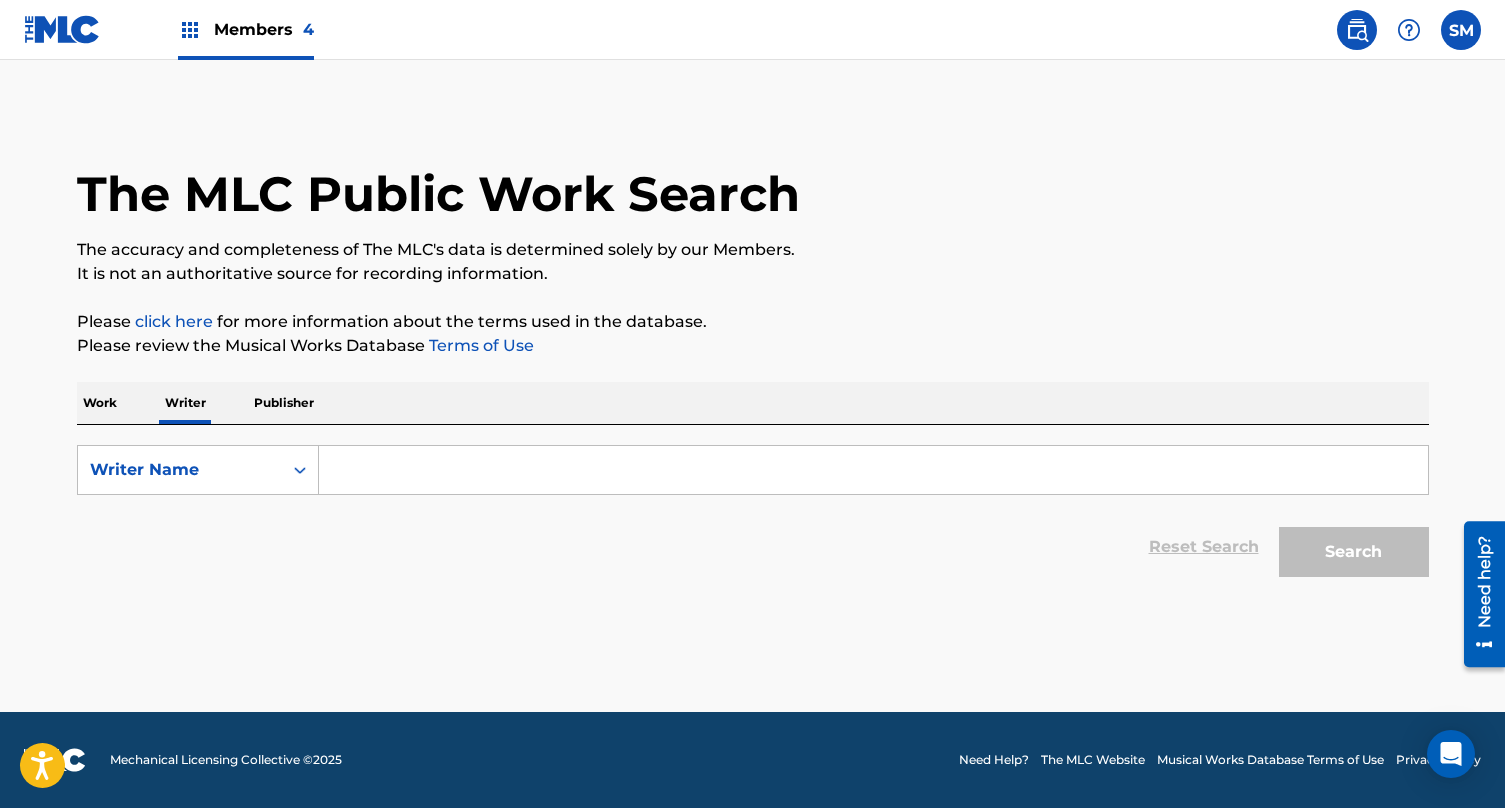 click at bounding box center (873, 470) 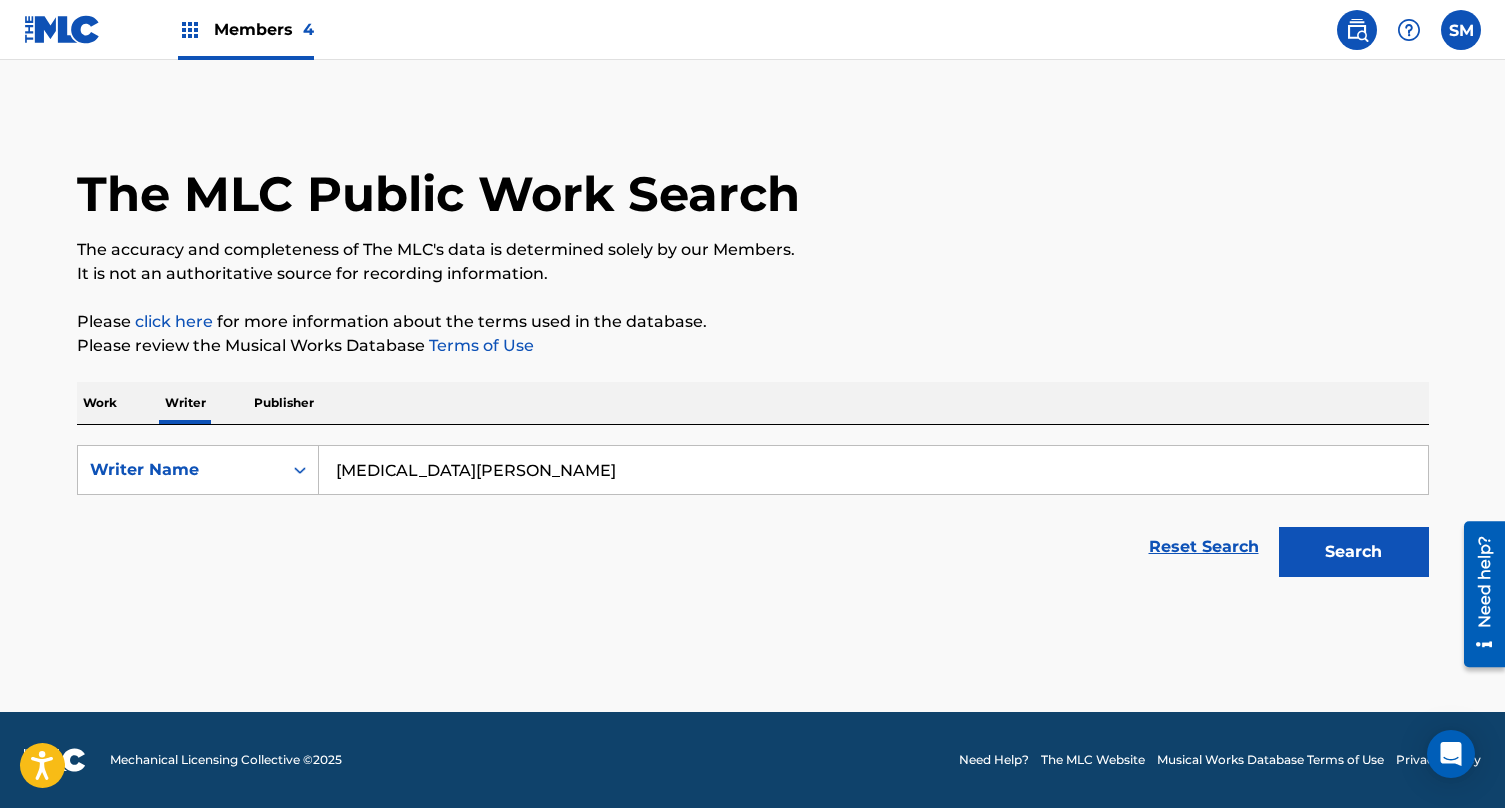 click on "Search" at bounding box center [1354, 552] 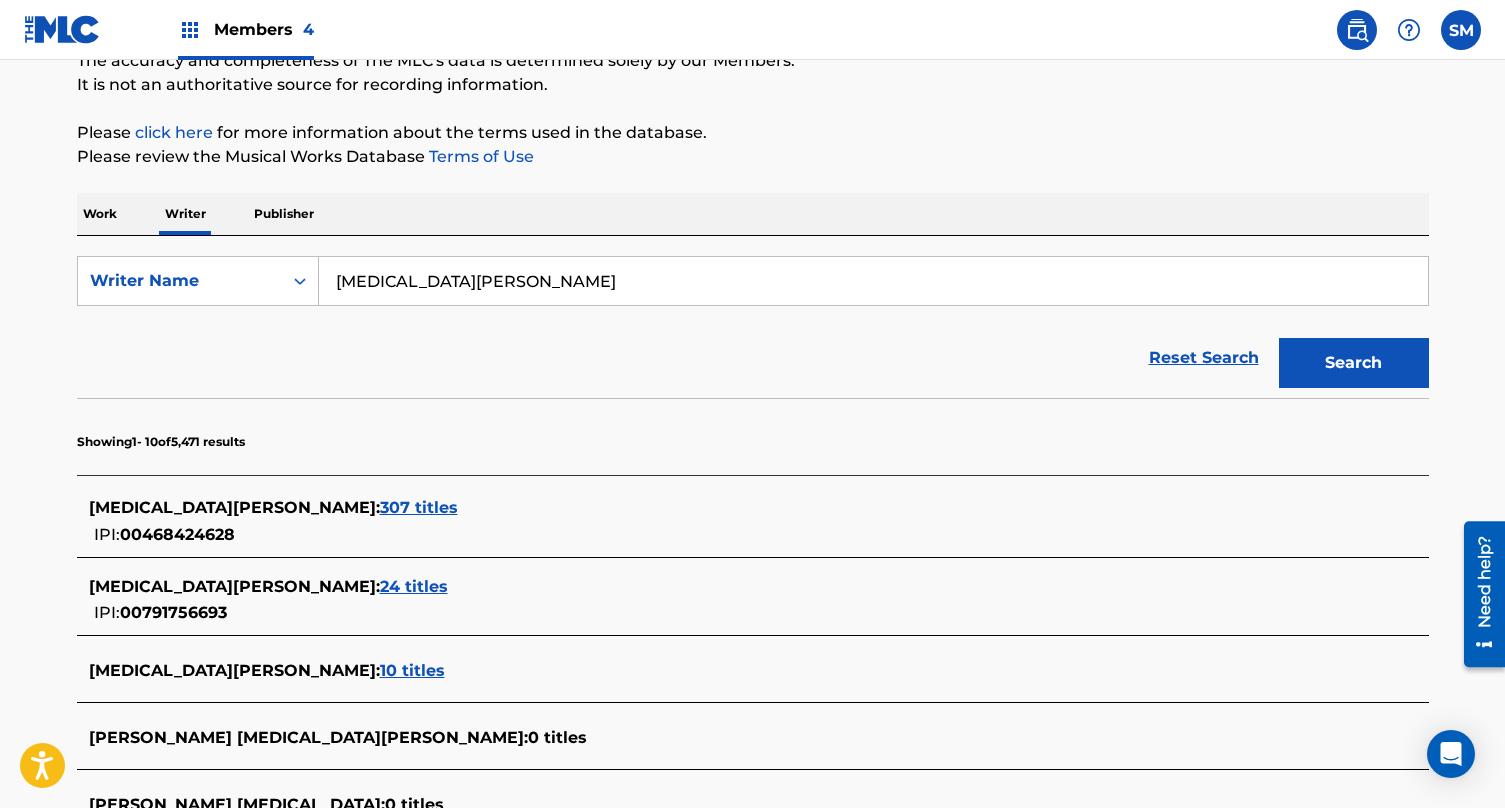 scroll, scrollTop: 195, scrollLeft: 0, axis: vertical 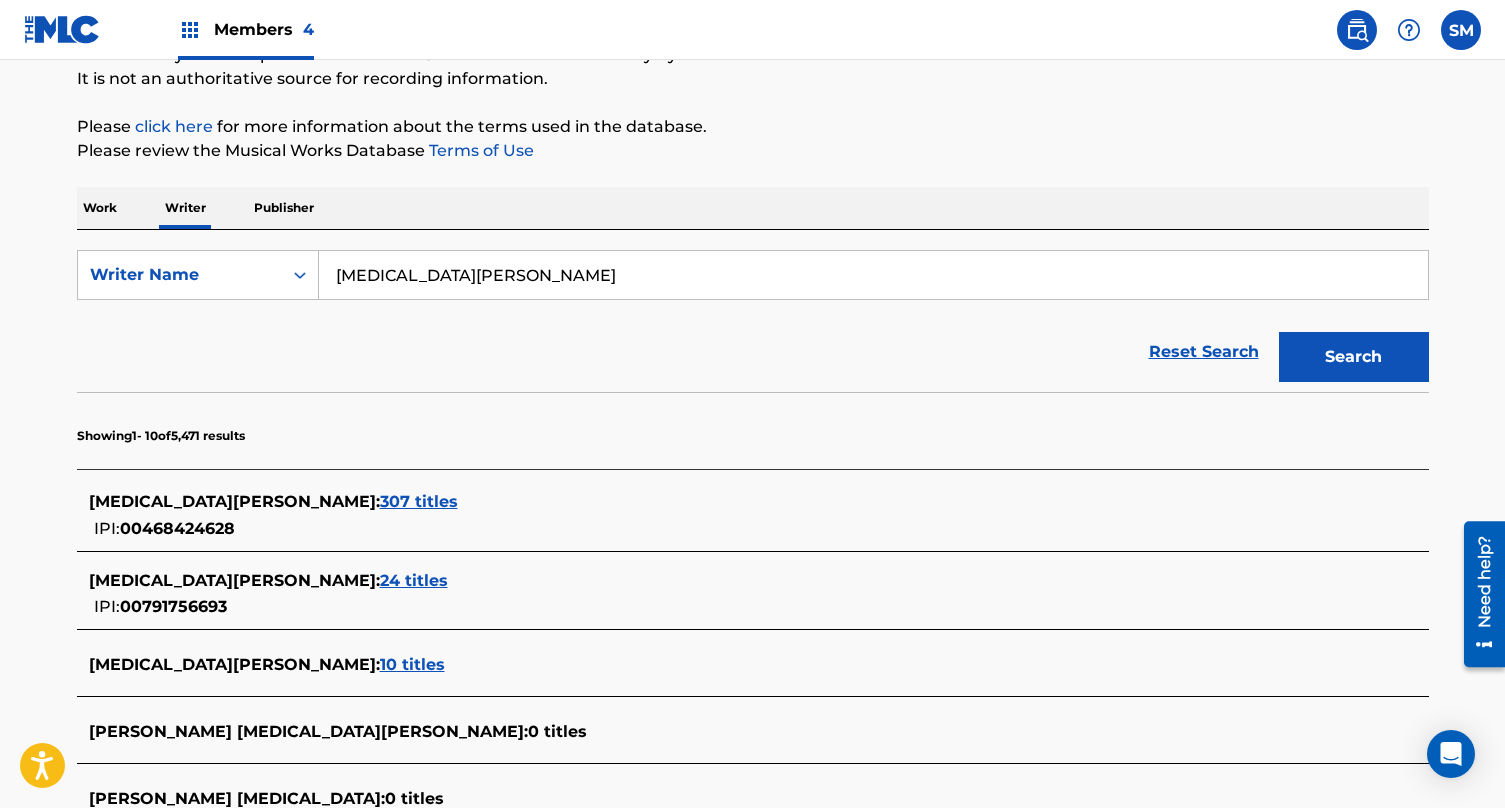 type on "Lyrica Anderson" 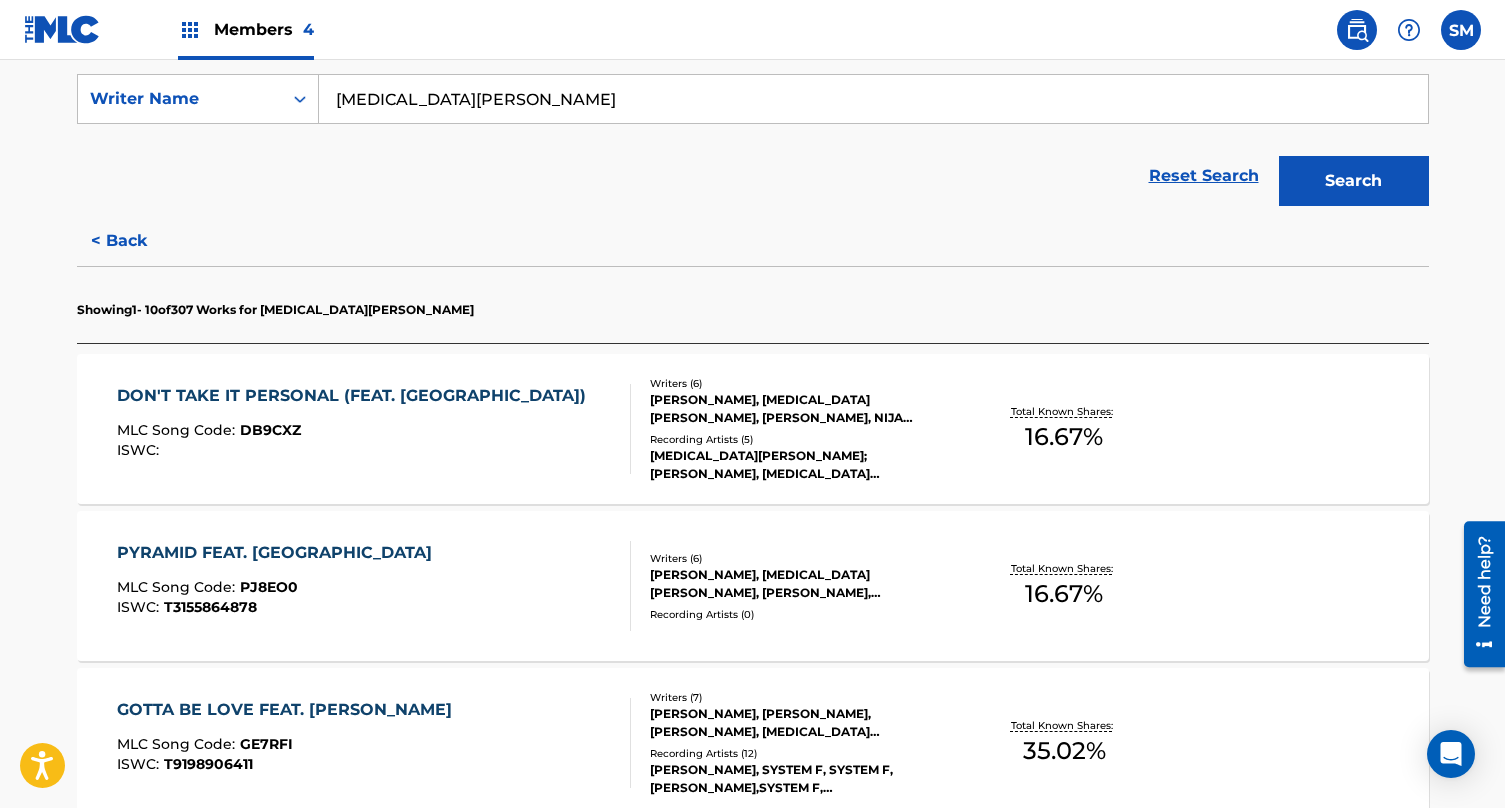 scroll, scrollTop: 407, scrollLeft: 0, axis: vertical 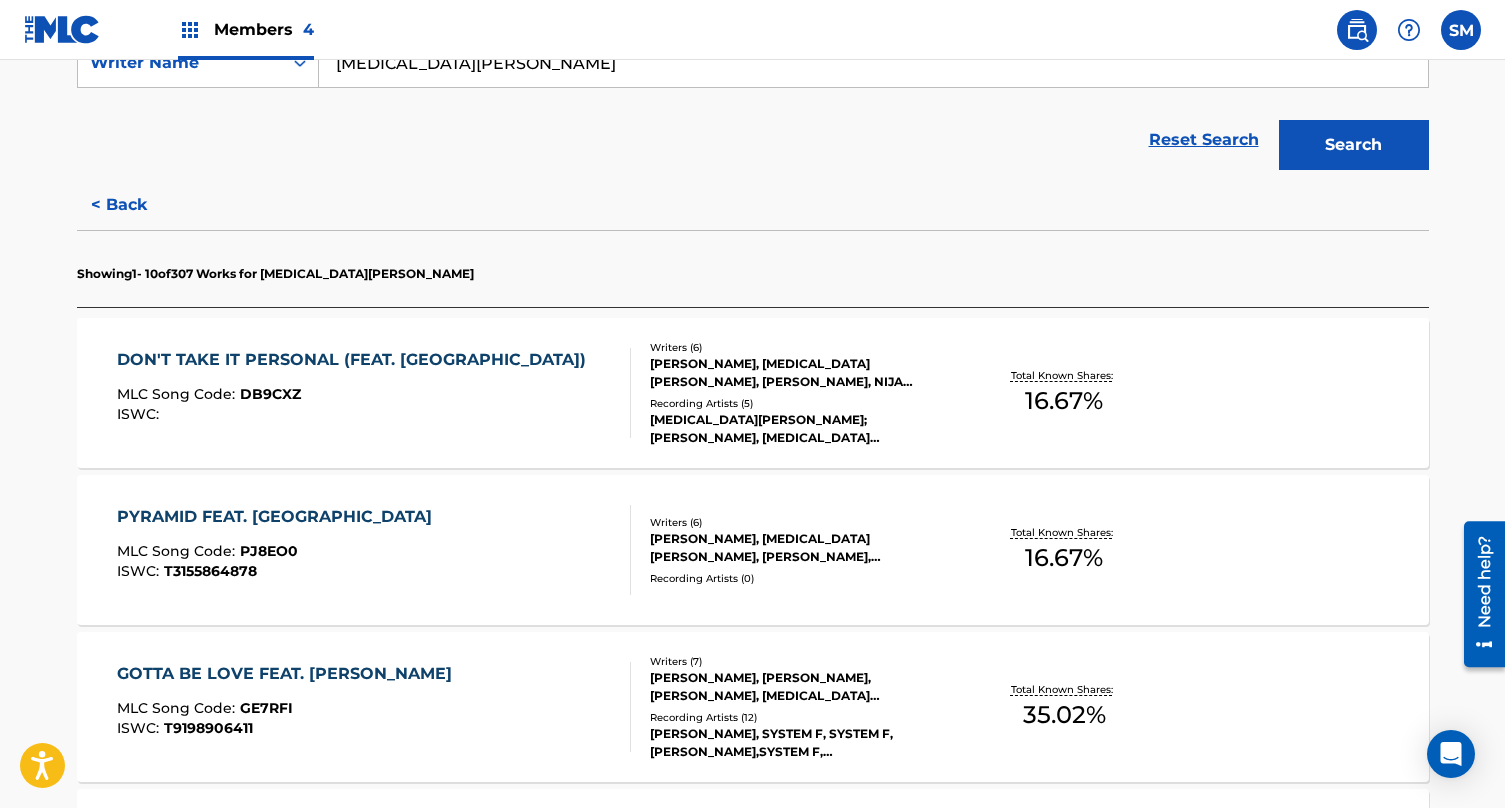 click on "16.67 %" at bounding box center (1064, 401) 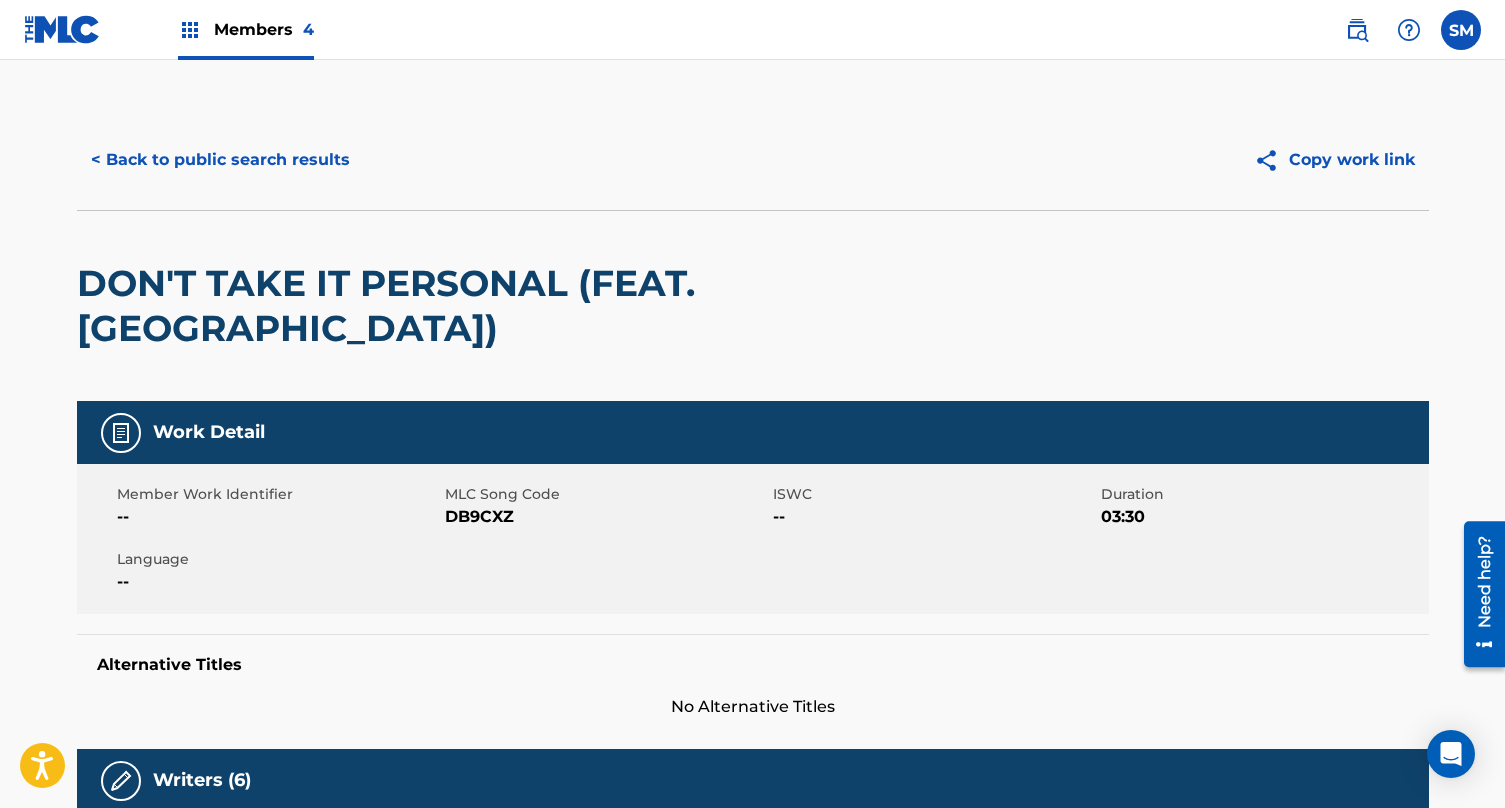 scroll, scrollTop: 0, scrollLeft: 0, axis: both 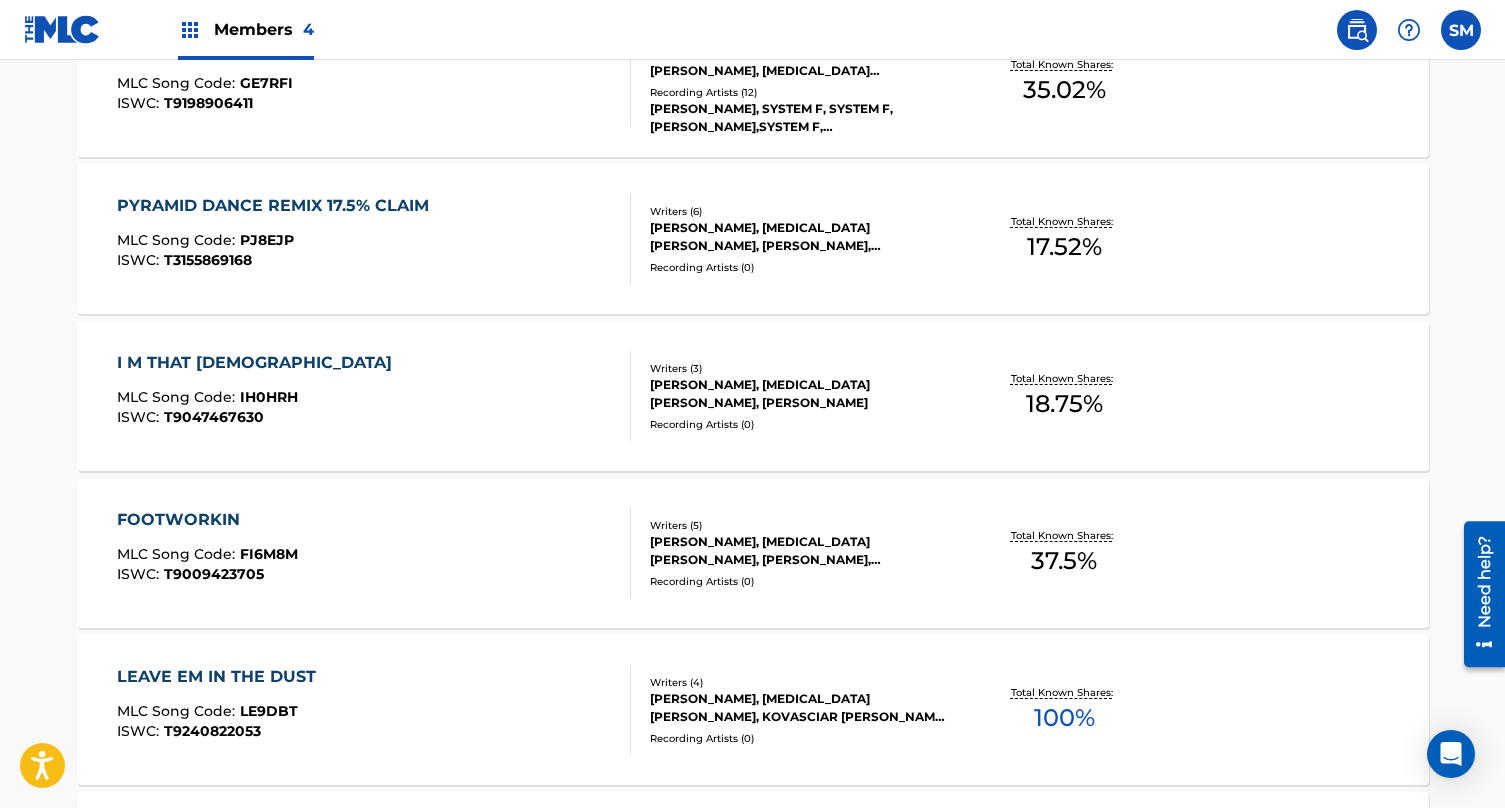 click on "18.75 %" at bounding box center [1064, 404] 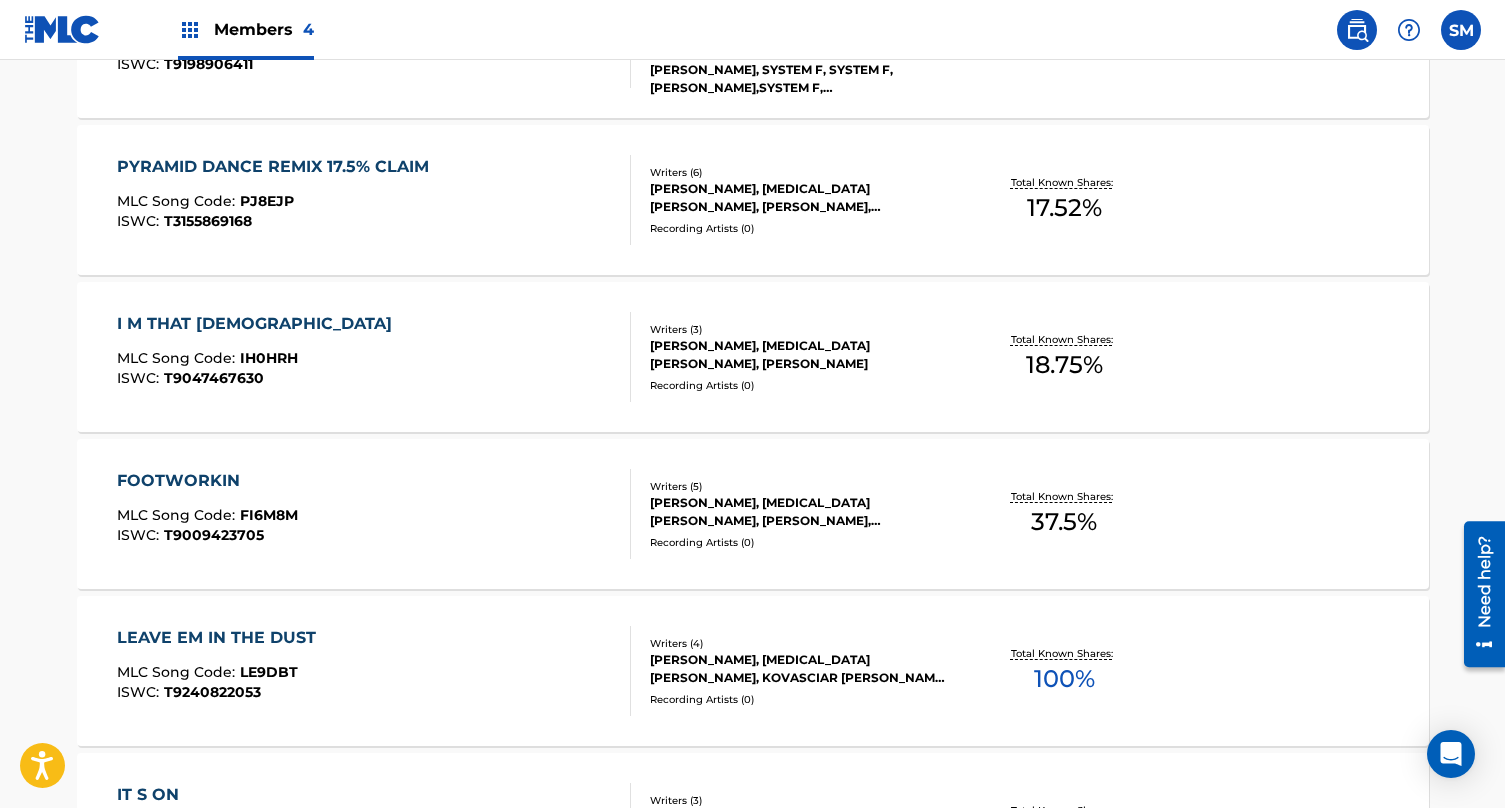 scroll, scrollTop: 1144, scrollLeft: 0, axis: vertical 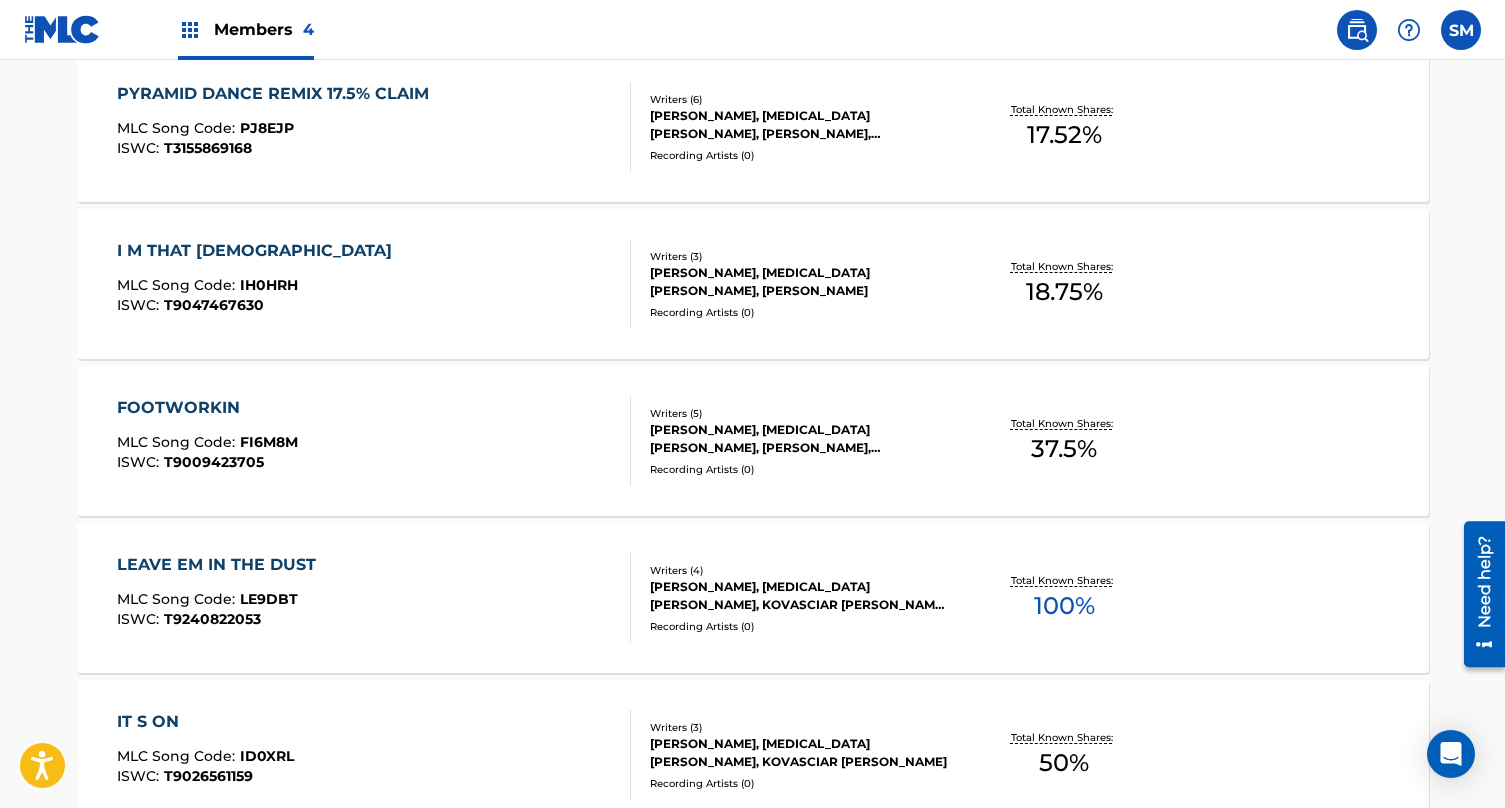 click on "100 %" at bounding box center [1064, 606] 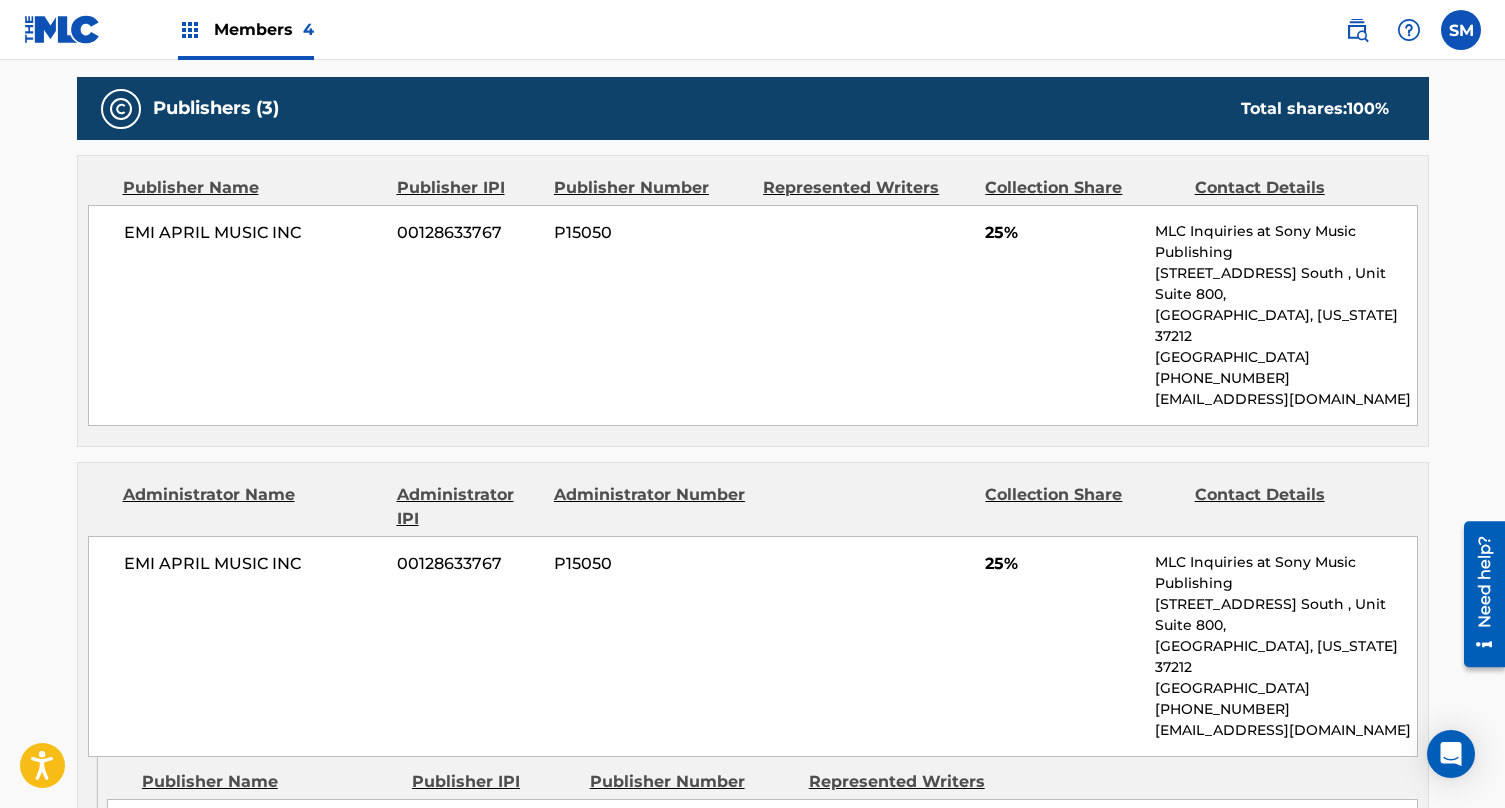 scroll, scrollTop: 683, scrollLeft: 0, axis: vertical 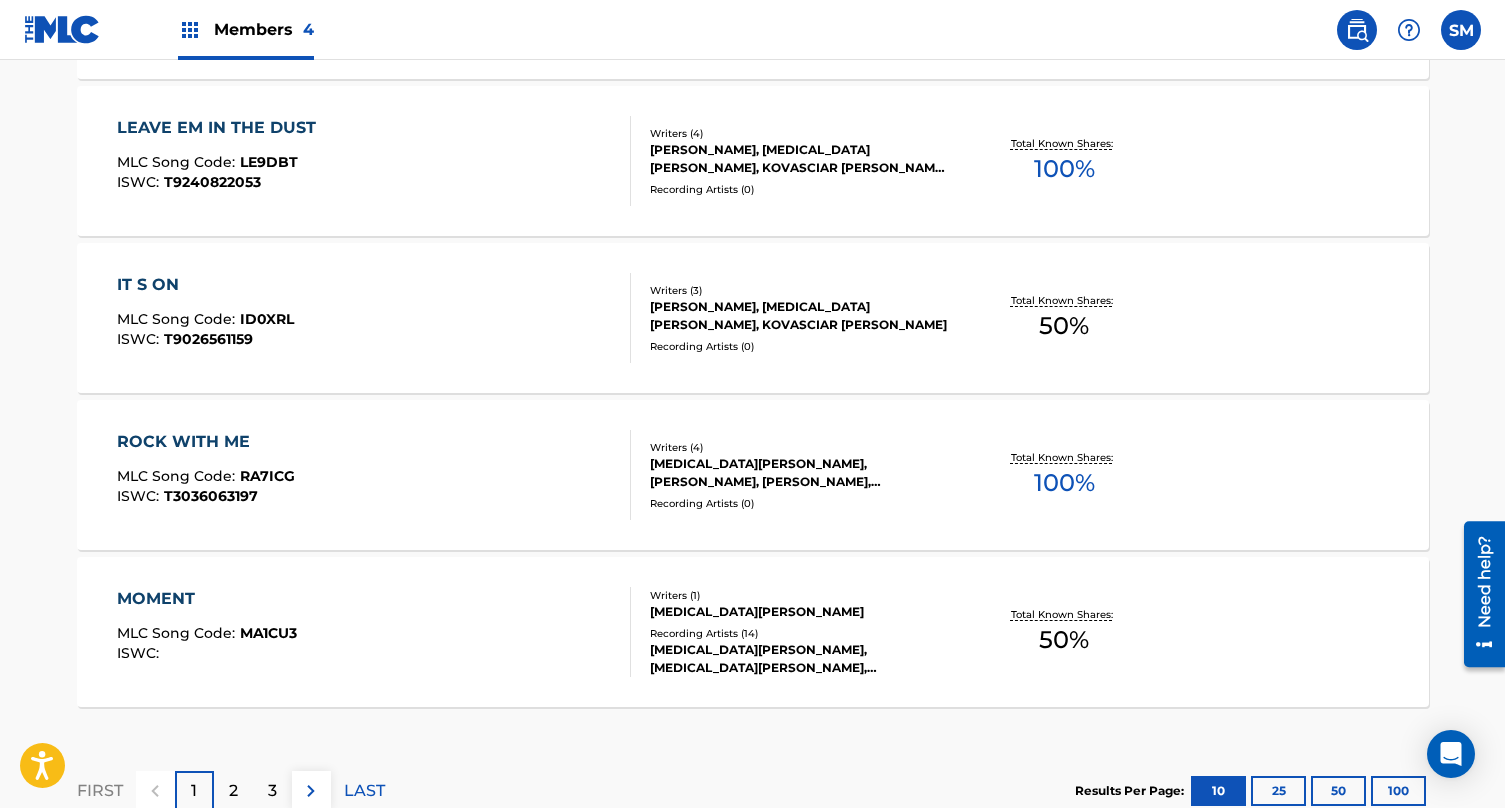 click on "100 %" at bounding box center (1064, 483) 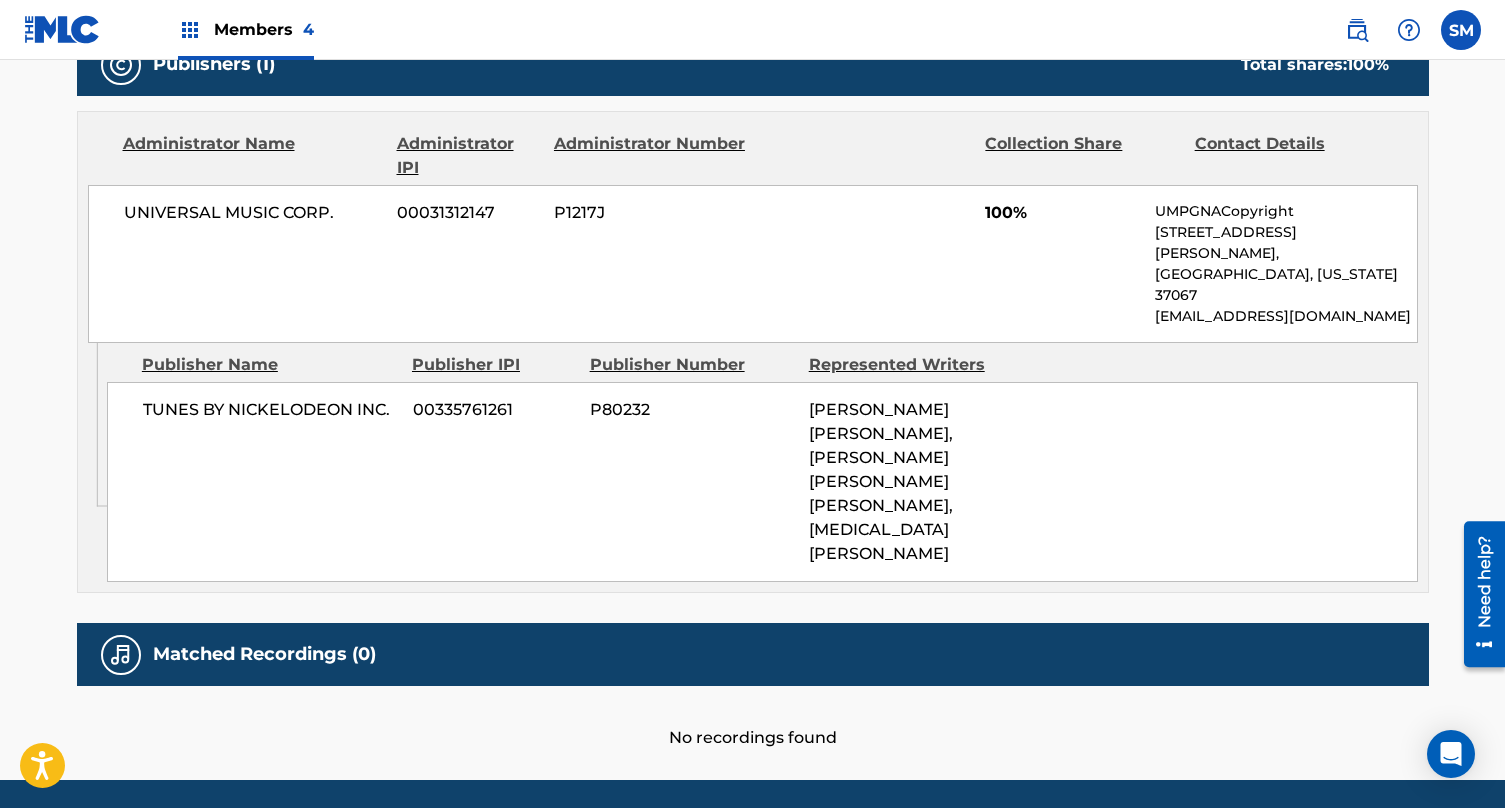 scroll, scrollTop: 972, scrollLeft: 0, axis: vertical 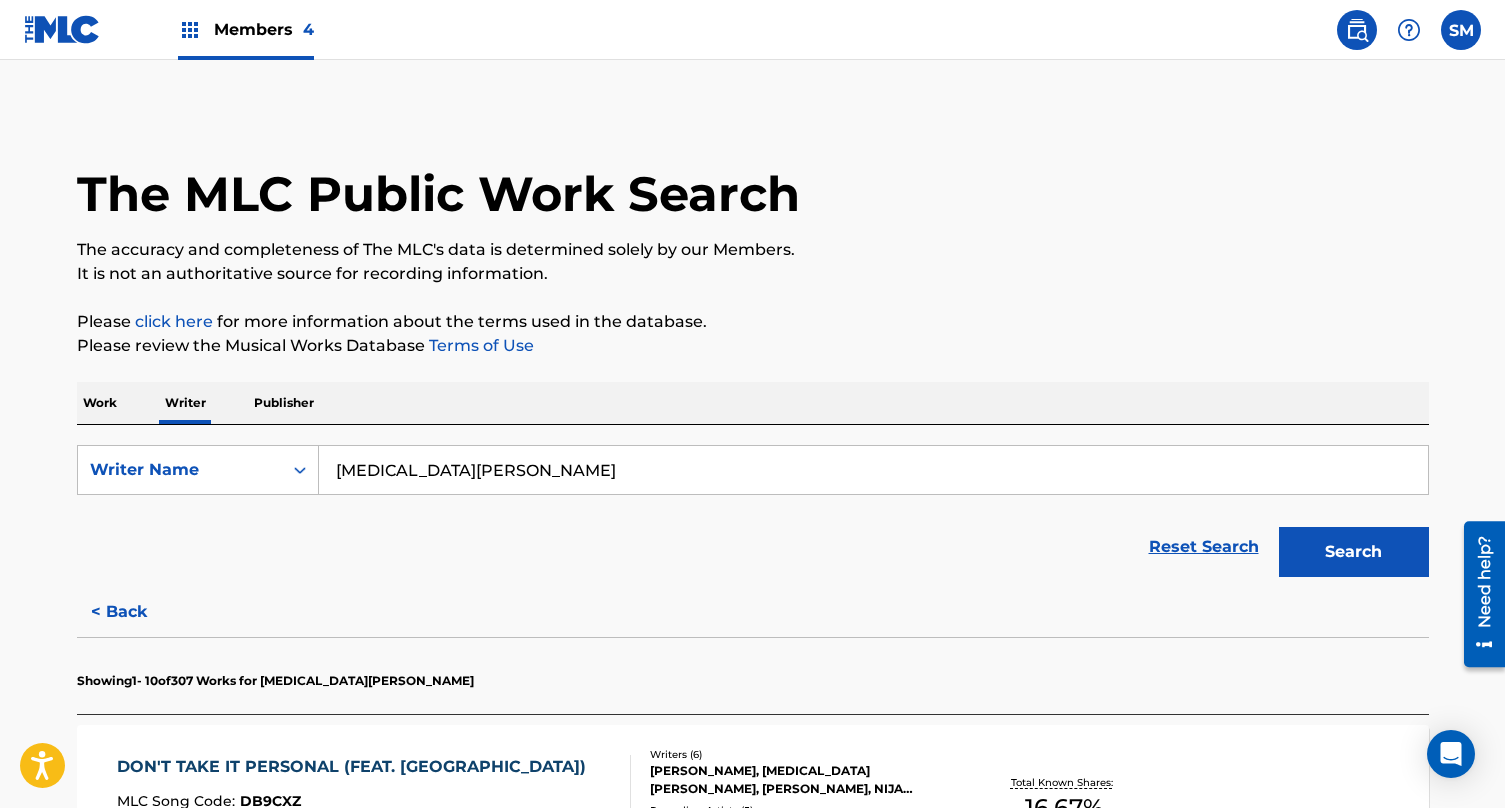 click on "Members    4" at bounding box center (264, 29) 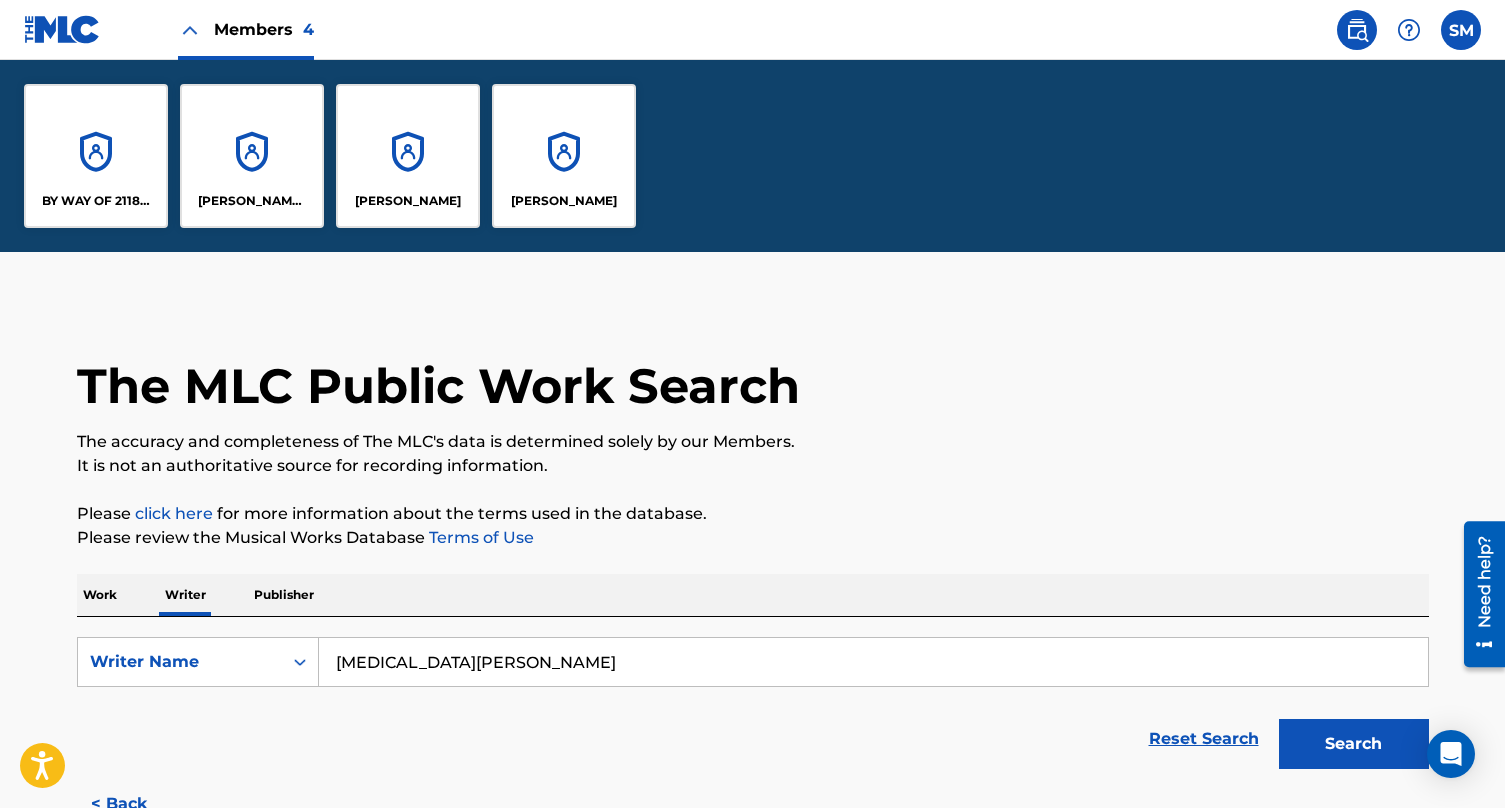 click on "BY WAY OF 2118 PUBLISHING LLC" at bounding box center (96, 201) 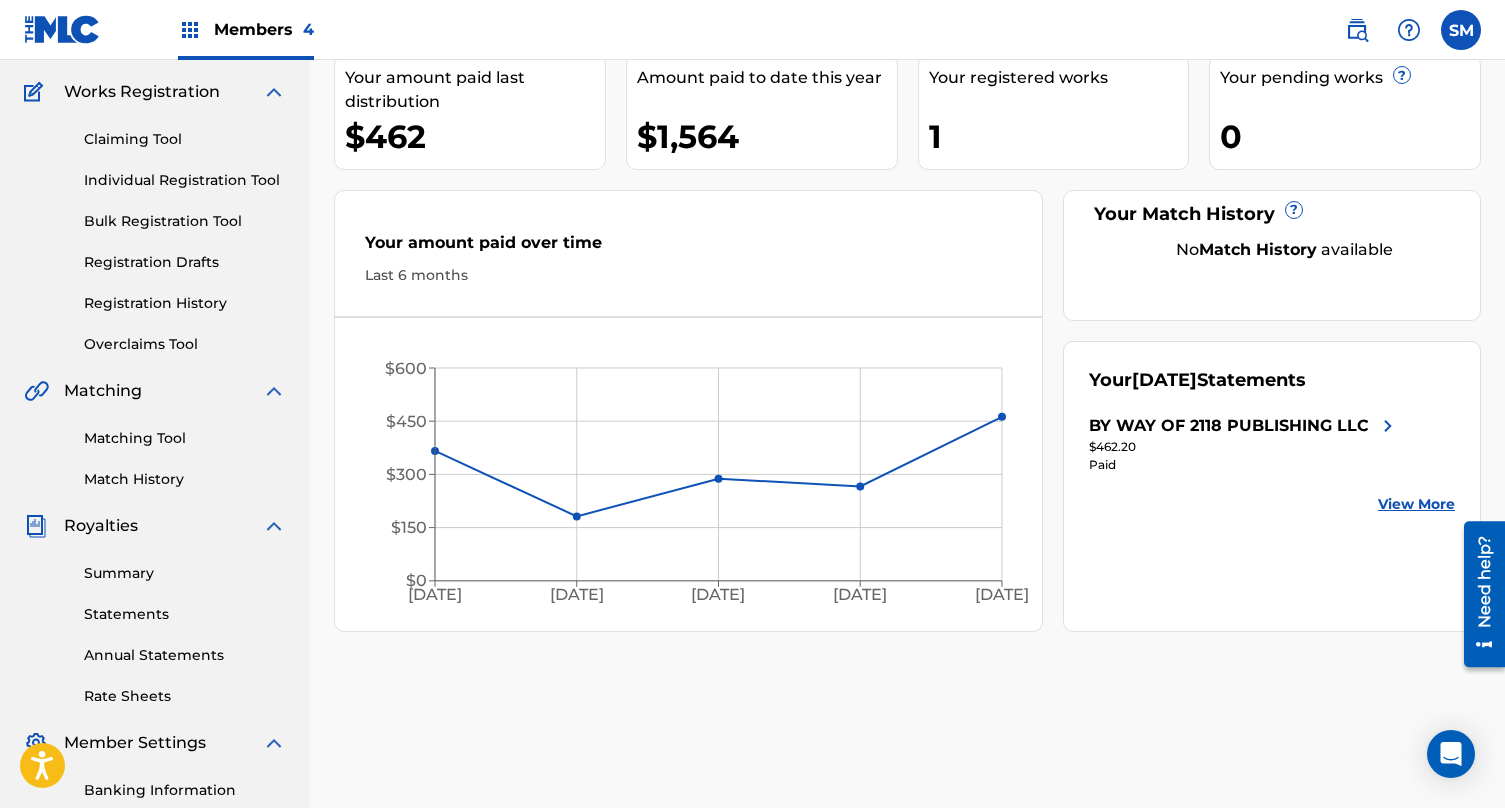 scroll, scrollTop: 192, scrollLeft: 0, axis: vertical 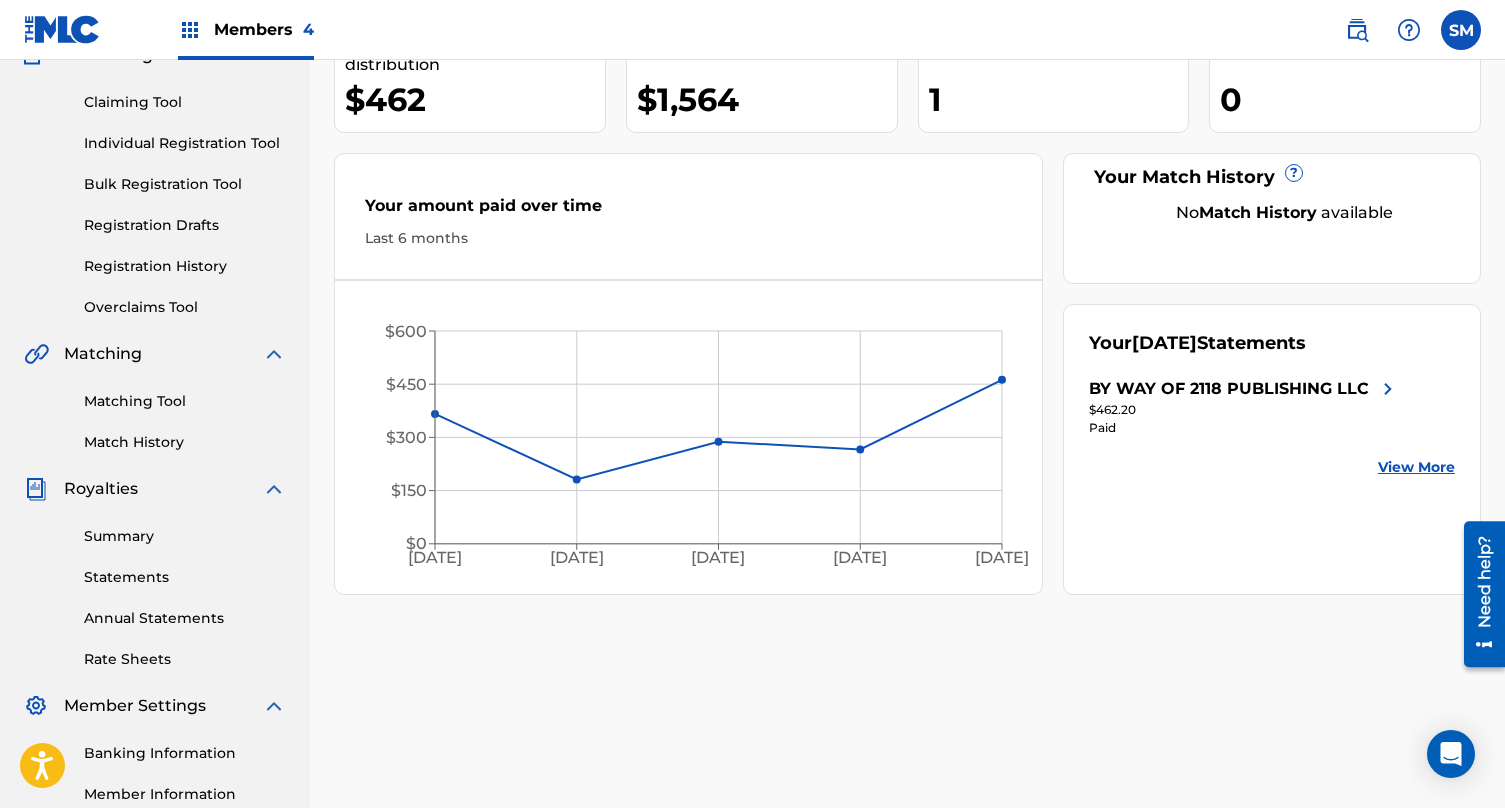 click on "Statements" at bounding box center (185, 577) 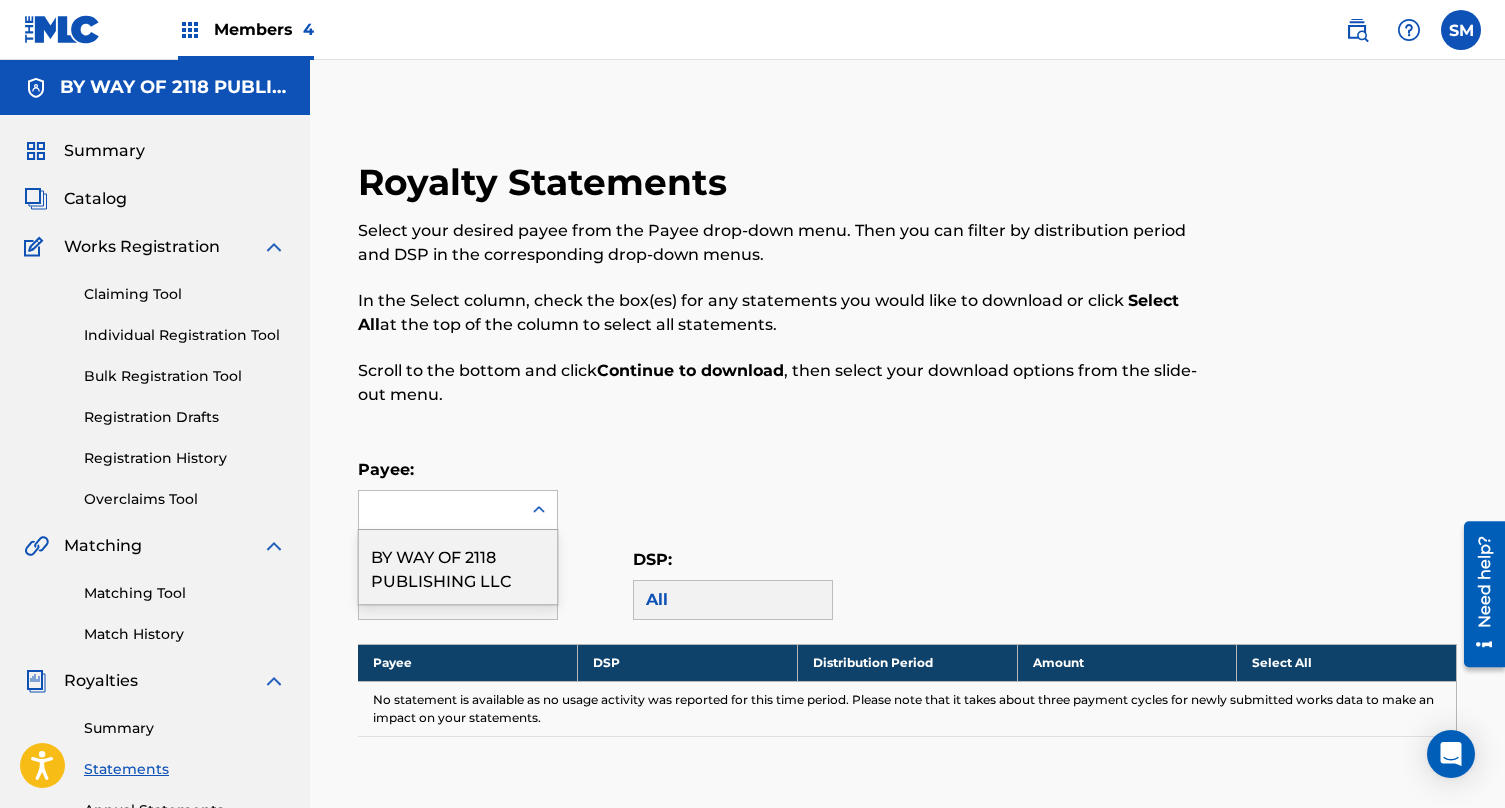 click at bounding box center [440, 510] 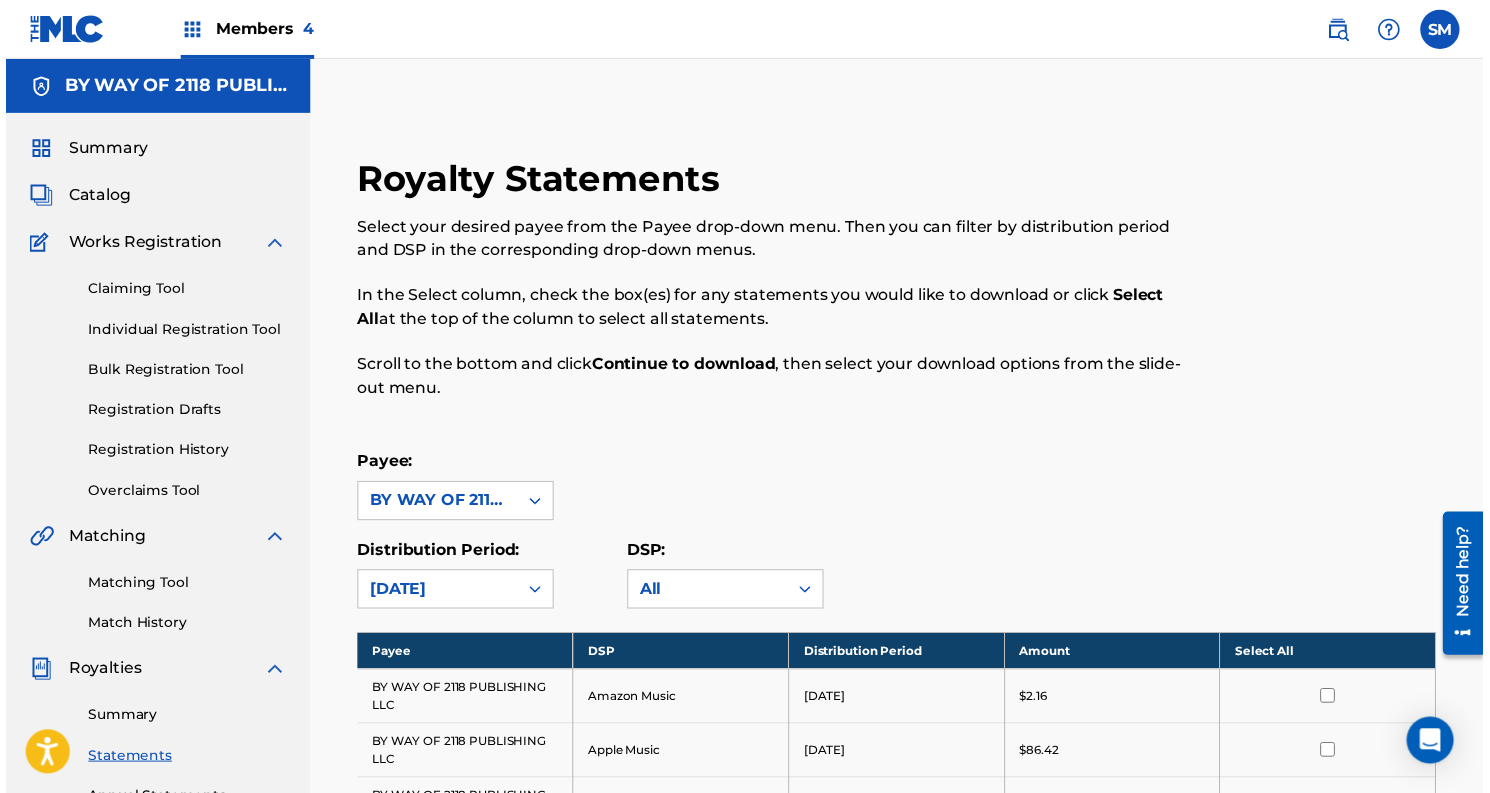 scroll, scrollTop: 0, scrollLeft: 0, axis: both 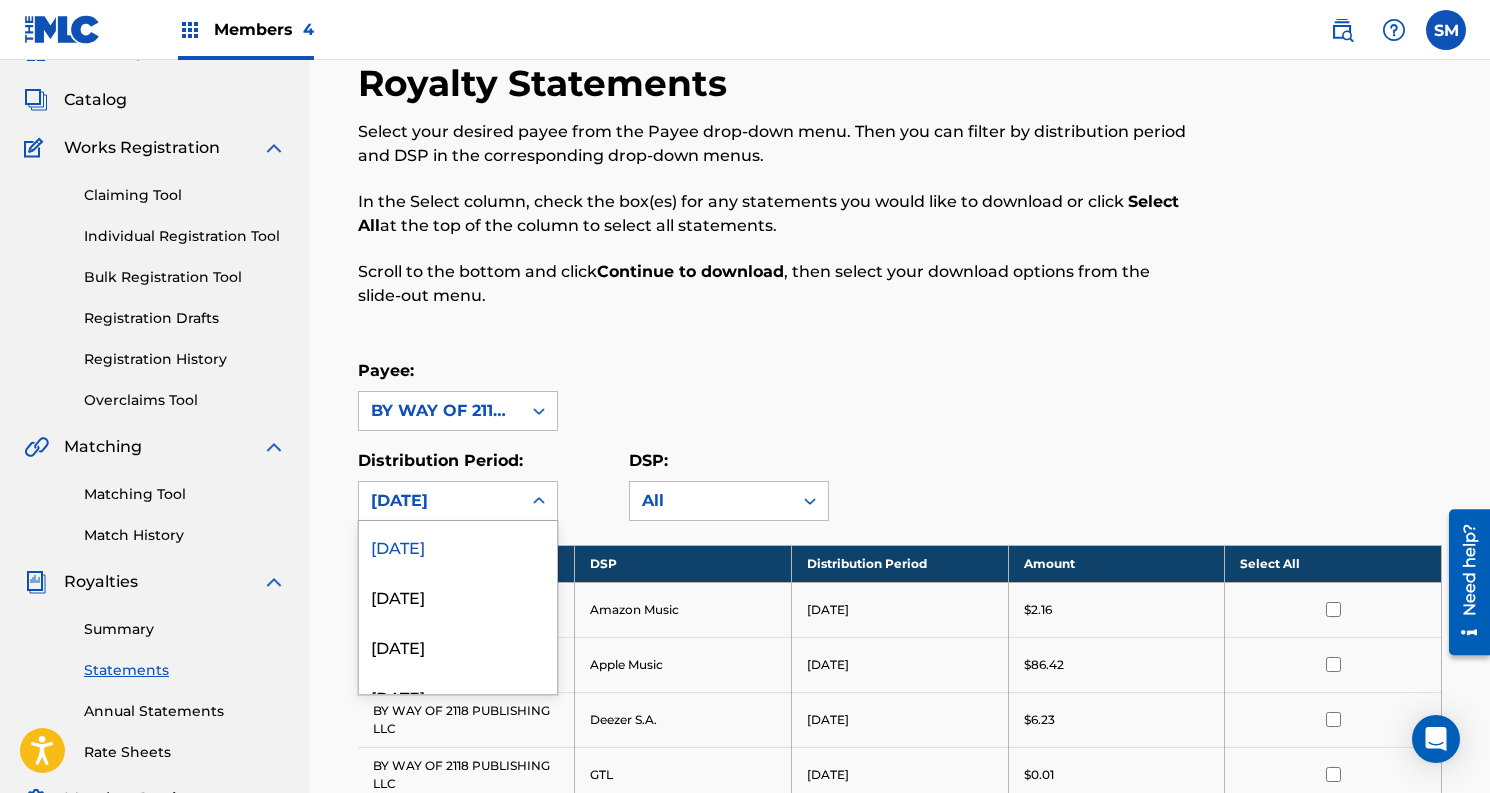 click on "June 2025, 1 of 51. 51 results available. Use Up and Down to choose options, press Enter to select the currently focused option, press Escape to exit the menu, press Tab to select the option and exit the menu. June 2025 June 2025 May 2025 April 2025 March 2025 February 2025 January 2025 December 2024 November 2024 October 2024 September 2024 August 2024 July 2024 June 2024 May 2024 April 2024 March 2024 February 2024 January 2024 December 2023 November 2023 October 2023 September 2023 August 2023 July 2023 June 2023 May 2023 April 2023 March 2023 February 2023 January 2023 December 2022 November 2022 October 2022 September 2022 August 2022 July 2022 June 2022 May 2022 April 2022 March 2022 February 2022 January 2022 December 2021 November 2021 October 2021 September 2021 August 2021 July 2021 June 2021 May 2021 April 2021" at bounding box center [458, 501] 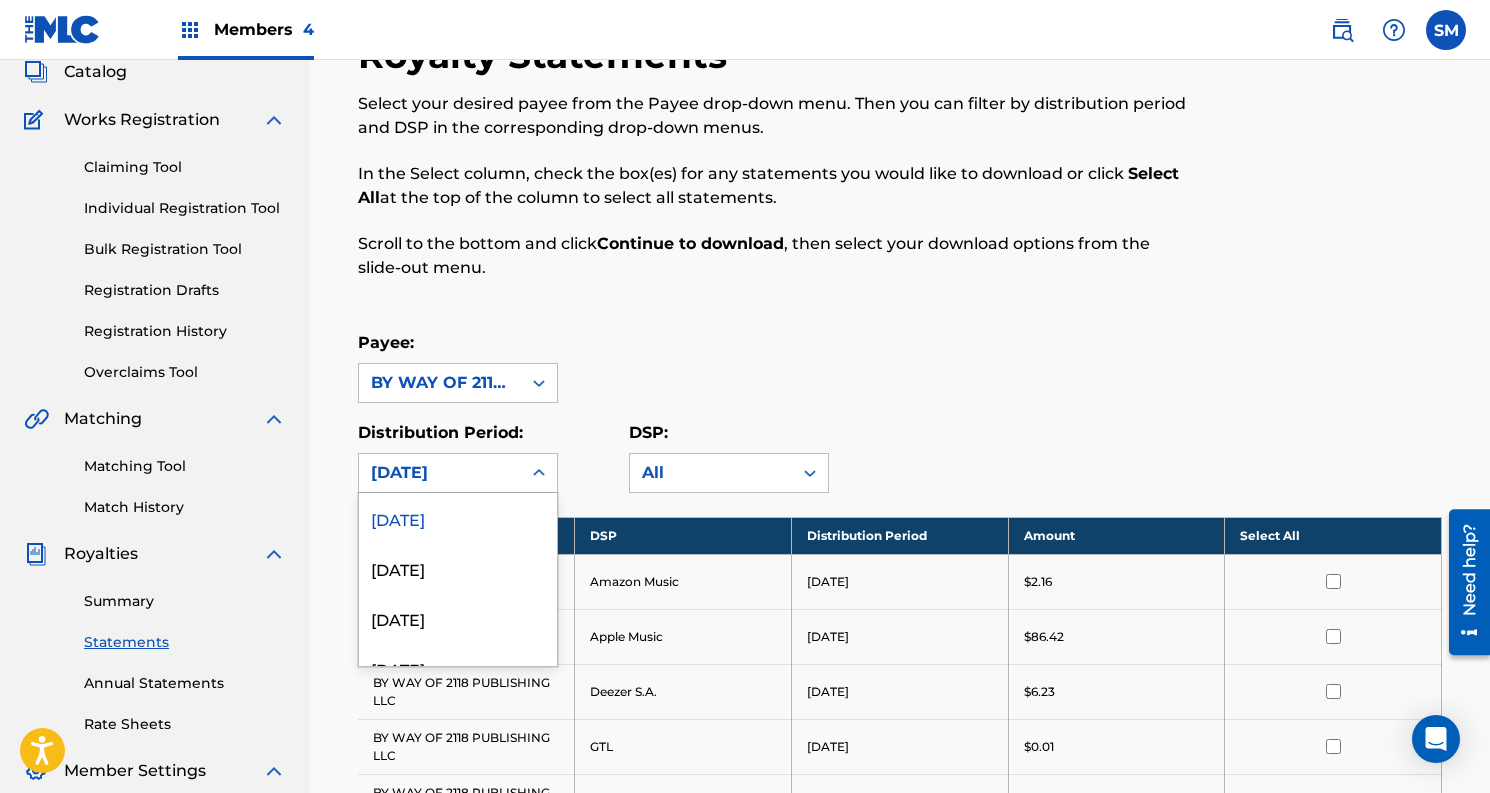 scroll, scrollTop: 128, scrollLeft: 0, axis: vertical 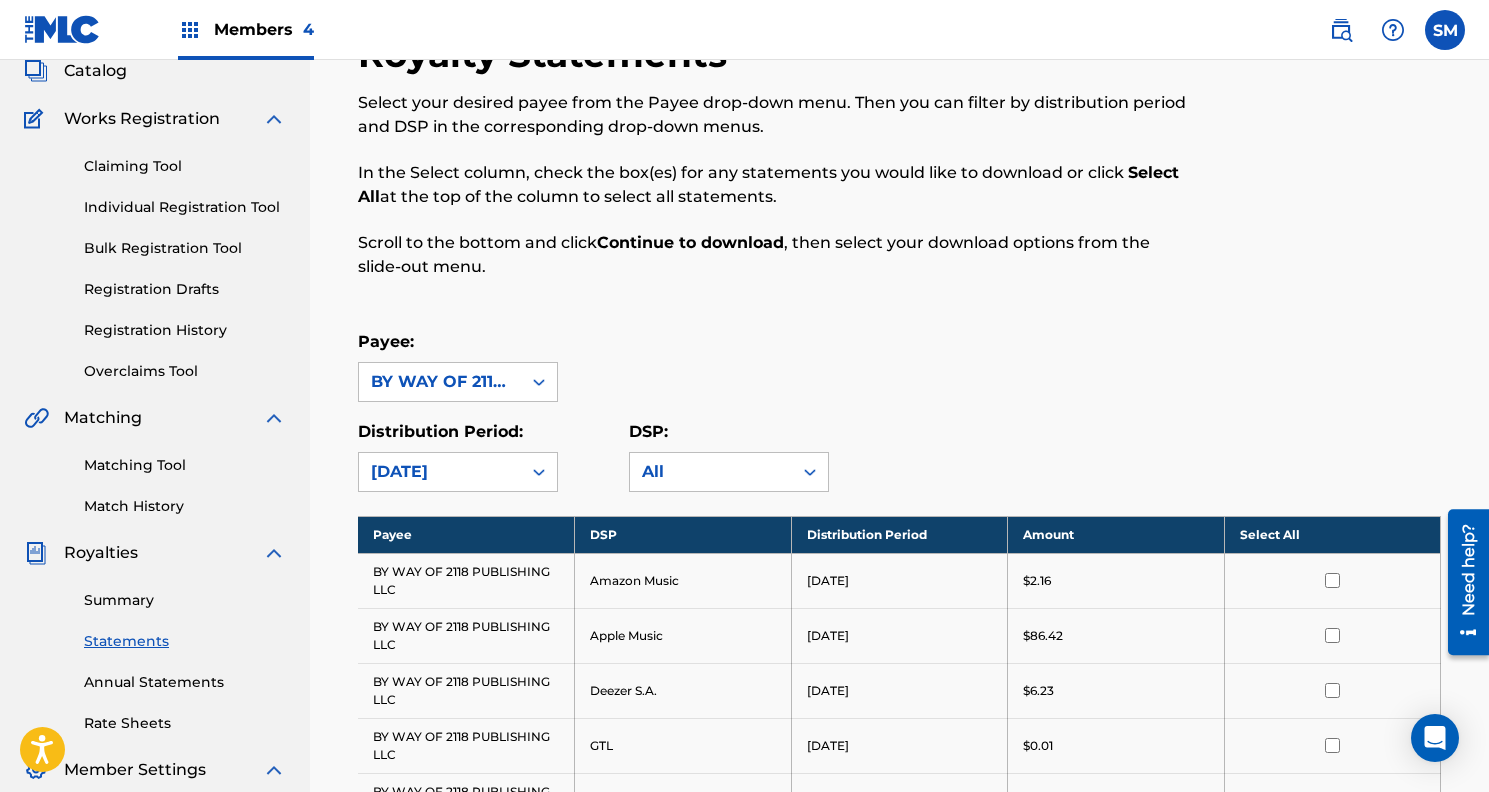 click on "4" at bounding box center [308, 29] 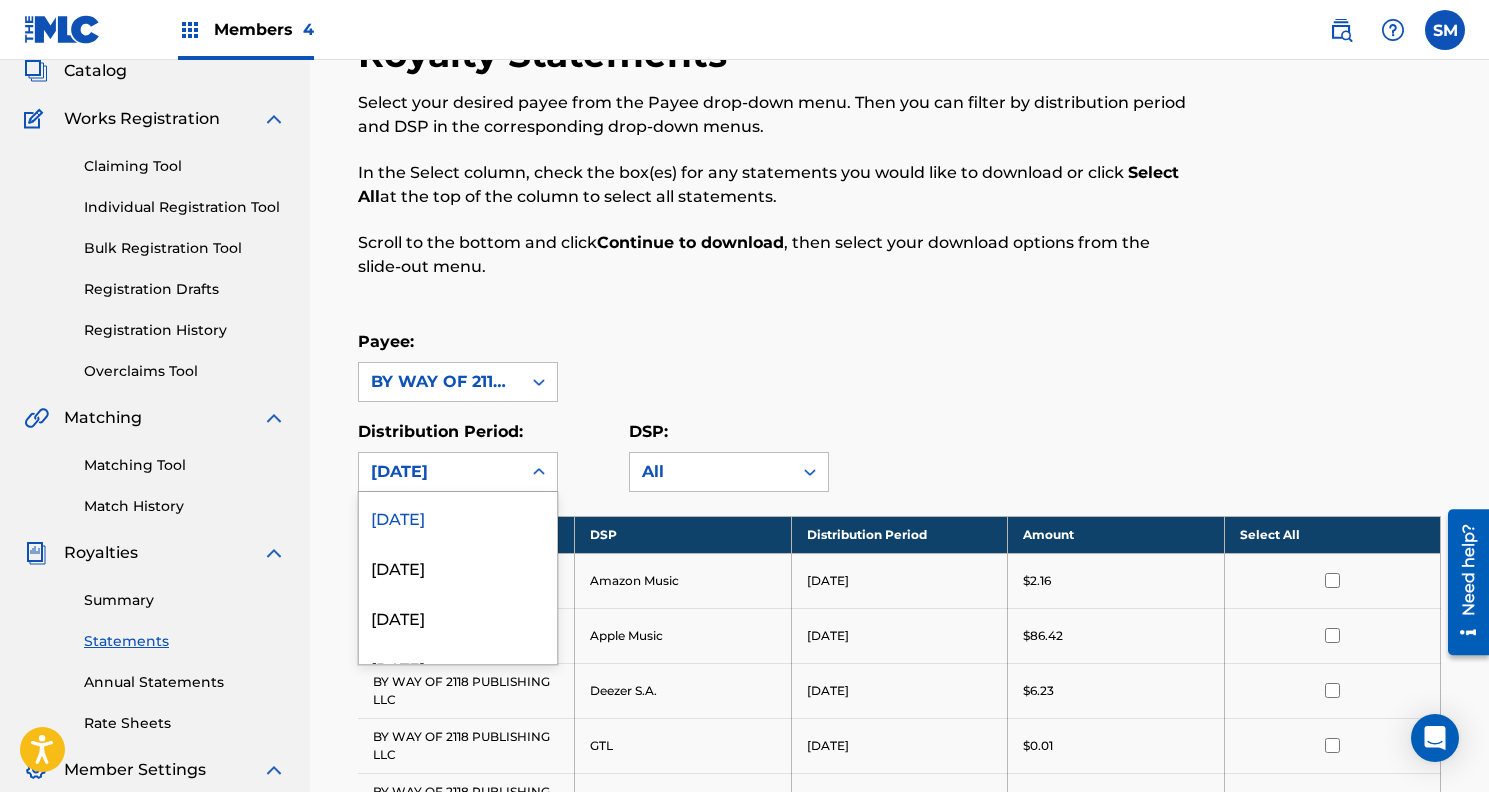 click on "[DATE]" at bounding box center [440, 472] 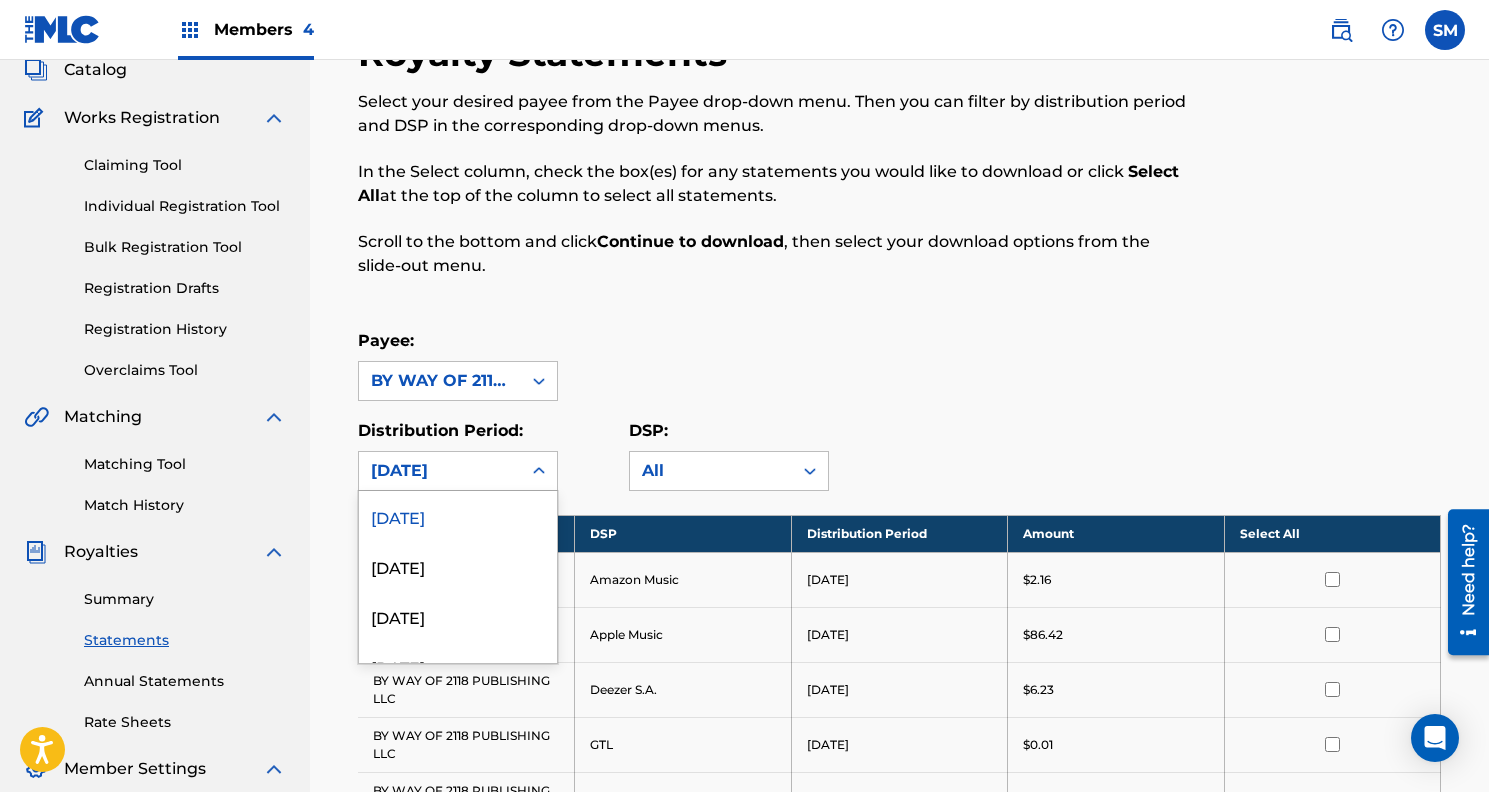 click on "Royalty Statements Select your desired payee from the Payee drop-down menu. Then you can filter by distribution period and DSP in the corresponding drop-down menus. In the Select column, check the box(es) for any statements you would like to download or click    Select All   at the top of the column to select all statements. Scroll to the bottom and click  Continue to download , then select your download options from the slide-out menu." at bounding box center (775, 166) 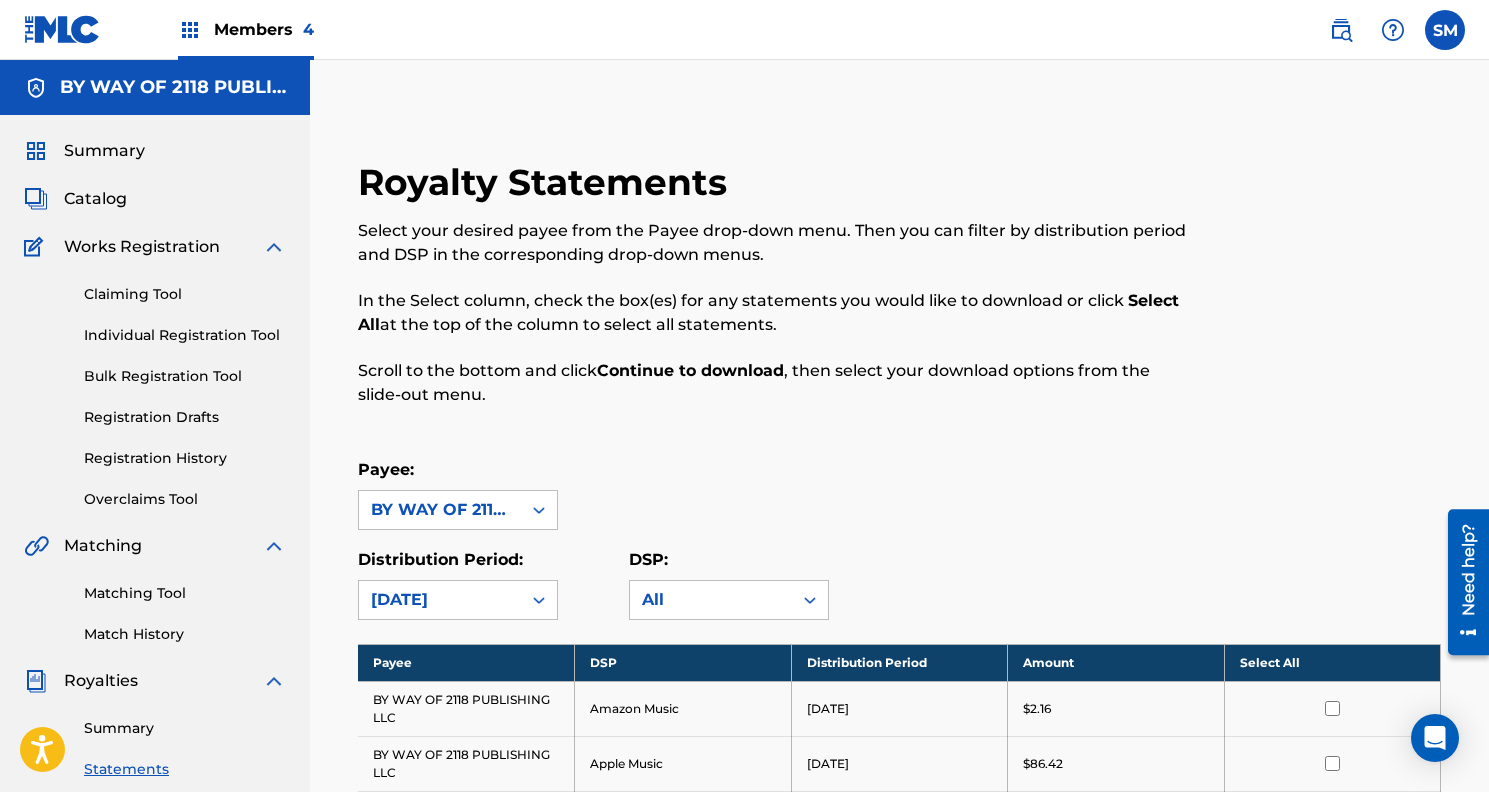 scroll, scrollTop: -1, scrollLeft: 0, axis: vertical 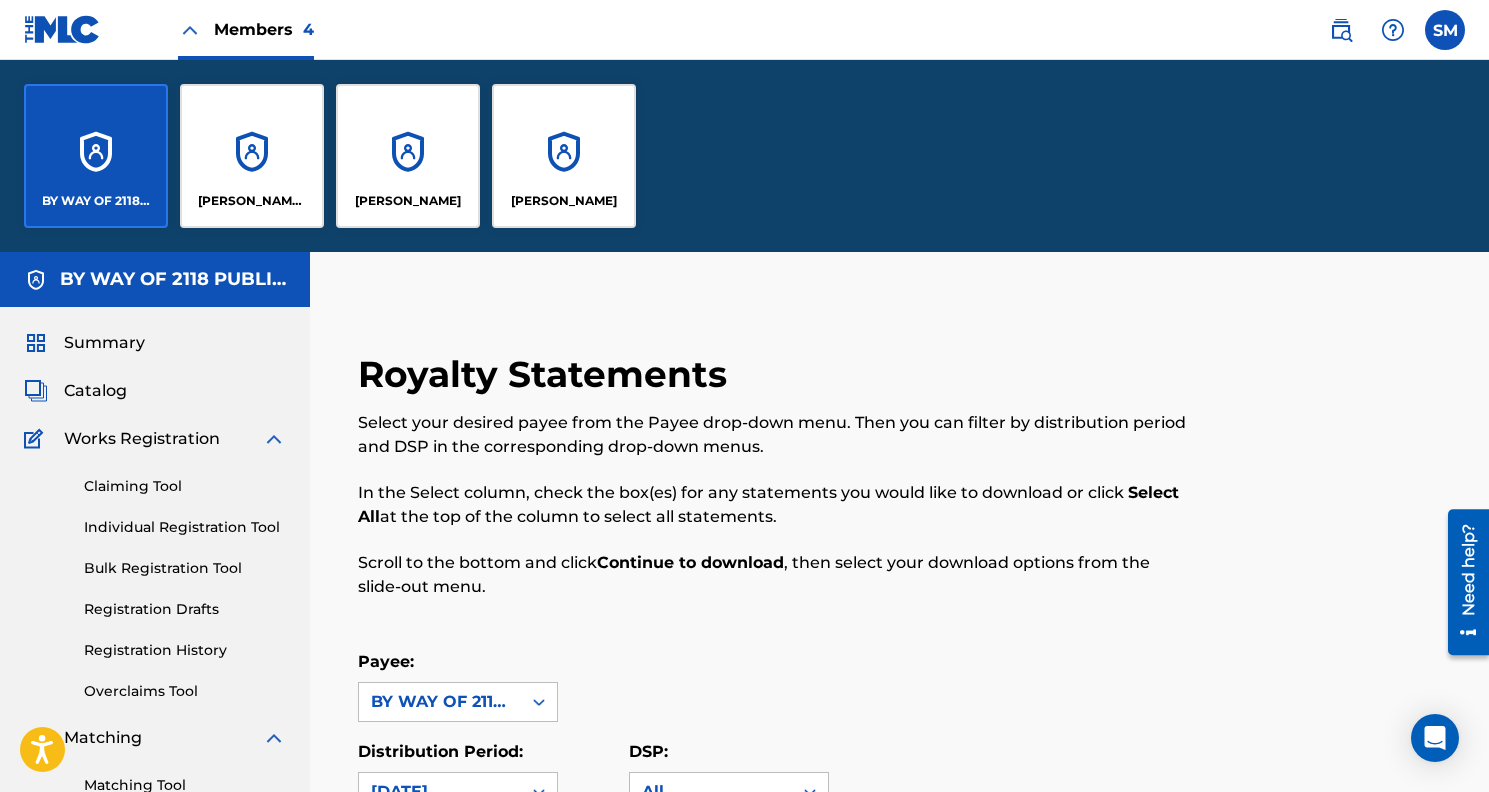 click on "[PERSON_NAME]" at bounding box center (408, 201) 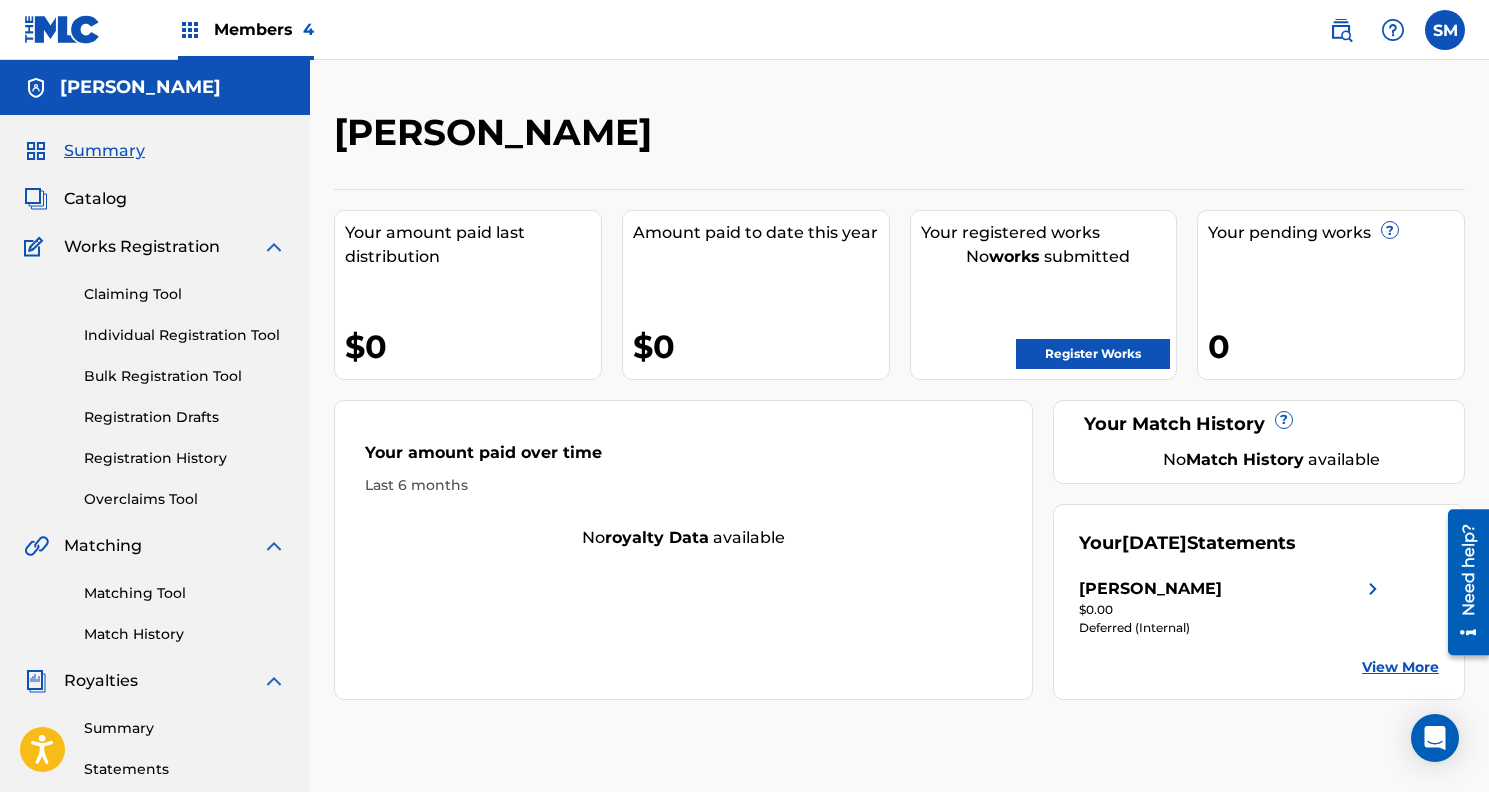 click on "4" at bounding box center [308, 29] 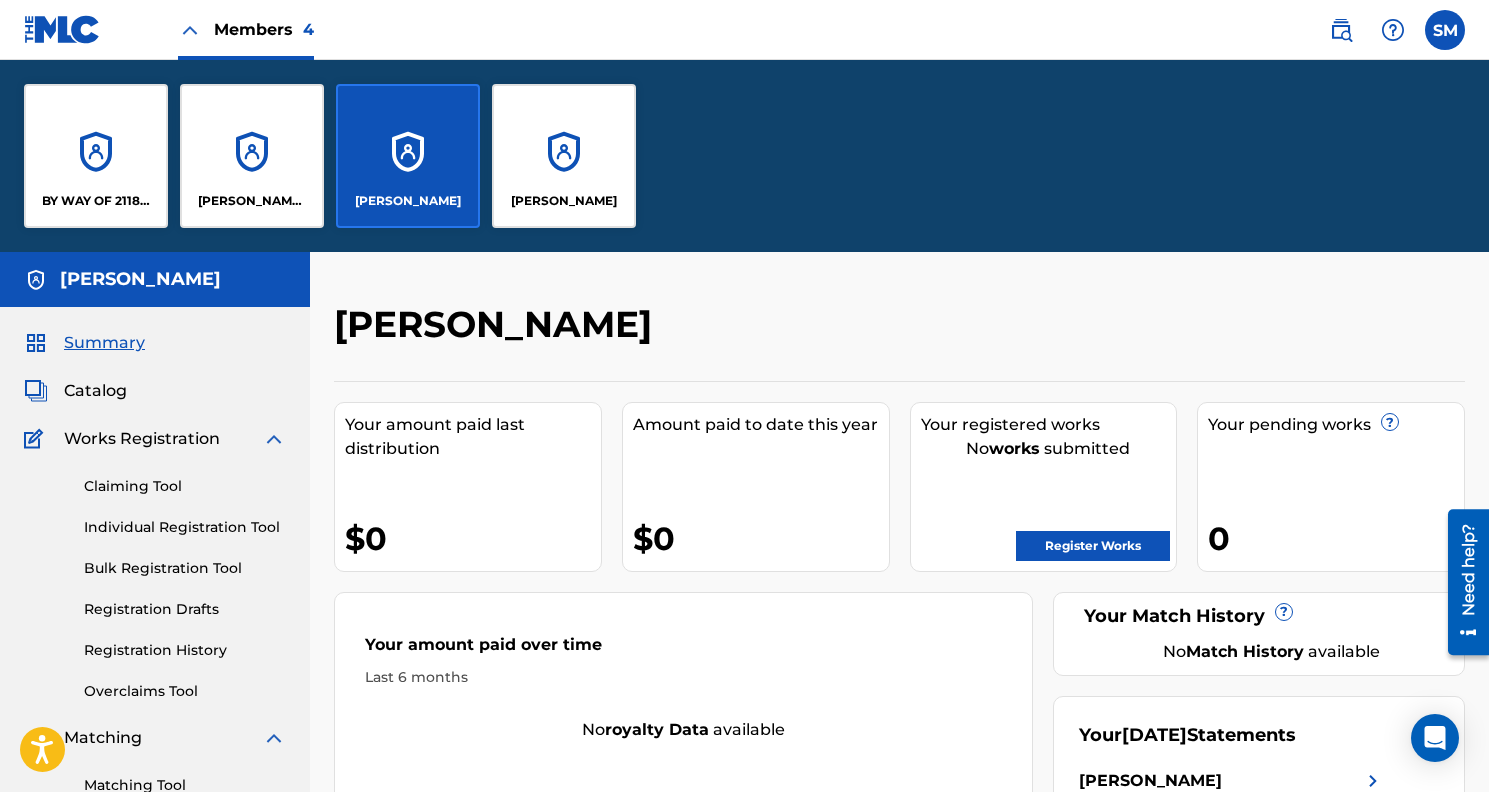 click on "[PERSON_NAME]" at bounding box center (564, 201) 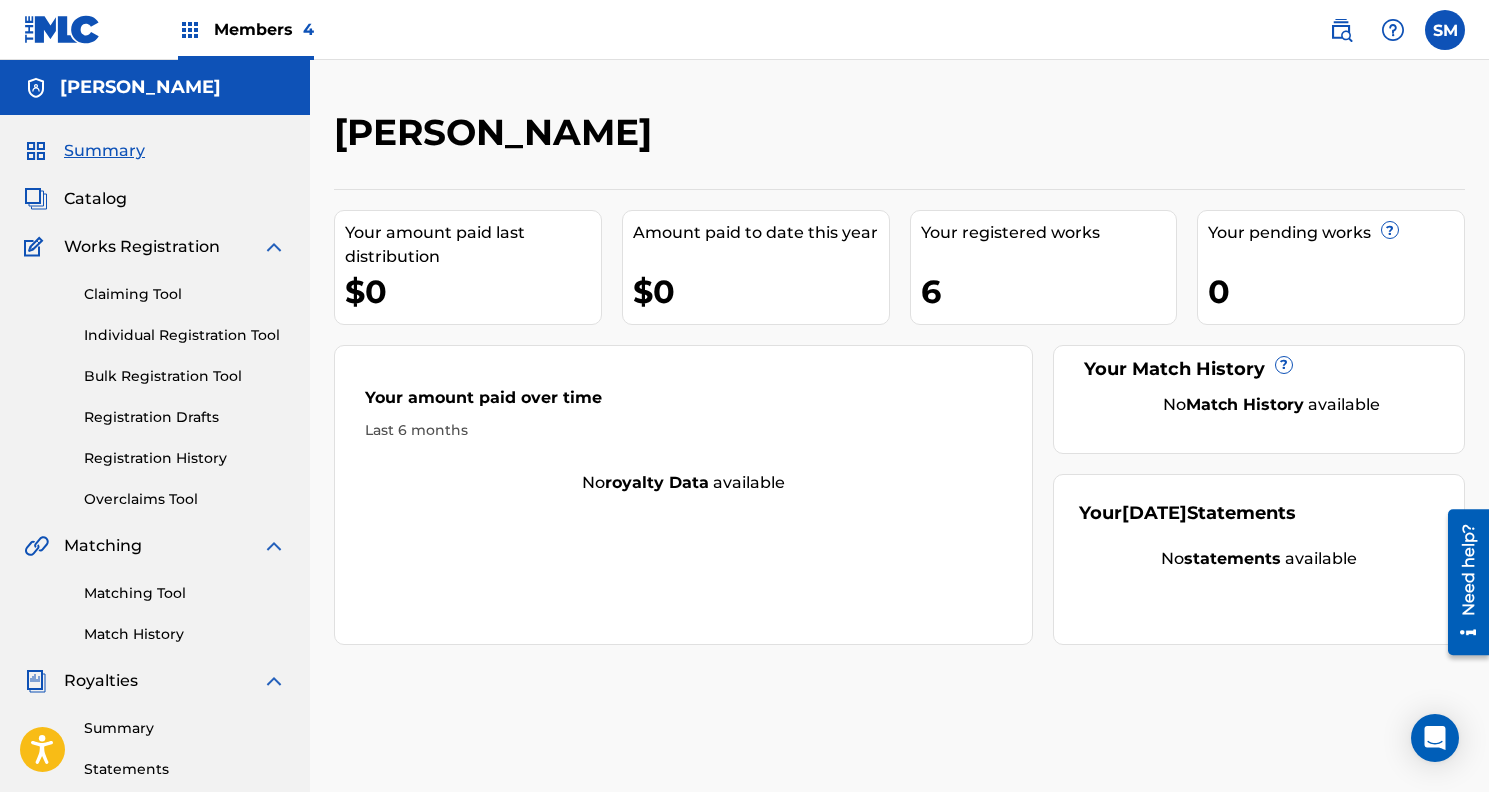 click on "Registration History" at bounding box center (185, 458) 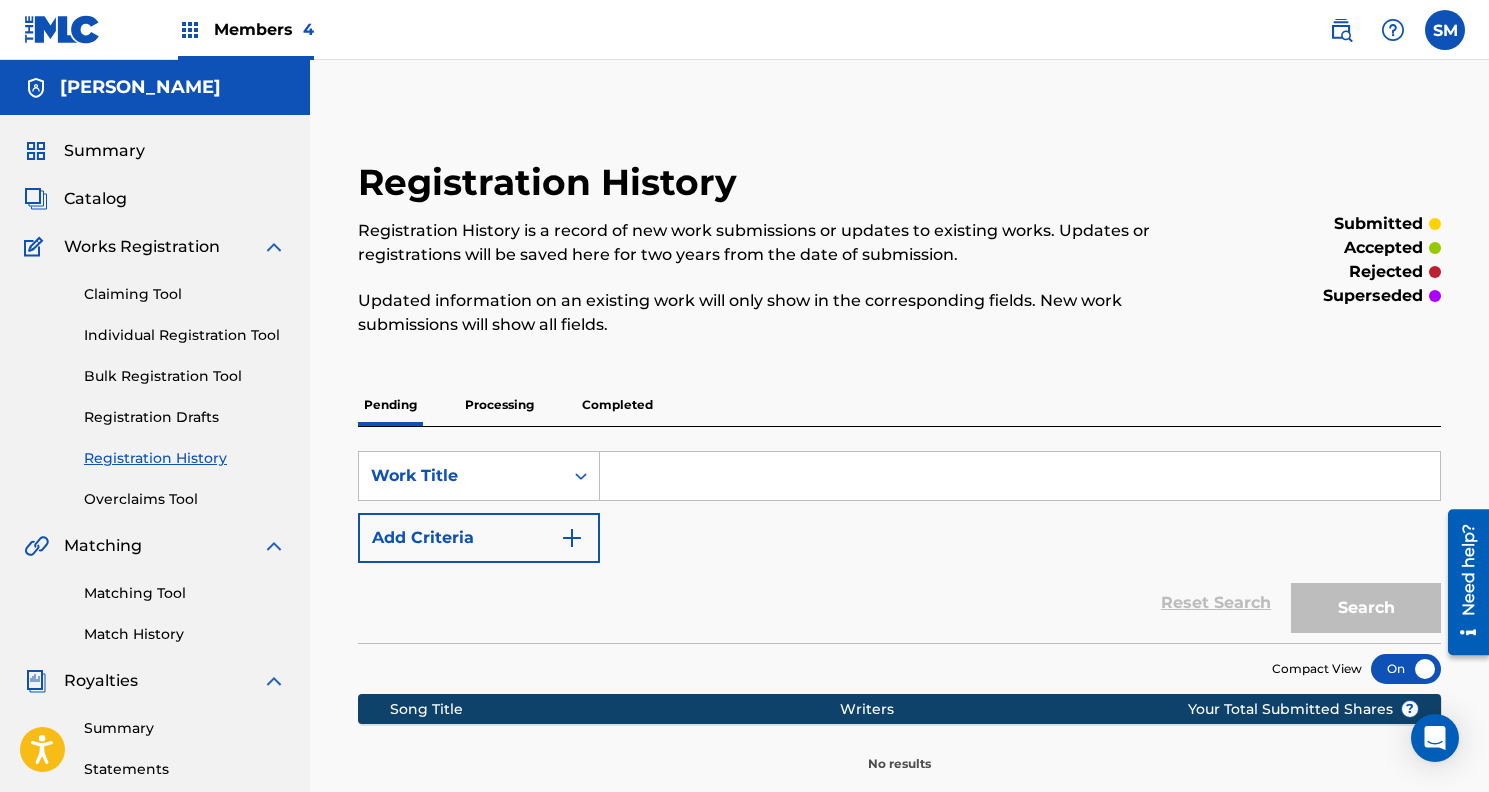 click on "Processing" at bounding box center (499, 405) 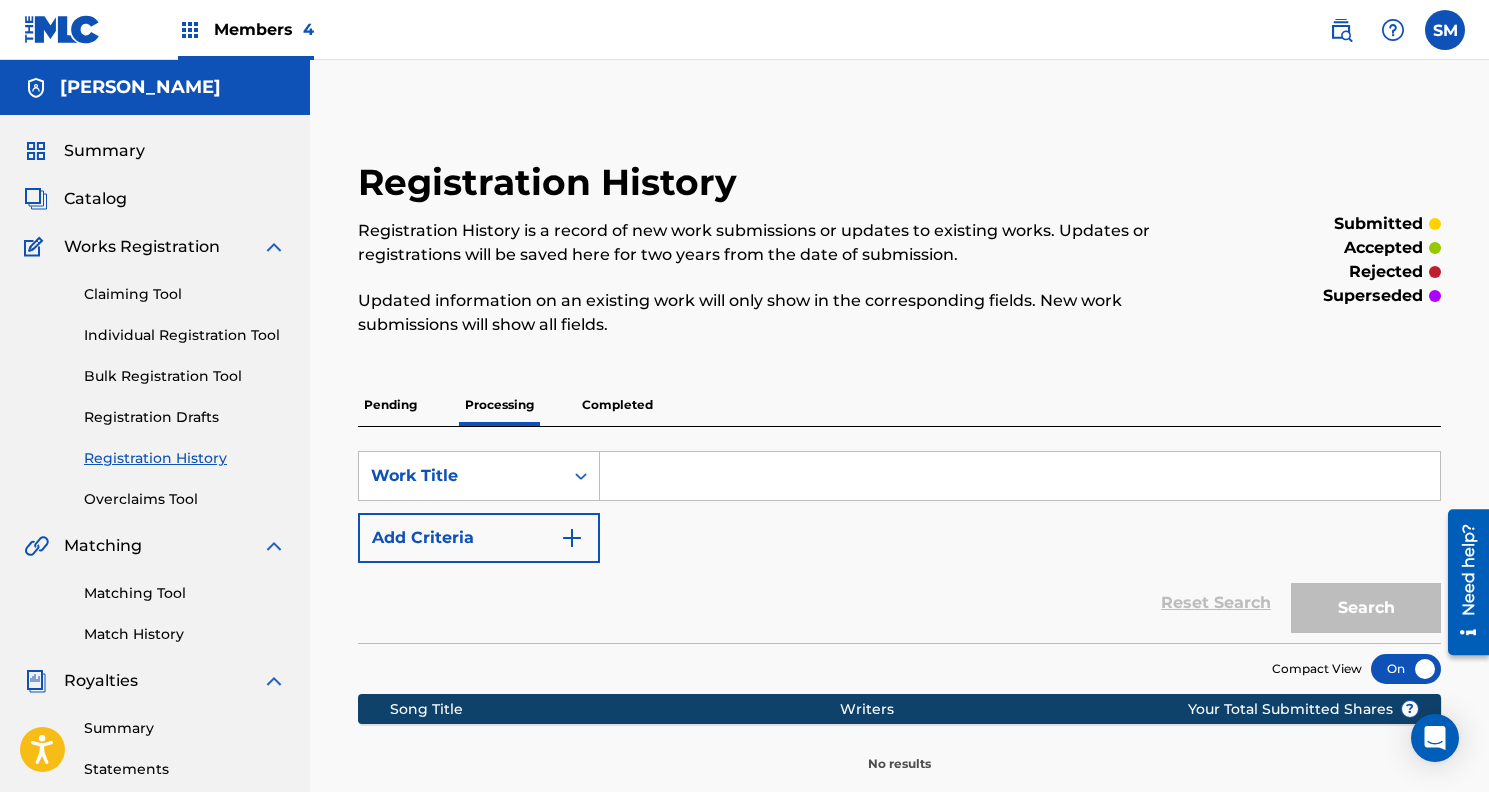 click on "Completed" at bounding box center [617, 405] 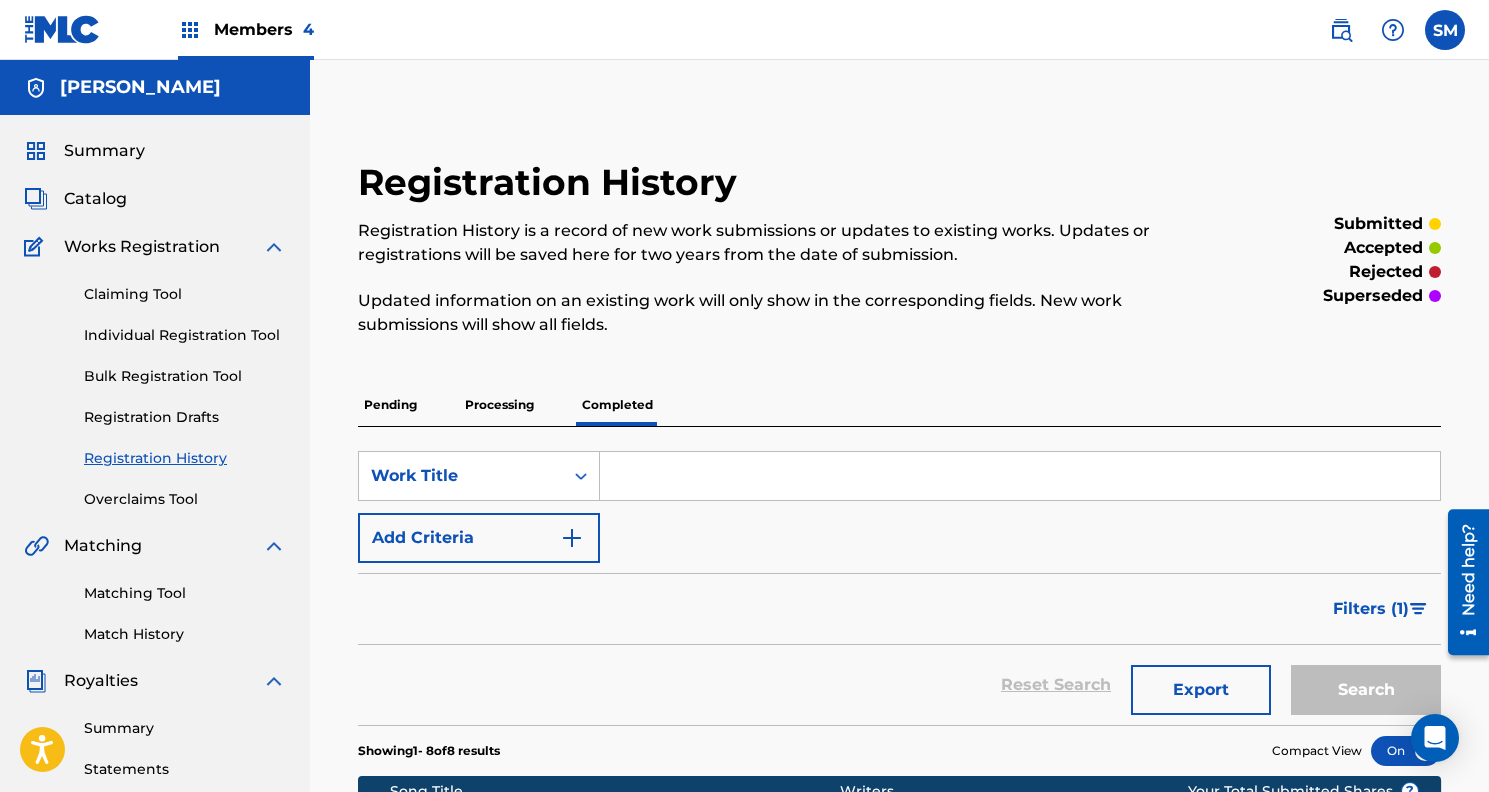 scroll, scrollTop: 196, scrollLeft: 0, axis: vertical 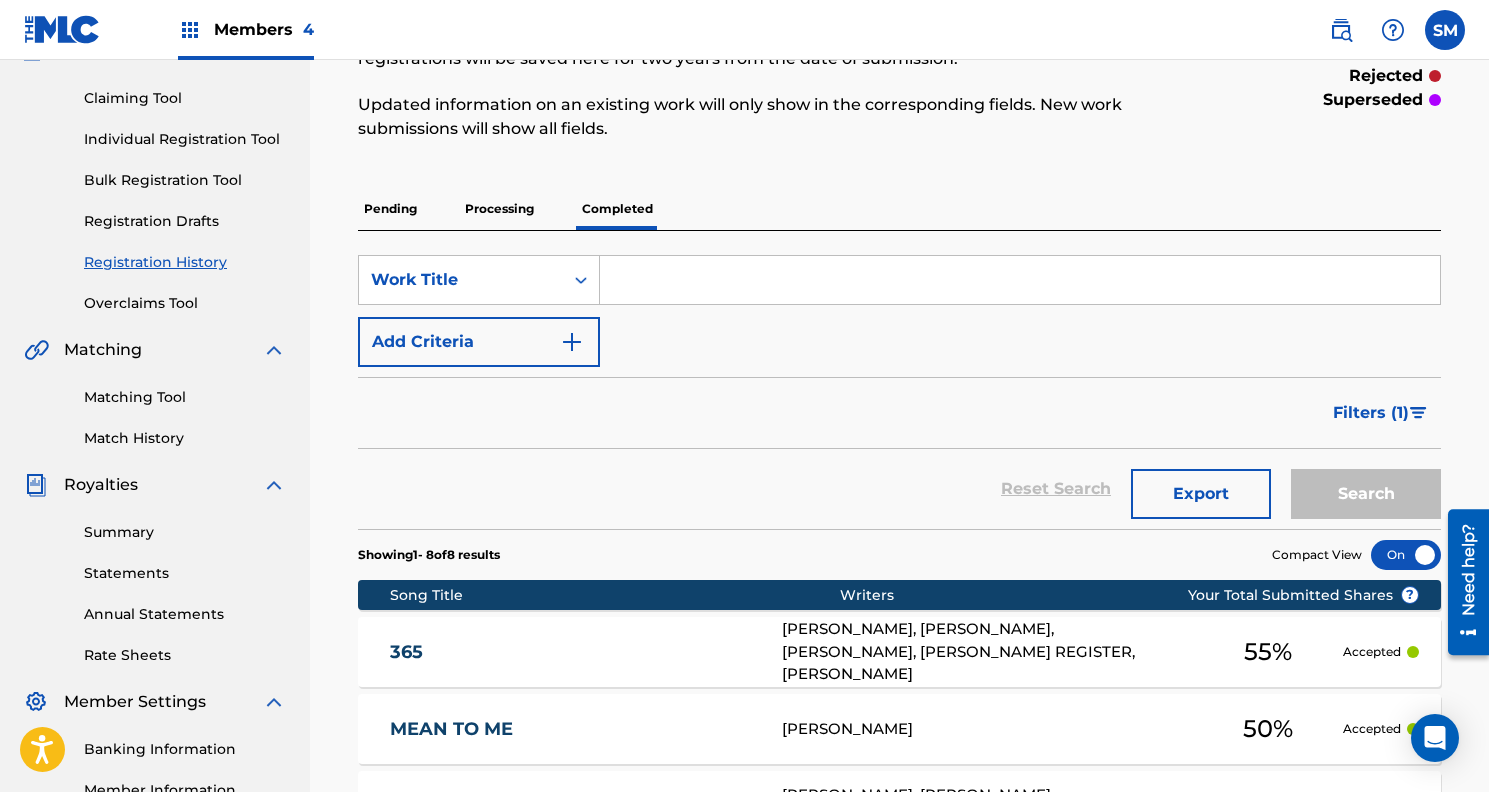 click on "Statements" at bounding box center [185, 573] 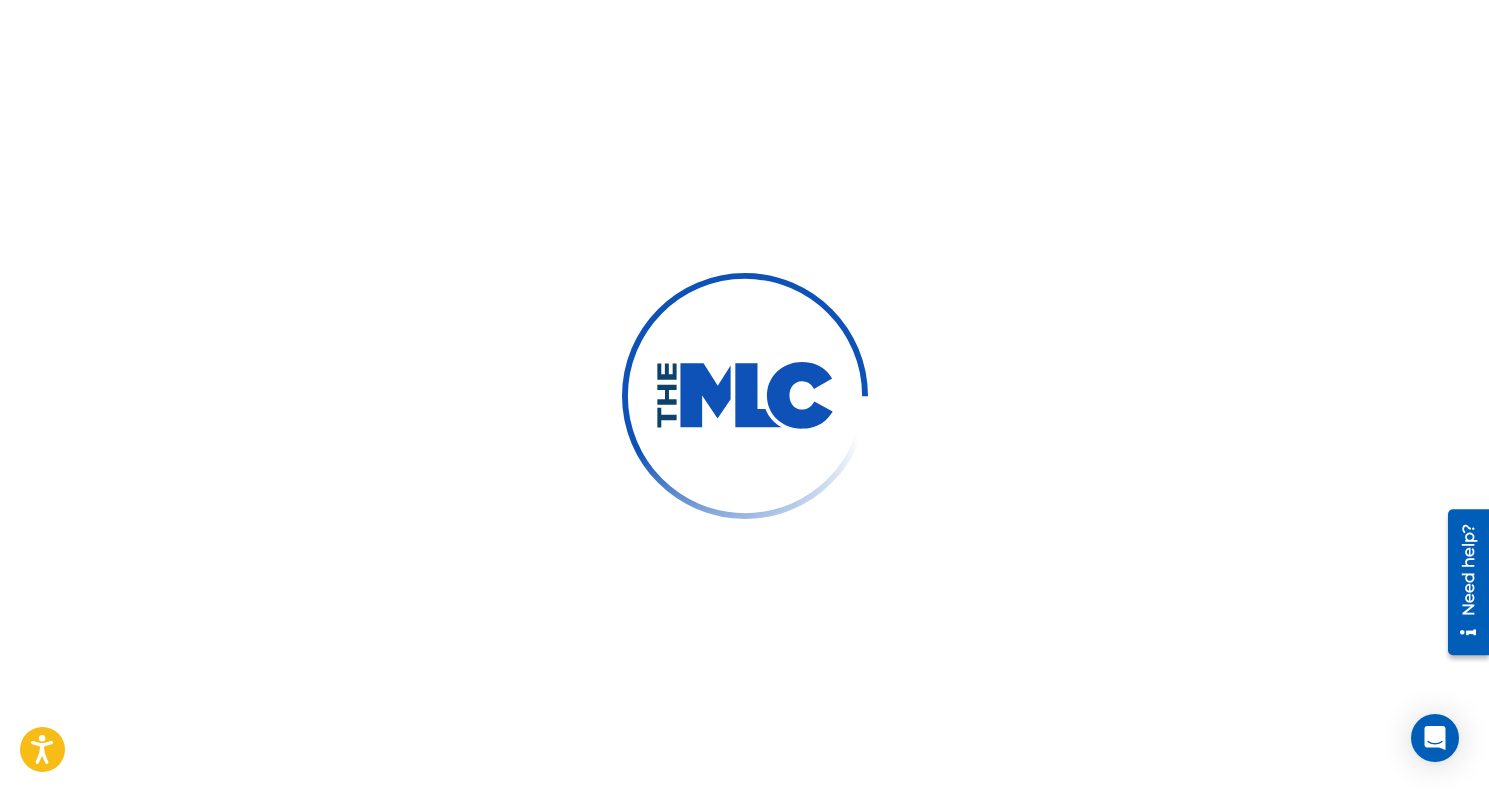 scroll, scrollTop: 0, scrollLeft: 0, axis: both 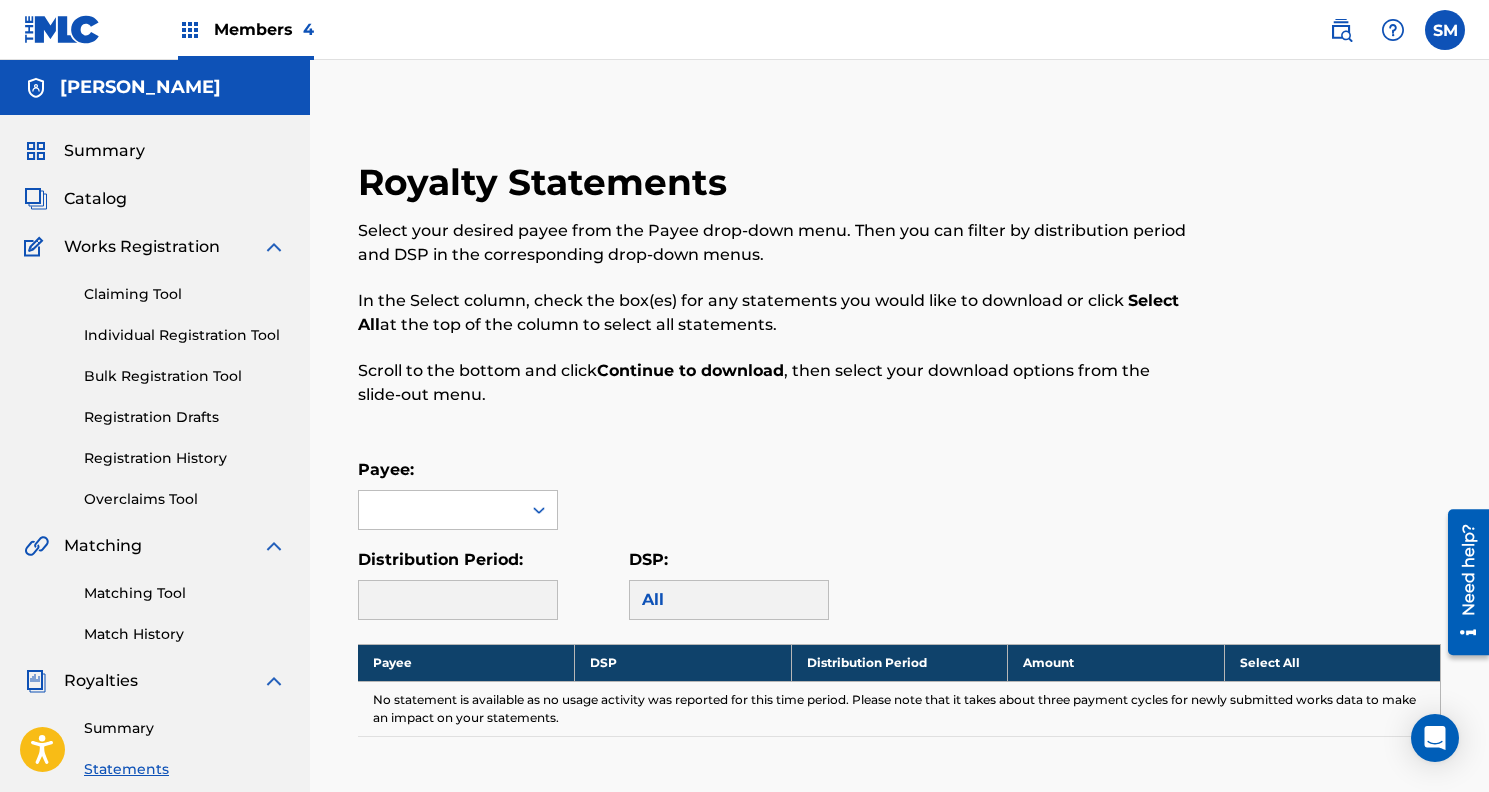 click on "Distribution Period:" at bounding box center (440, 559) 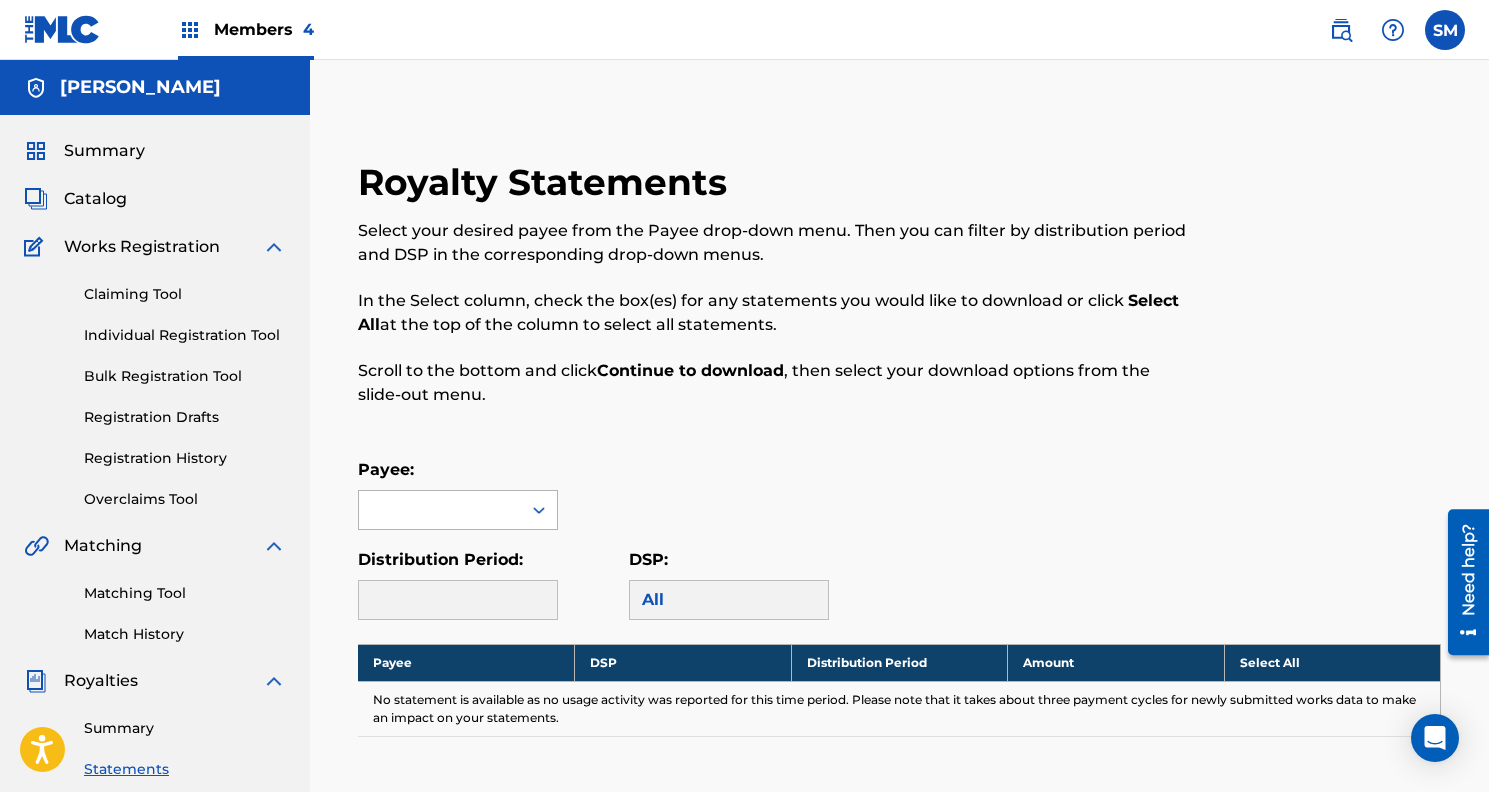 click at bounding box center [440, 510] 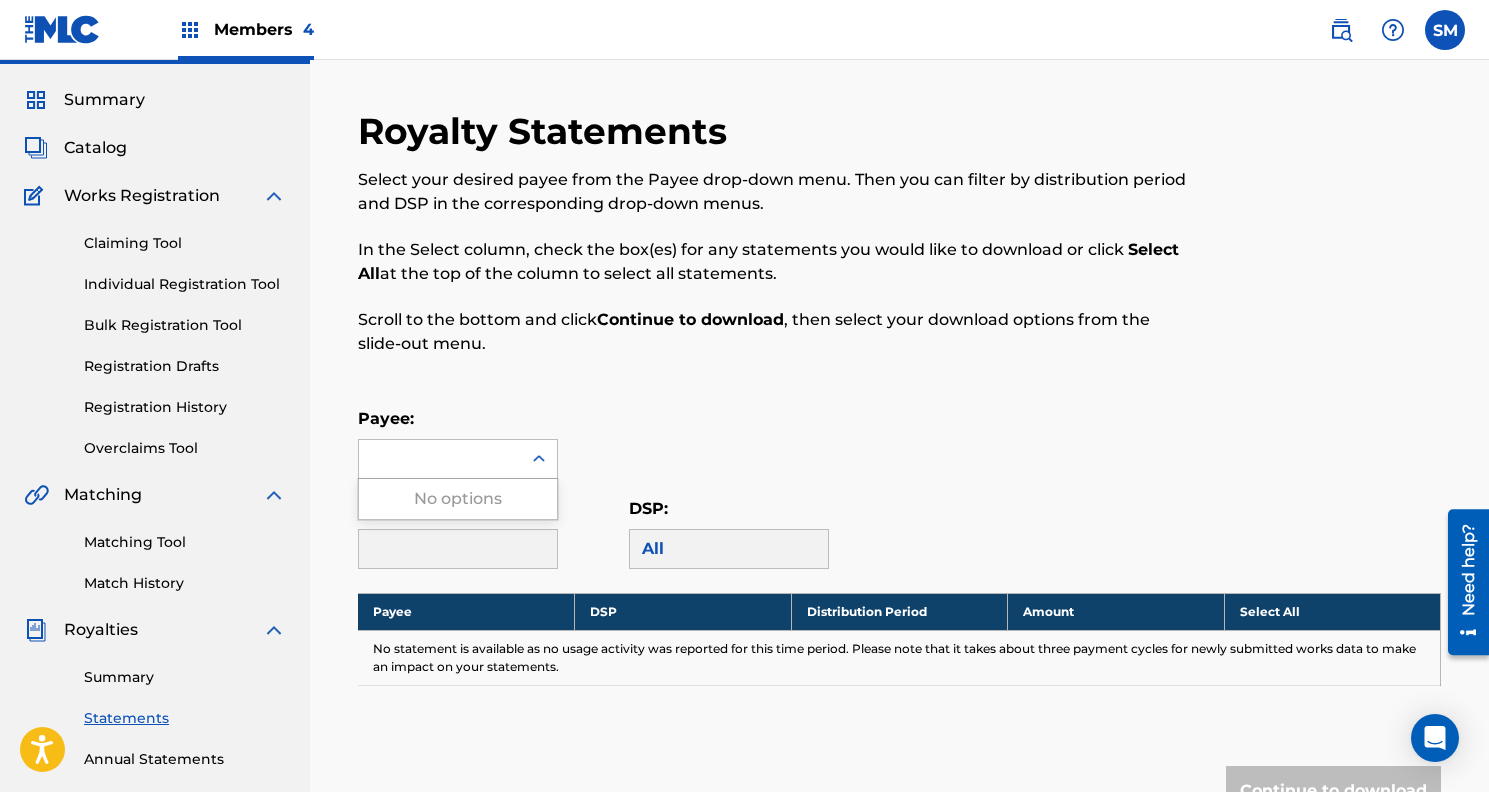 scroll, scrollTop: 66, scrollLeft: 0, axis: vertical 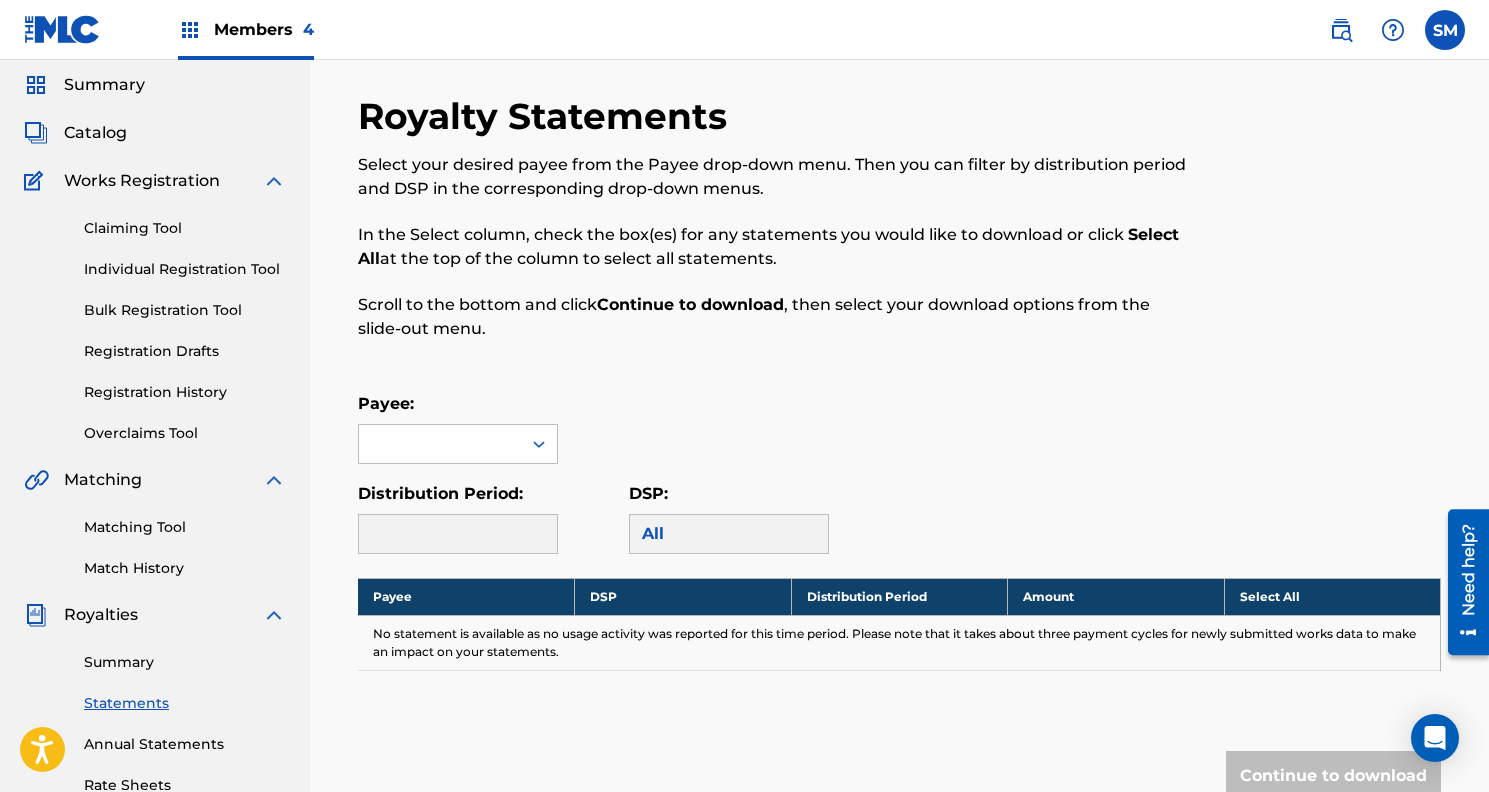click on "Members    4" at bounding box center [246, 29] 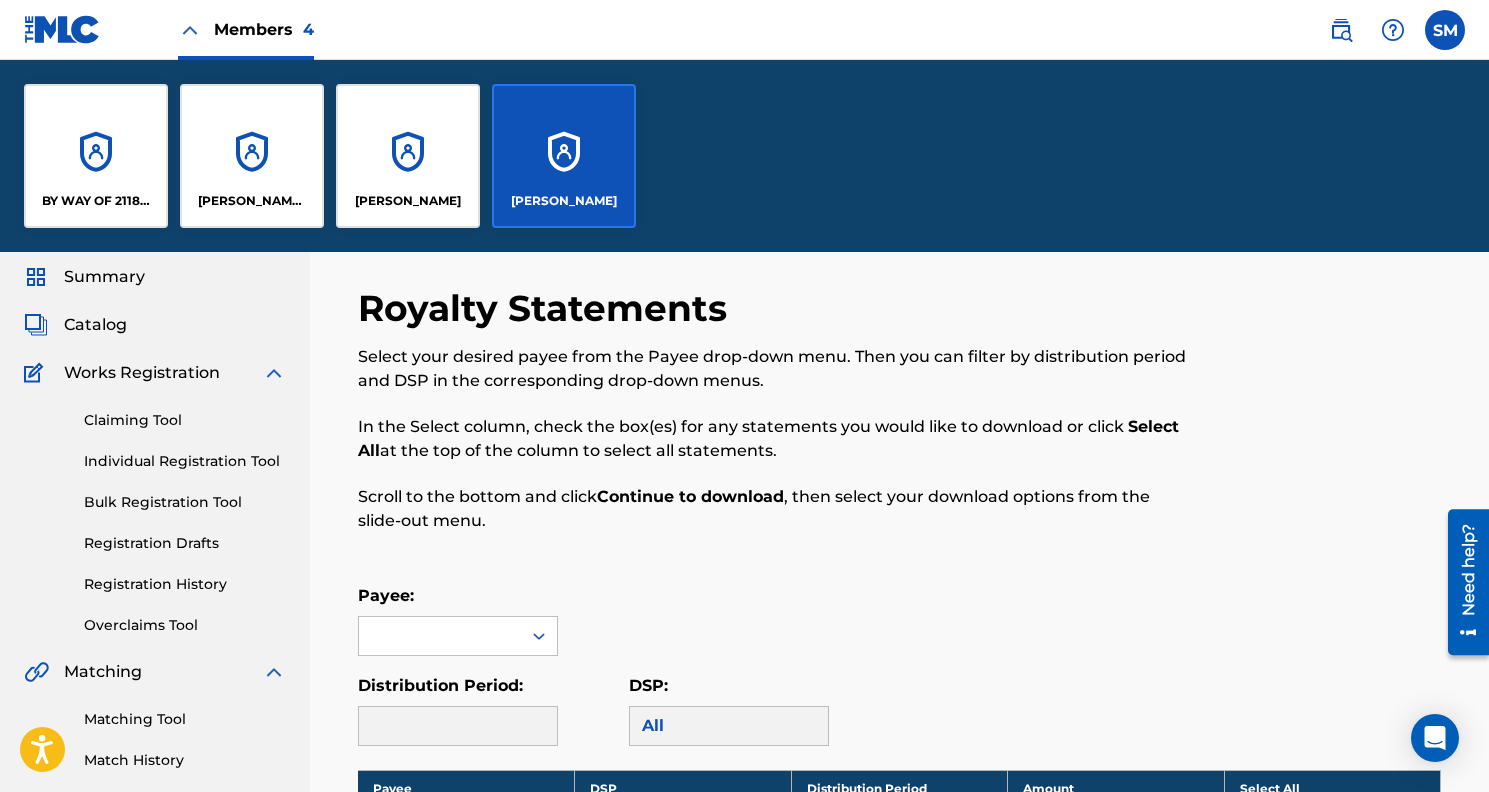 click on "BY WAY OF 2118 PUBLISHING LLC" at bounding box center [96, 156] 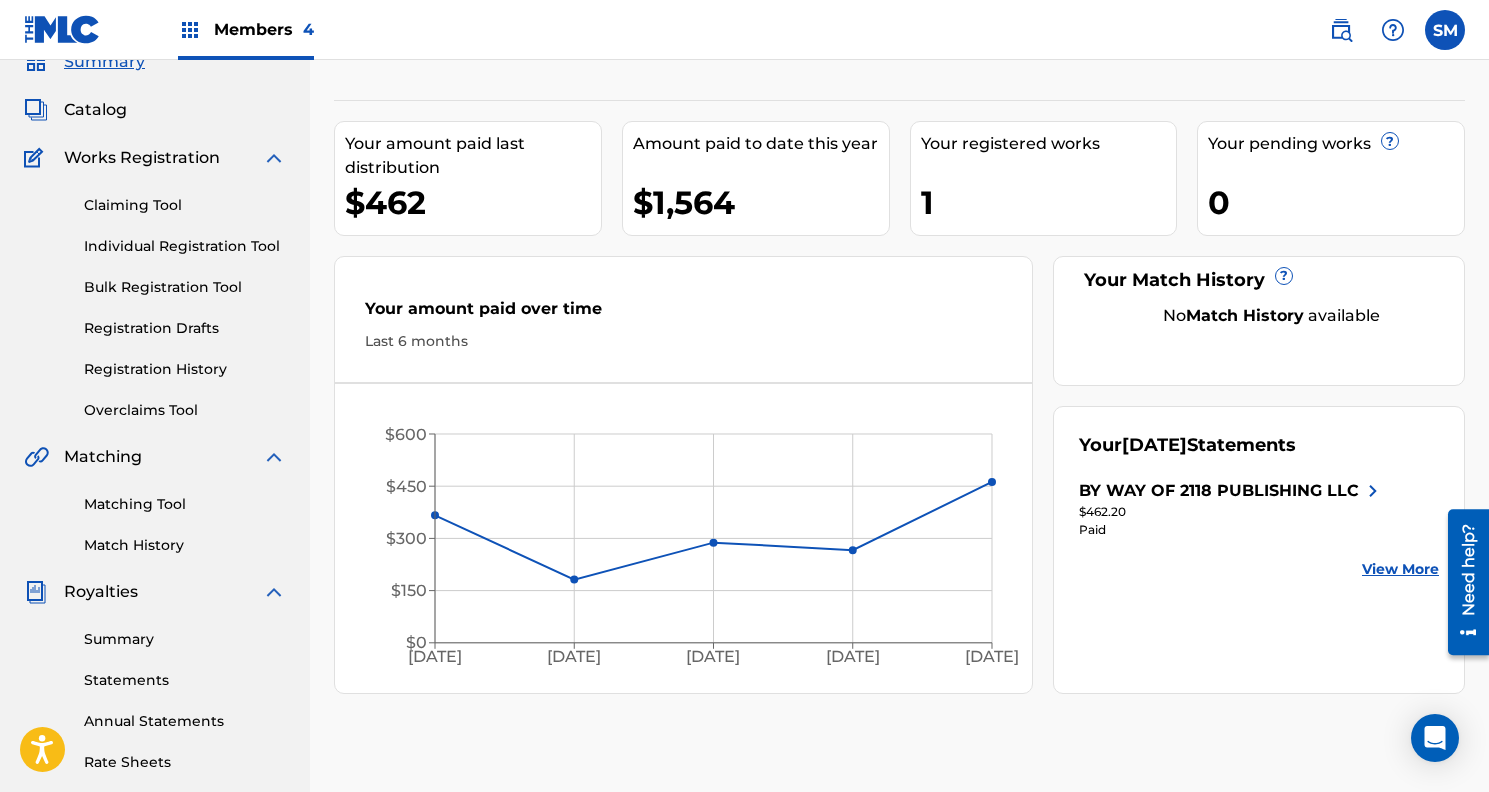 scroll, scrollTop: 200, scrollLeft: 0, axis: vertical 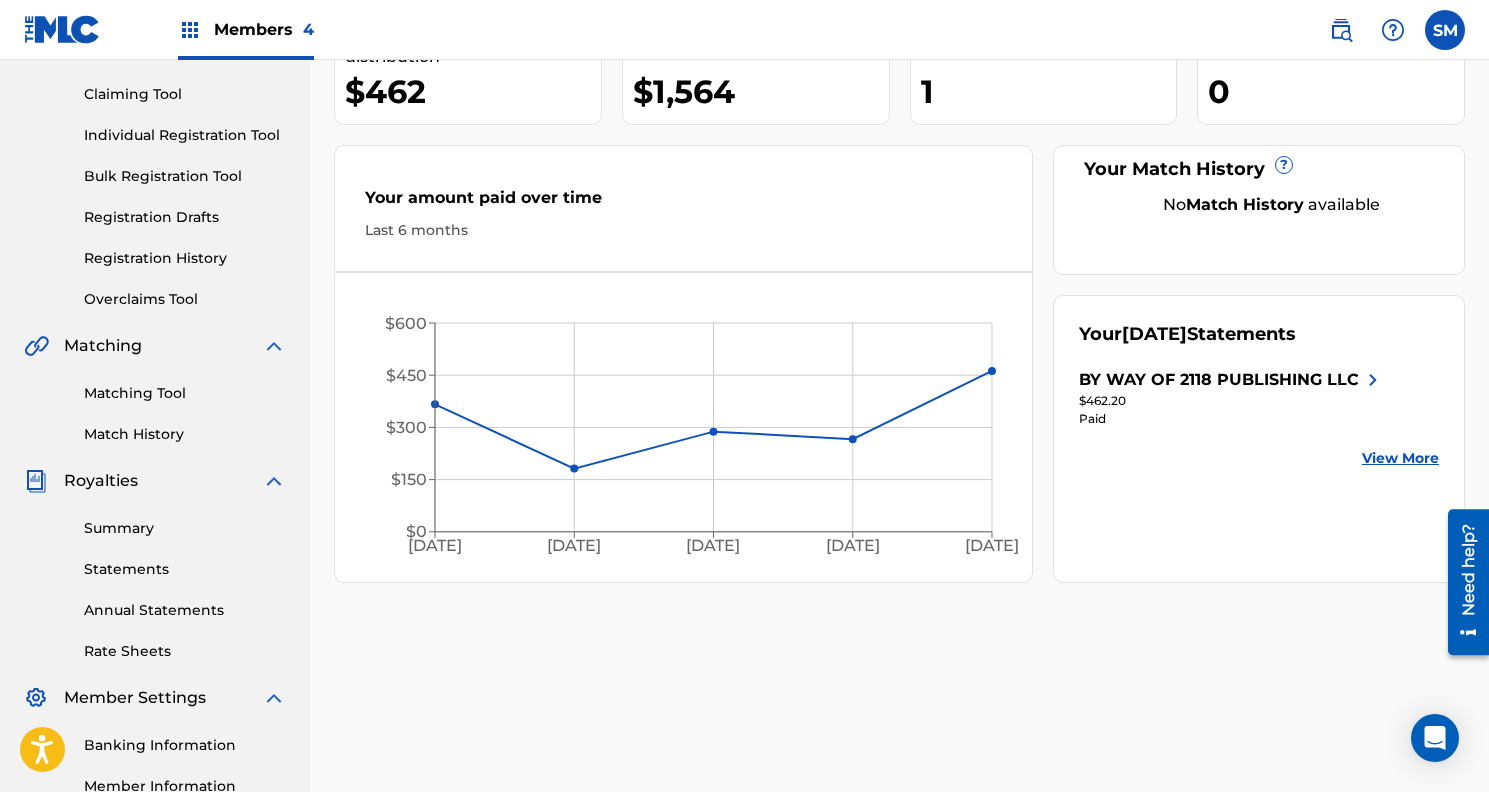 click on "Summary Statements Annual Statements Rate Sheets" at bounding box center [155, 577] 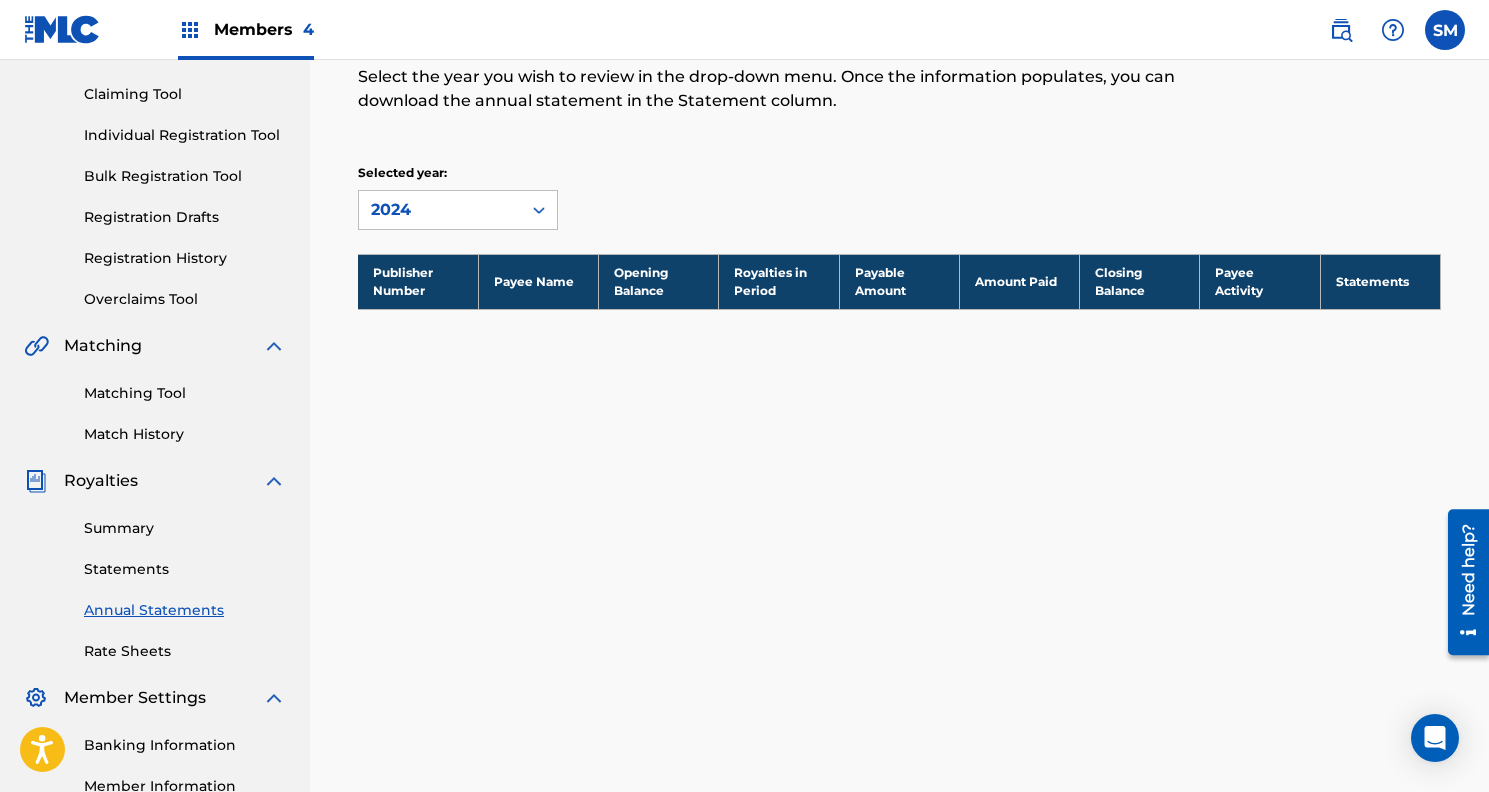 scroll, scrollTop: 0, scrollLeft: 0, axis: both 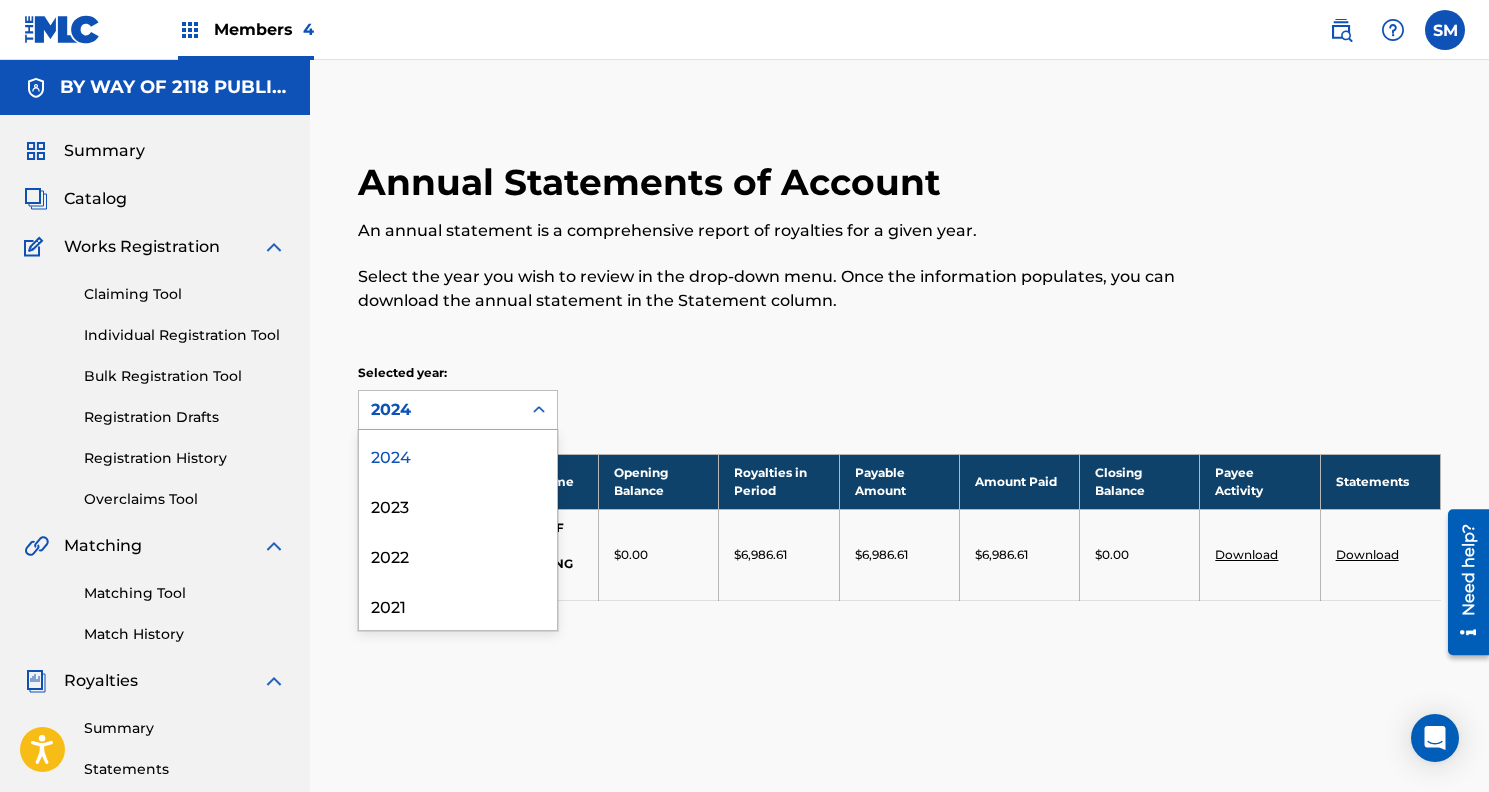 click on "2024" at bounding box center (440, 410) 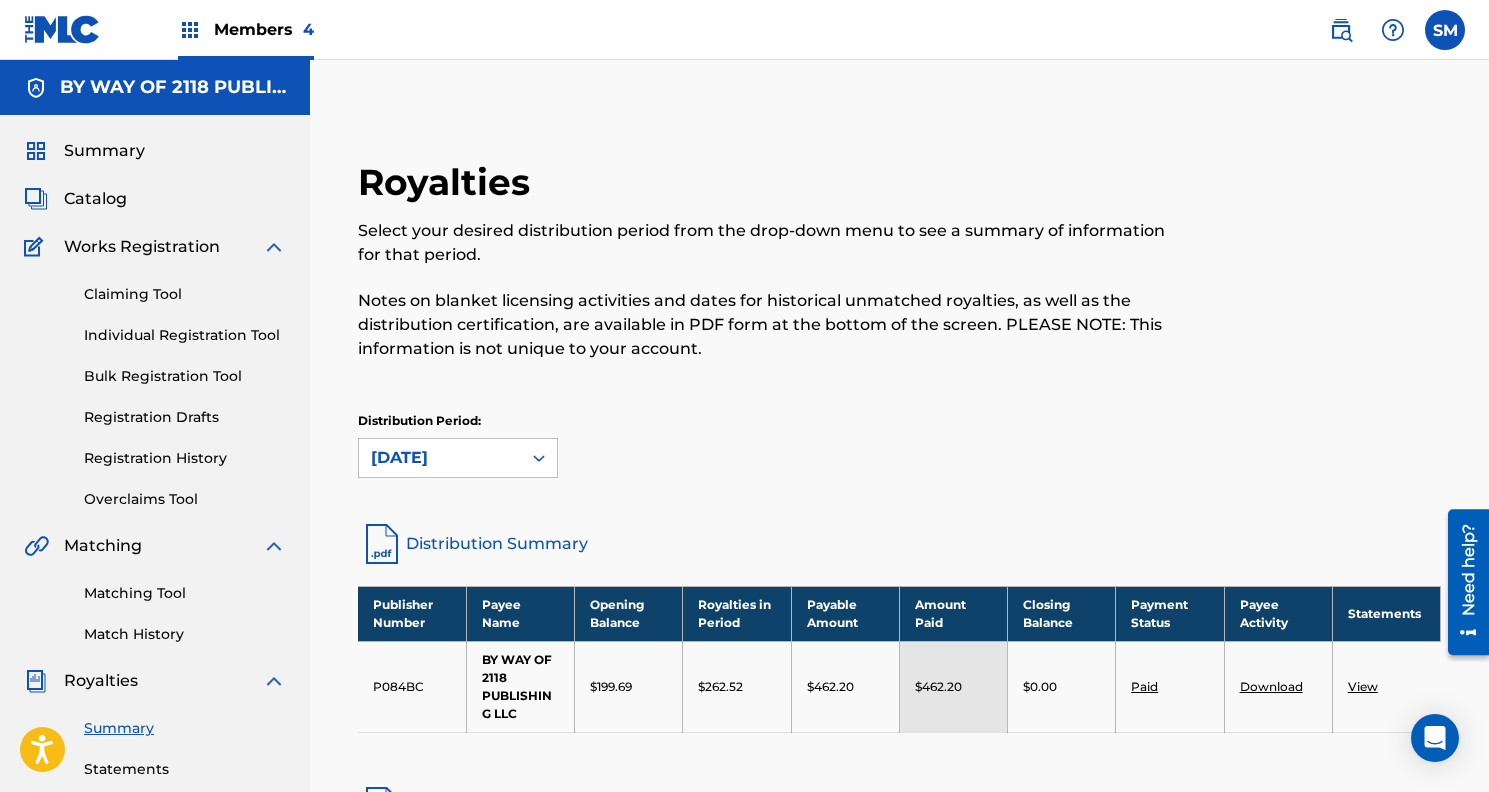 click on "Distribution Period: June 2025" at bounding box center [899, 454] 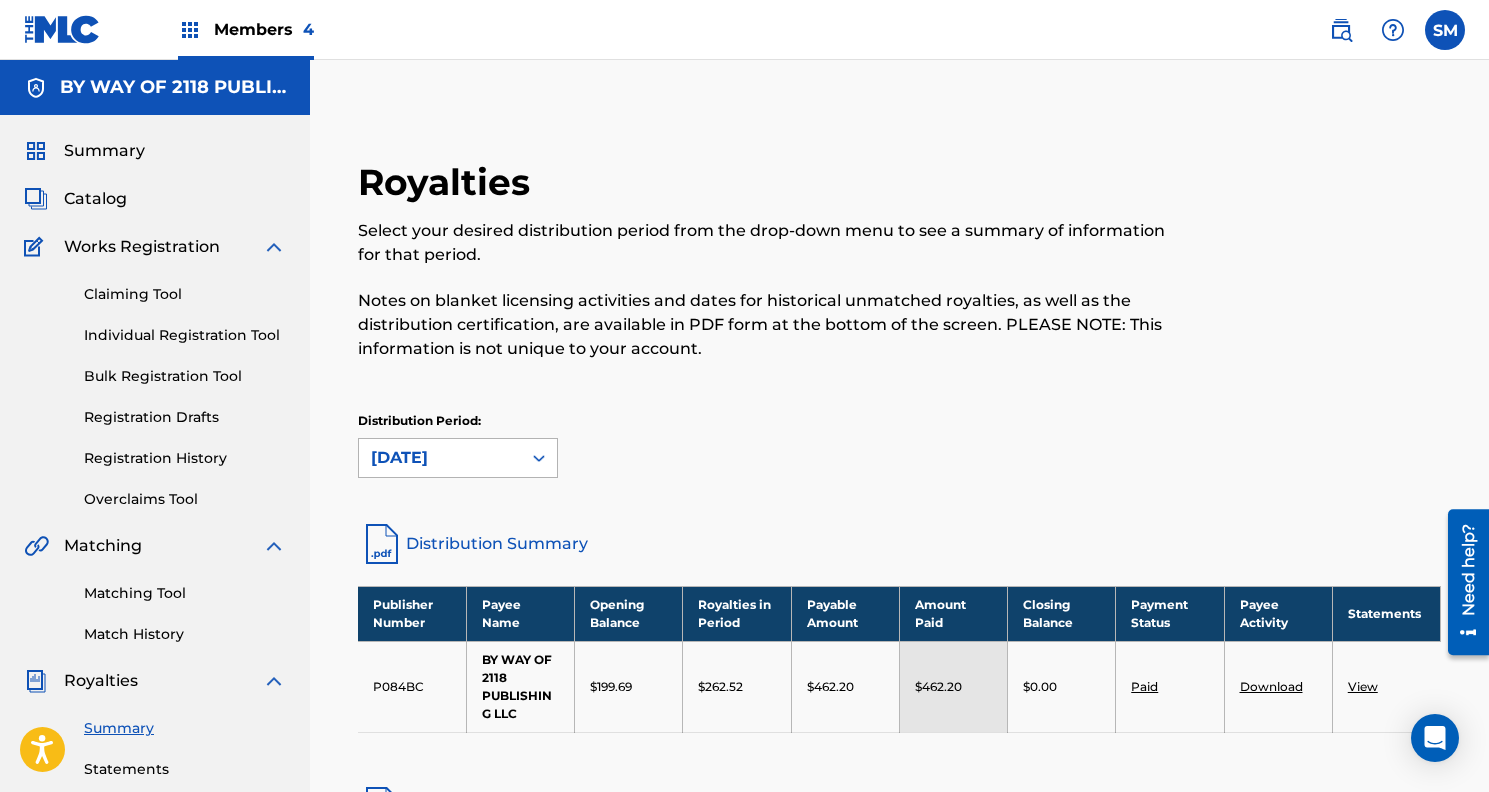 click on "[DATE]" at bounding box center (440, 458) 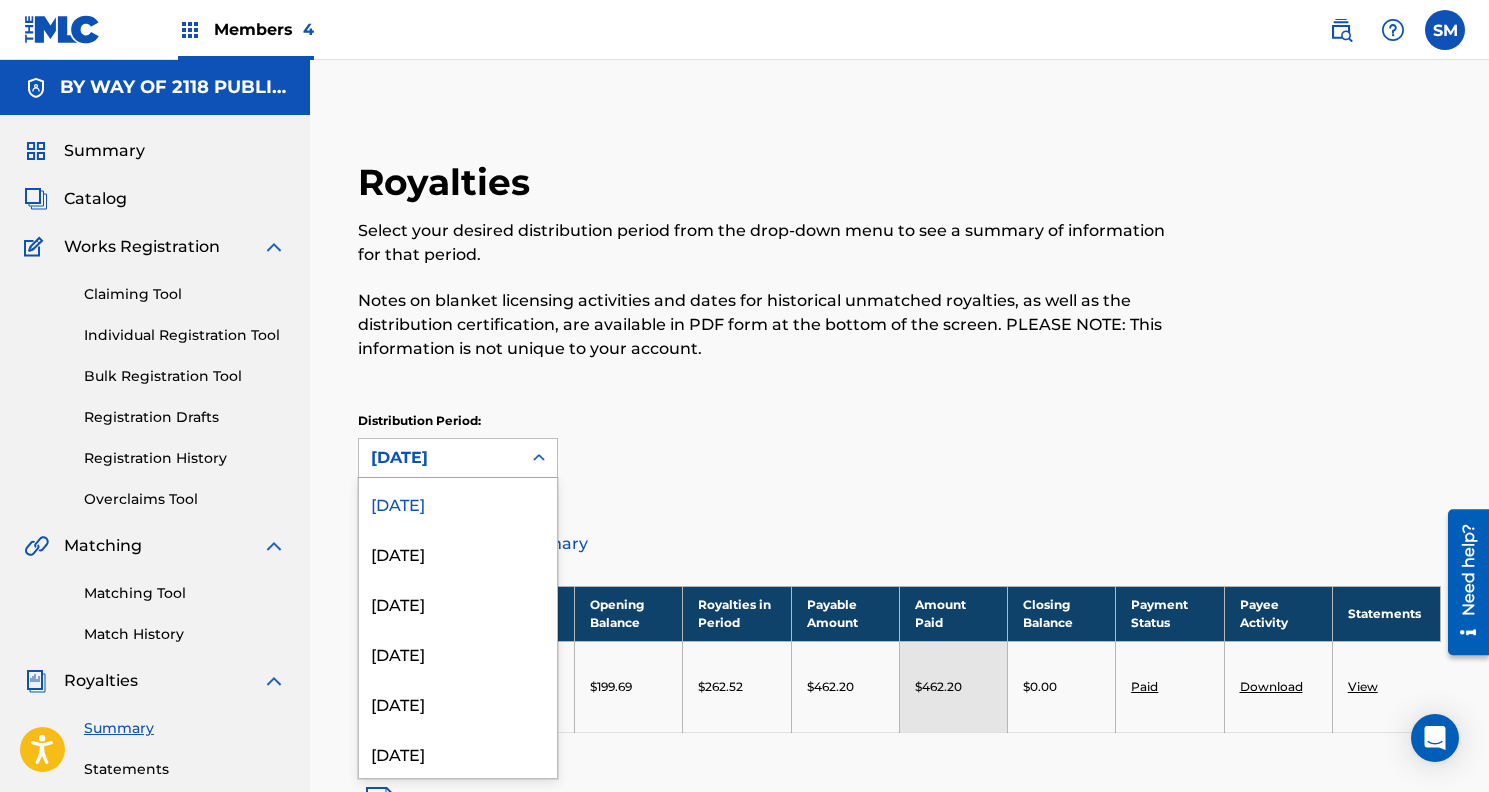 click on "Select your desired distribution period from the drop-down menu to see a summary of information for that period. Notes on blanket licensing activities and dates for historical unmatched royalties, as well as the distribution certification, are available in PDF form at the bottom of the screen. PLEASE NOTE: This information is not unique to your account." at bounding box center [775, 290] 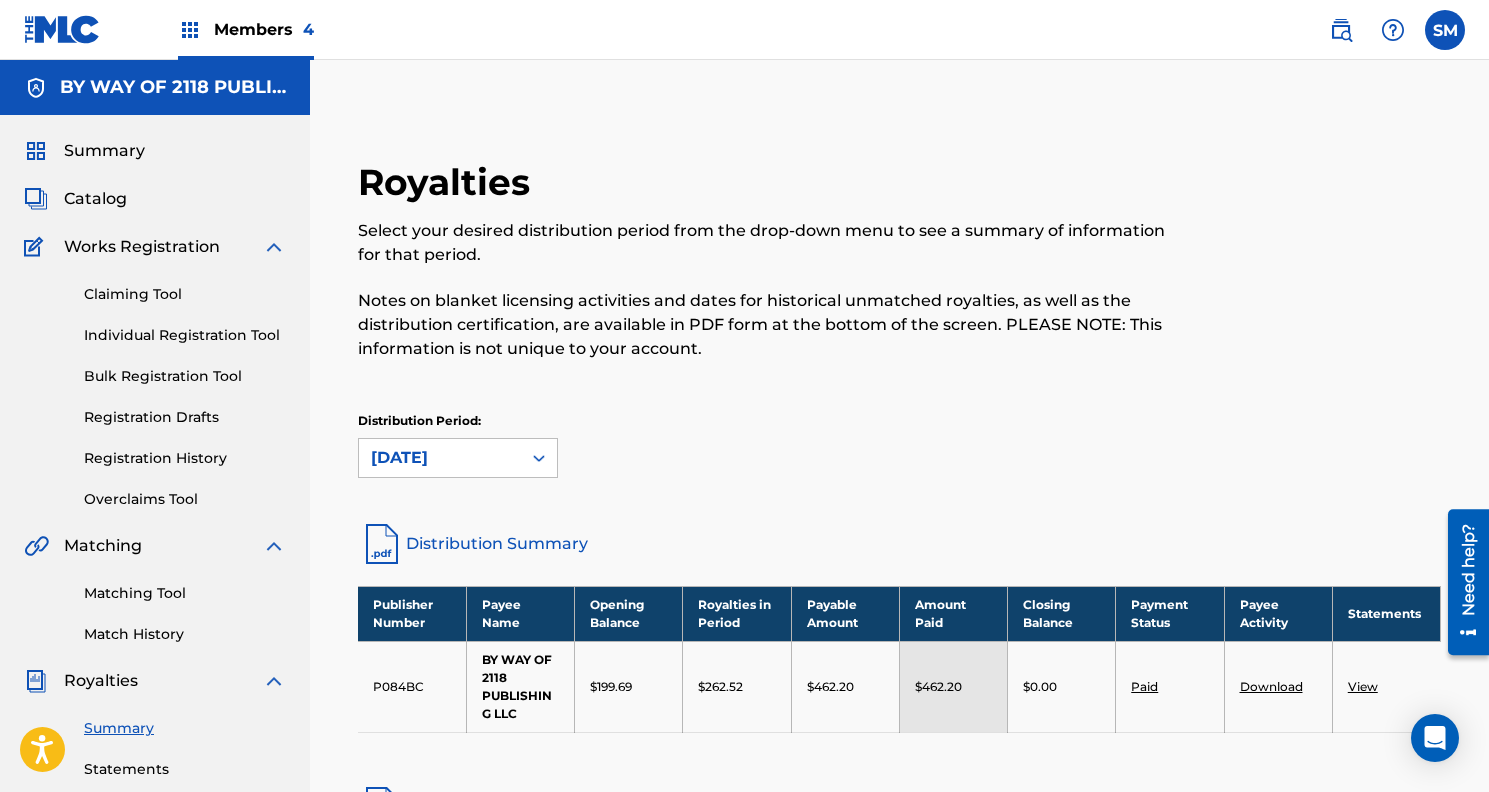 click on "Registration History" at bounding box center (185, 458) 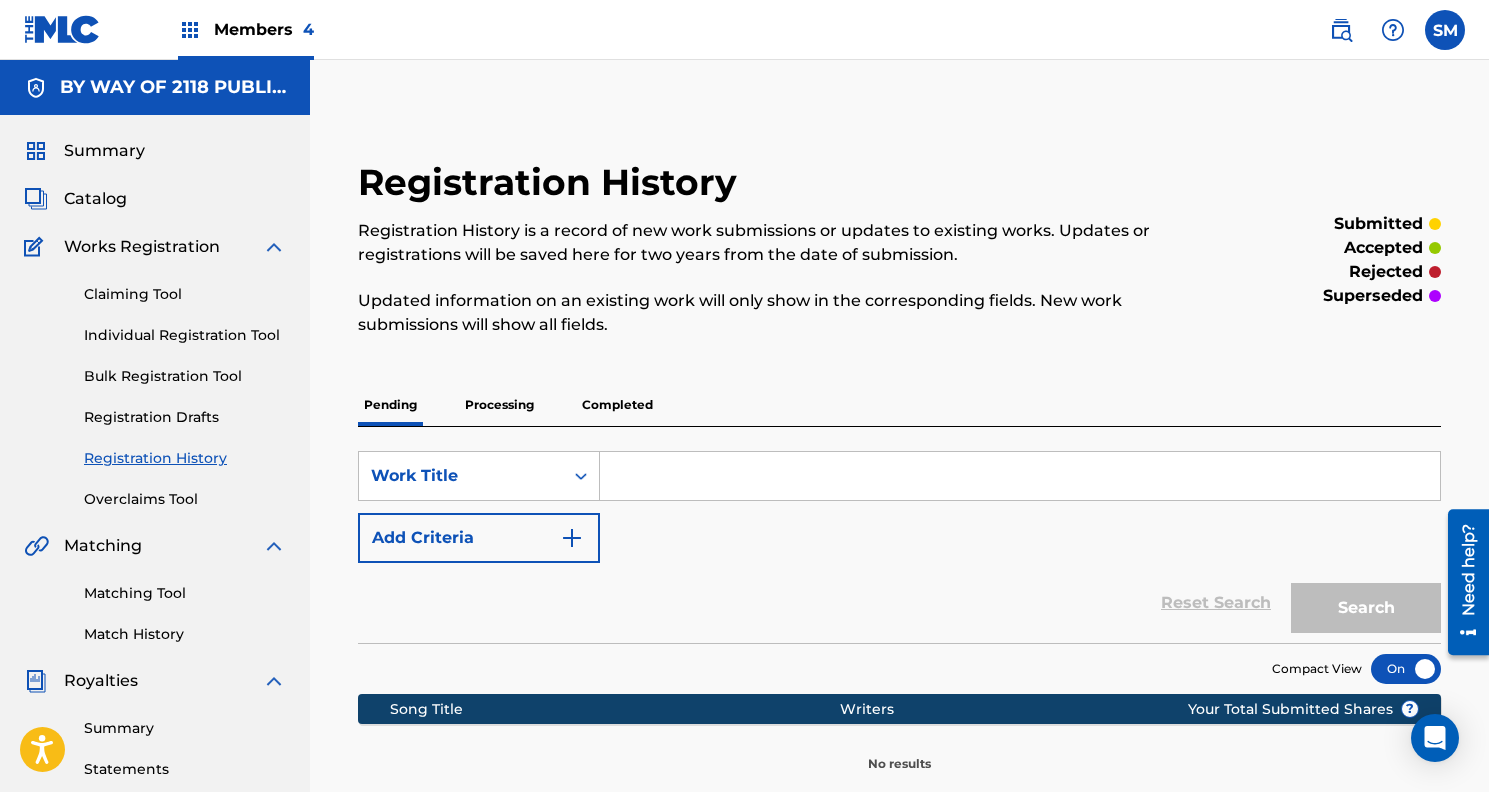 click on "Processing" at bounding box center [499, 405] 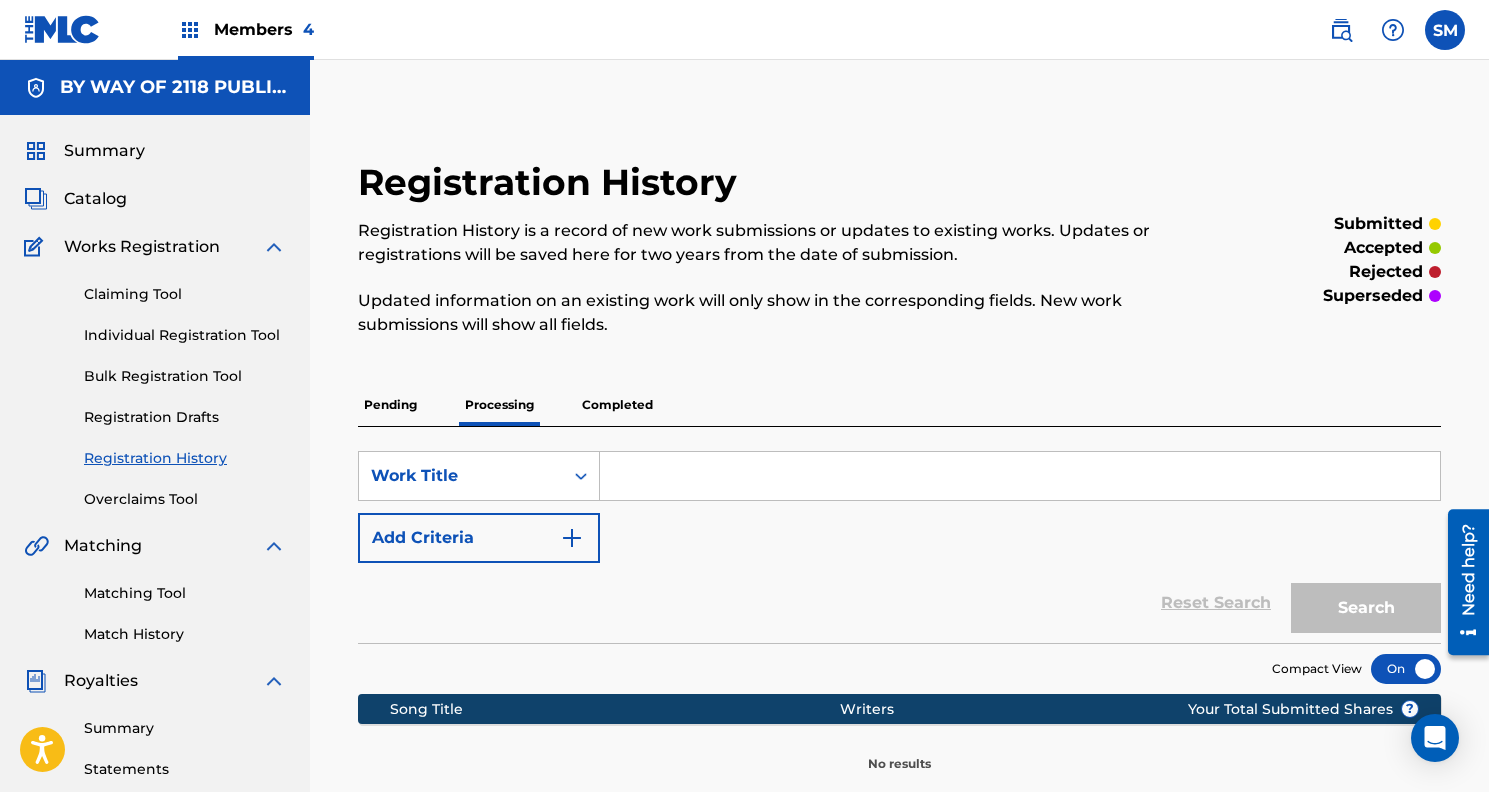 click on "Completed" at bounding box center (617, 405) 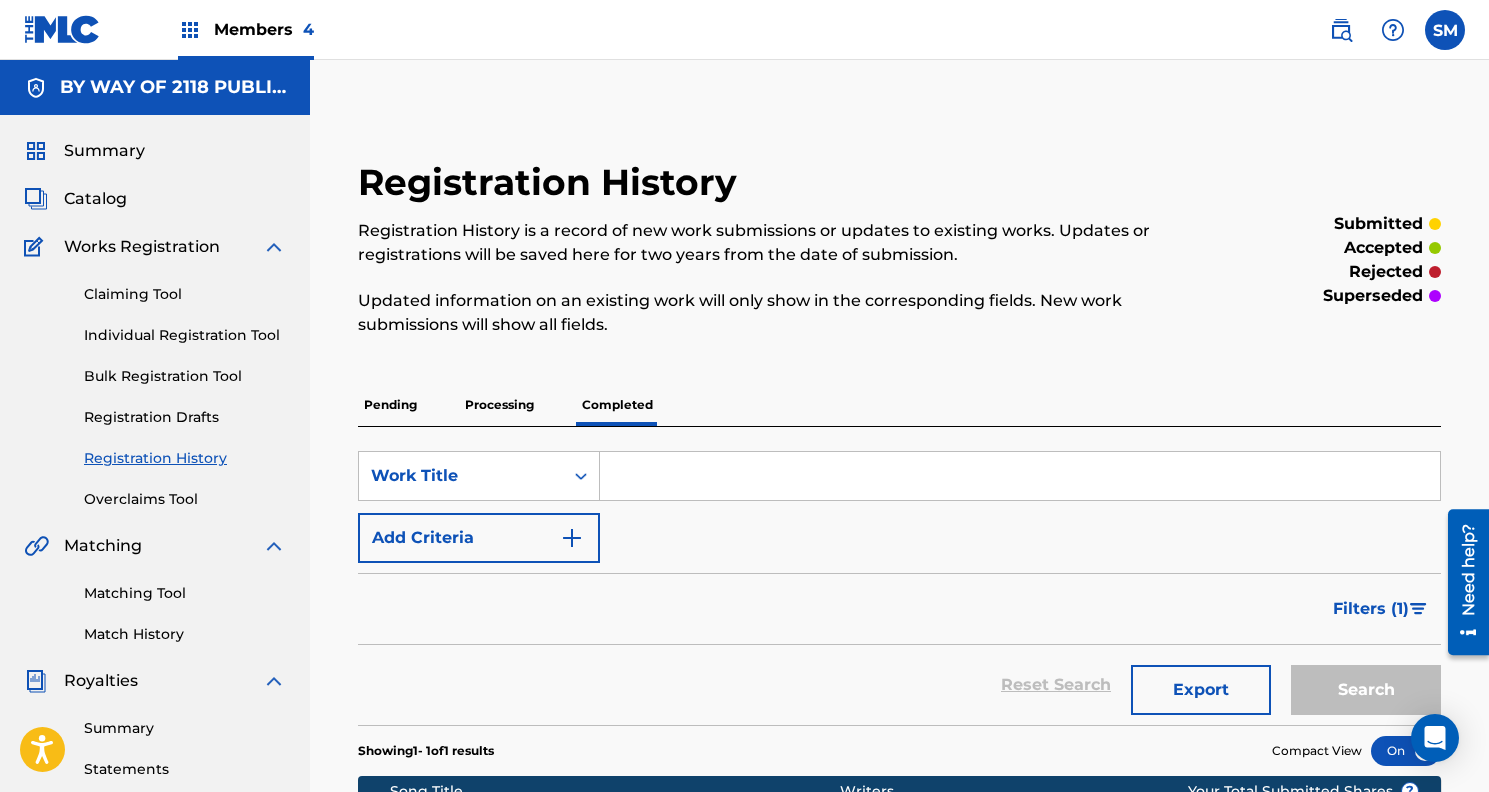 scroll, scrollTop: 252, scrollLeft: 0, axis: vertical 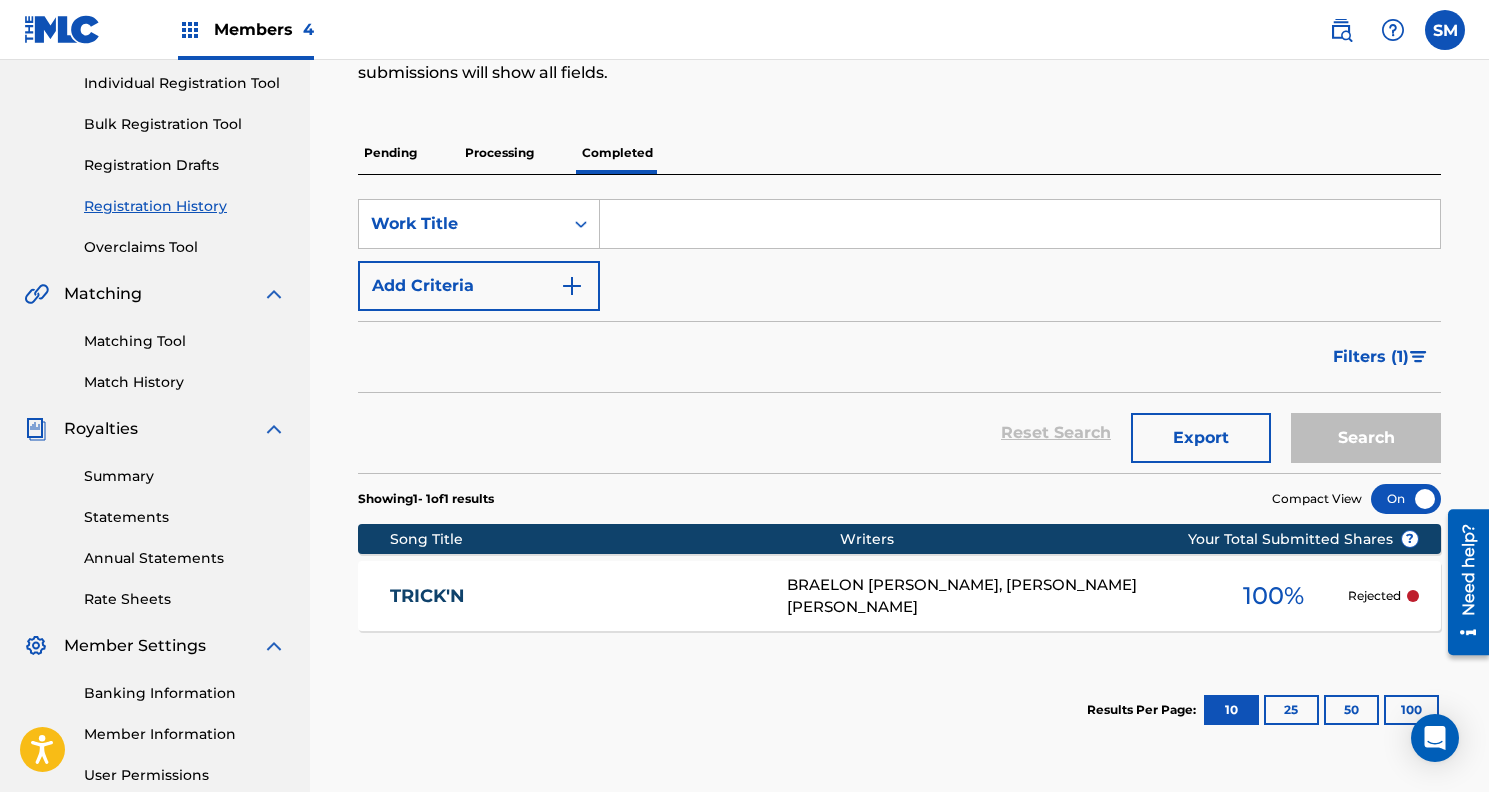 click on "Summary Statements Annual Statements Rate Sheets" at bounding box center [155, 525] 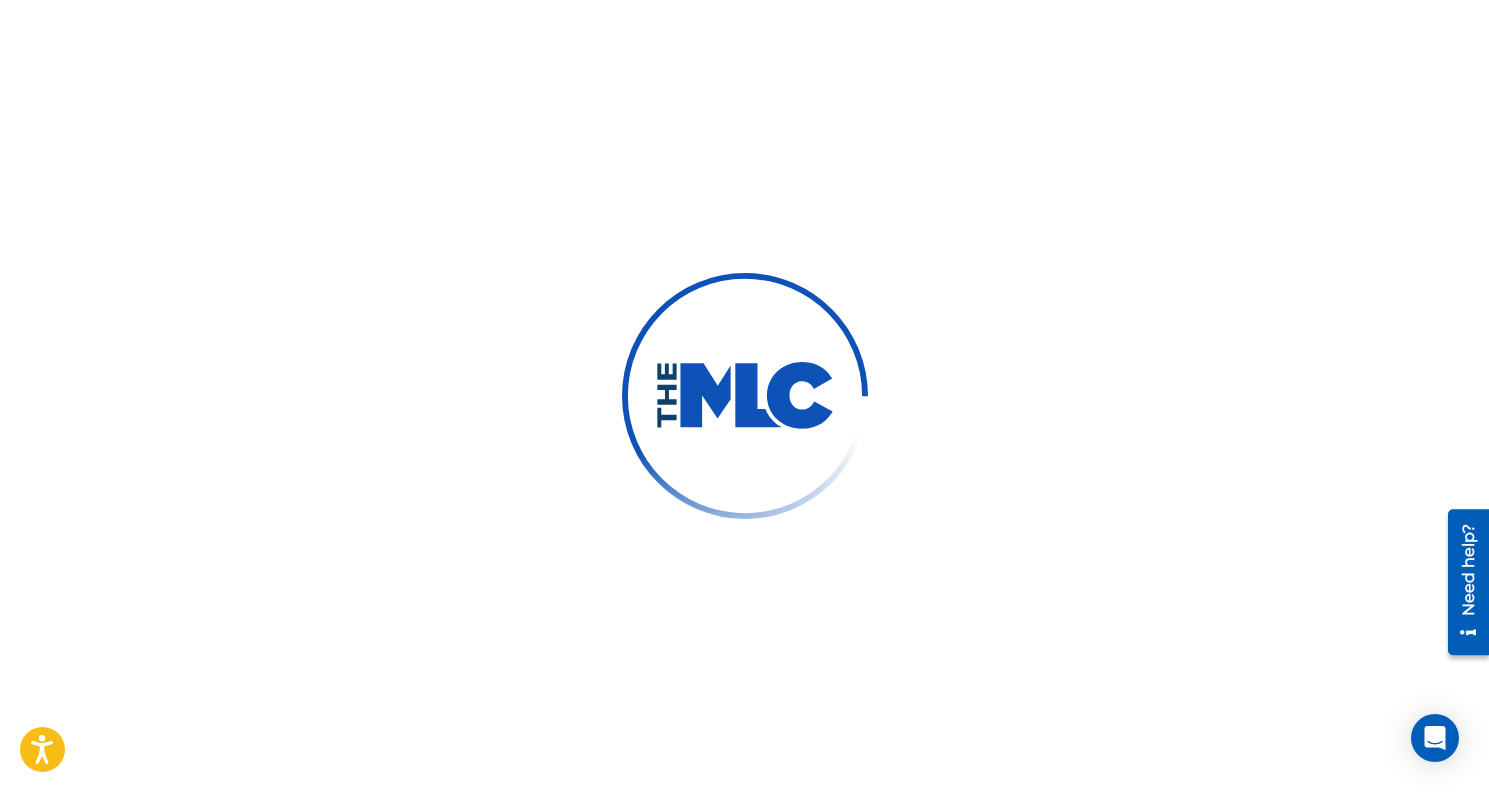 scroll, scrollTop: 0, scrollLeft: 0, axis: both 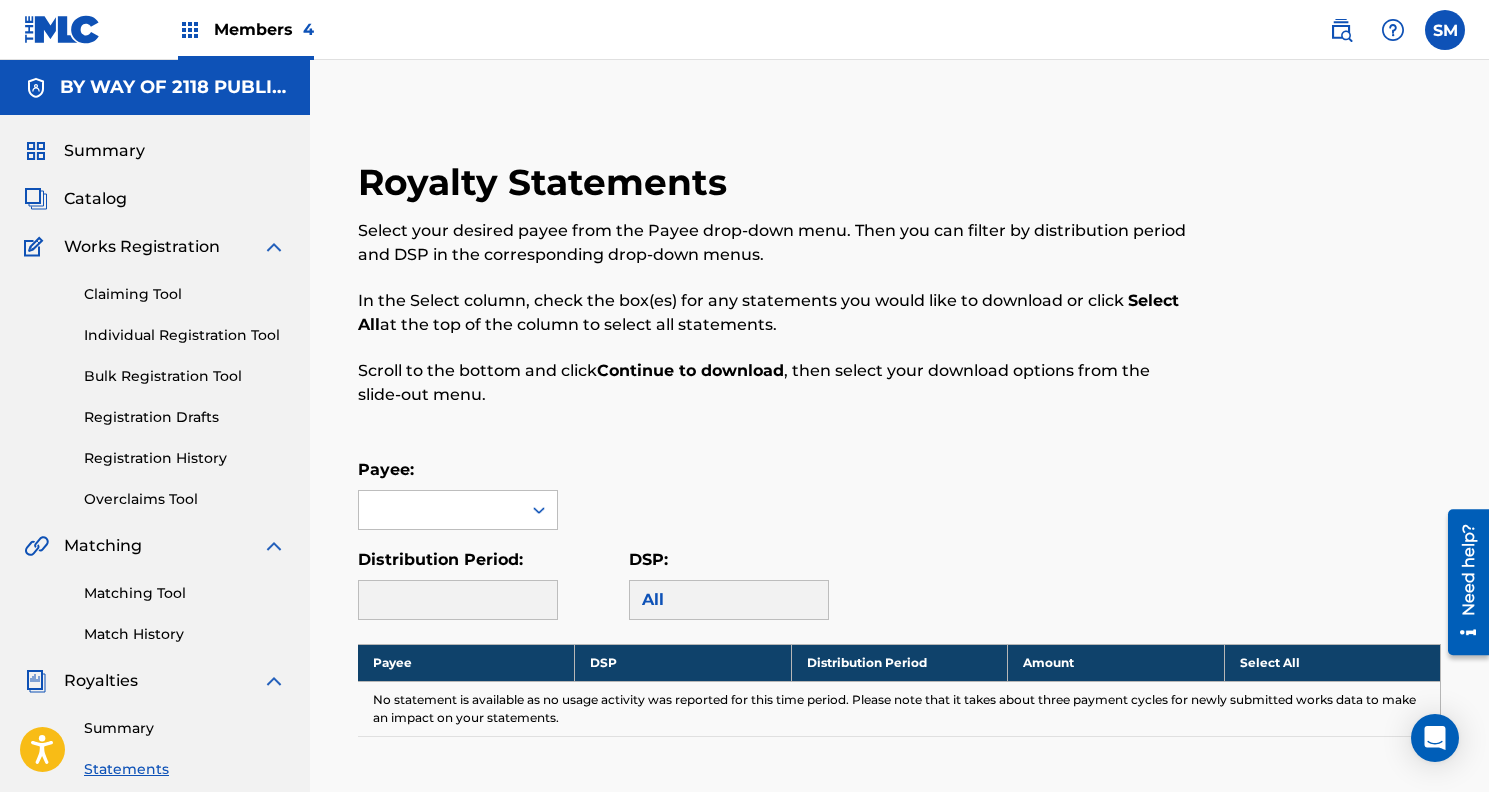 click on "Payee:" at bounding box center [458, 494] 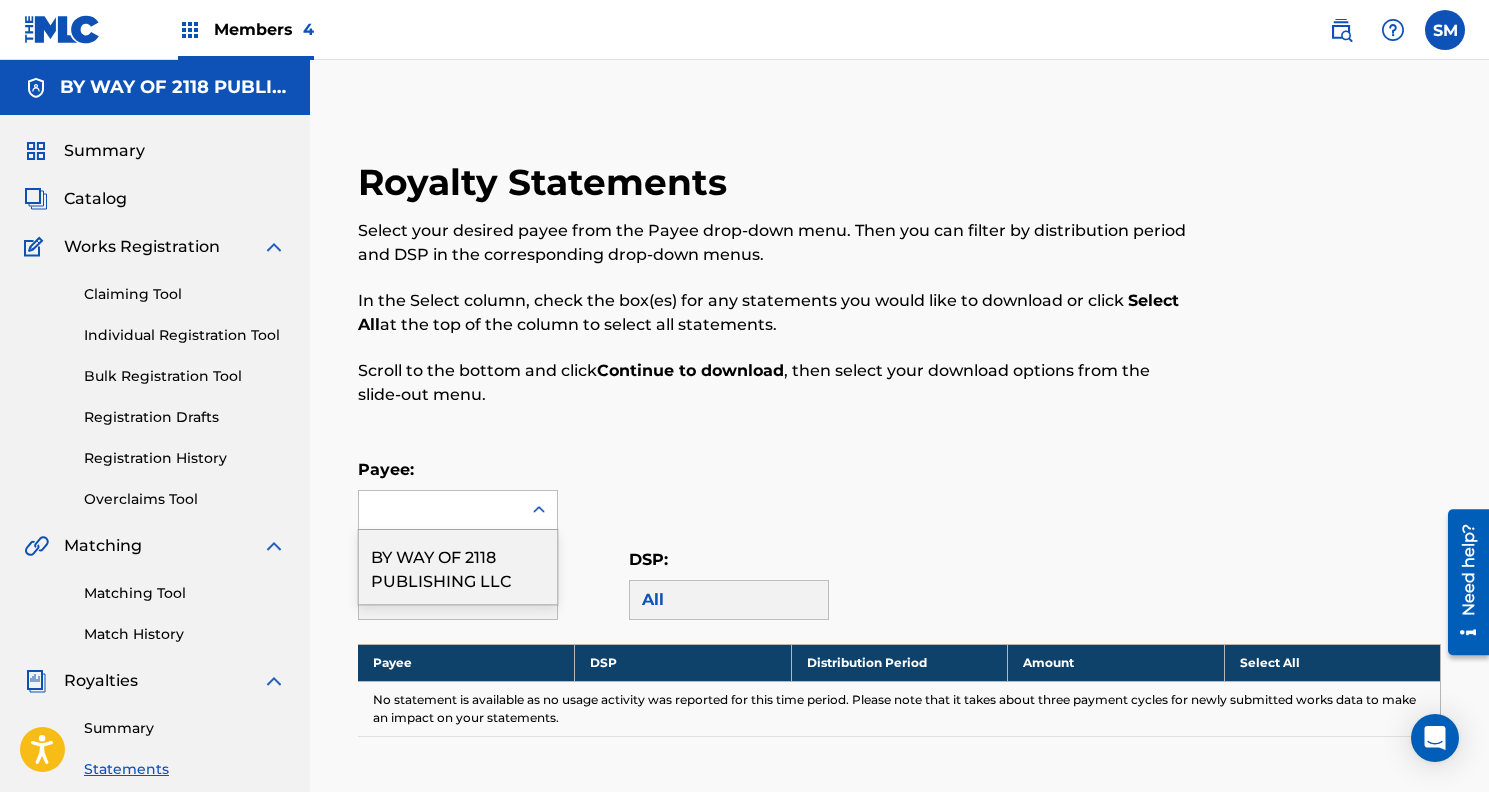 click at bounding box center [440, 510] 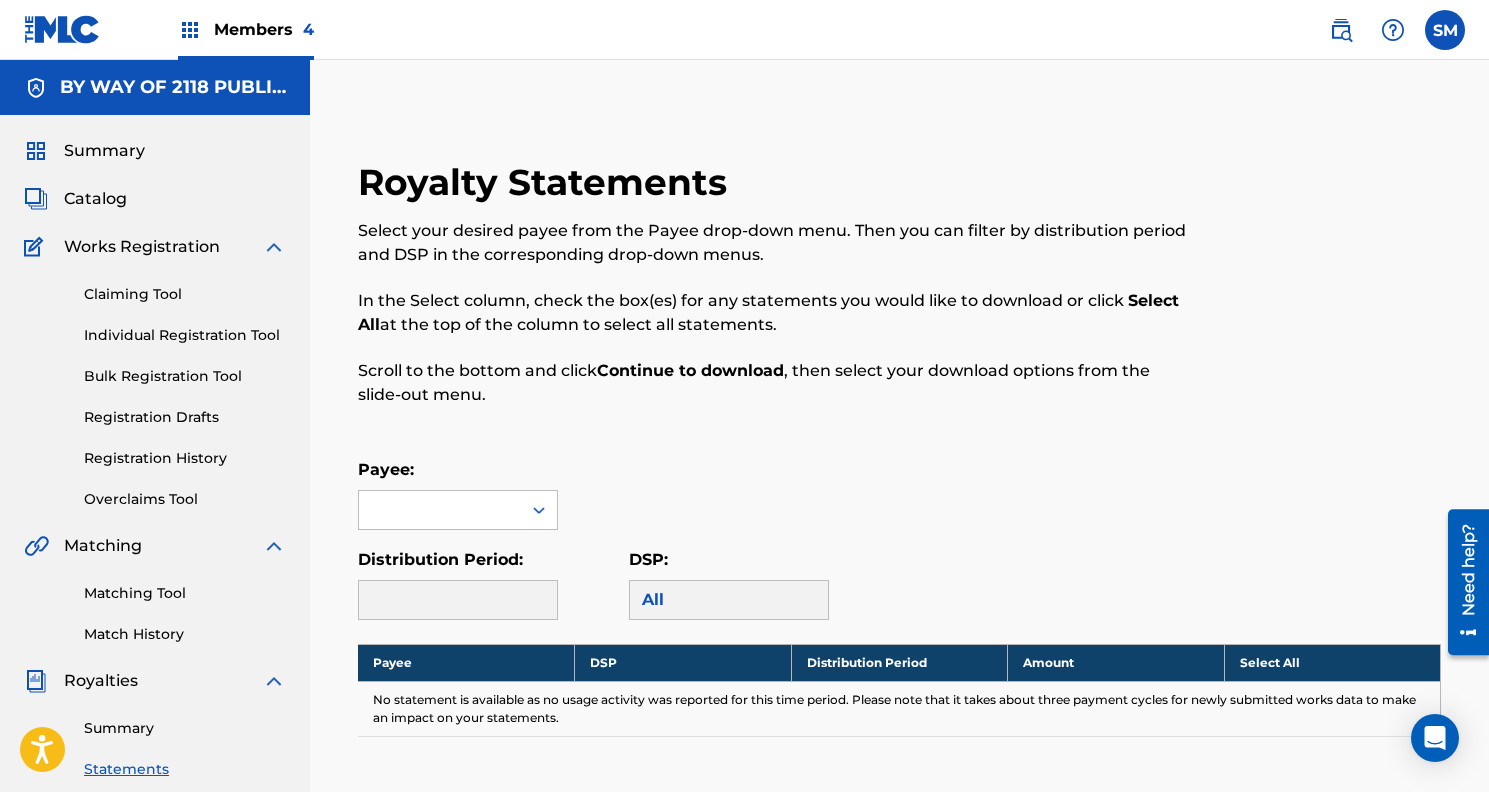 click at bounding box center [458, 600] 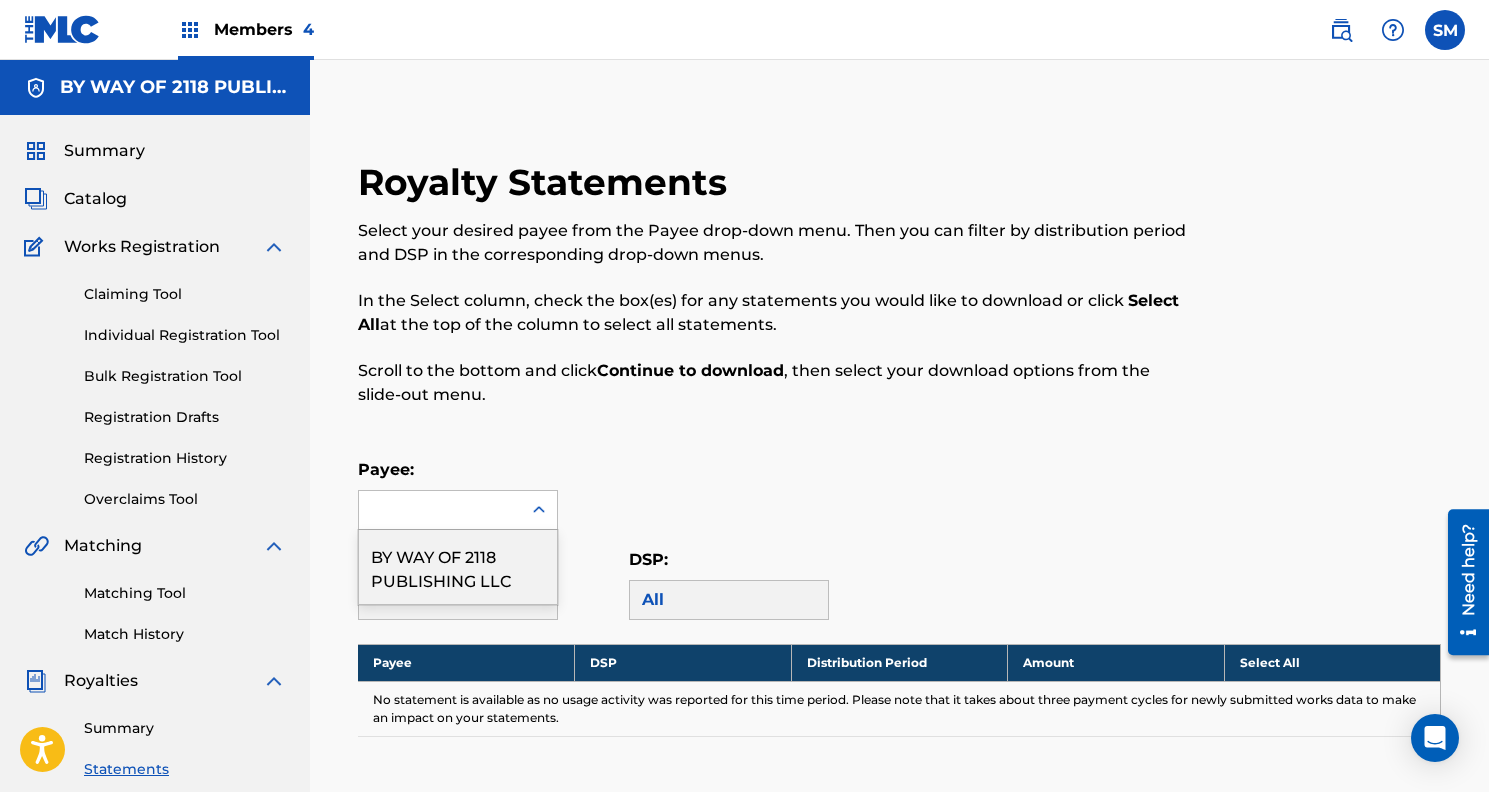 click at bounding box center [440, 510] 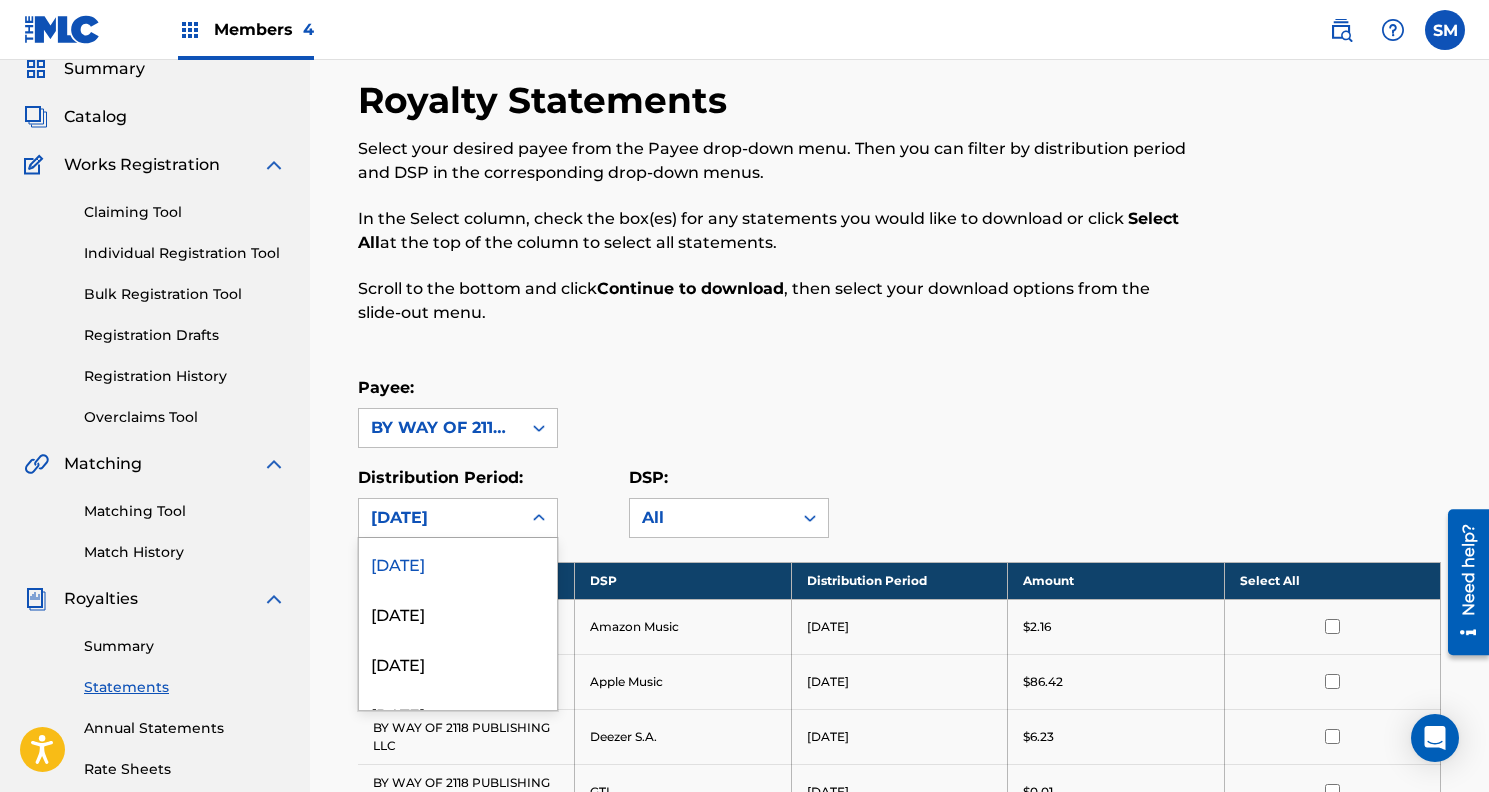 click on "June 2025, 1 of 51. 51 results available. Use Up and Down to choose options, press Enter to select the currently focused option, press Escape to exit the menu, press Tab to select the option and exit the menu. June 2025 June 2025 May 2025 April 2025 March 2025 February 2025 January 2025 December 2024 November 2024 October 2024 September 2024 August 2024 July 2024 June 2024 May 2024 April 2024 March 2024 February 2024 January 2024 December 2023 November 2023 October 2023 September 2023 August 2023 July 2023 June 2023 May 2023 April 2023 March 2023 February 2023 January 2023 December 2022 November 2022 October 2022 September 2022 August 2022 July 2022 June 2022 May 2022 April 2022 March 2022 February 2022 January 2022 December 2021 November 2021 October 2021 September 2021 August 2021 July 2021 June 2021 May 2021 April 2021" at bounding box center [458, 518] 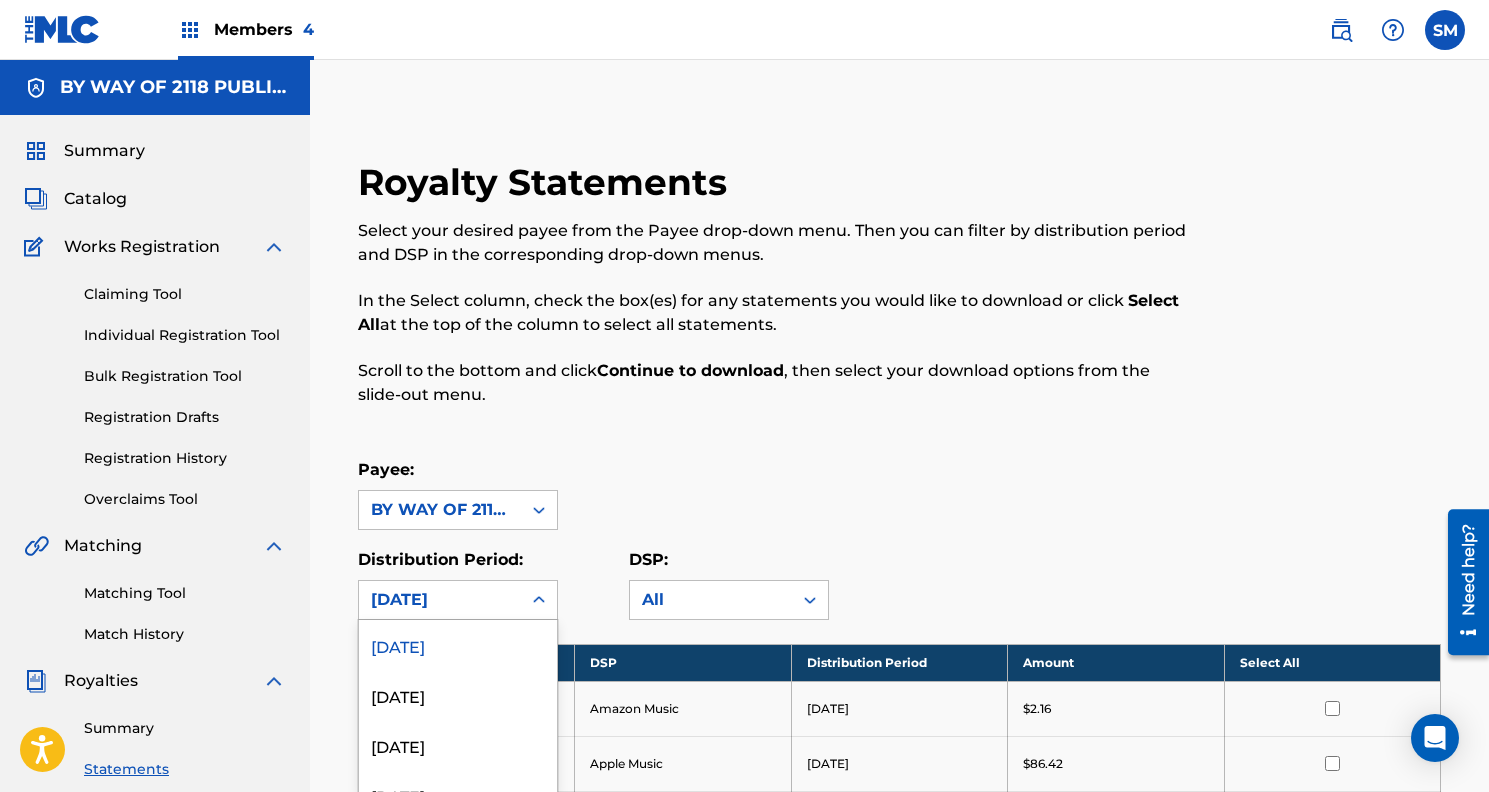 scroll, scrollTop: 194, scrollLeft: 0, axis: vertical 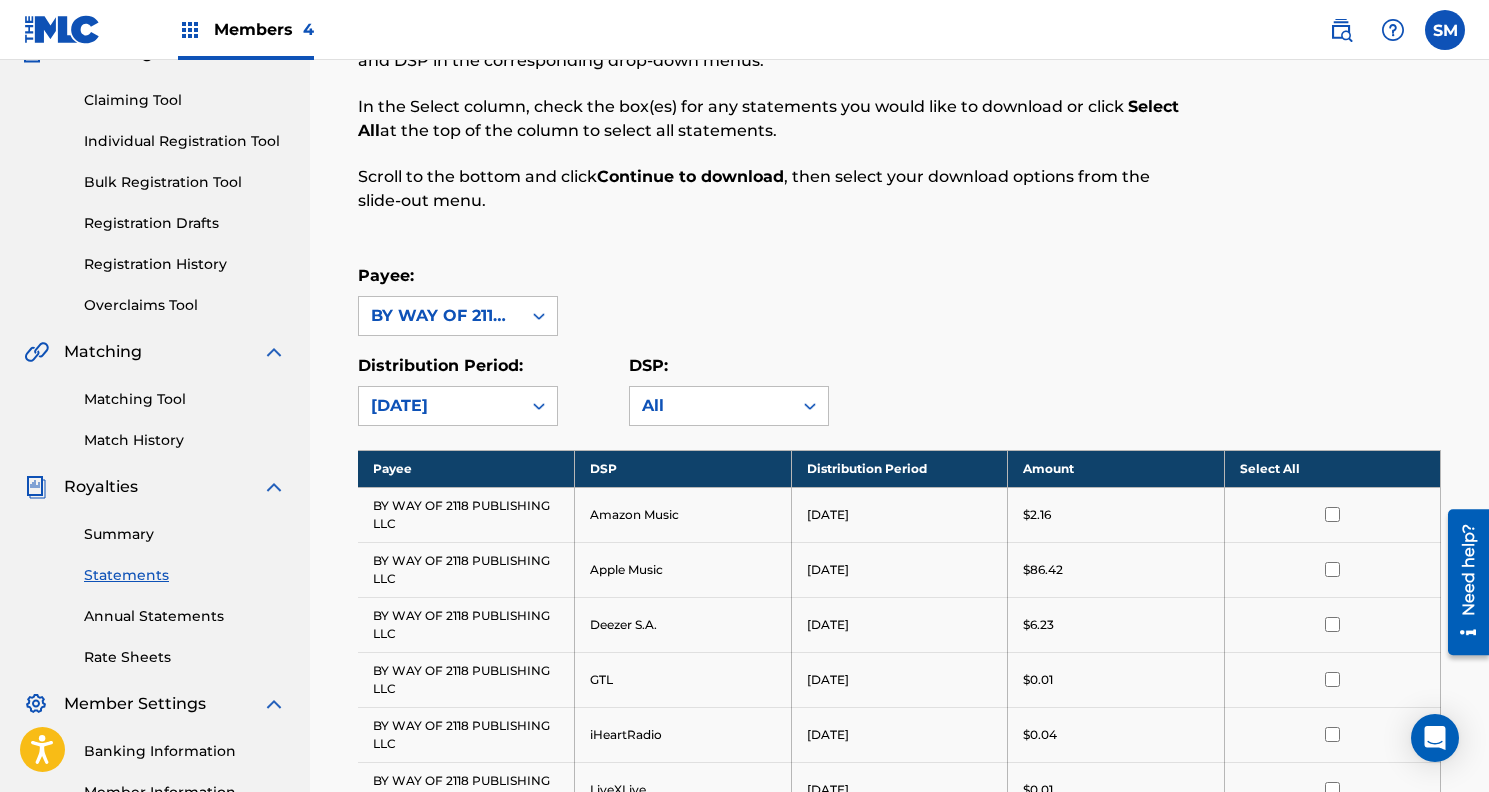 click on "4" at bounding box center [308, 29] 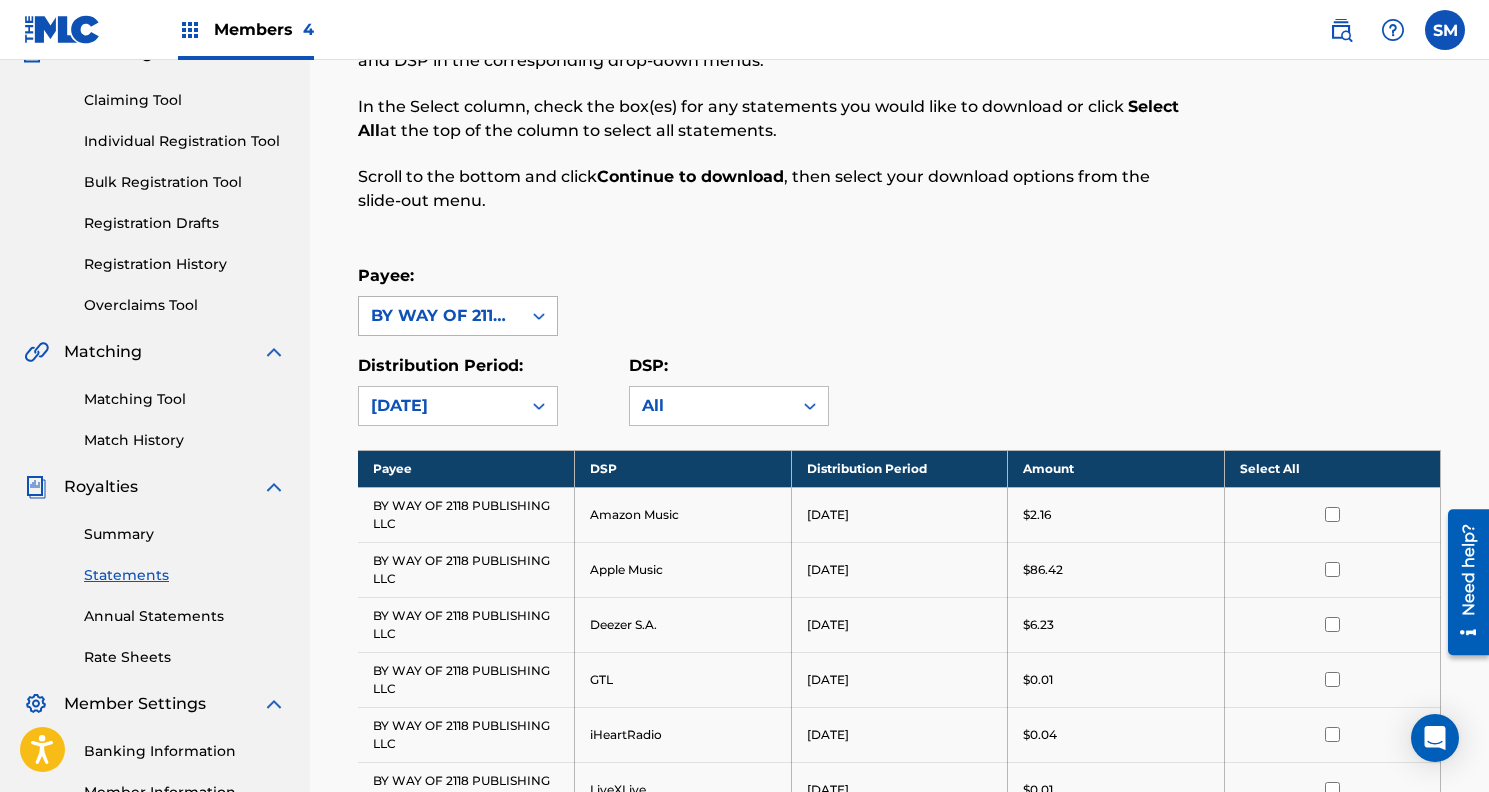 click on "BY WAY OF 2118 PUBLISHING LLC" at bounding box center [440, 316] 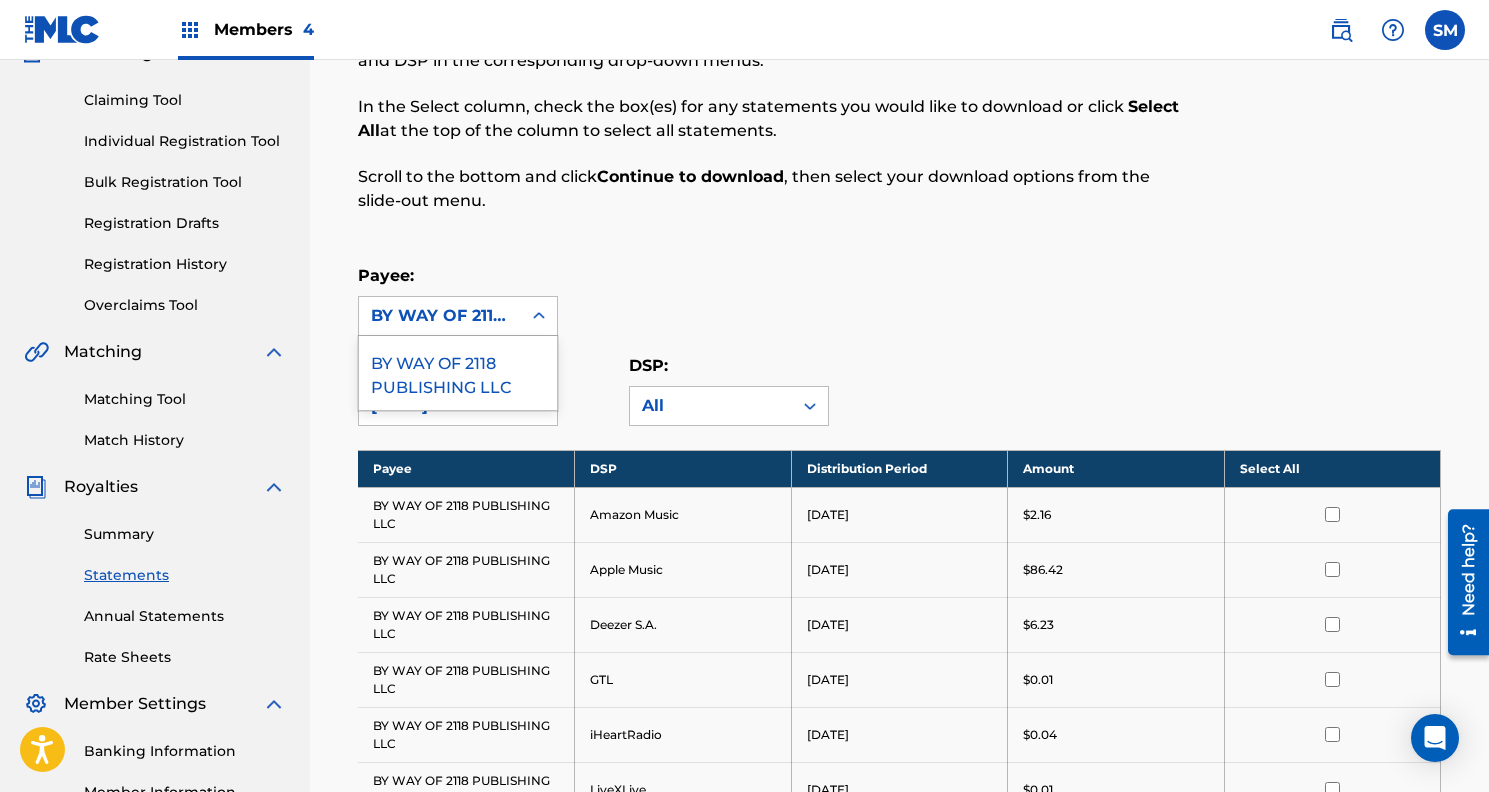 click on "BY WAY OF 2118 PUBLISHING LLC" at bounding box center (458, 373) 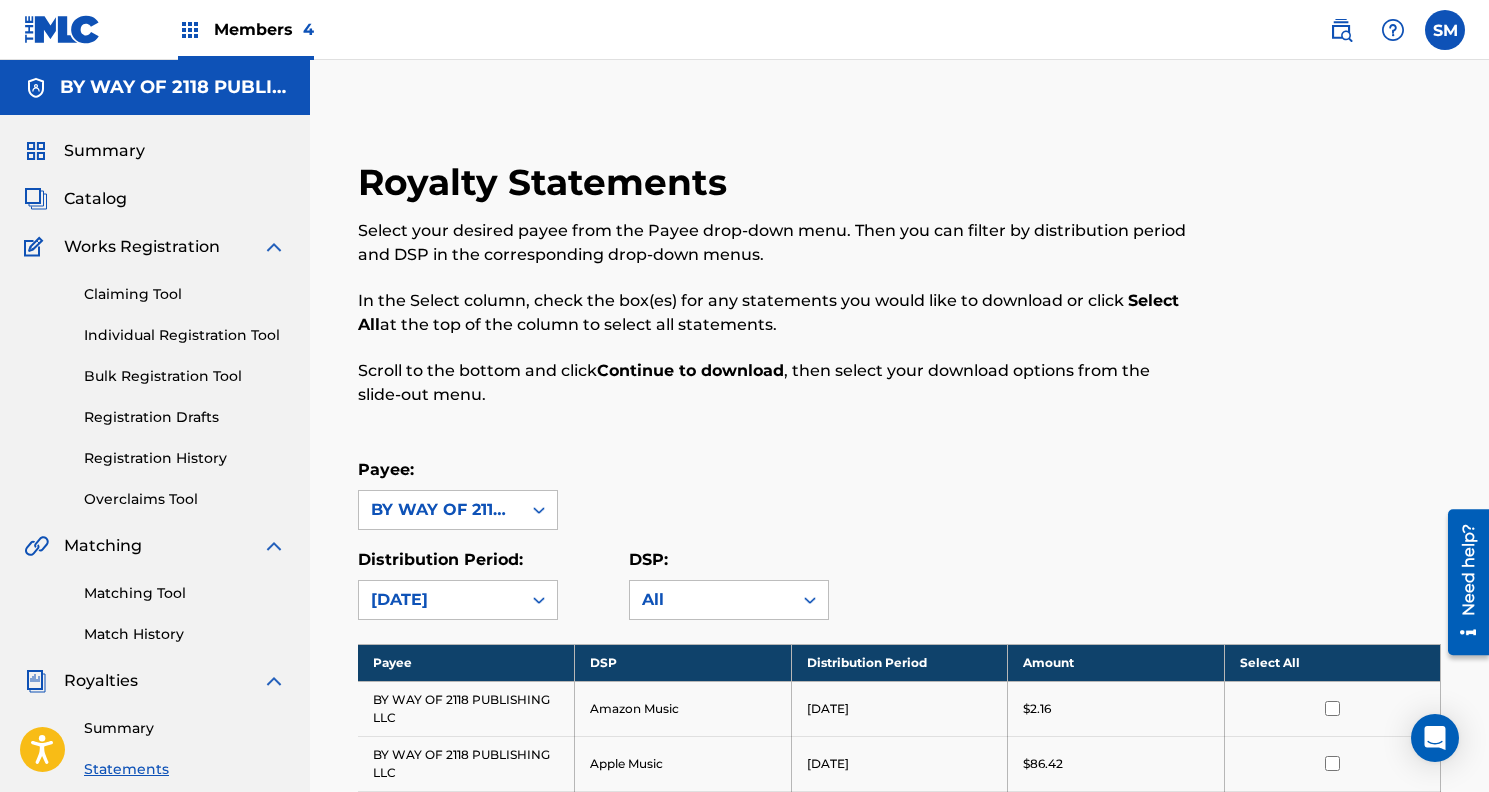scroll, scrollTop: -1, scrollLeft: 0, axis: vertical 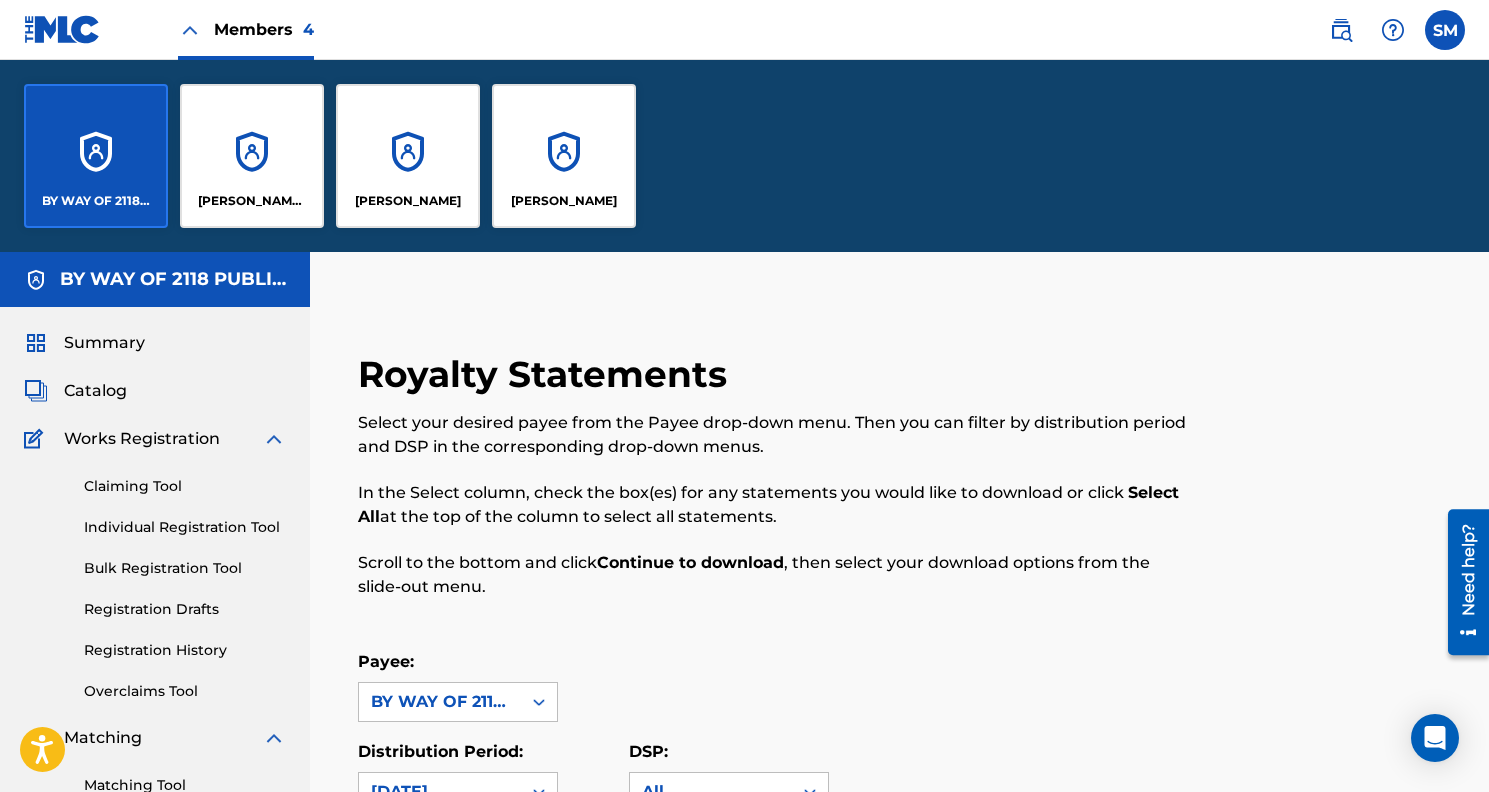 click on "[PERSON_NAME]" at bounding box center [564, 201] 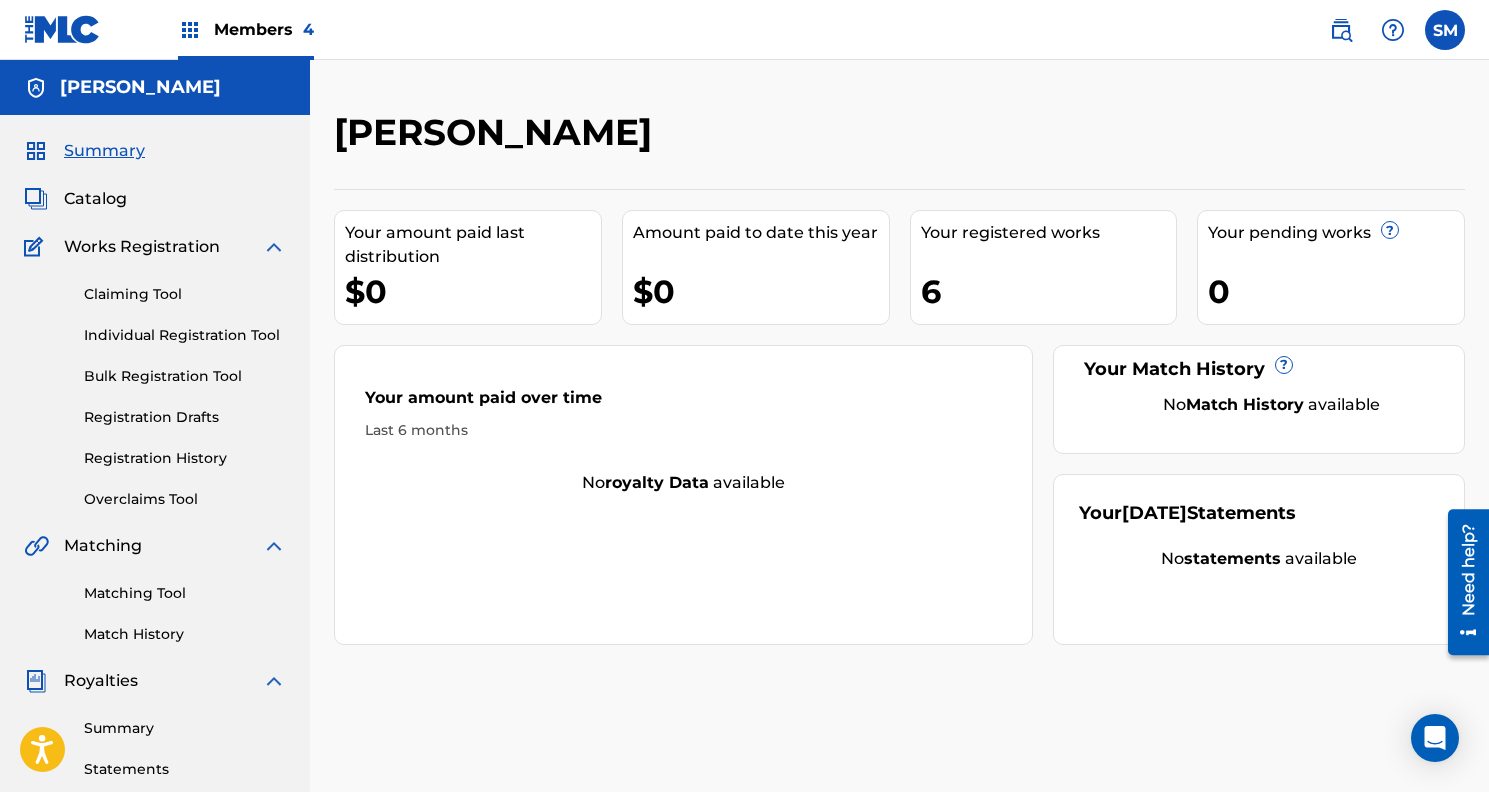 click on "Registration History" at bounding box center [185, 458] 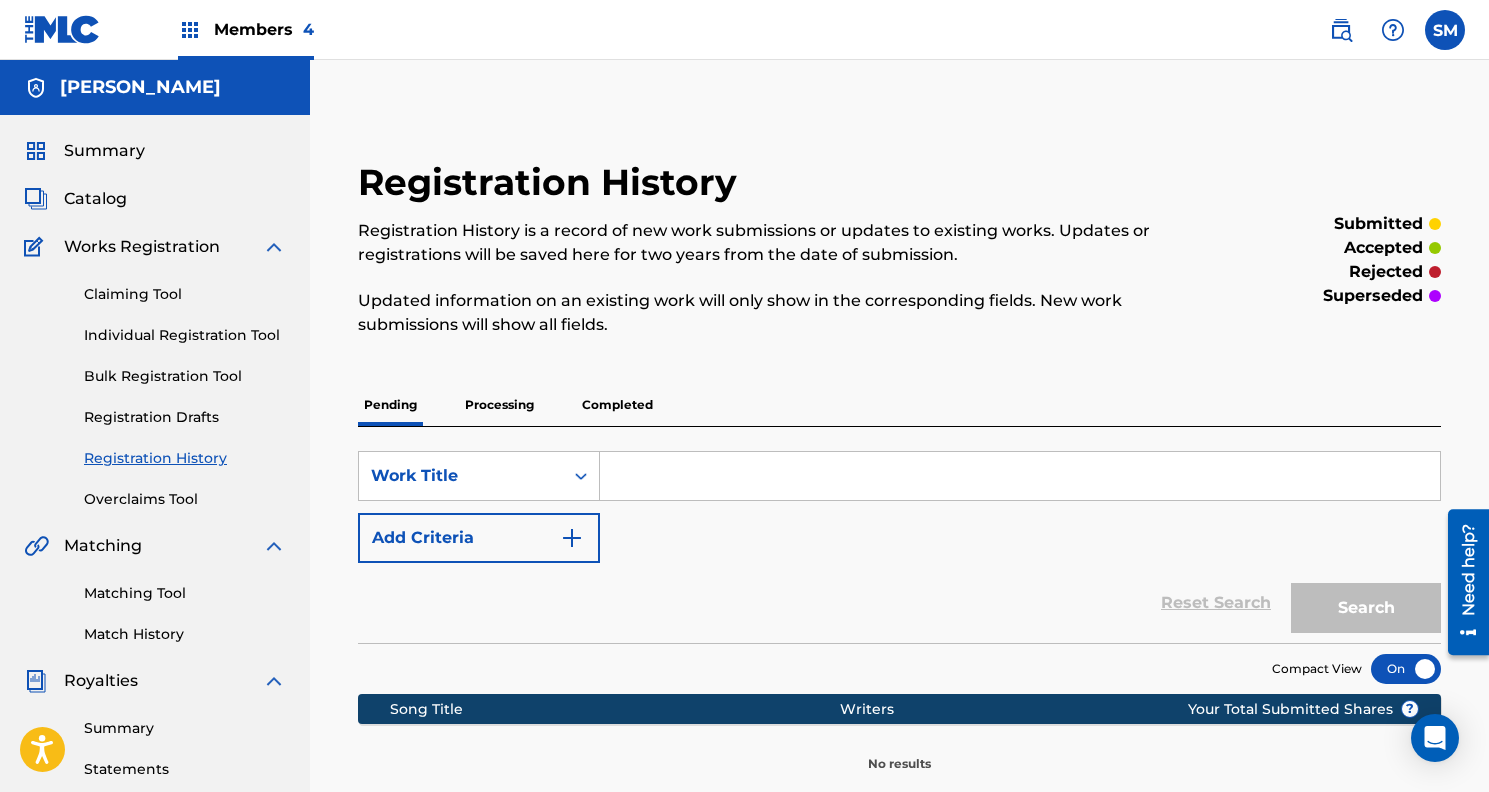 click on "Processing" at bounding box center (499, 405) 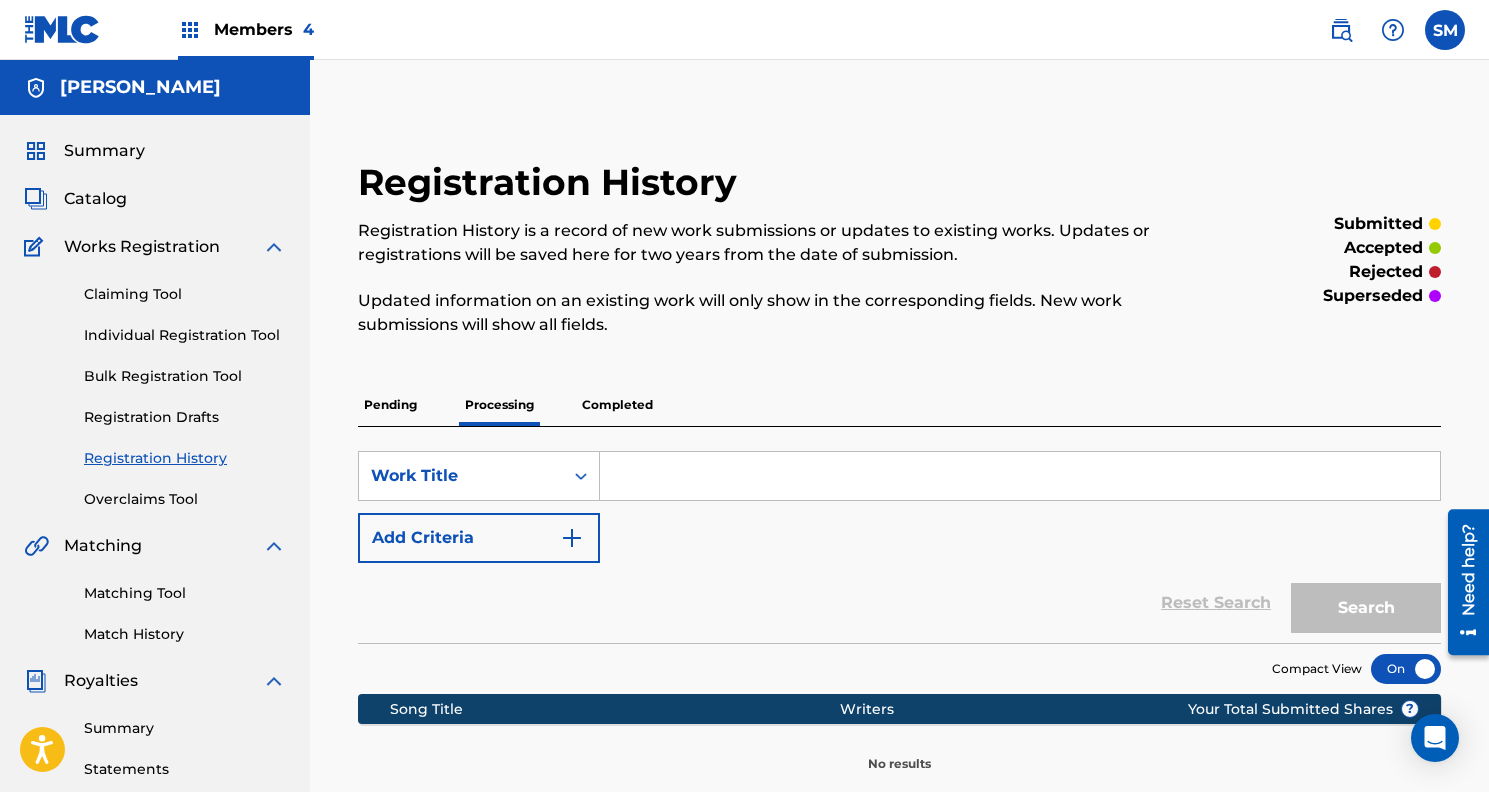 click on "Completed" at bounding box center [617, 405] 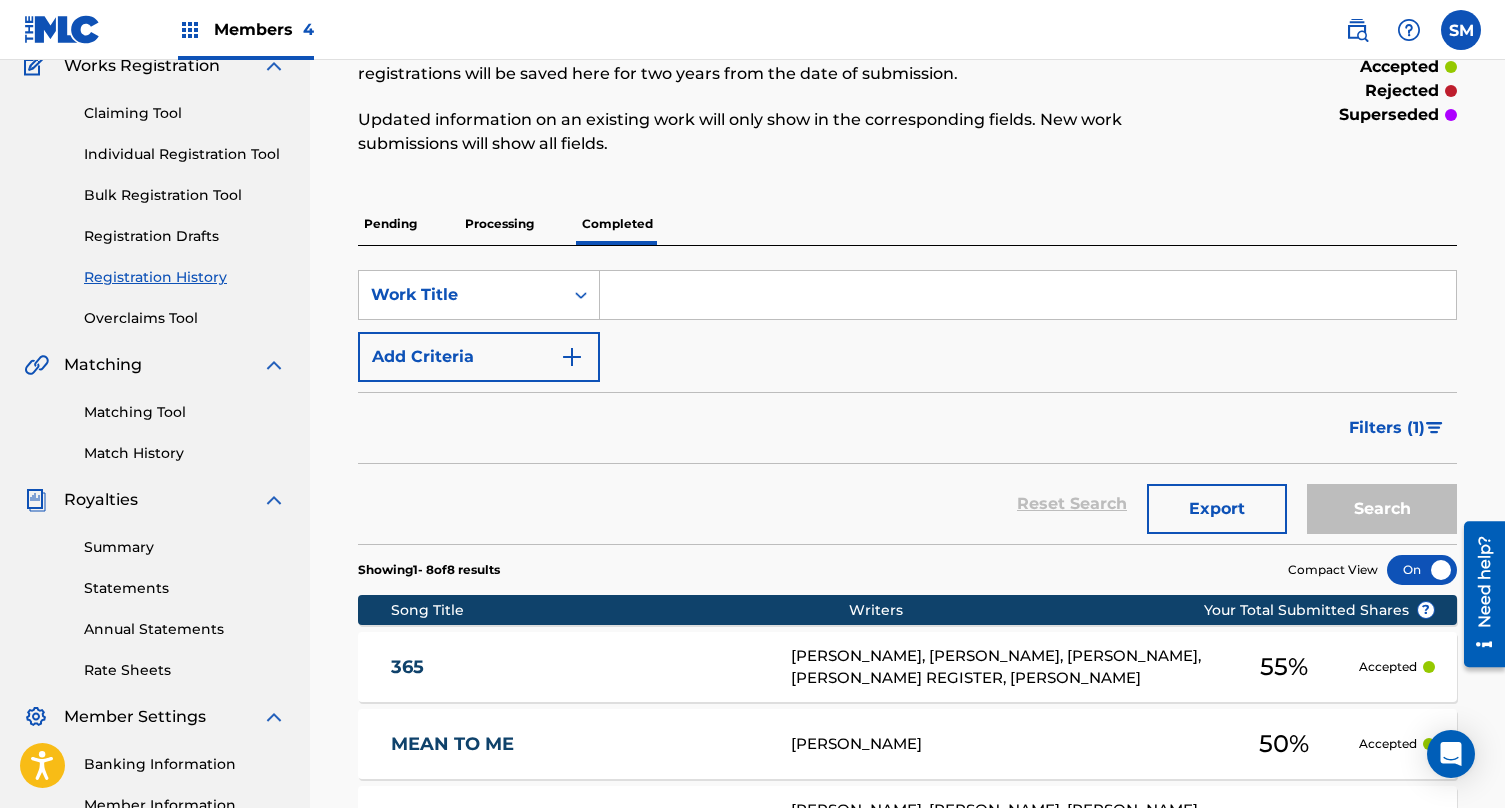 scroll, scrollTop: 184, scrollLeft: 0, axis: vertical 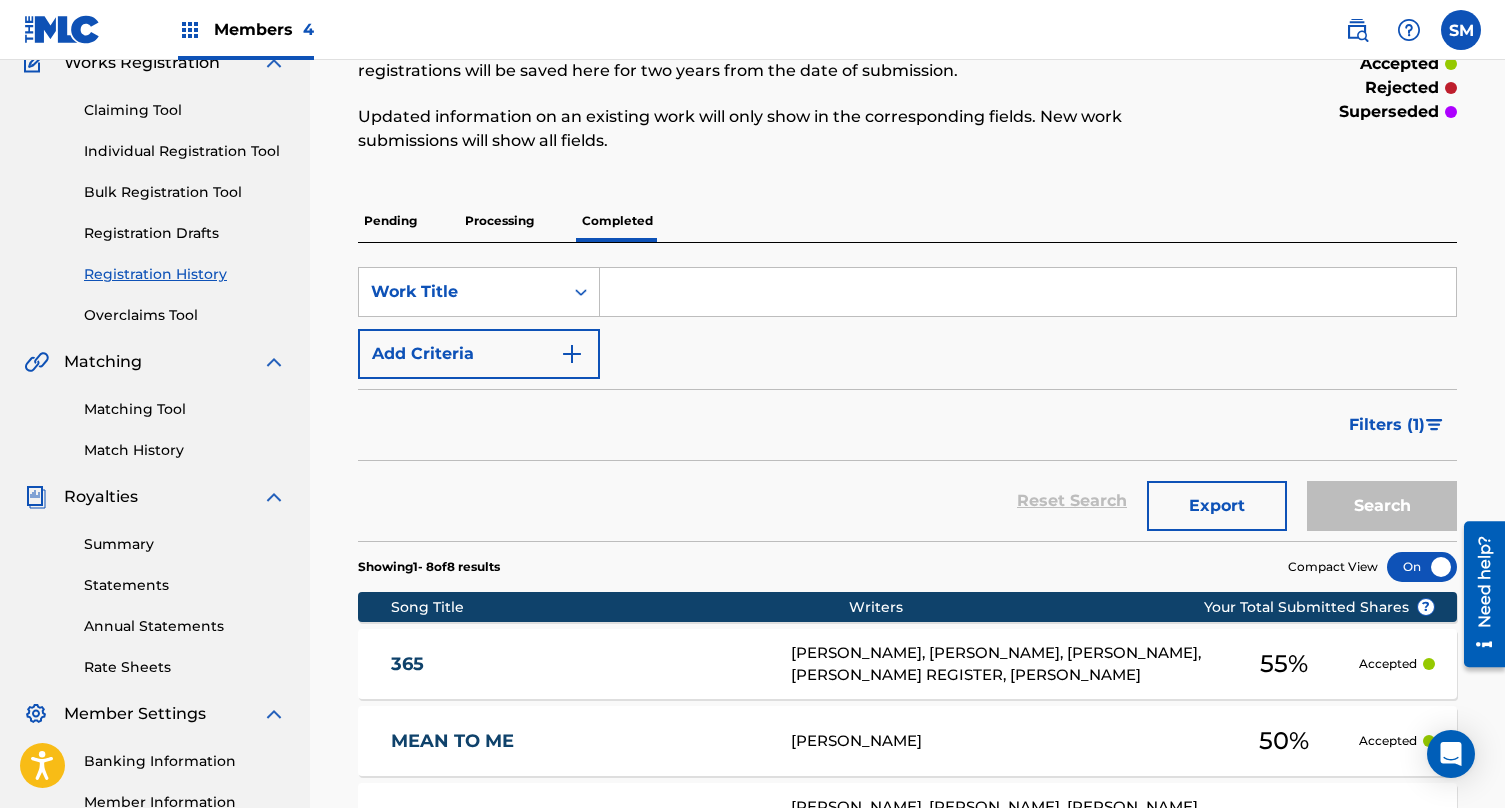 click on "Summary" at bounding box center [185, 544] 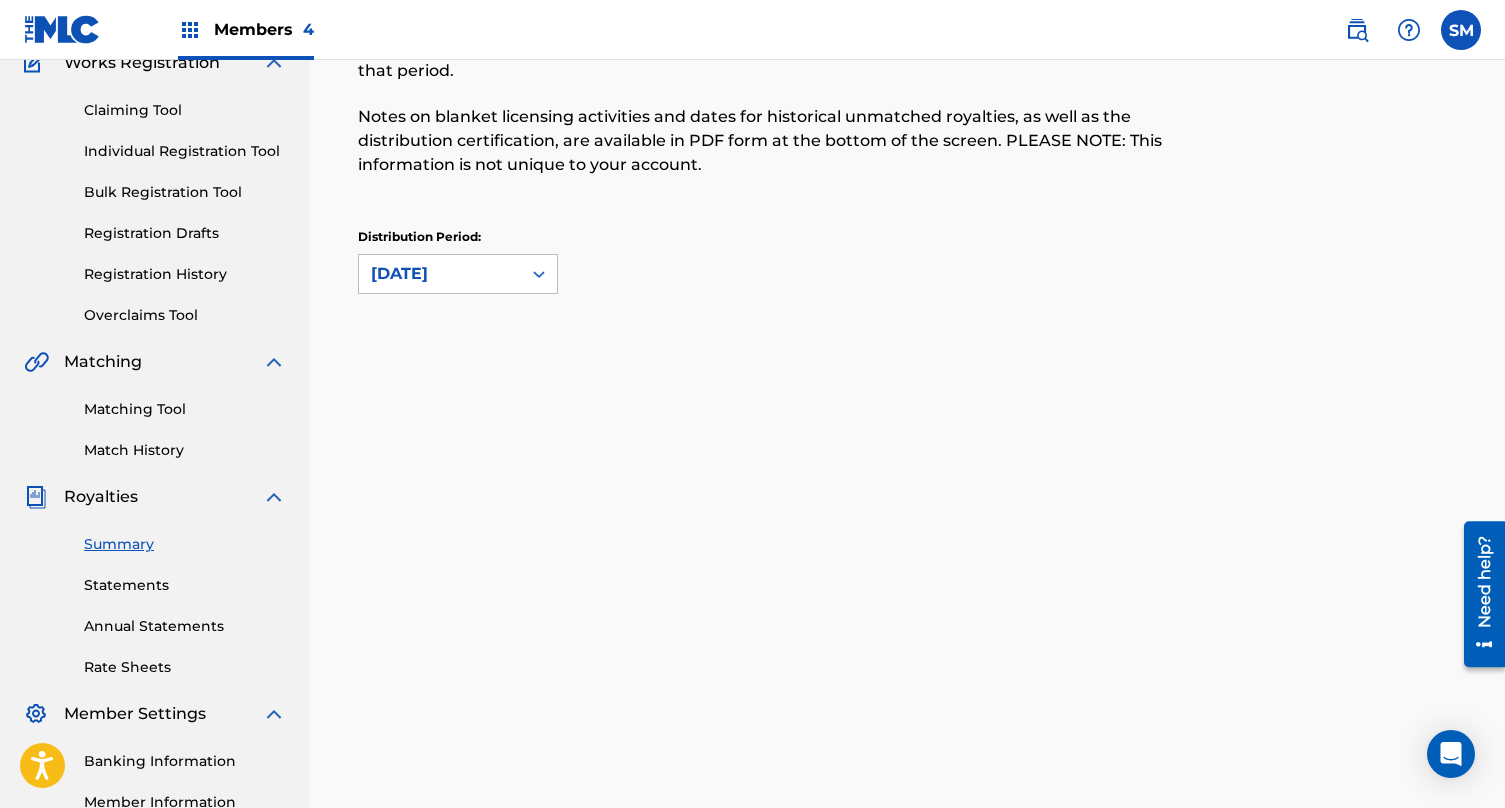 scroll, scrollTop: 0, scrollLeft: 0, axis: both 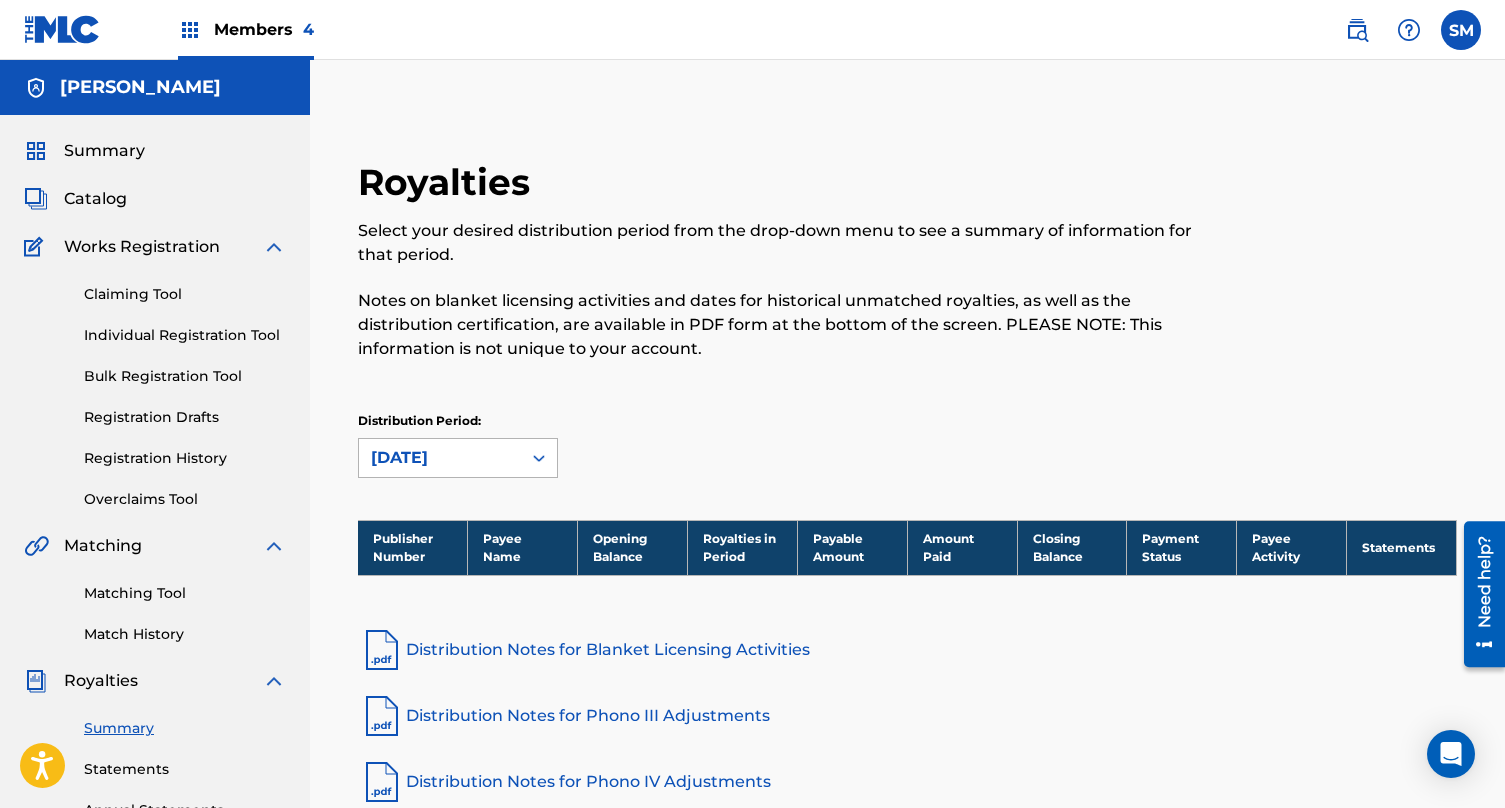 click on "[DATE]" at bounding box center [458, 458] 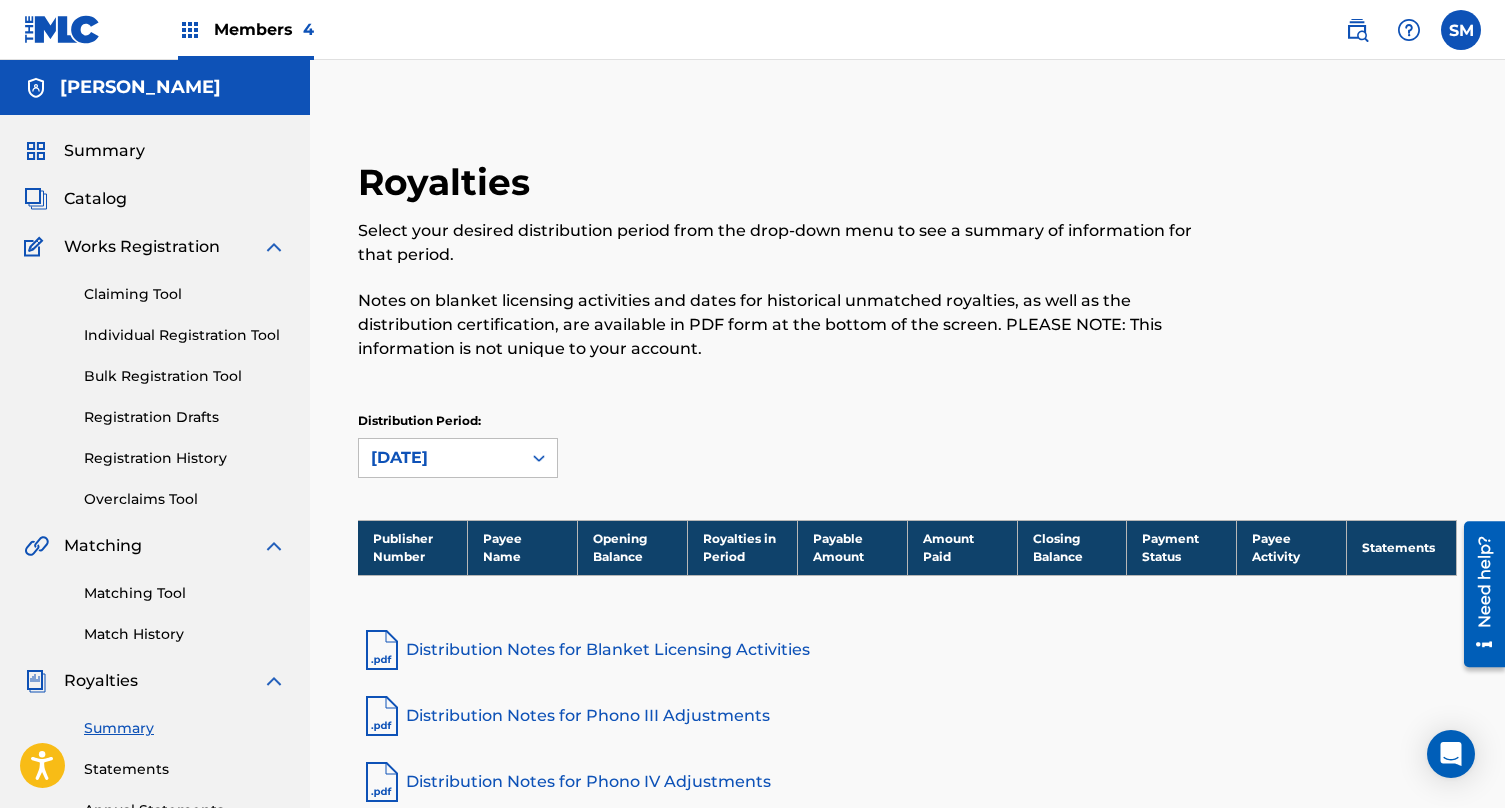 click on "Royalties Select your desired distribution period from the drop-down menu to see a summary of information for that period. Notes on blanket licensing activities and dates for historical unmatched royalties, as well as the distribution certification, are available in PDF form at the bottom of the screen. PLEASE NOTE: This information is not unique to your account." at bounding box center [781, 272] 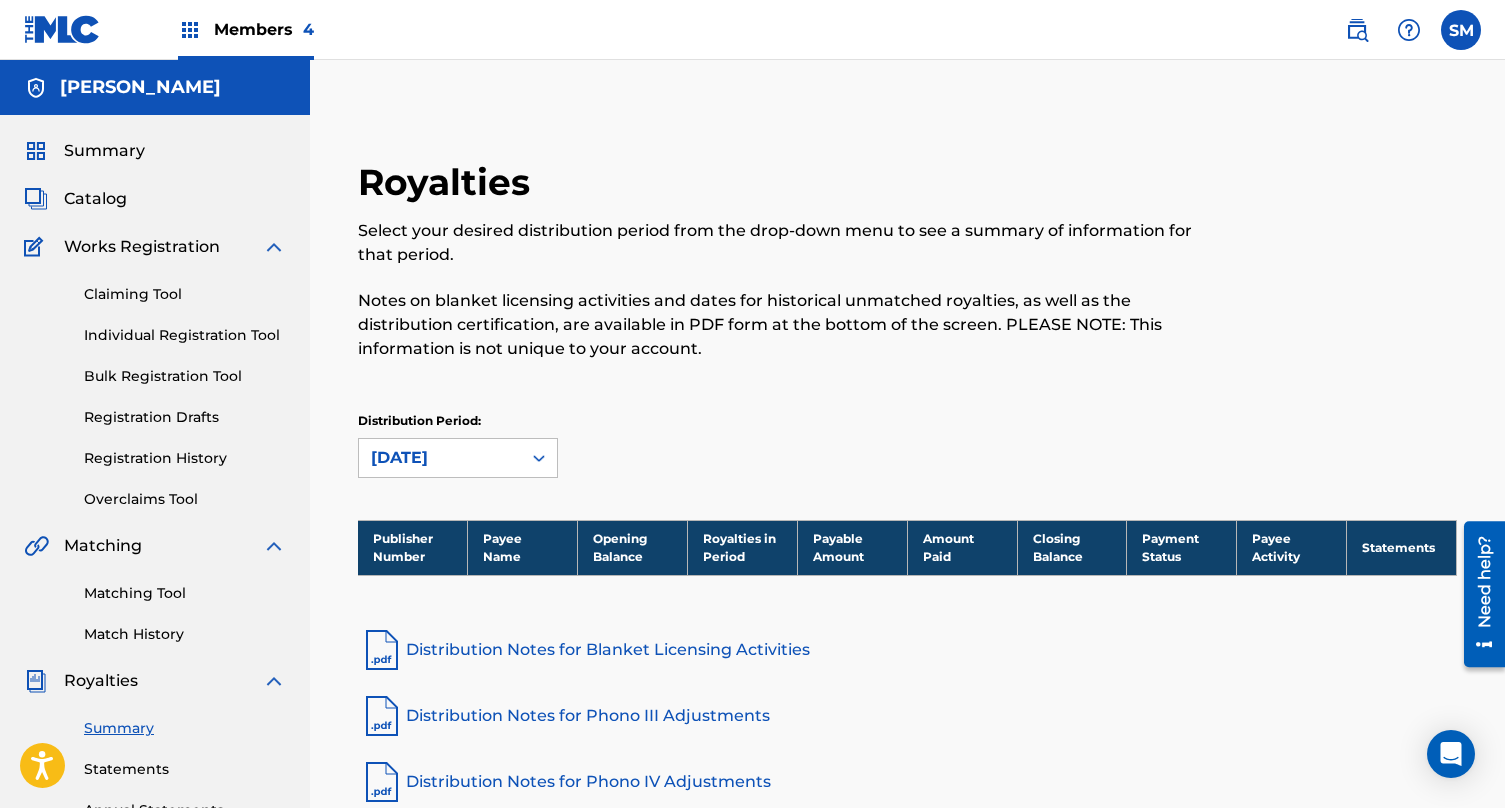 click on "Members    4" at bounding box center (264, 29) 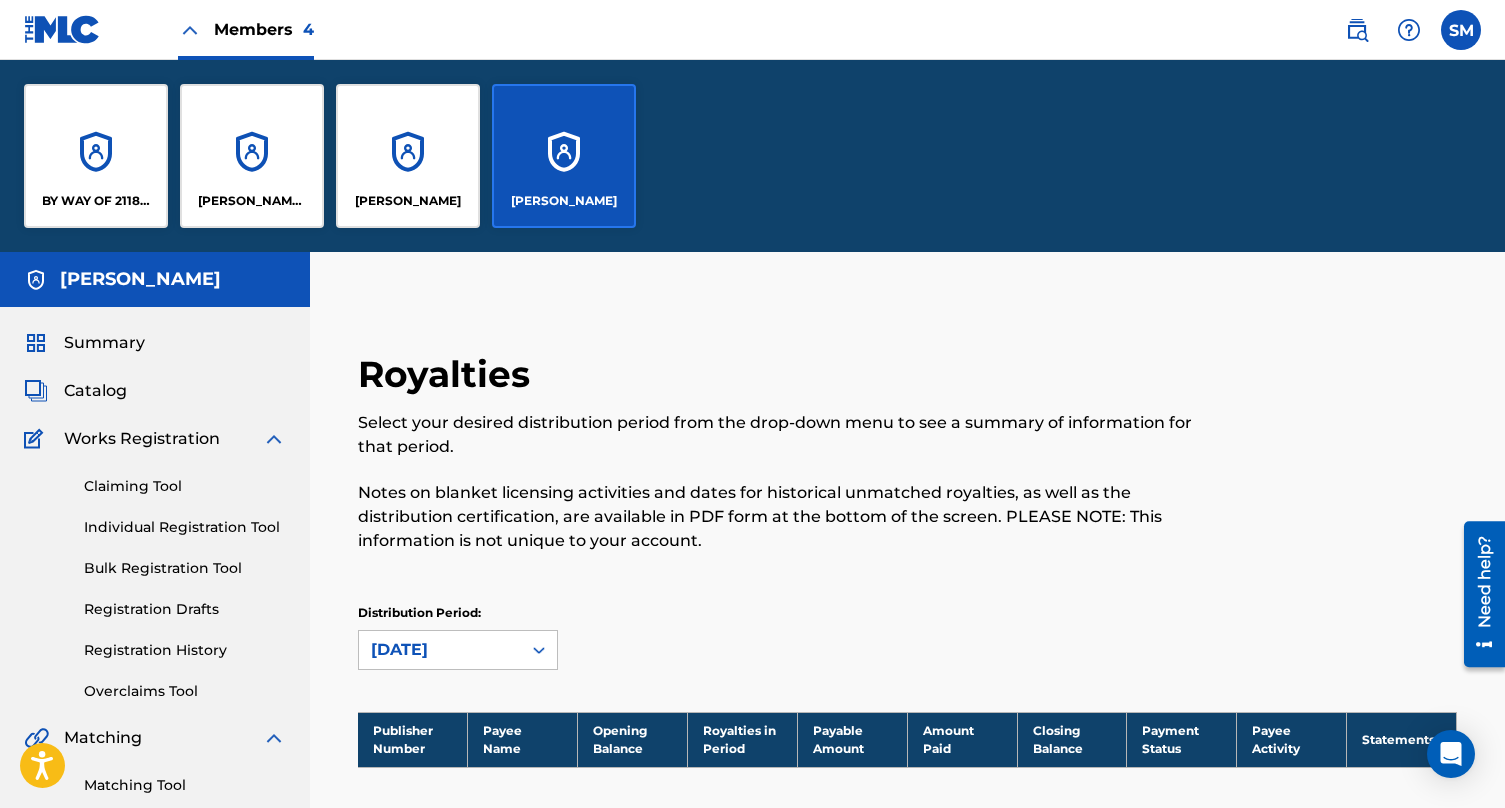 click on "[PERSON_NAME]" at bounding box center [564, 201] 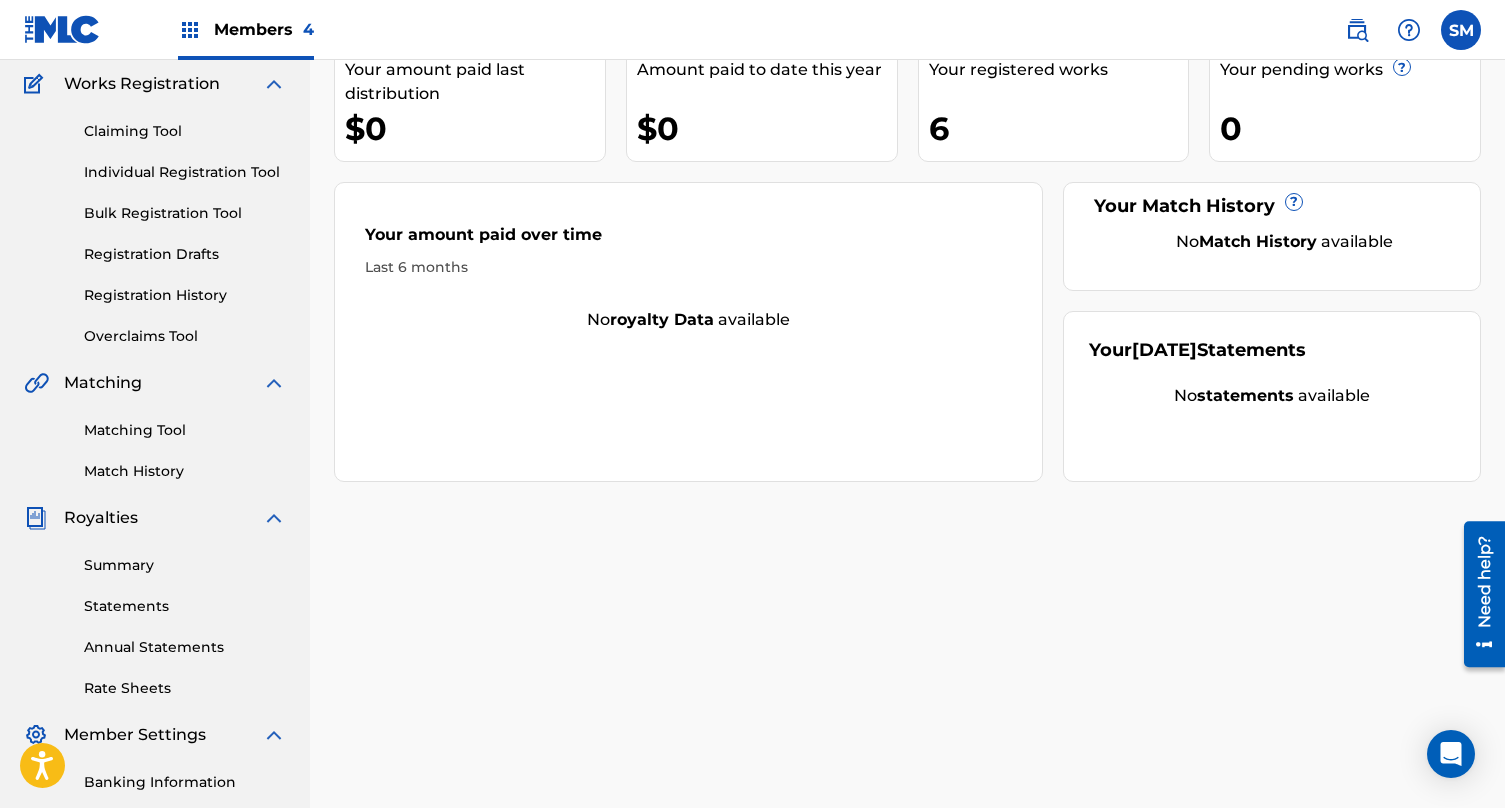 scroll, scrollTop: 161, scrollLeft: 0, axis: vertical 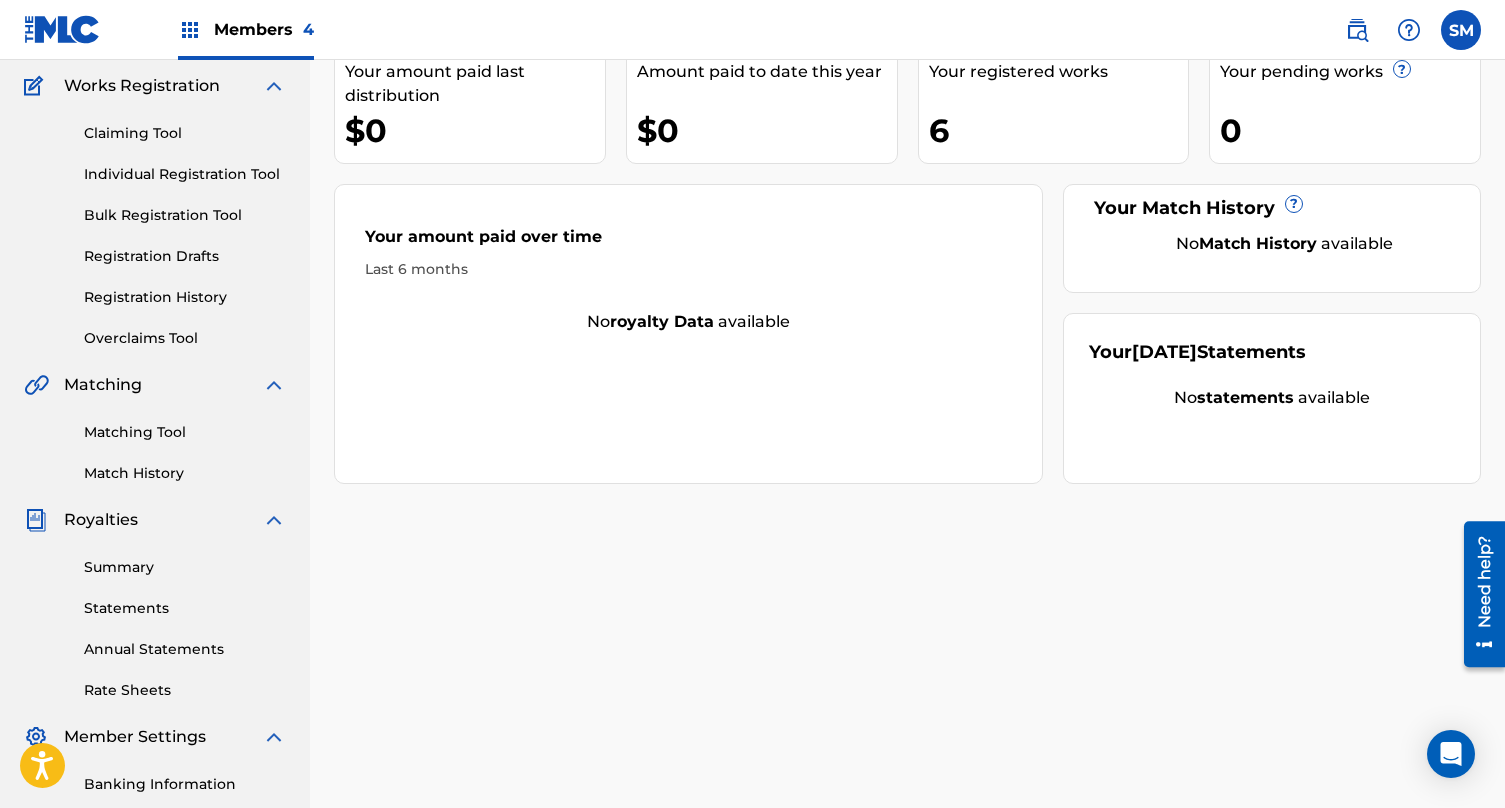 click on "Summary" at bounding box center (185, 567) 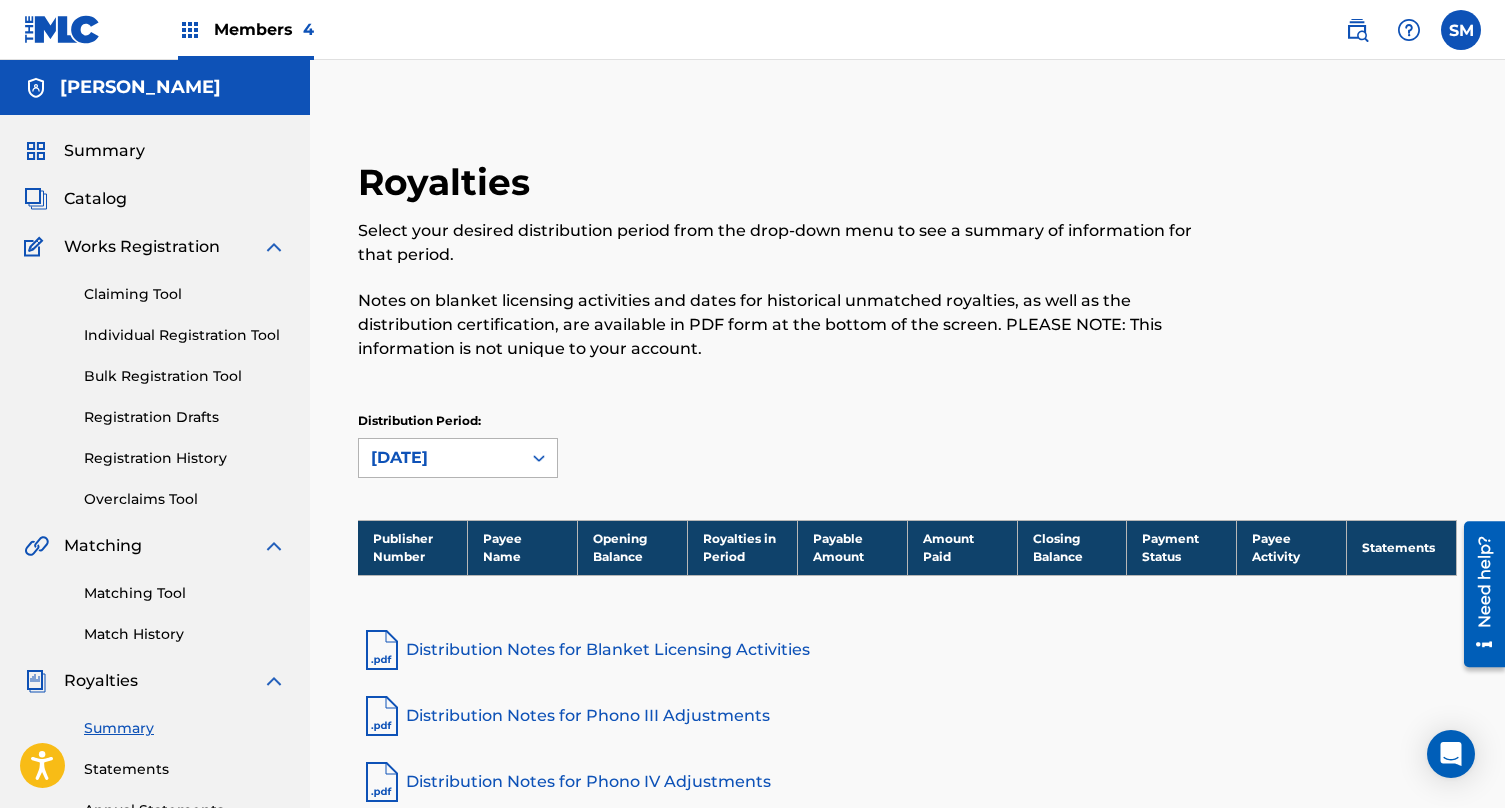 click on "[DATE]" at bounding box center (440, 458) 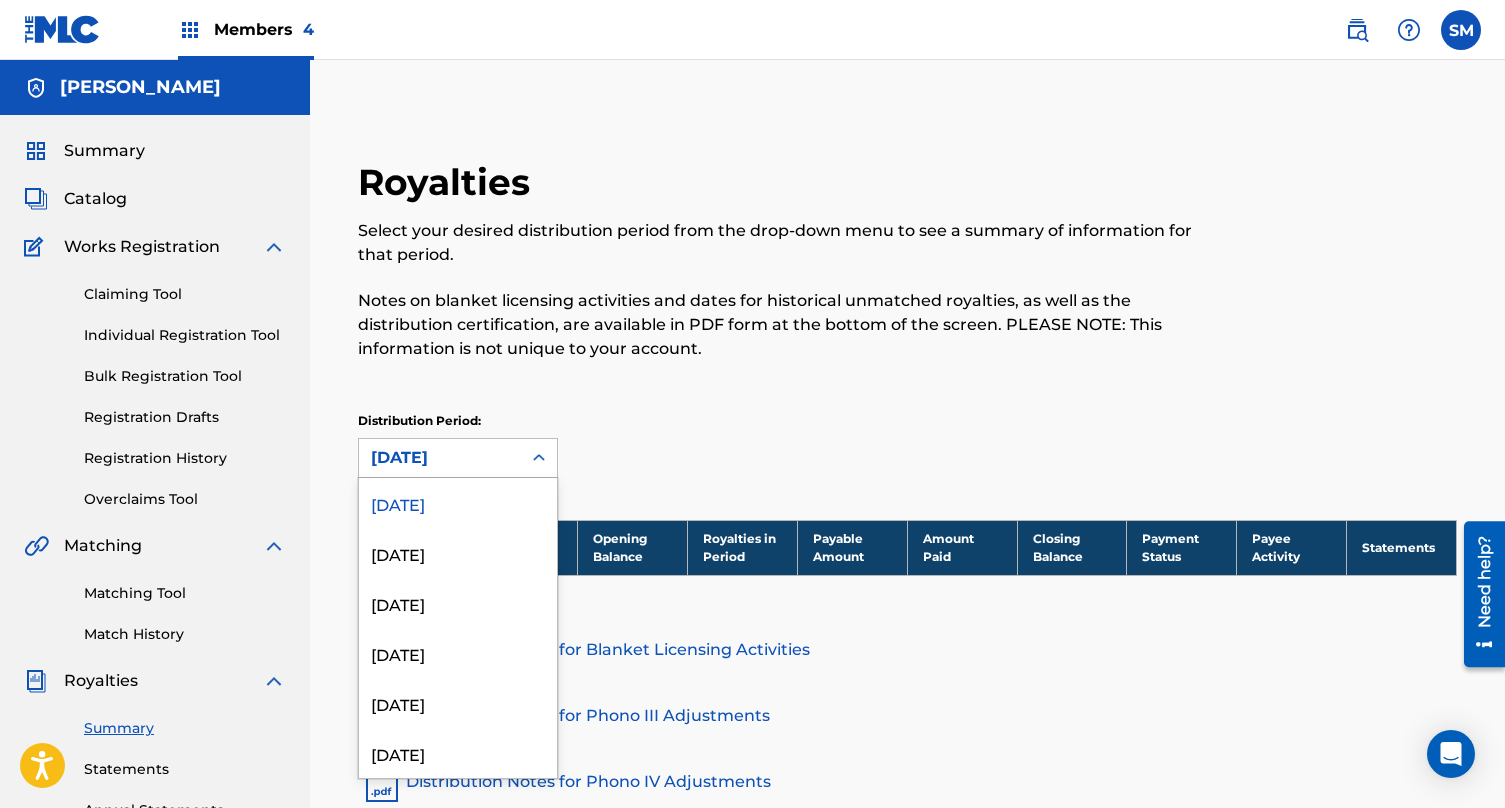 click on "[DATE]" at bounding box center (458, 503) 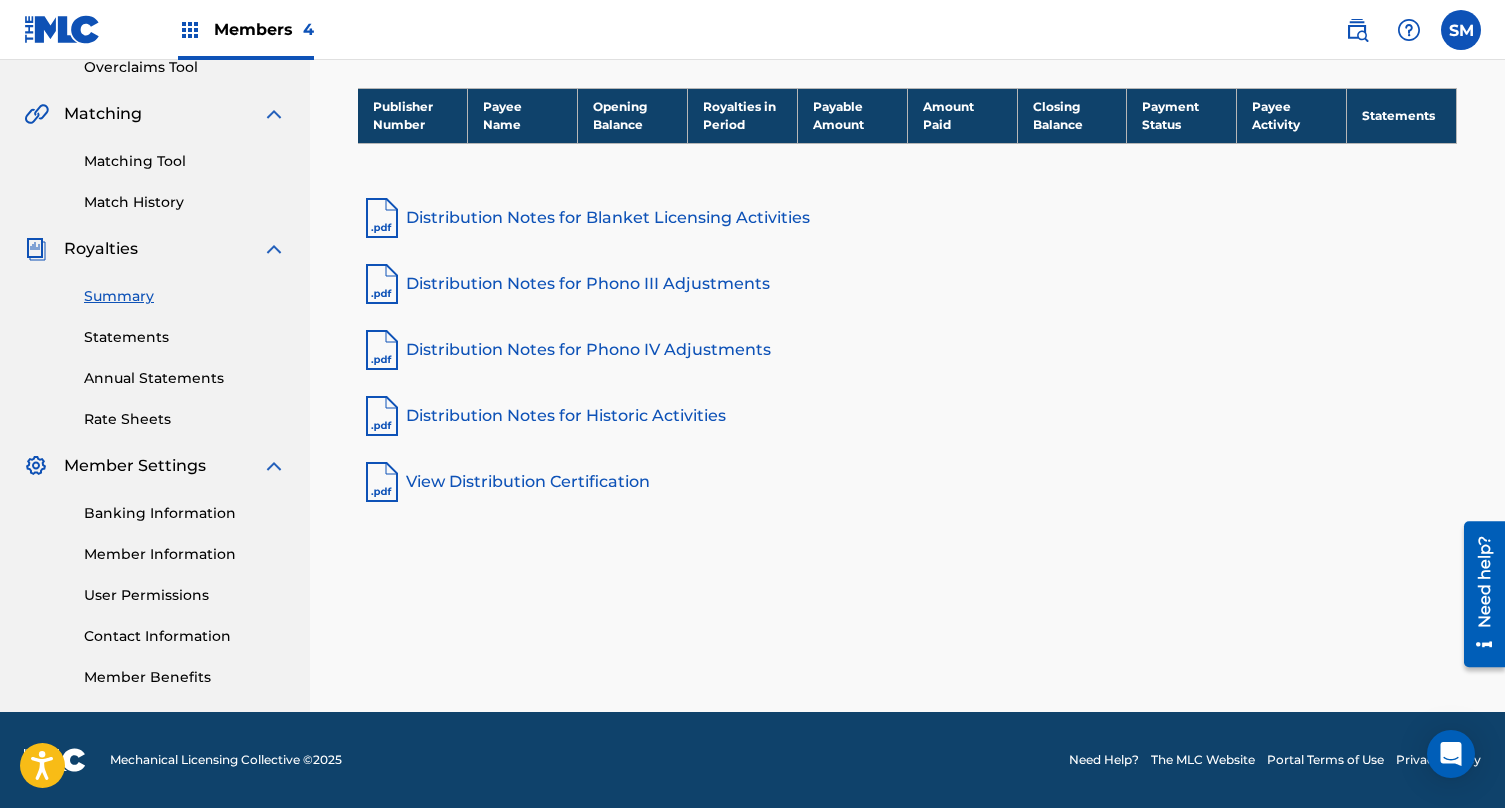scroll, scrollTop: 432, scrollLeft: 0, axis: vertical 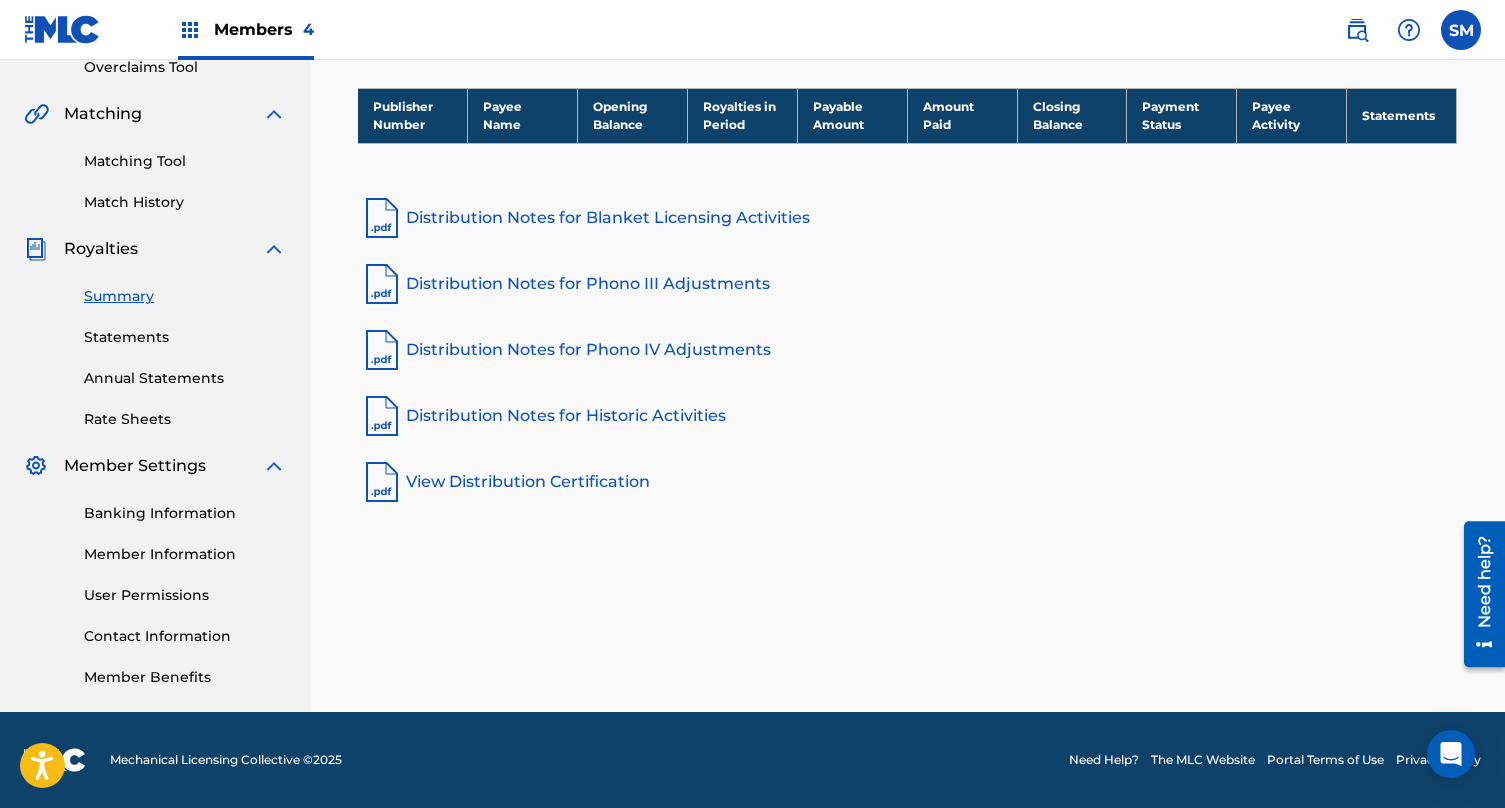 click on "Members    4" at bounding box center (264, 29) 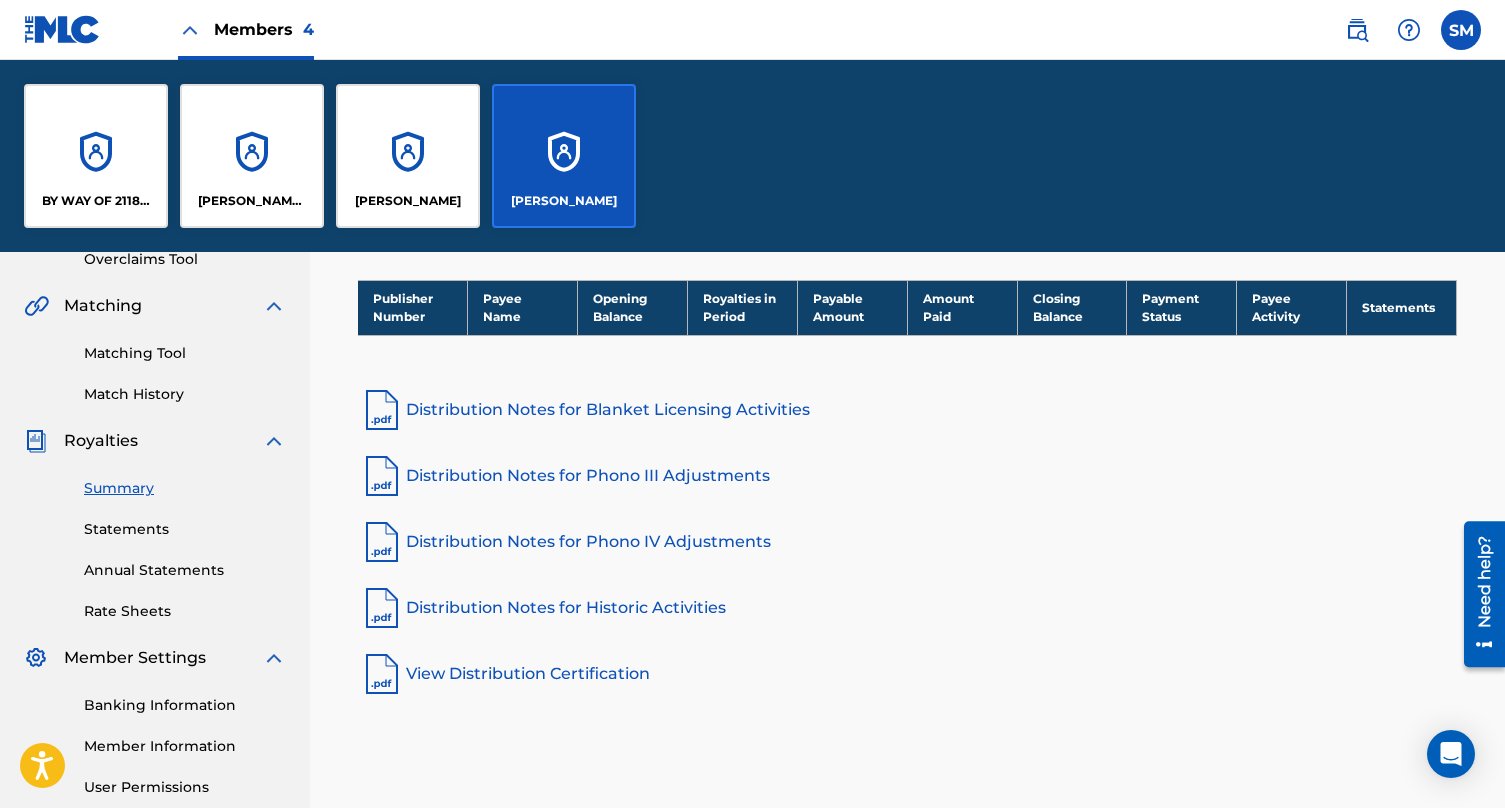 click on "BY WAY OF 2118 PUBLISHING LLC" at bounding box center [96, 156] 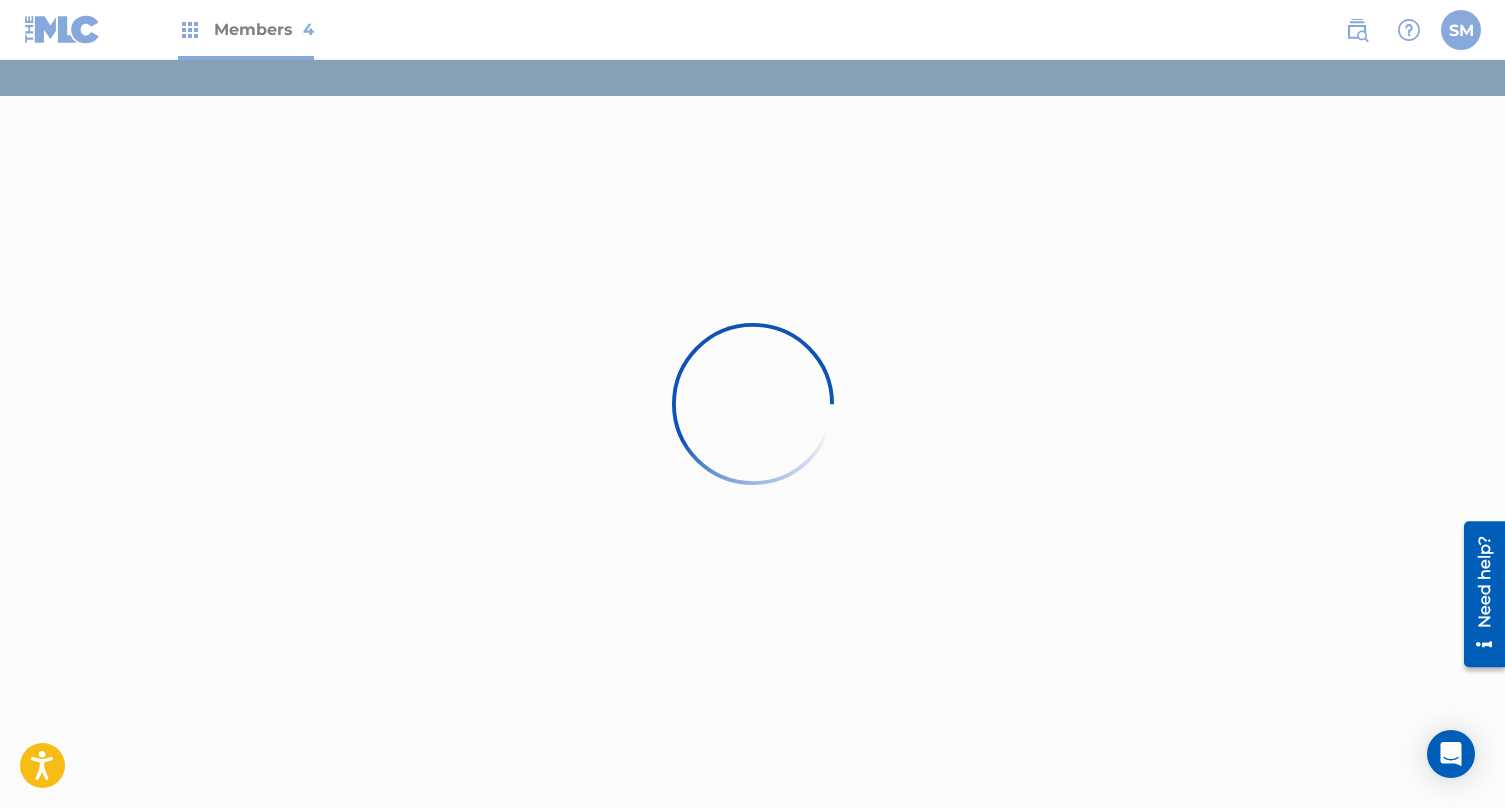 scroll, scrollTop: 0, scrollLeft: 0, axis: both 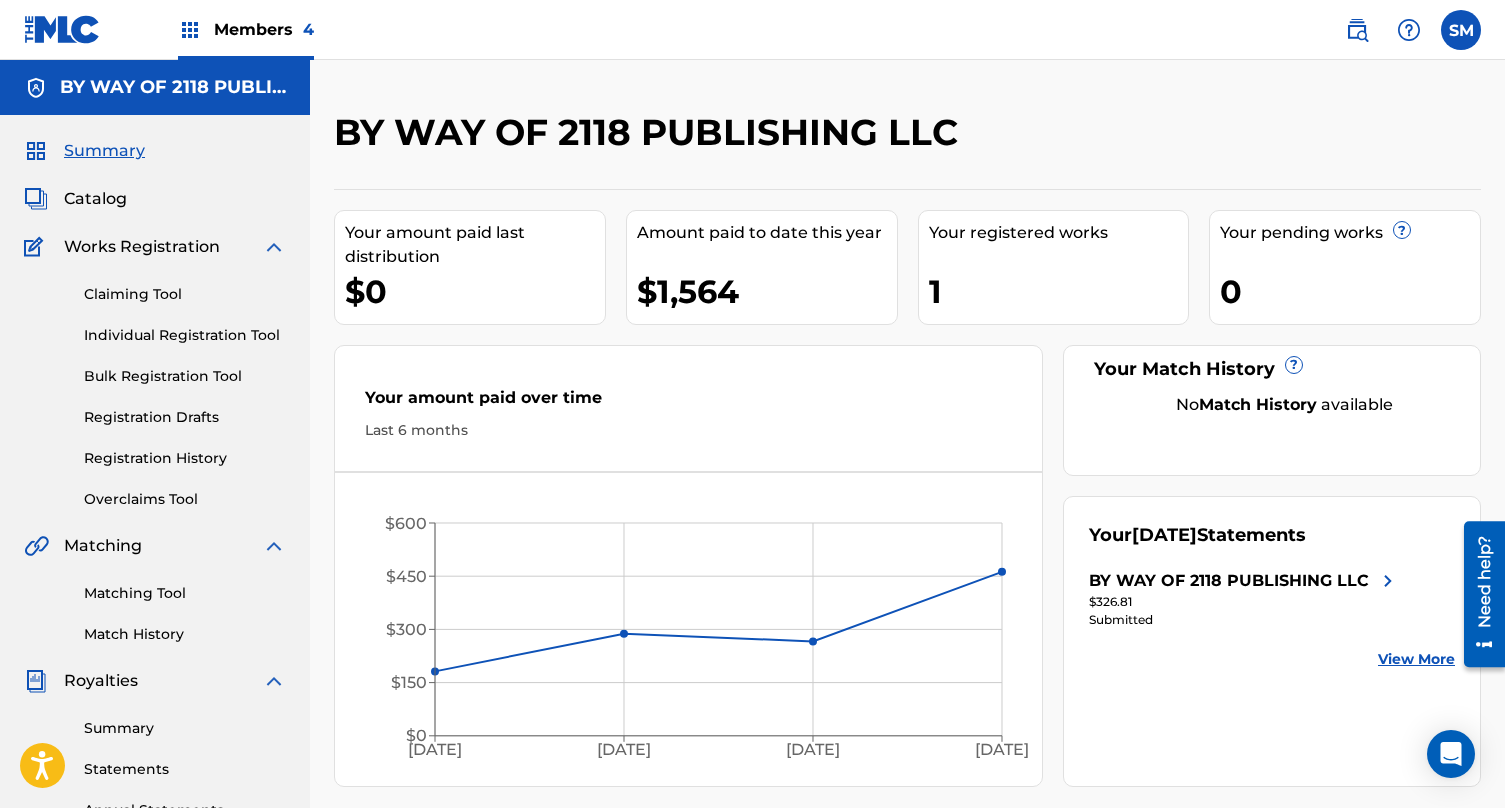 click on "Registration History" at bounding box center [185, 458] 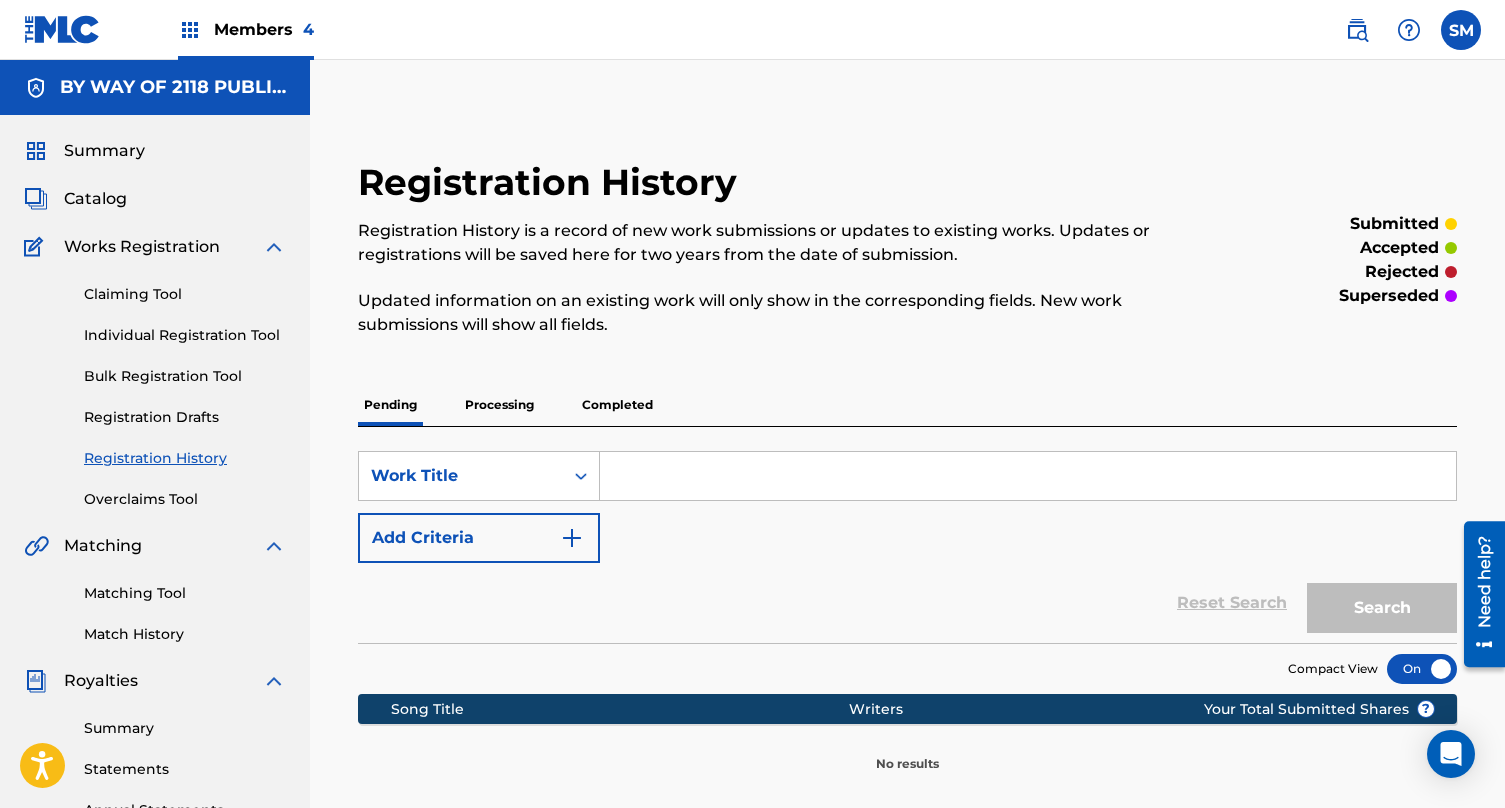 click on "Members    4" at bounding box center (264, 29) 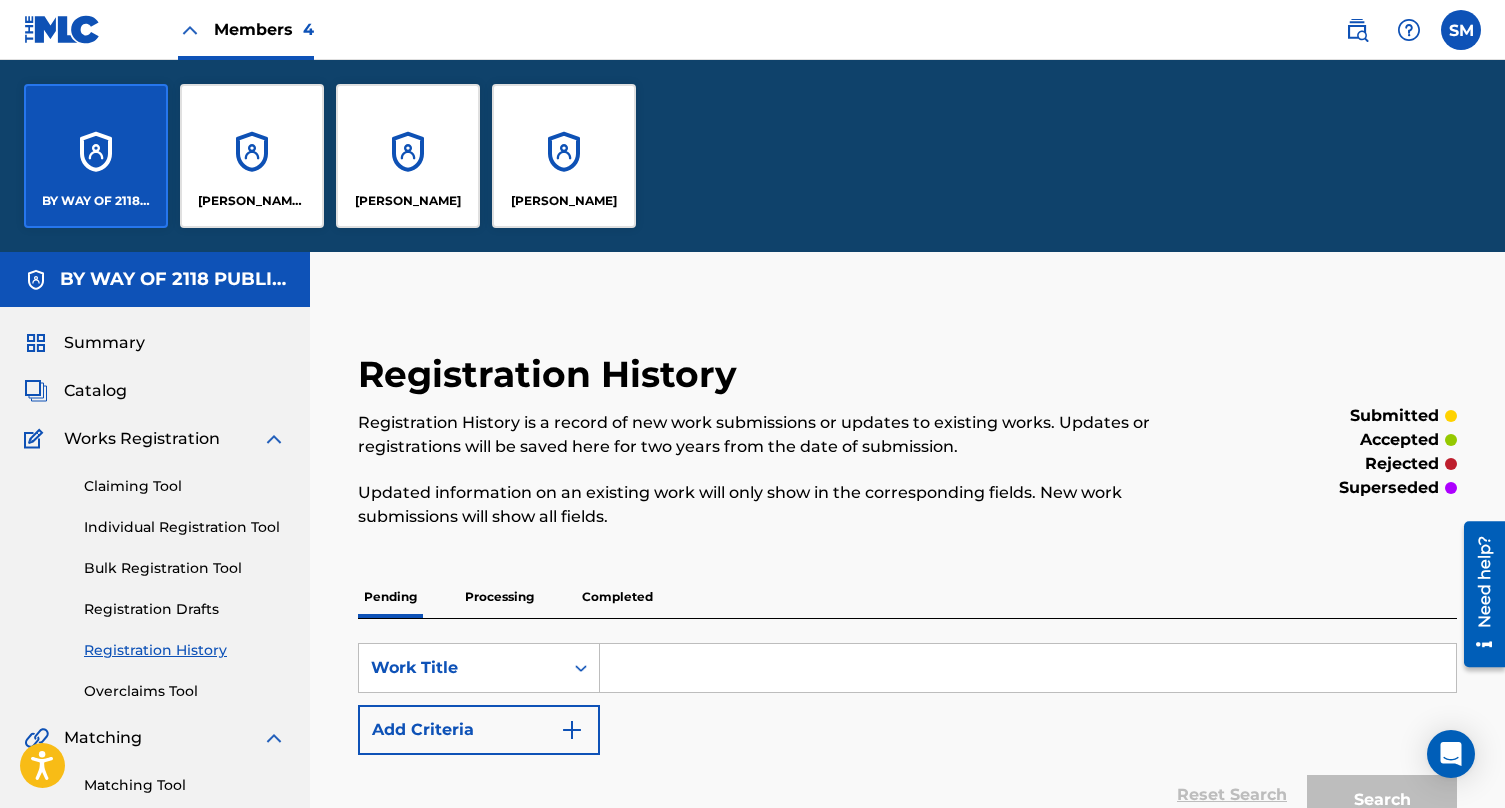 click on "[PERSON_NAME] Mebrahitu" at bounding box center (252, 201) 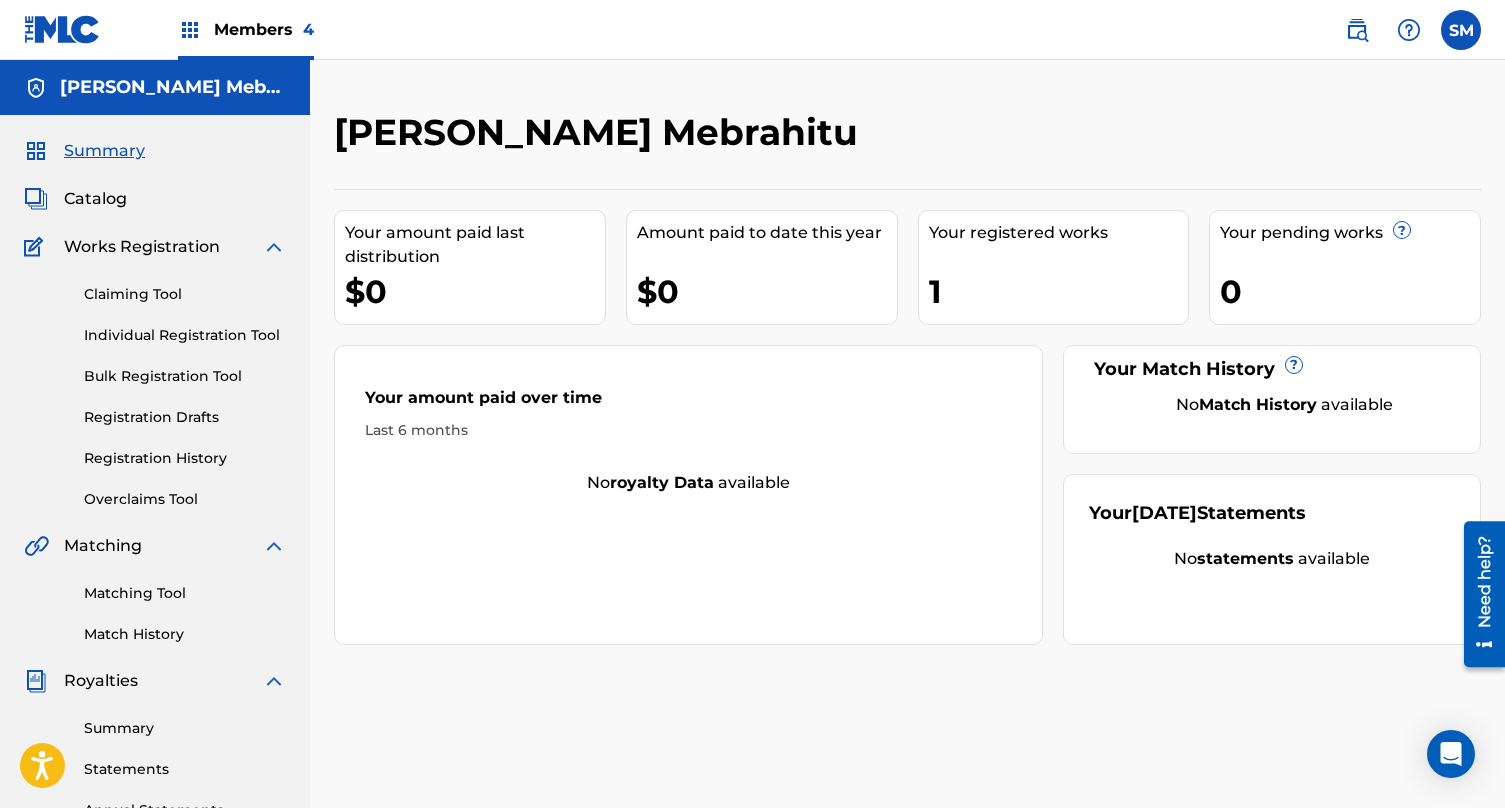 click on "Members    4" at bounding box center (264, 29) 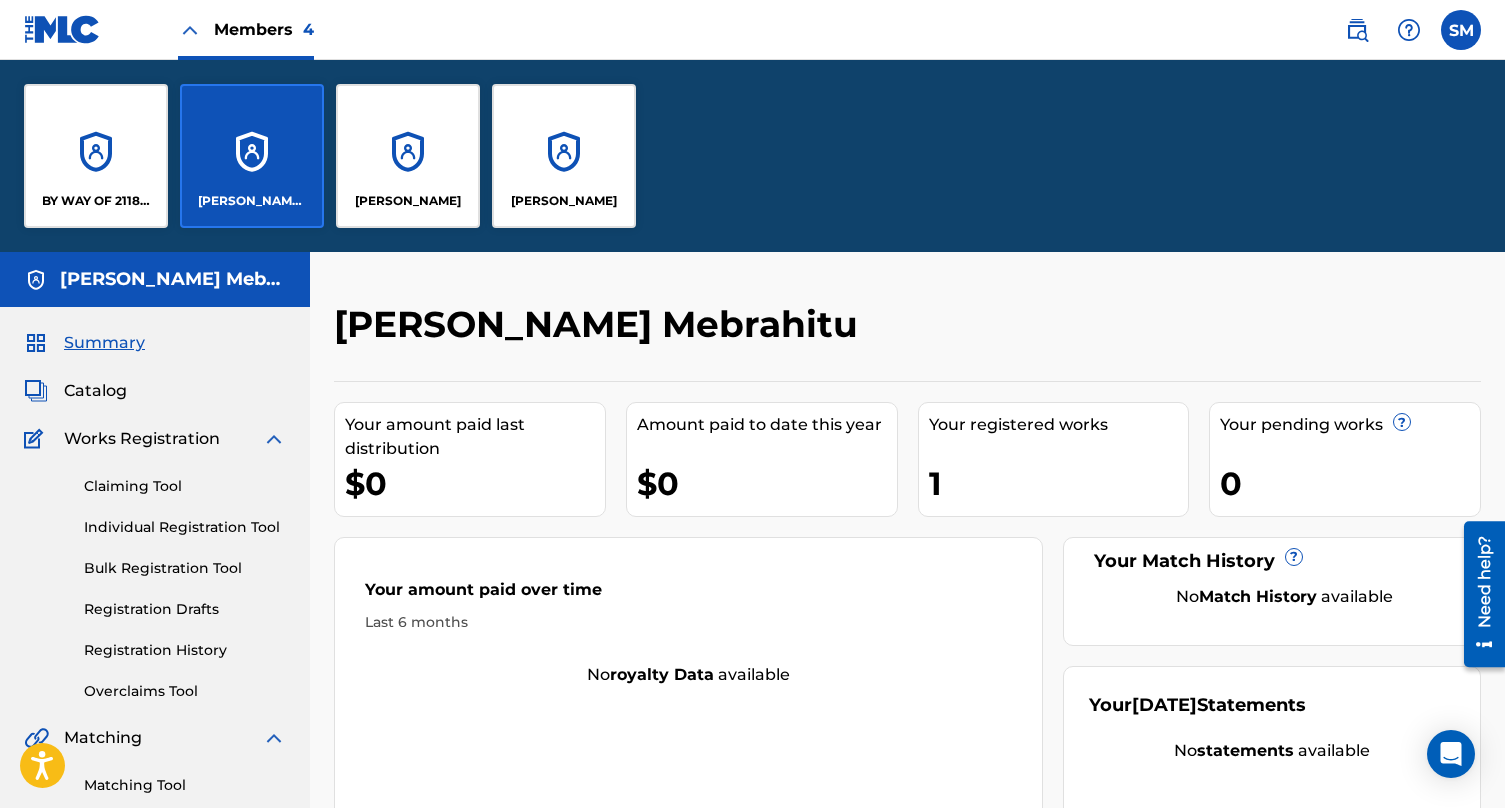 click on "[PERSON_NAME]" at bounding box center (564, 156) 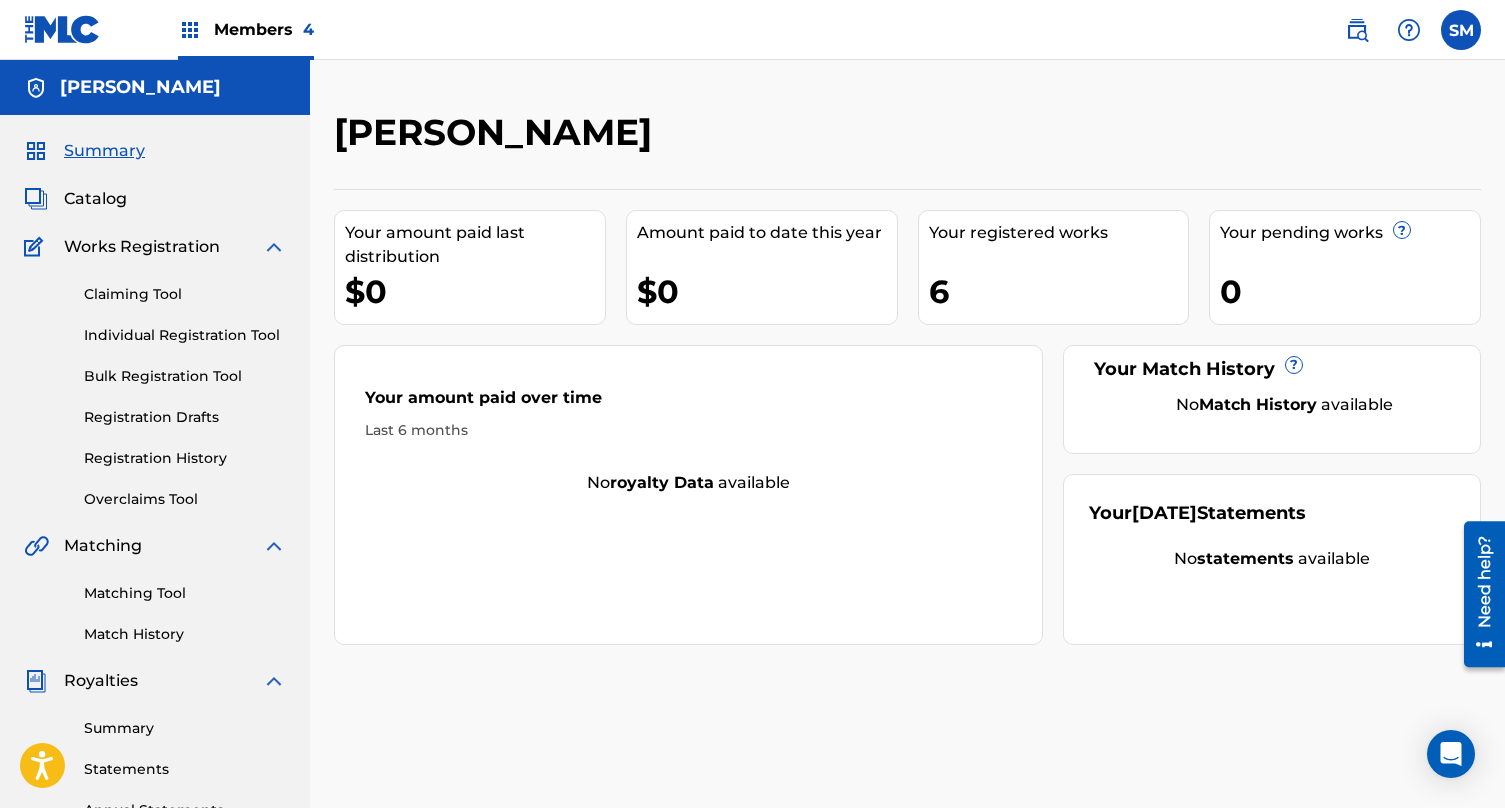 click on "Summary" at bounding box center [185, 728] 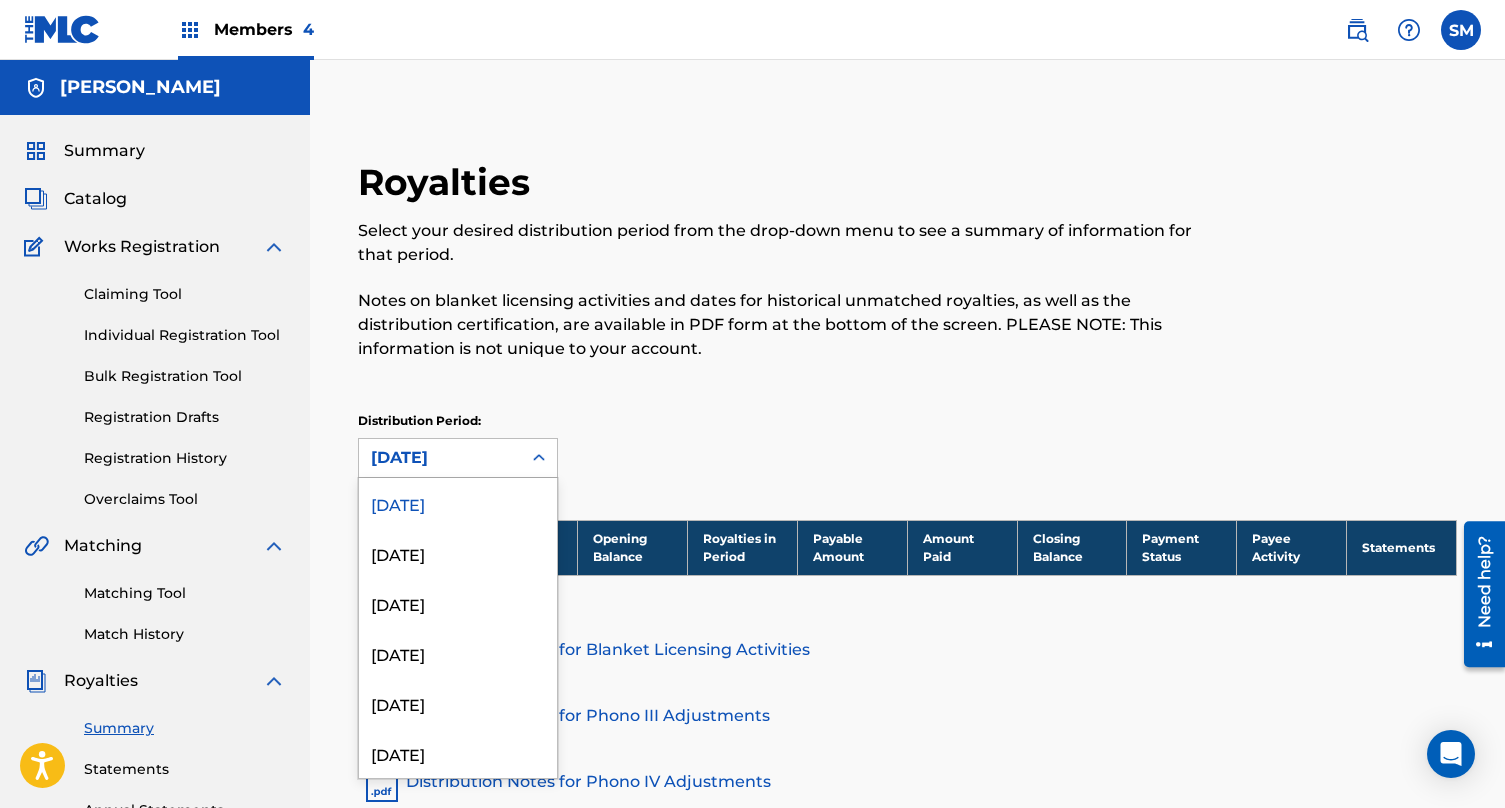 click on "[DATE]" at bounding box center [440, 458] 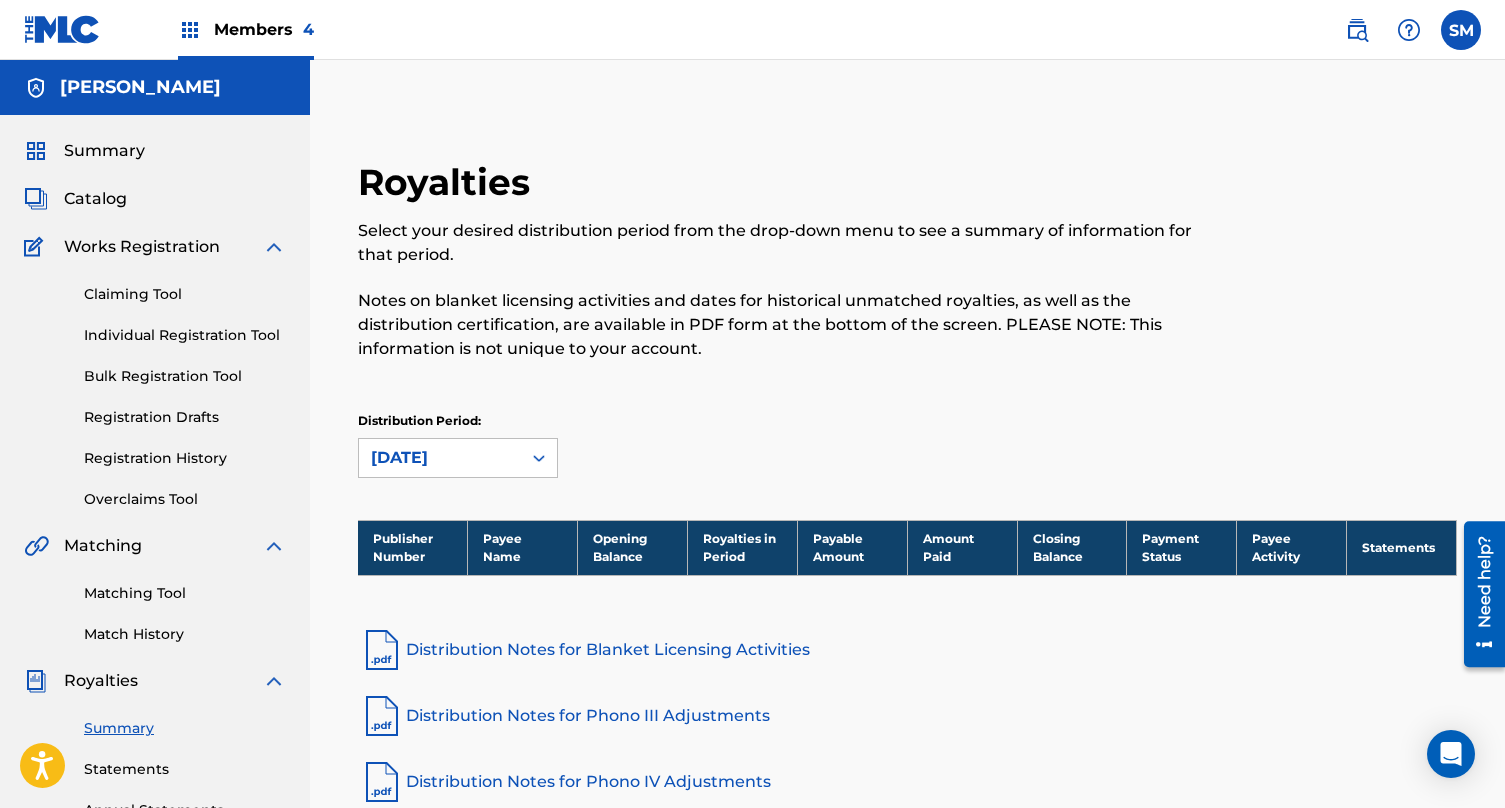 click on "Statements" at bounding box center (185, 769) 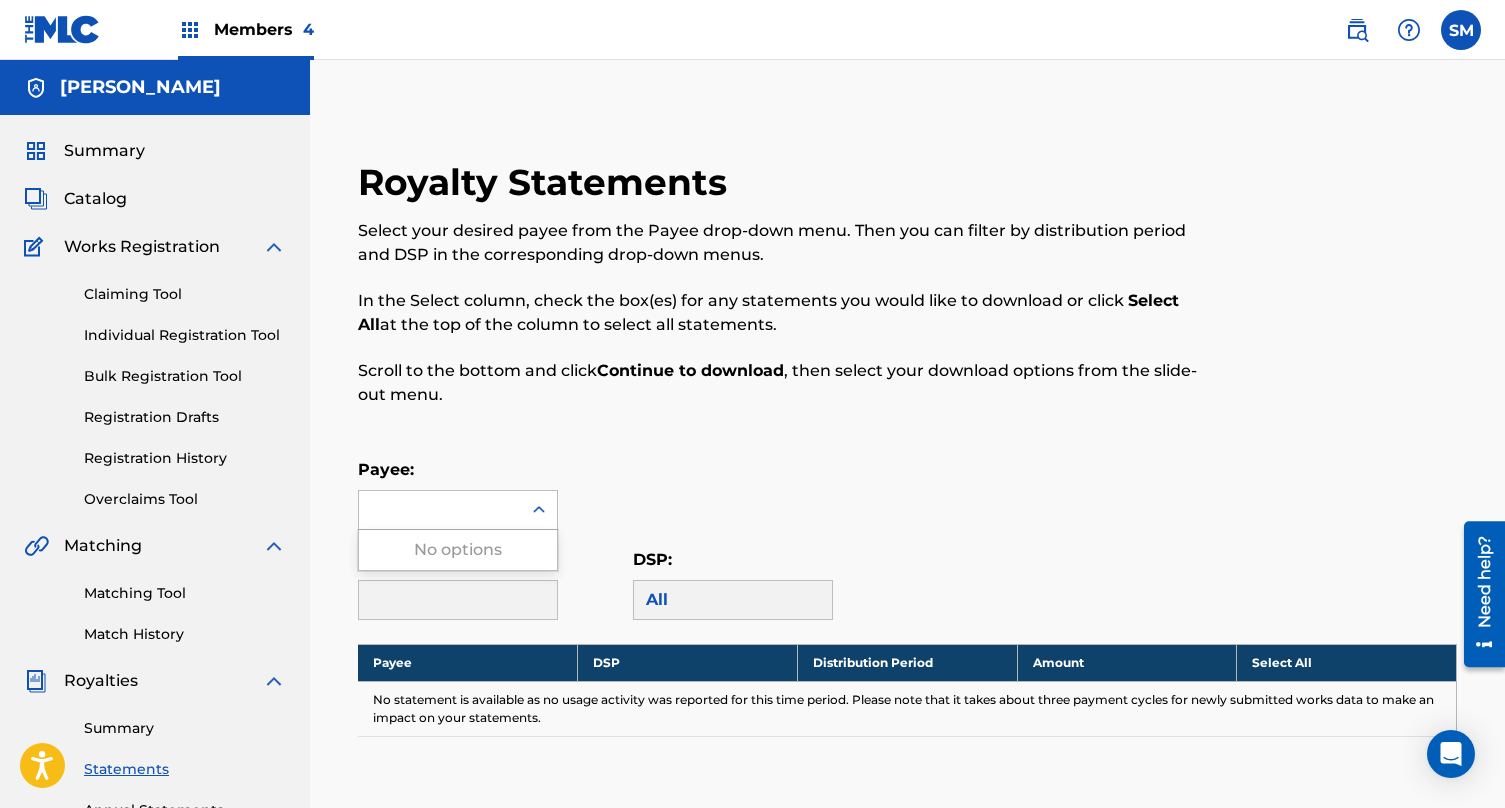 click at bounding box center [440, 510] 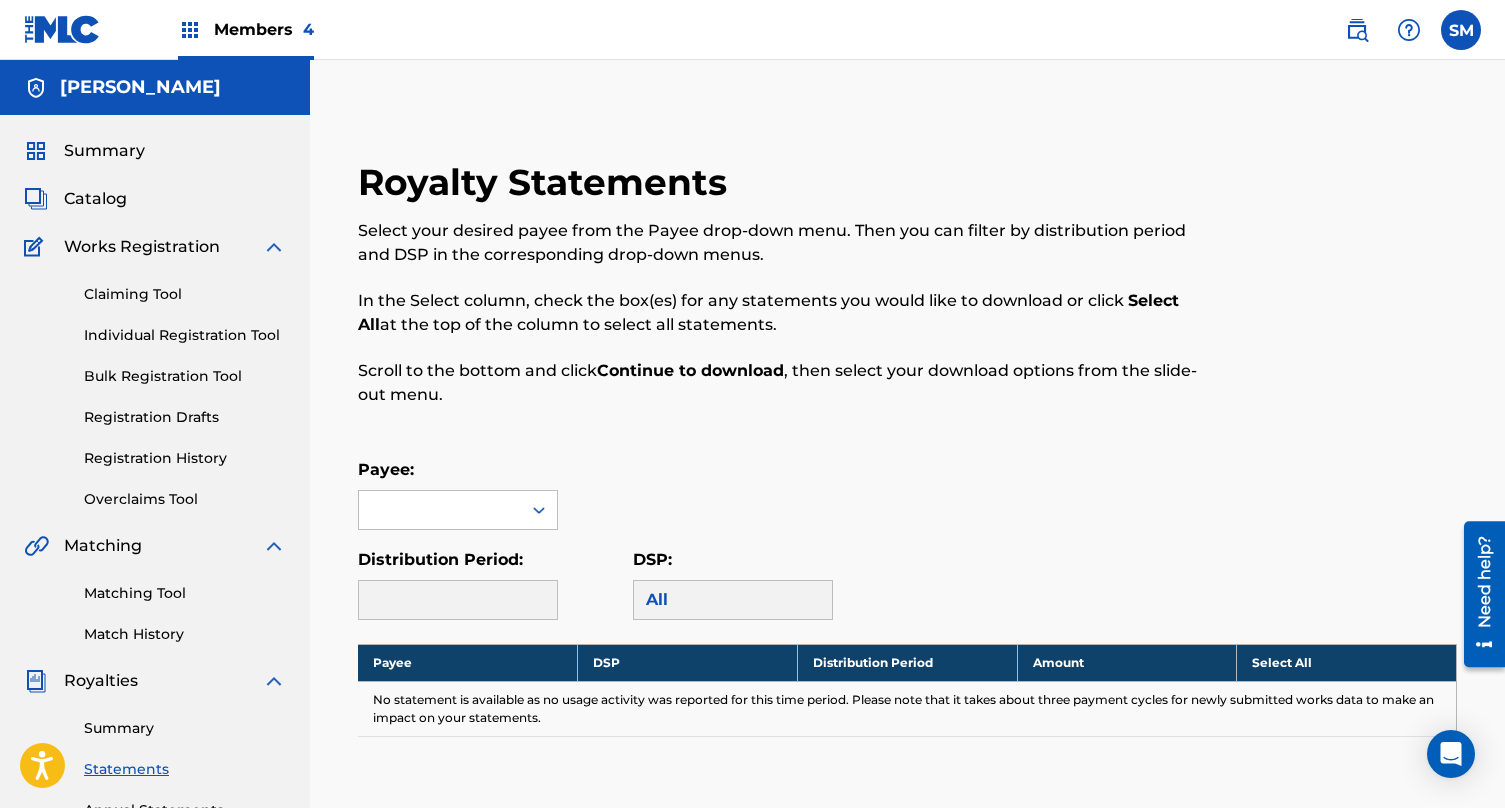 click on "Scroll to the bottom and click  Continue to download , then select your download options from the slide-out menu." at bounding box center [781, 383] 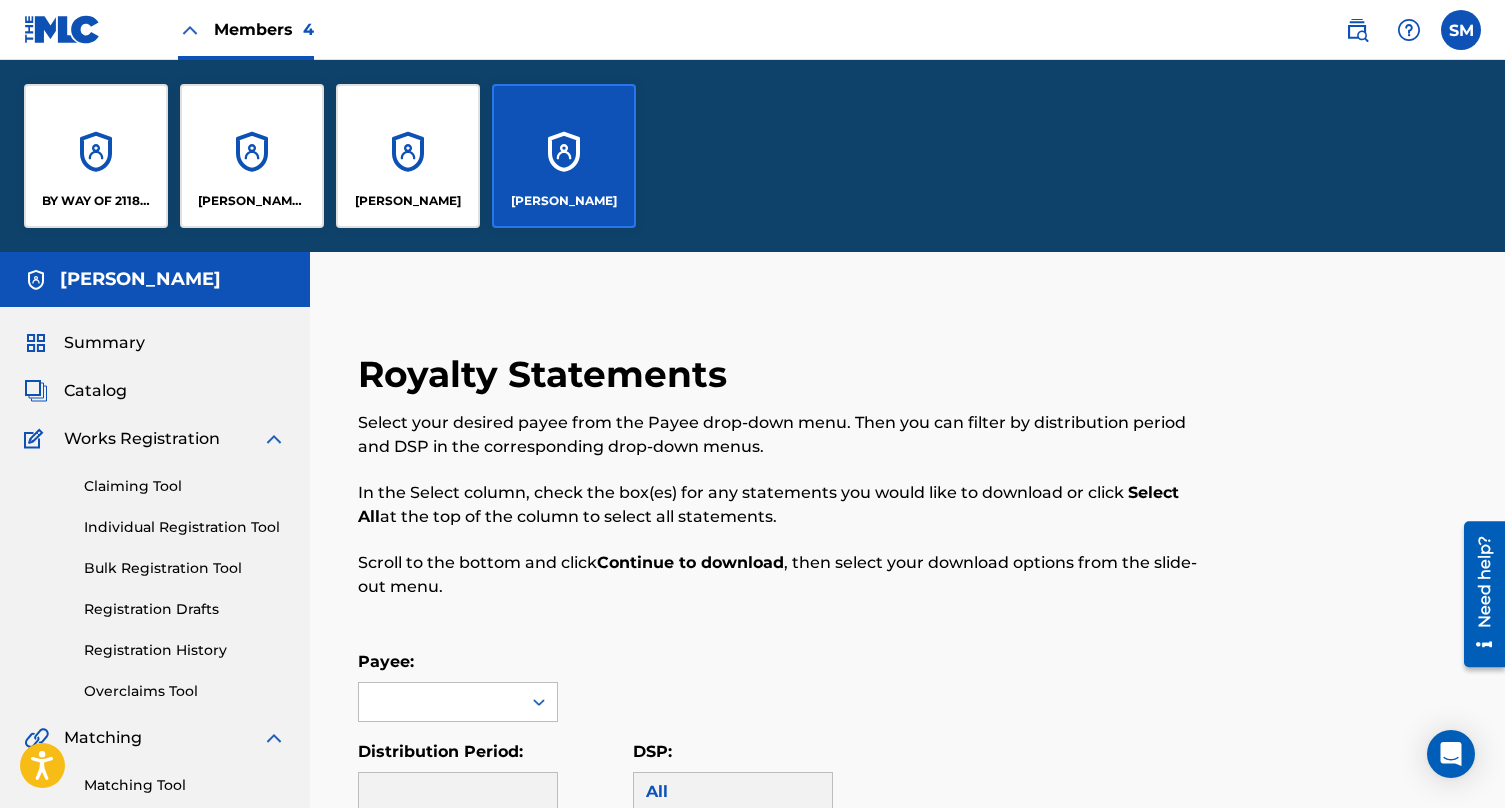 click on "[PERSON_NAME]" at bounding box center [408, 201] 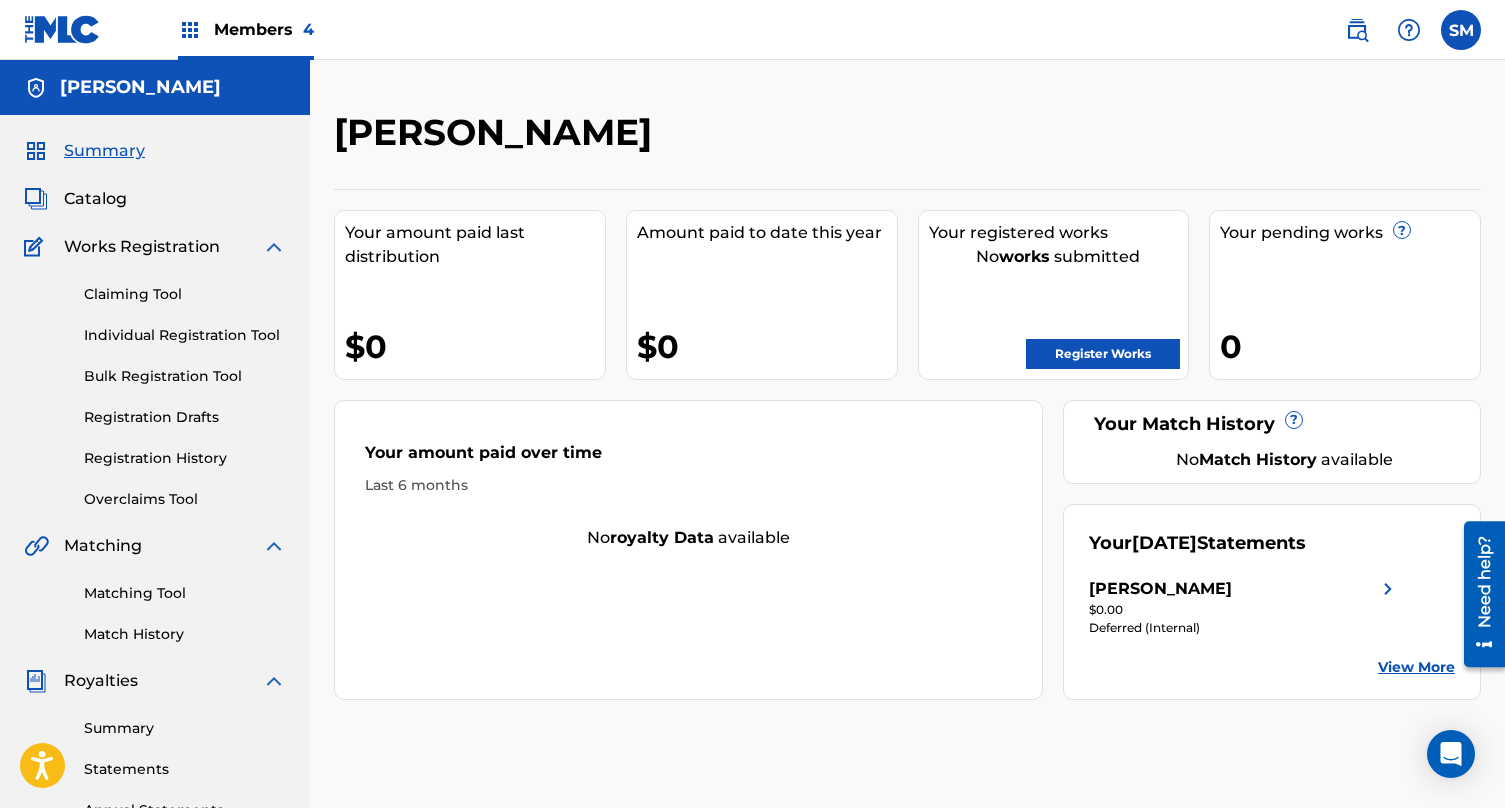 click on "Members    4" at bounding box center (264, 29) 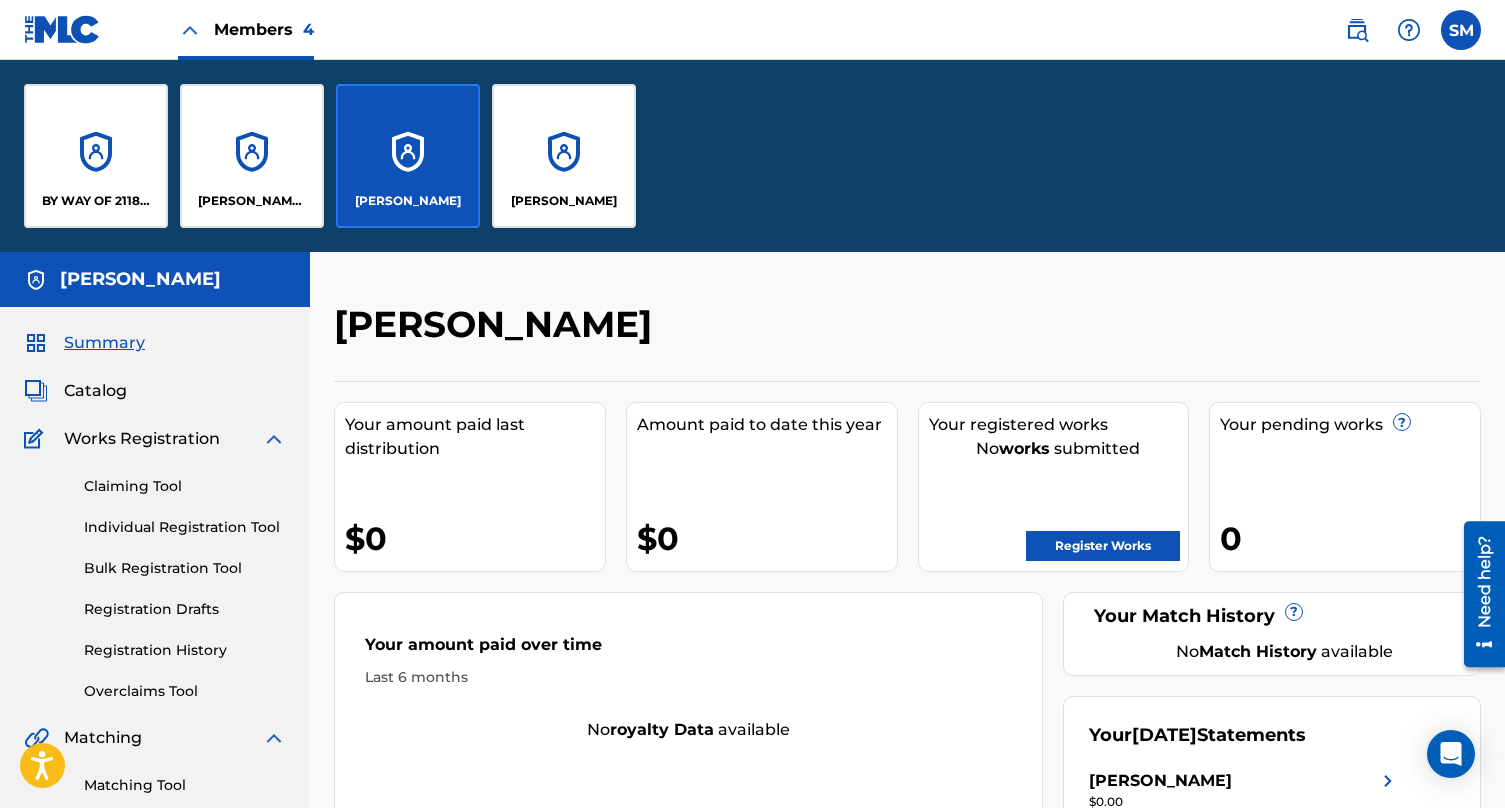 click on "BY WAY OF 2118 PUBLISHING LLC" at bounding box center [96, 201] 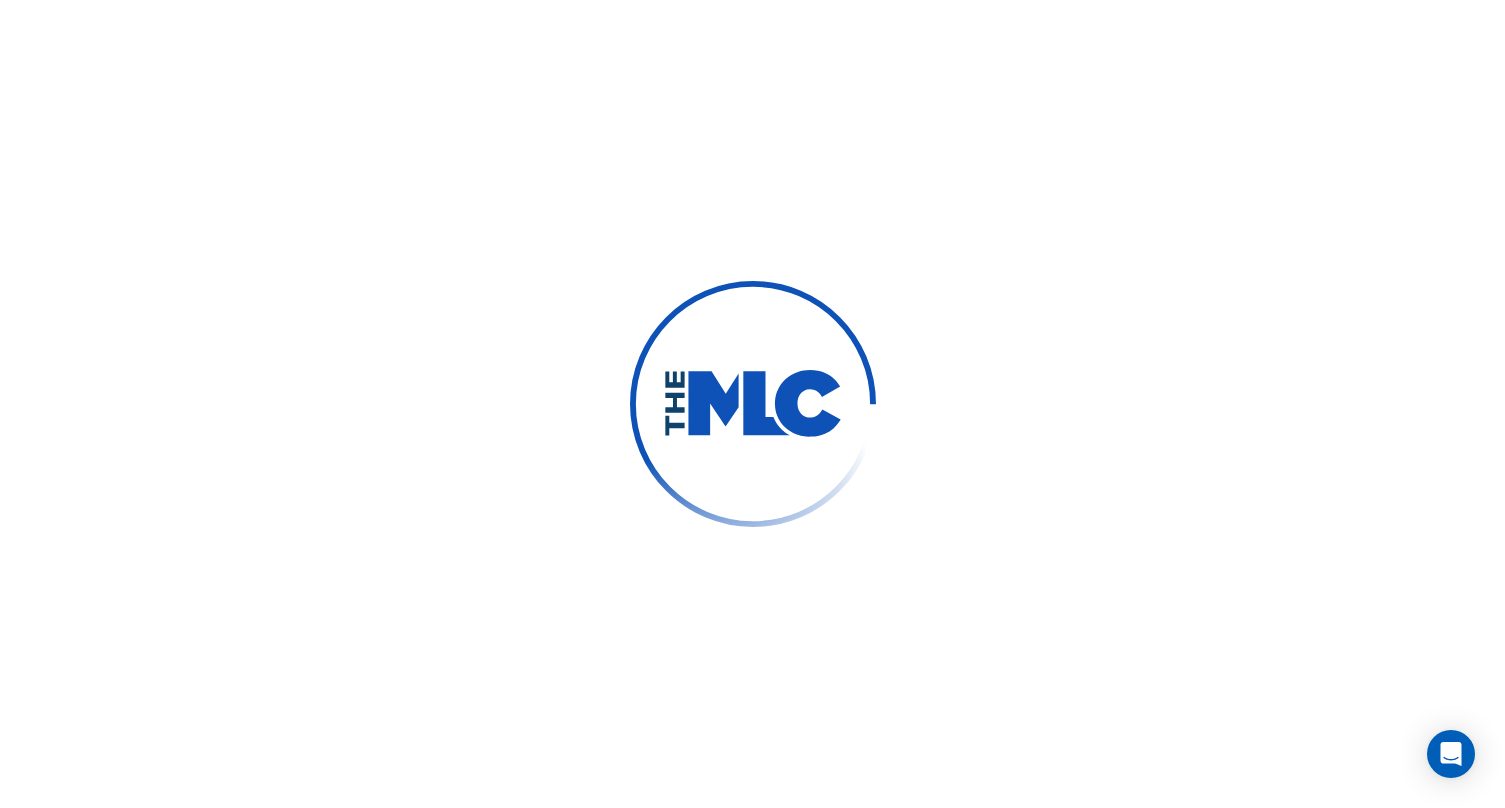 scroll, scrollTop: 0, scrollLeft: 0, axis: both 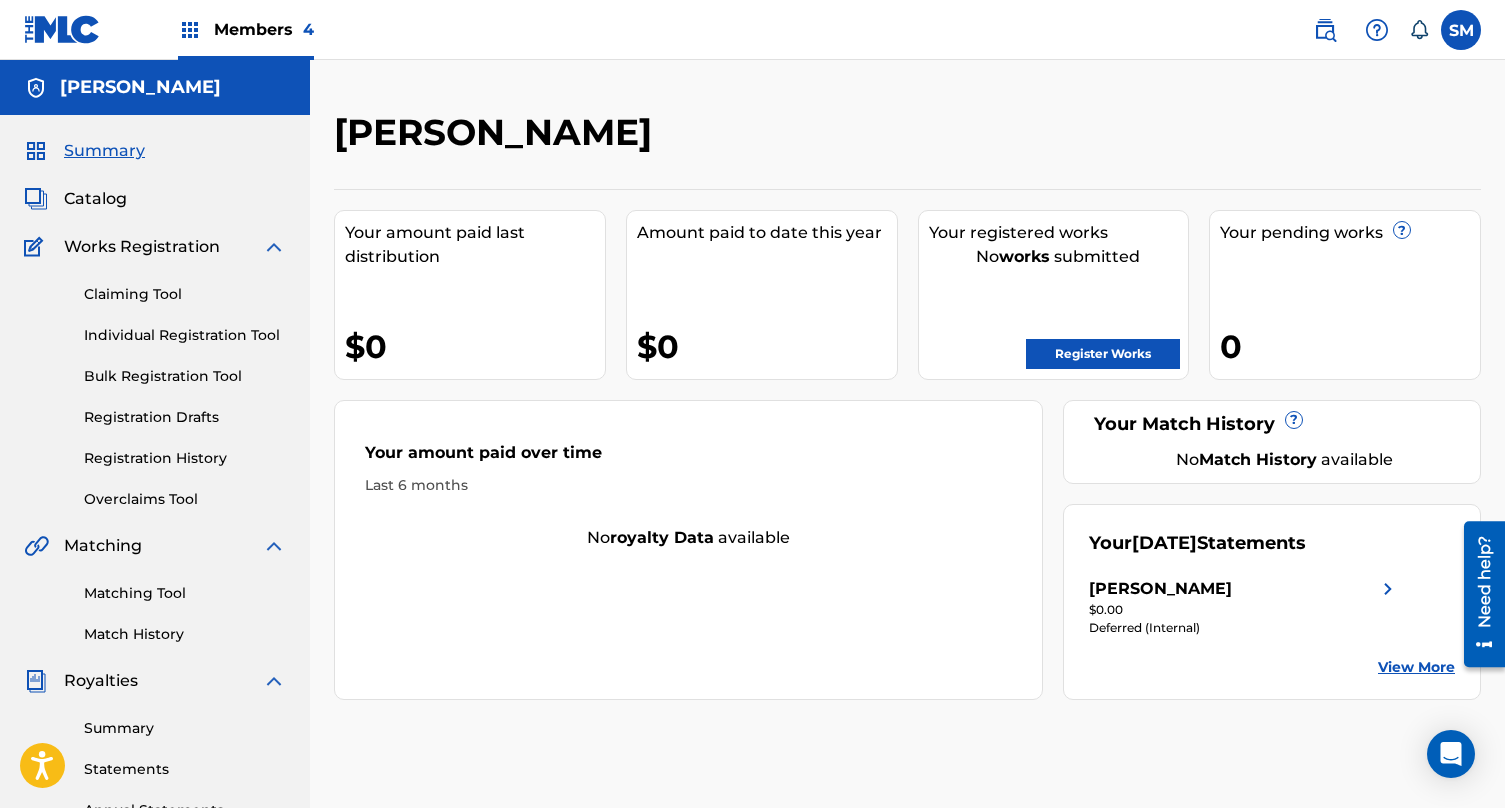 click on "Members    4" at bounding box center [246, 29] 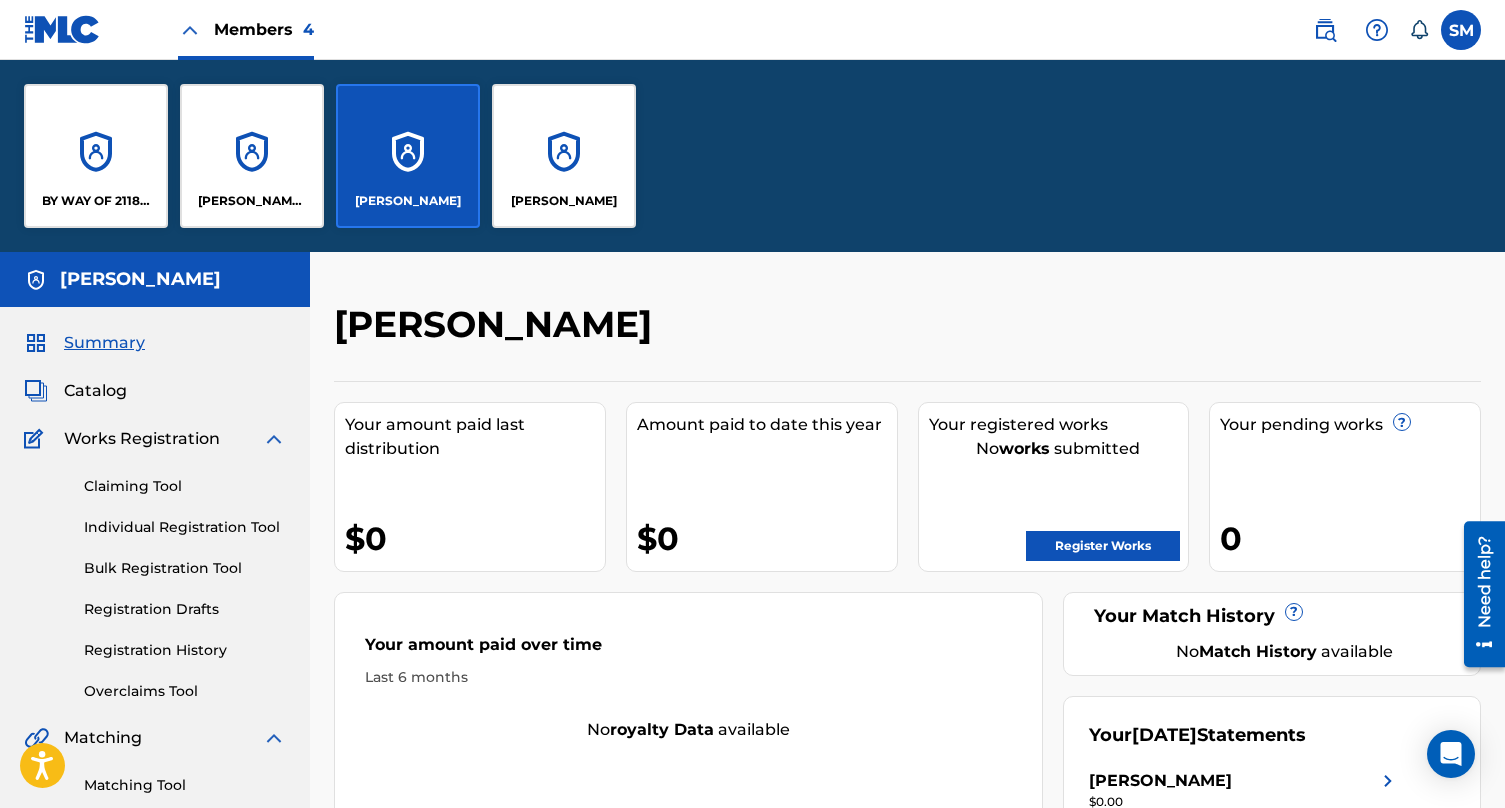 click on "[PERSON_NAME]" at bounding box center [564, 201] 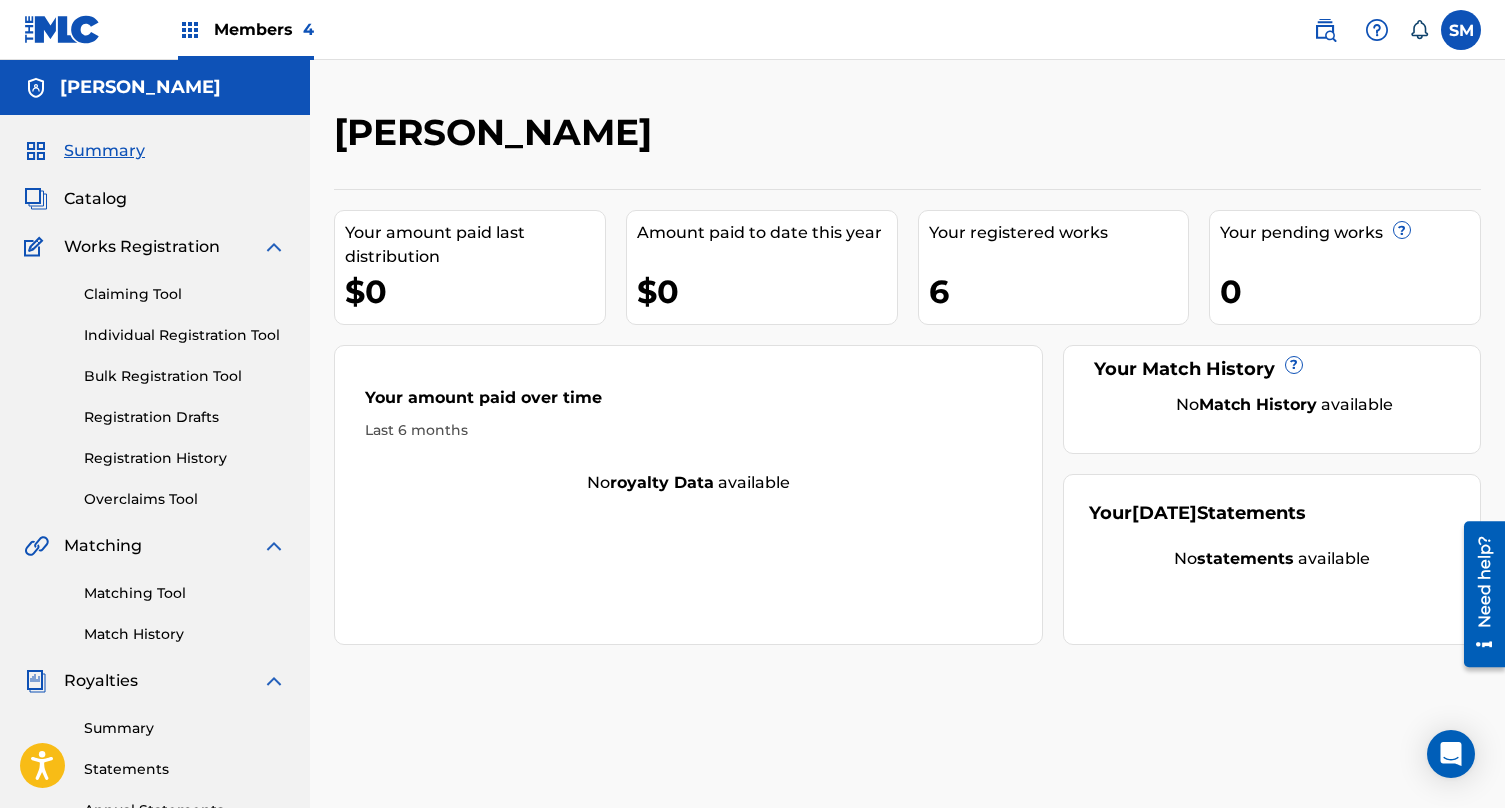click on "Registration History" at bounding box center (185, 458) 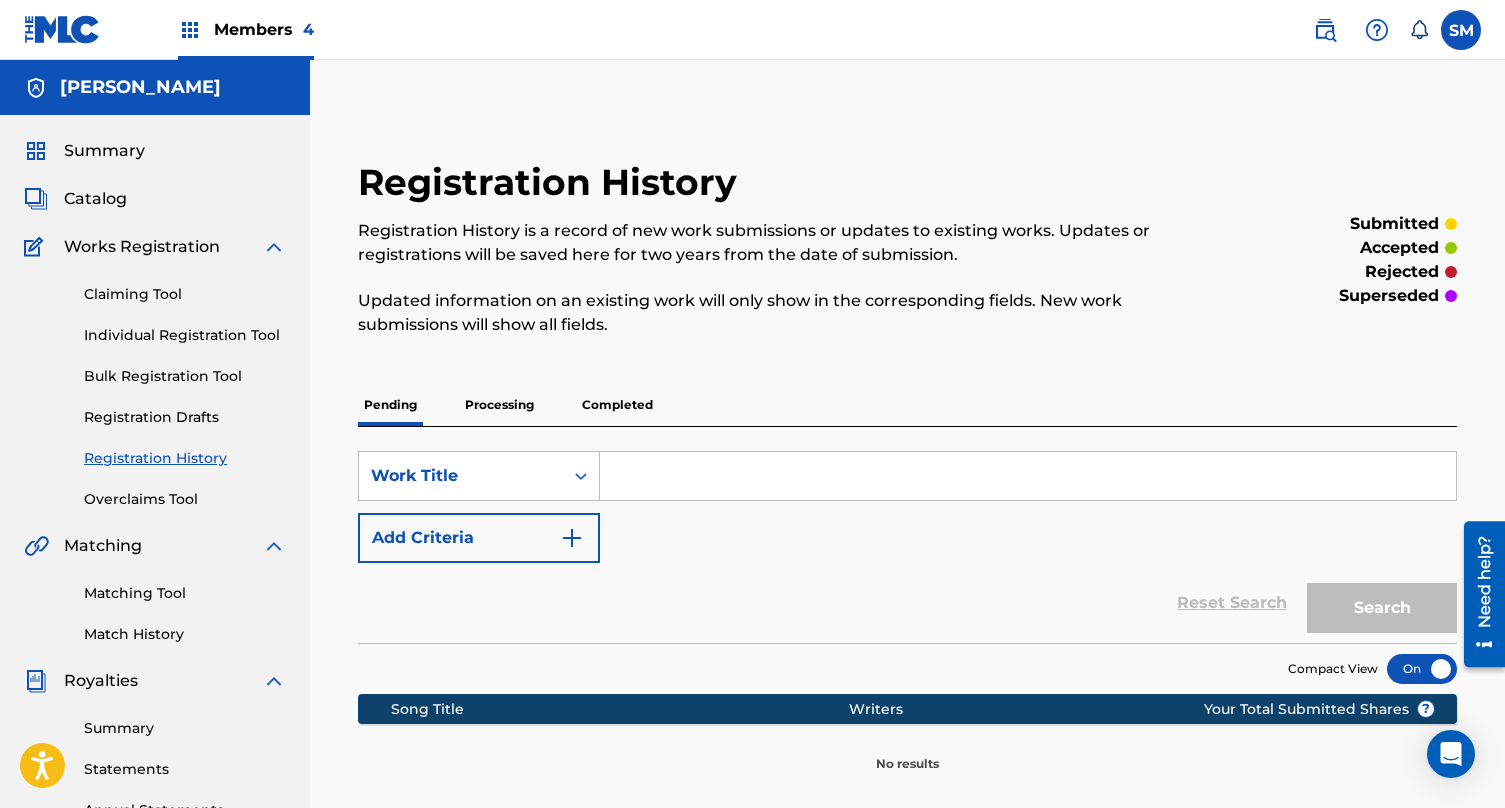 click on "Completed" at bounding box center [617, 405] 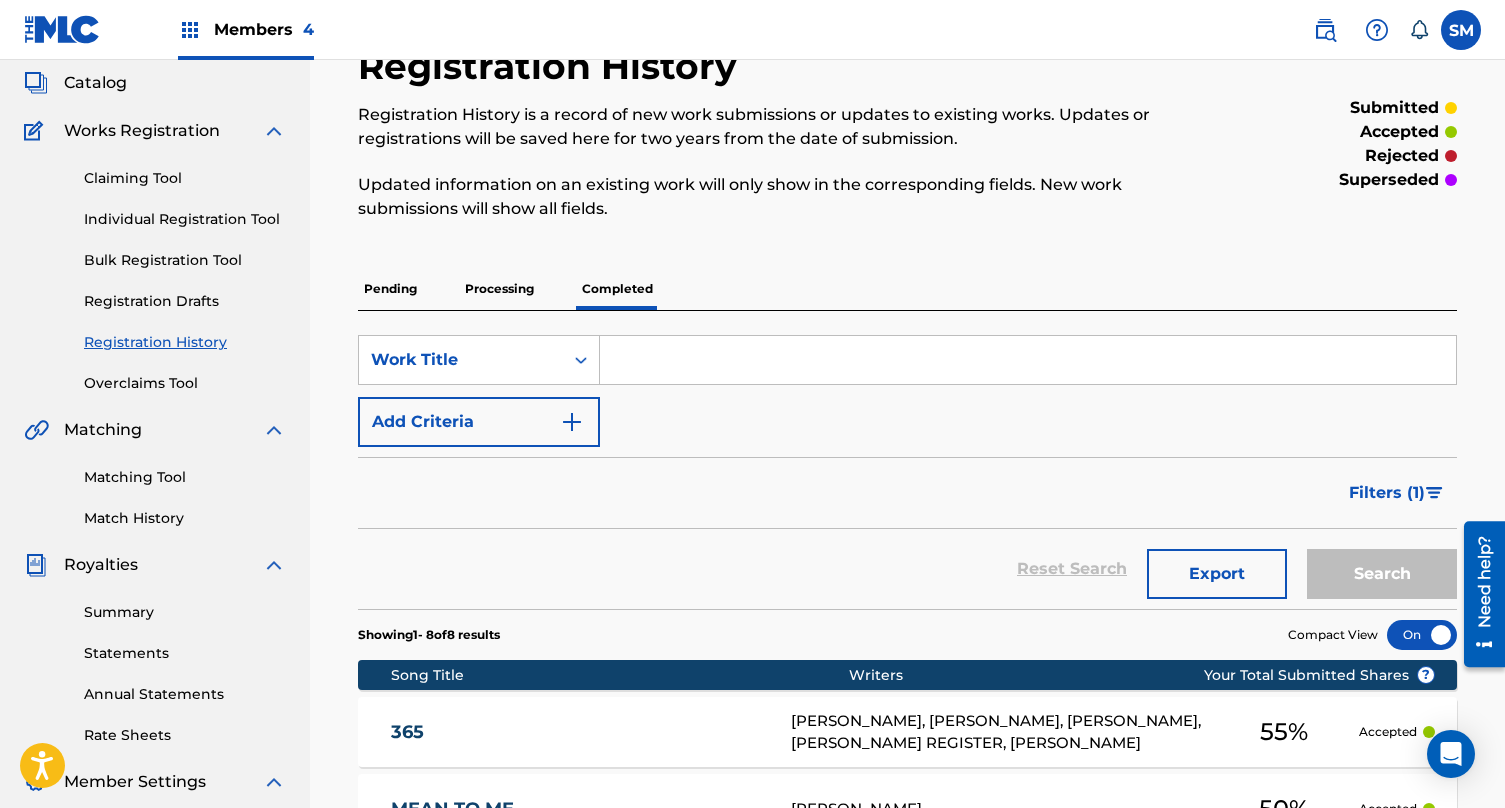 scroll, scrollTop: 115, scrollLeft: 0, axis: vertical 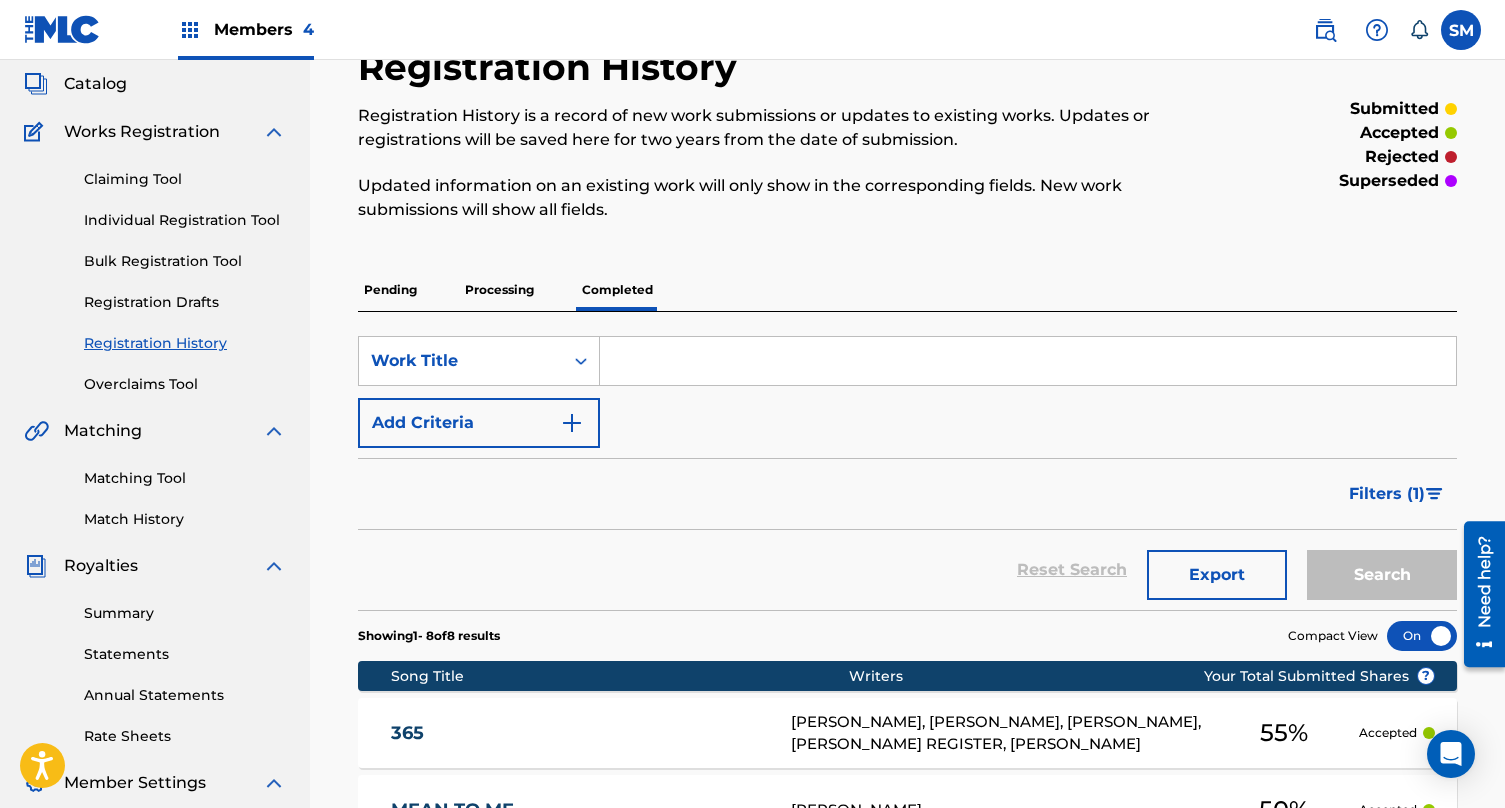 click on "Statements" at bounding box center [185, 654] 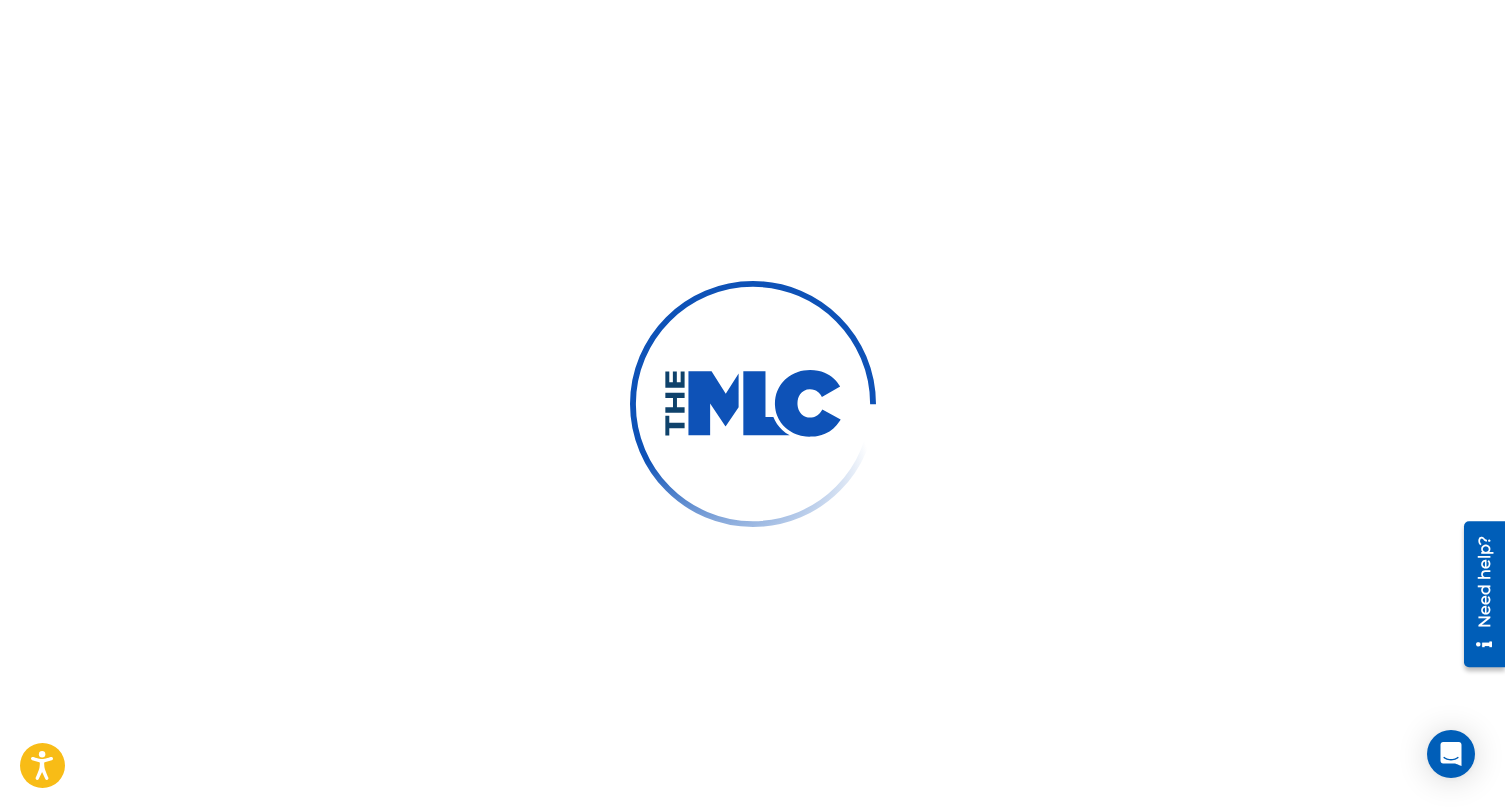 scroll, scrollTop: 0, scrollLeft: 0, axis: both 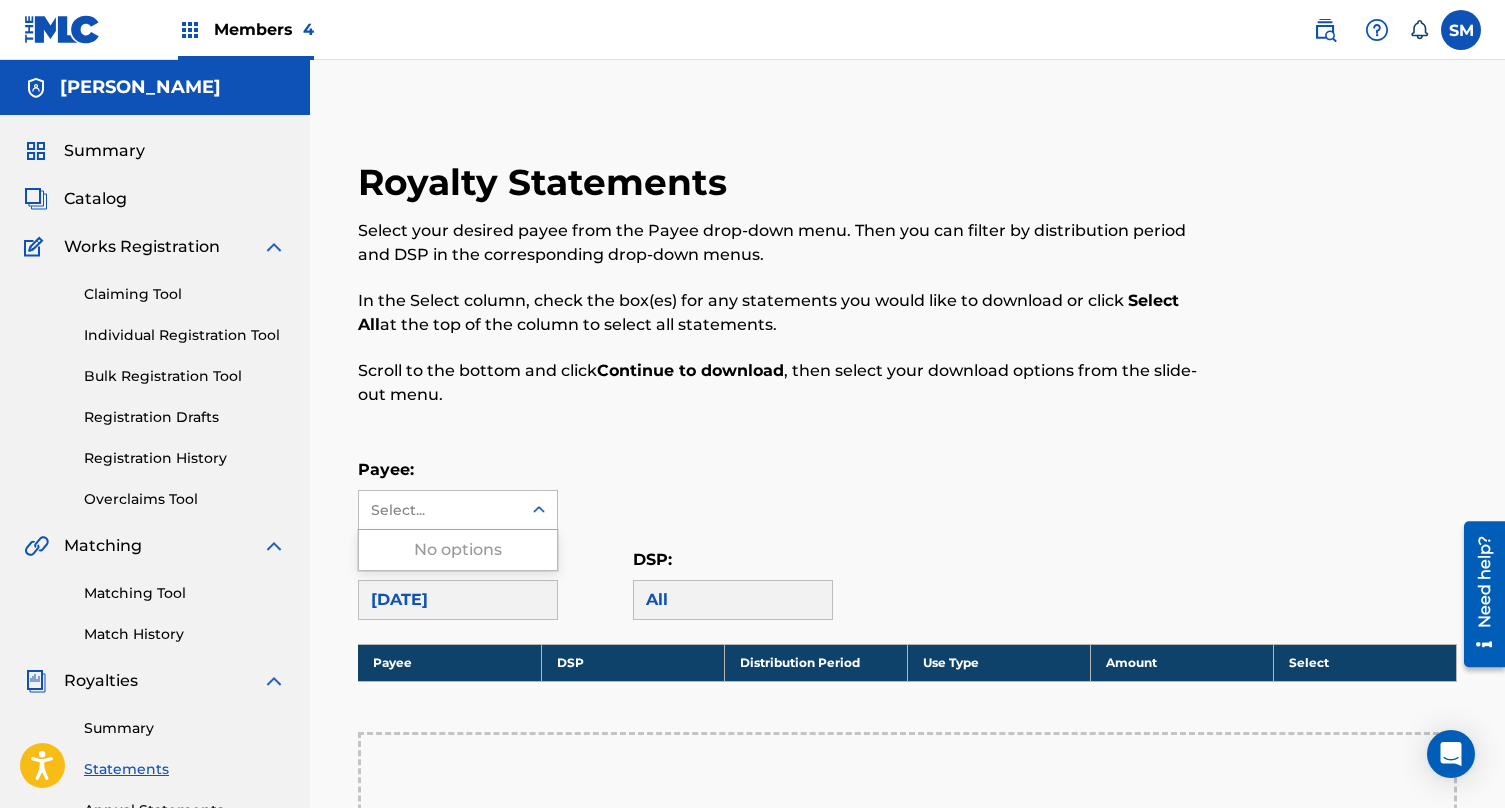 click on "Select..." at bounding box center [439, 510] 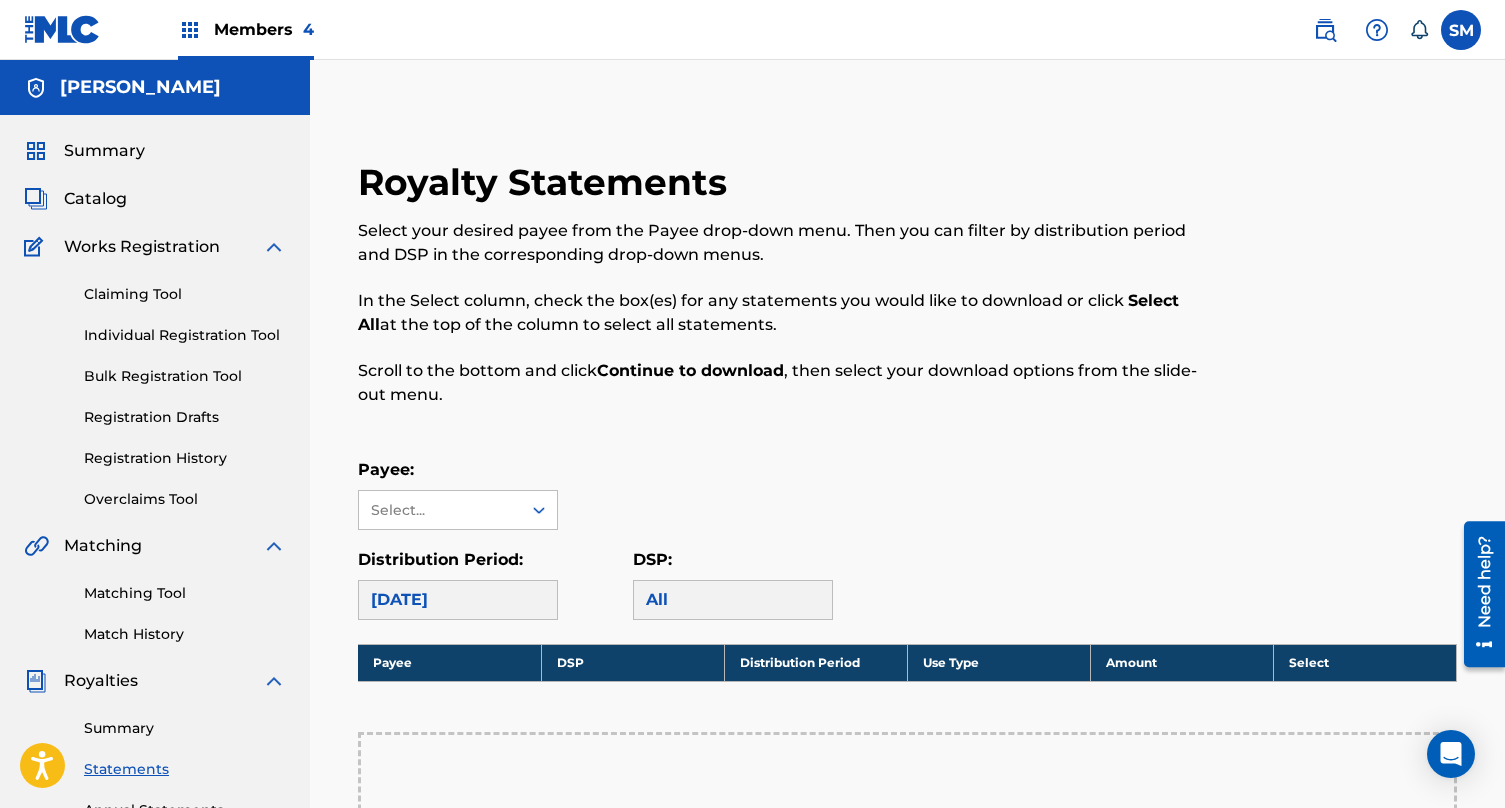 click on "Members    4" at bounding box center (264, 29) 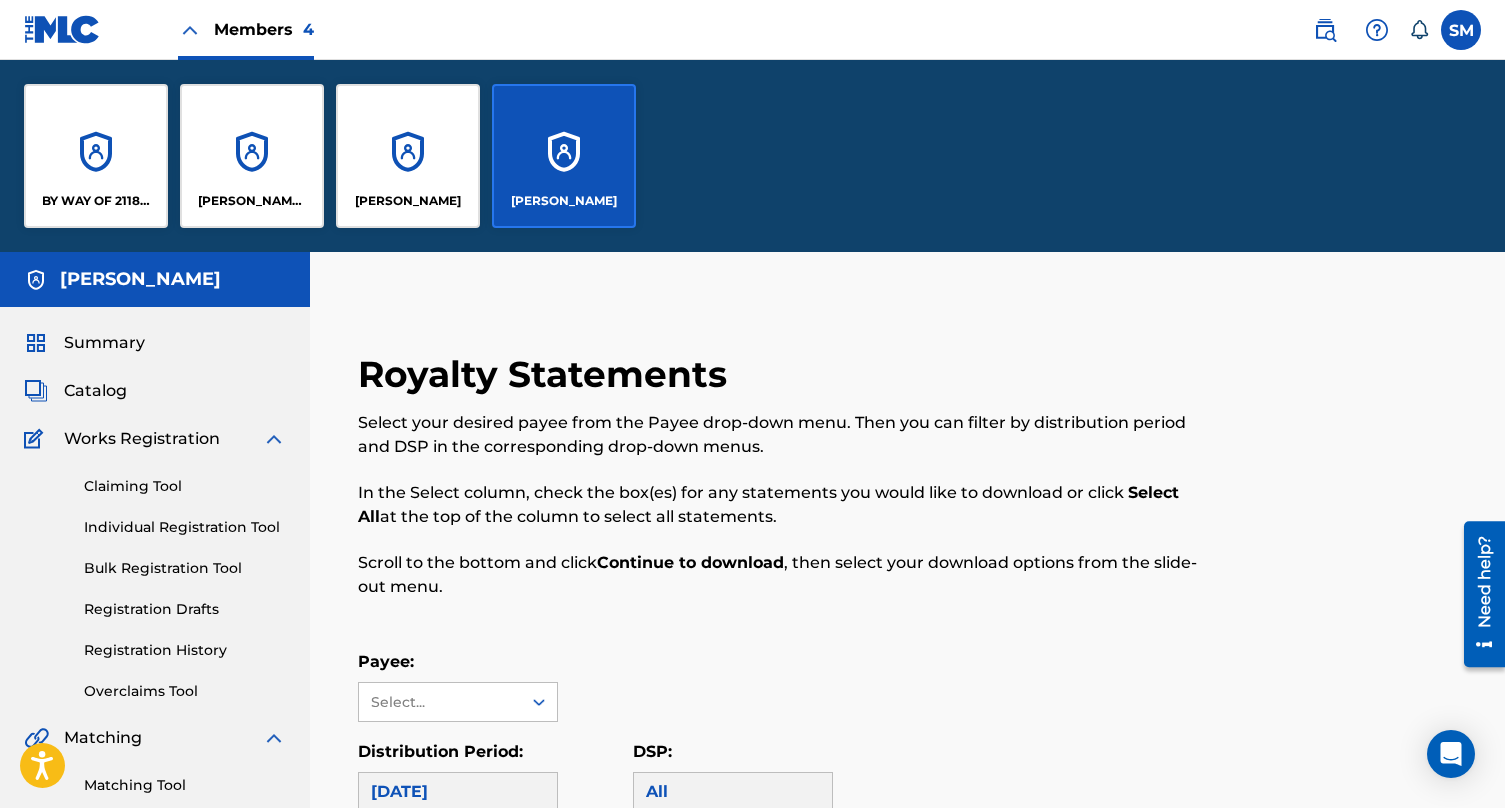 click on "[PERSON_NAME] Mebrahitu" at bounding box center [252, 201] 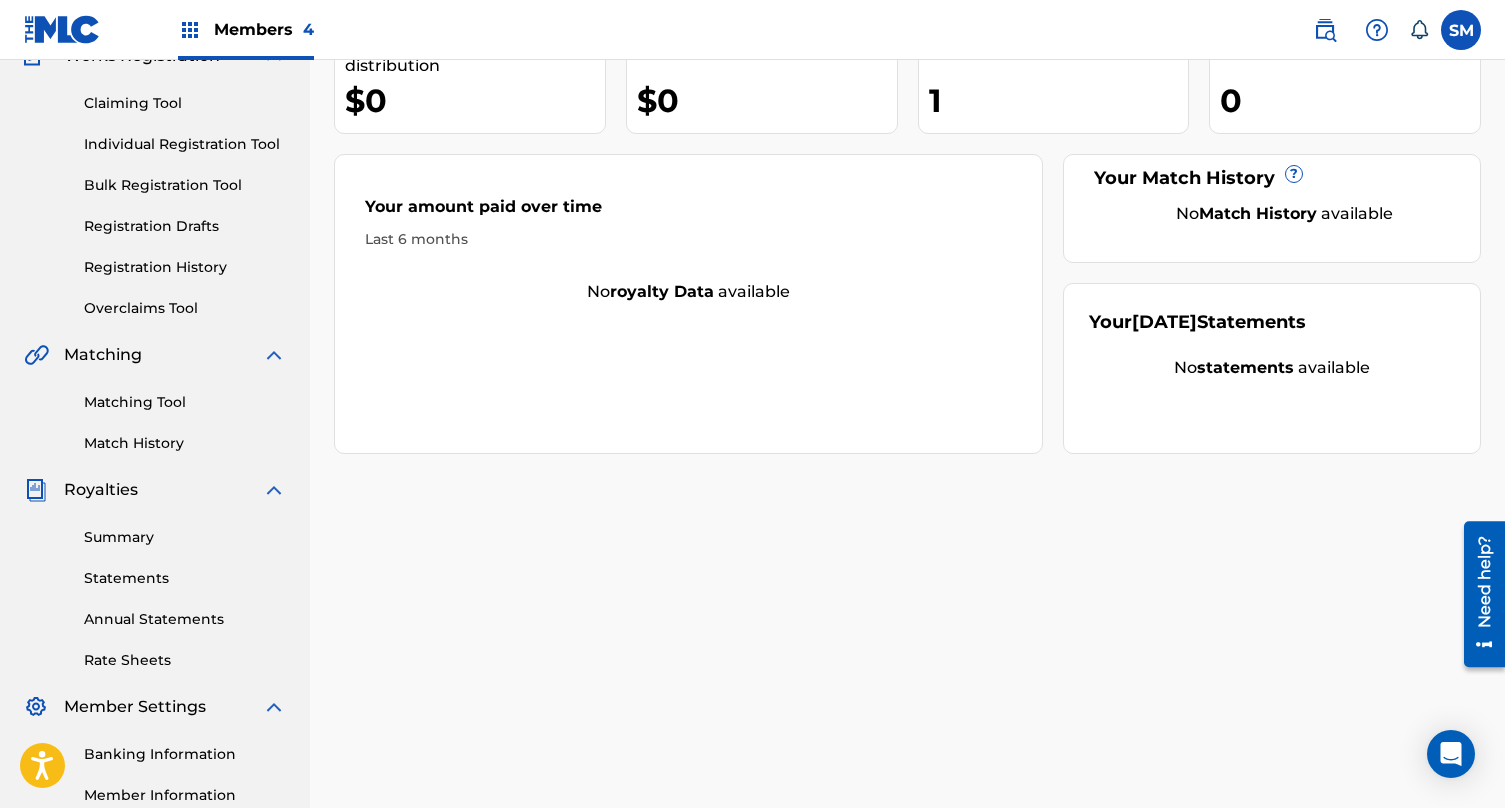 scroll, scrollTop: 225, scrollLeft: 0, axis: vertical 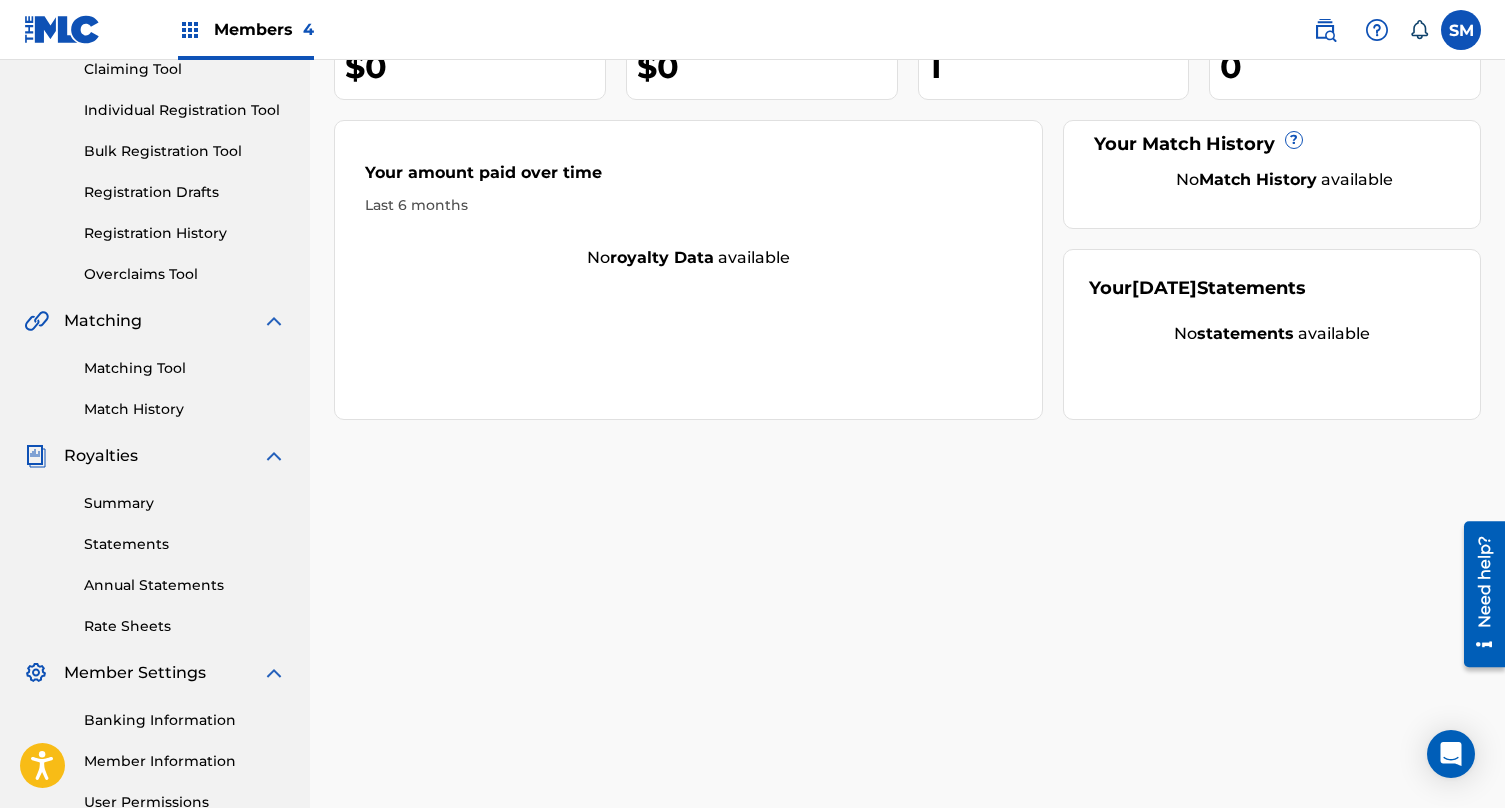 click on "Banking Information" at bounding box center [185, 720] 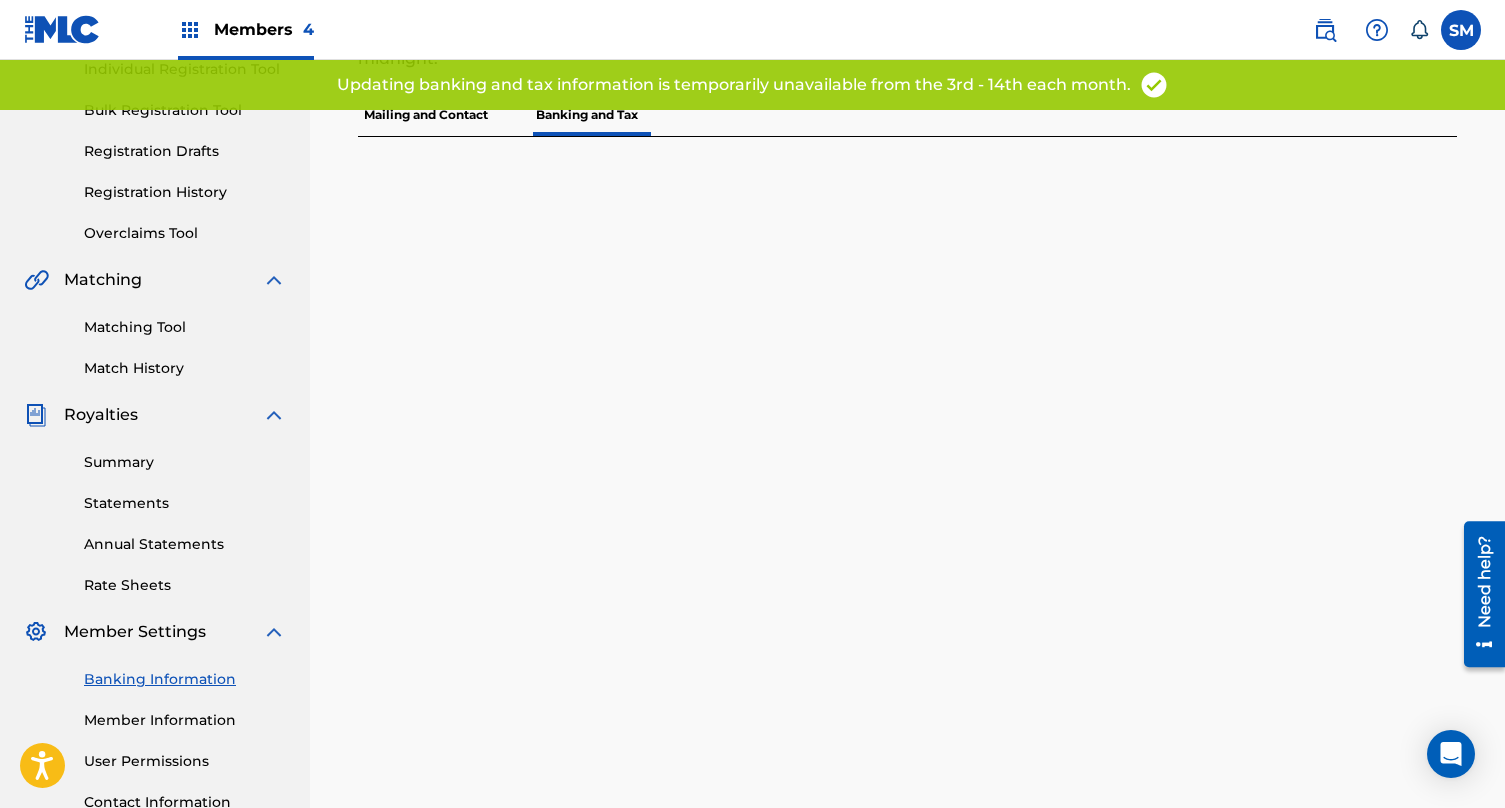 scroll, scrollTop: 274, scrollLeft: 0, axis: vertical 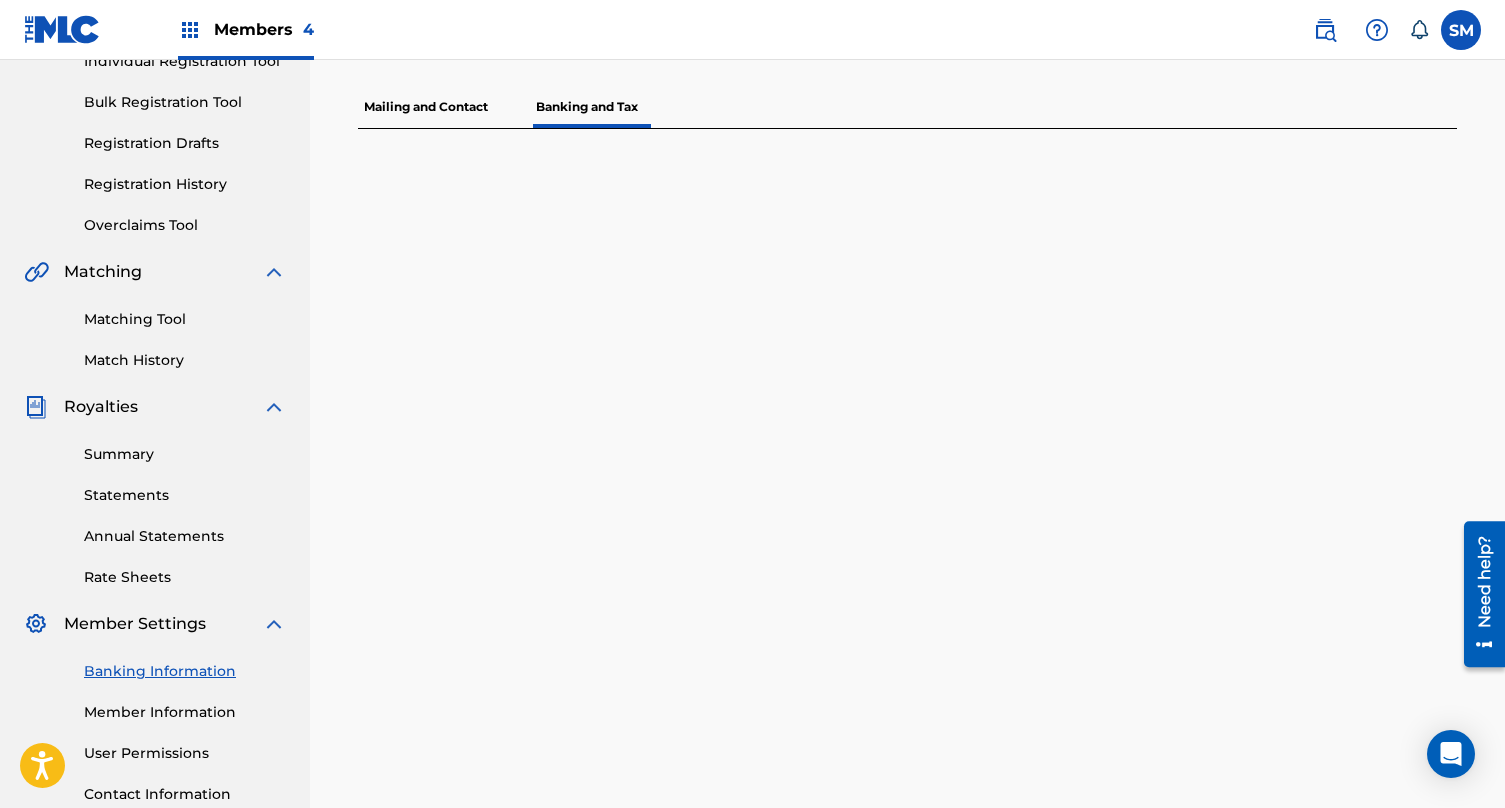 click on "Statements" at bounding box center (185, 495) 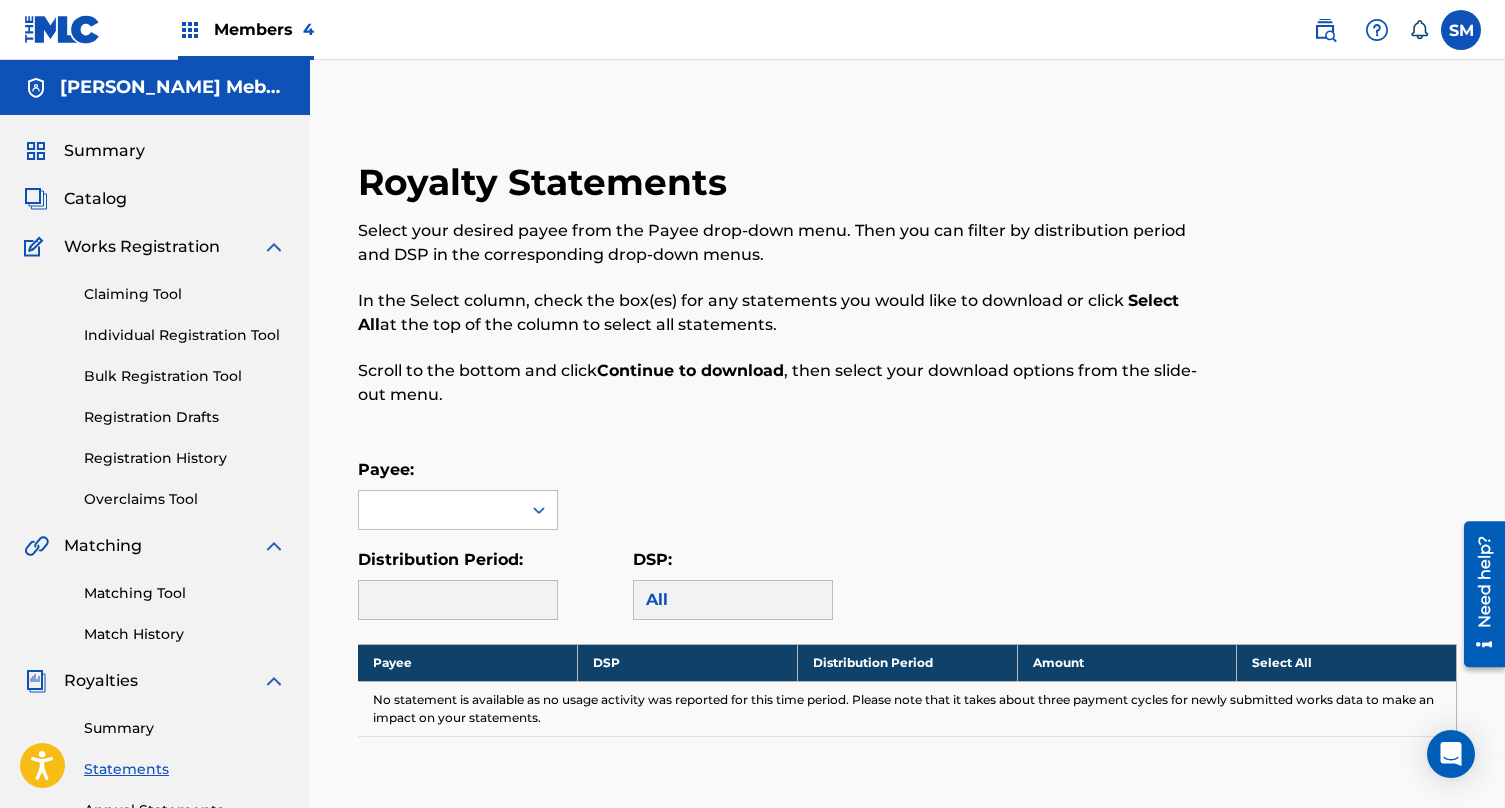 click at bounding box center (458, 600) 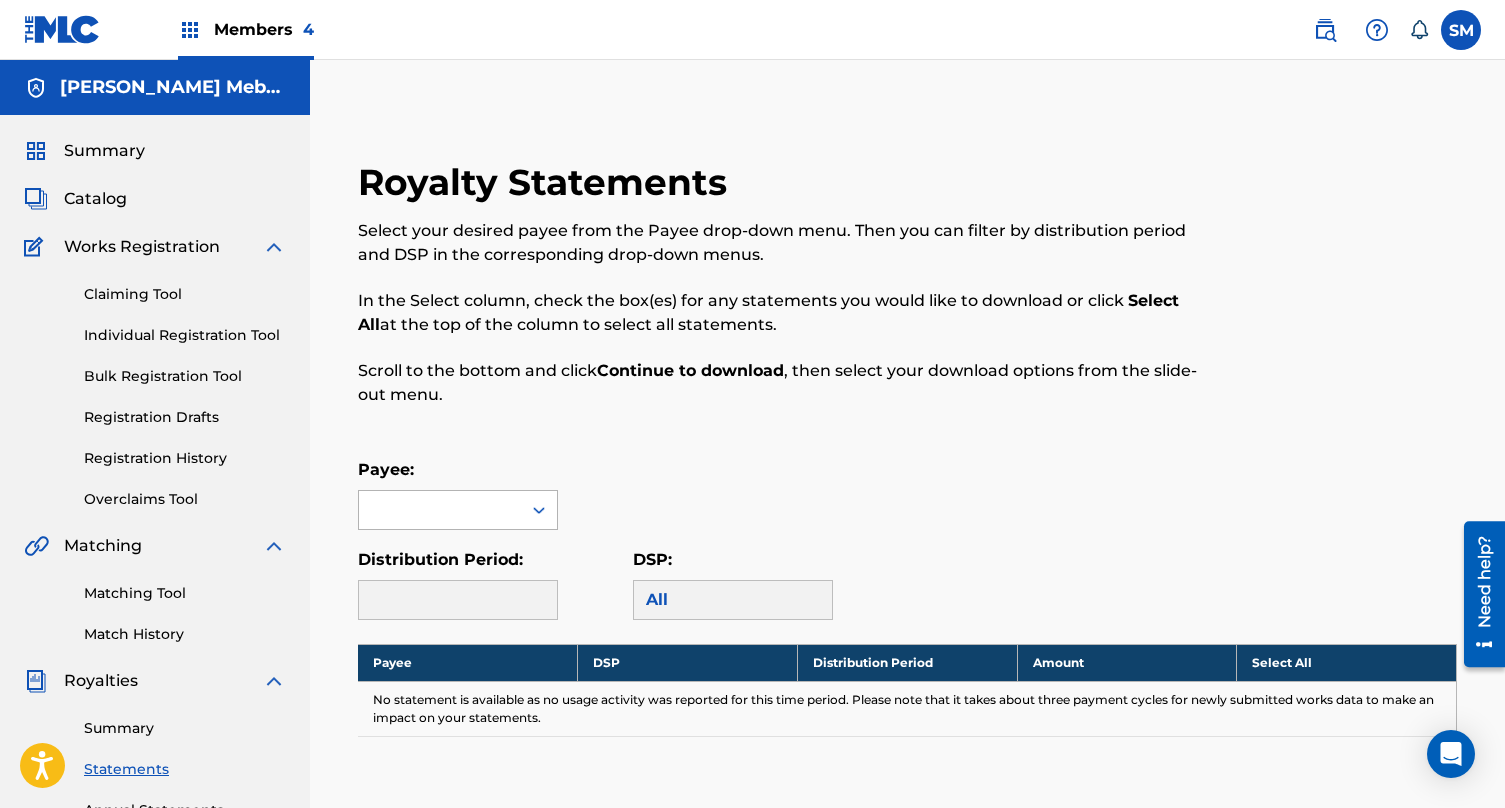 click at bounding box center (440, 510) 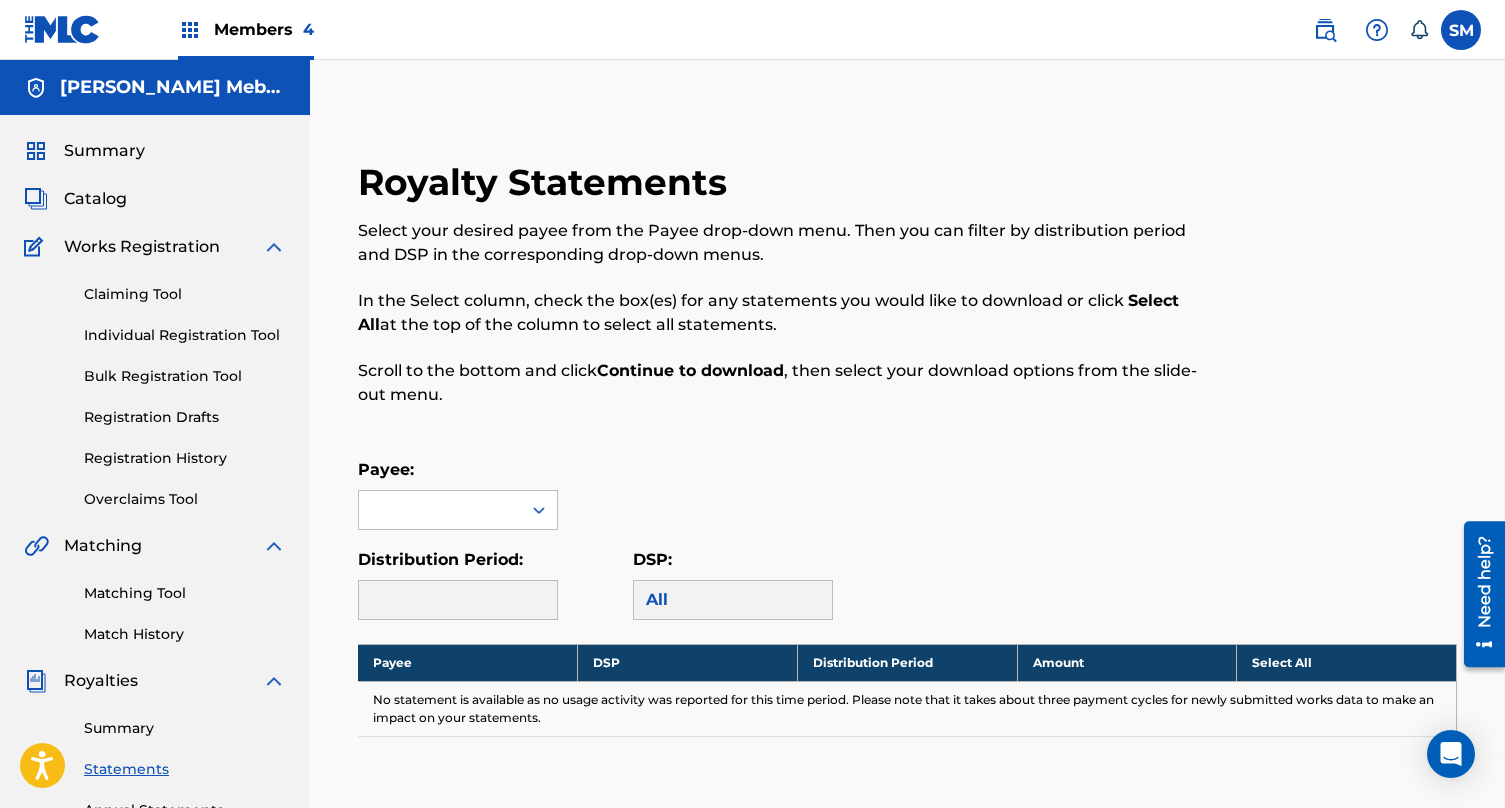 click at bounding box center (440, 510) 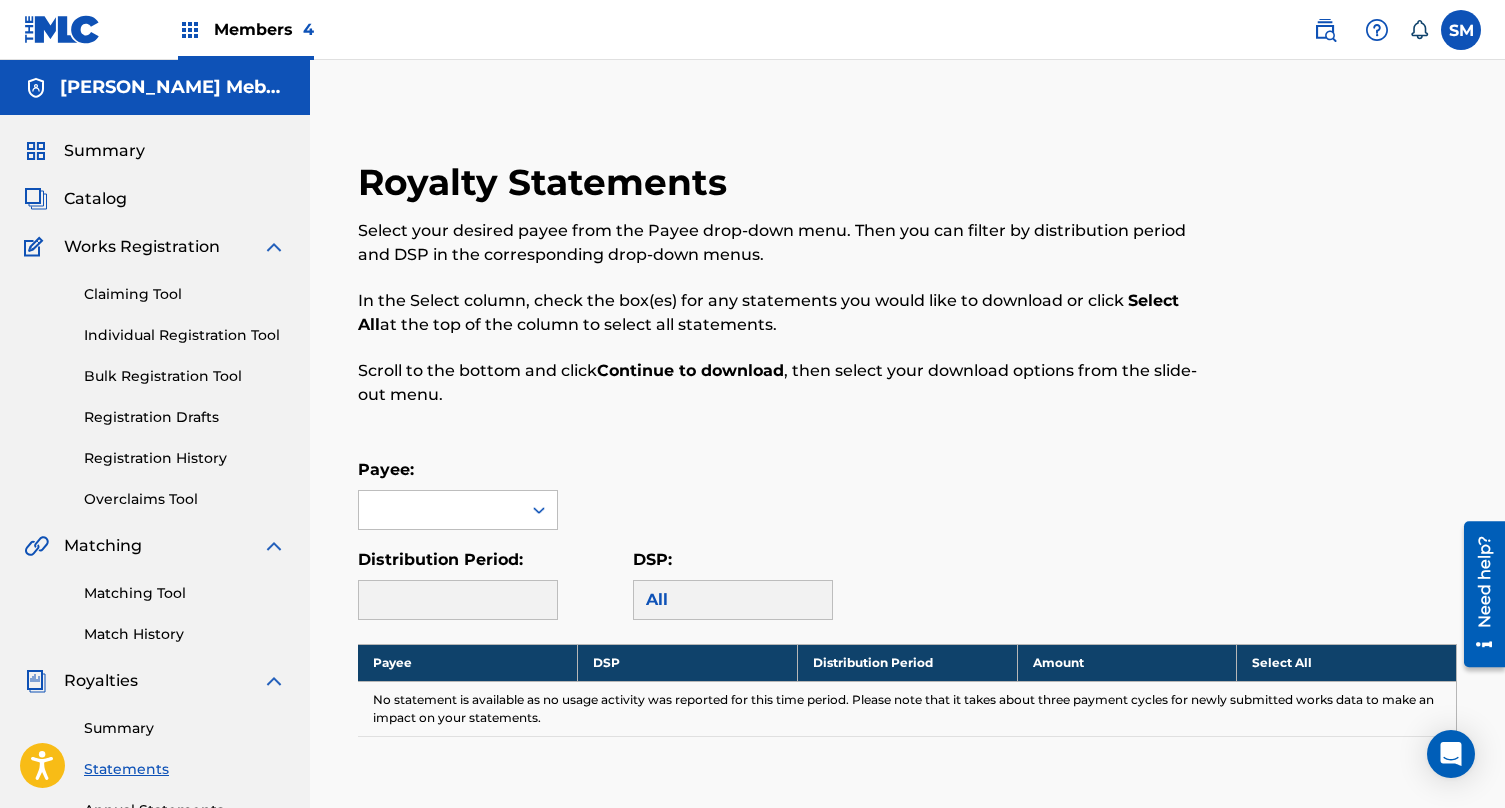 click on "Members    4" at bounding box center (246, 29) 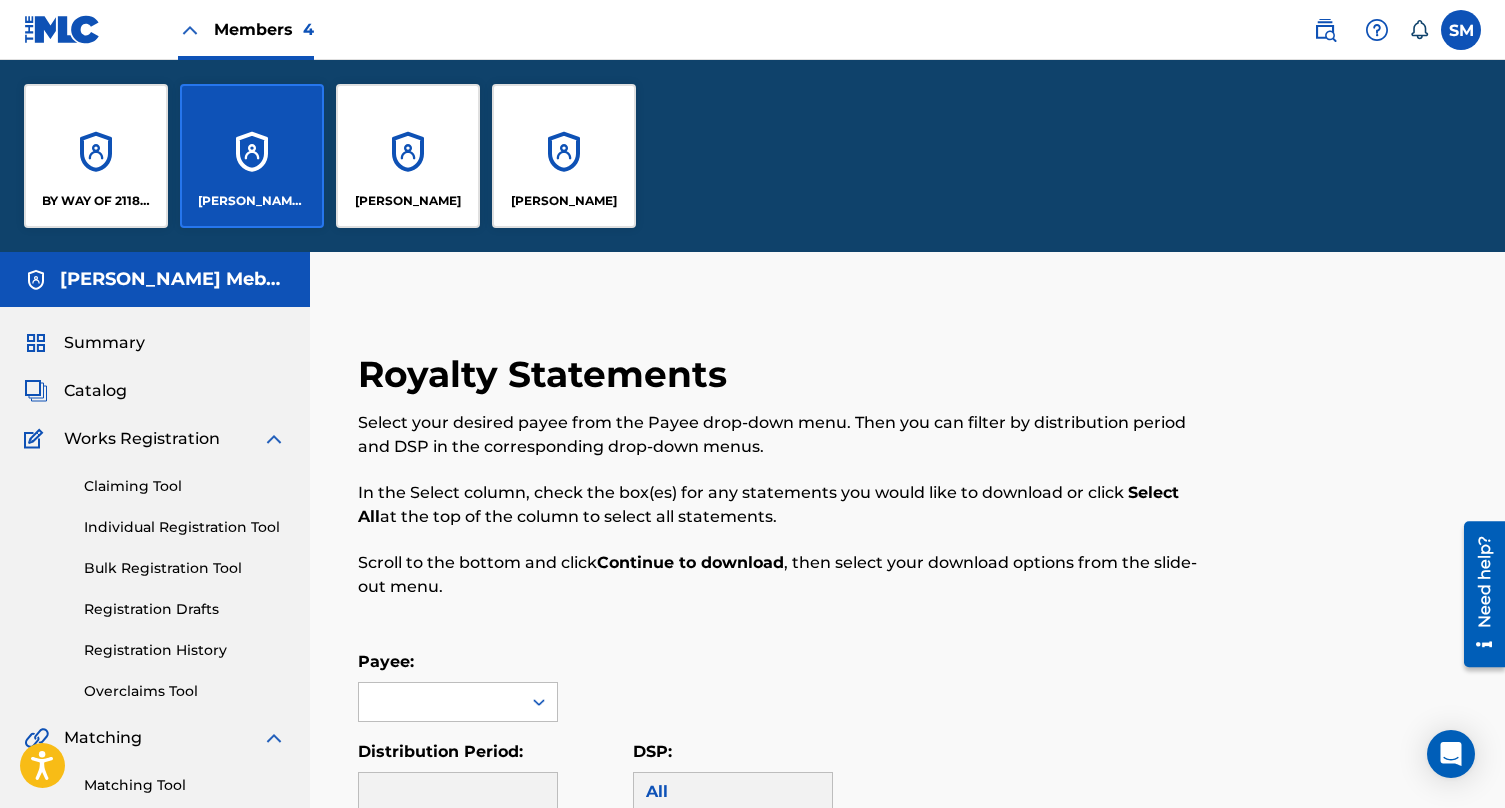 click on "[PERSON_NAME]" at bounding box center (564, 201) 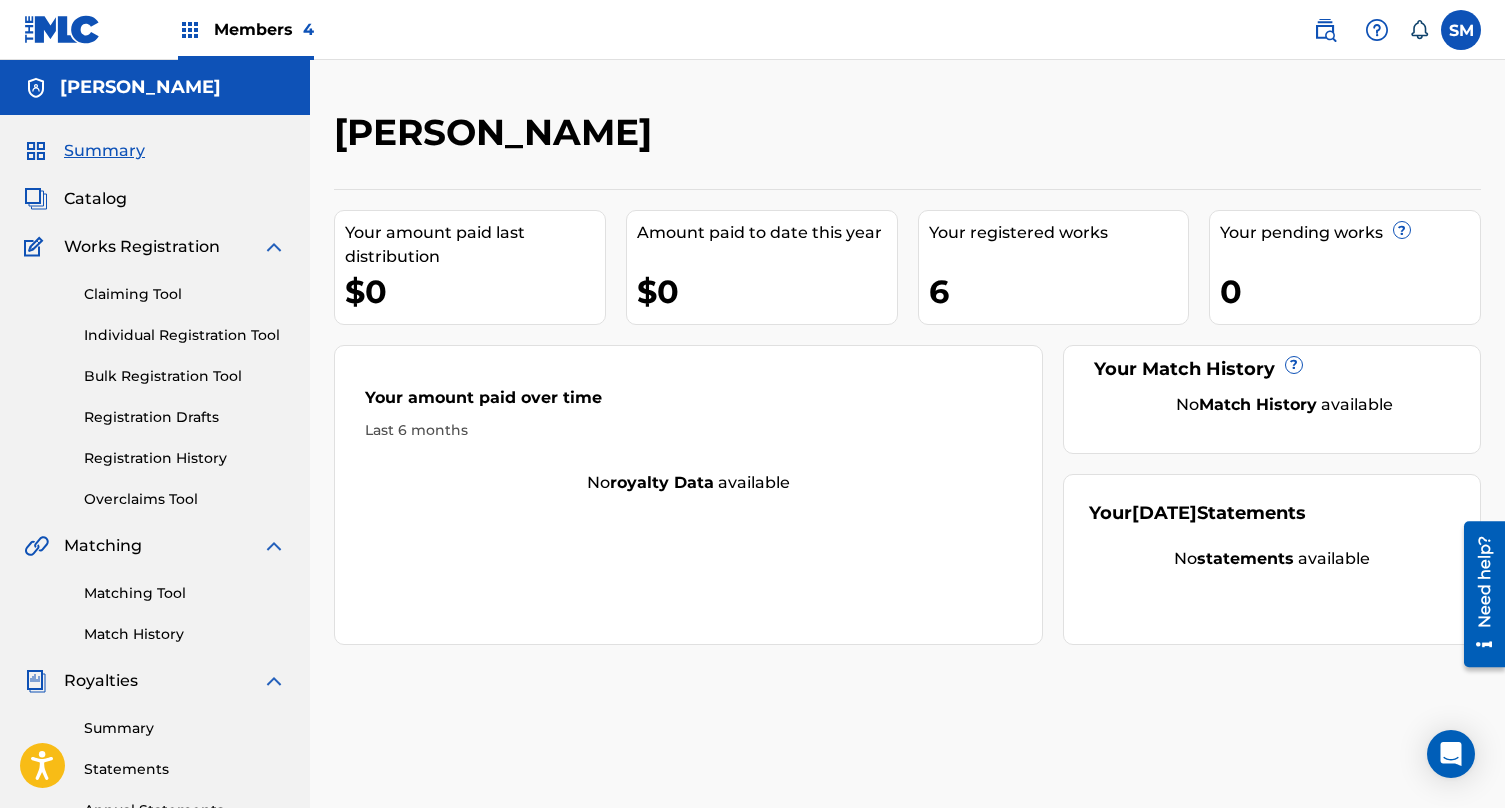 click on "Members    4" at bounding box center (264, 29) 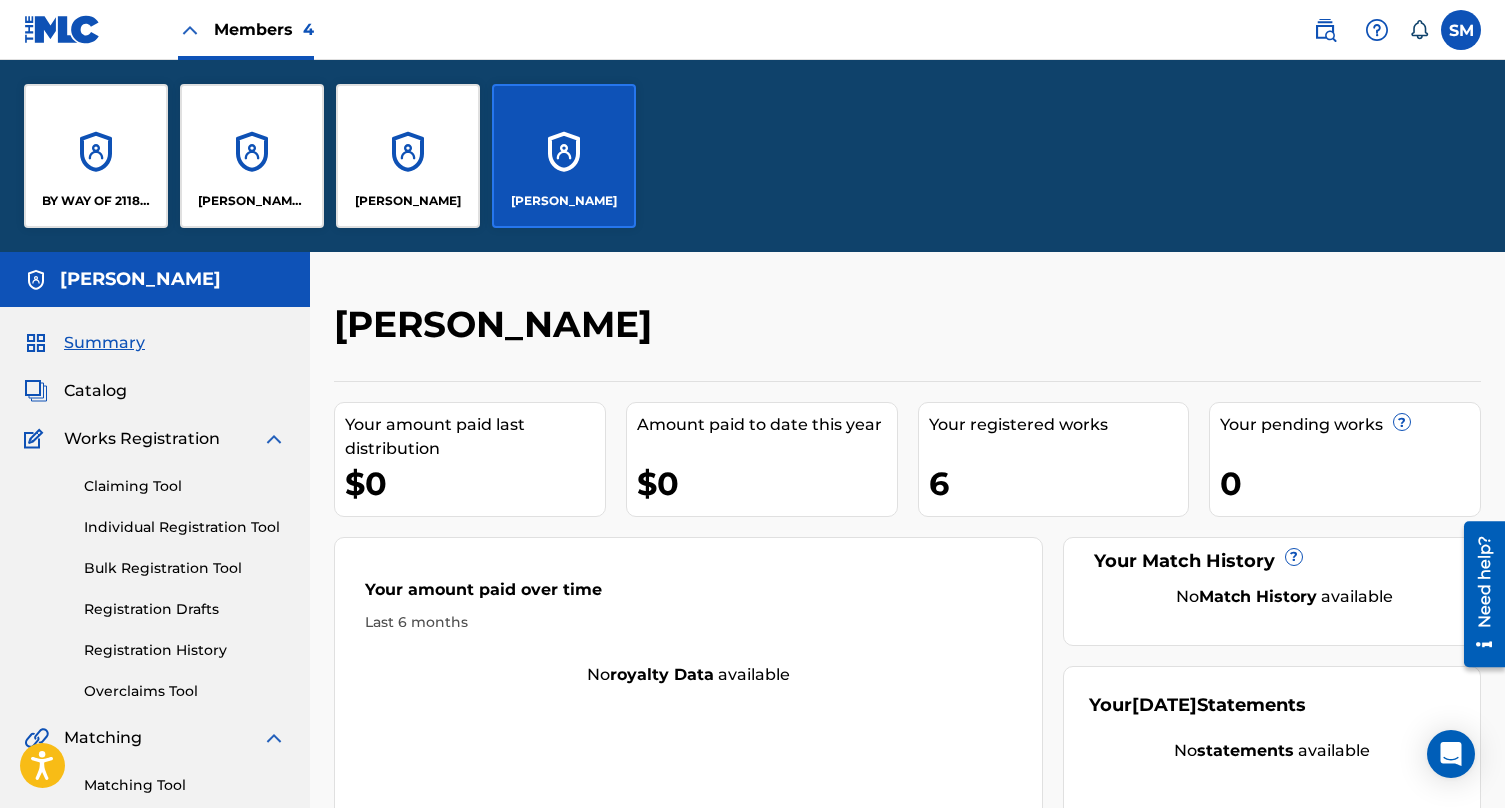 click on "[PERSON_NAME]" at bounding box center [408, 201] 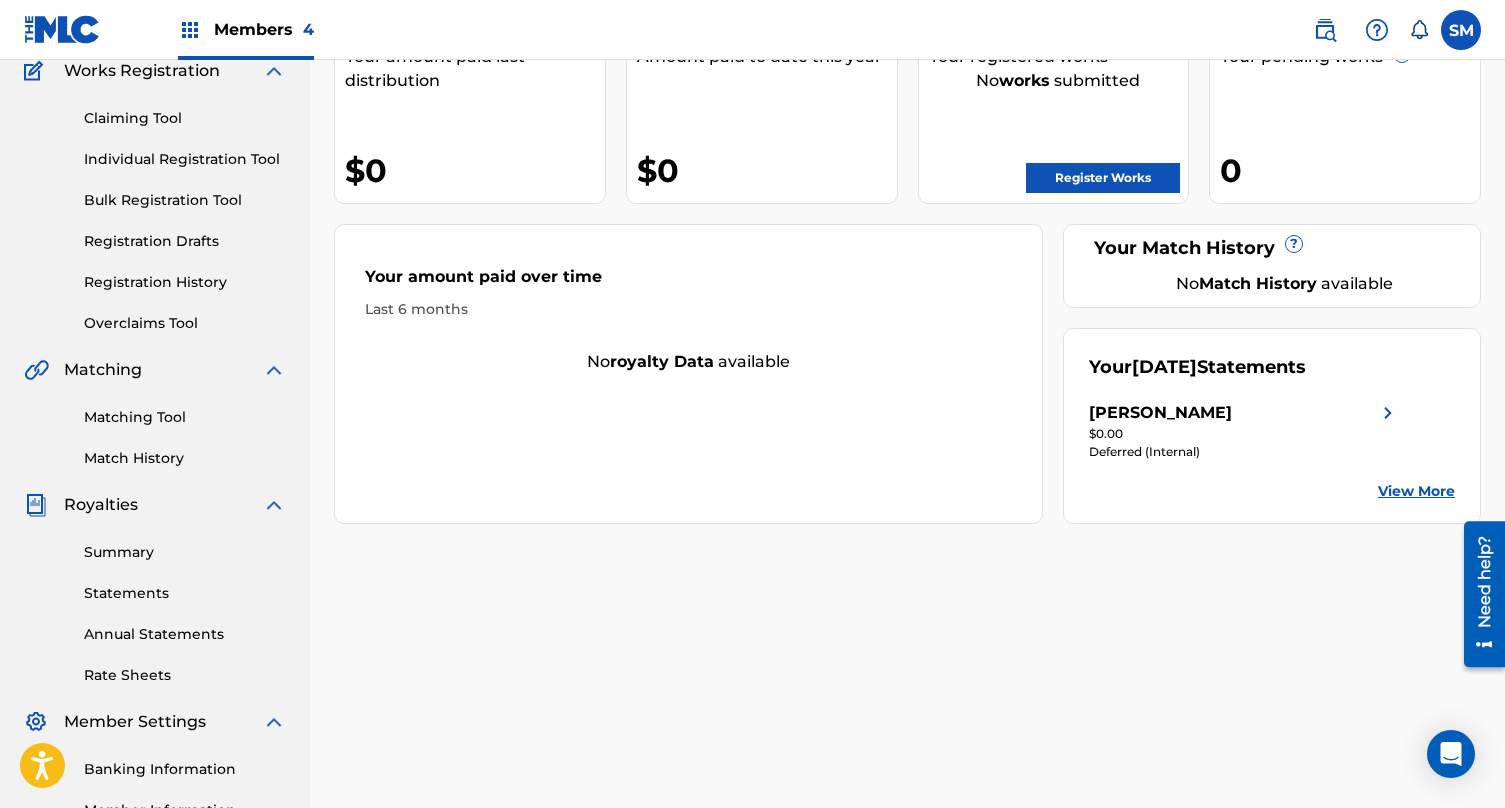 scroll, scrollTop: 177, scrollLeft: 0, axis: vertical 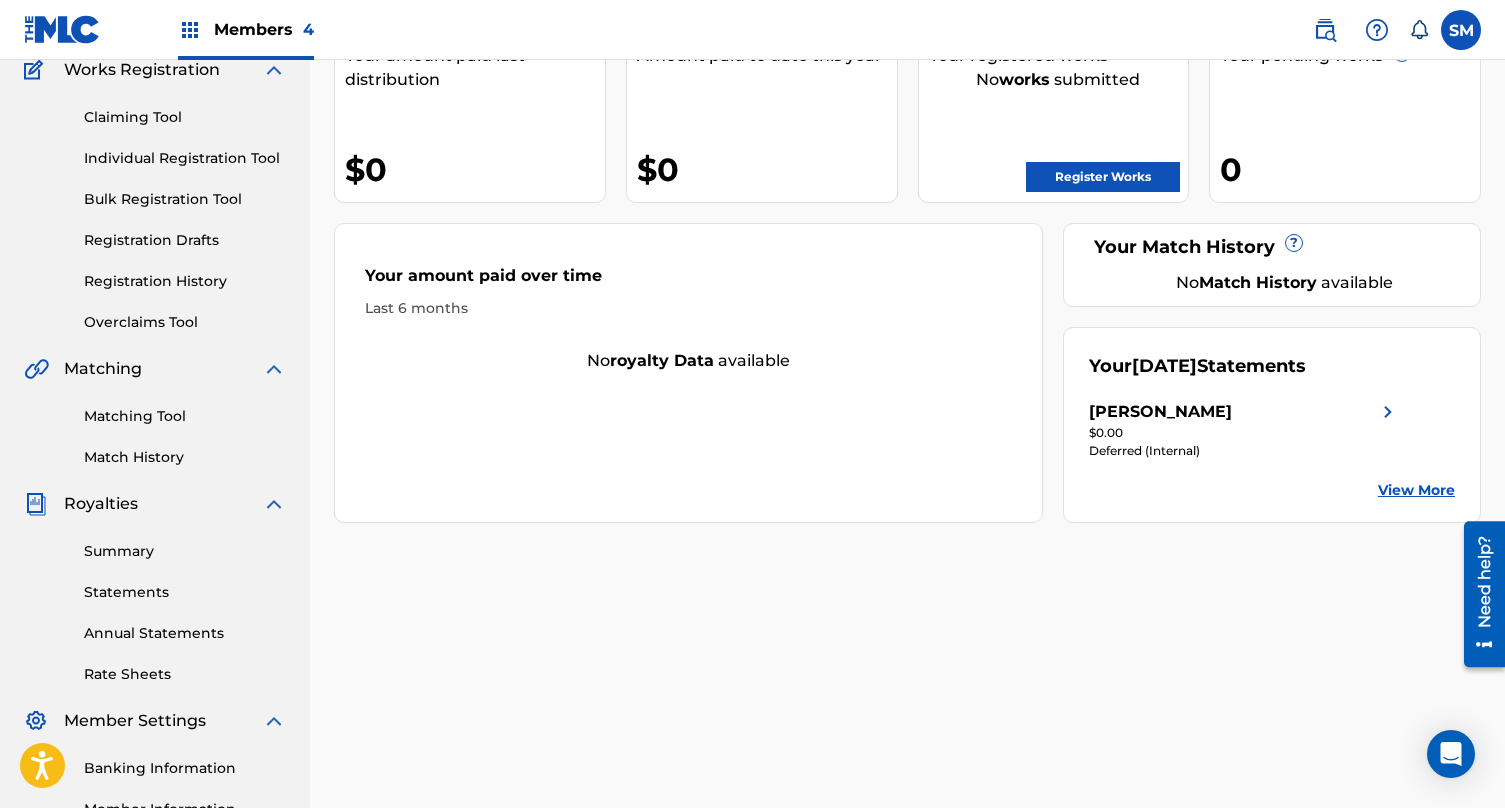 click on "Summary" at bounding box center (185, 551) 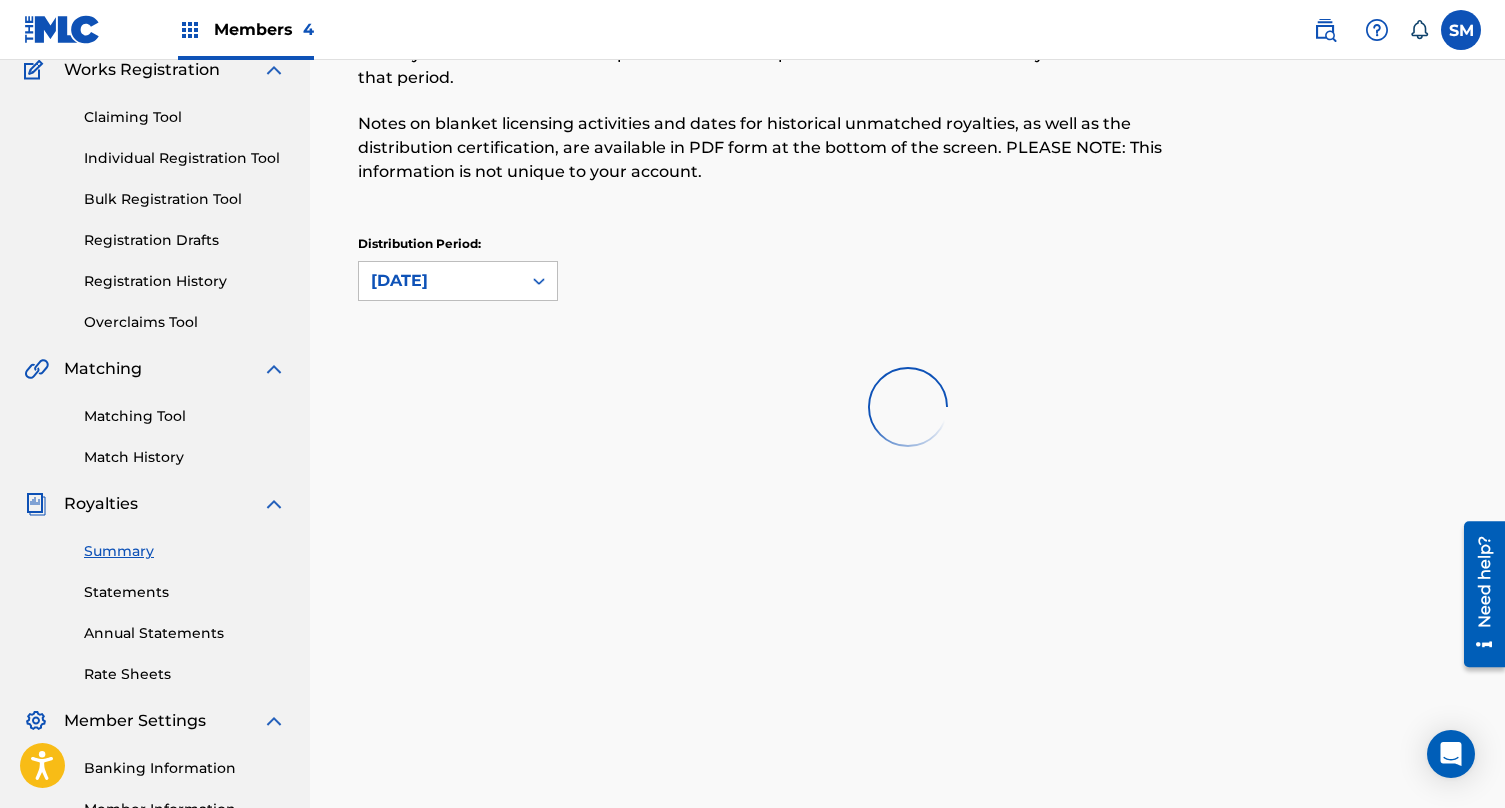 scroll, scrollTop: 0, scrollLeft: 0, axis: both 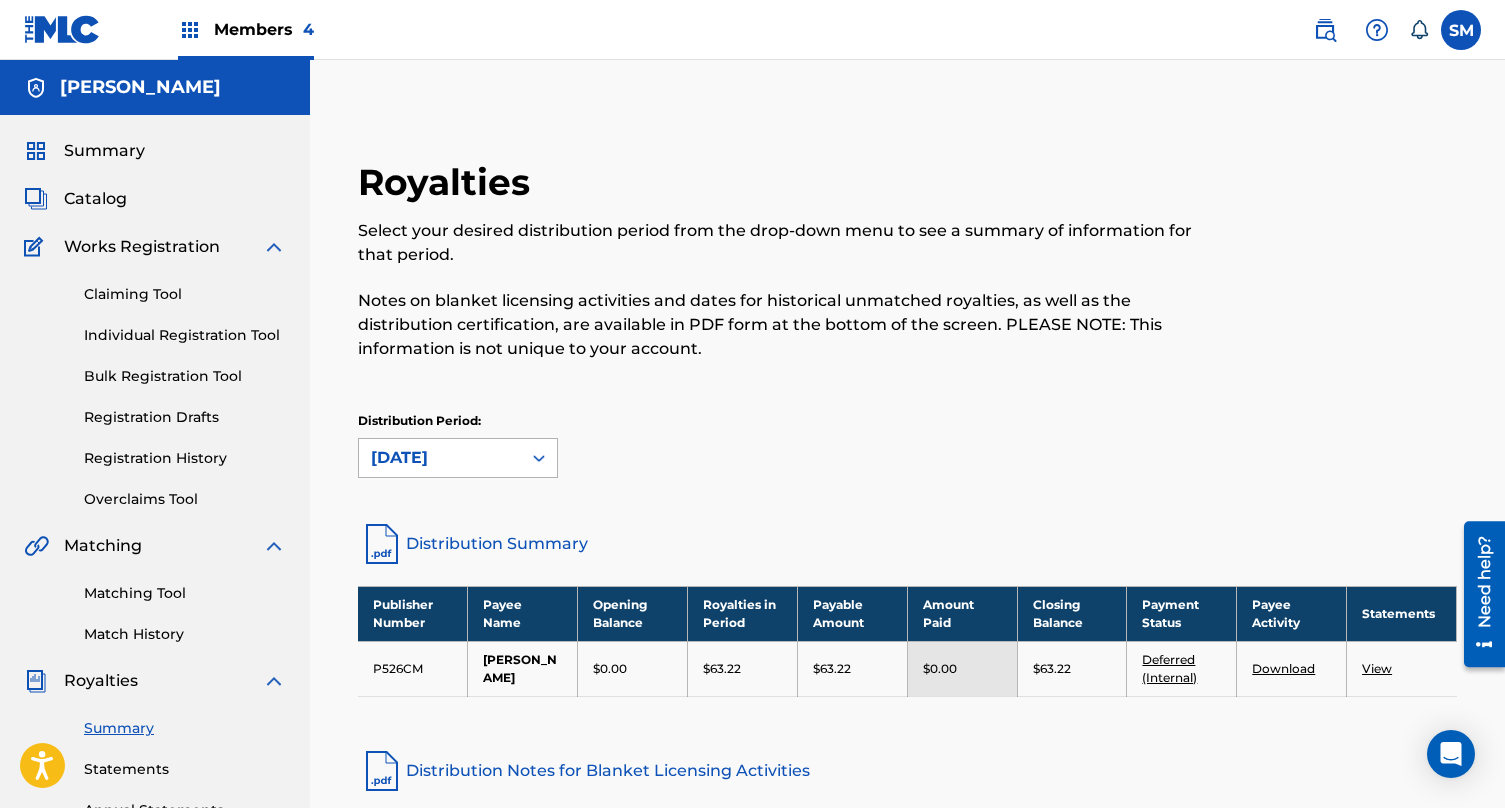 click on "[DATE]" at bounding box center [440, 458] 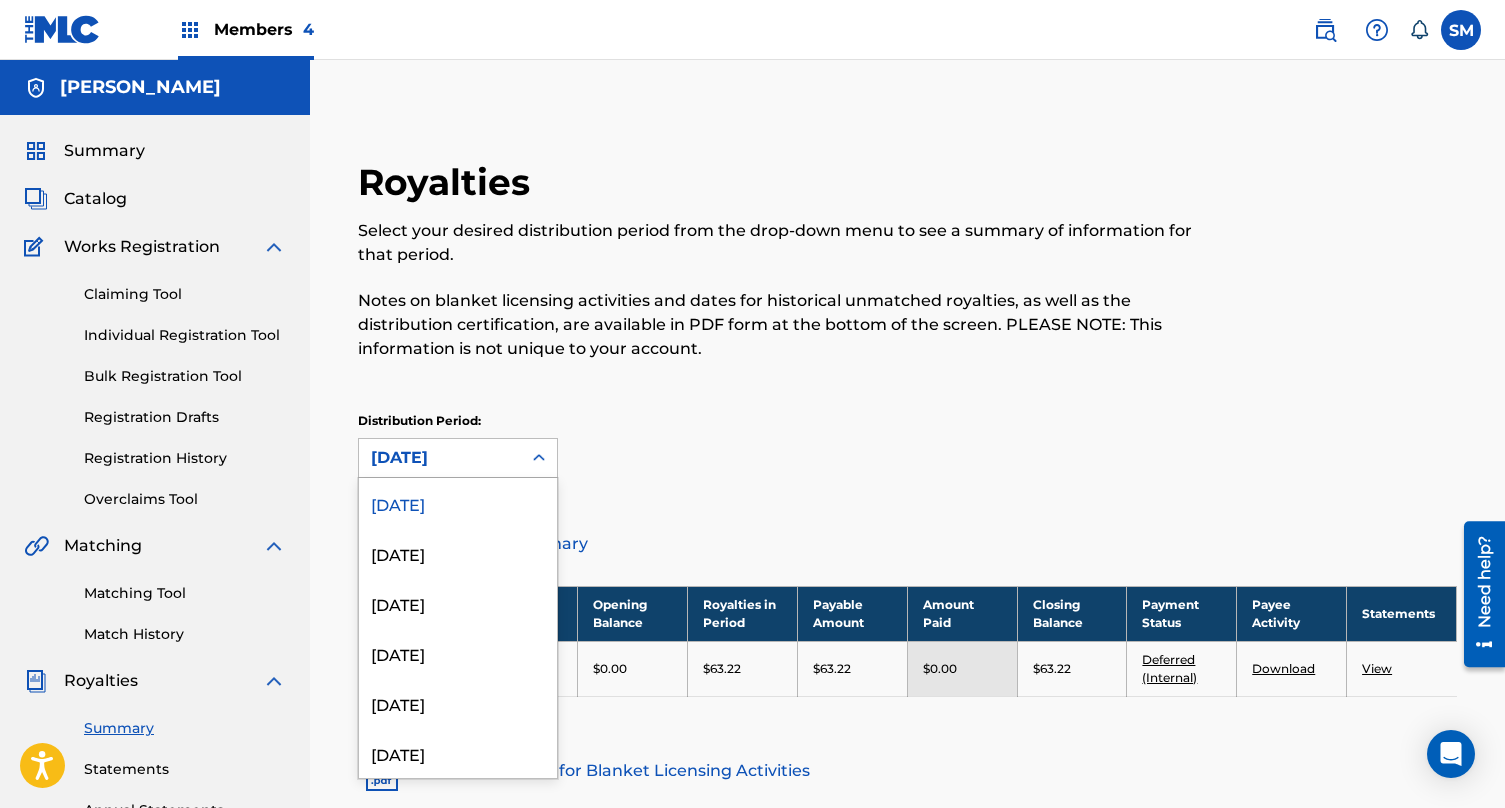 click on "Notes on blanket licensing activities and dates for historical unmatched royalties, as well as the distribution certification, are available in PDF form at the bottom of the screen. PLEASE NOTE: This information is not unique to your account." at bounding box center [781, 325] 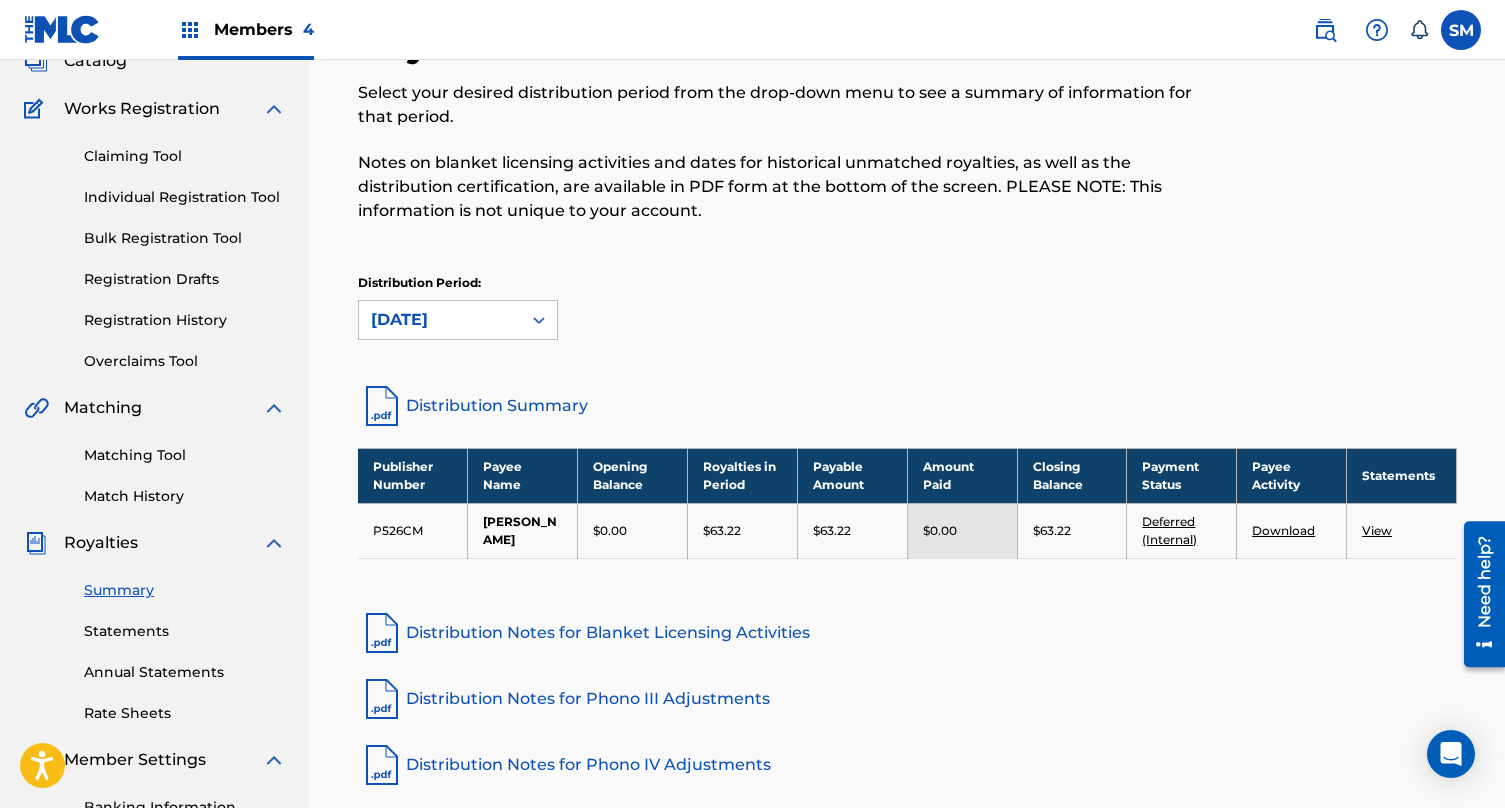 scroll, scrollTop: 138, scrollLeft: 0, axis: vertical 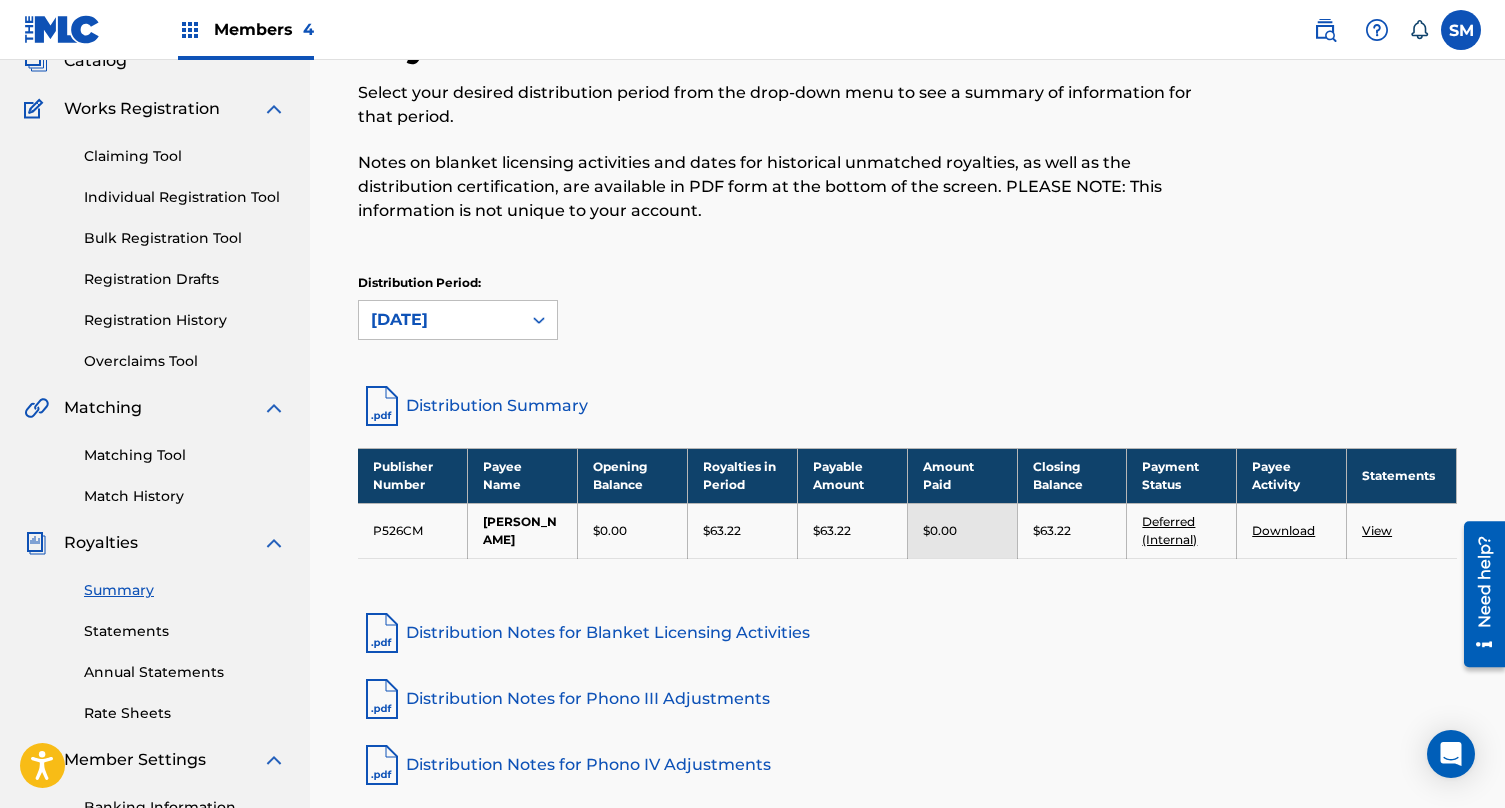click on "Members    4" at bounding box center (264, 29) 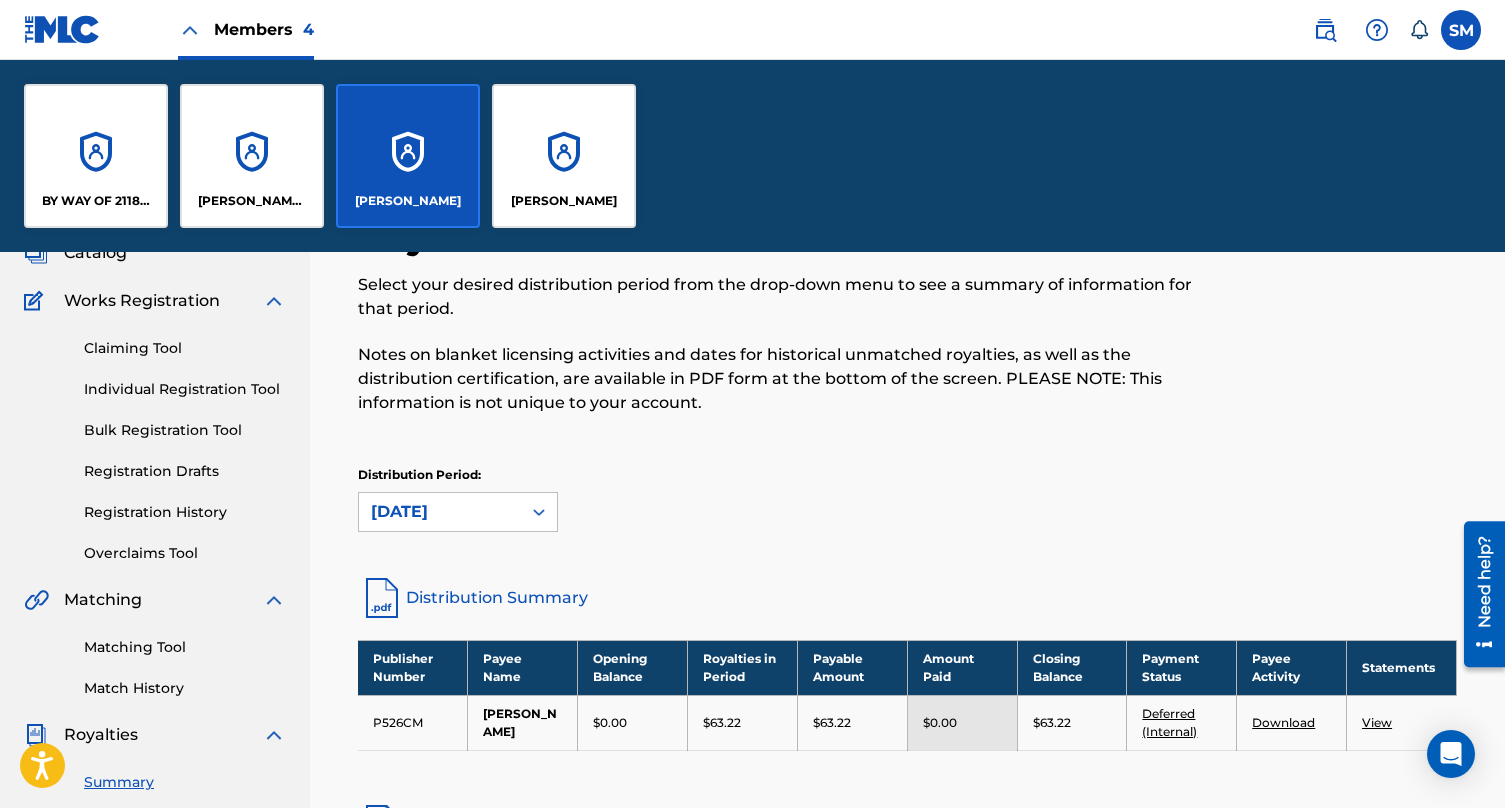 click on "BY WAY OF 2118 PUBLISHING LLC" at bounding box center (96, 156) 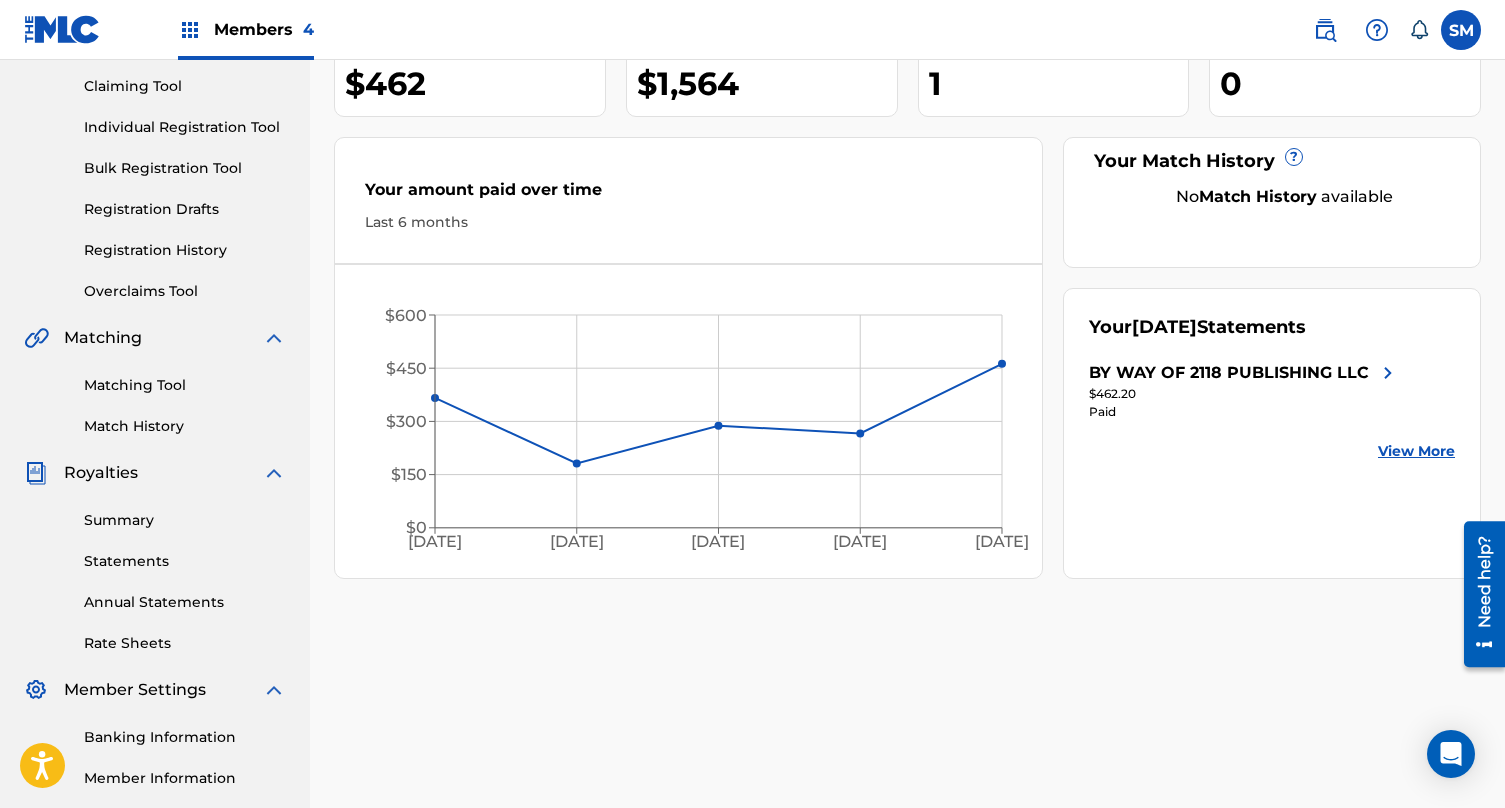scroll, scrollTop: 307, scrollLeft: 0, axis: vertical 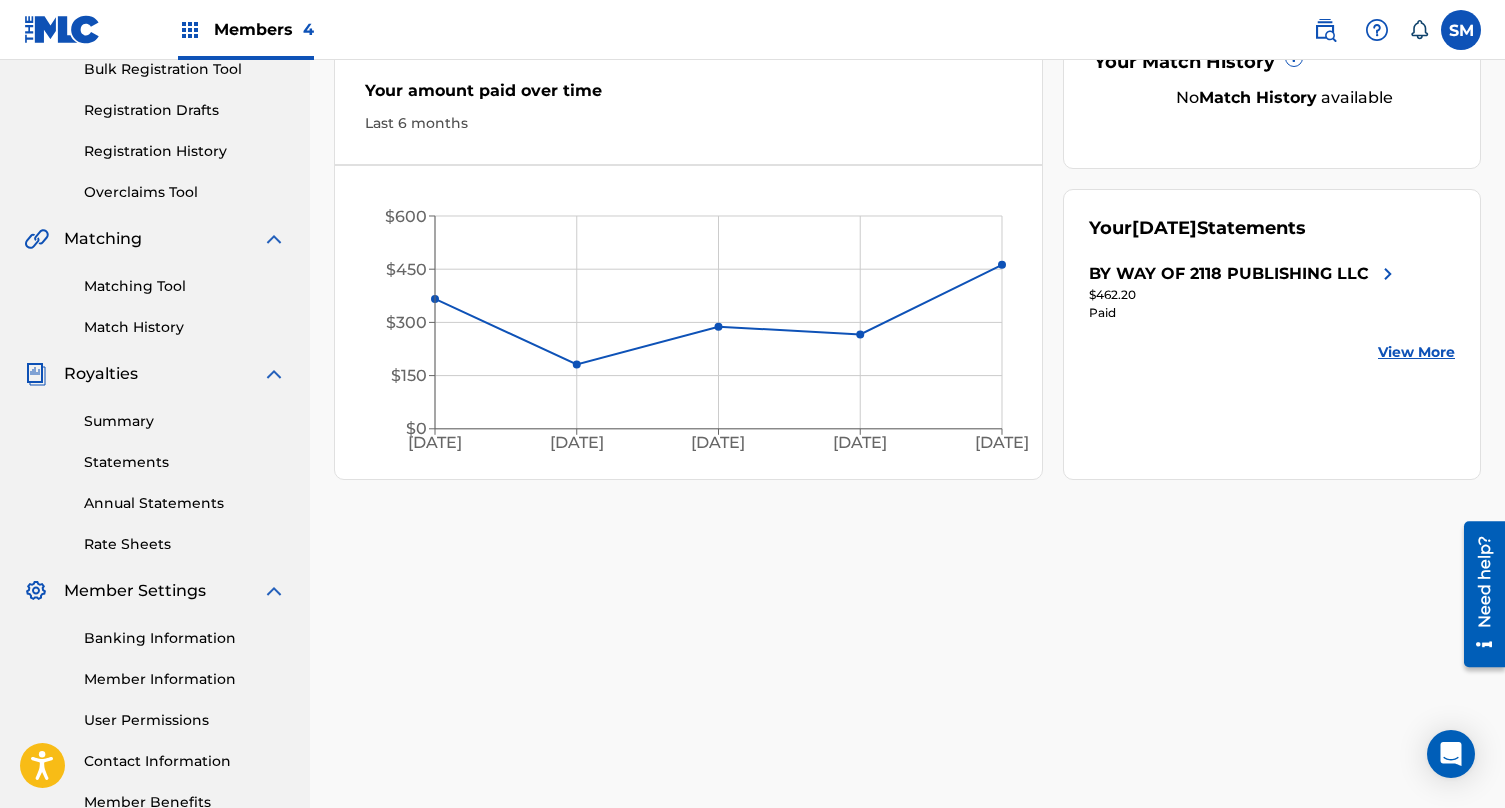 click on "Statements" at bounding box center (185, 462) 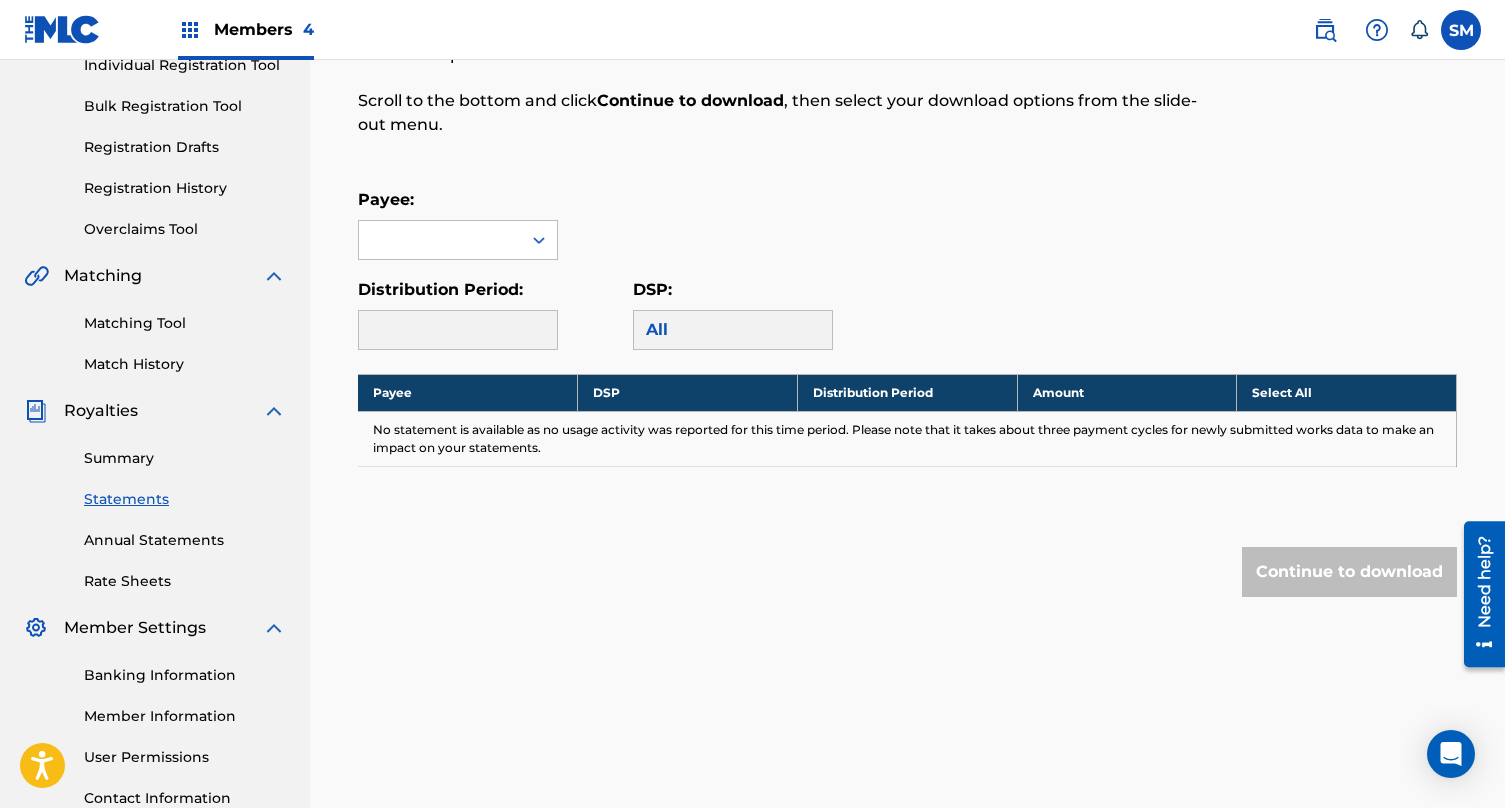 scroll, scrollTop: 280, scrollLeft: 0, axis: vertical 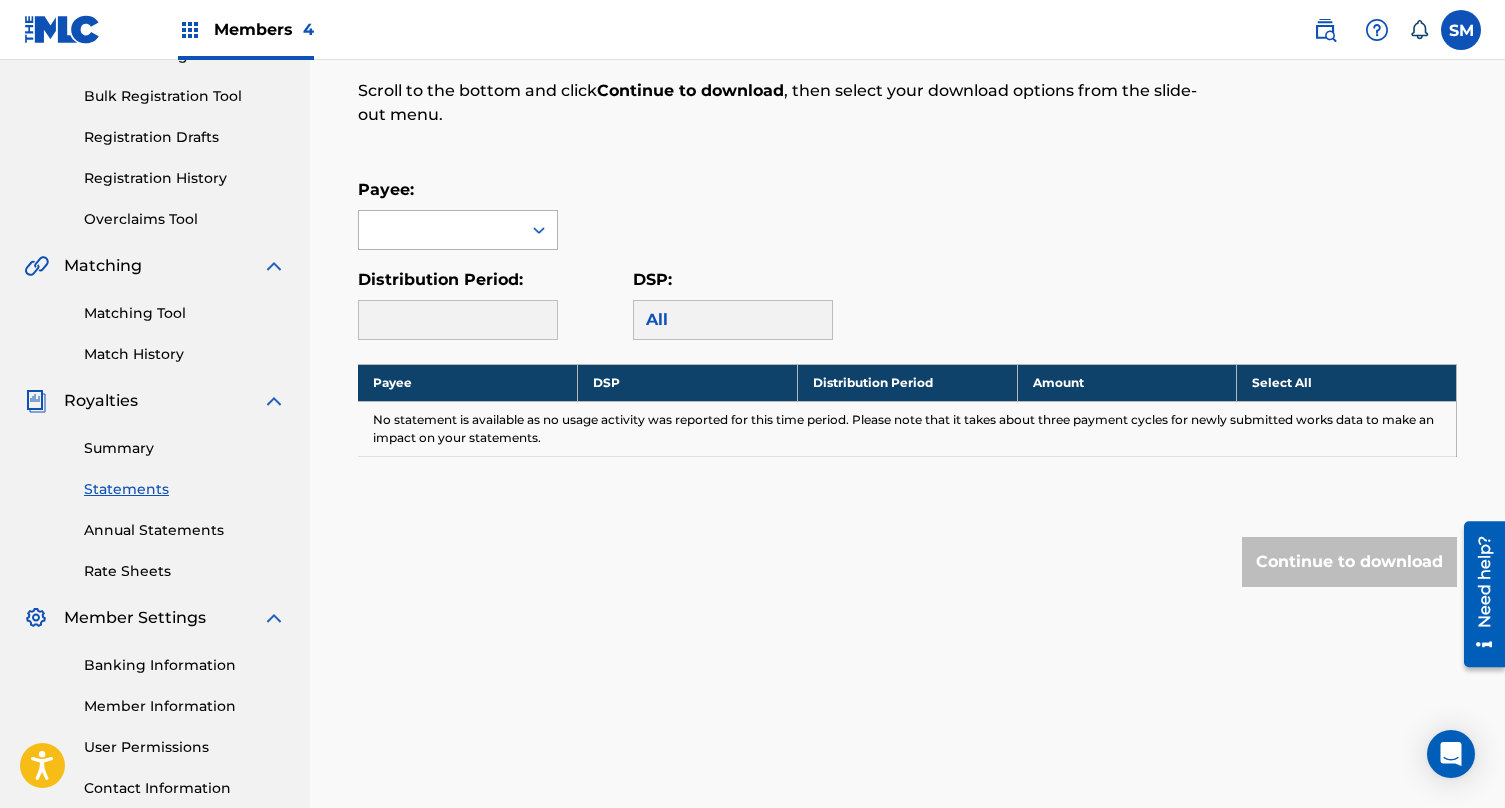 click at bounding box center [440, 230] 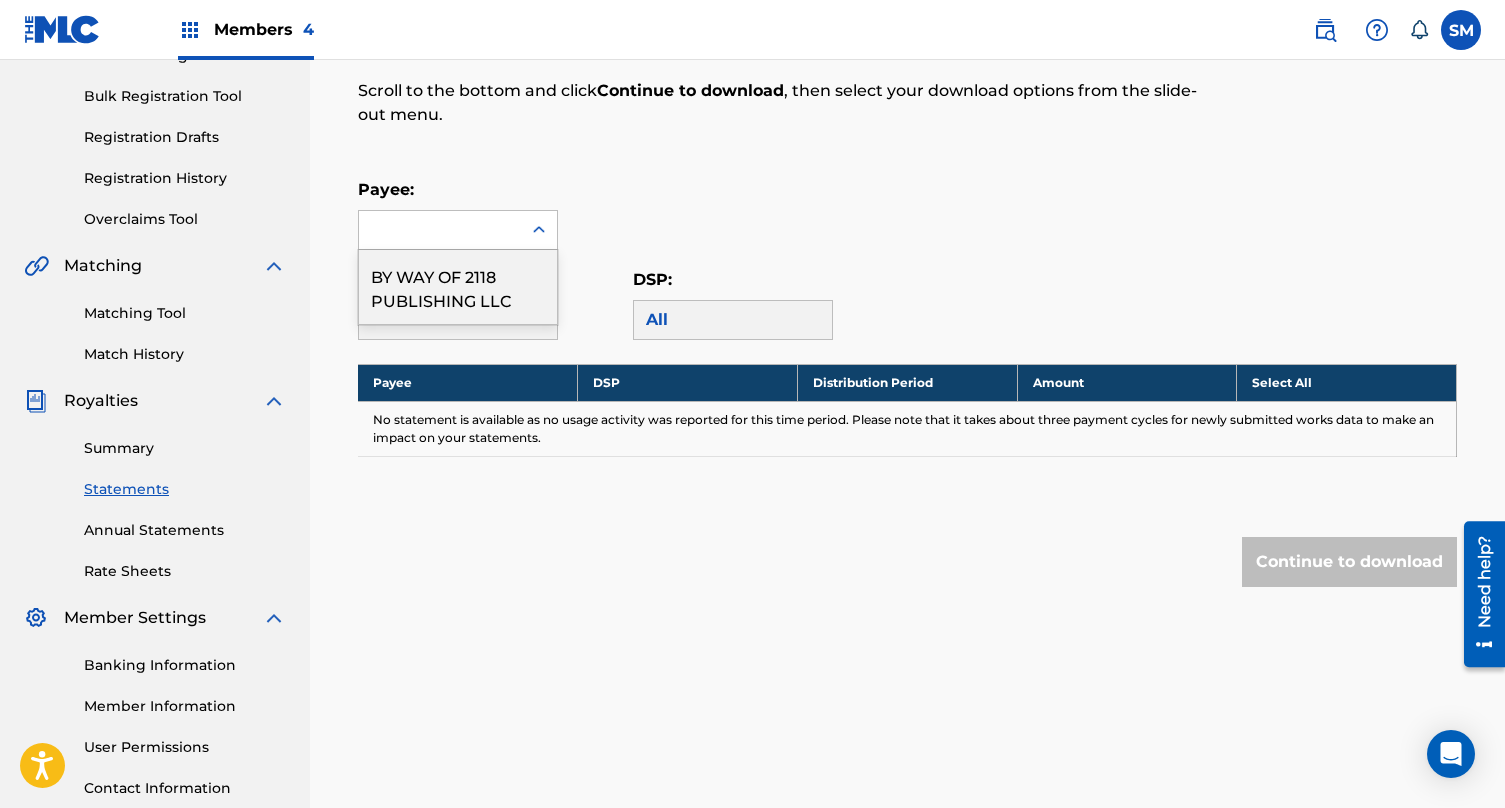 click on "BY WAY OF 2118 PUBLISHING LLC" at bounding box center [458, 287] 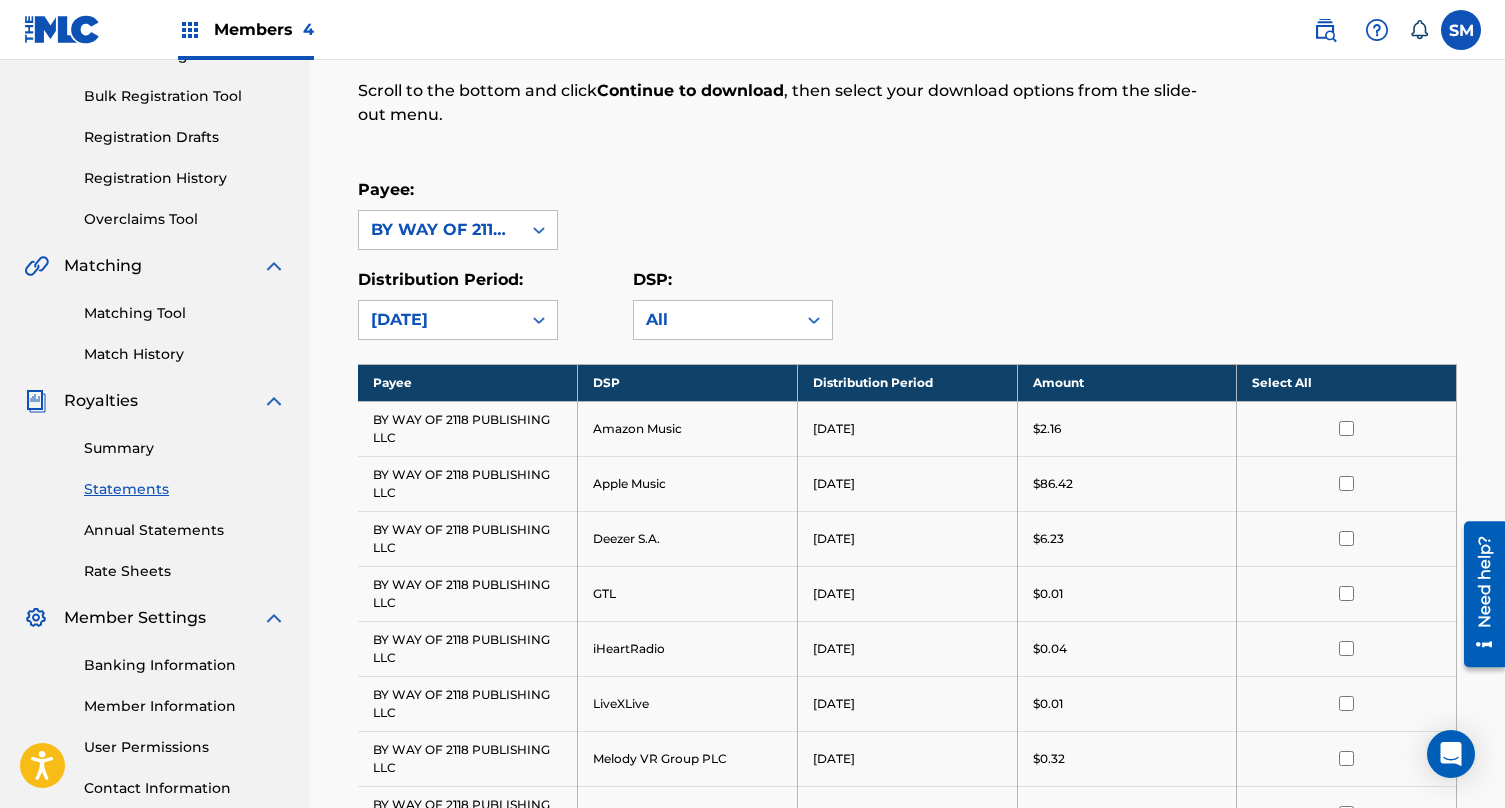 click on "Members    4" at bounding box center [264, 29] 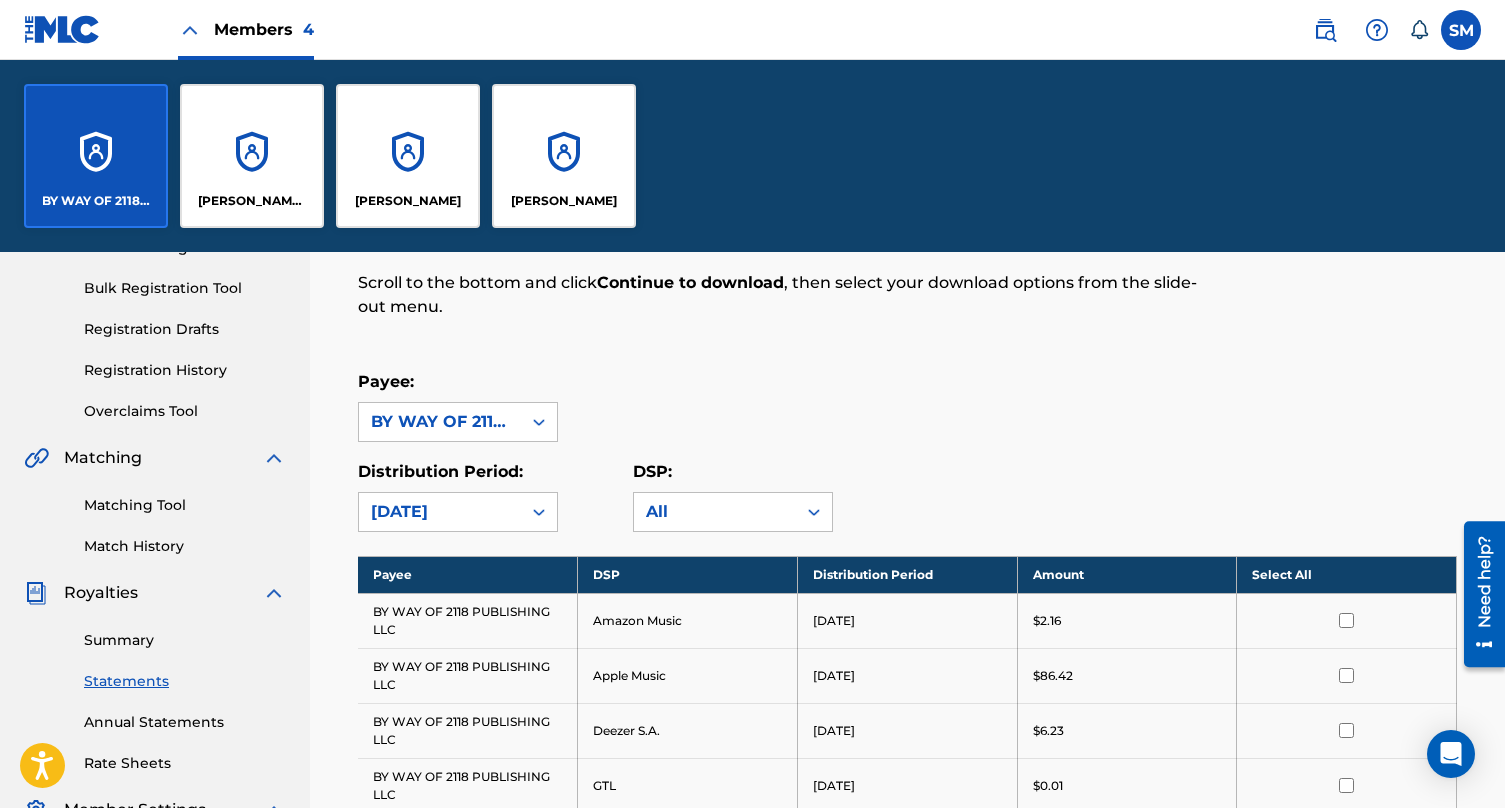 click on "[PERSON_NAME]" at bounding box center [408, 156] 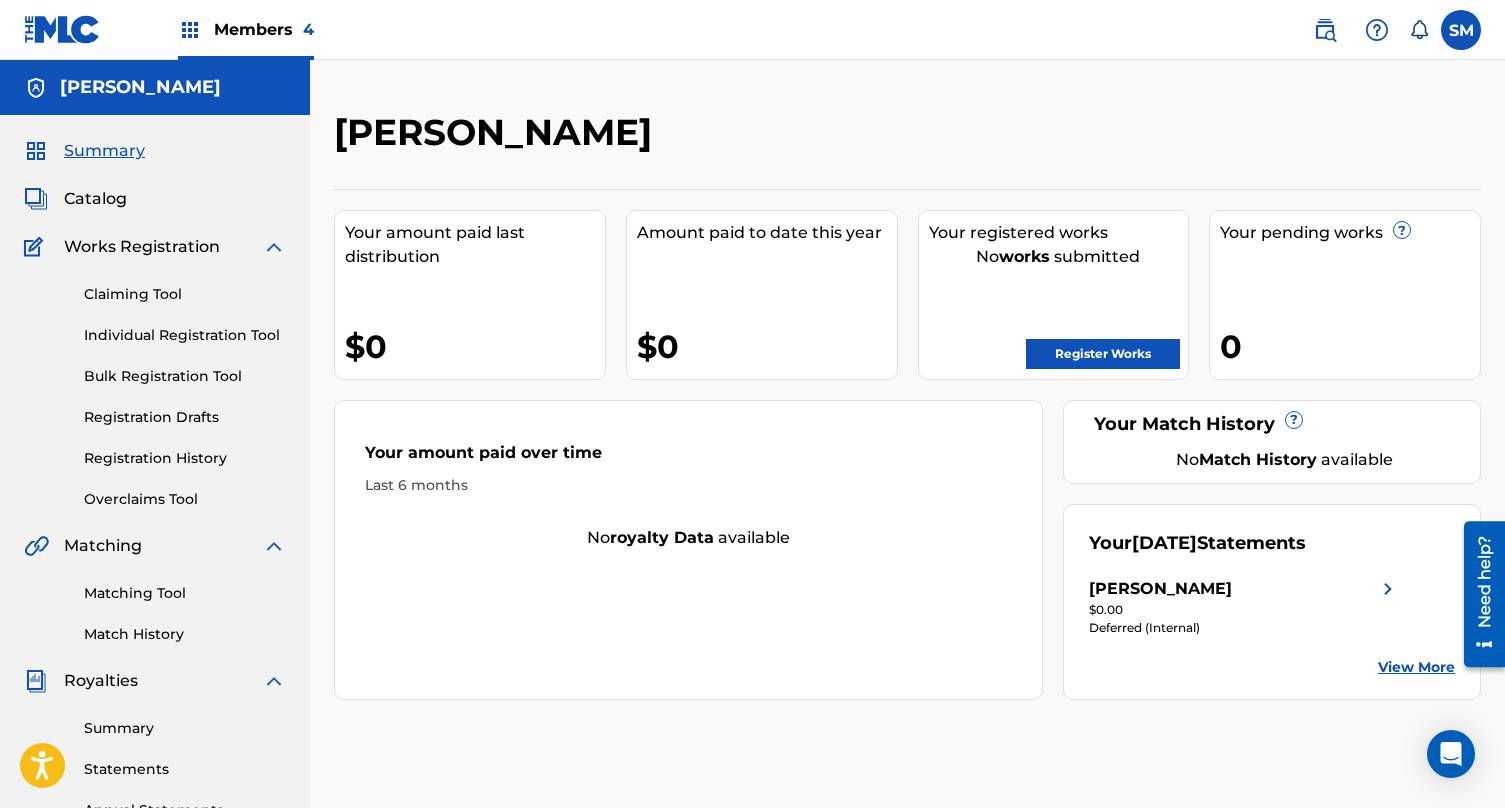 click on "Summary" at bounding box center (185, 728) 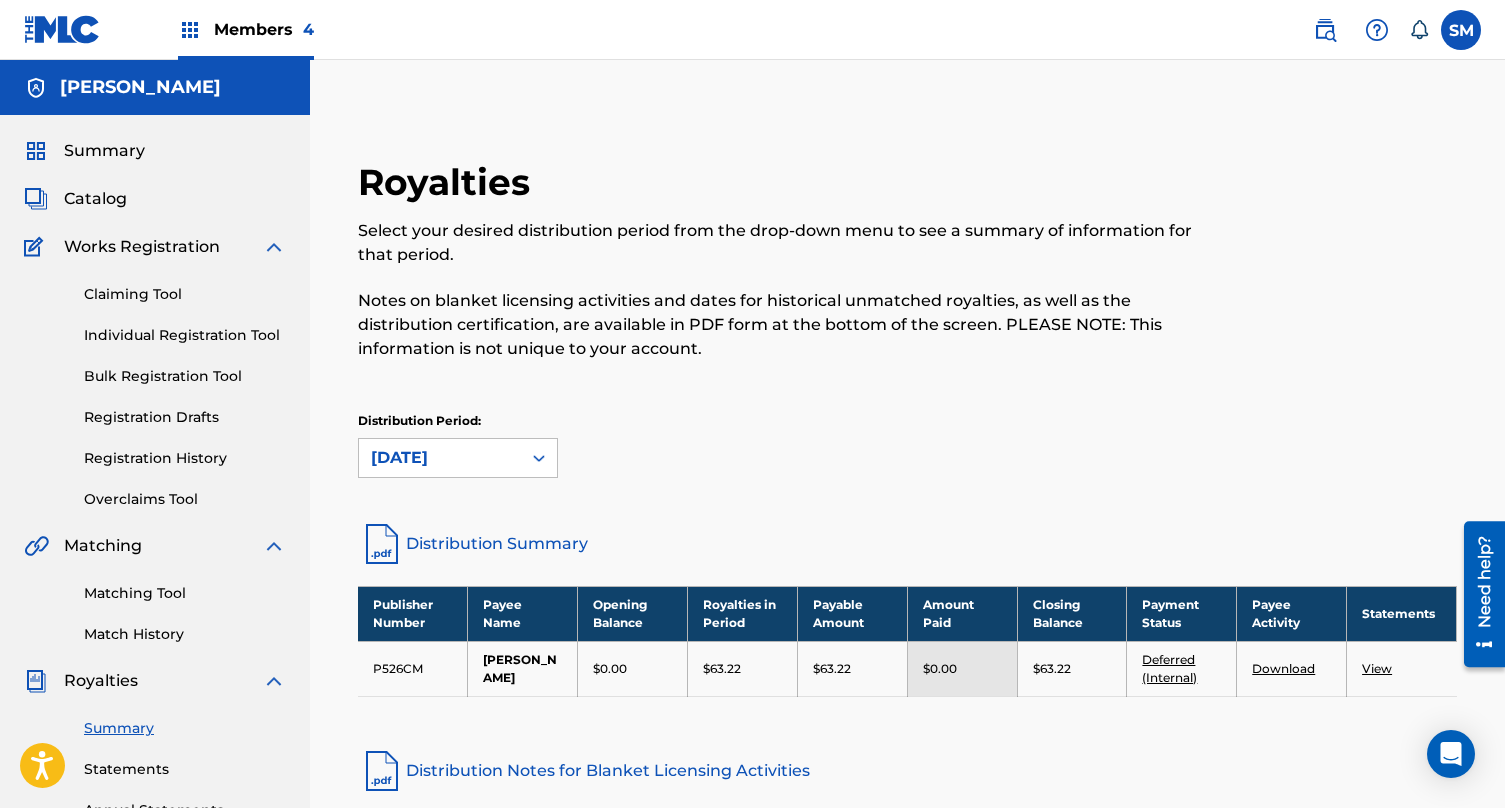 click on "Members    4" at bounding box center [246, 29] 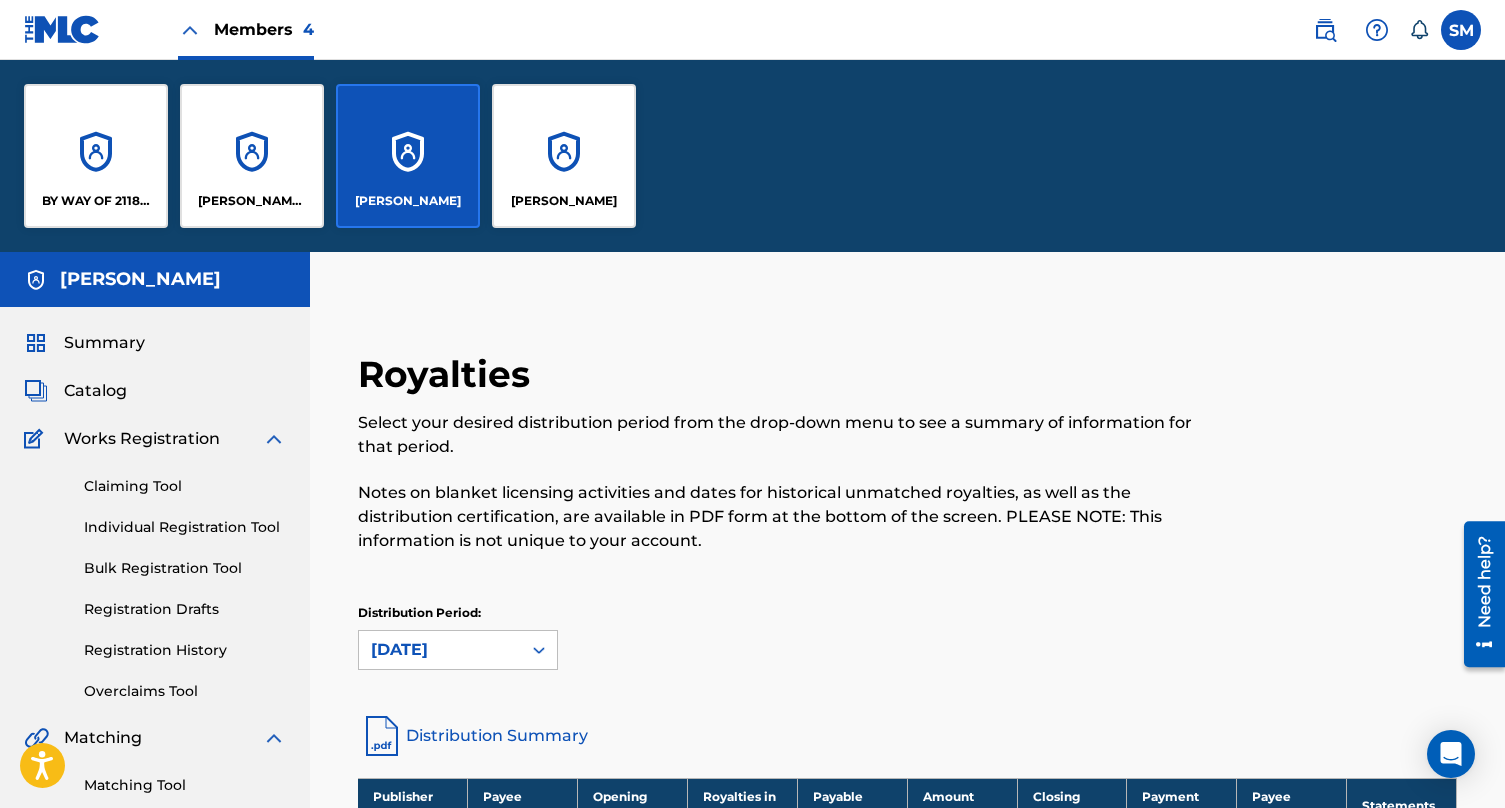 click on "[PERSON_NAME]" at bounding box center (564, 201) 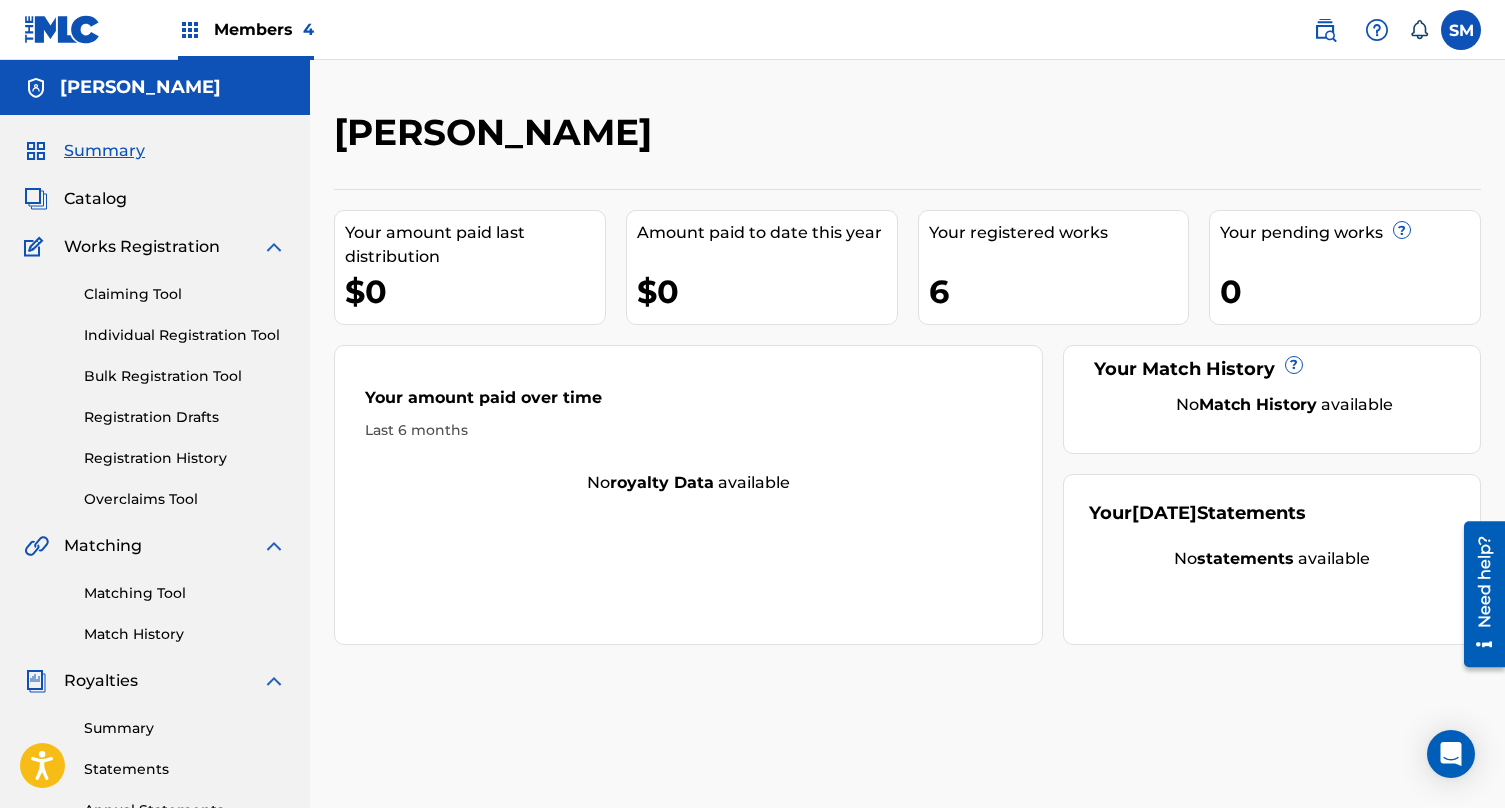 click on "Registration History" at bounding box center [185, 458] 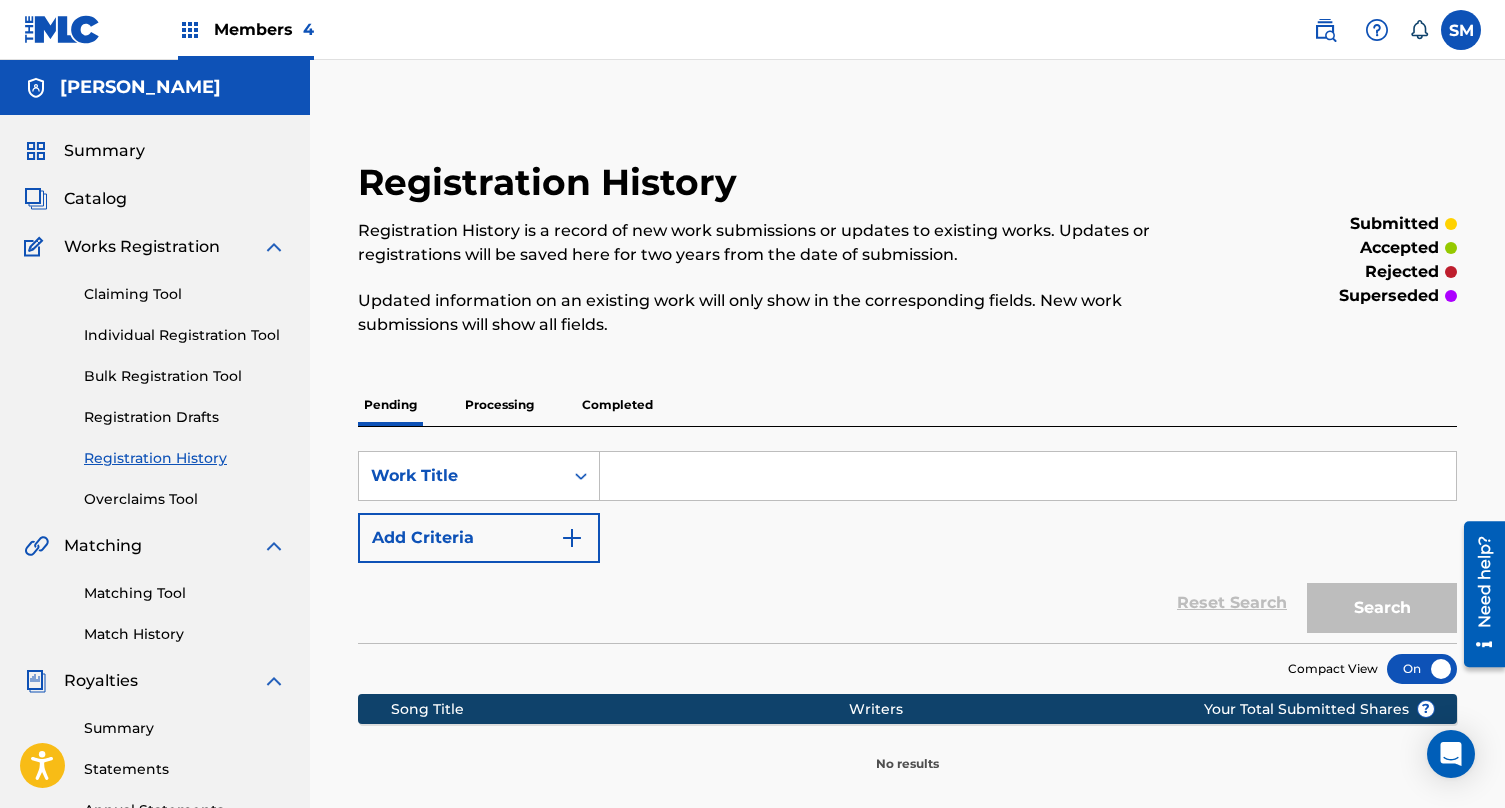 click on "Processing" at bounding box center [499, 405] 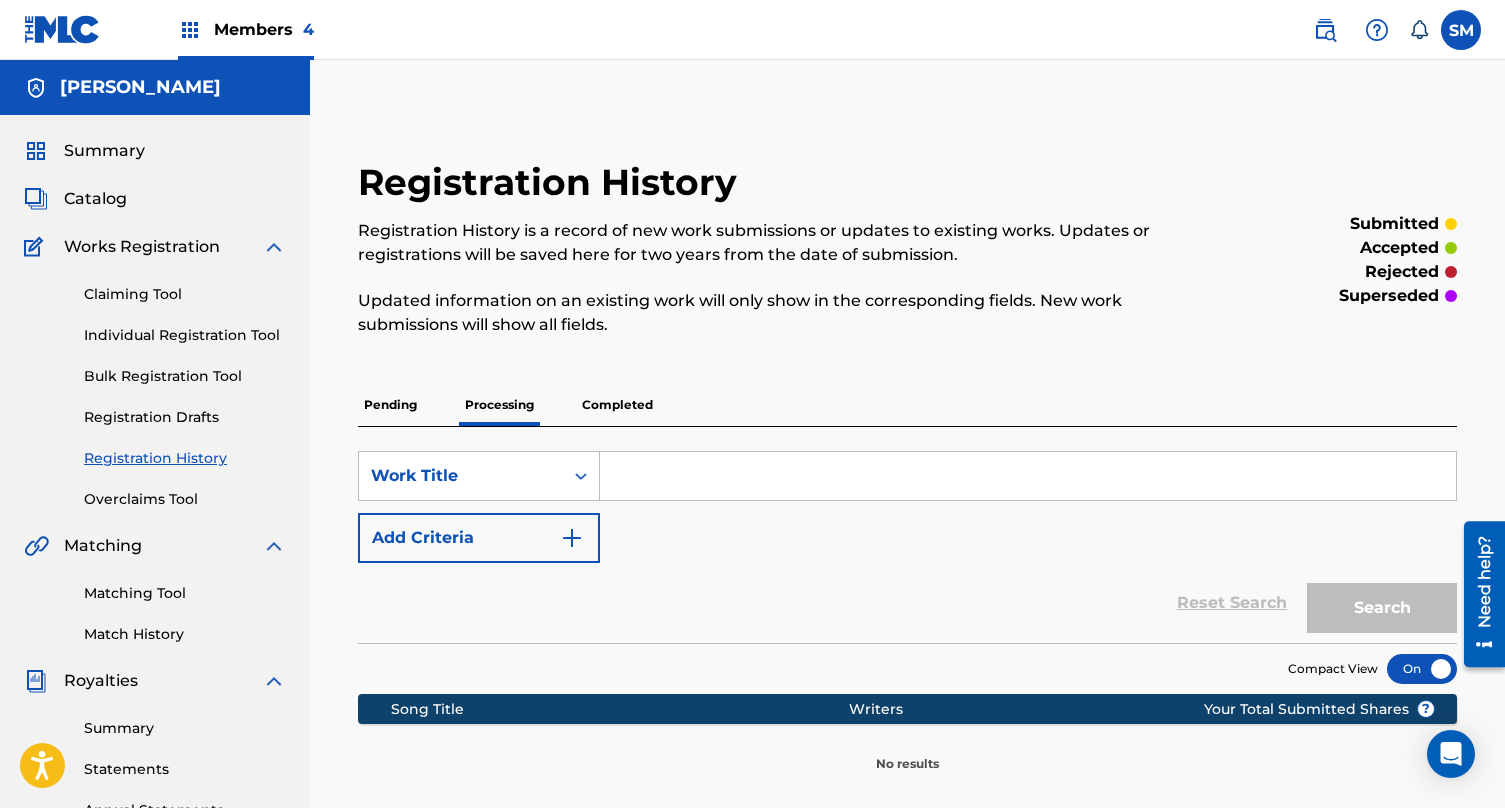 click on "Completed" at bounding box center (617, 405) 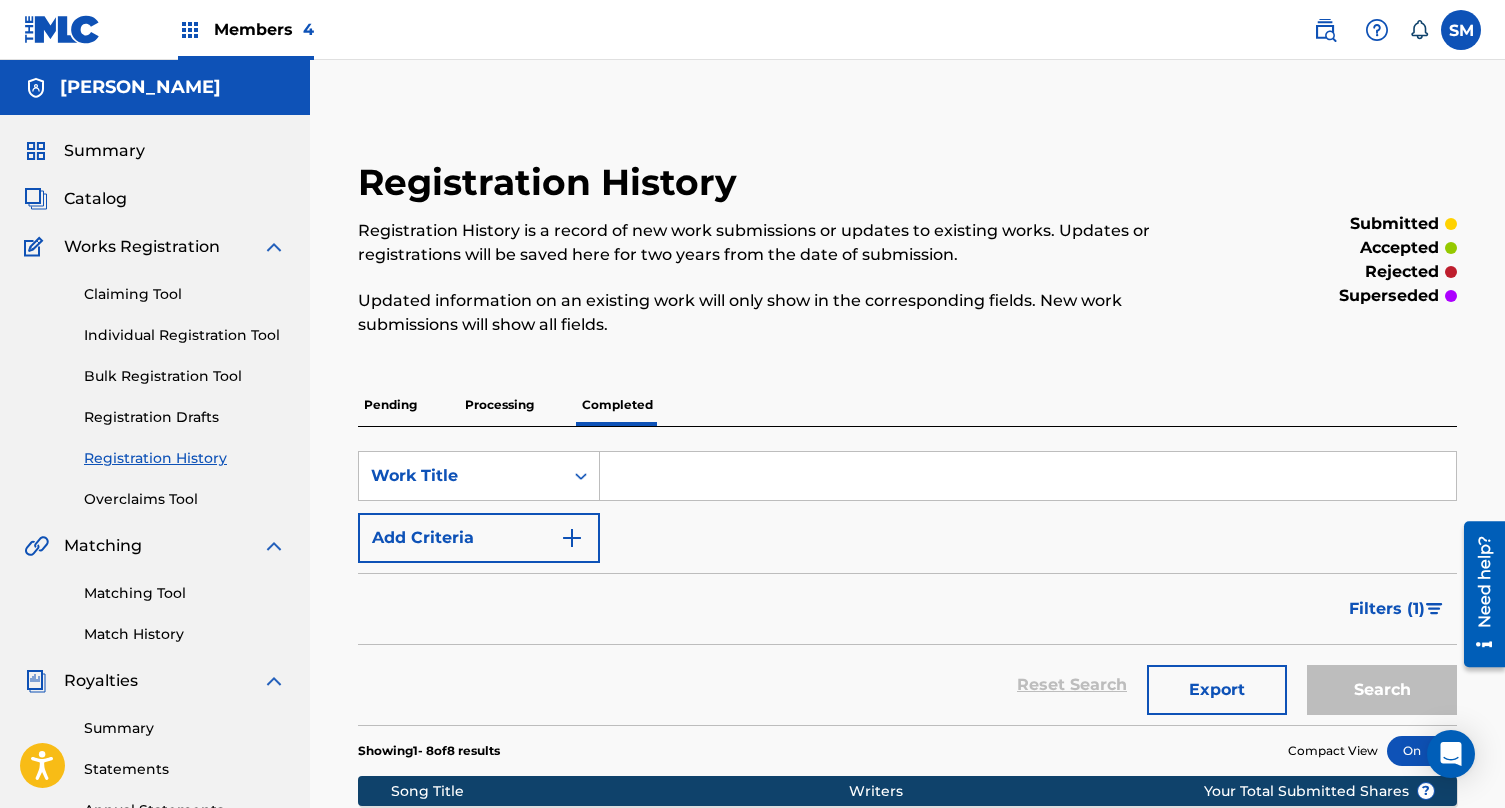 click on "Summary" at bounding box center (185, 728) 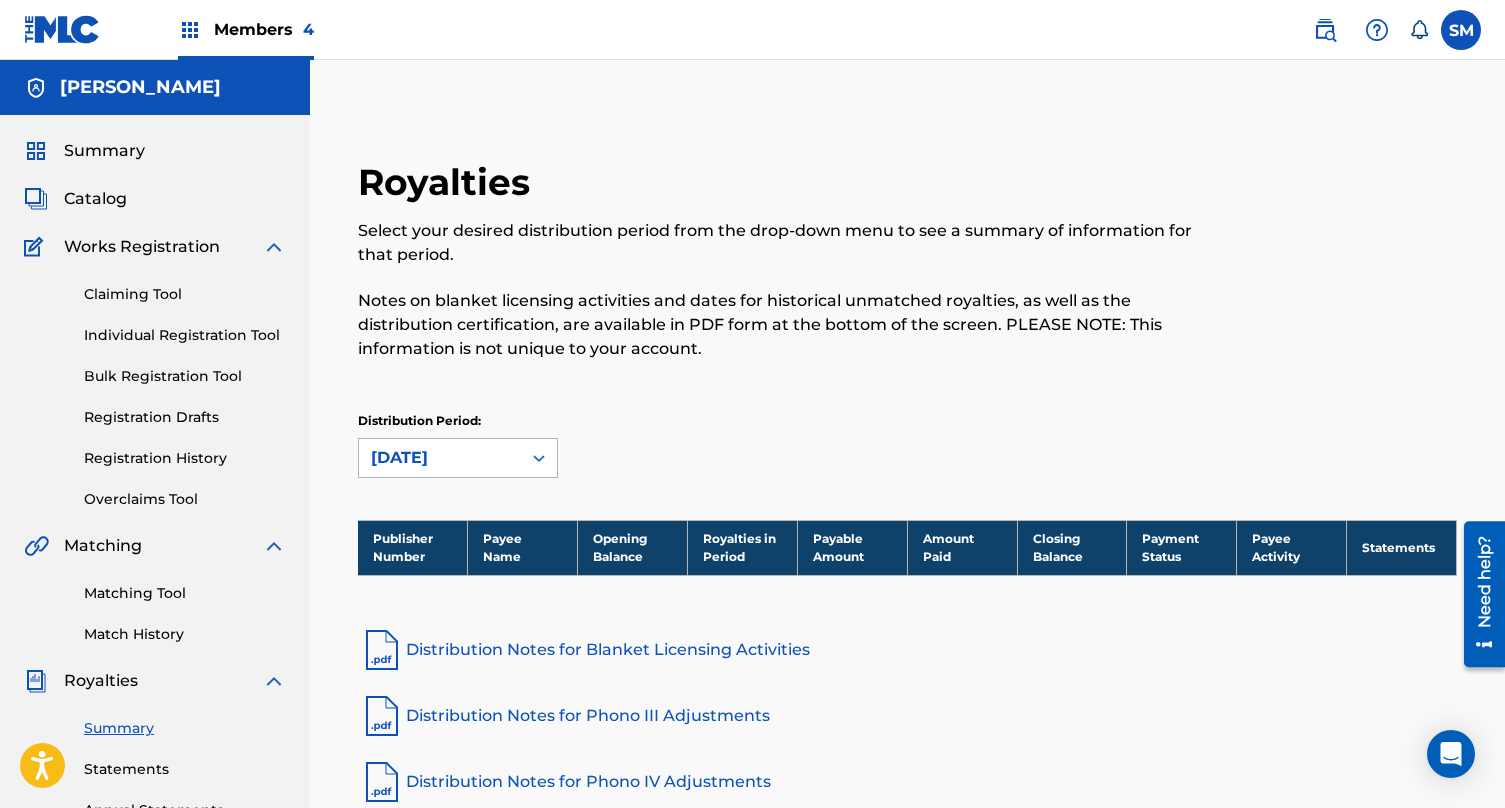 click on "[DATE]" at bounding box center (440, 458) 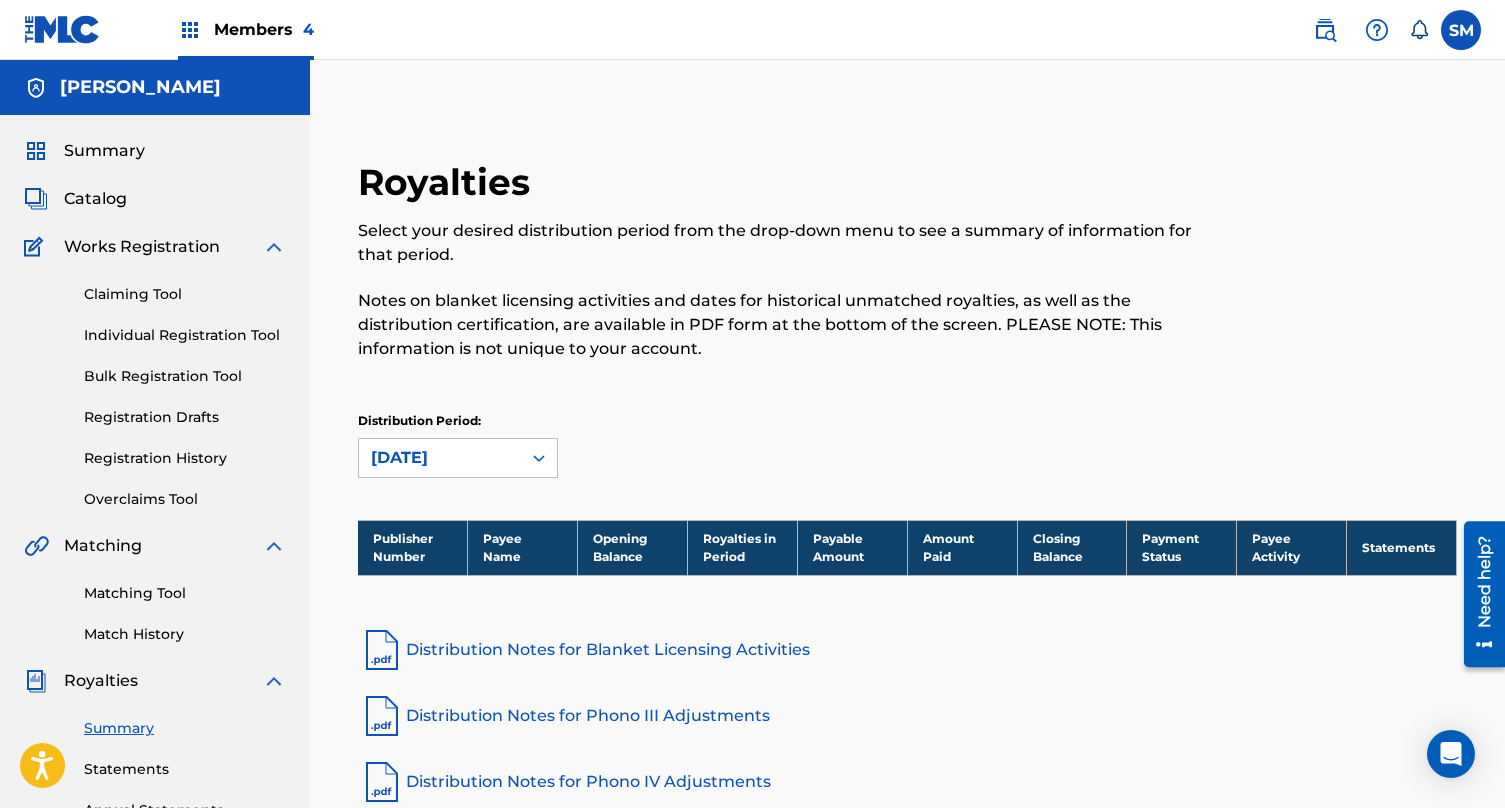 click on "Summary Statements Annual Statements Rate Sheets" at bounding box center [155, 777] 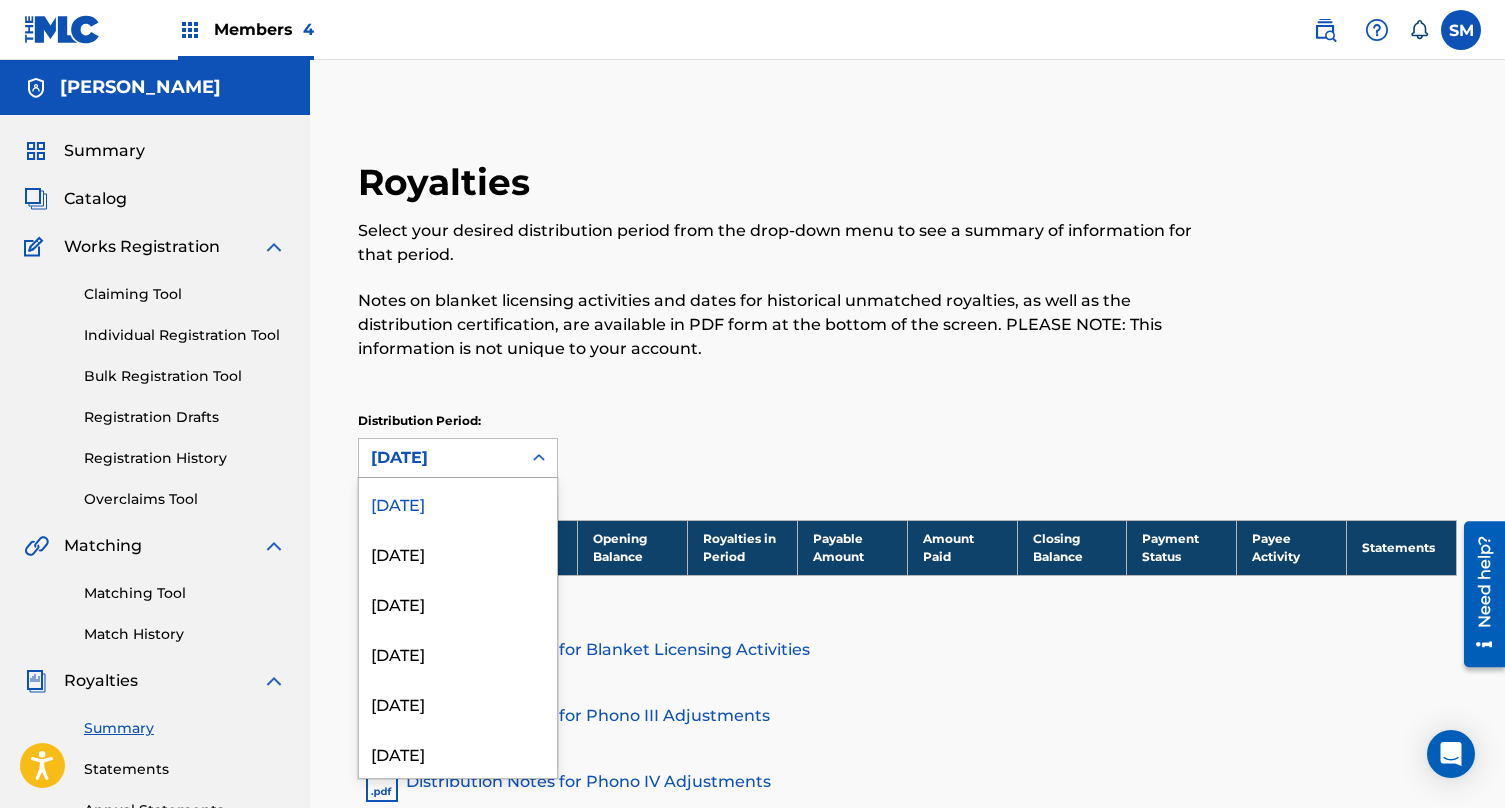 click on "[DATE]" at bounding box center (440, 458) 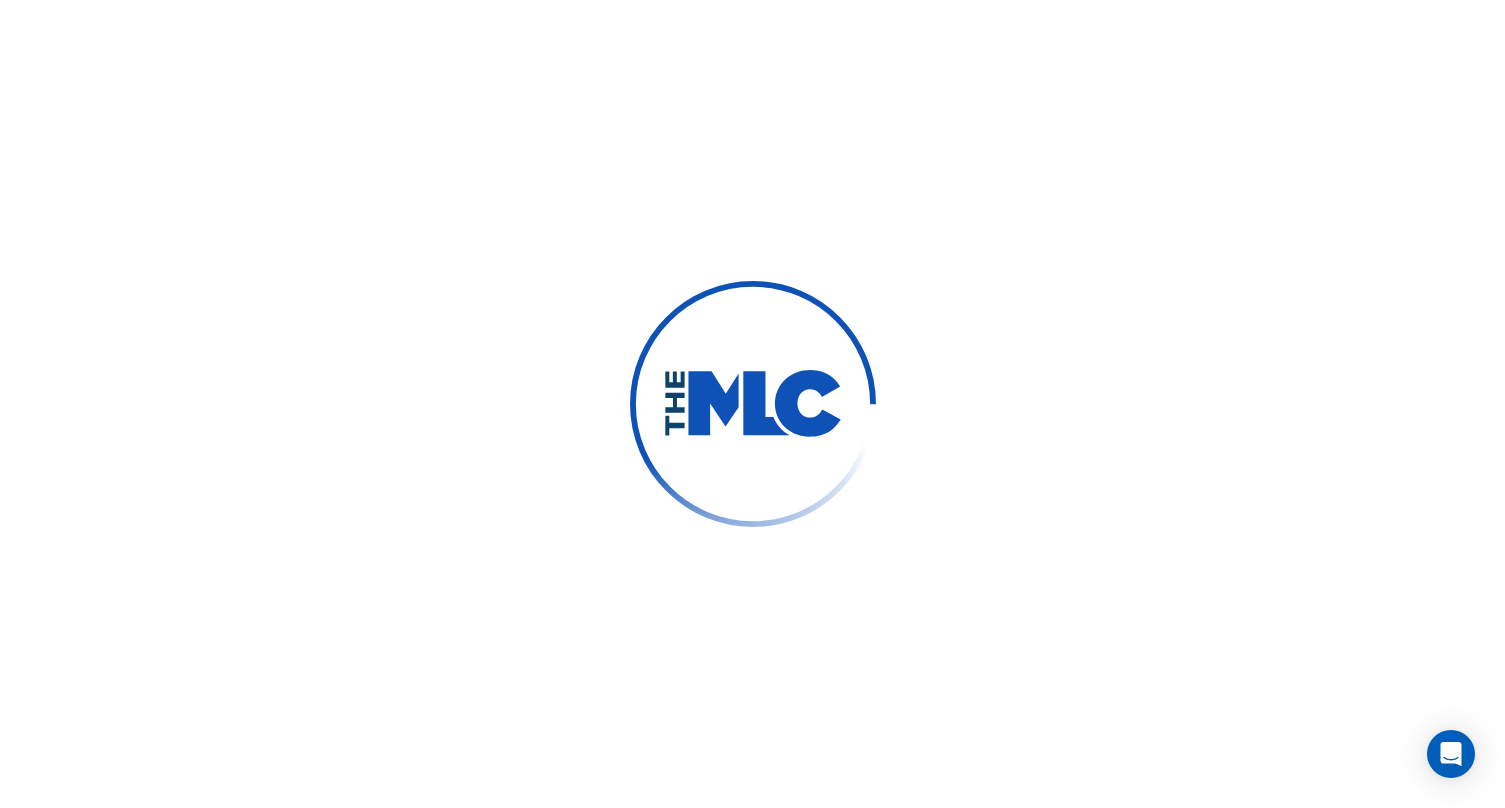 scroll, scrollTop: 0, scrollLeft: 0, axis: both 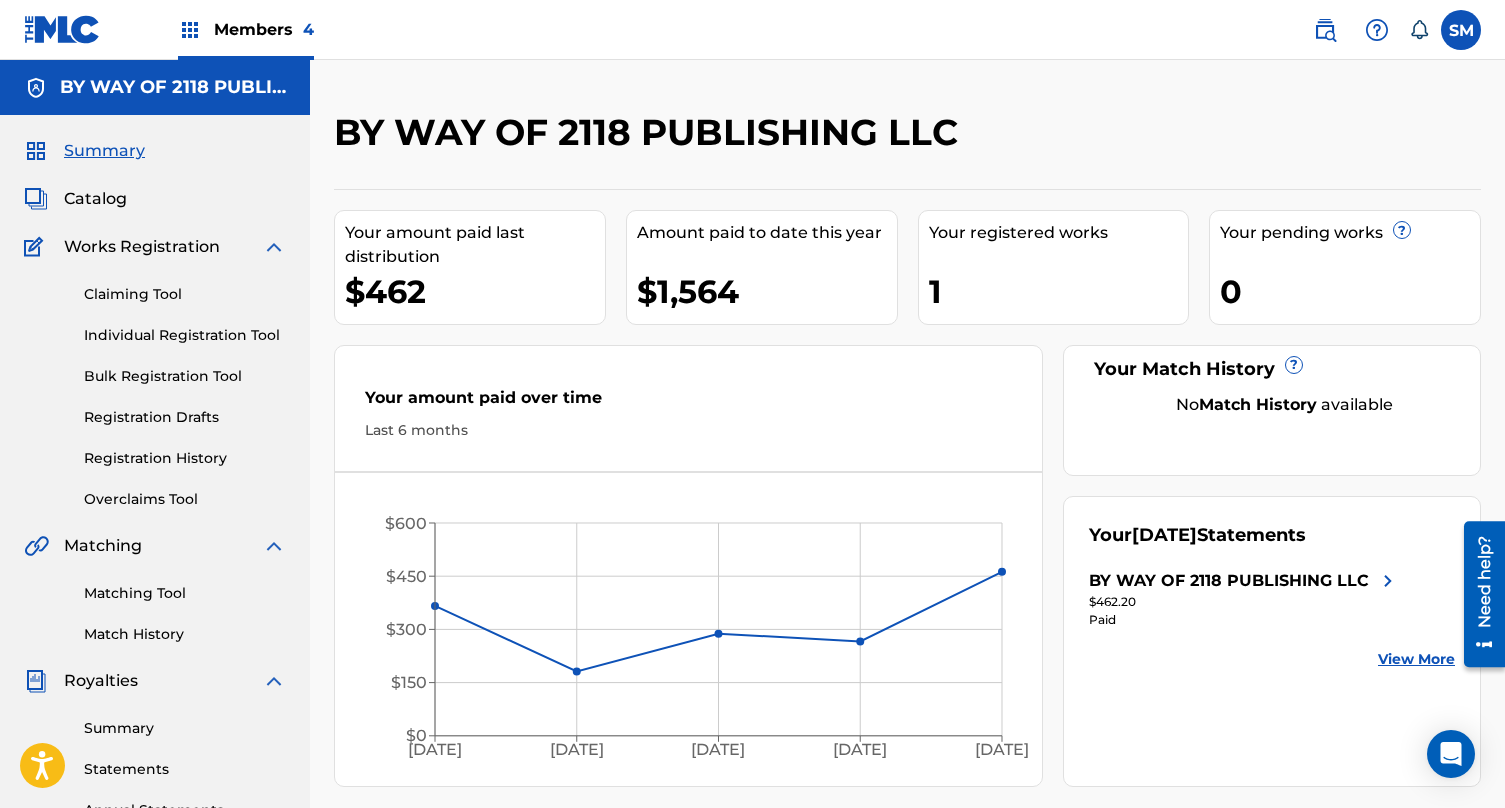 click on "Statements" at bounding box center [185, 769] 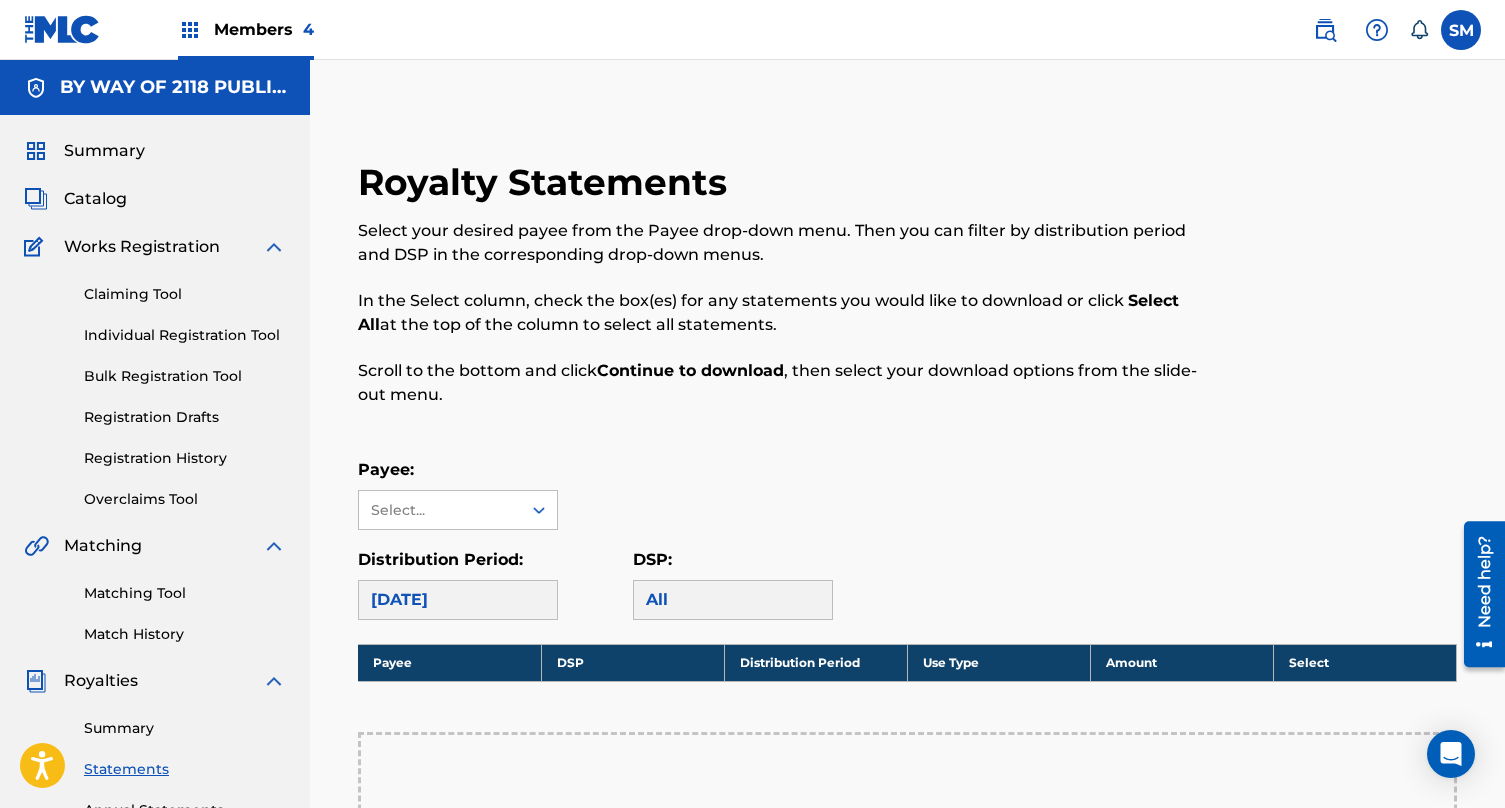 click on "[DATE]" at bounding box center [458, 600] 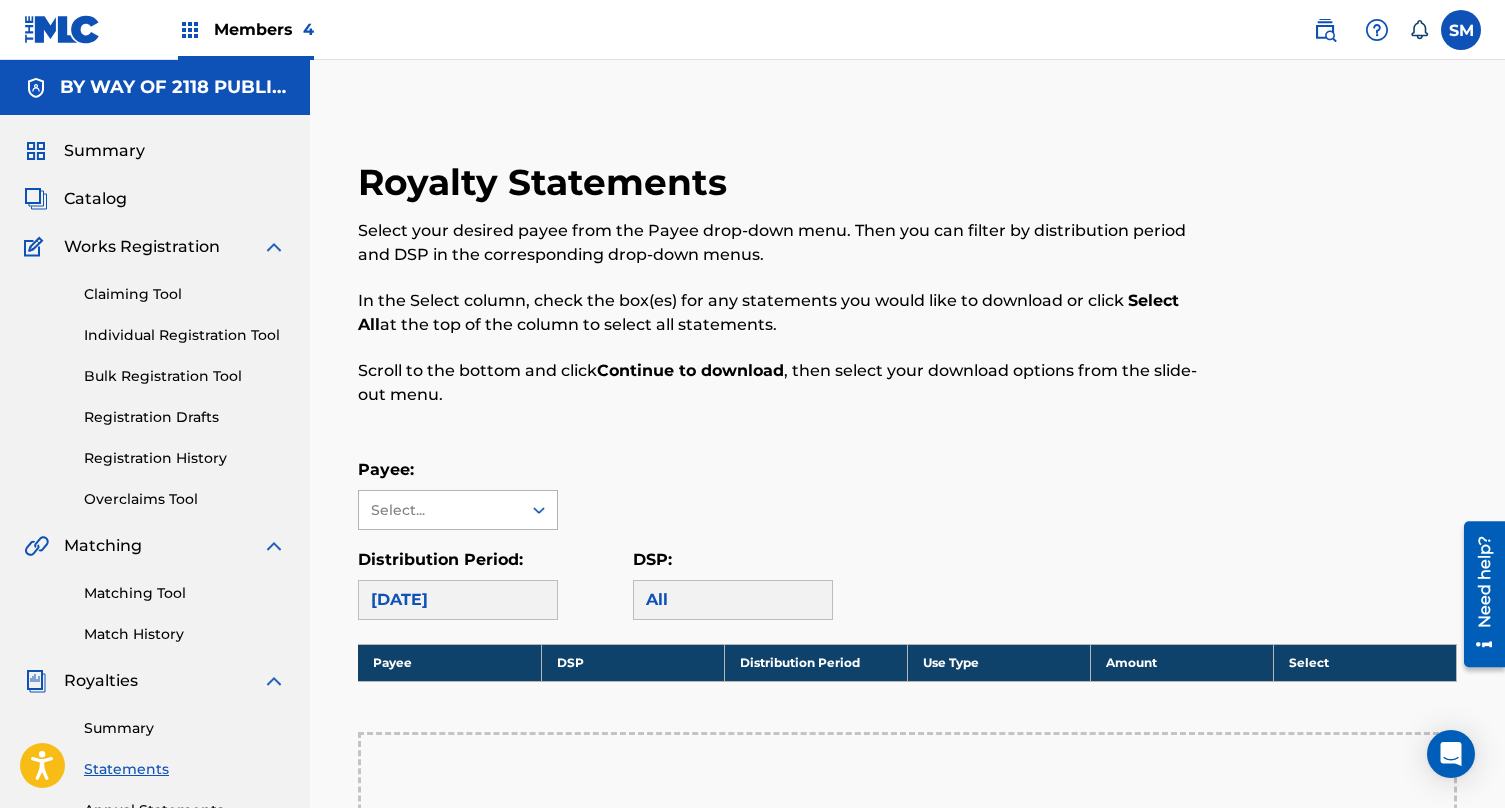 click on "Select..." at bounding box center (440, 510) 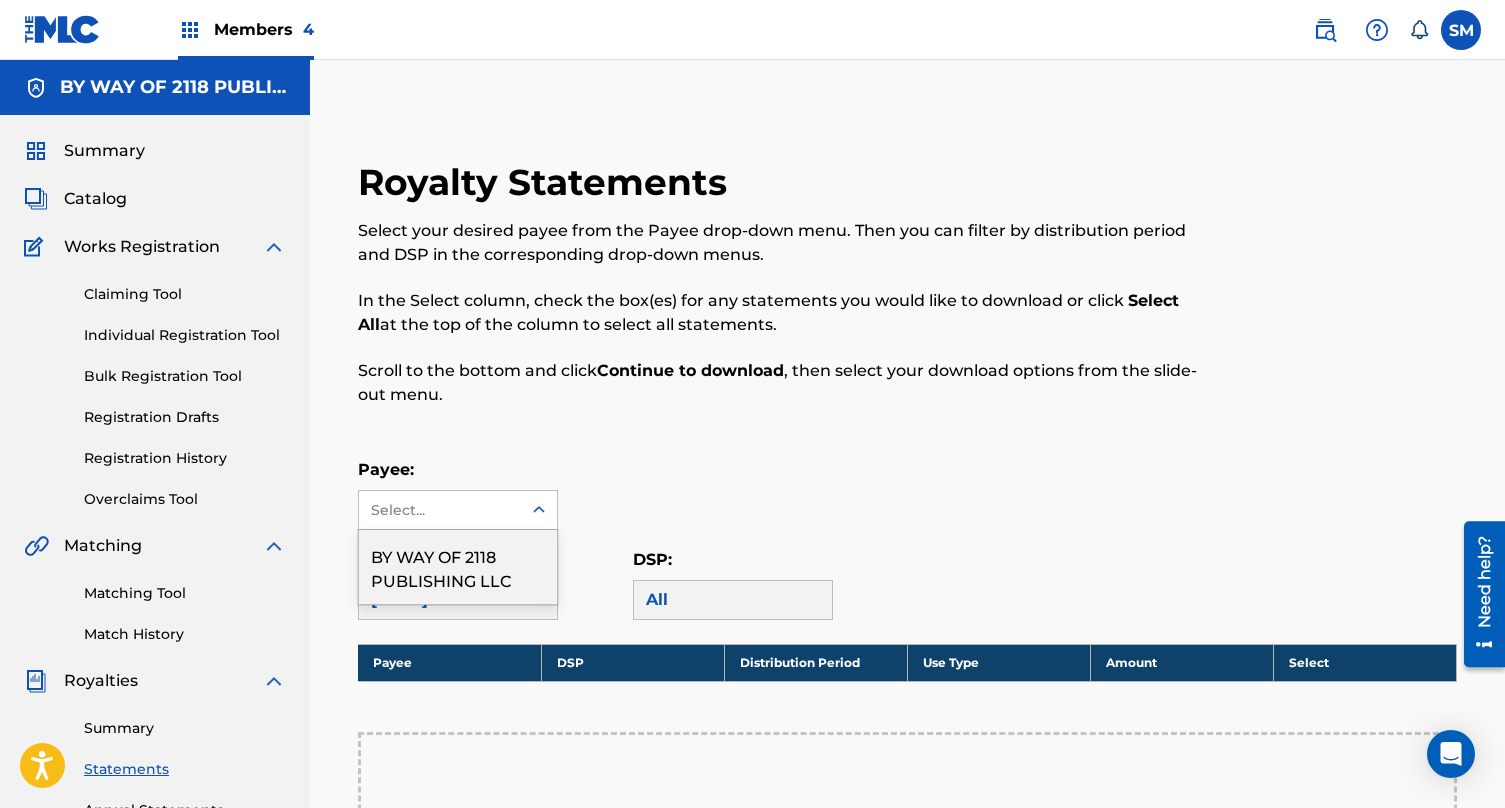 click on "BY WAY OF 2118 PUBLISHING LLC" at bounding box center (458, 567) 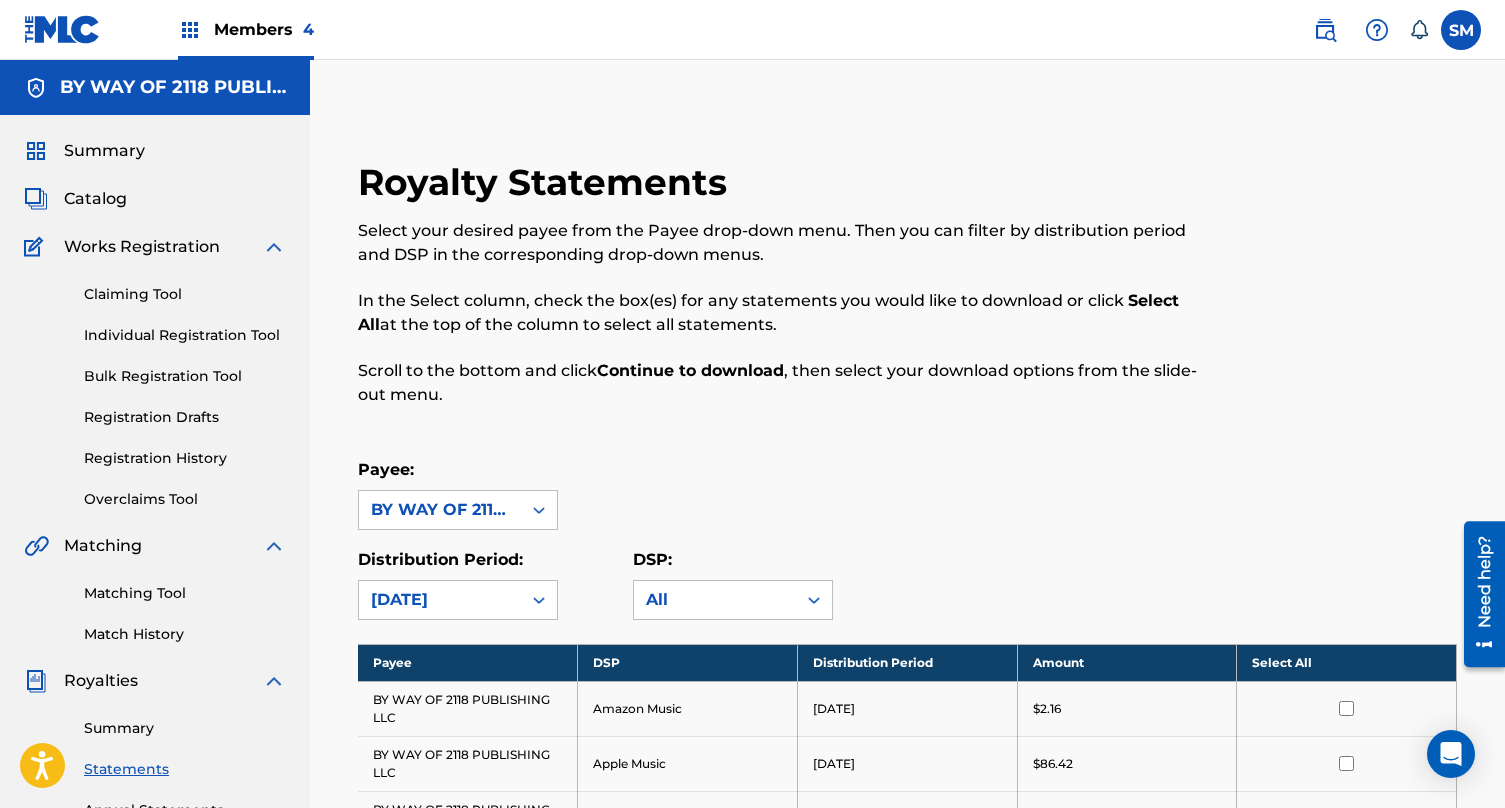 click on "Summary" at bounding box center [185, 728] 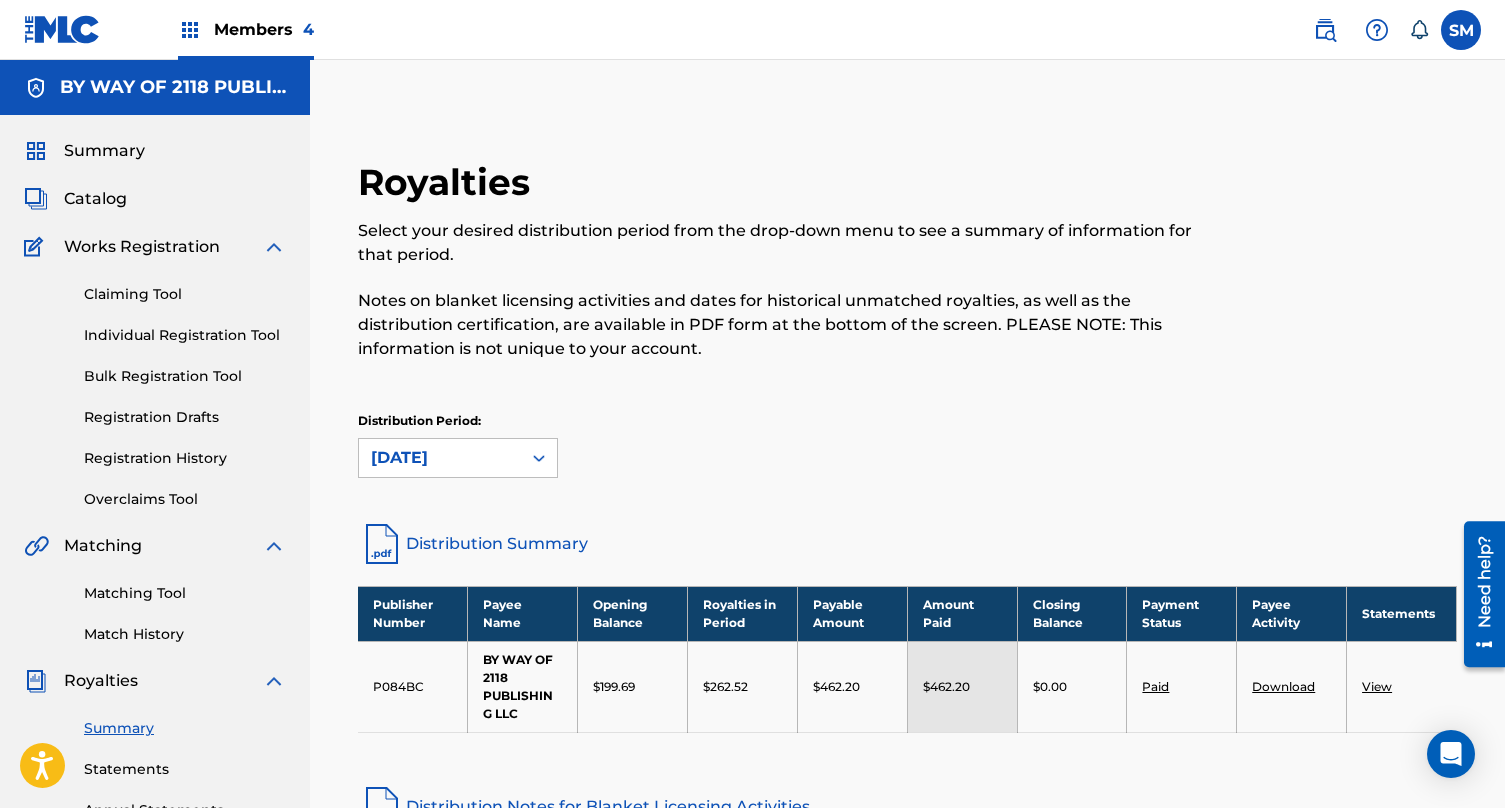 scroll, scrollTop: 0, scrollLeft: 0, axis: both 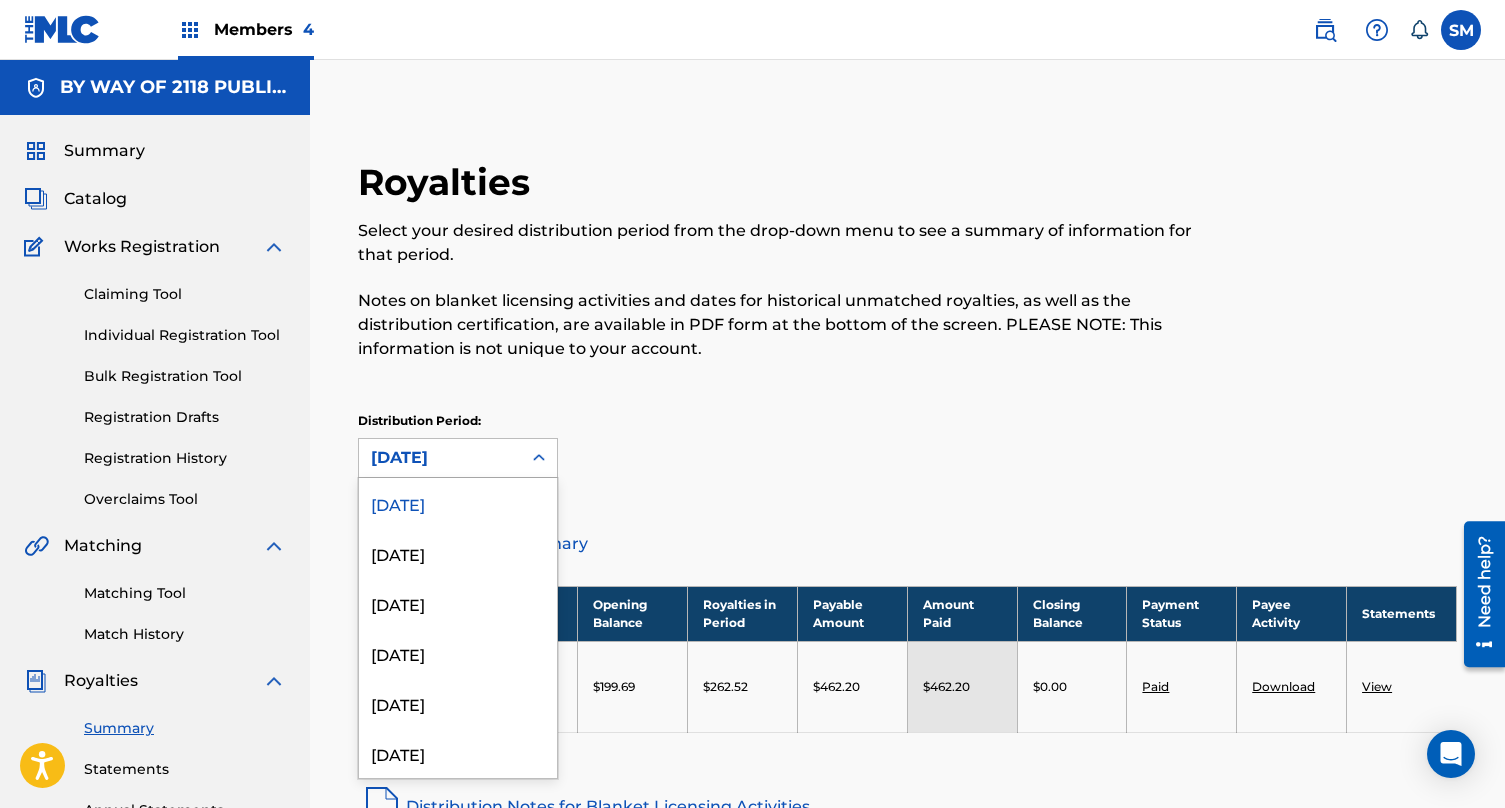 click on "[DATE]" at bounding box center (440, 458) 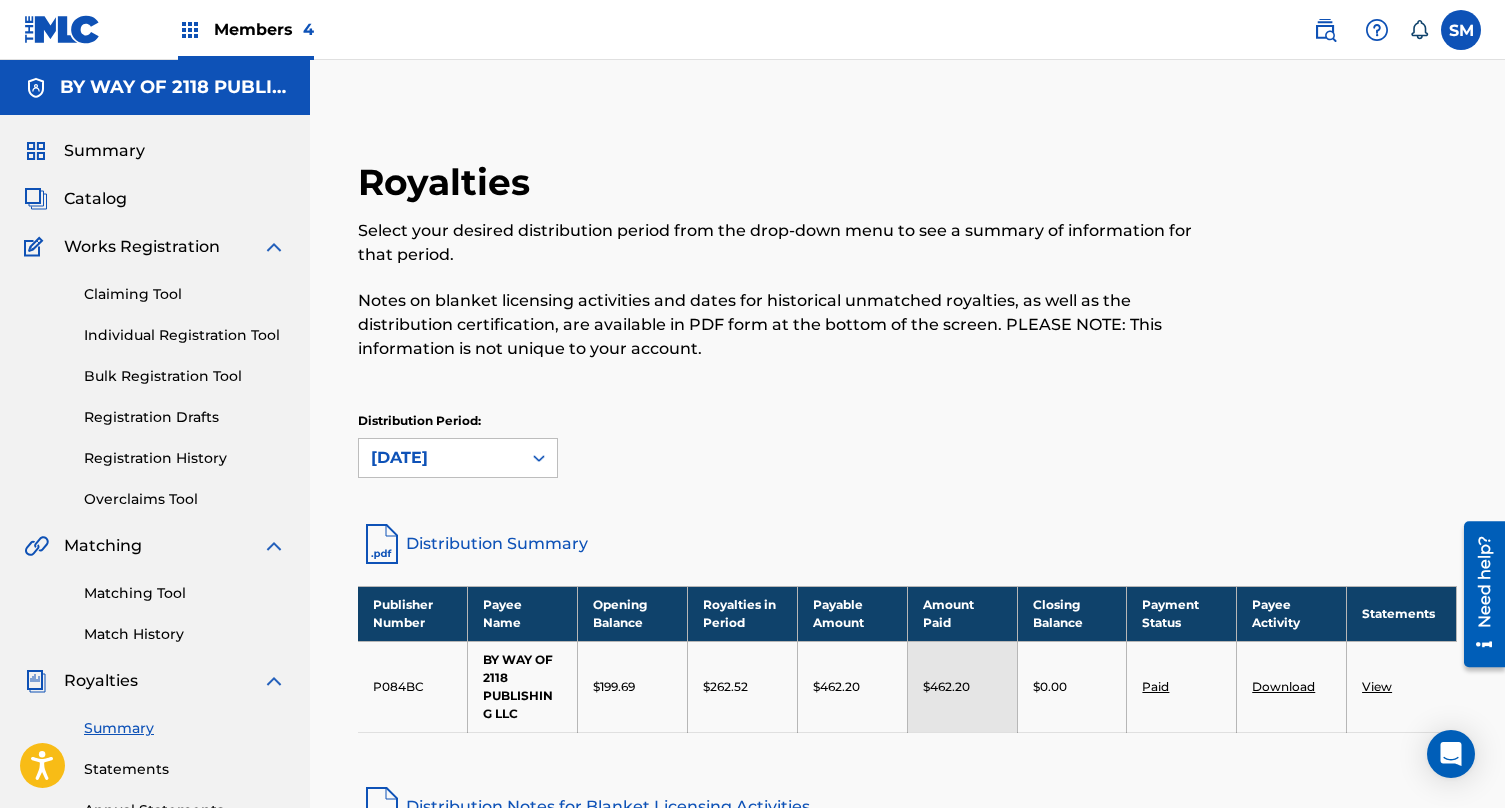 click on "Statements" at bounding box center (185, 769) 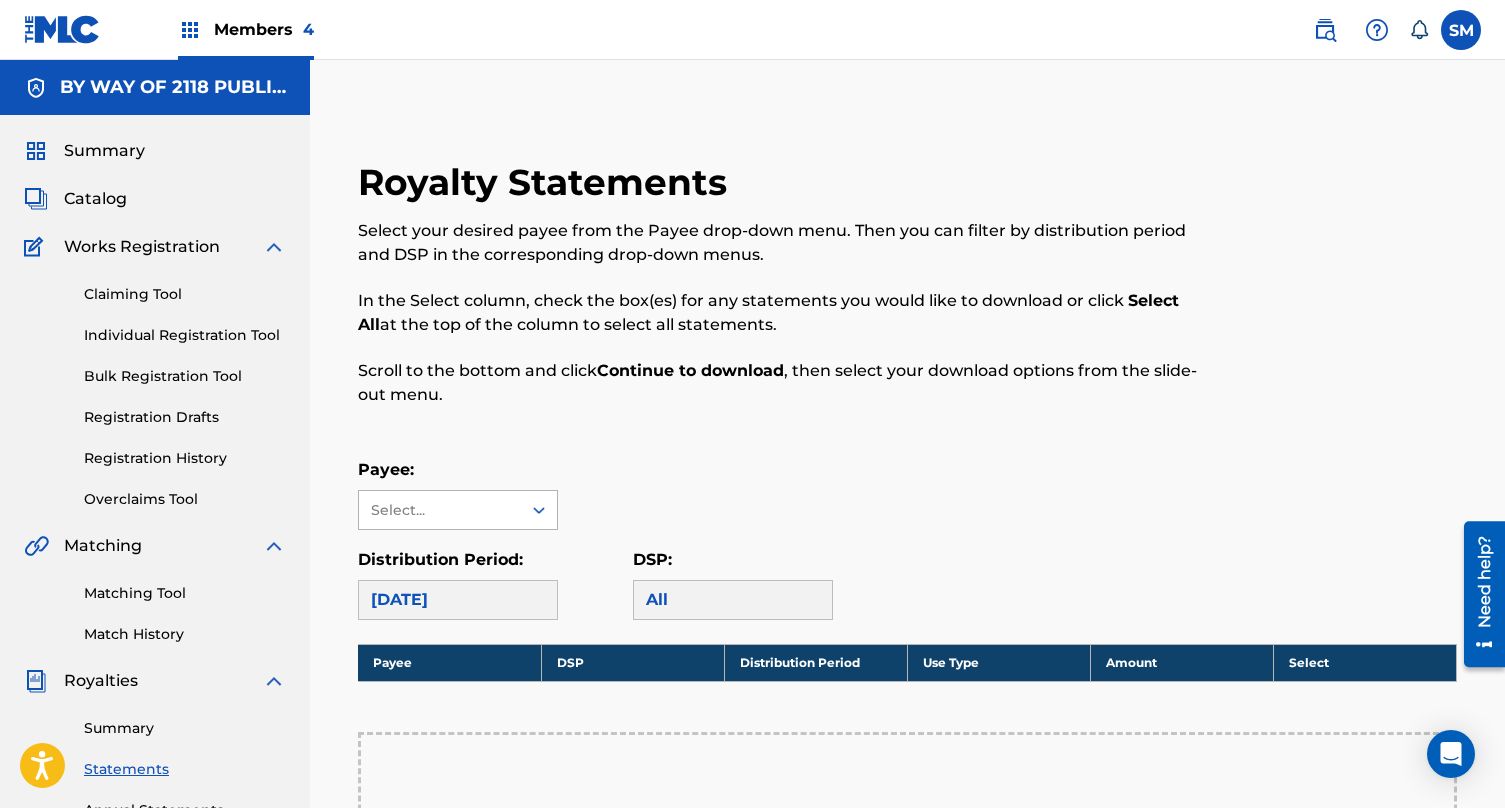 click on "Select..." at bounding box center (440, 510) 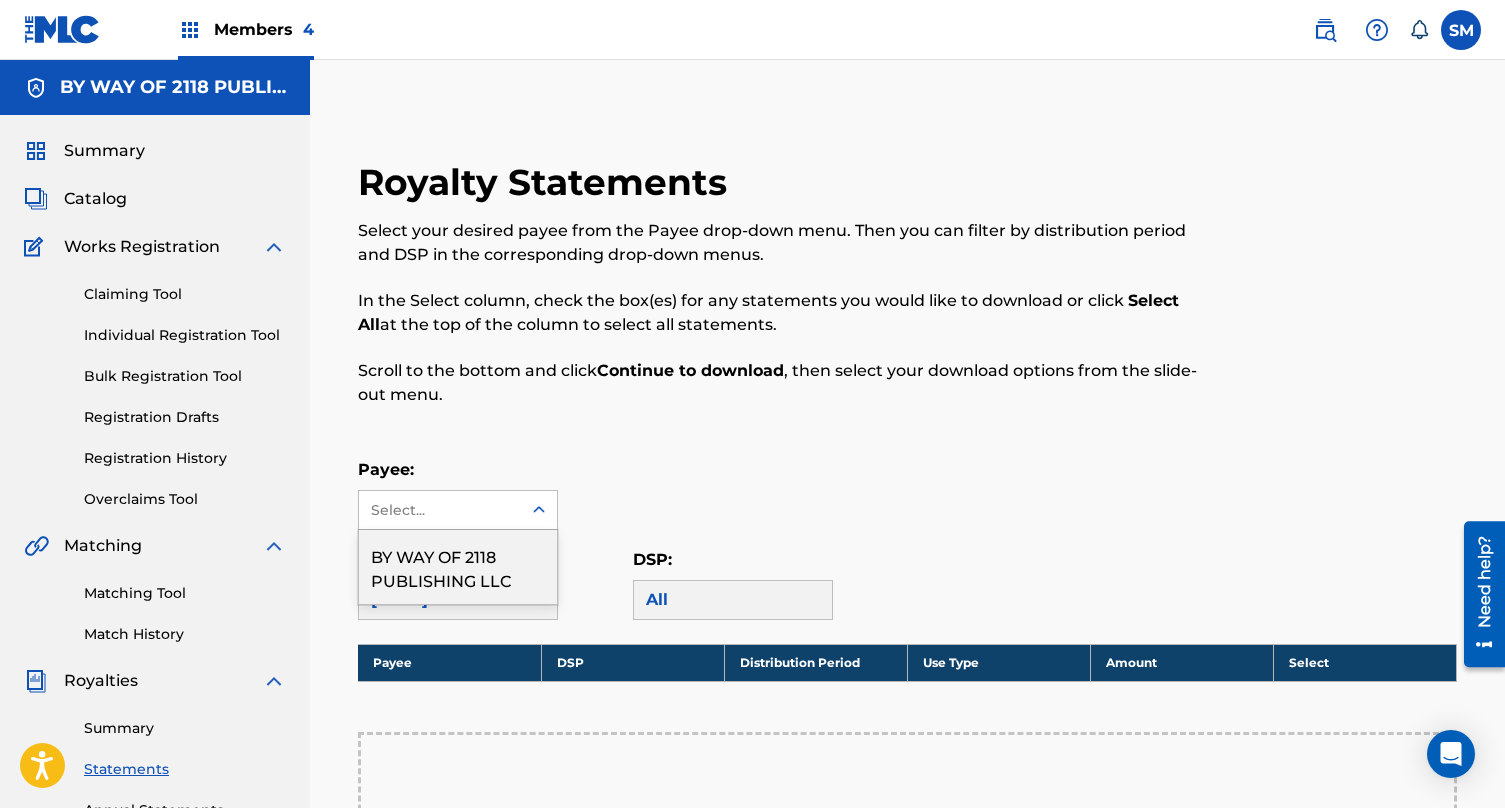 click on "BY WAY OF 2118 PUBLISHING LLC" at bounding box center [458, 567] 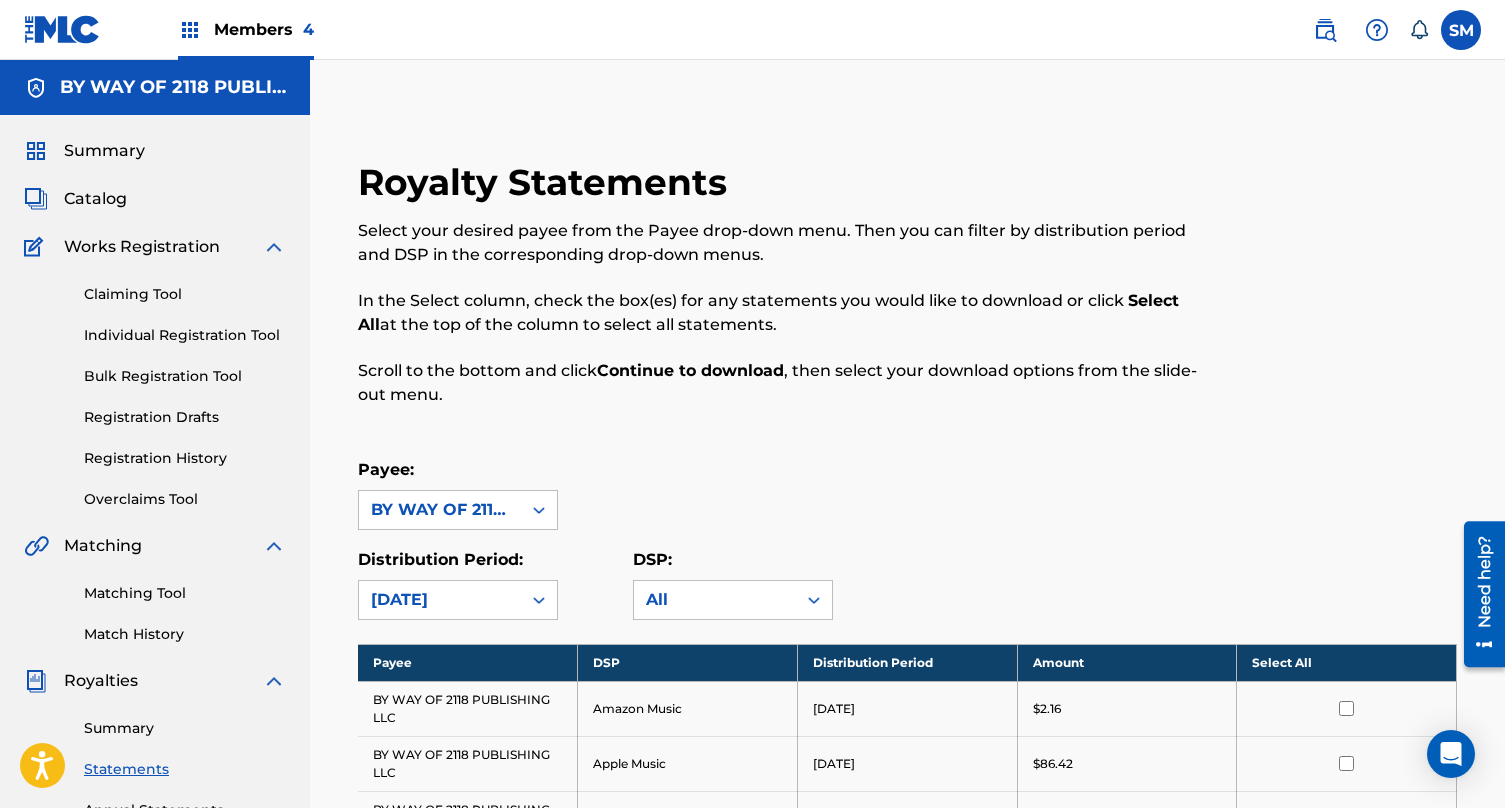 click on "Members    4" at bounding box center (264, 29) 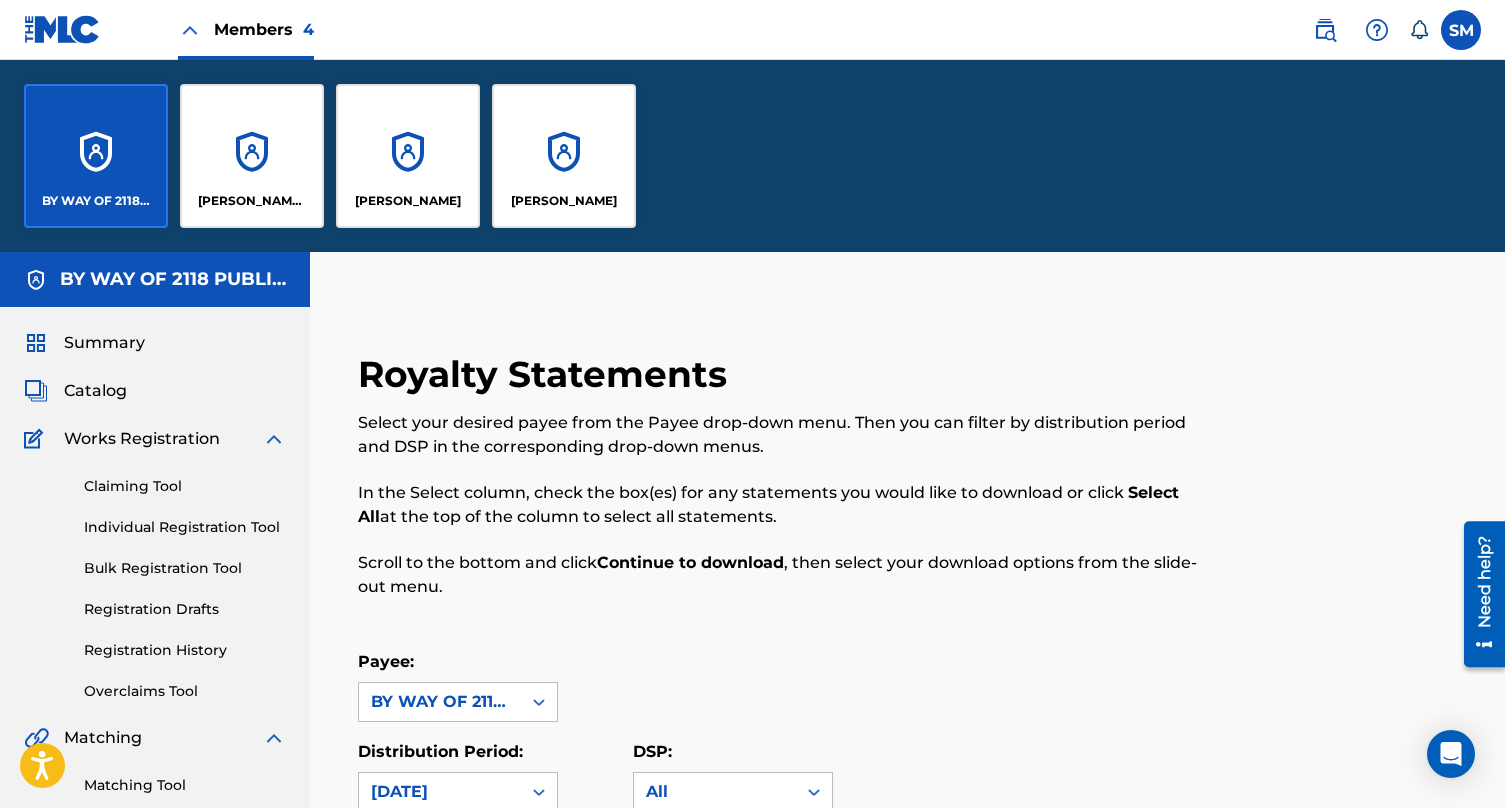 click on "[PERSON_NAME]" at bounding box center [564, 156] 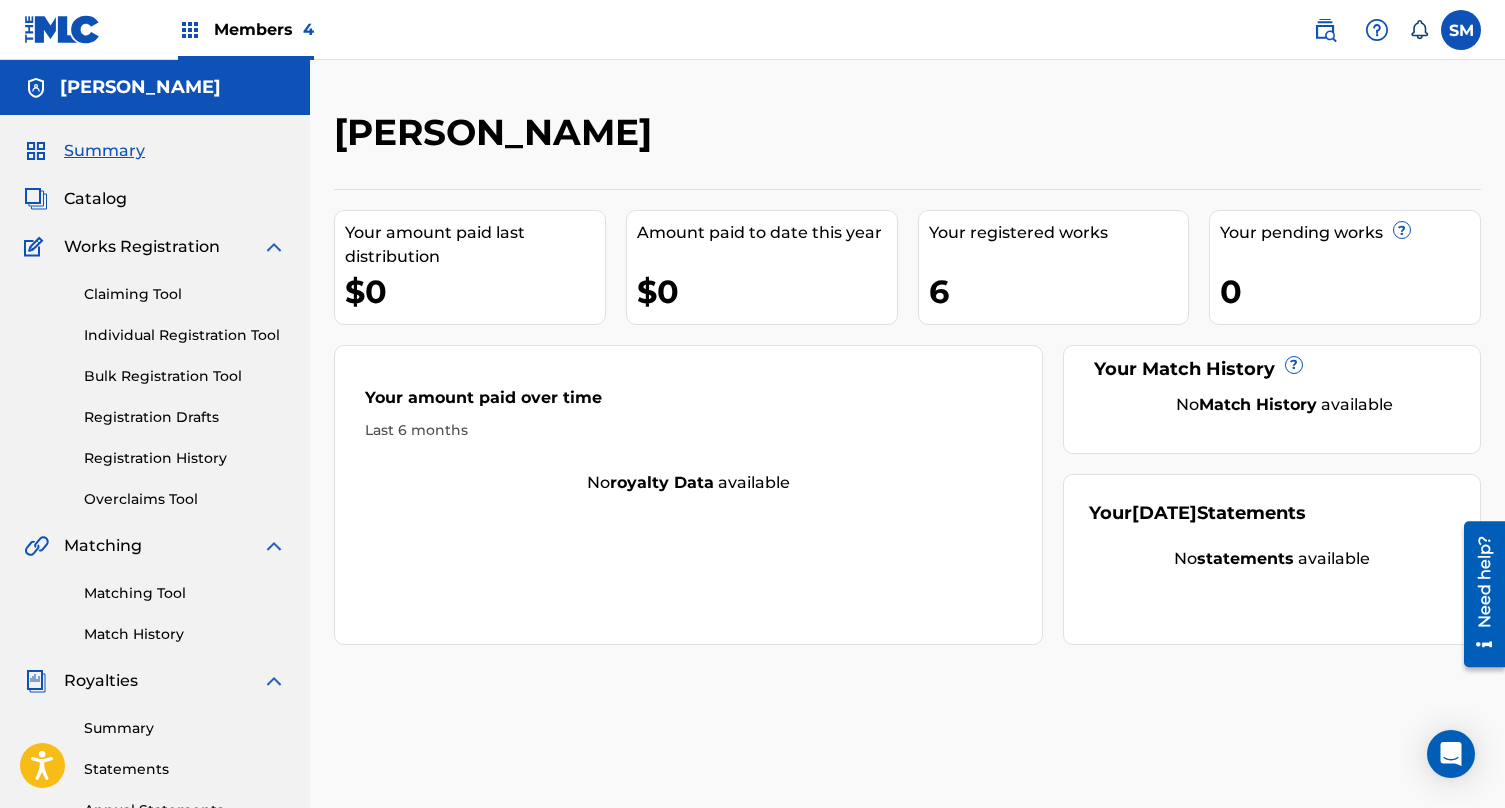 click on "Registration History" at bounding box center [185, 458] 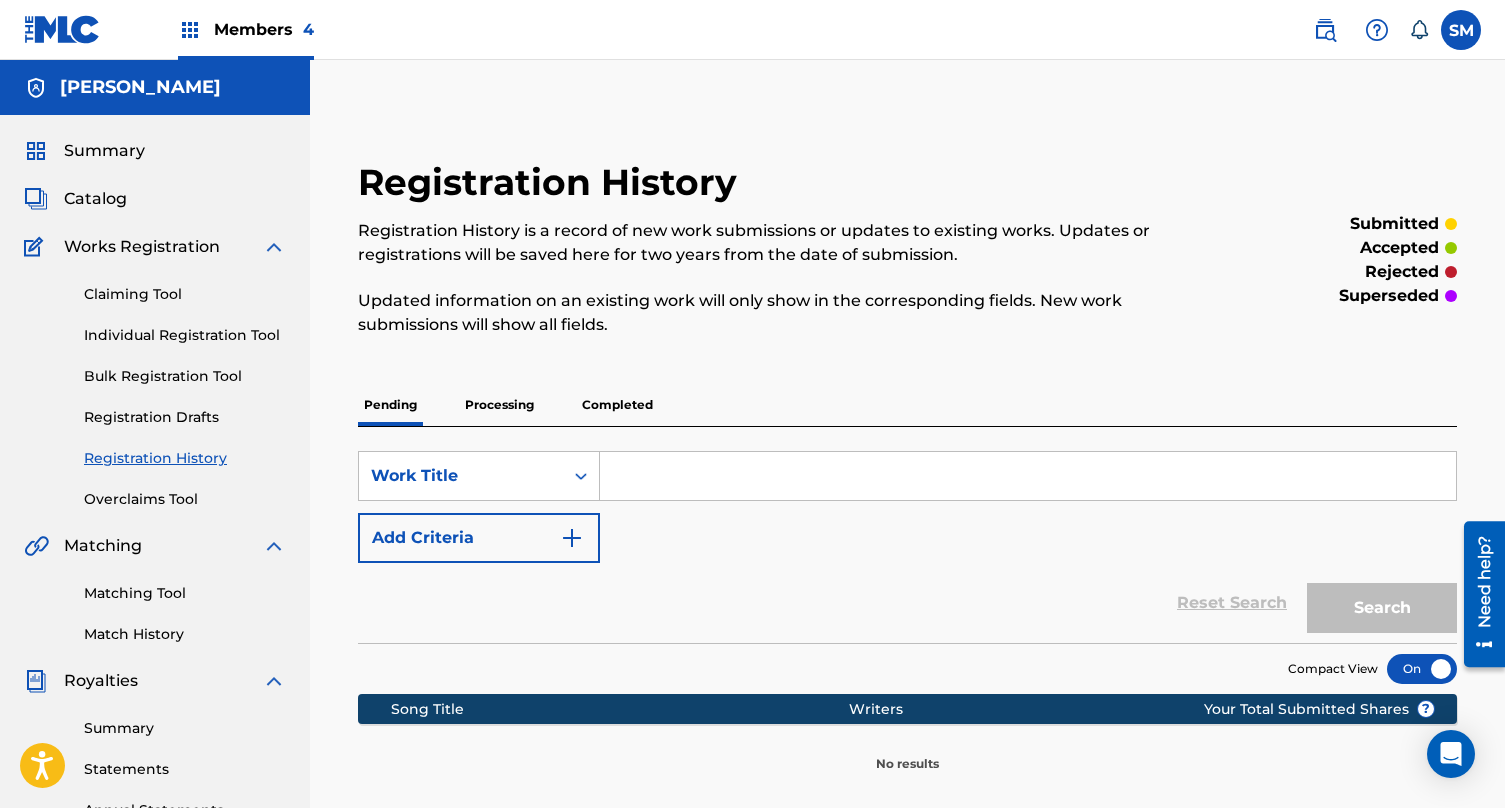 click on "Pending Processing Completed" at bounding box center (907, 405) 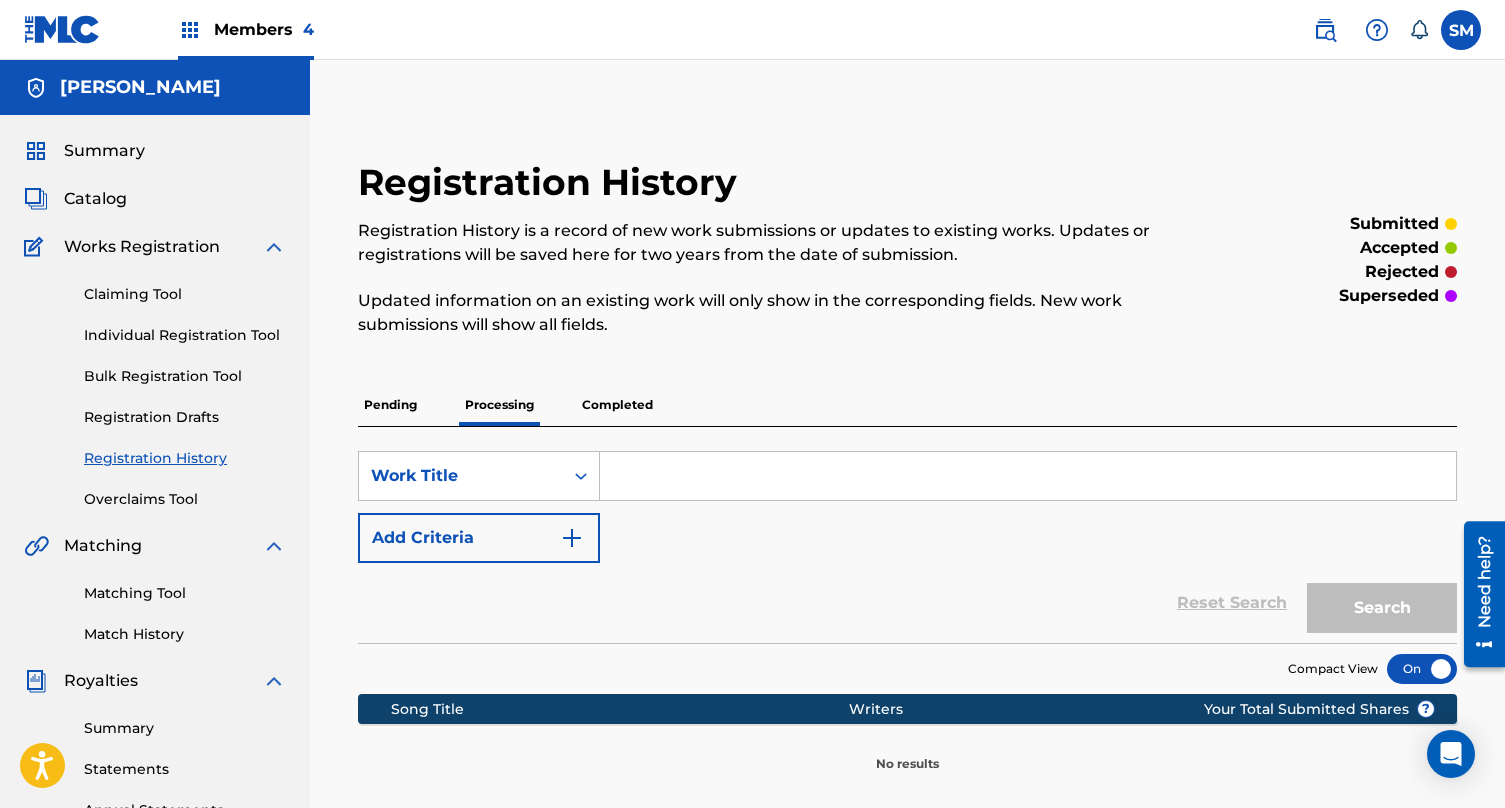 click on "Completed" at bounding box center (617, 405) 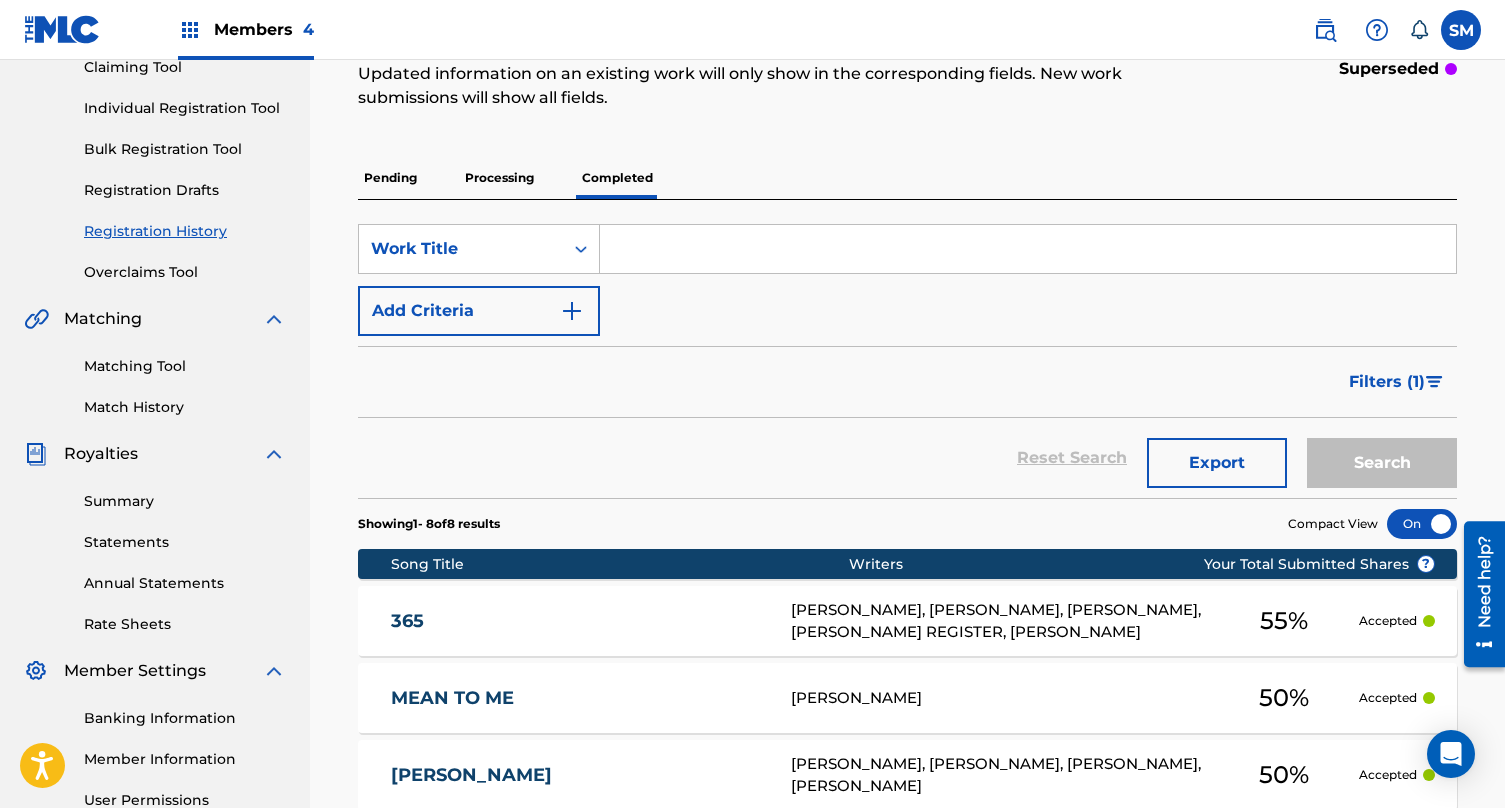 scroll, scrollTop: 238, scrollLeft: 0, axis: vertical 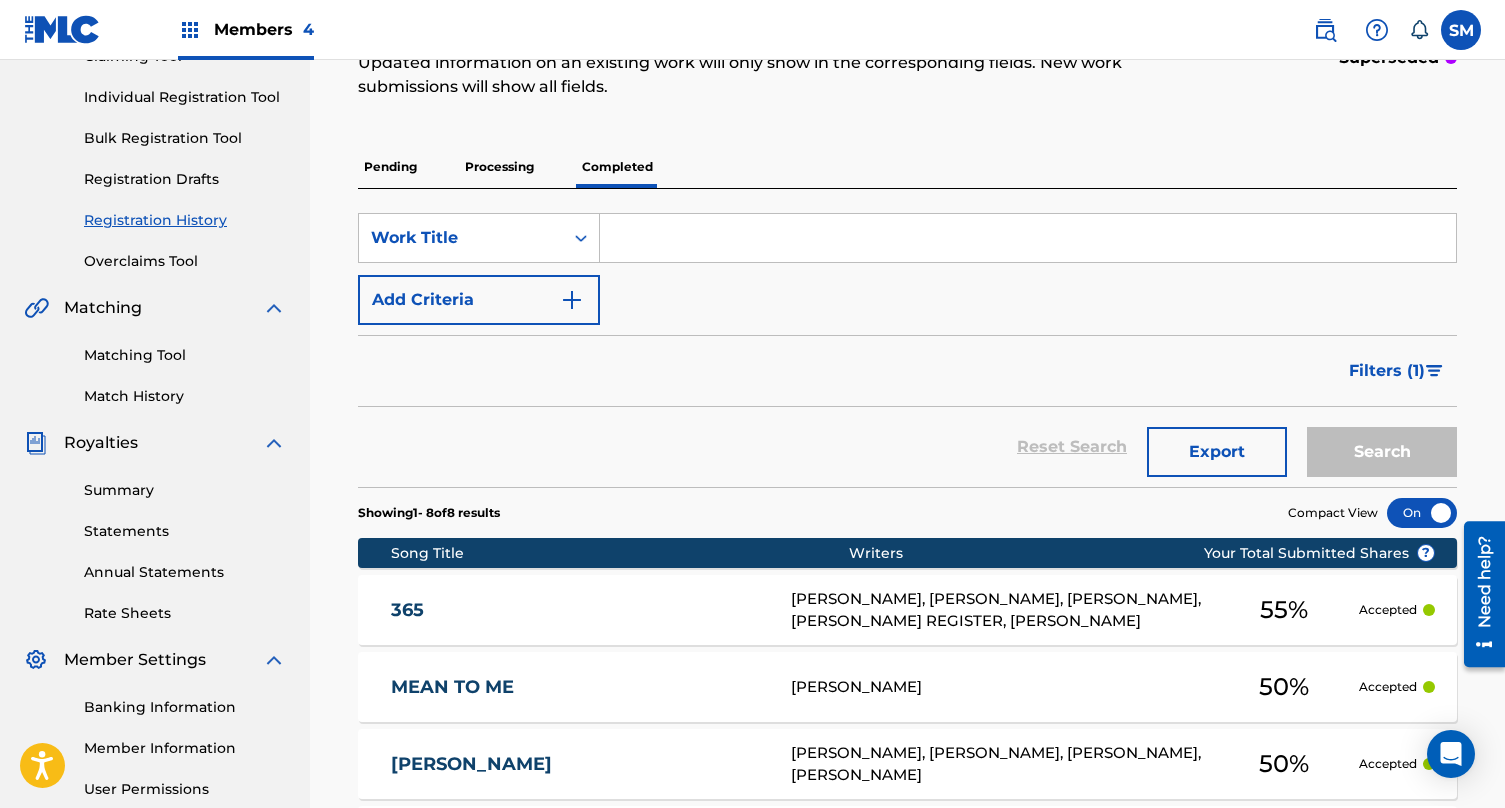 click on "Members    4" at bounding box center [264, 29] 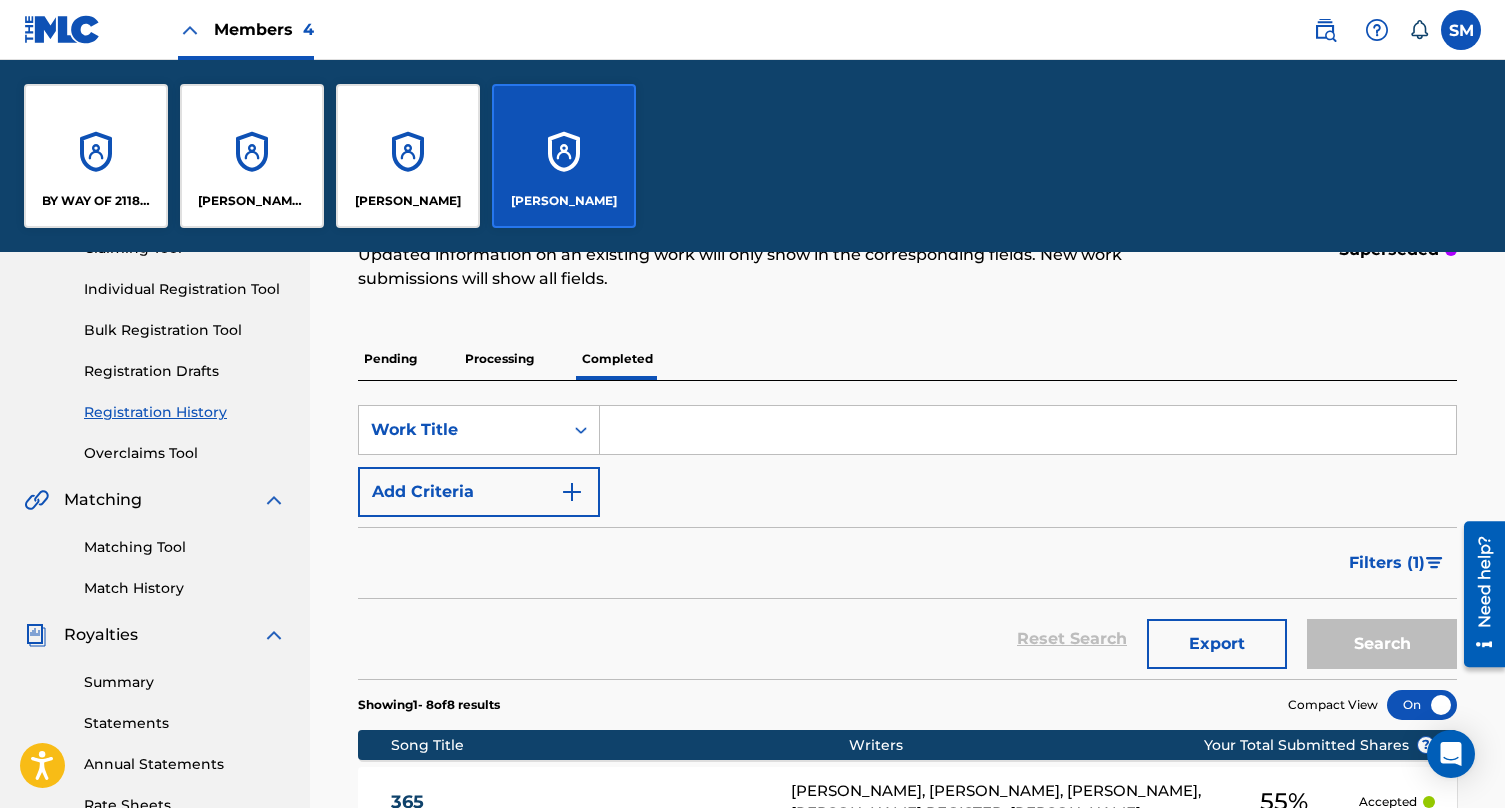 click on "BY WAY OF 2118 PUBLISHING LLC" at bounding box center (96, 156) 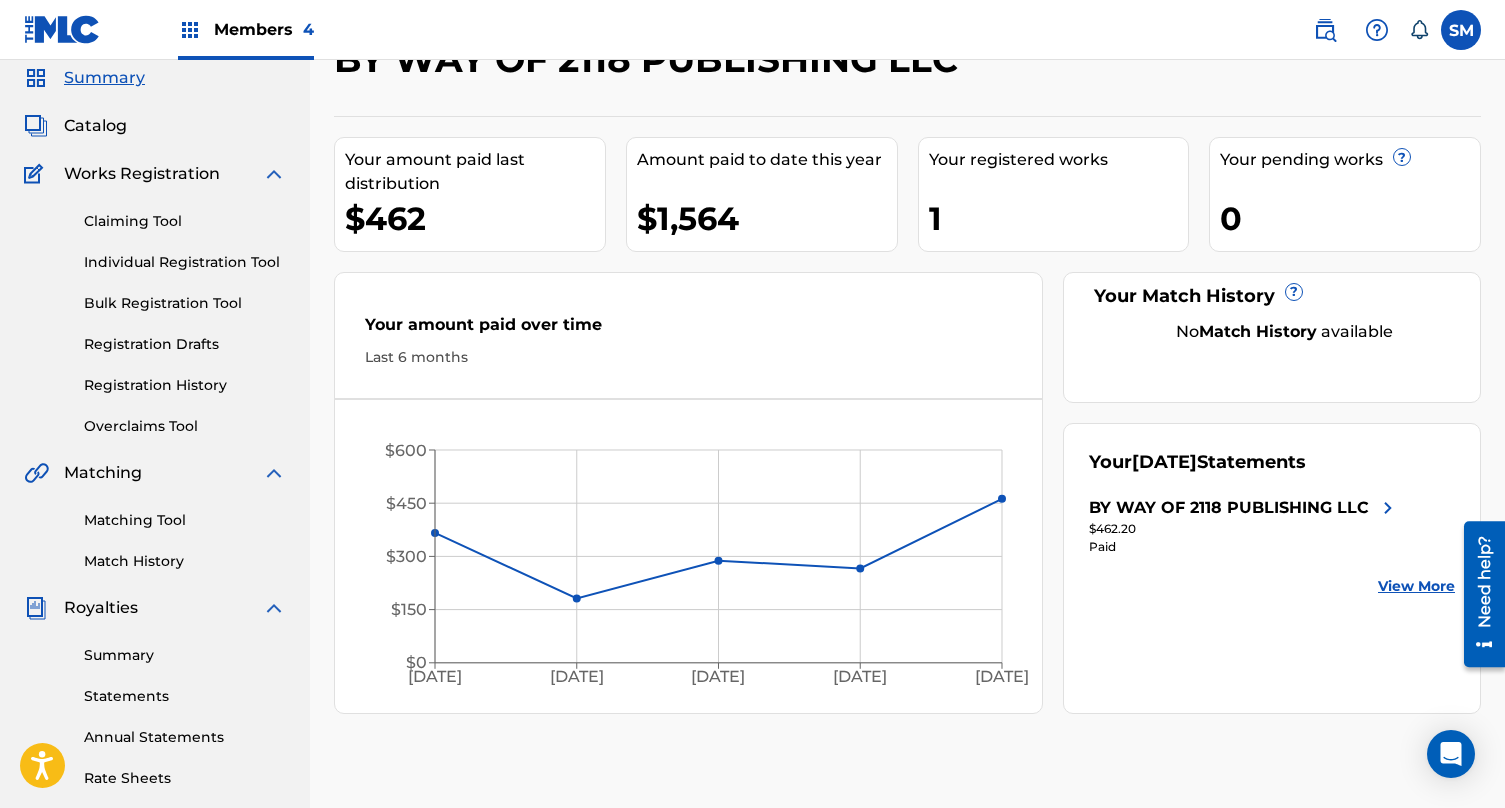 scroll, scrollTop: 69, scrollLeft: 0, axis: vertical 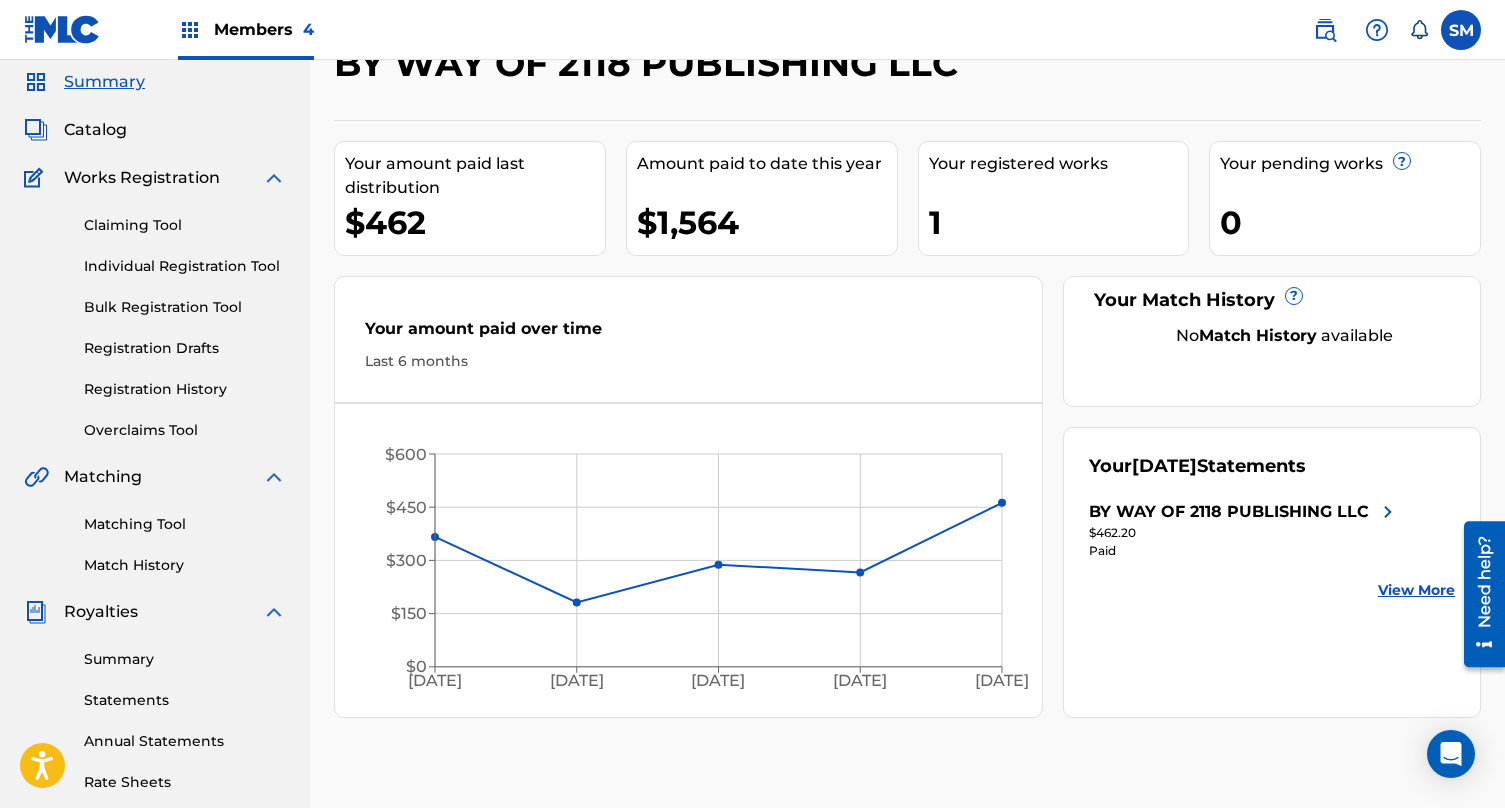 click on "Statements" at bounding box center (185, 700) 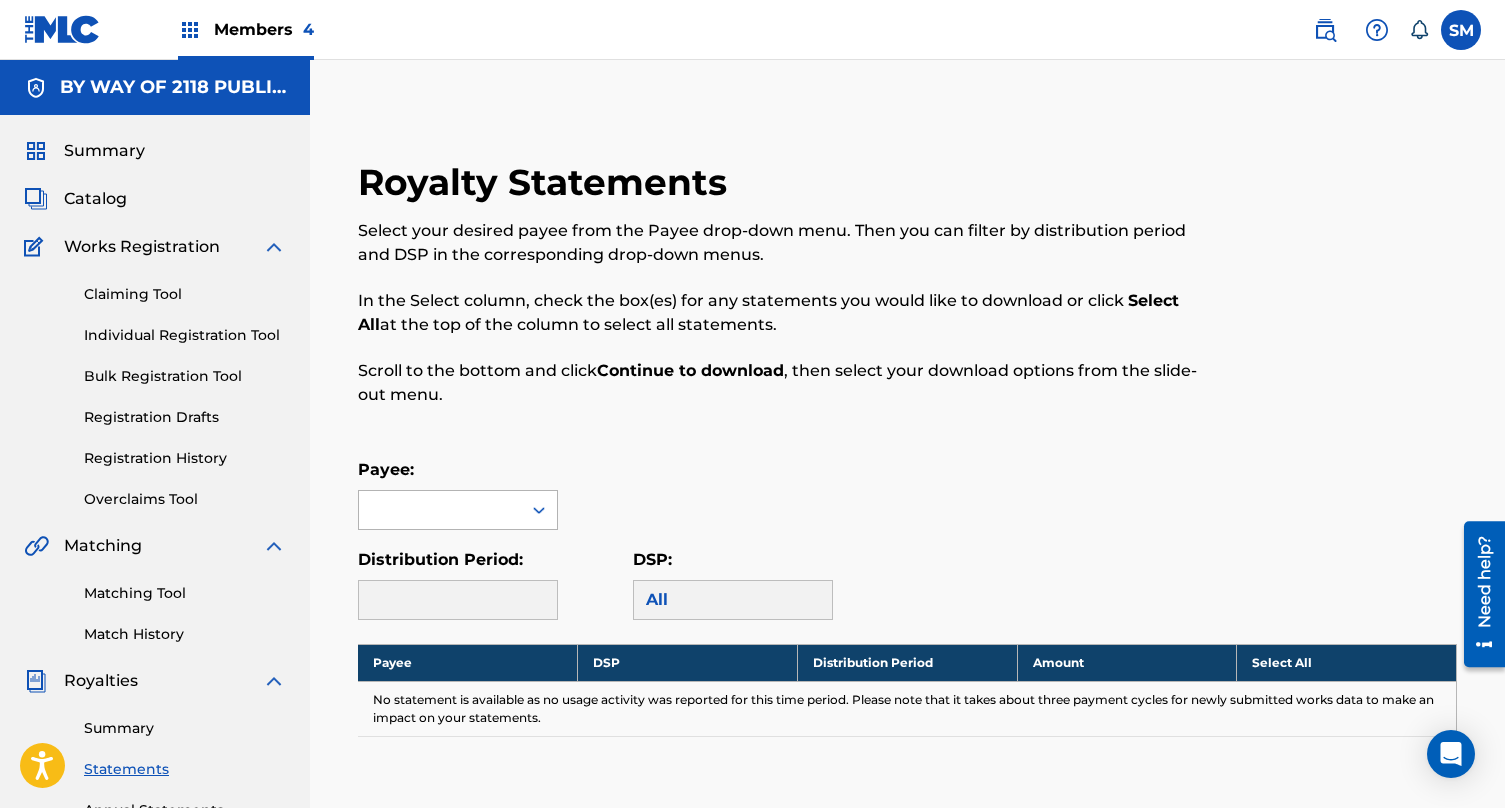 click at bounding box center [440, 510] 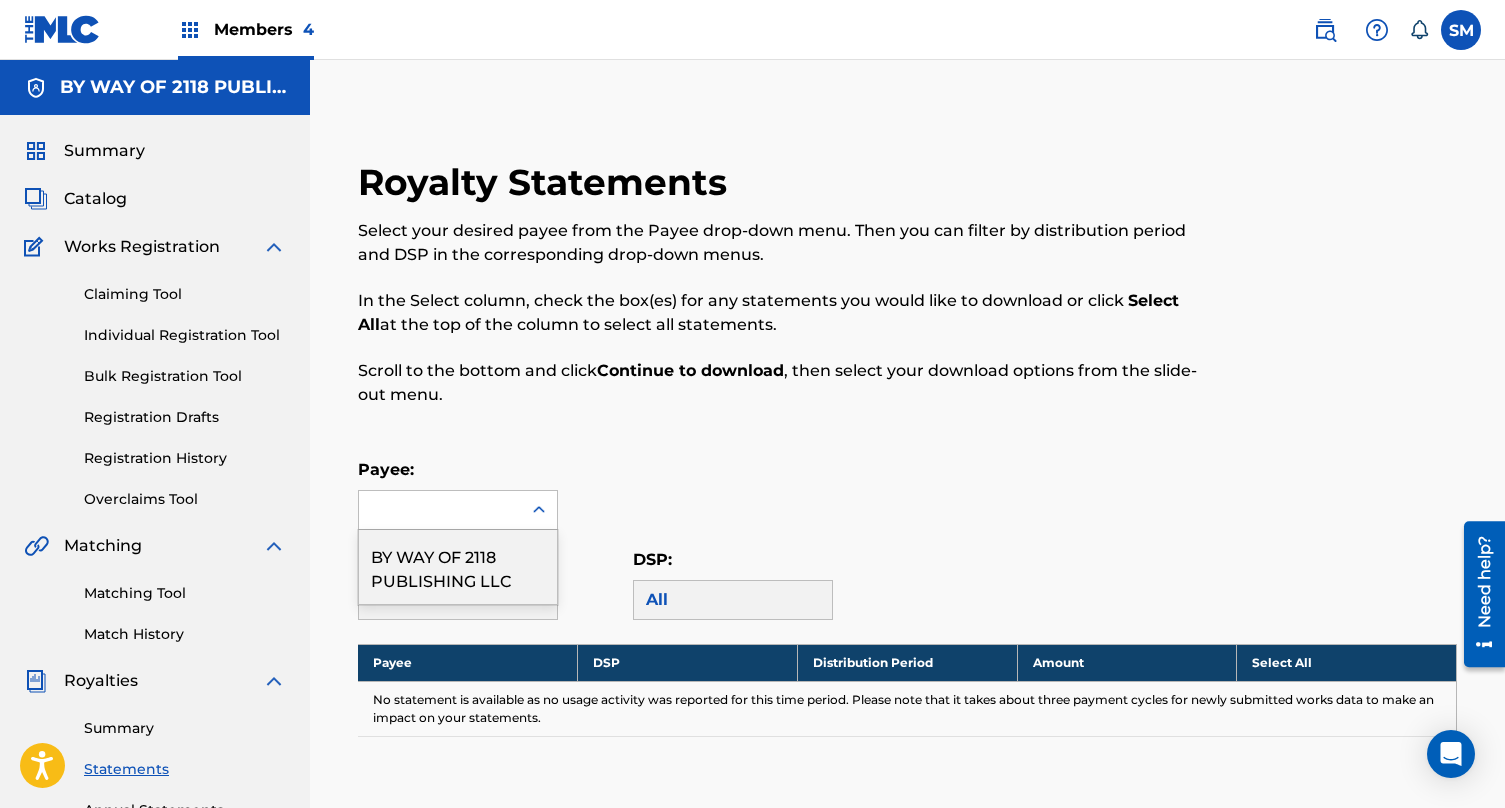 click on "BY WAY OF 2118 PUBLISHING LLC" at bounding box center [458, 567] 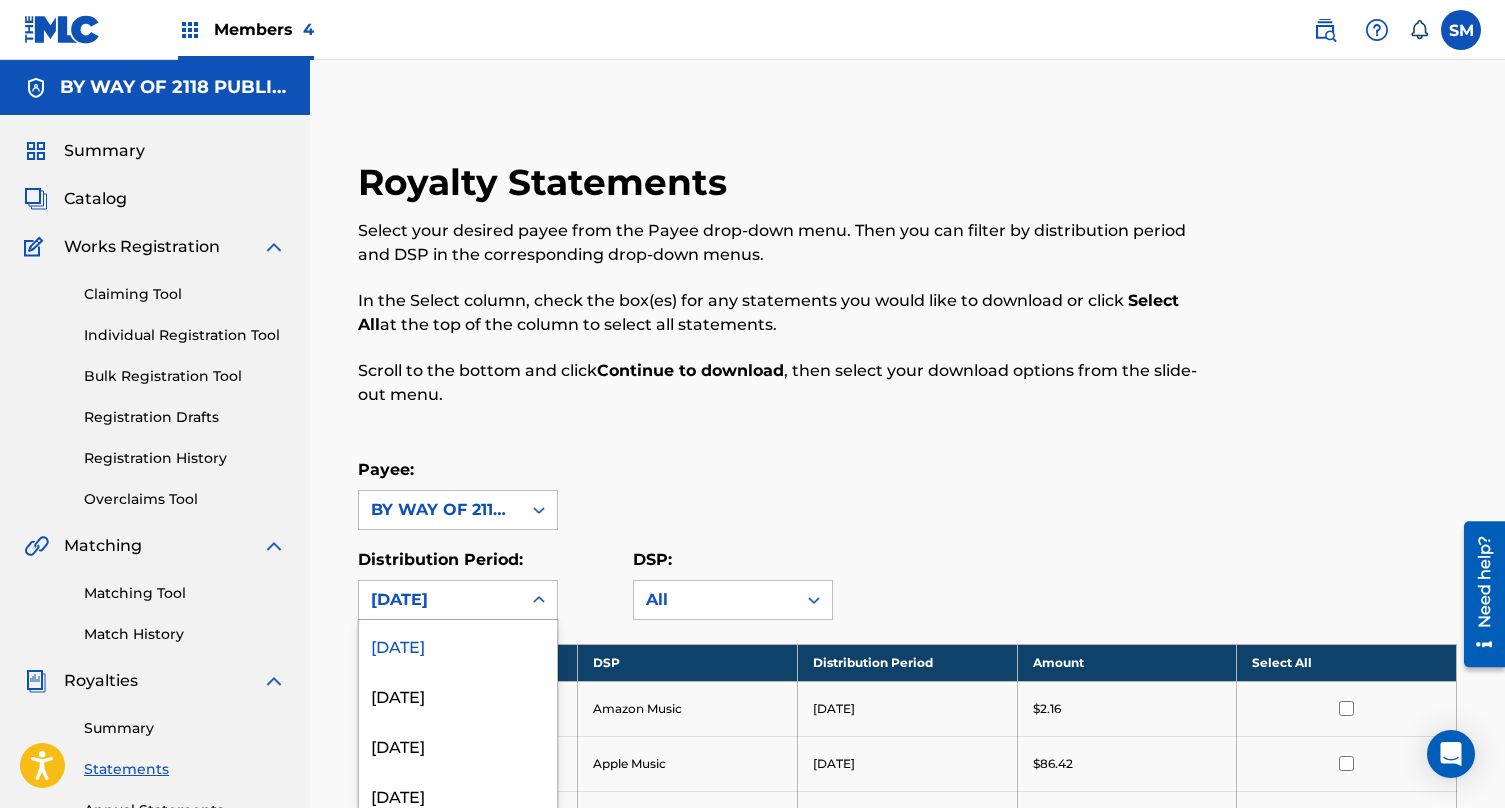click on "June 2025, 1 of 51. 51 results available. Use Up and Down to choose options, press Enter to select the currently focused option, press Escape to exit the menu, press Tab to select the option and exit the menu. June 2025 June 2025 May 2025 April 2025 March 2025 February 2025 January 2025 December 2024 November 2024 October 2024 September 2024 August 2024 July 2024 June 2024 May 2024 April 2024 March 2024 February 2024 January 2024 December 2023 November 2023 October 2023 September 2023 August 2023 July 2023 June 2023 May 2023 April 2023 March 2023 February 2023 January 2023 December 2022 November 2022 October 2022 September 2022 August 2022 July 2022 June 2022 May 2022 April 2022 March 2022 February 2022 January 2022 December 2021 November 2021 October 2021 September 2021 August 2021 July 2021 June 2021 May 2021 April 2021" at bounding box center [458, 600] 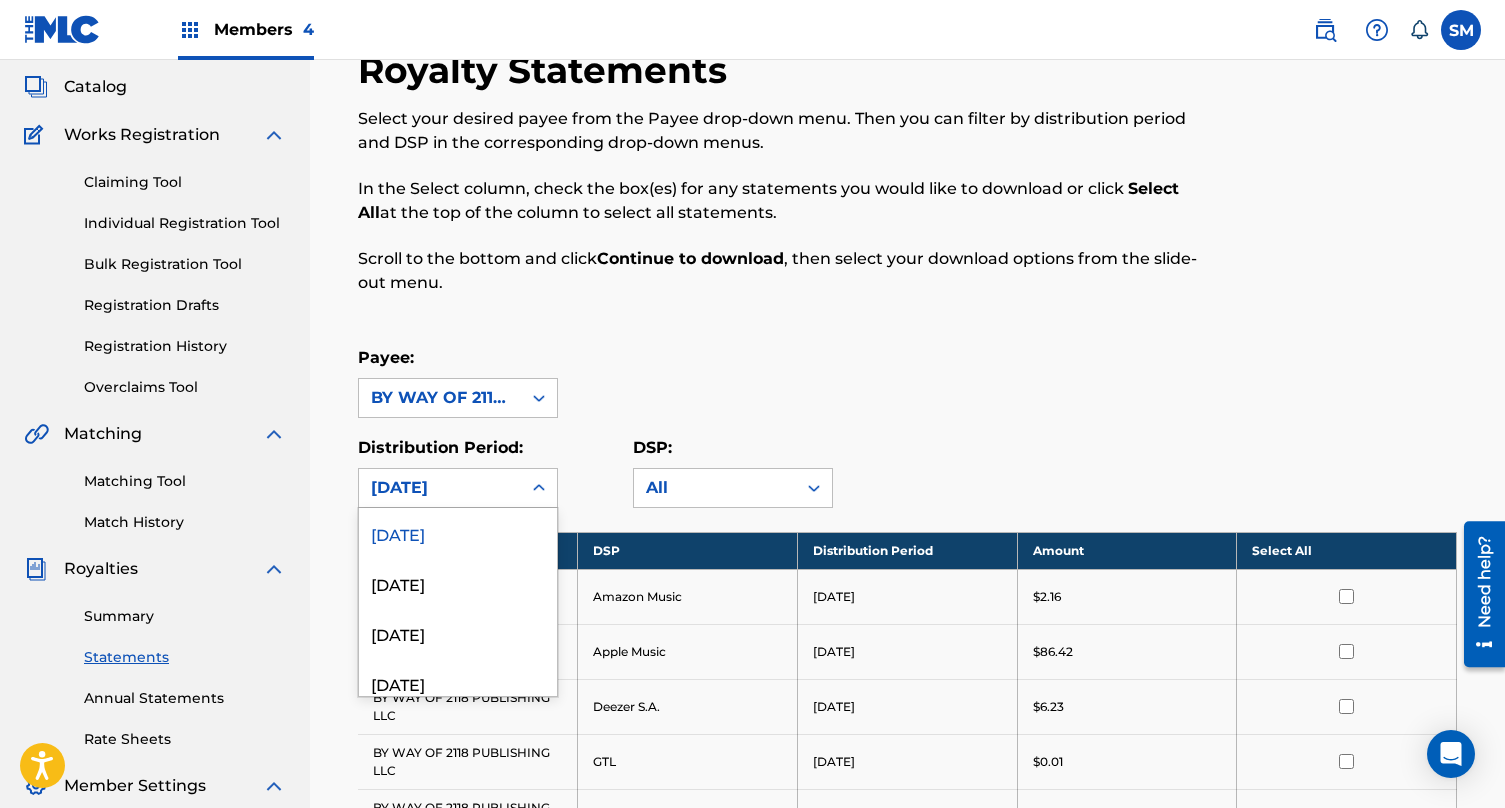 scroll, scrollTop: 113, scrollLeft: 0, axis: vertical 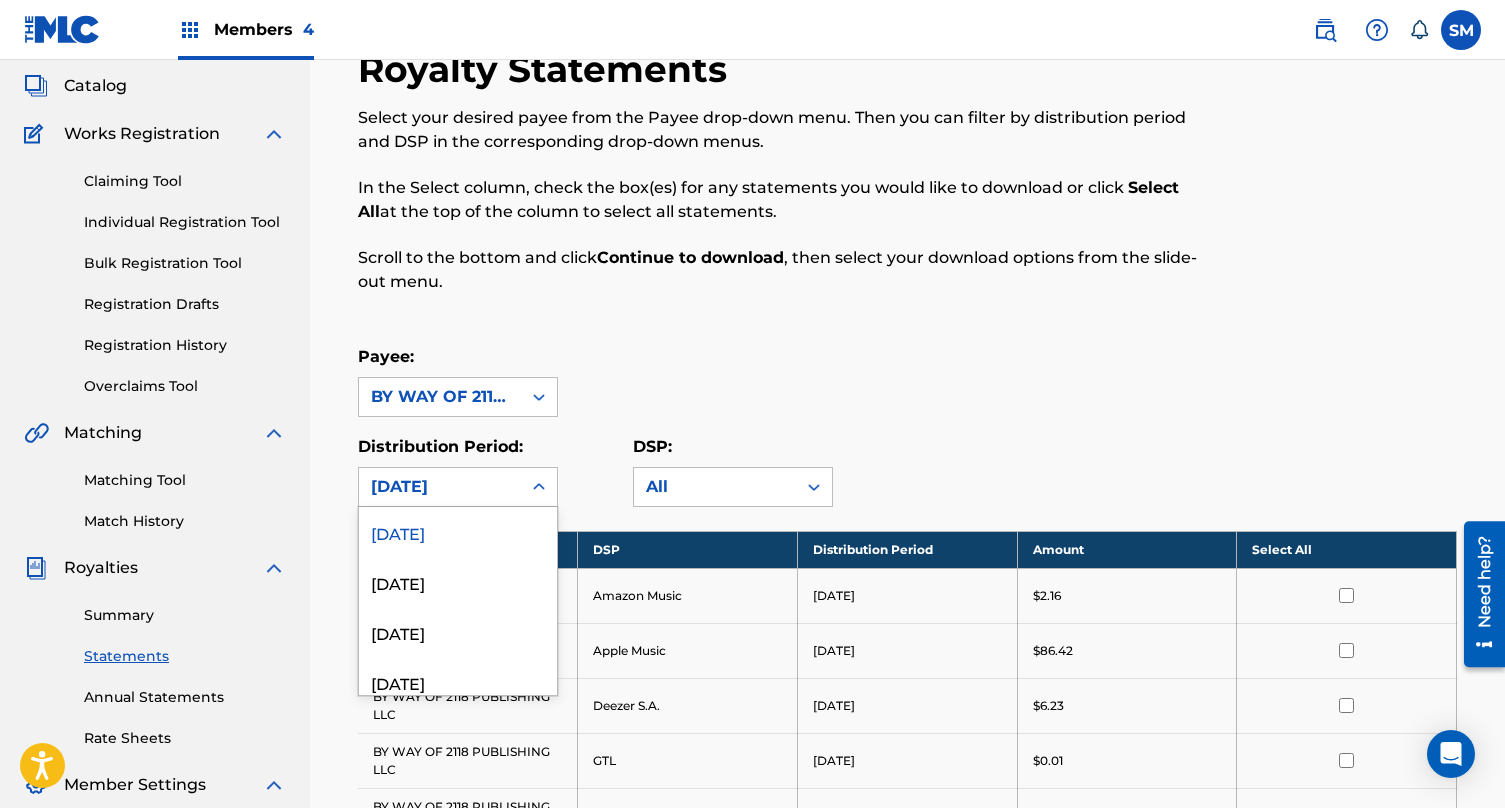 click on "[DATE]" at bounding box center (458, 532) 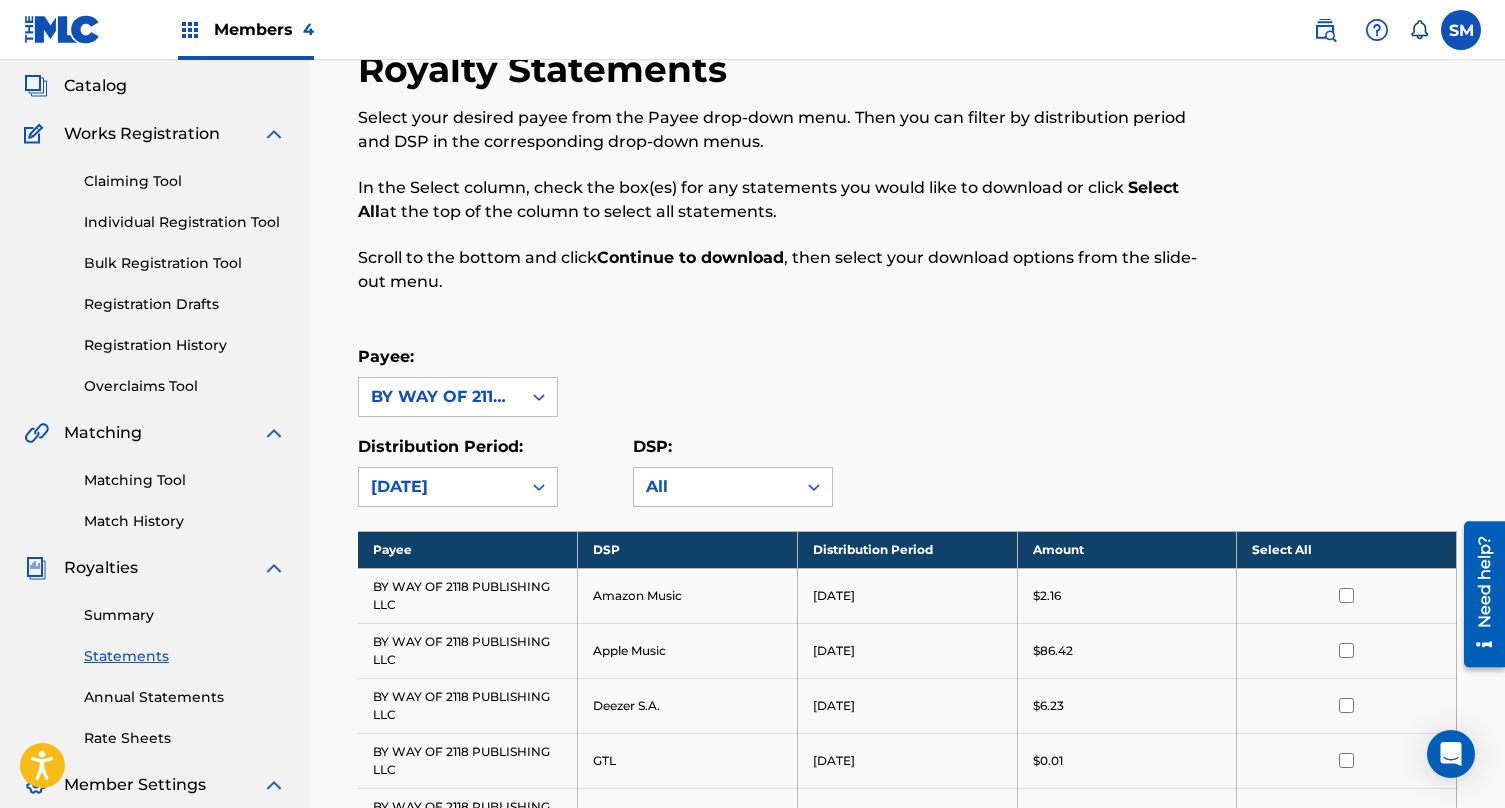 click on "Members    4" at bounding box center (264, 29) 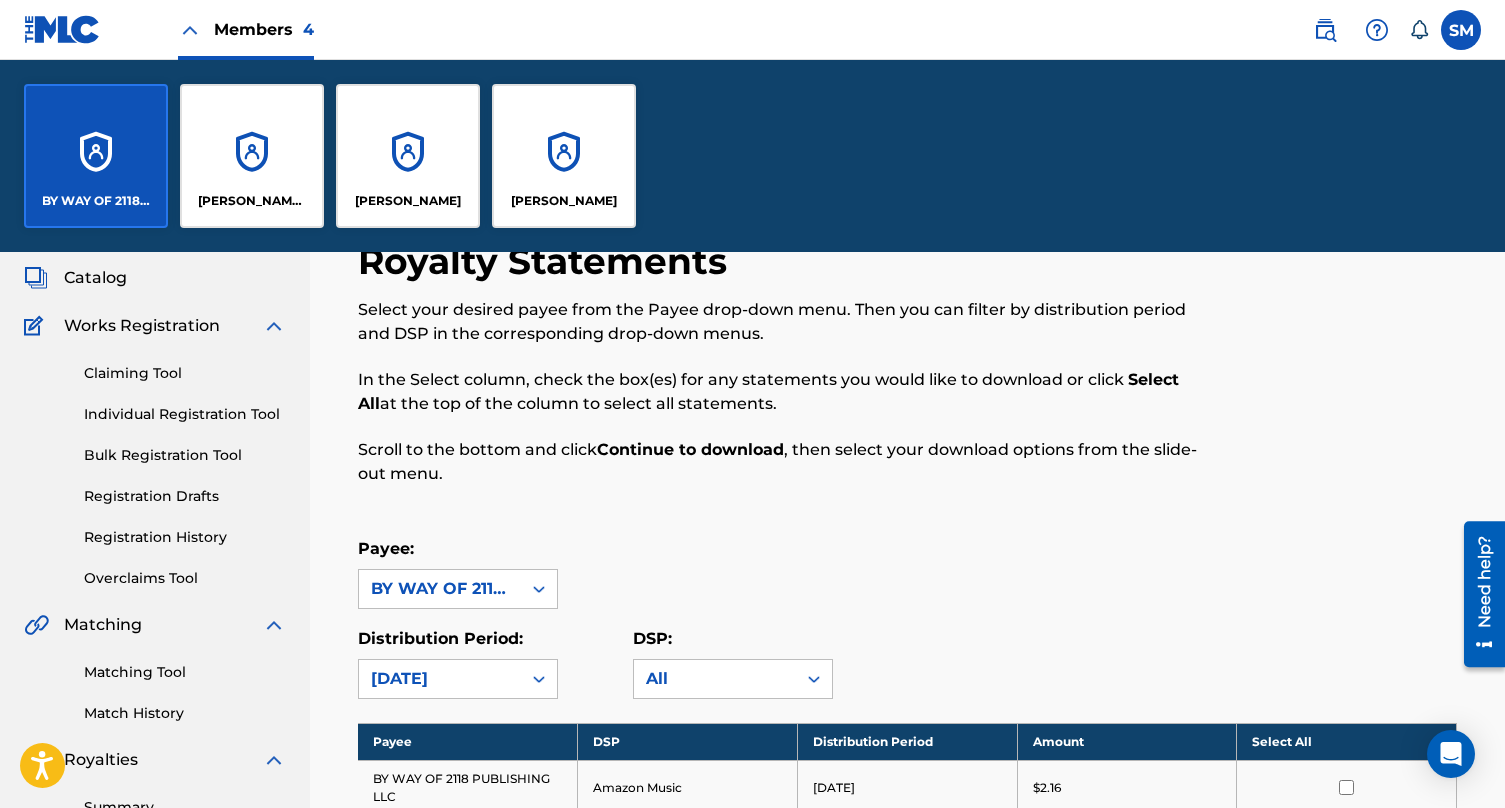 click on "BY WAY OF 2118 PUBLISHING LLC" at bounding box center (96, 156) 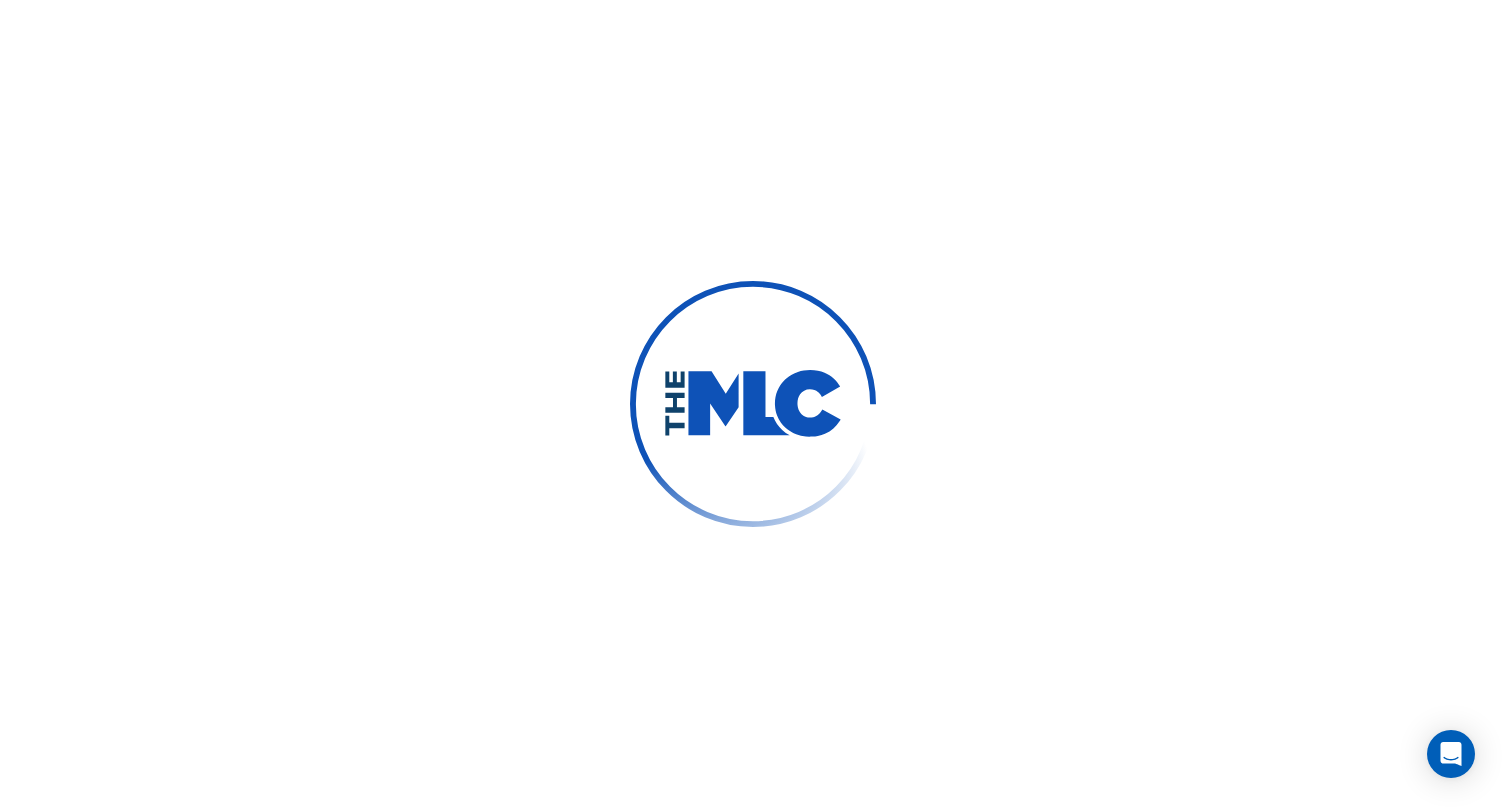 scroll, scrollTop: 0, scrollLeft: 0, axis: both 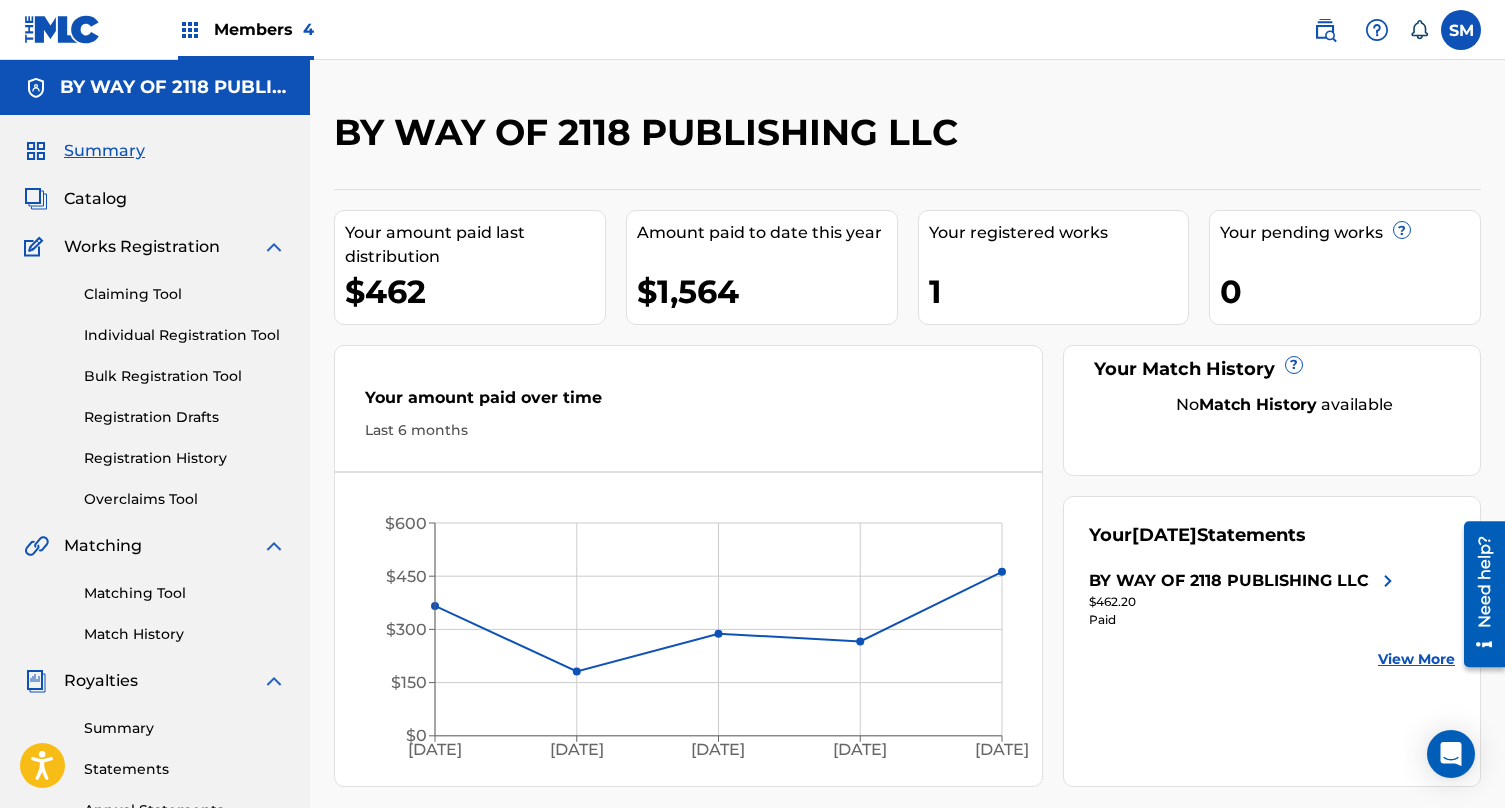 click on "Summary" at bounding box center [185, 728] 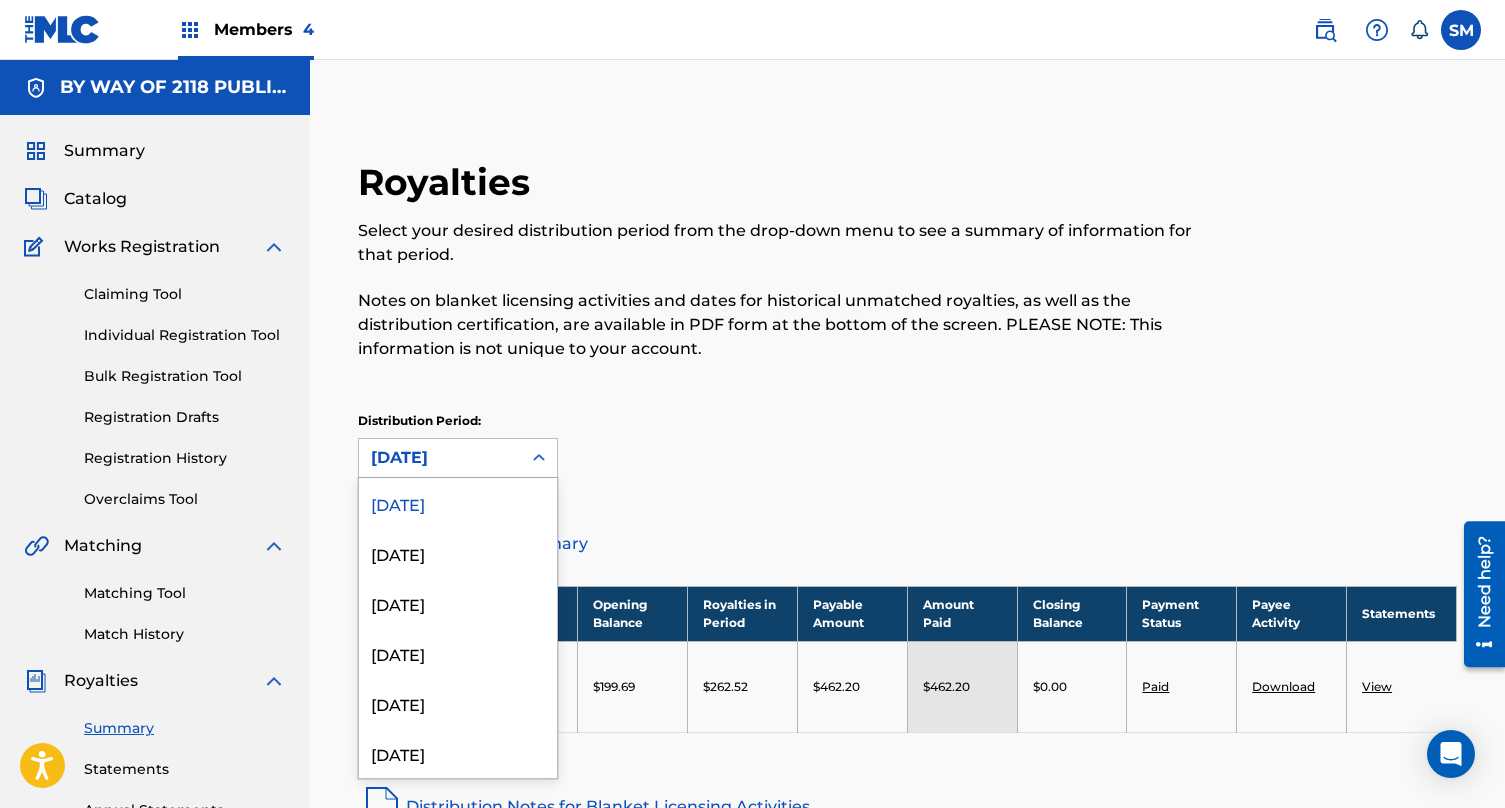 click on "[DATE]" at bounding box center [440, 458] 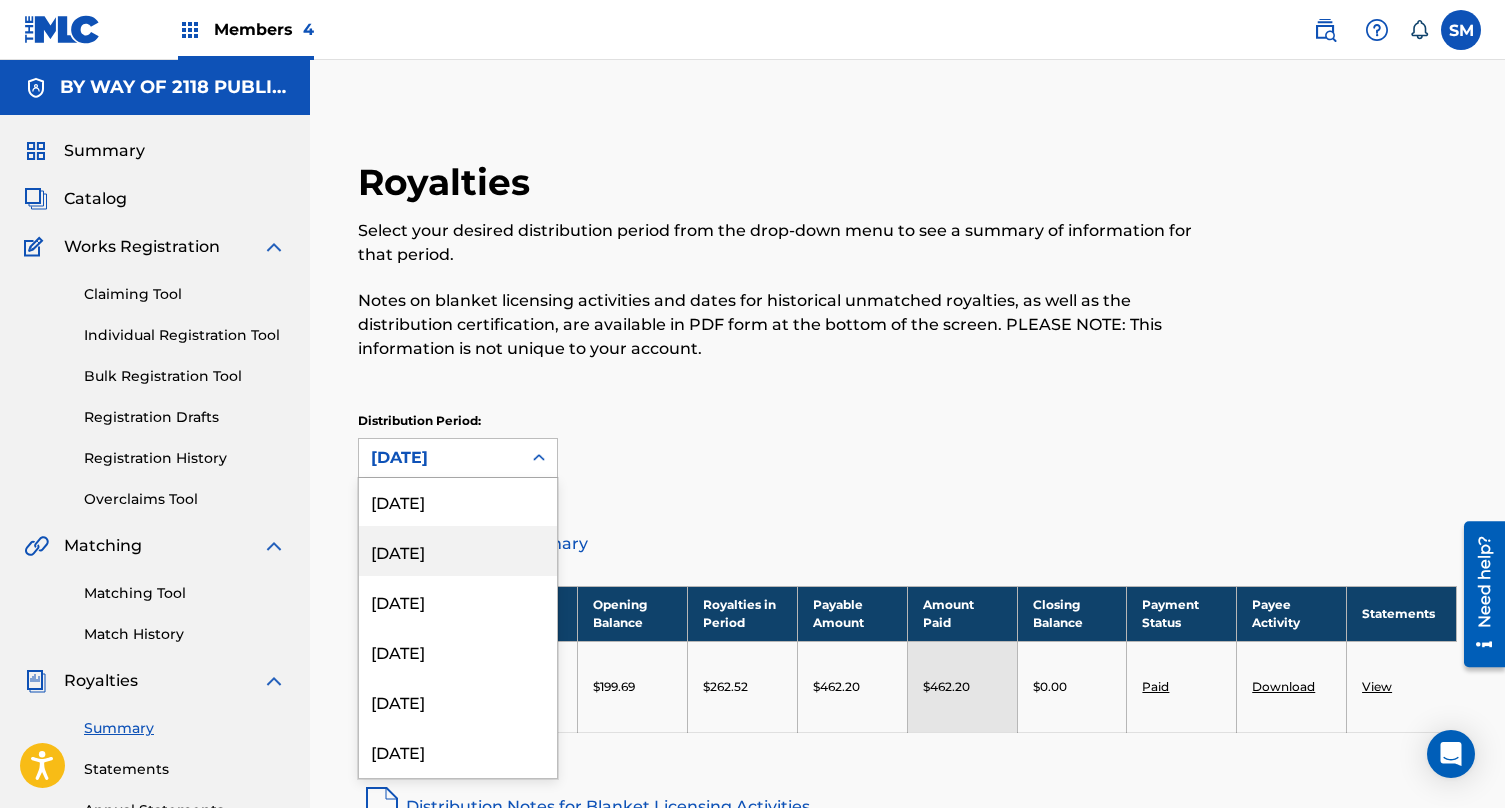 scroll, scrollTop: 0, scrollLeft: 0, axis: both 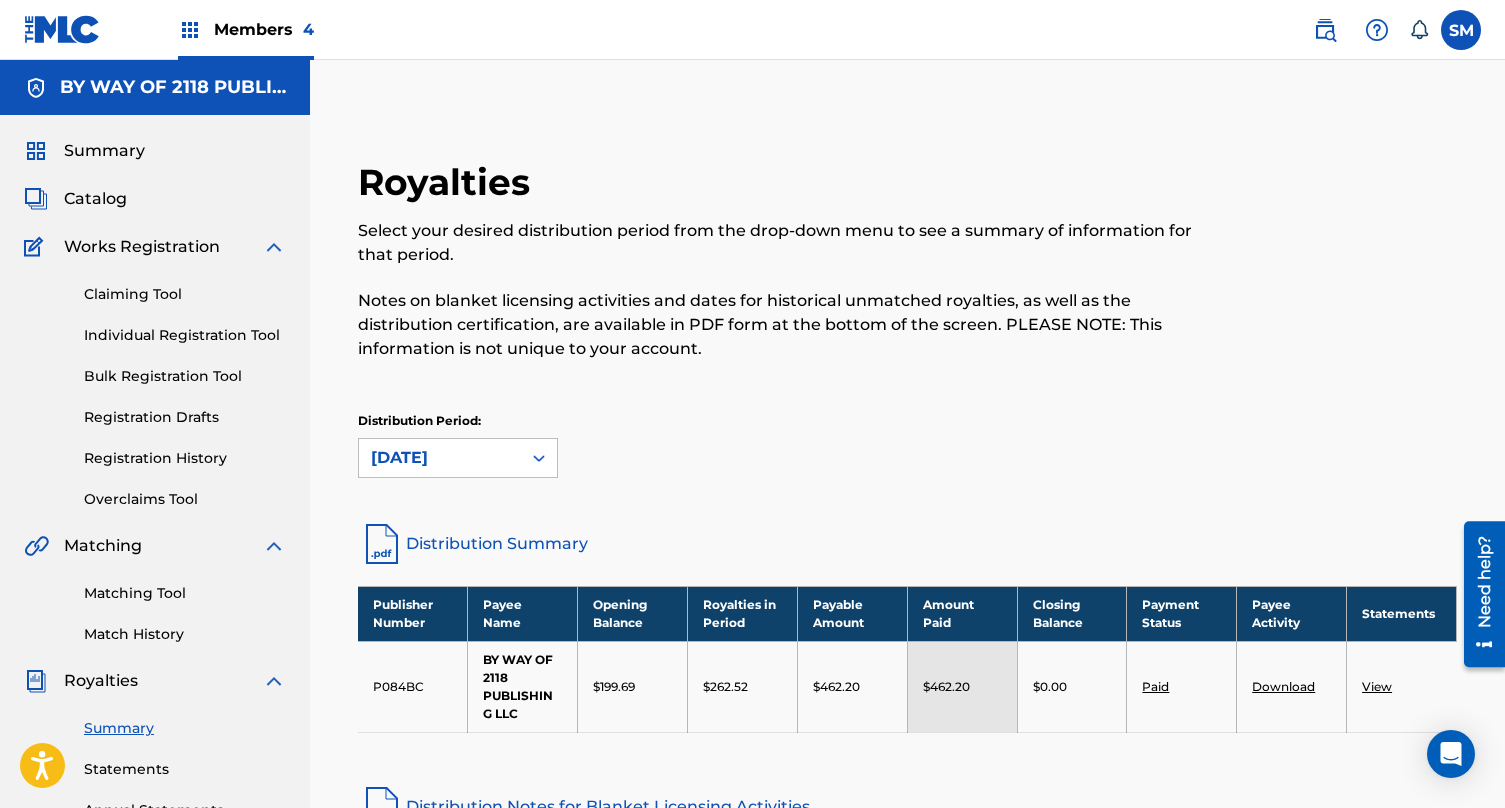 click on "Statements" at bounding box center [185, 769] 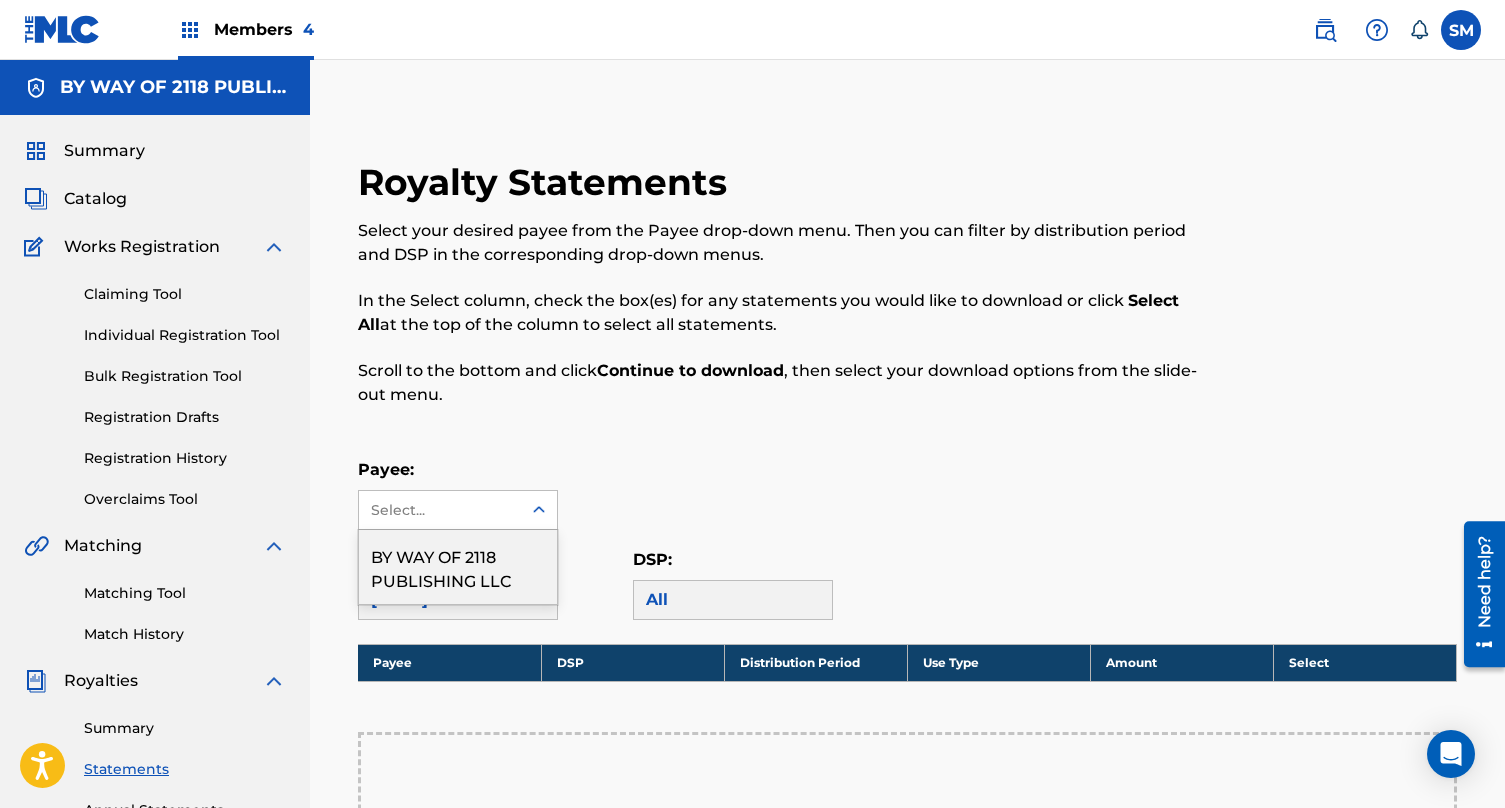 click on "Select..." at bounding box center (439, 510) 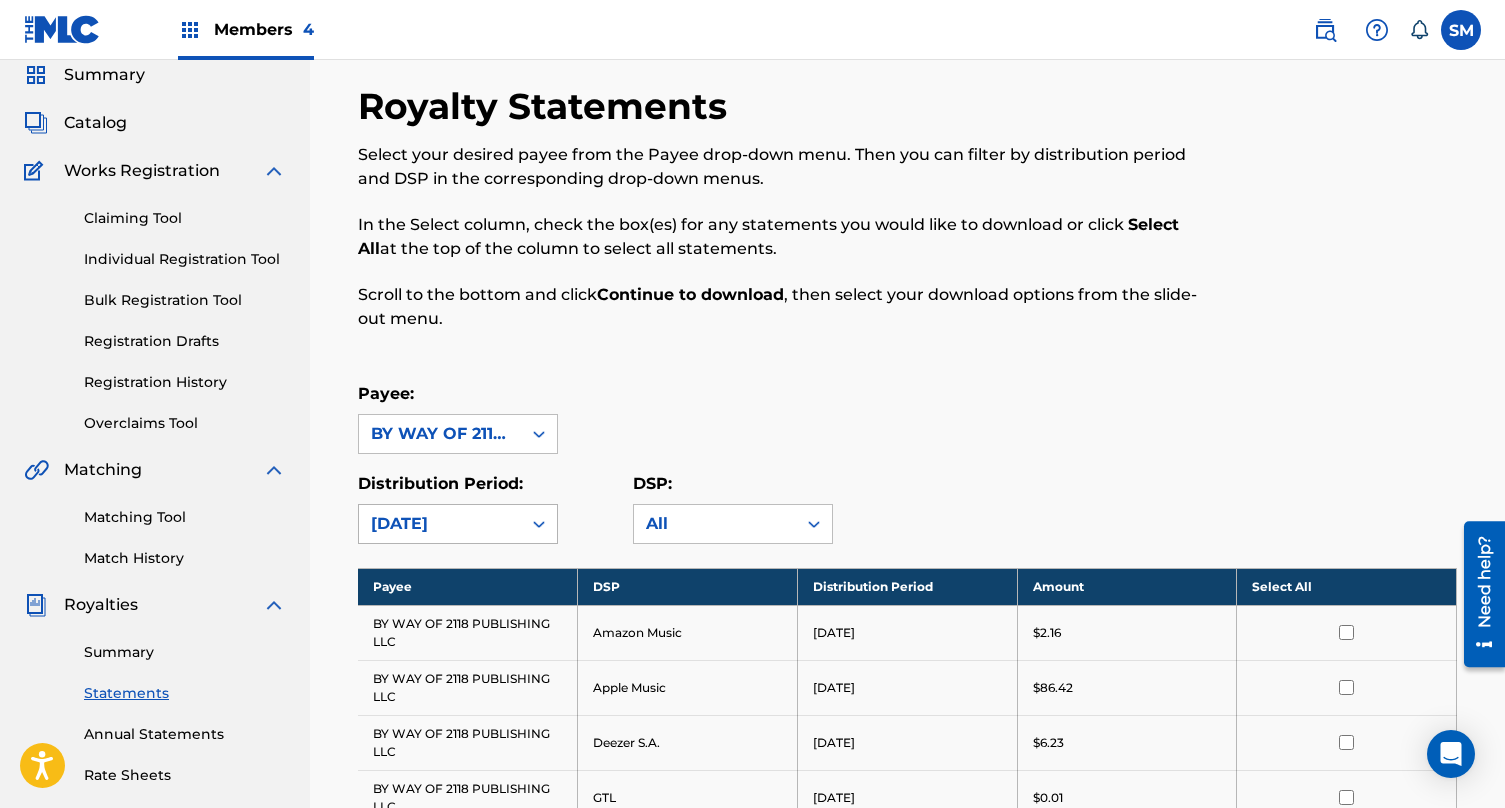 click on "[DATE]" at bounding box center [458, 524] 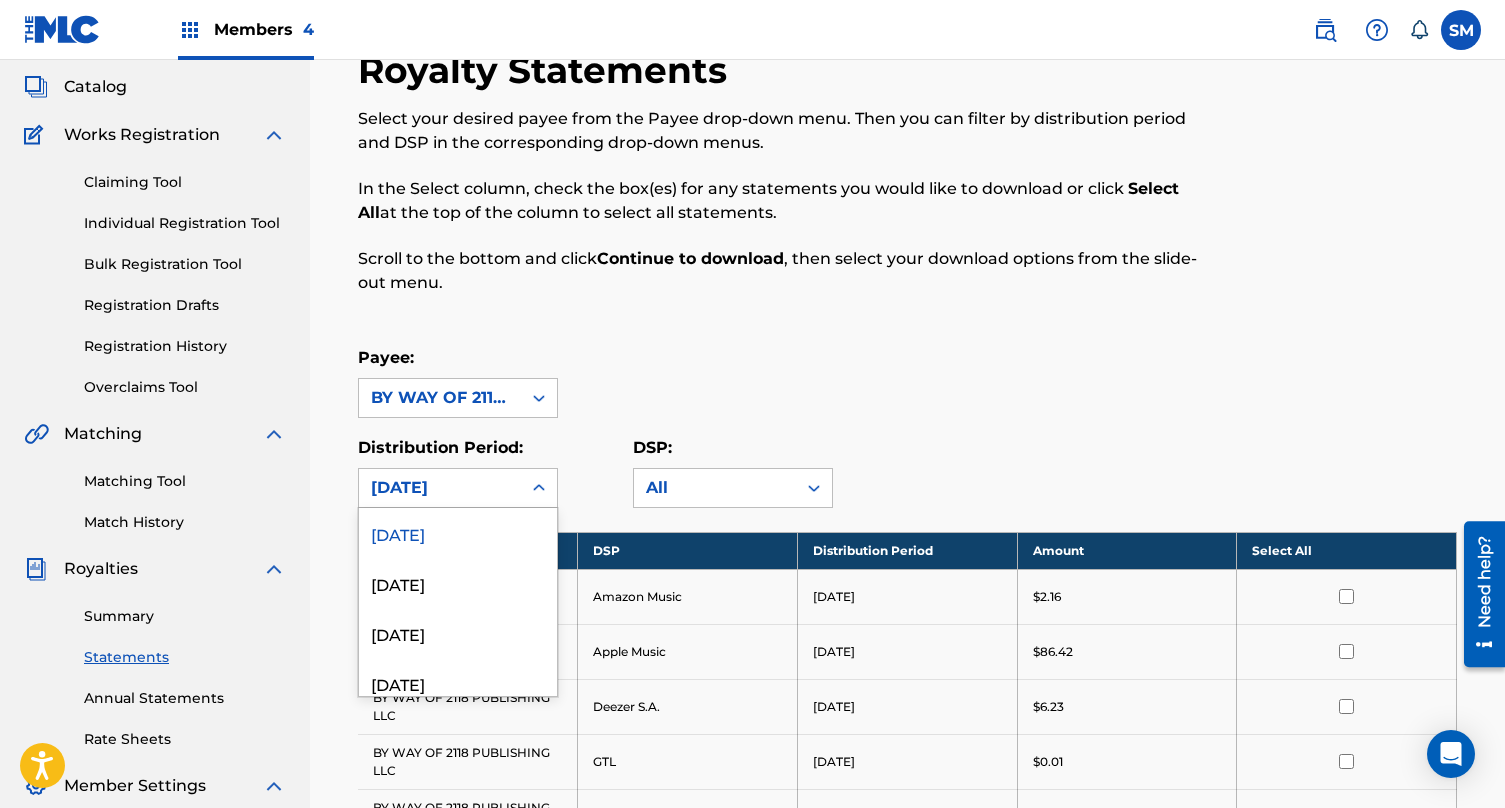 scroll, scrollTop: 113, scrollLeft: 0, axis: vertical 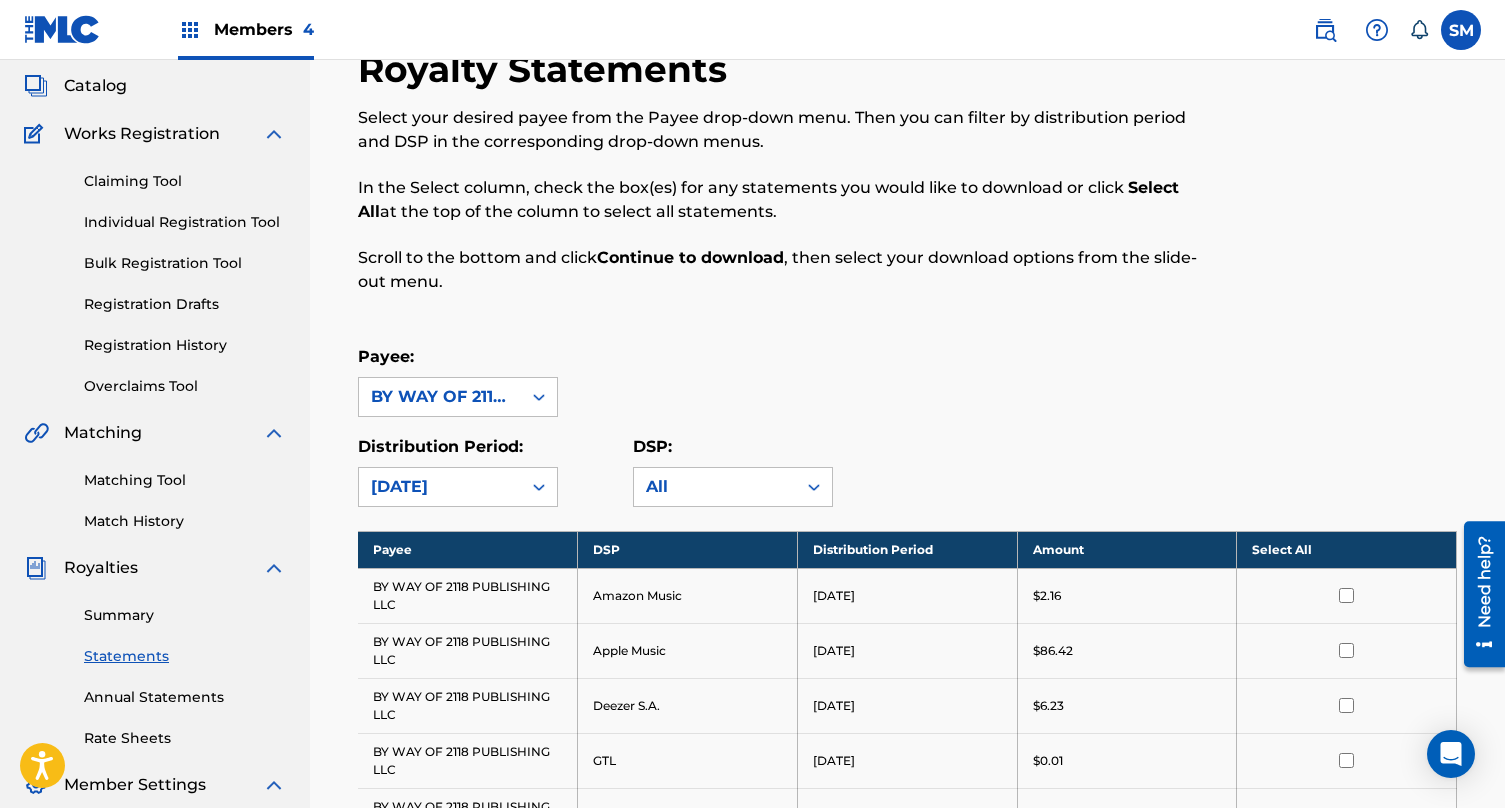 click on "Scroll to the bottom and click  Continue to download , then select your download options from the slide-out menu." at bounding box center (781, 270) 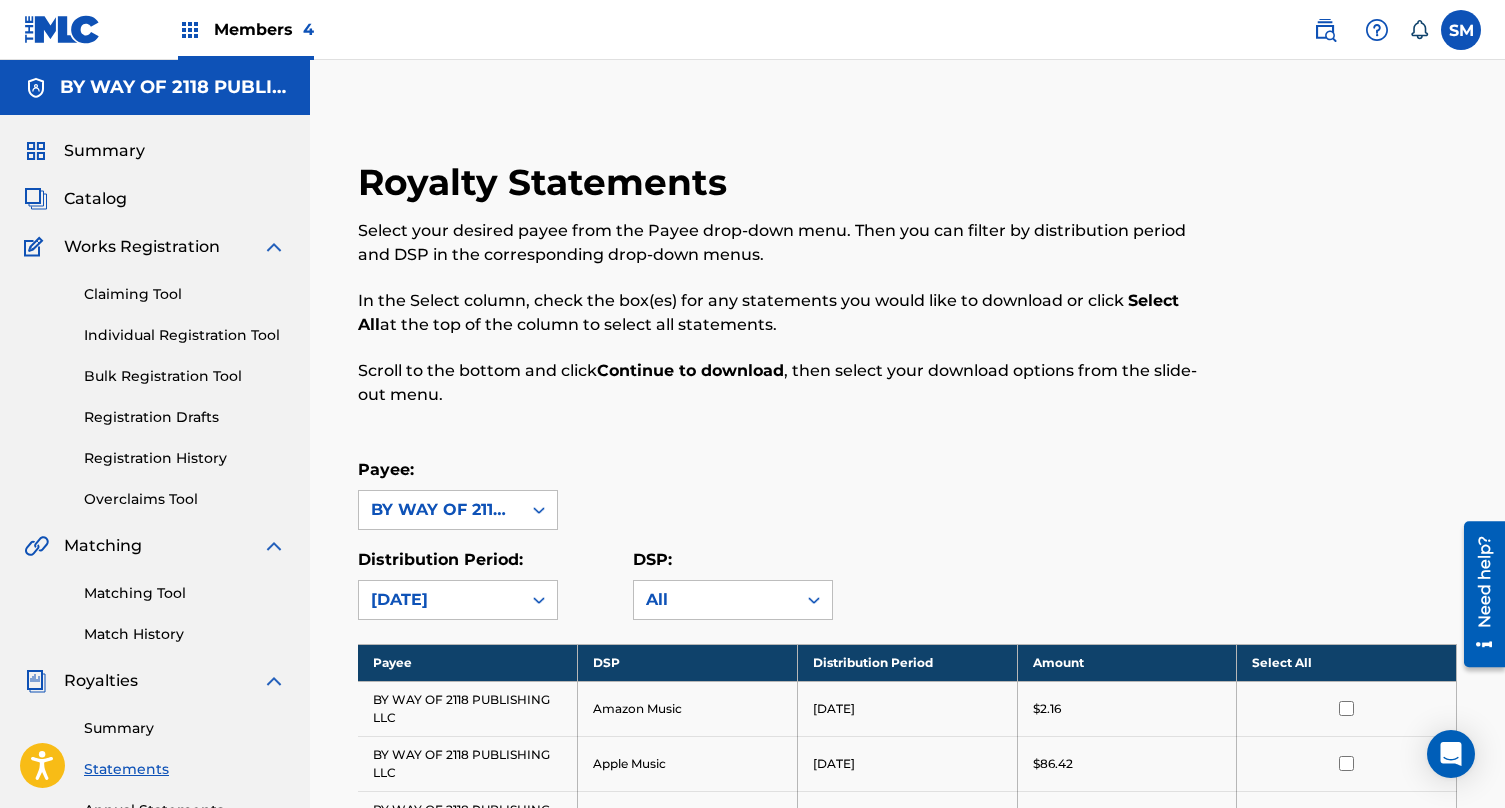 scroll, scrollTop: 6, scrollLeft: 0, axis: vertical 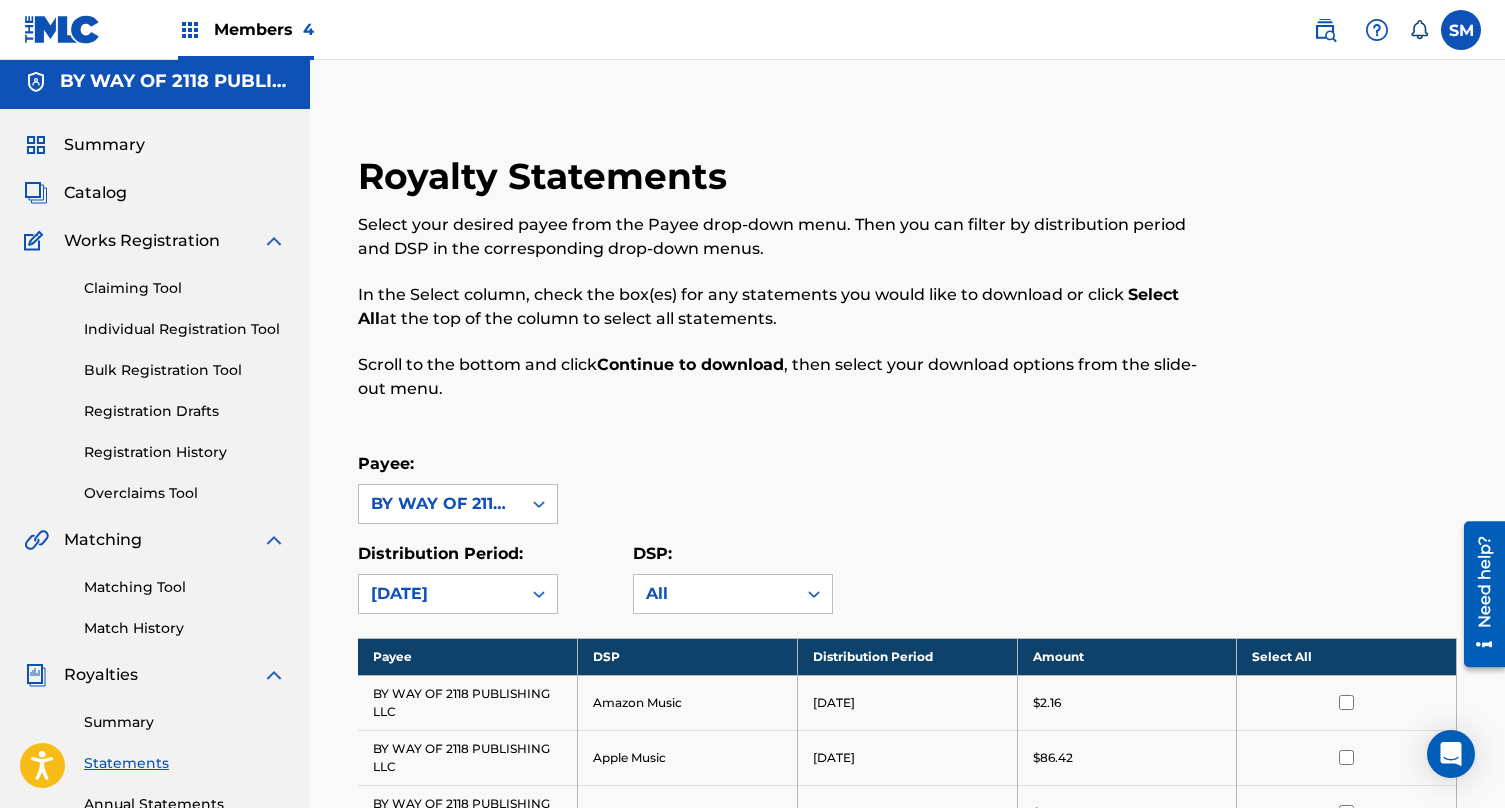 click at bounding box center (1461, 30) 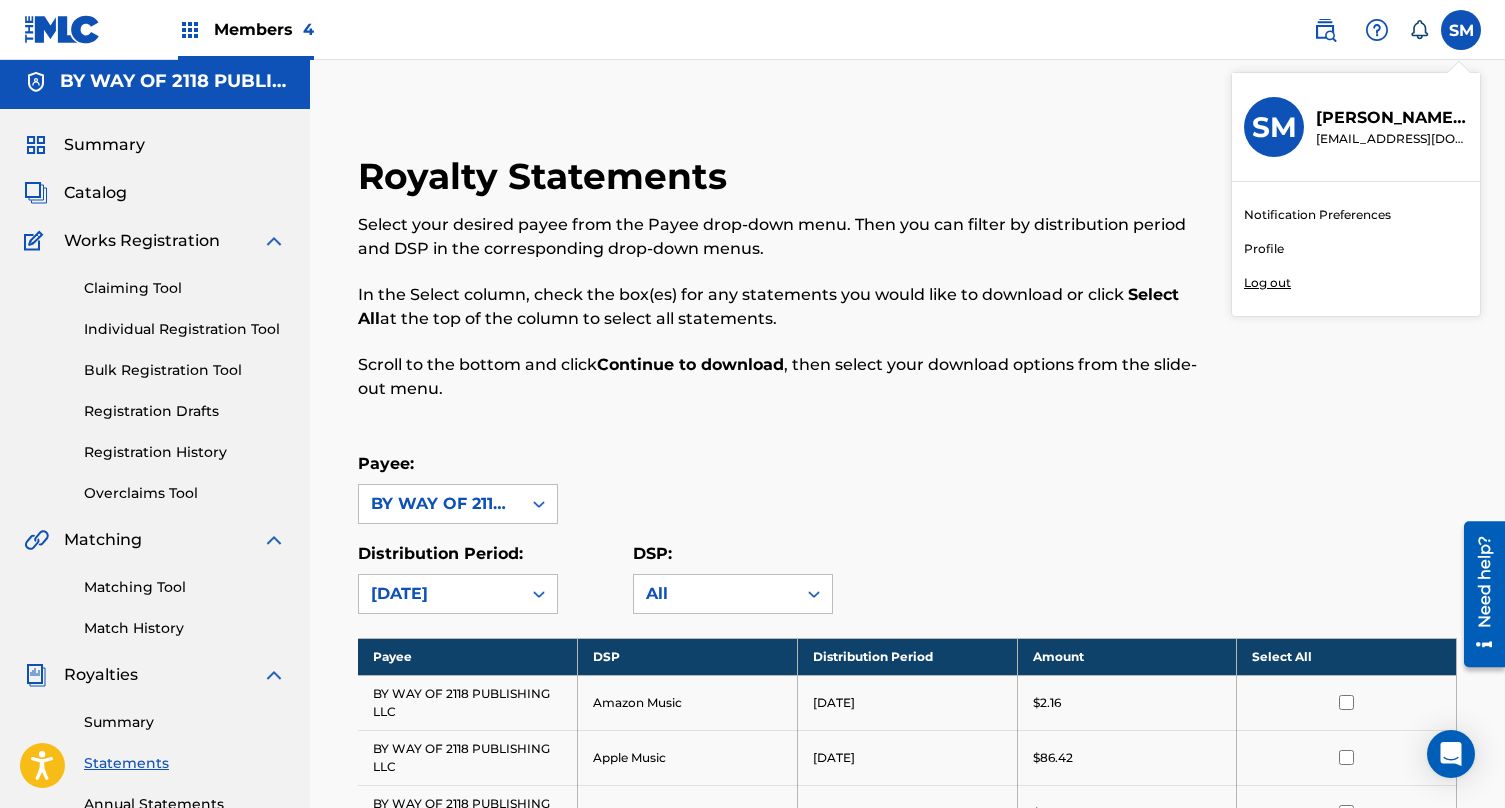 click on "Log out" at bounding box center [1267, 283] 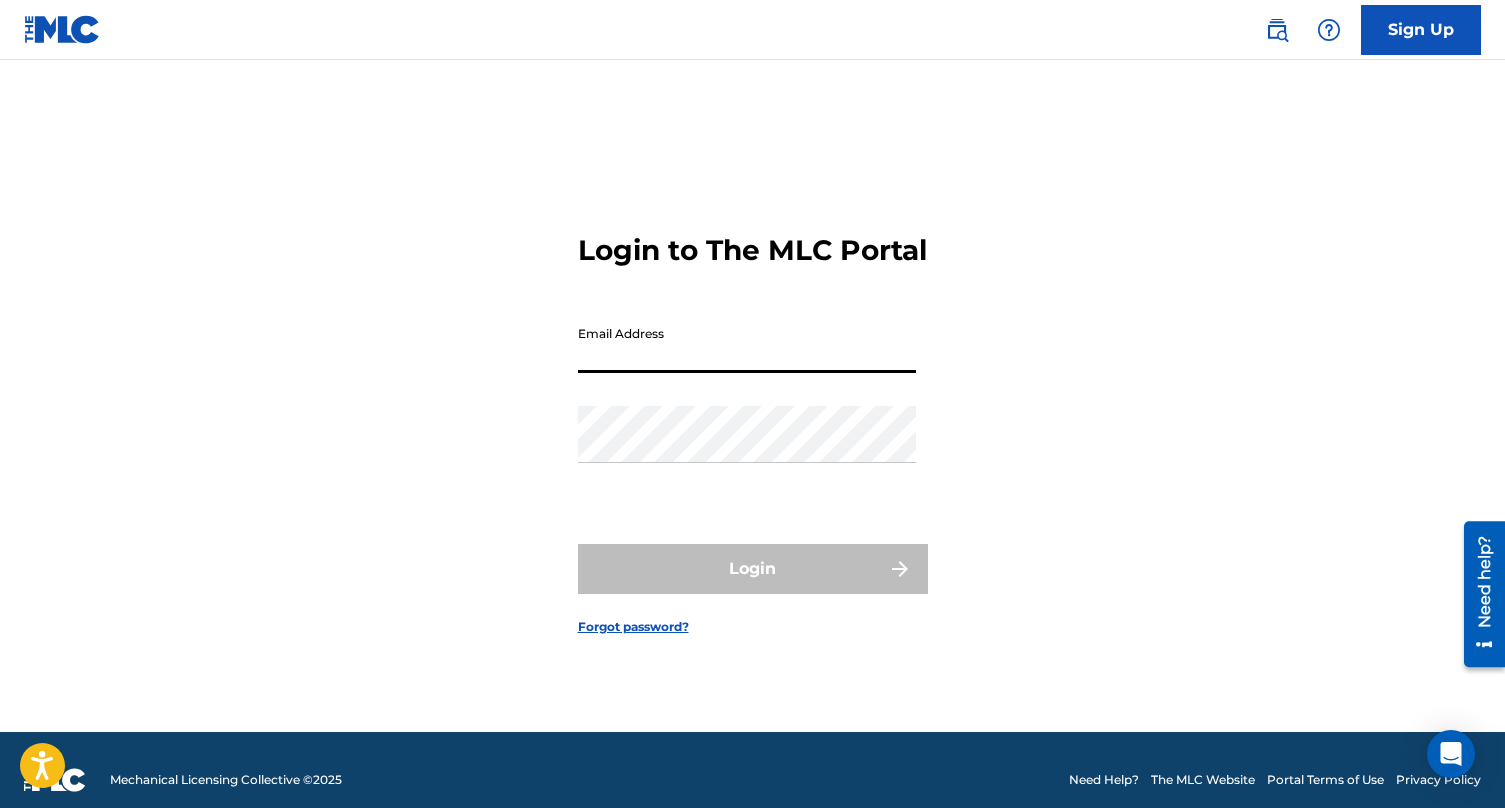 scroll, scrollTop: 0, scrollLeft: 0, axis: both 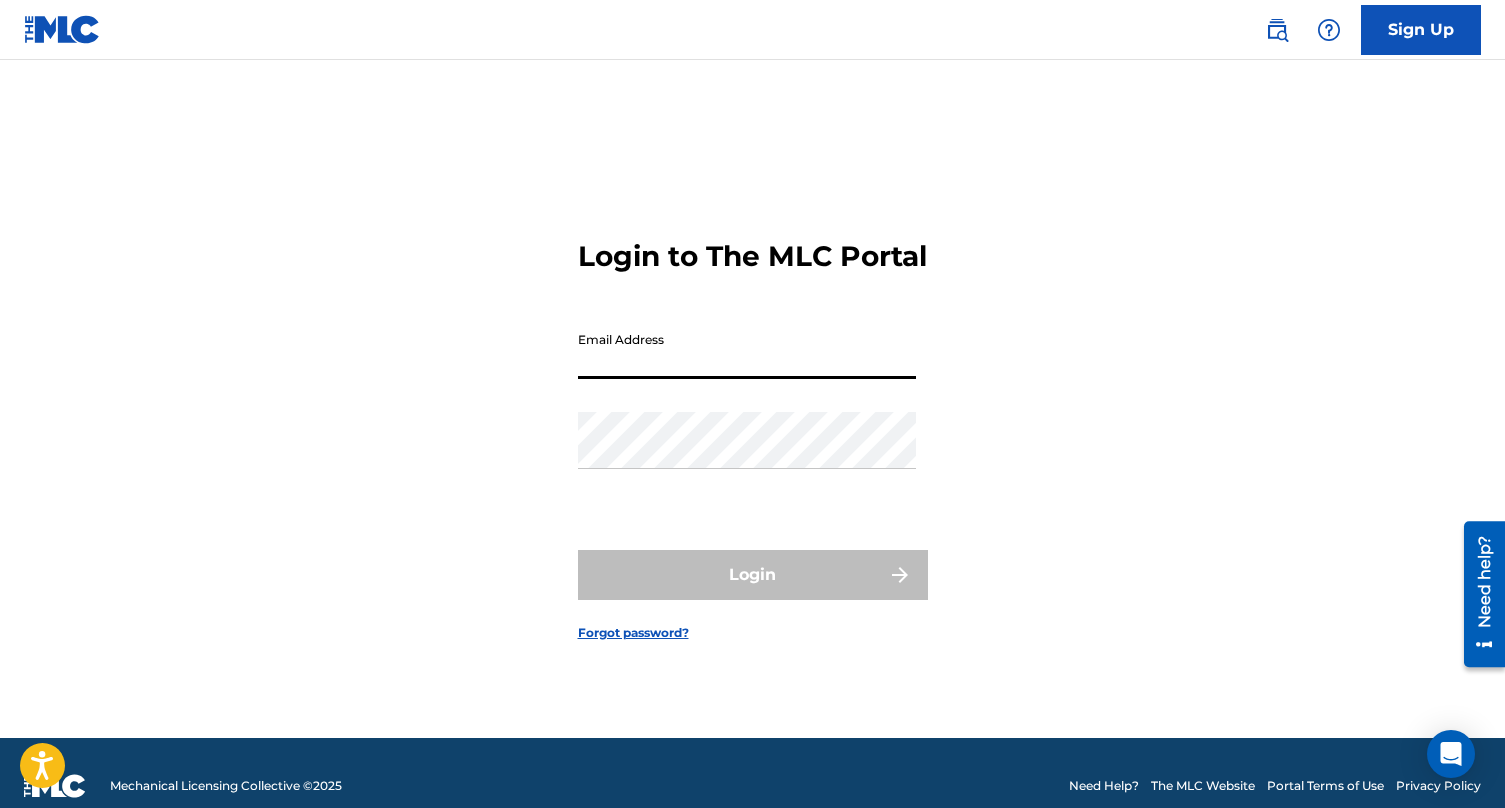 type on "[EMAIL_ADDRESS][DOMAIN_NAME]" 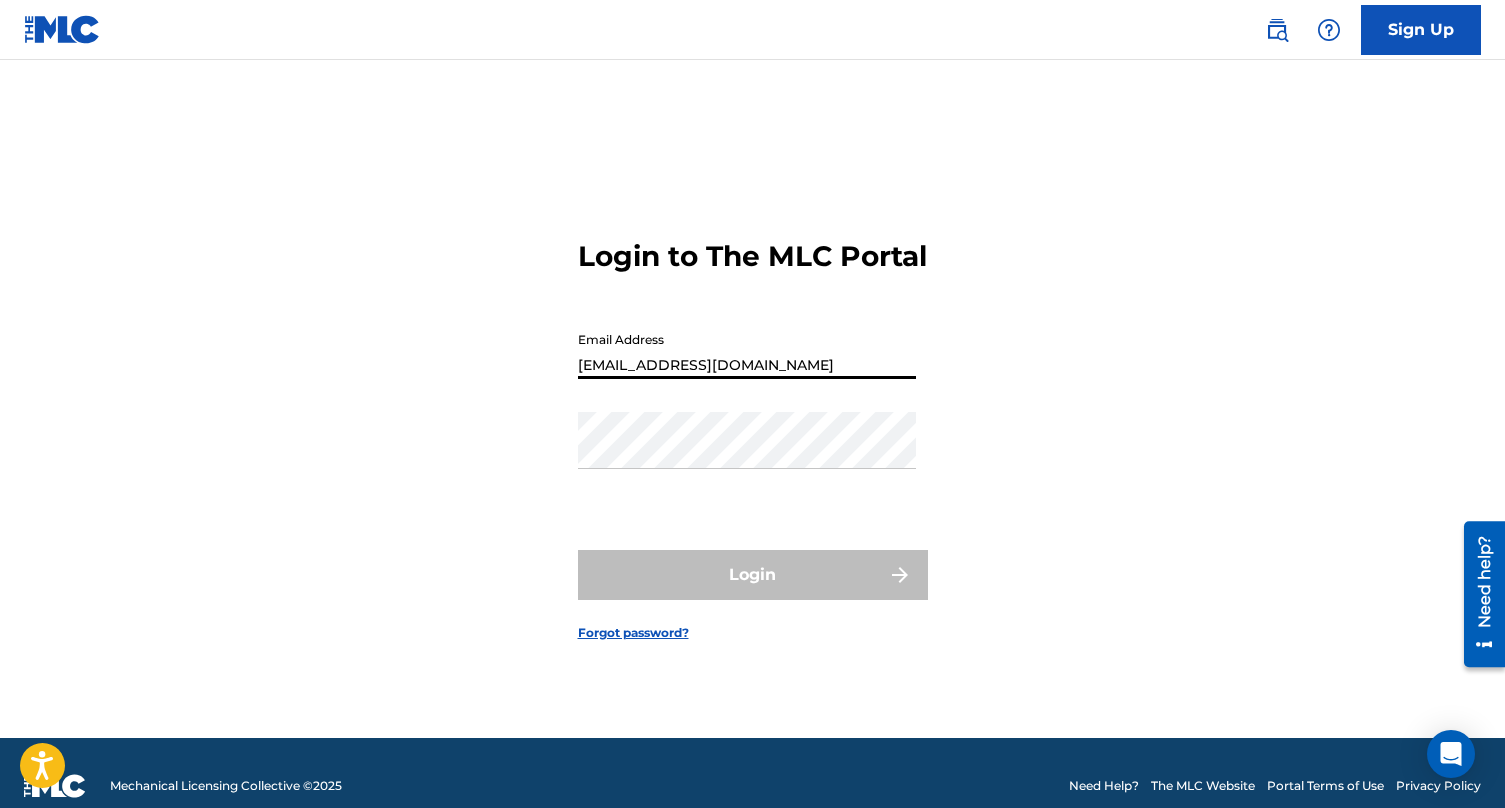 click on "Login" at bounding box center [753, 575] 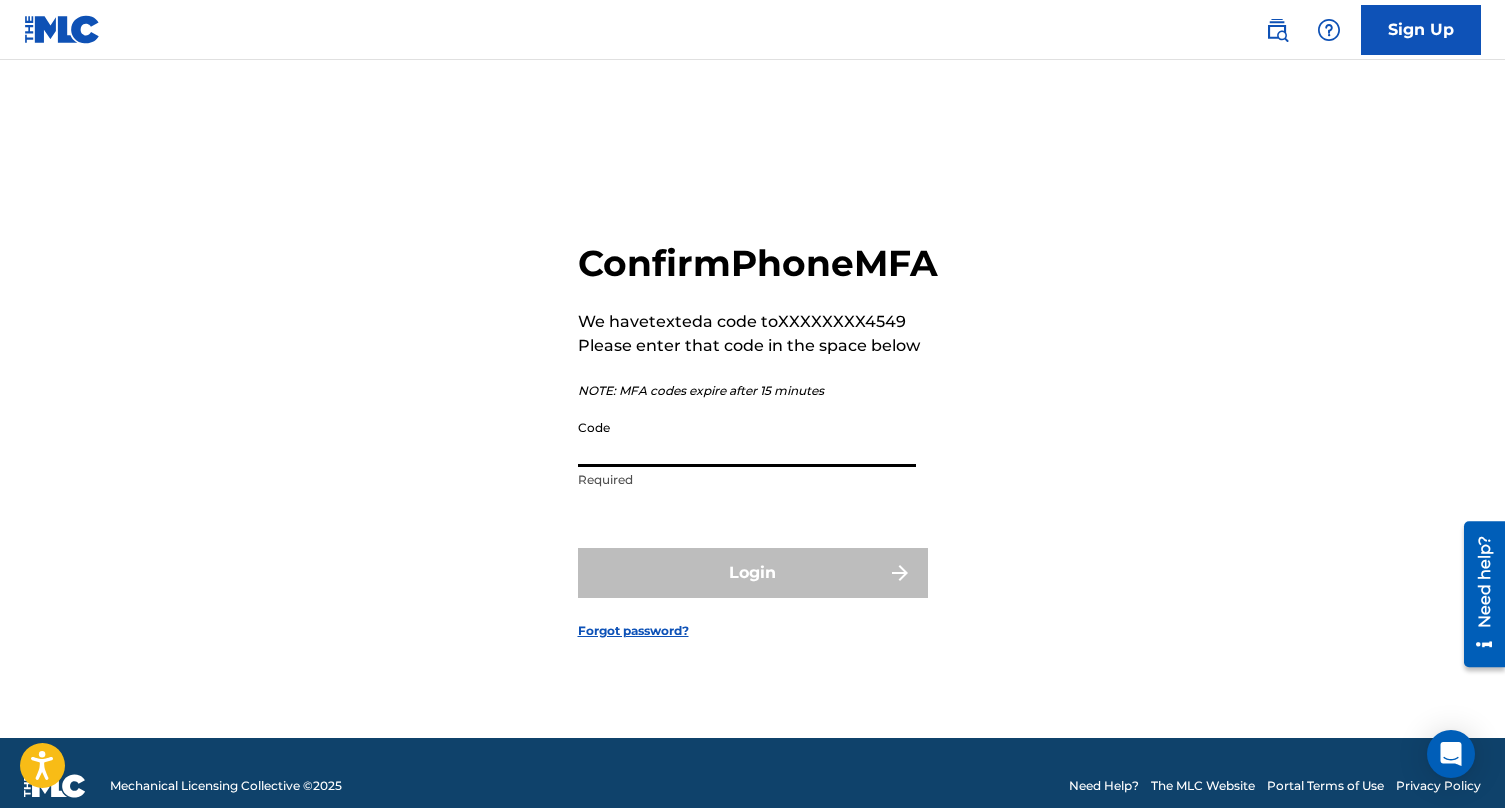 click on "Code" at bounding box center (747, 438) 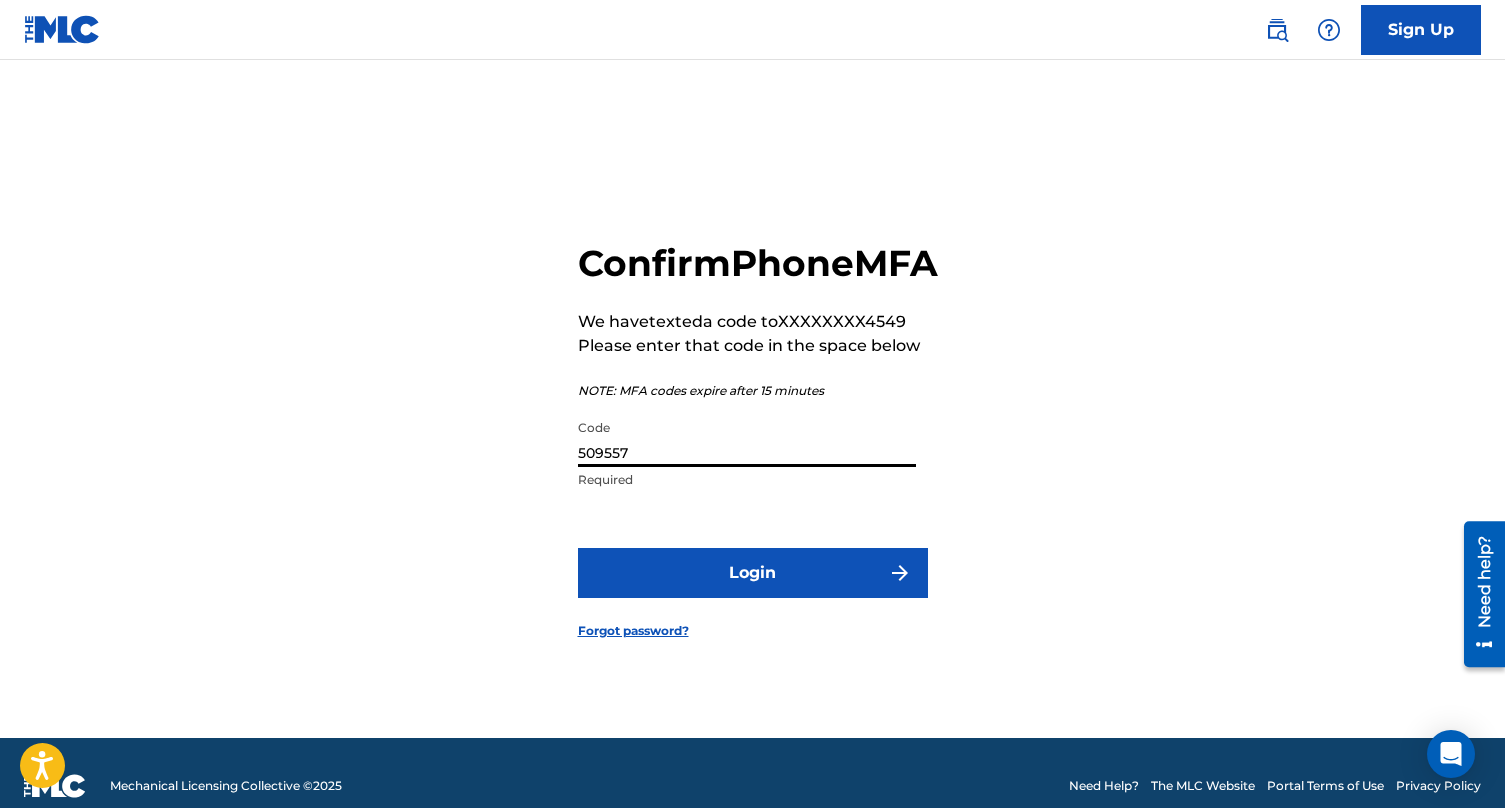 type on "509557" 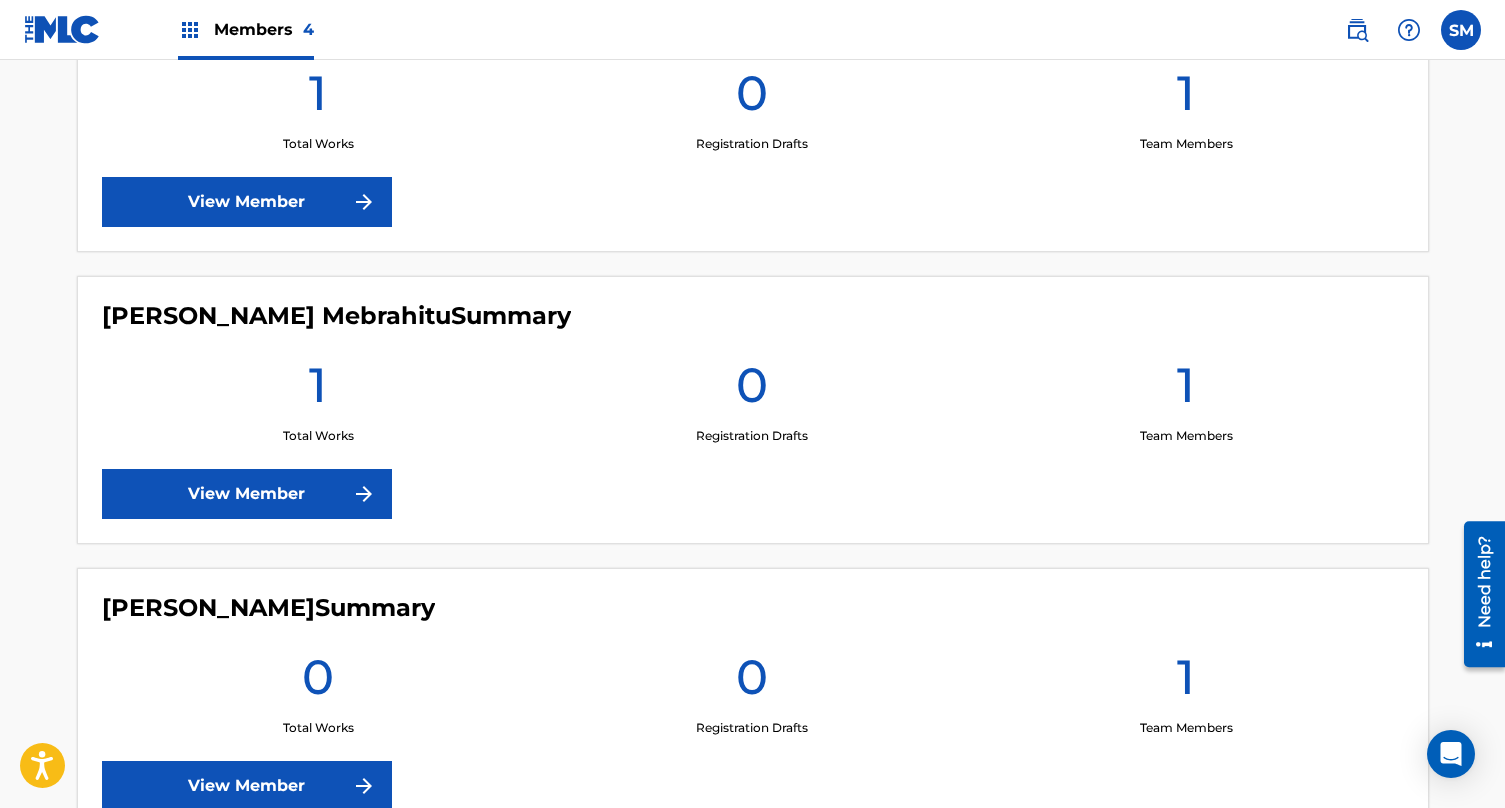 scroll, scrollTop: 335, scrollLeft: 0, axis: vertical 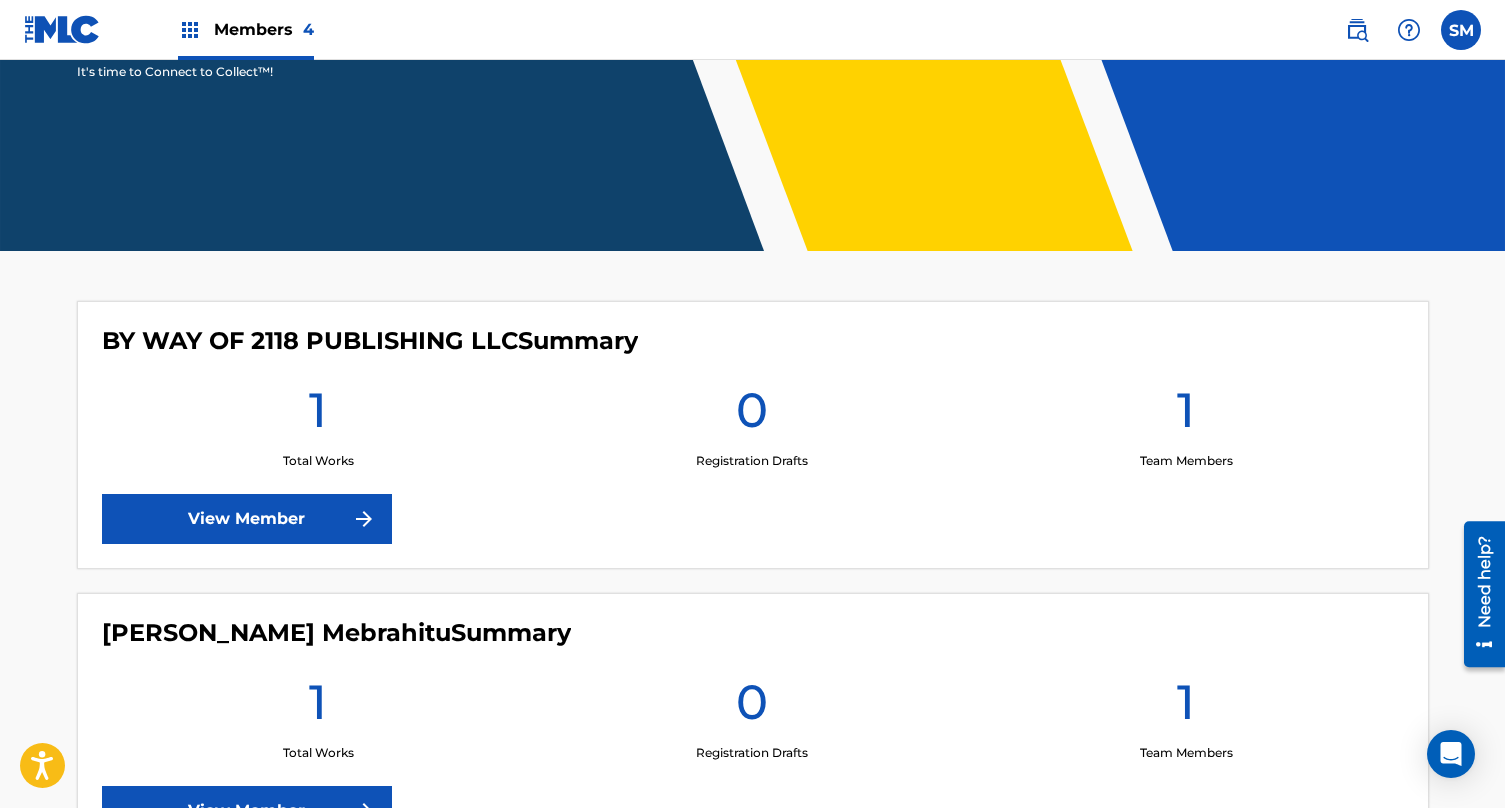 click on "View Member" at bounding box center [247, 519] 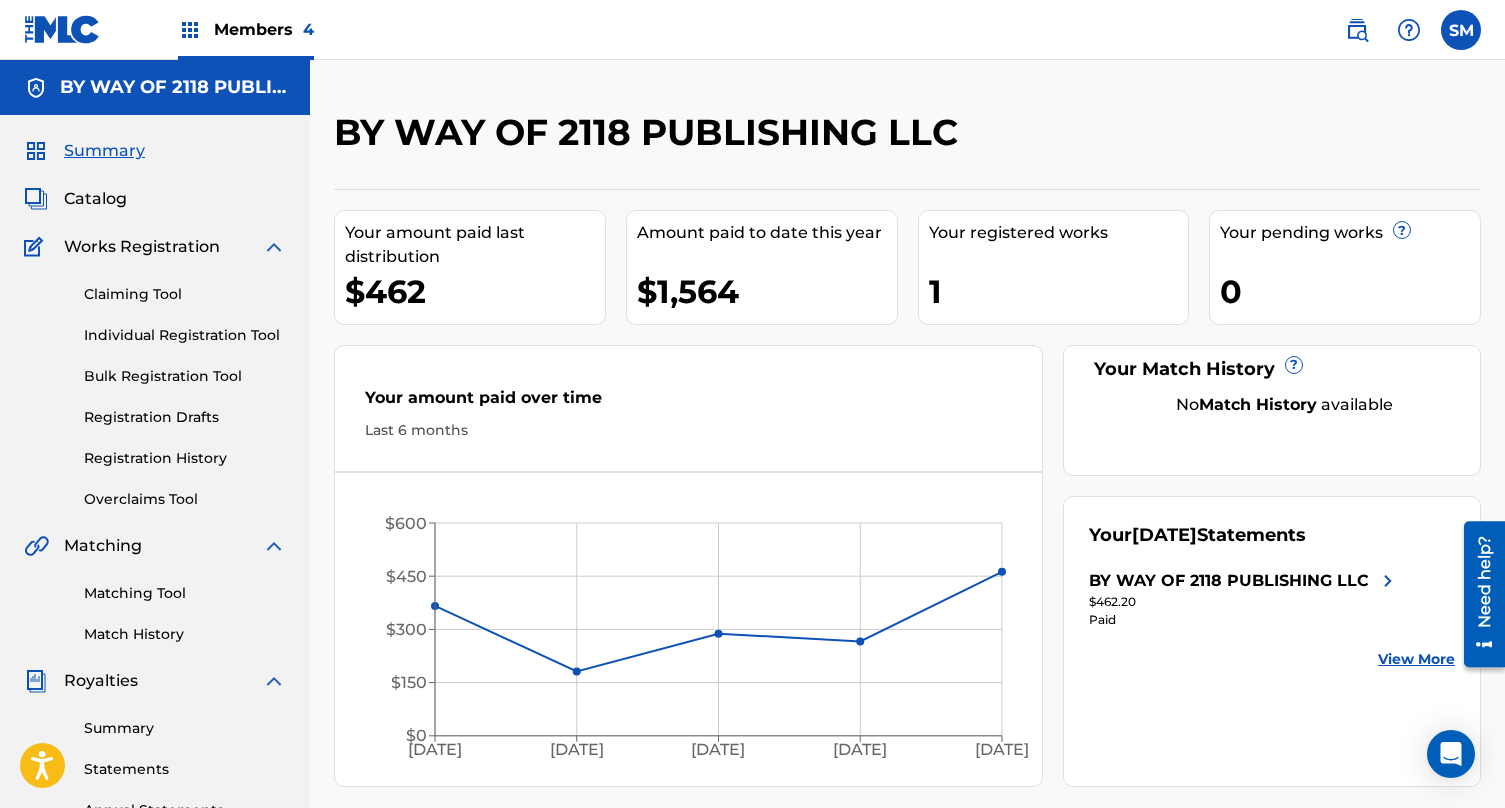 click on "Summary" at bounding box center (185, 728) 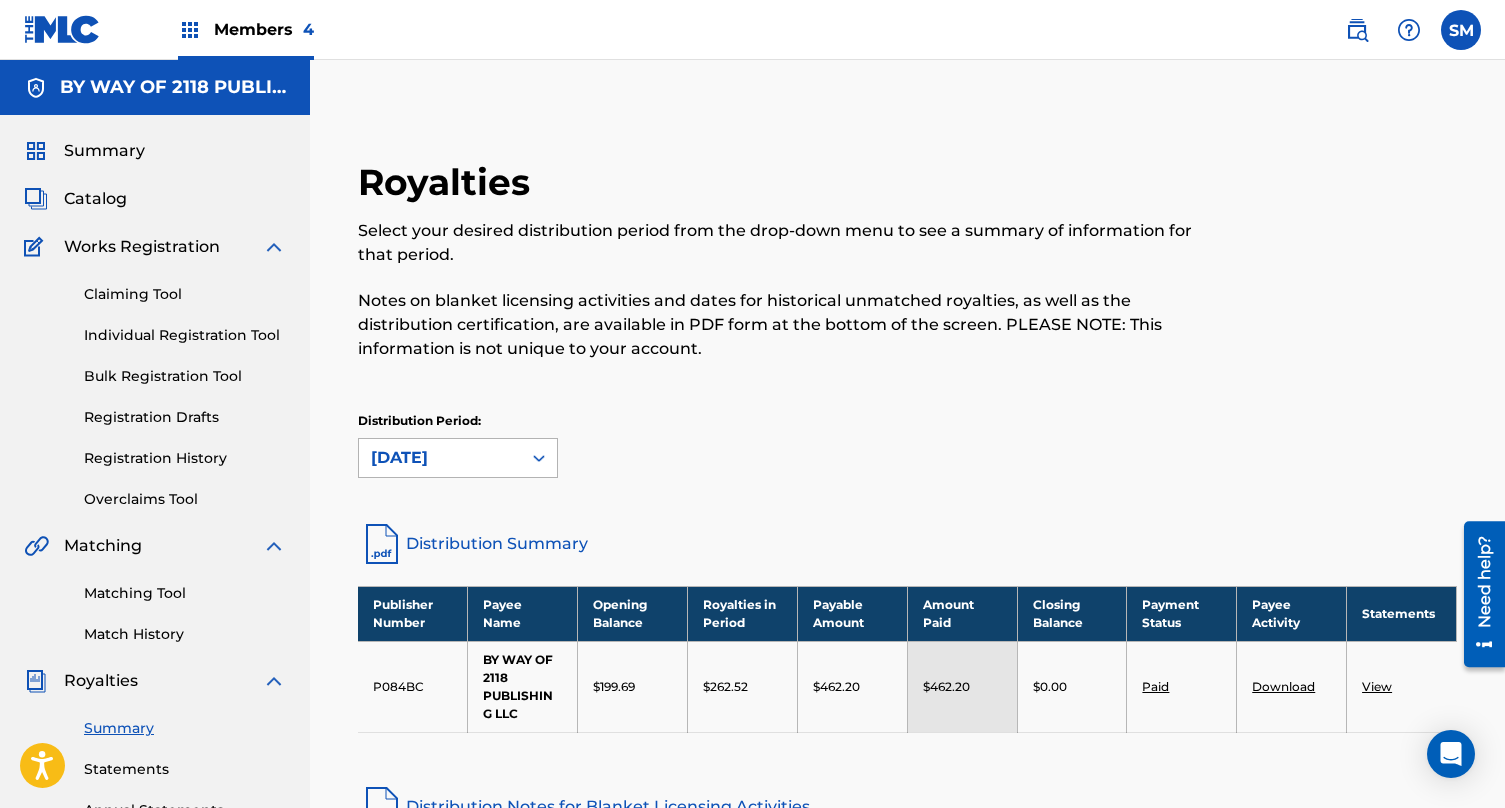click on "[DATE]" at bounding box center [440, 458] 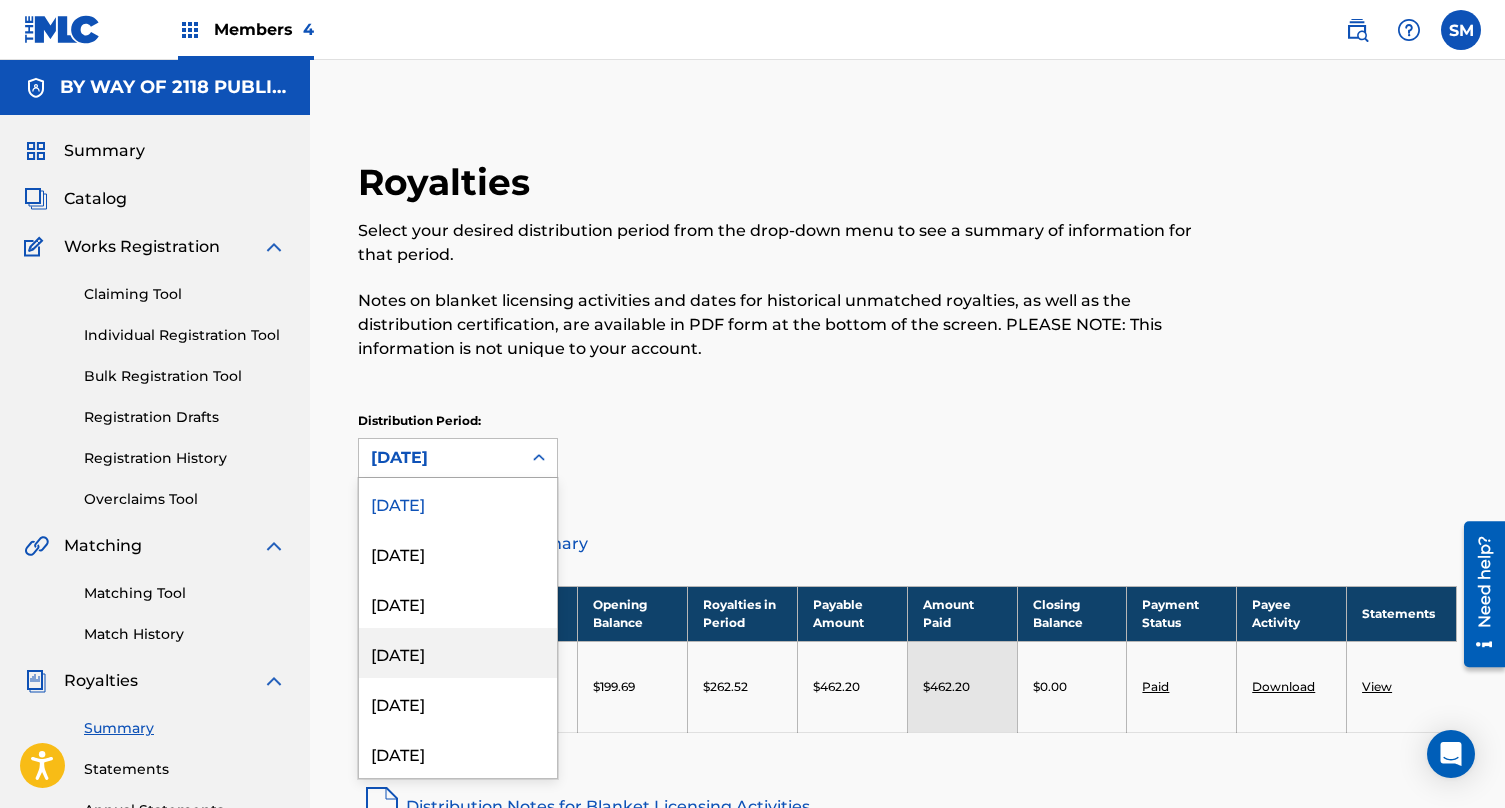 scroll, scrollTop: 0, scrollLeft: 0, axis: both 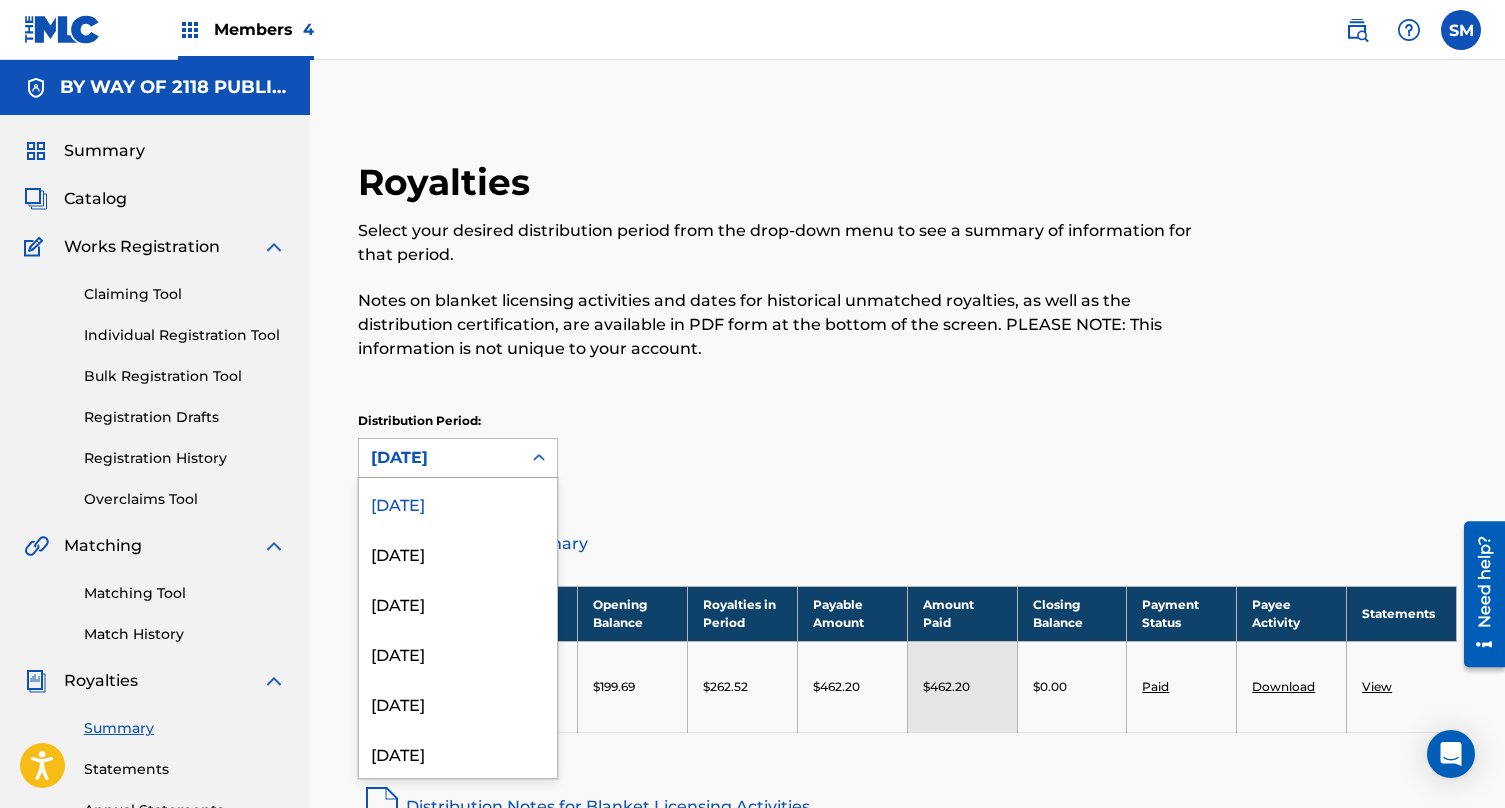 click on "Members    4" at bounding box center [264, 29] 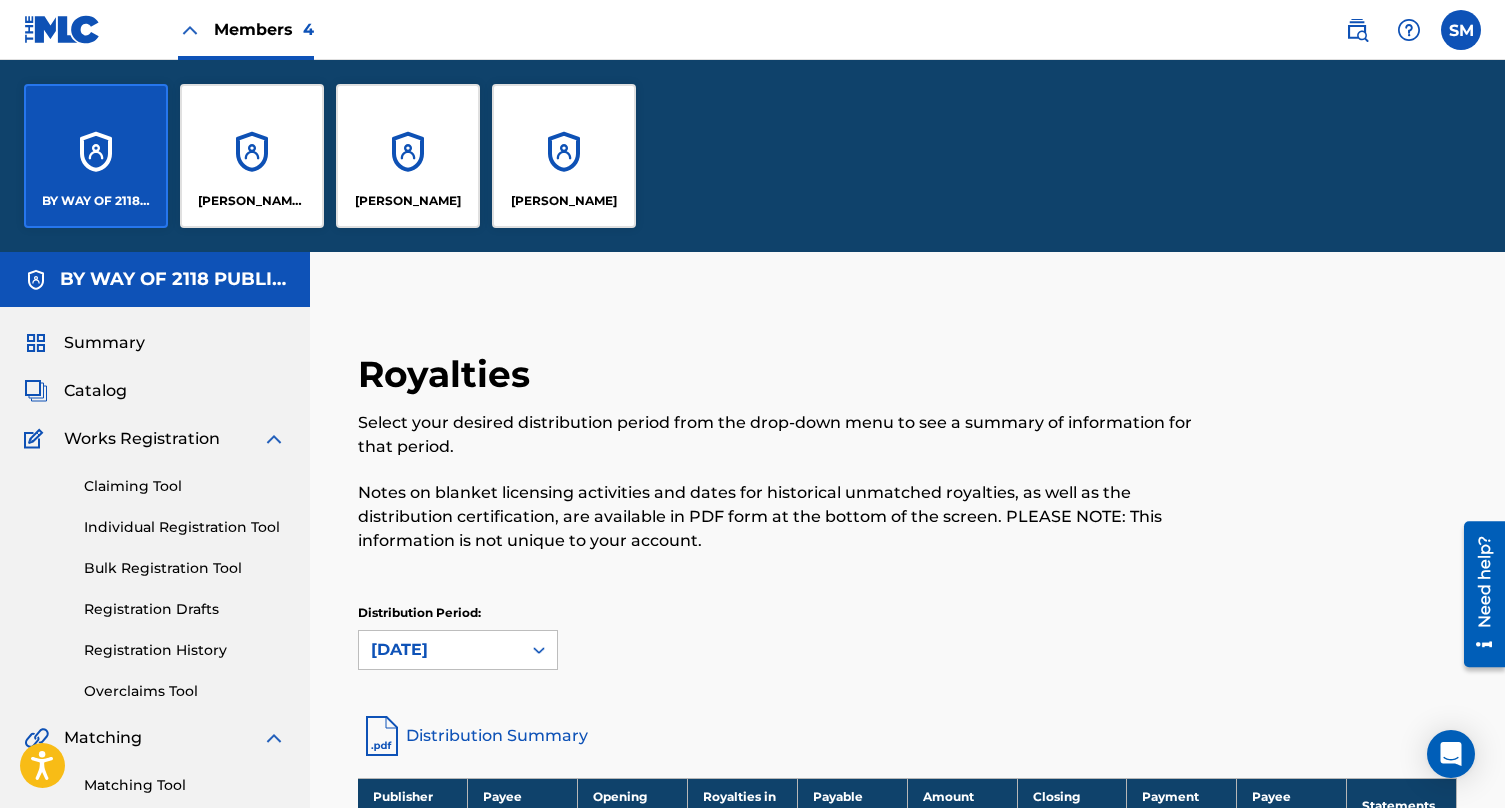 scroll, scrollTop: 0, scrollLeft: 0, axis: both 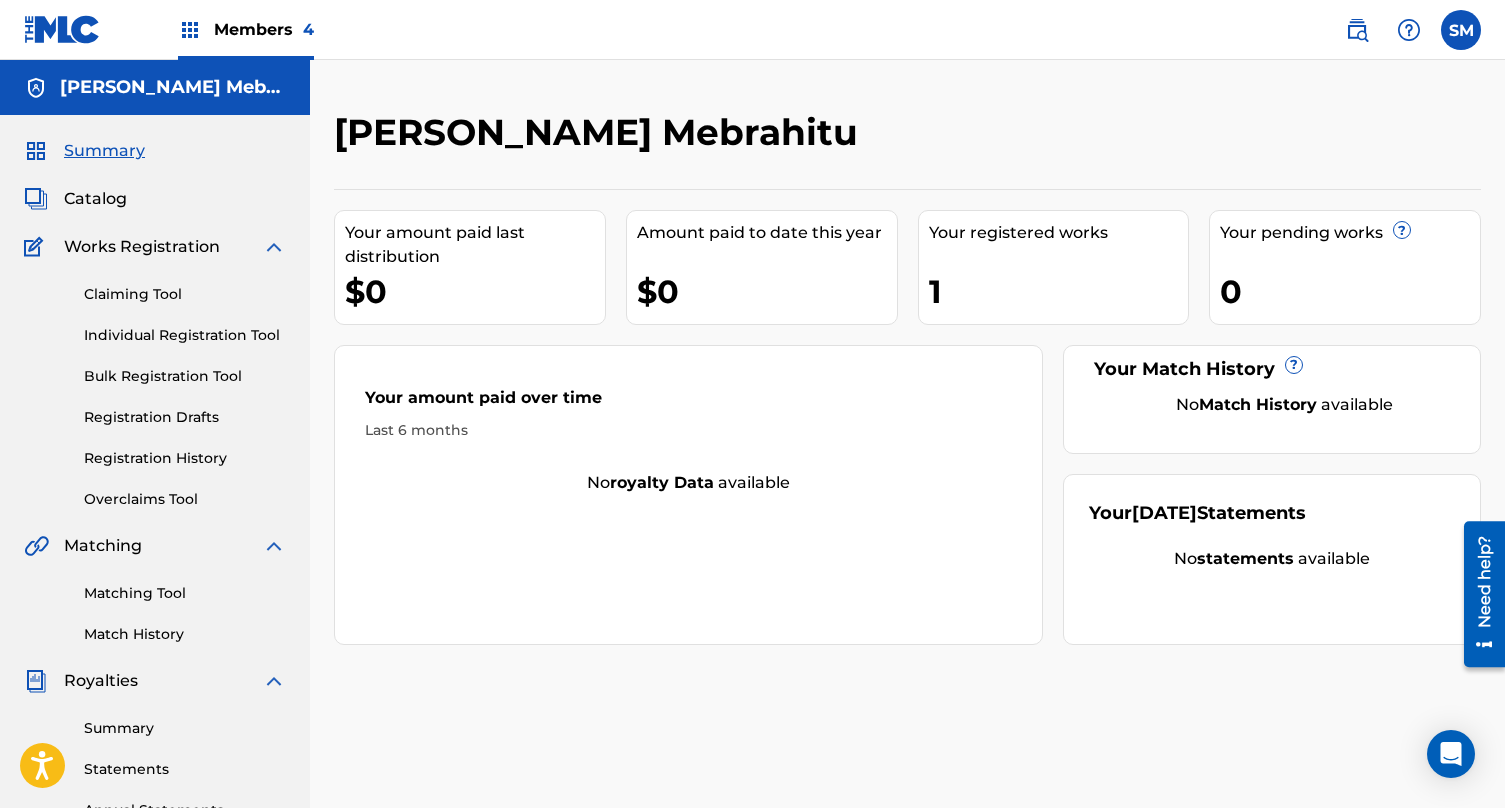 click on "Summary Statements Annual Statements Rate Sheets" at bounding box center (155, 777) 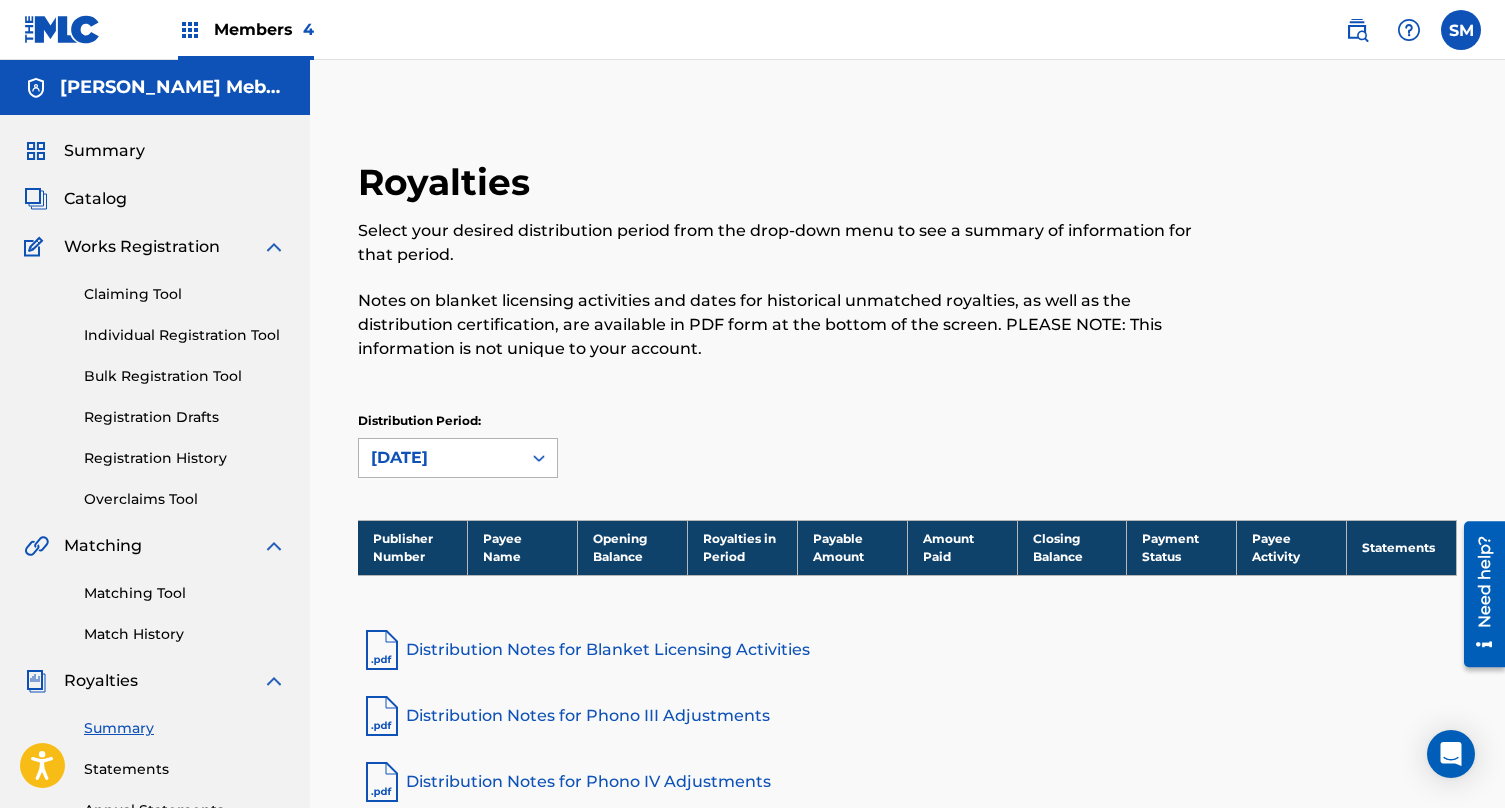 click on "[DATE]" at bounding box center [440, 458] 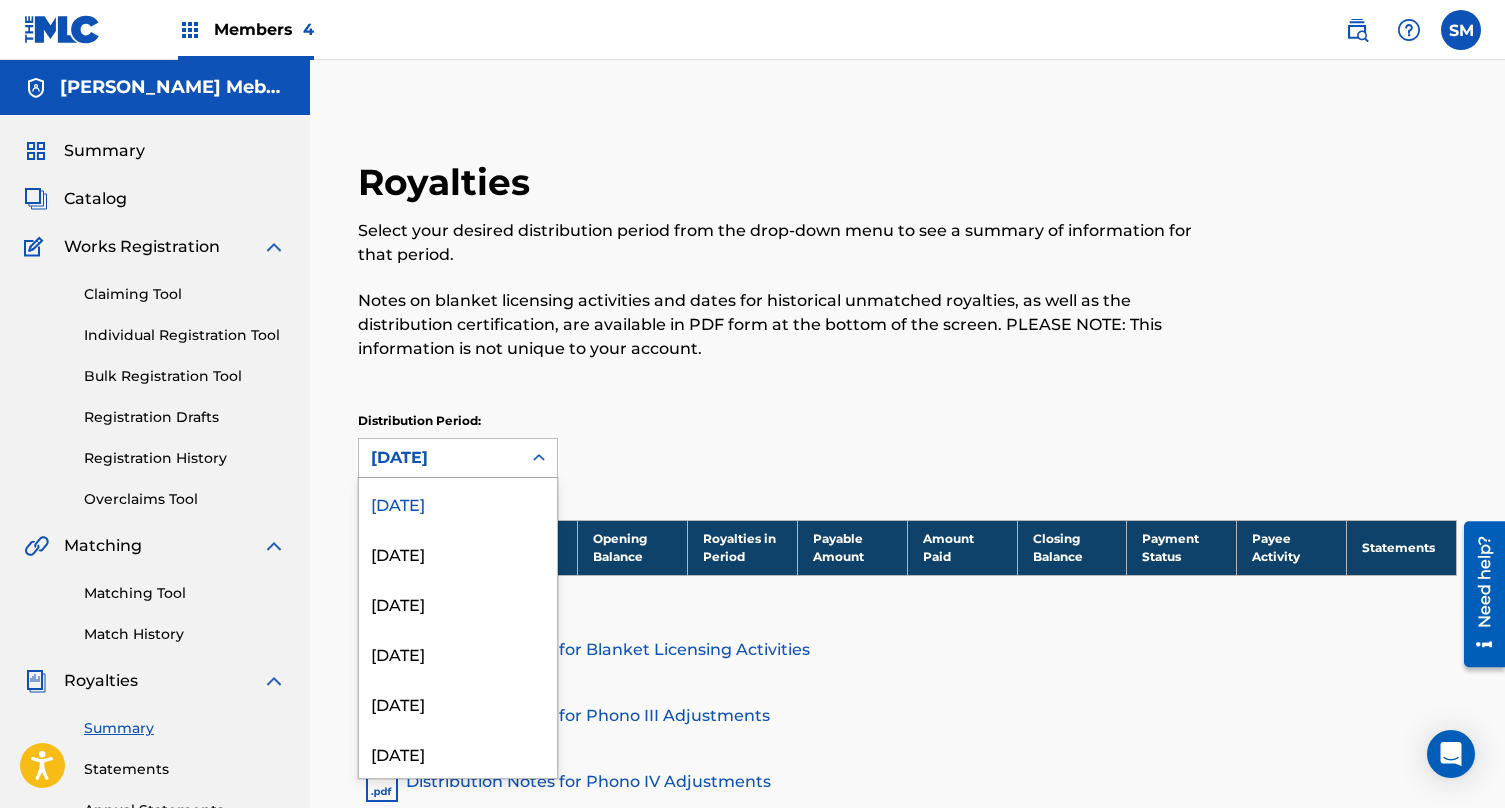 click on "Registration History" at bounding box center [185, 458] 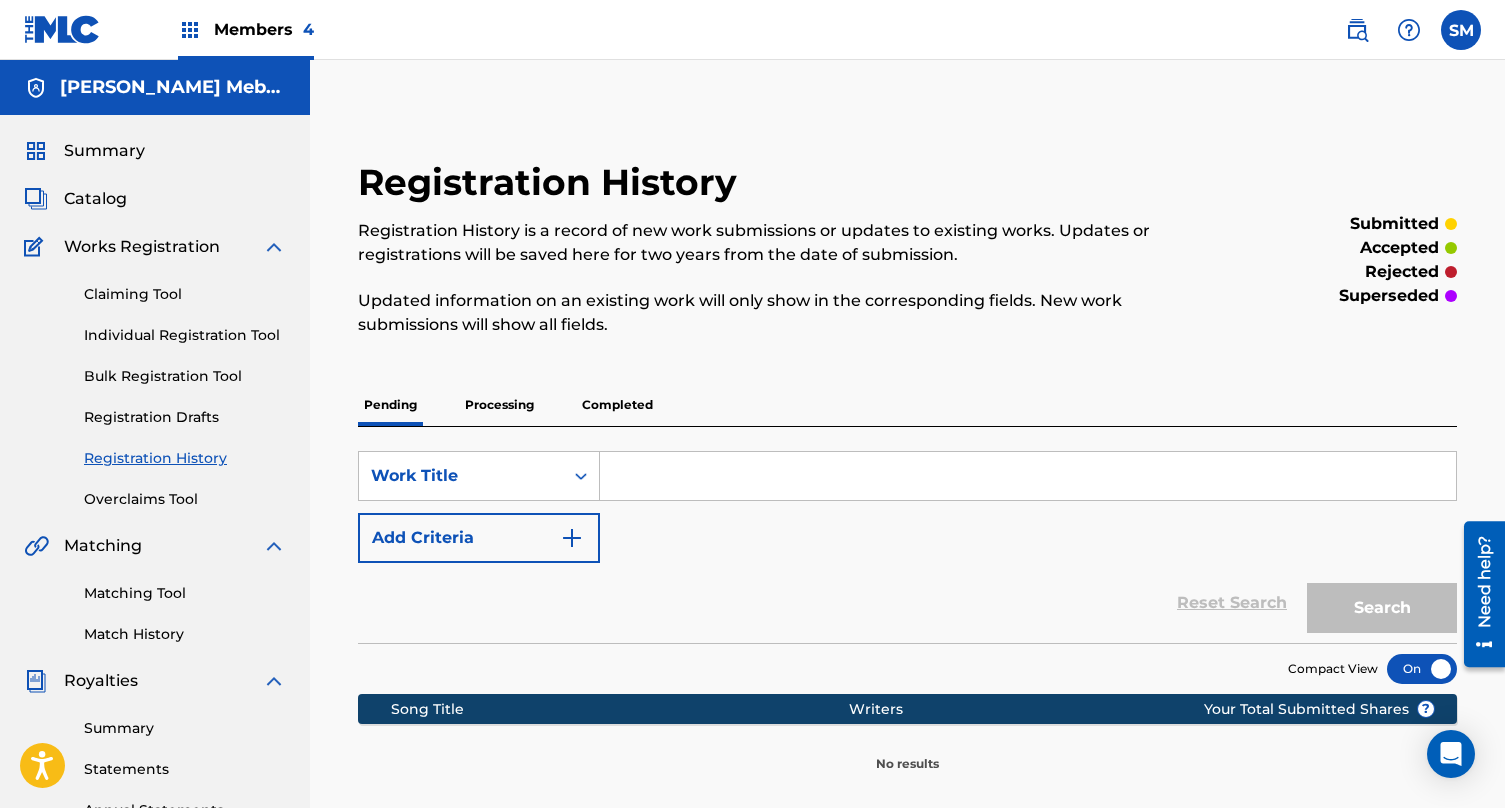 click on "Summary" at bounding box center [185, 728] 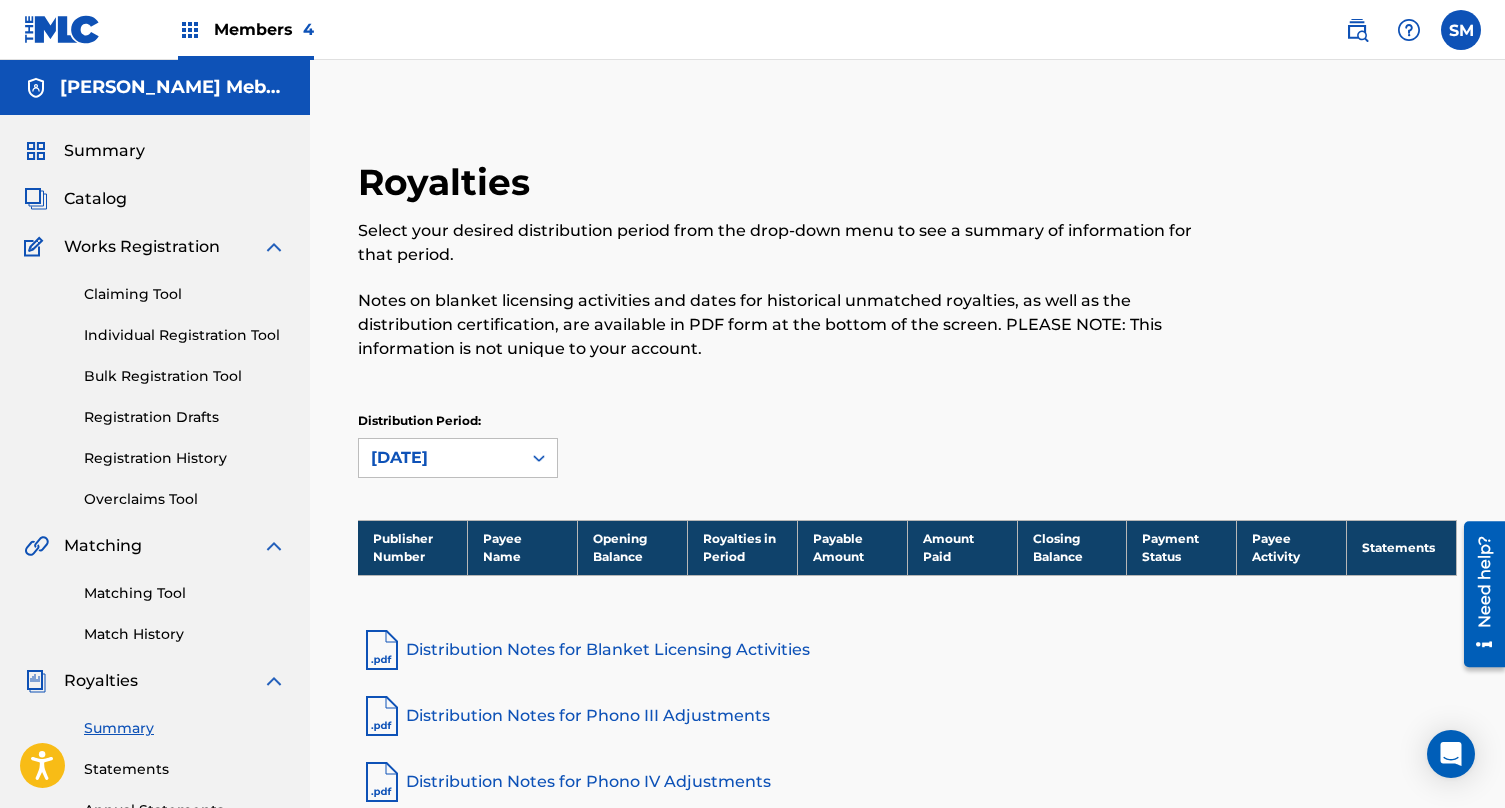 click on "Members    4" at bounding box center (264, 29) 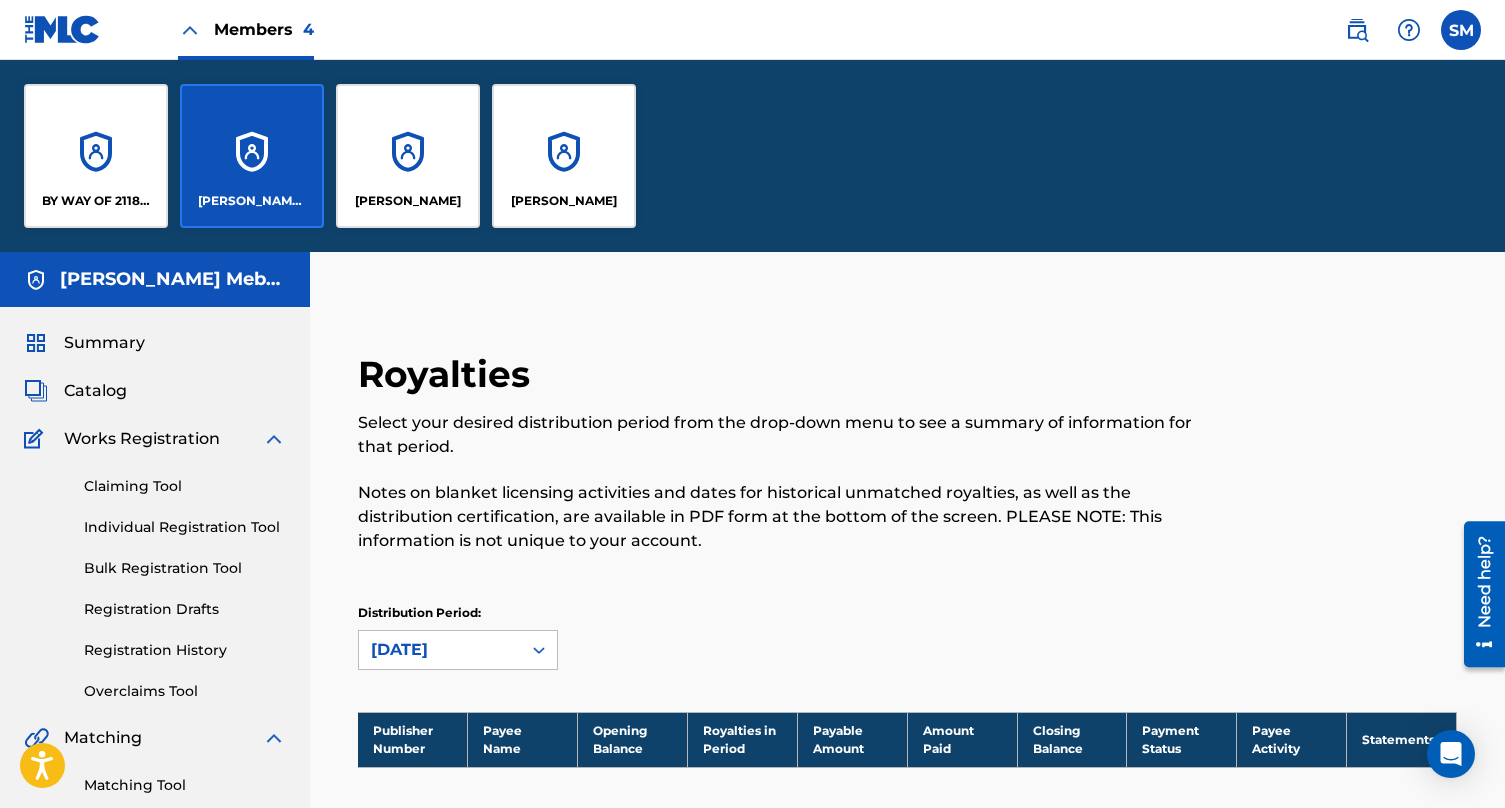 click on "BY WAY OF 2118 PUBLISHING LLC" at bounding box center (96, 156) 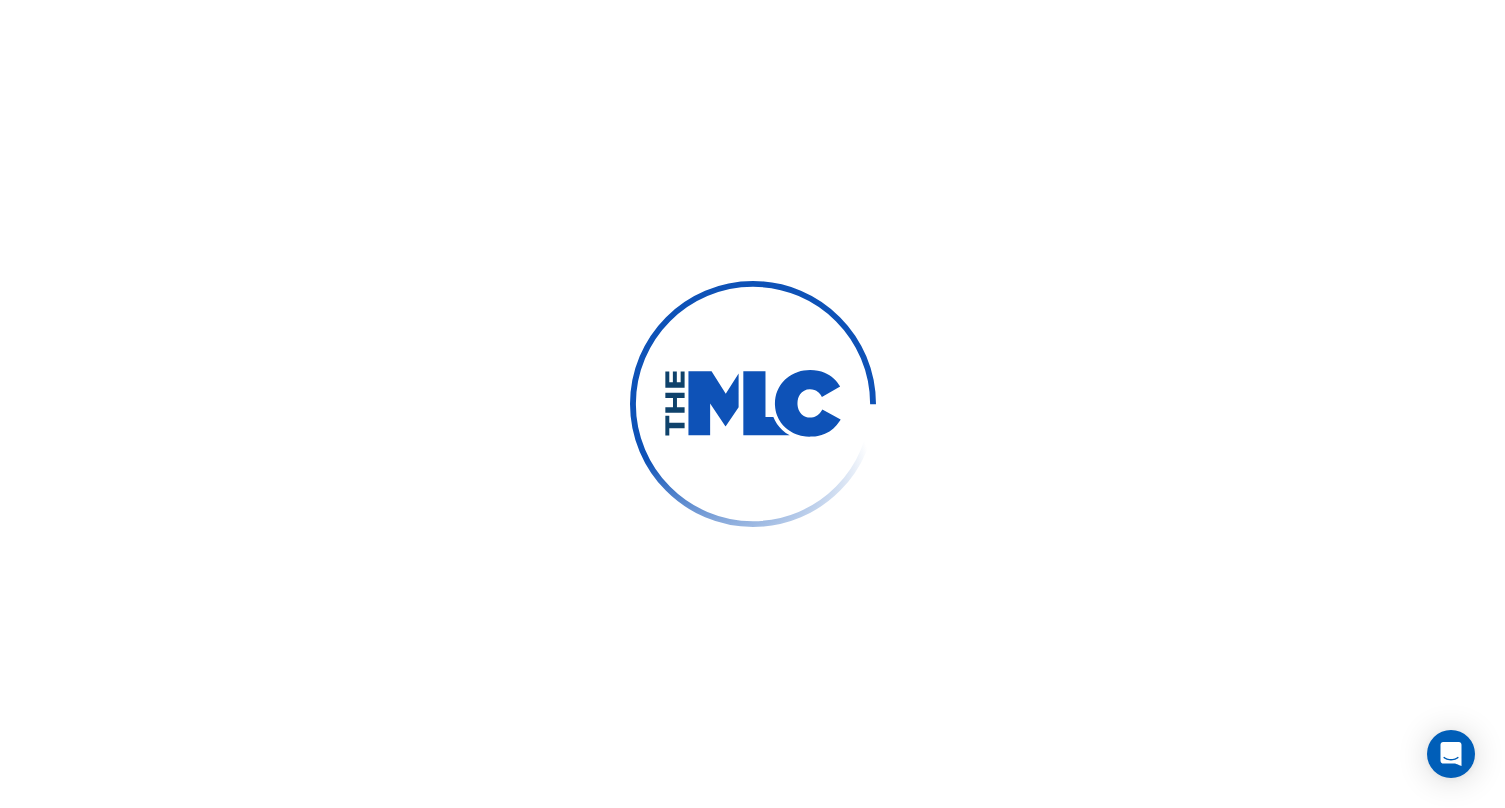 scroll, scrollTop: 0, scrollLeft: 0, axis: both 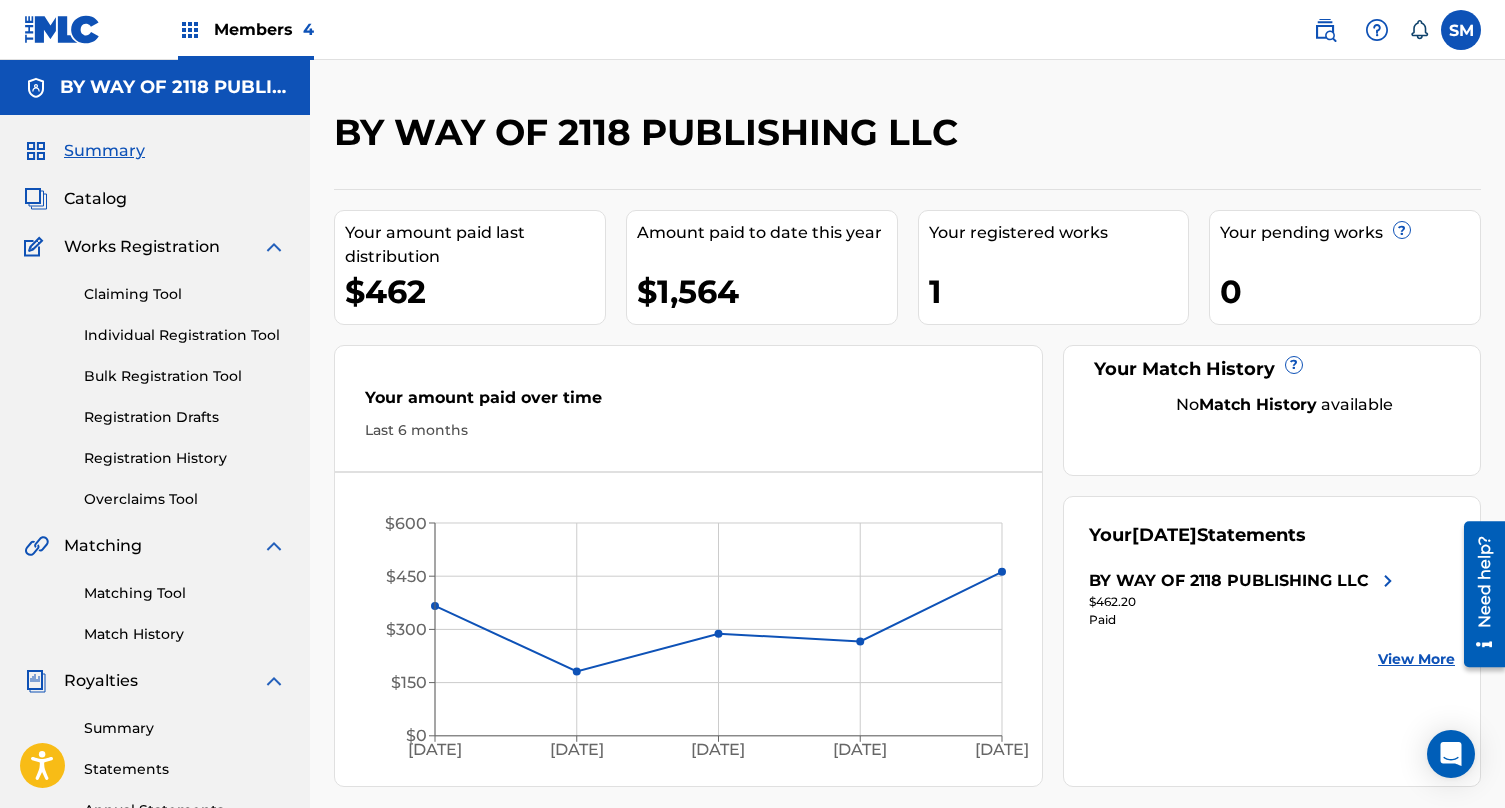 click on "Summary" at bounding box center (185, 728) 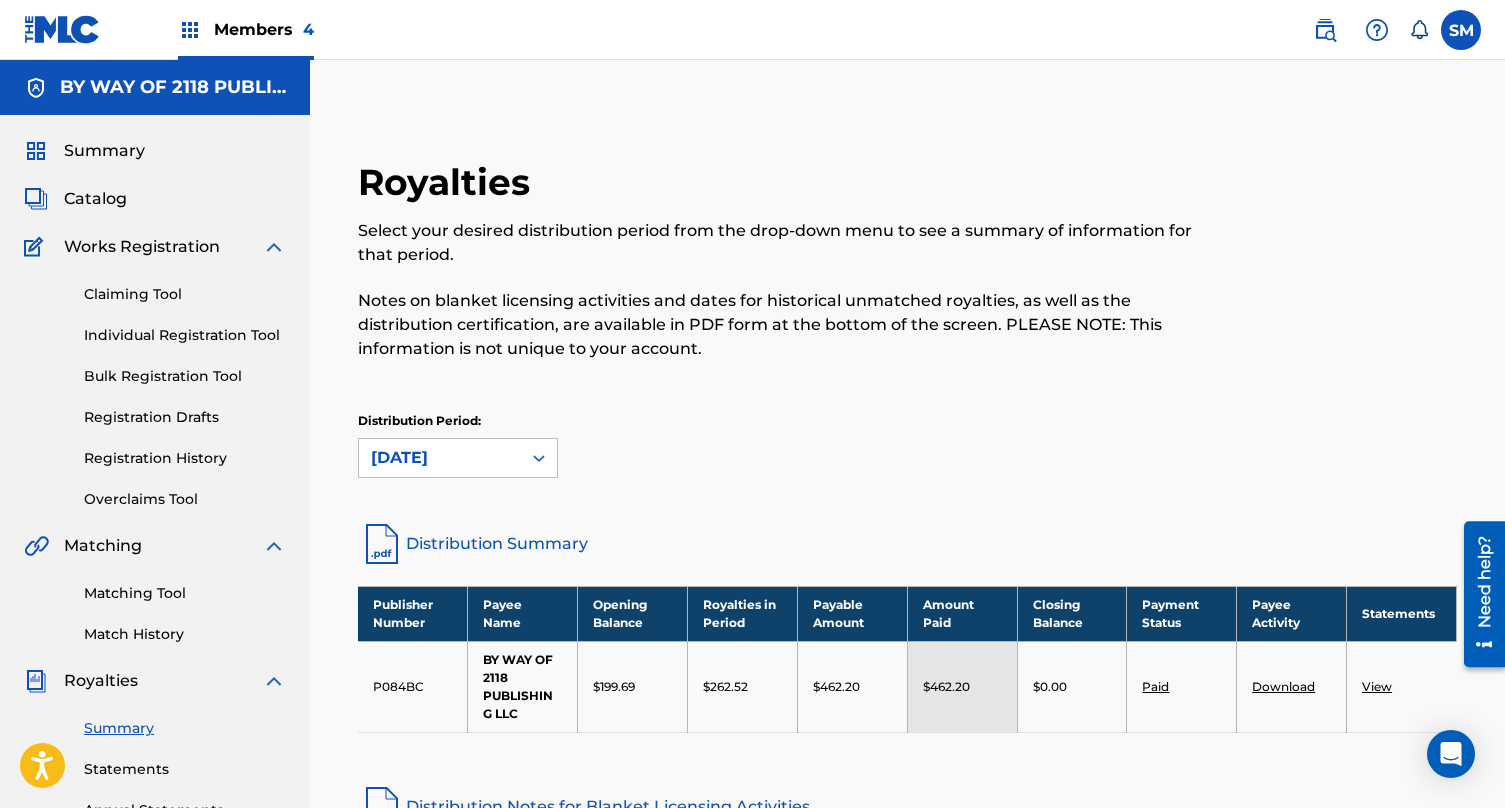 click on "Members    4" at bounding box center [246, 29] 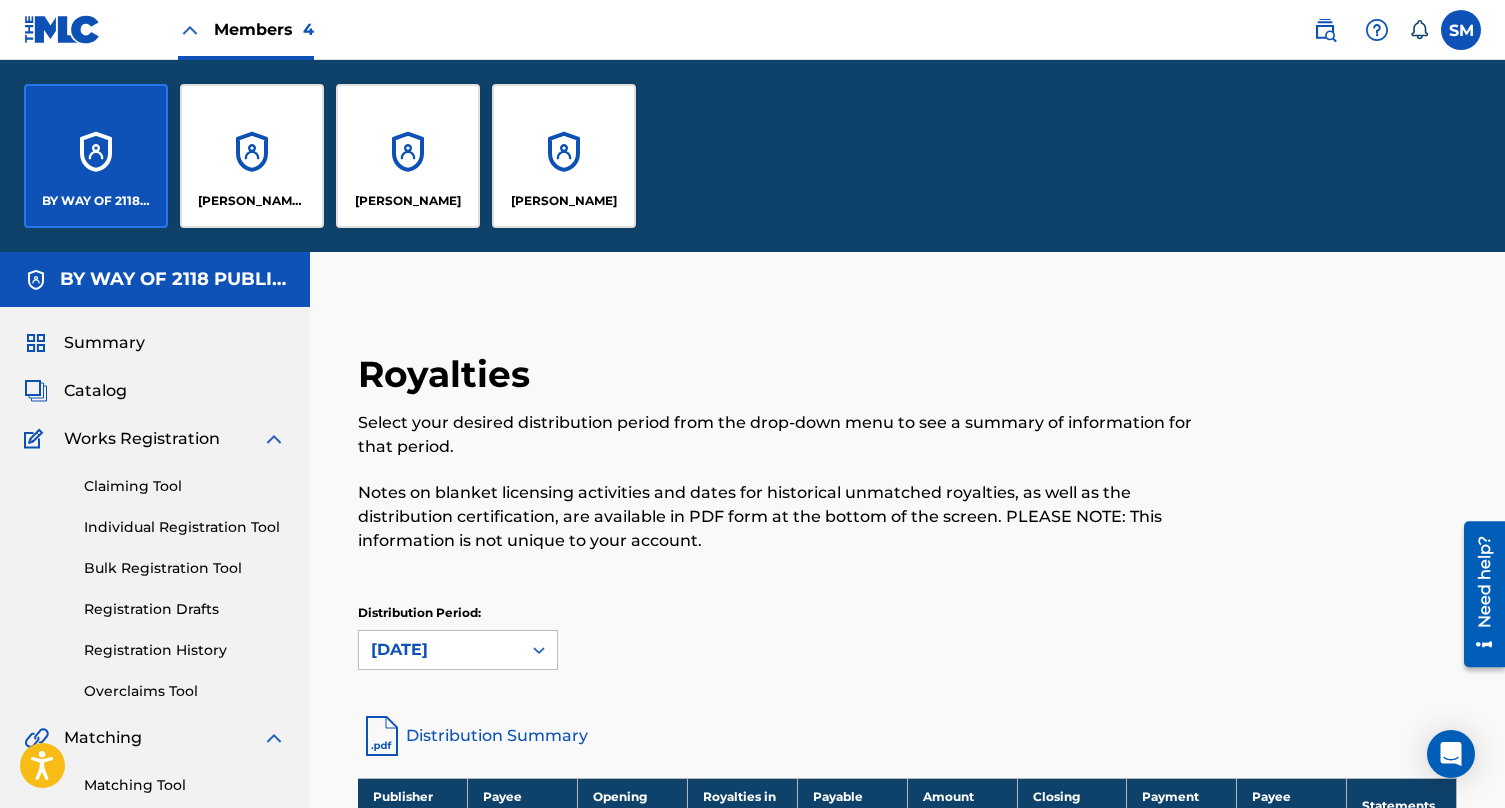 click on "[PERSON_NAME]" at bounding box center (564, 156) 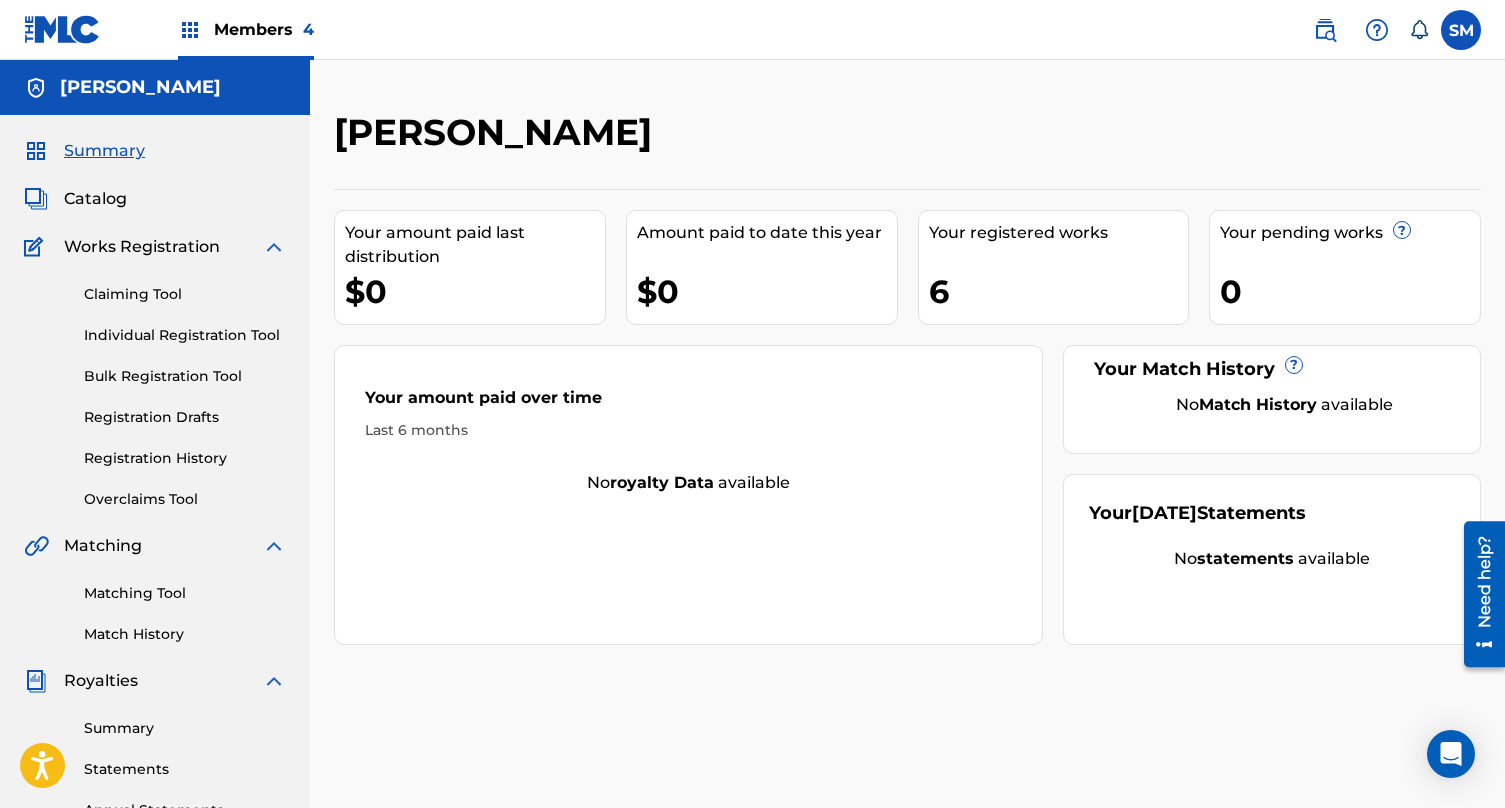 click on "Members    4" at bounding box center [264, 29] 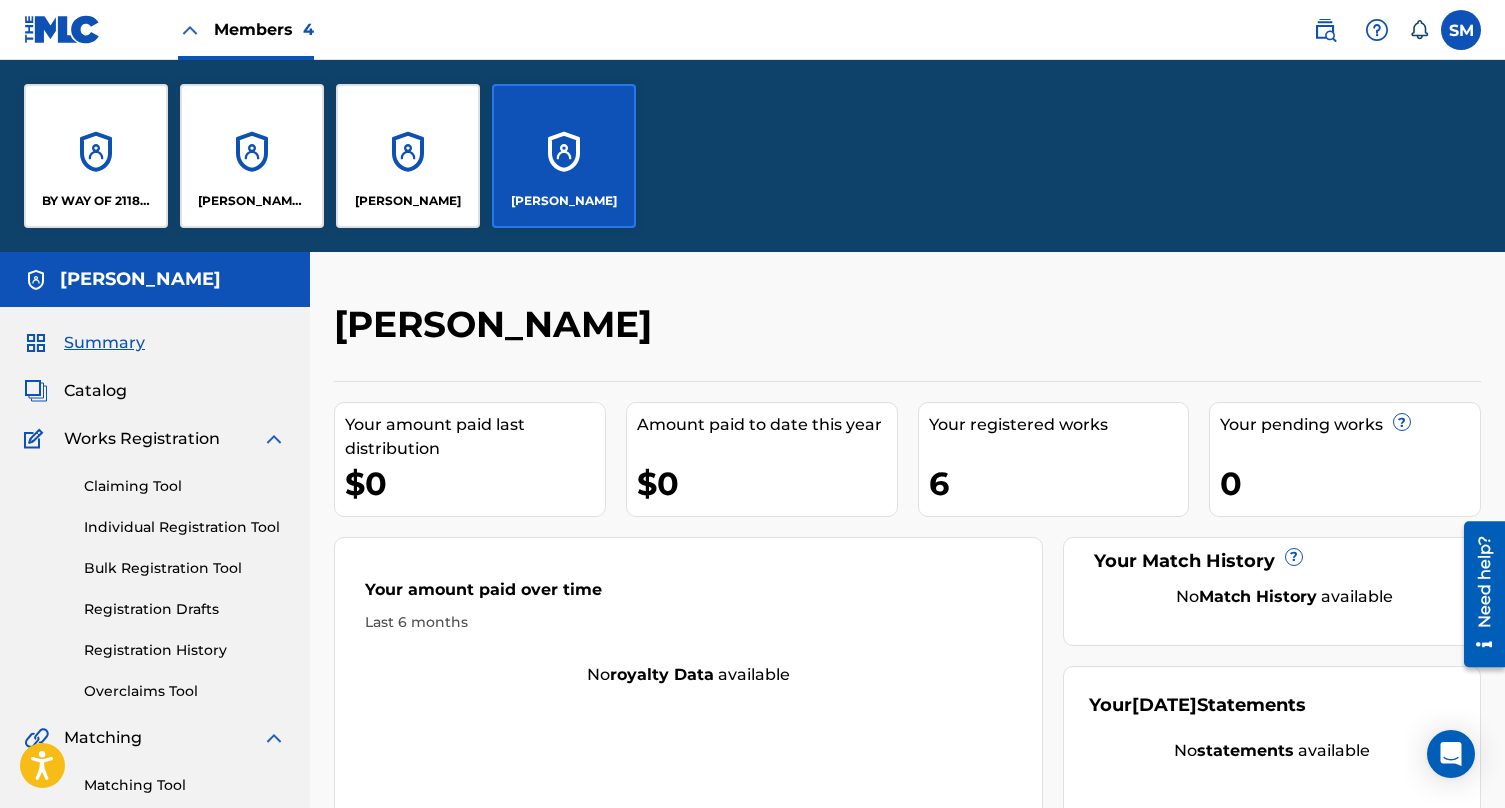 click on "[PERSON_NAME] Mebrahitu" at bounding box center (252, 201) 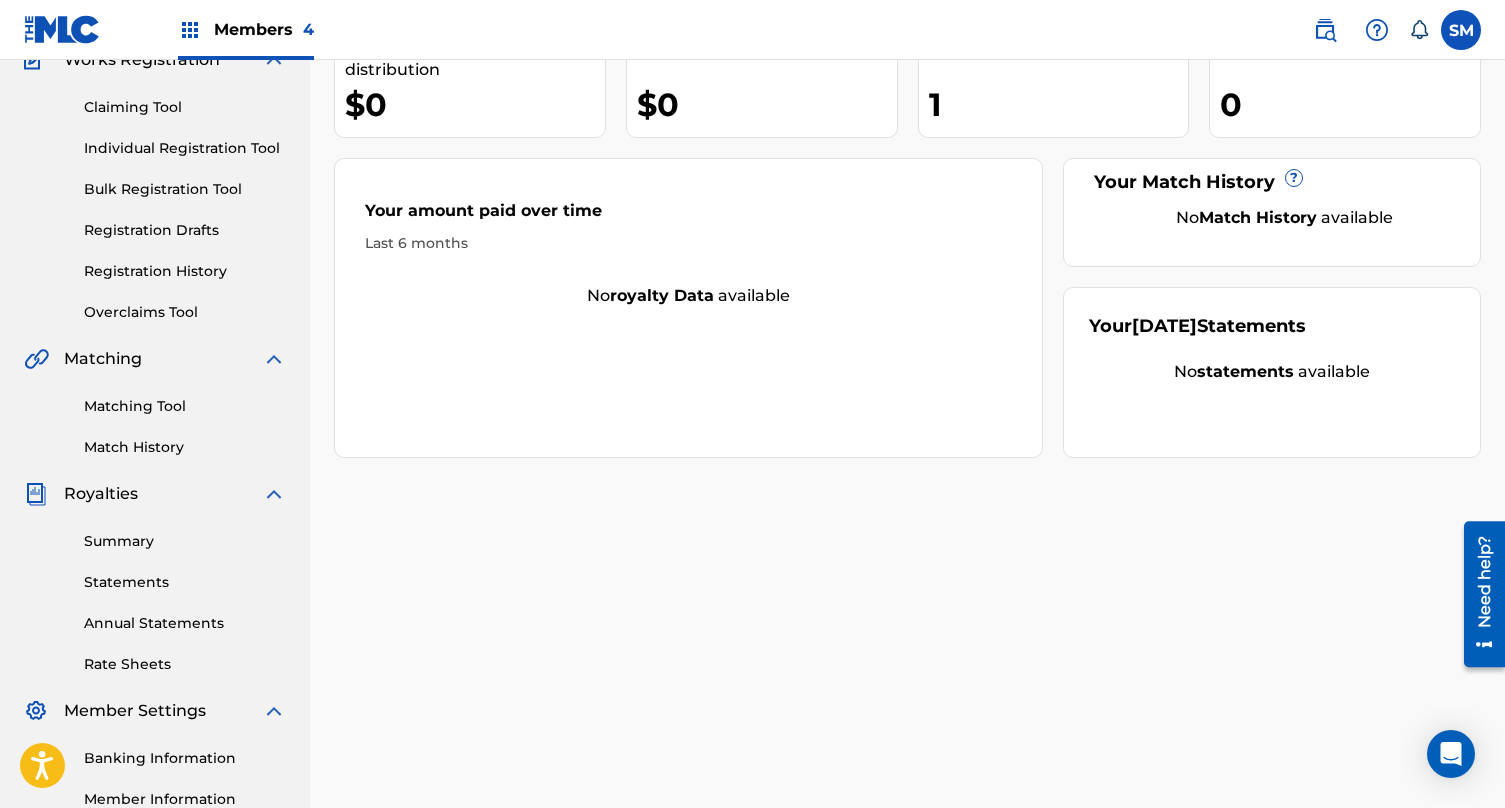 scroll, scrollTop: 234, scrollLeft: 0, axis: vertical 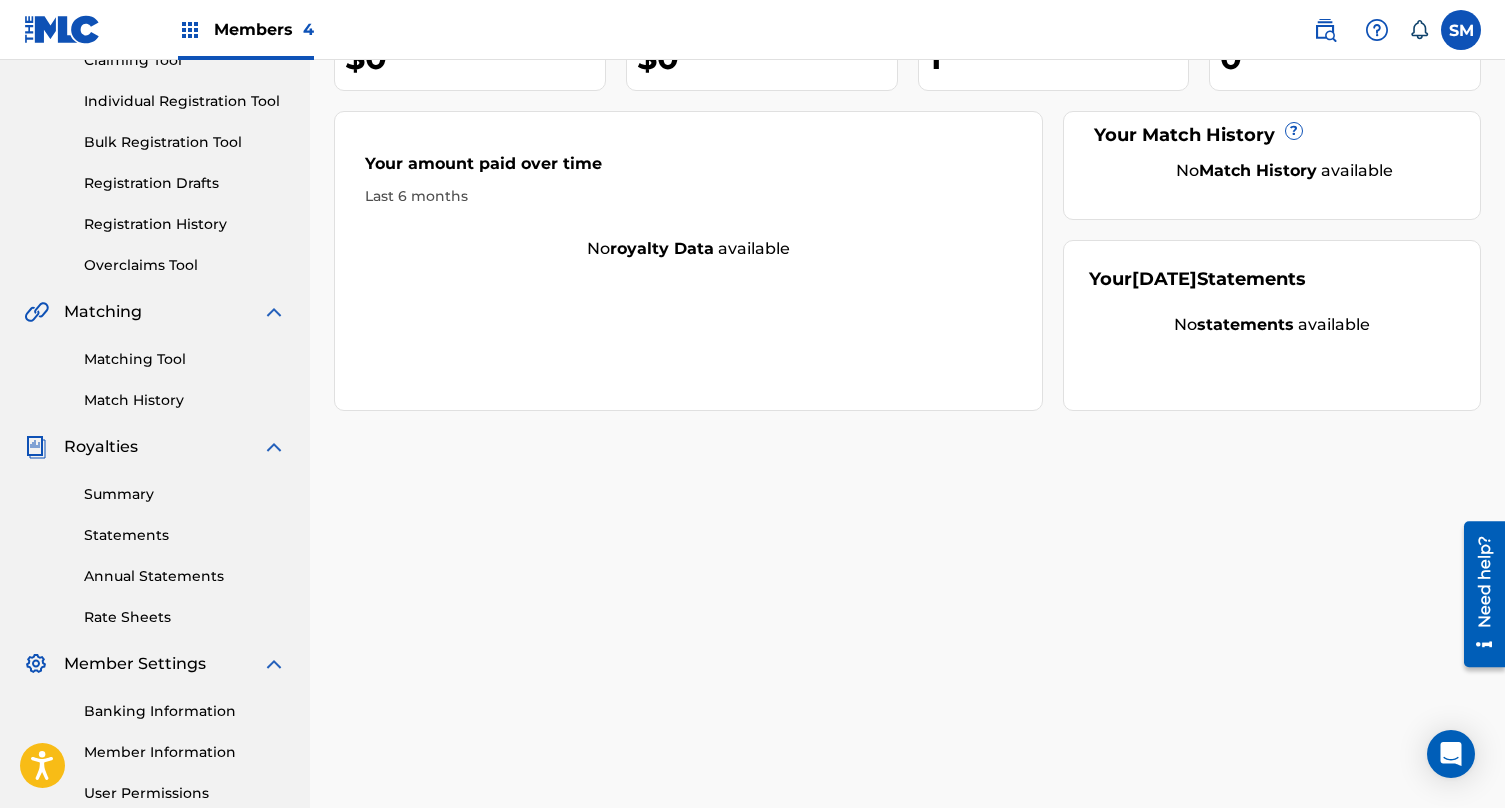 click on "Summary" at bounding box center (185, 494) 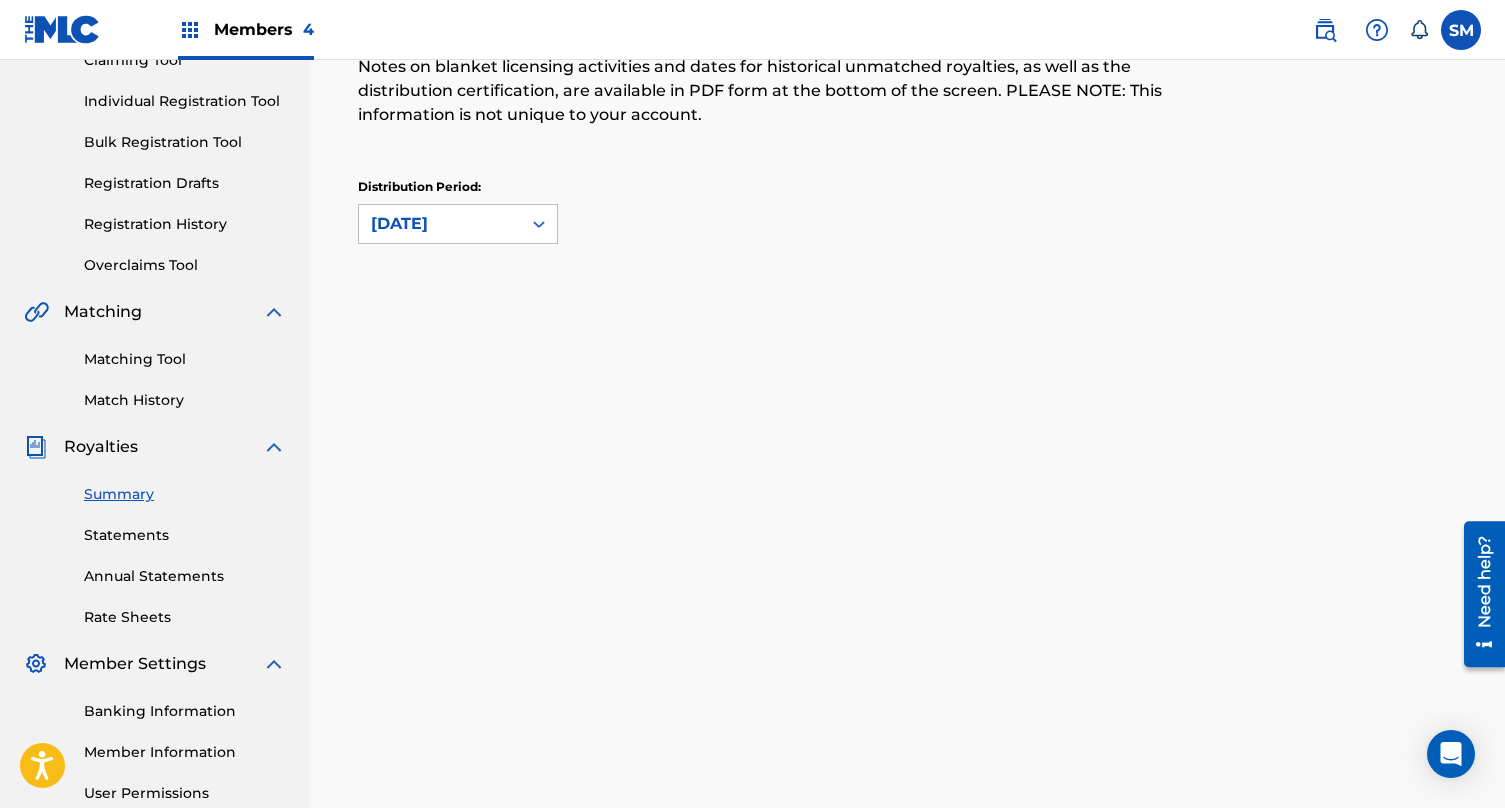 scroll, scrollTop: 0, scrollLeft: 0, axis: both 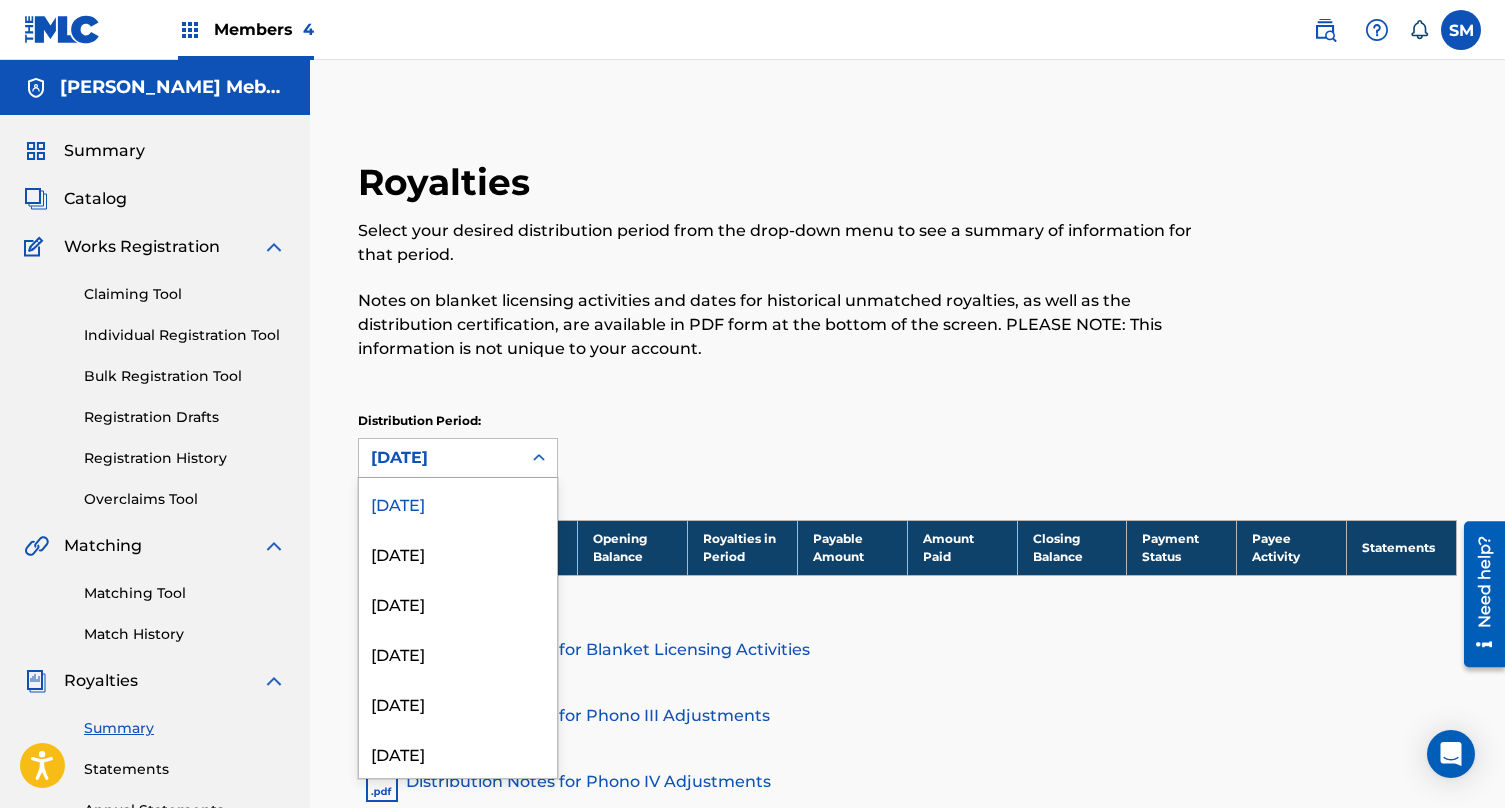 click on "[DATE]" at bounding box center [440, 458] 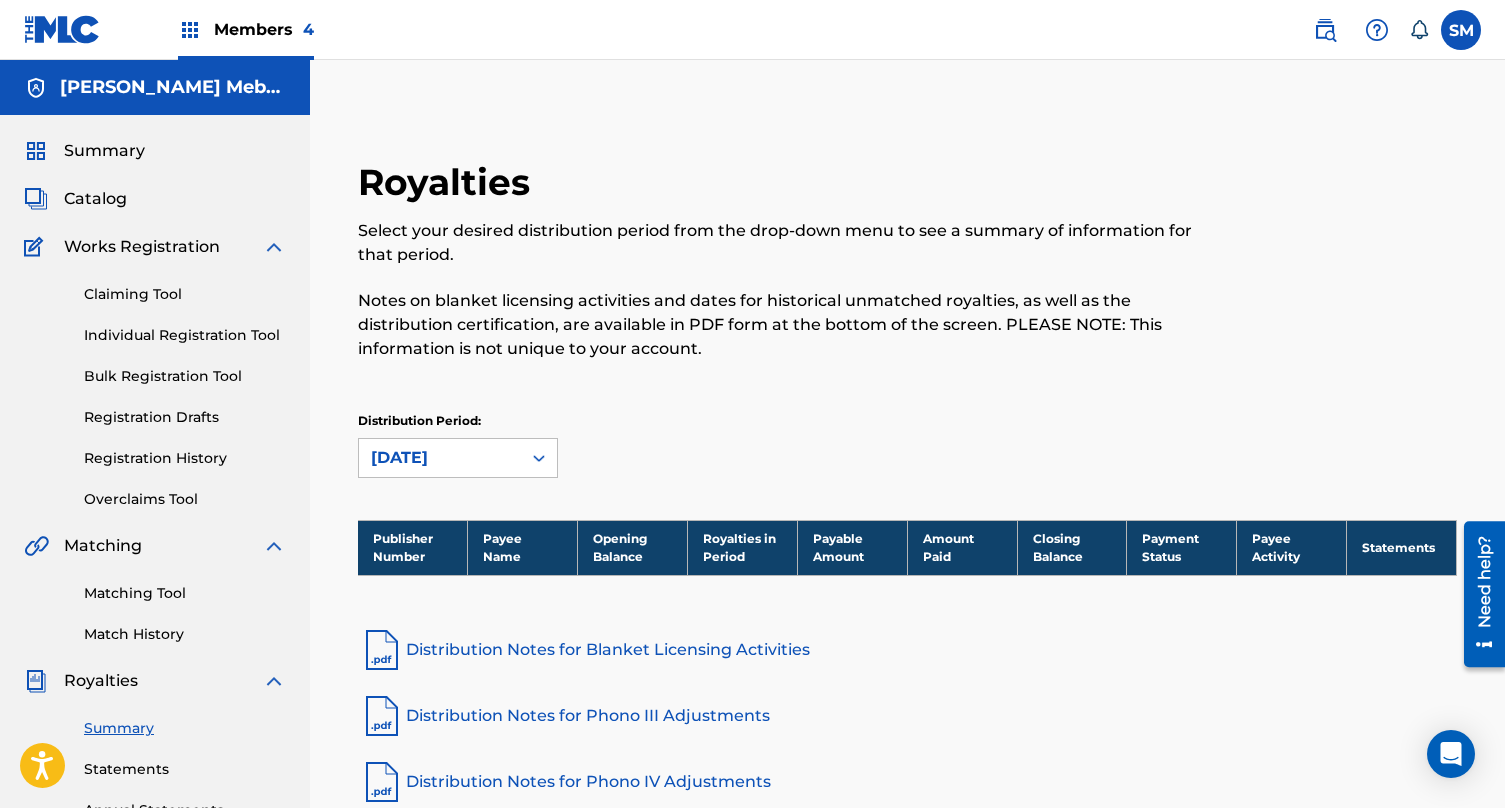 click on "Members    4" at bounding box center (264, 29) 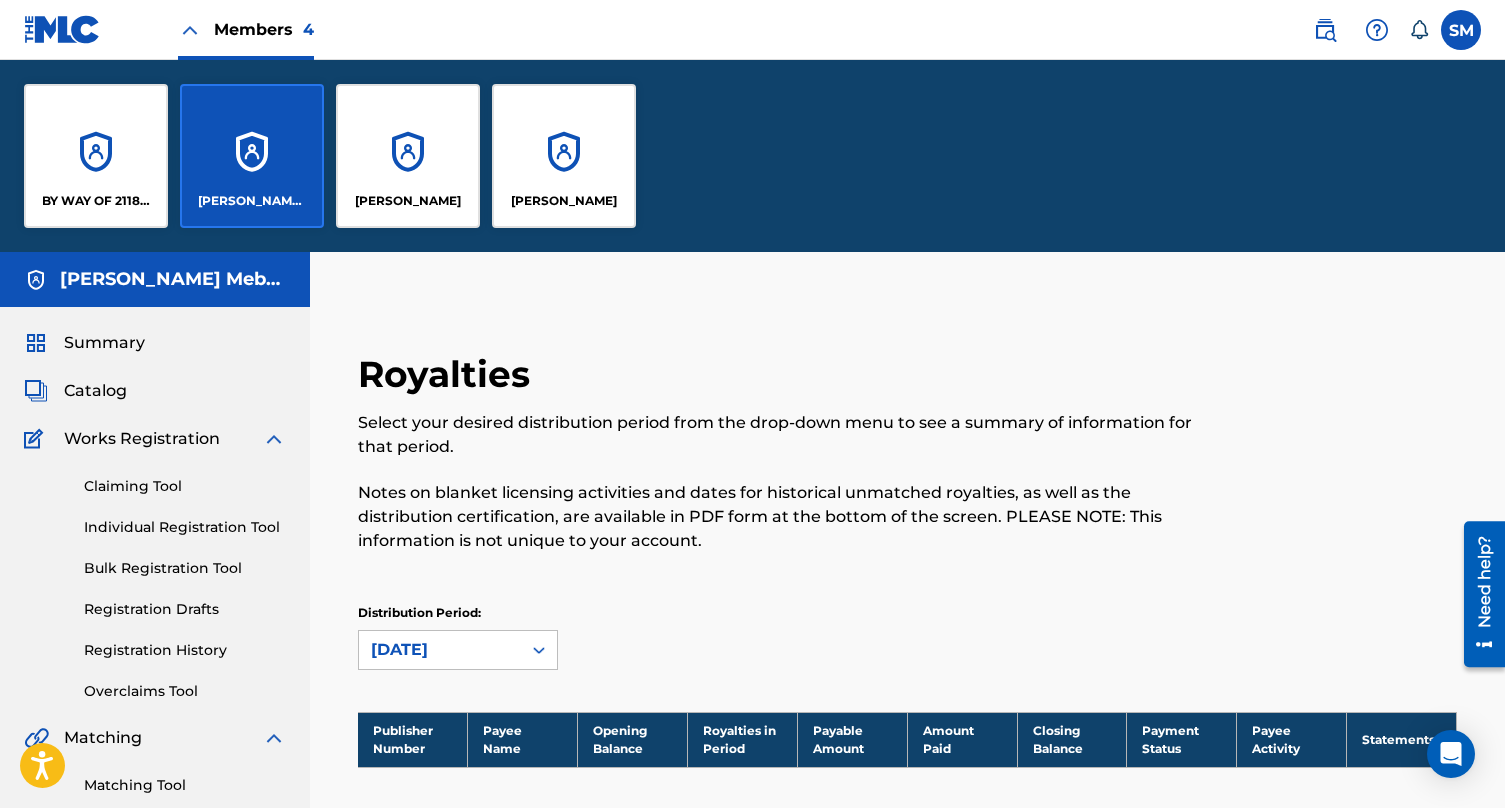 click on "[PERSON_NAME]" at bounding box center [564, 201] 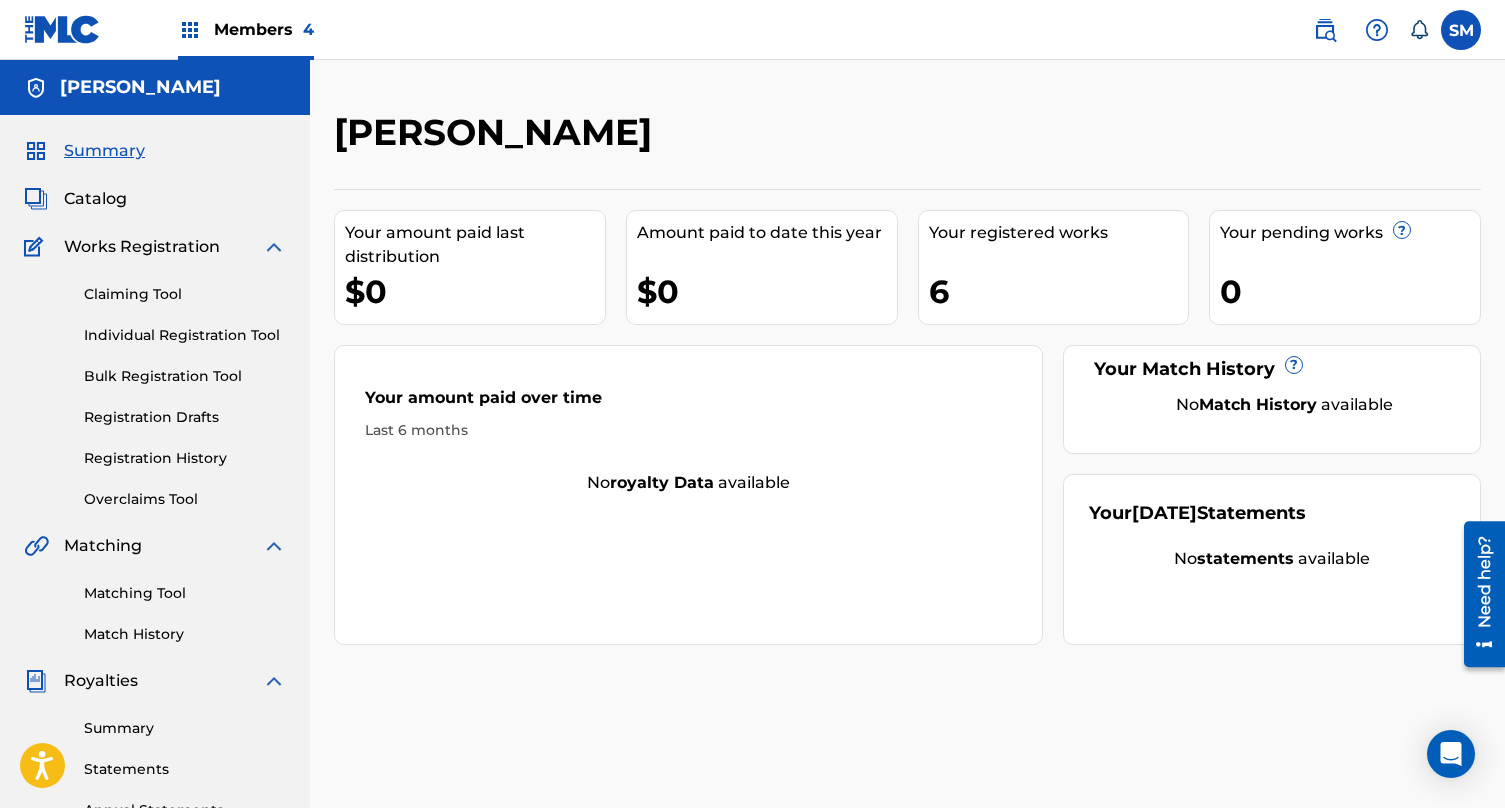 click on "Members    4" at bounding box center (264, 29) 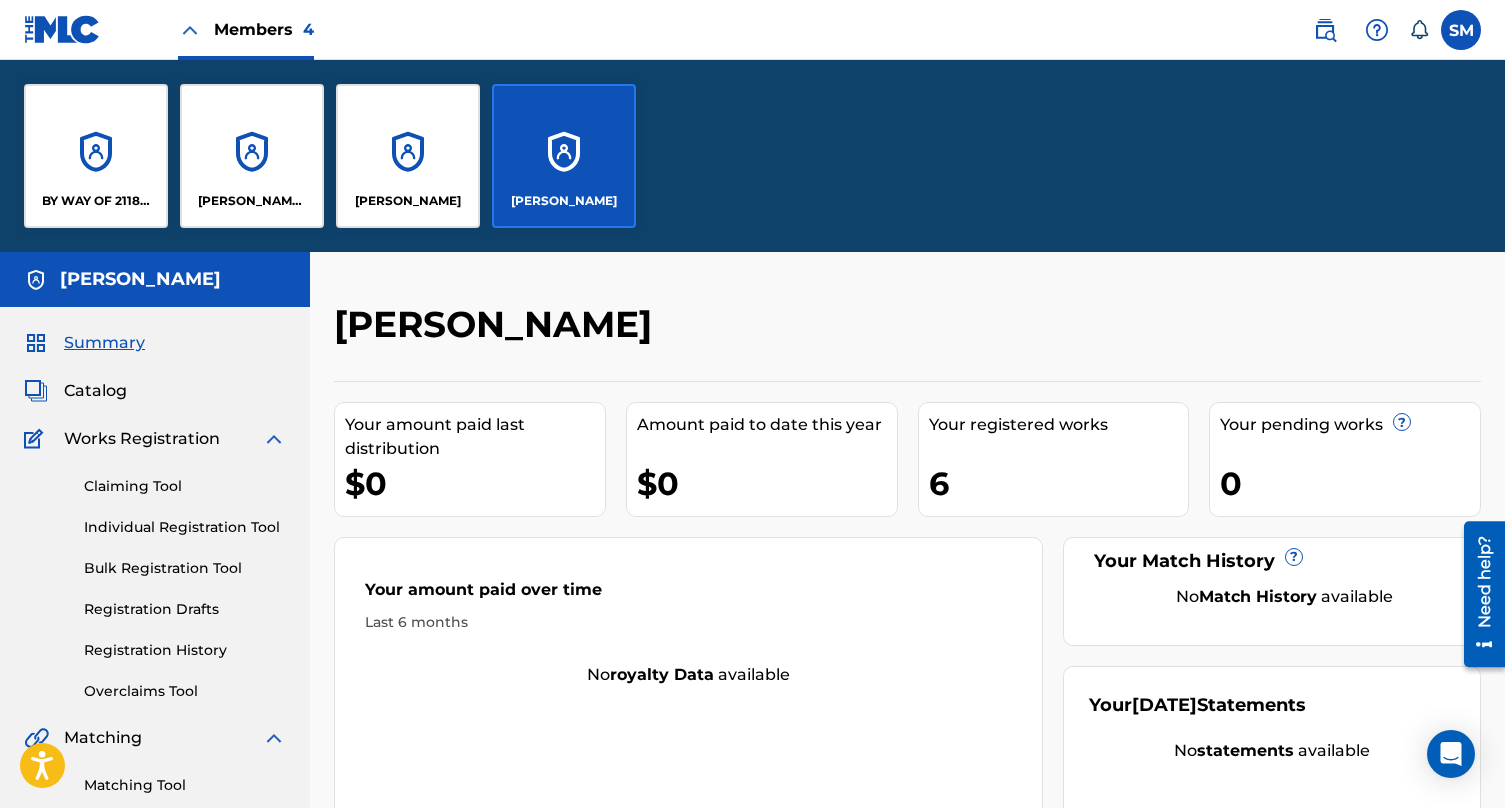 click on "BY WAY OF 2118 PUBLISHING LLC" at bounding box center [96, 156] 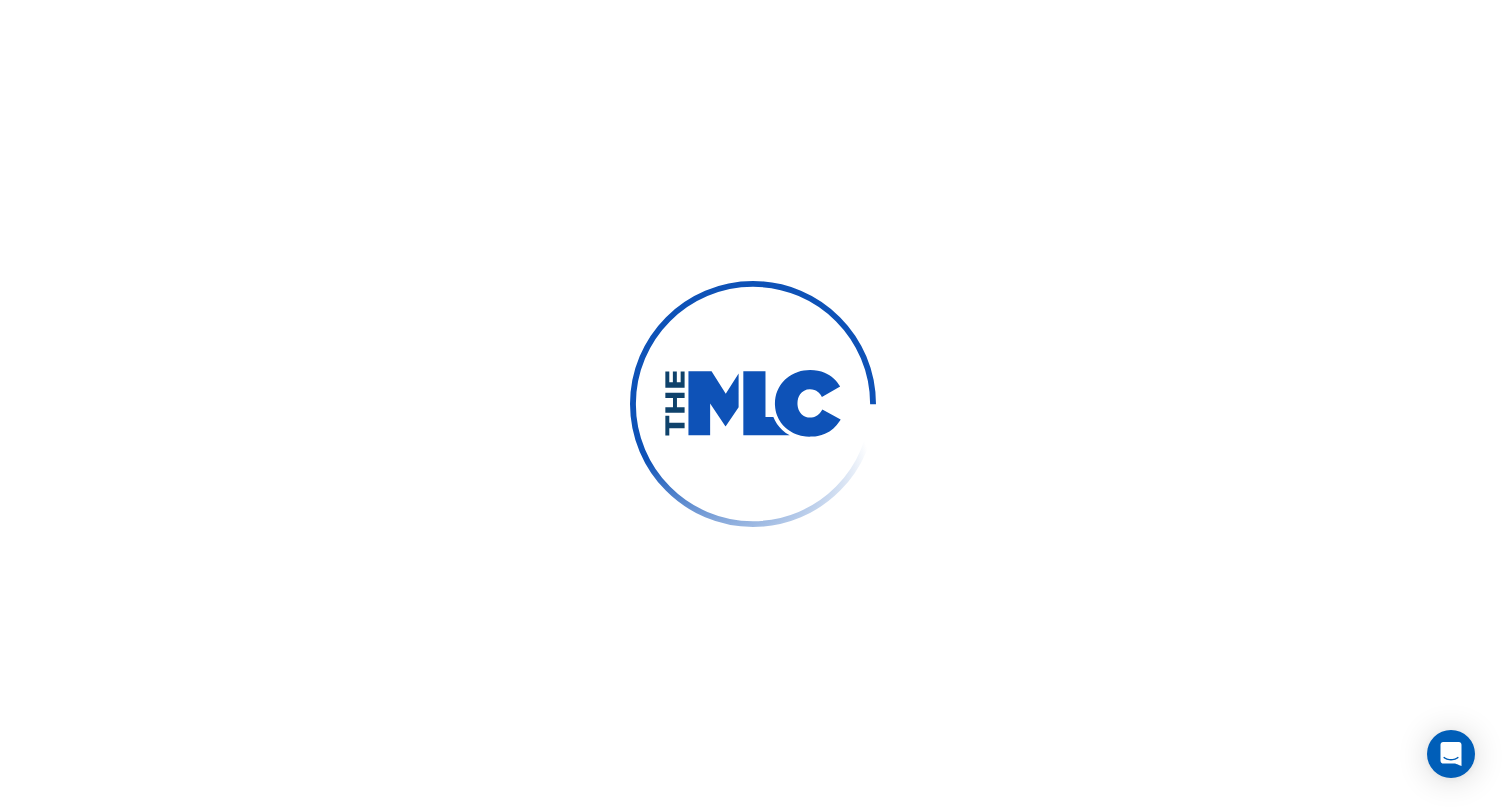scroll, scrollTop: 0, scrollLeft: 0, axis: both 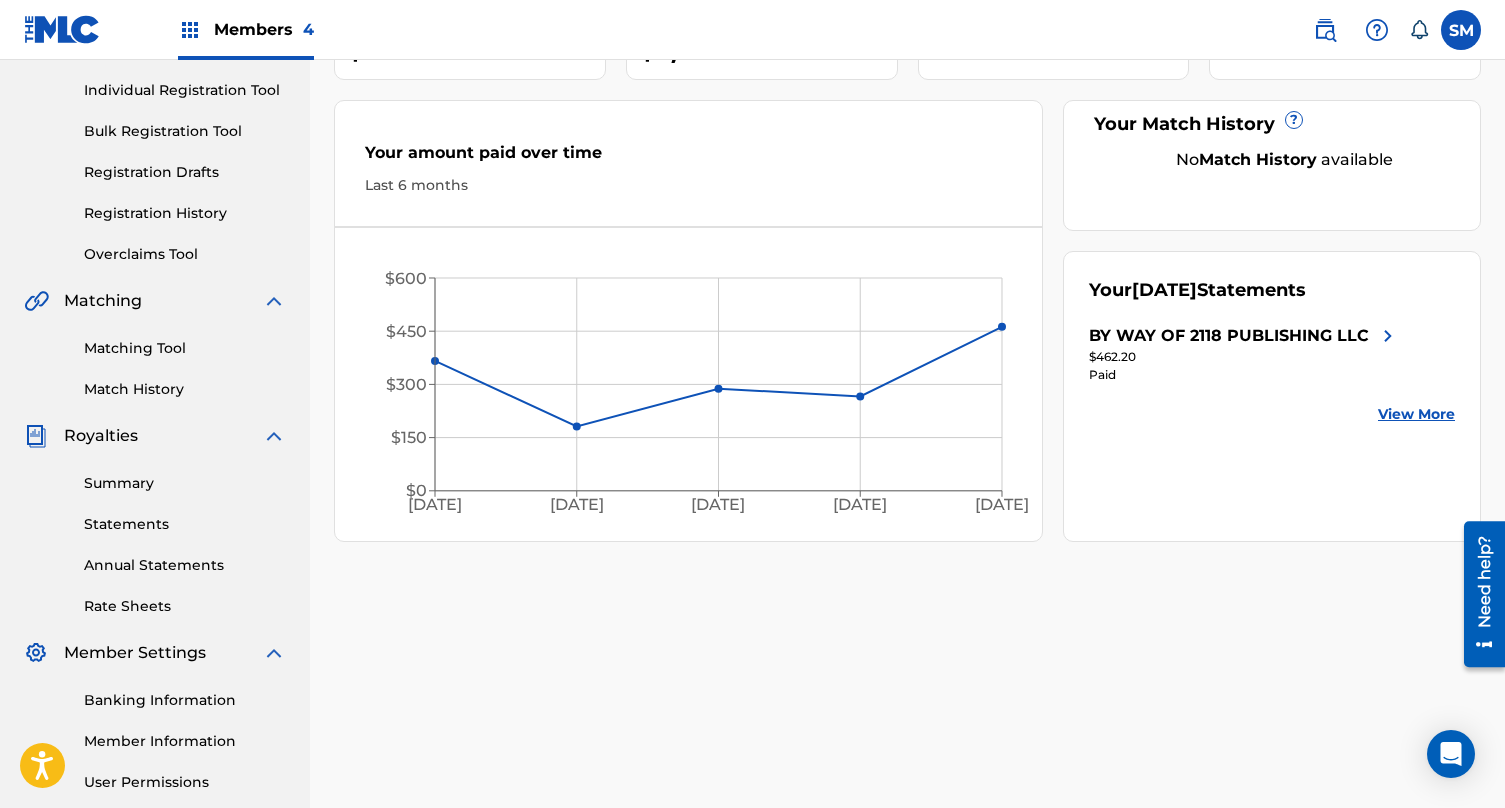 click on "Statements" at bounding box center [185, 524] 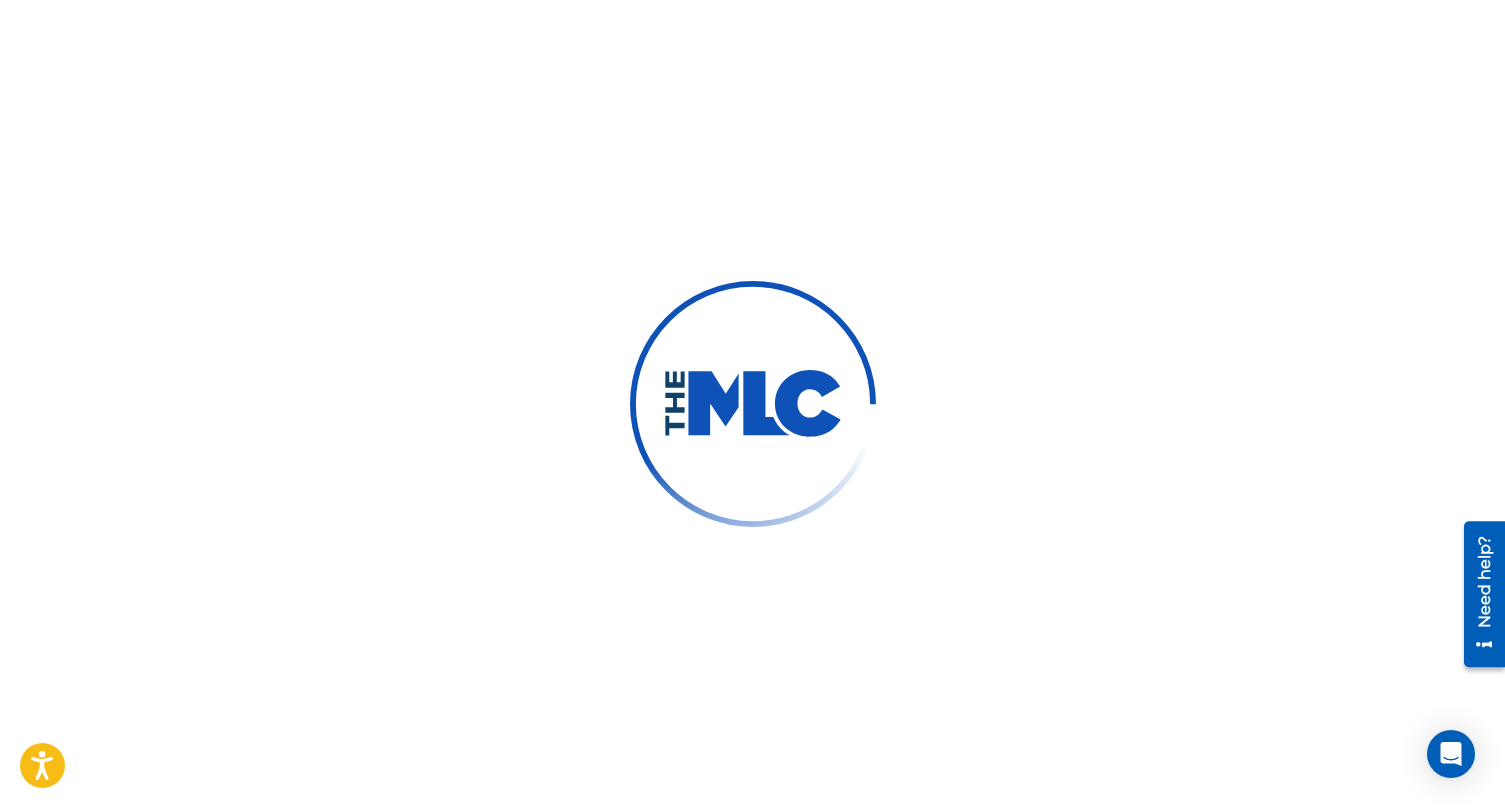scroll, scrollTop: 0, scrollLeft: 0, axis: both 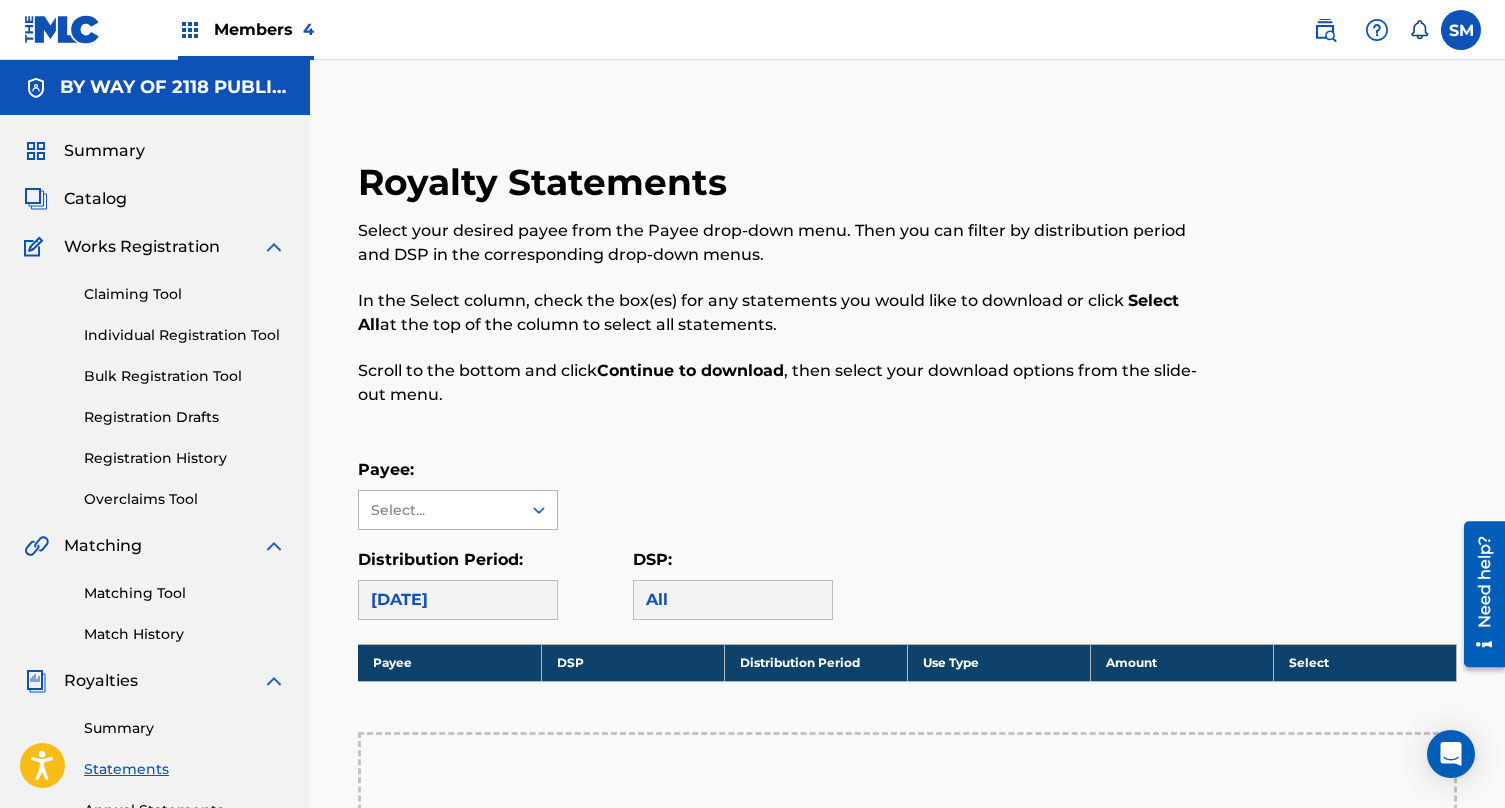 click on "Select..." at bounding box center [439, 510] 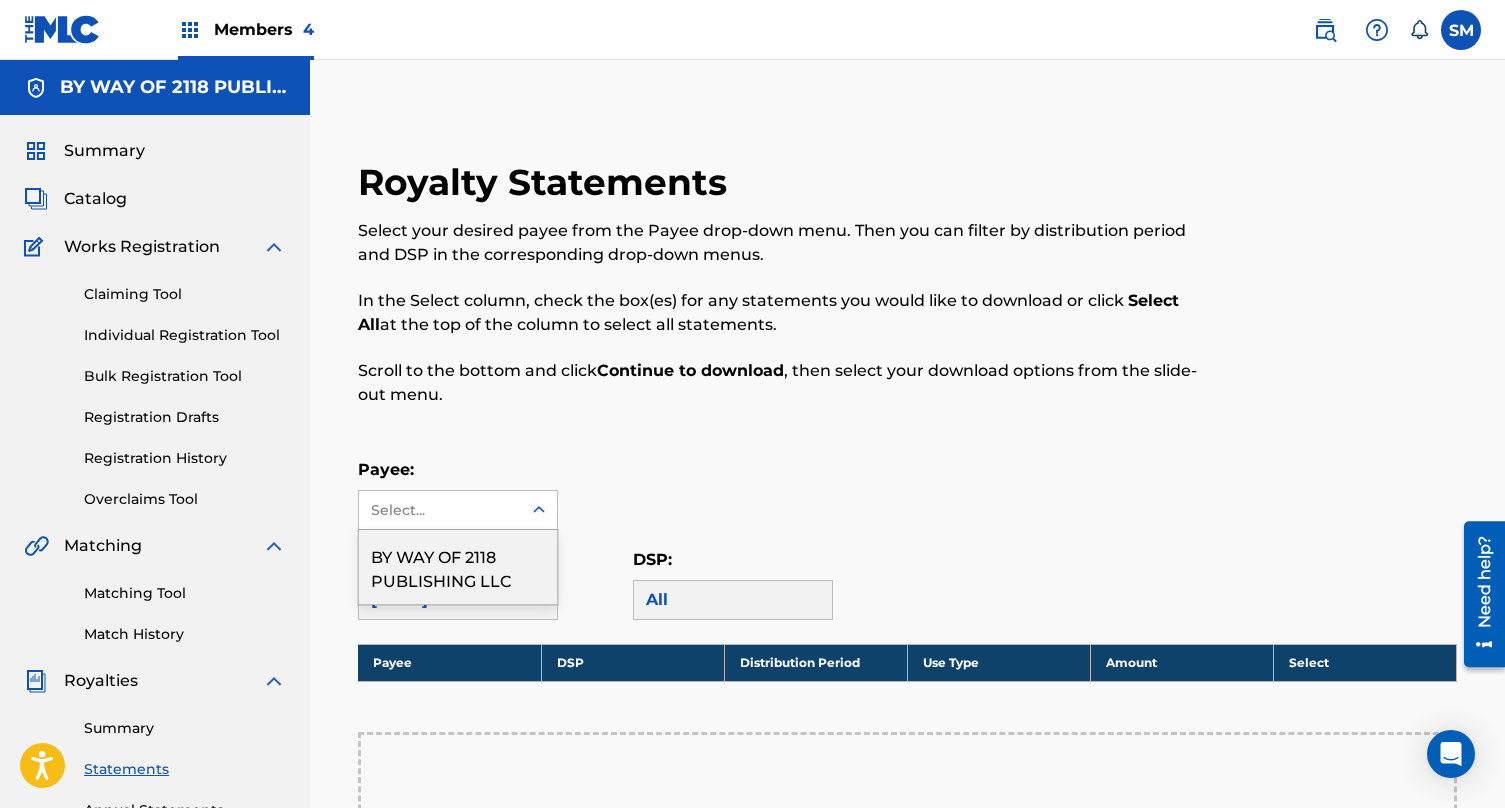 click on "BY WAY OF 2118 PUBLISHING LLC" at bounding box center (458, 567) 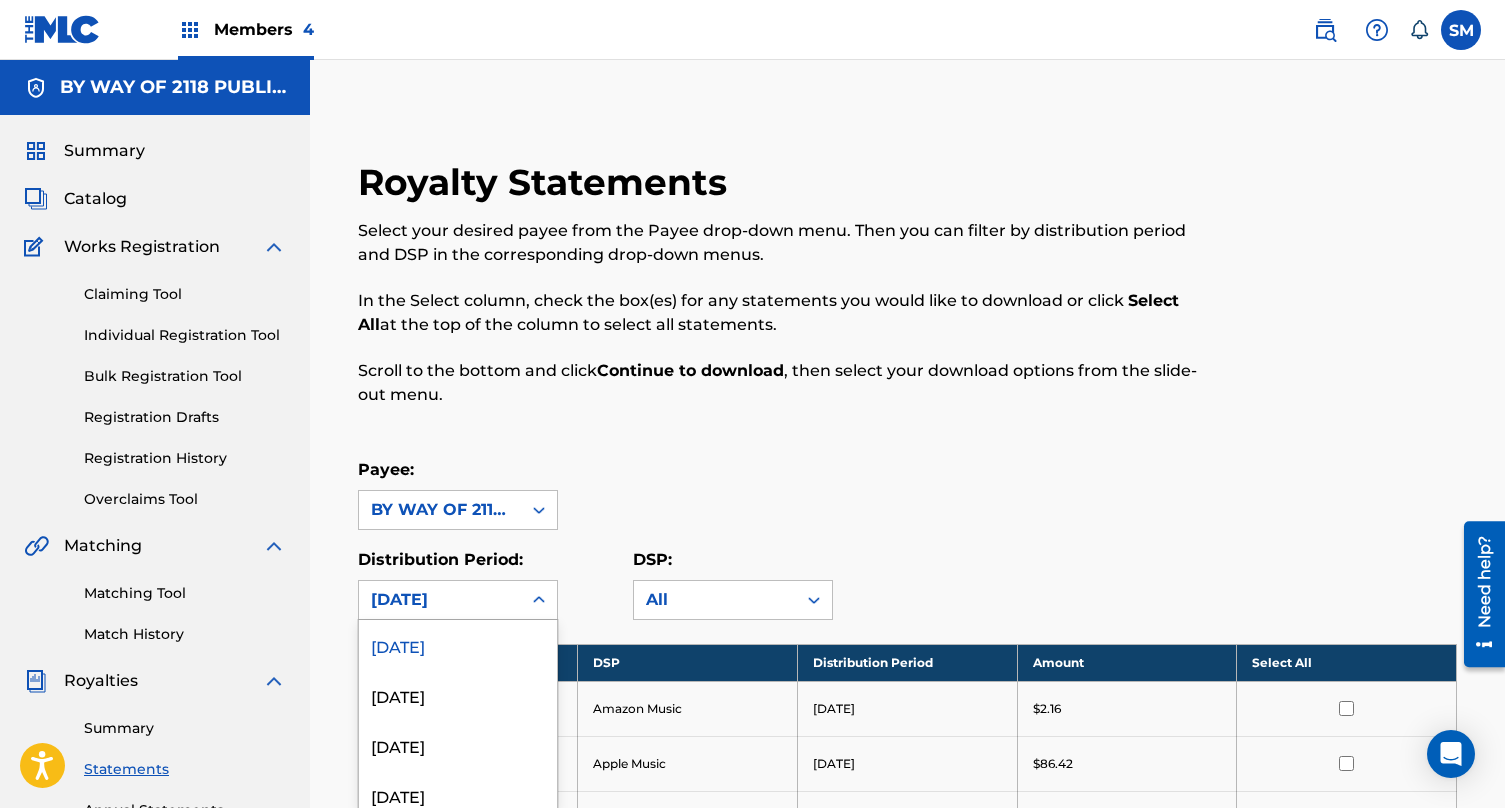 click on "[DATE], 1 of 51. 51 results available. Use Up and Down to choose options, press Enter to select the currently focused option, press Escape to exit the menu, press Tab to select the option and exit the menu. [DATE] [DATE] [DATE] [DATE] [DATE] [DATE] [DATE] [DATE] [DATE] [DATE] [DATE] [DATE] [DATE] [DATE] [DATE] [DATE] [DATE] [DATE] [DATE] [DATE] [DATE] [DATE] [DATE] [DATE] [DATE] [DATE] [DATE] [DATE] [DATE] [DATE] [DATE] [DATE] [DATE] [DATE] [DATE] [DATE] [DATE] [DATE] [DATE] [DATE] [DATE] [DATE] [DATE] [DATE] [DATE] [DATE] [DATE] [DATE] [DATE] [DATE] [DATE] [DATE]" at bounding box center [458, 600] 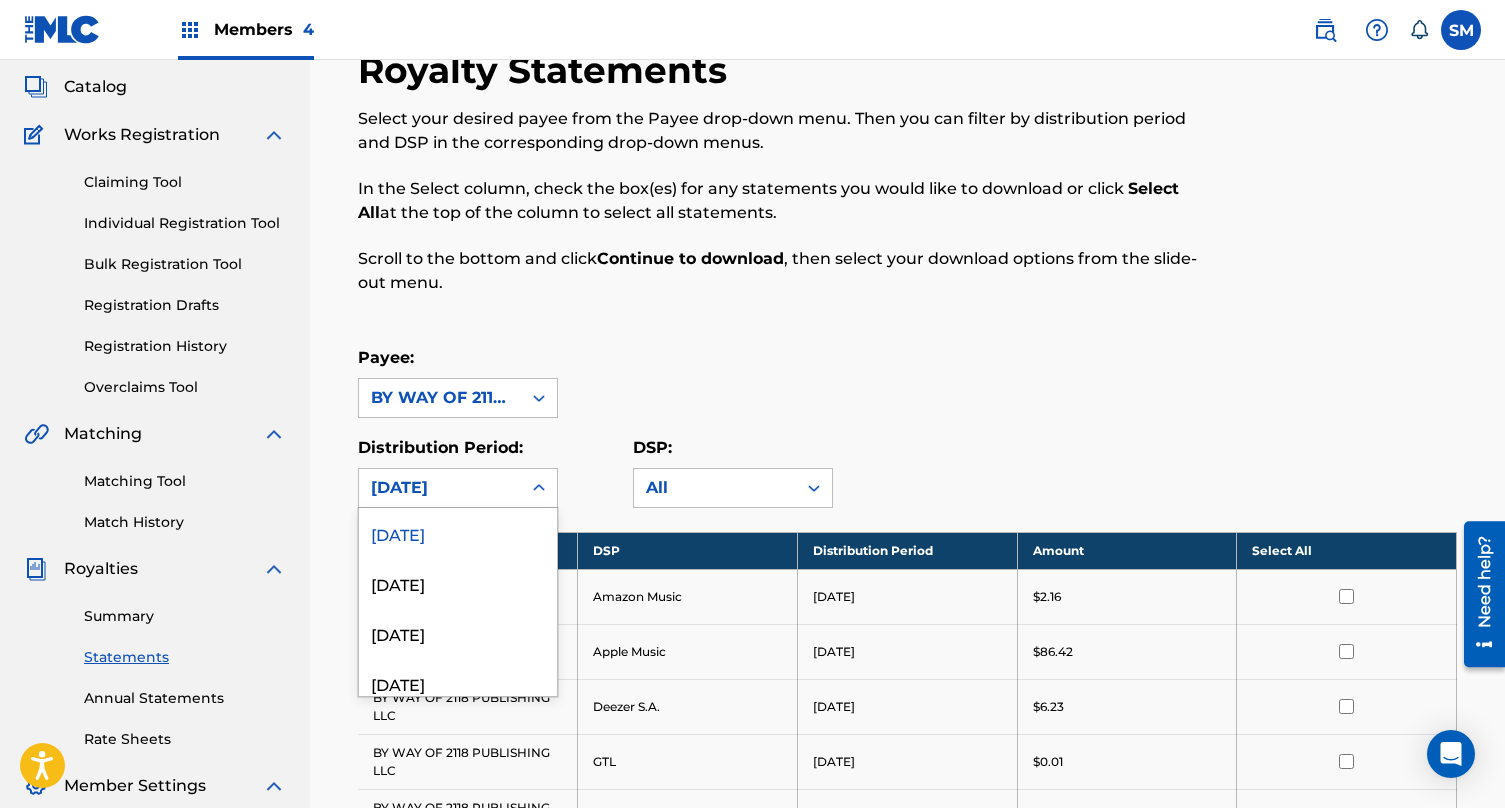 scroll, scrollTop: 113, scrollLeft: 0, axis: vertical 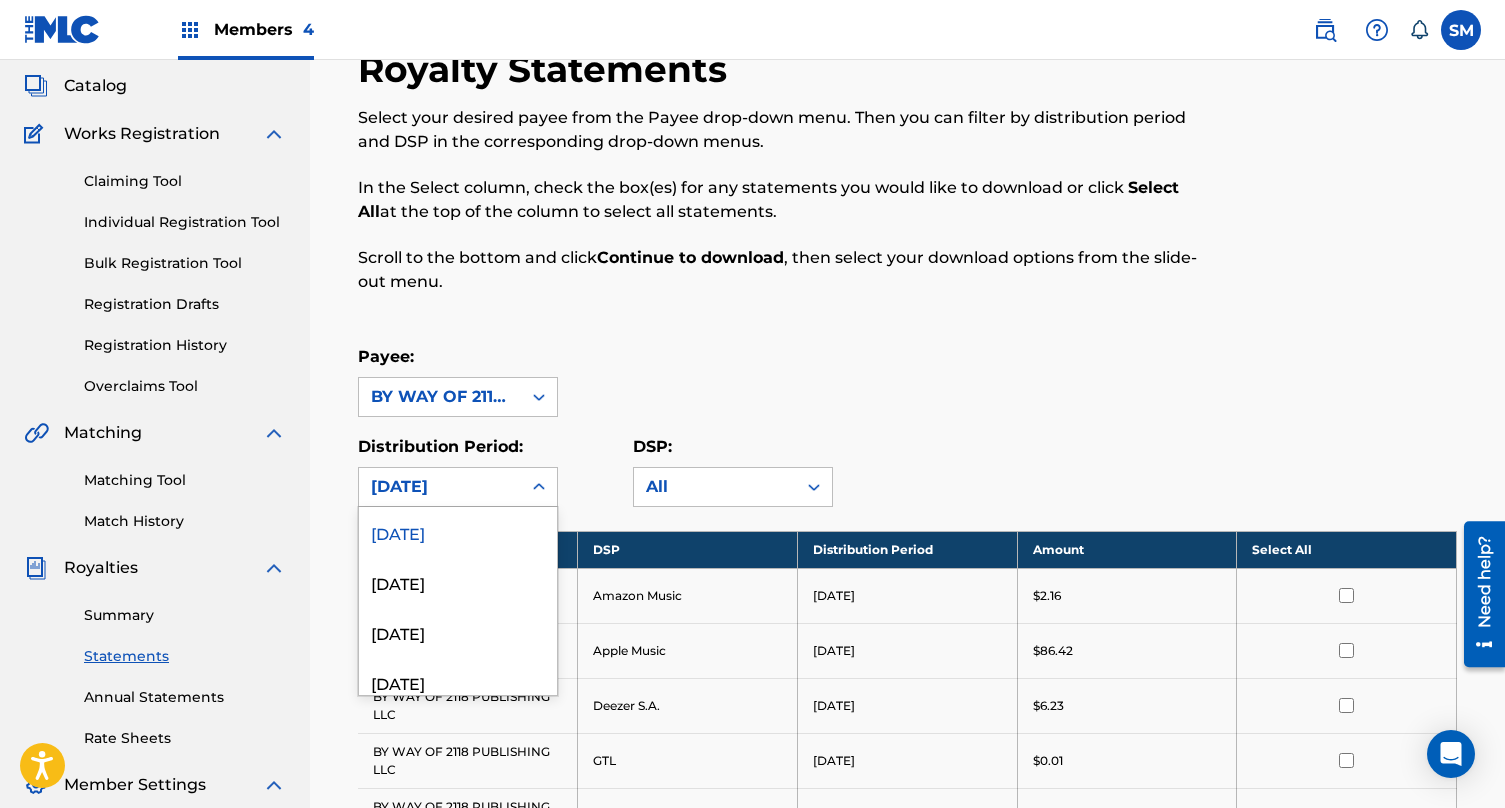 click on "[DATE]" at bounding box center [458, 532] 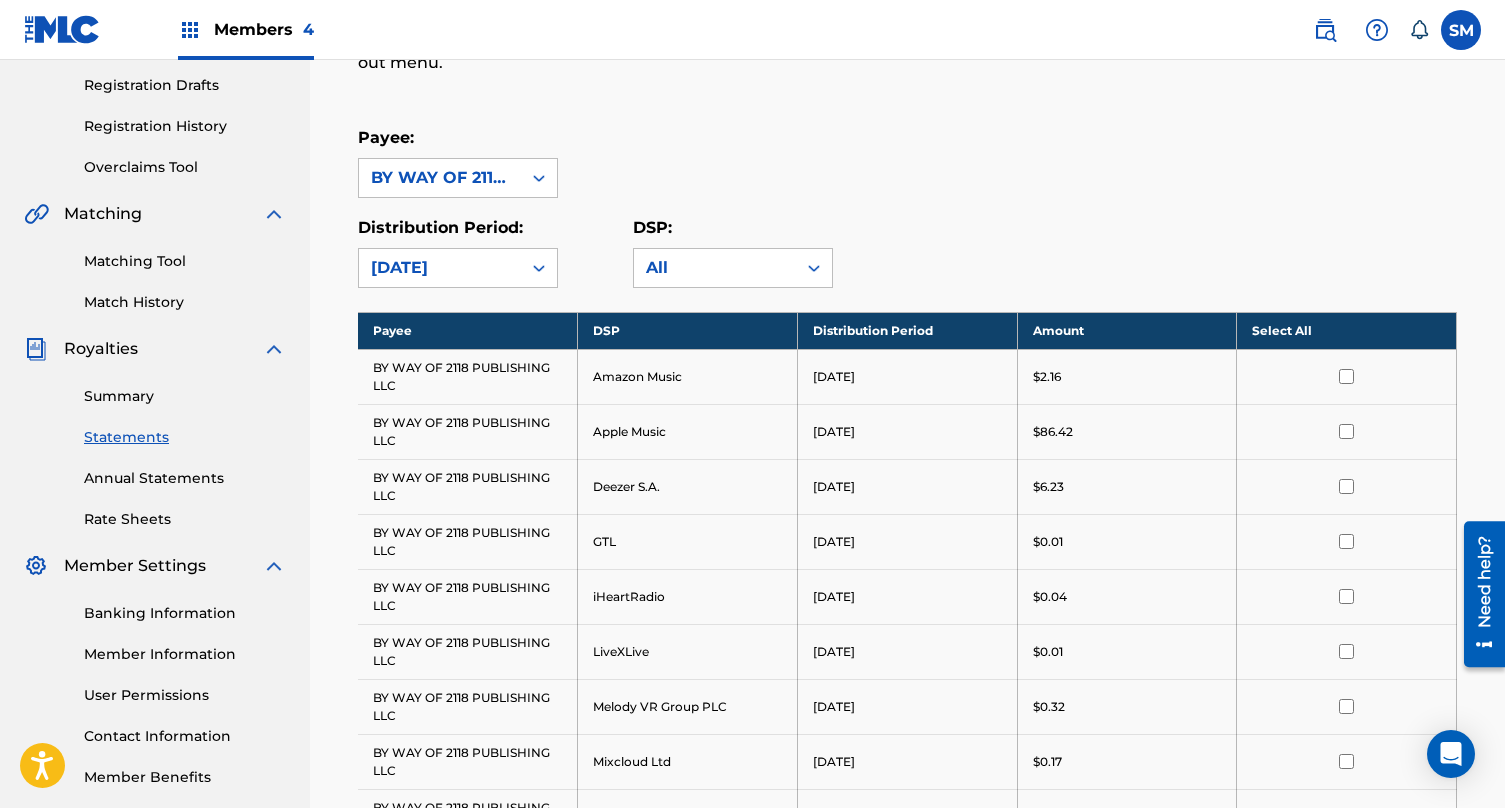 scroll, scrollTop: 351, scrollLeft: 0, axis: vertical 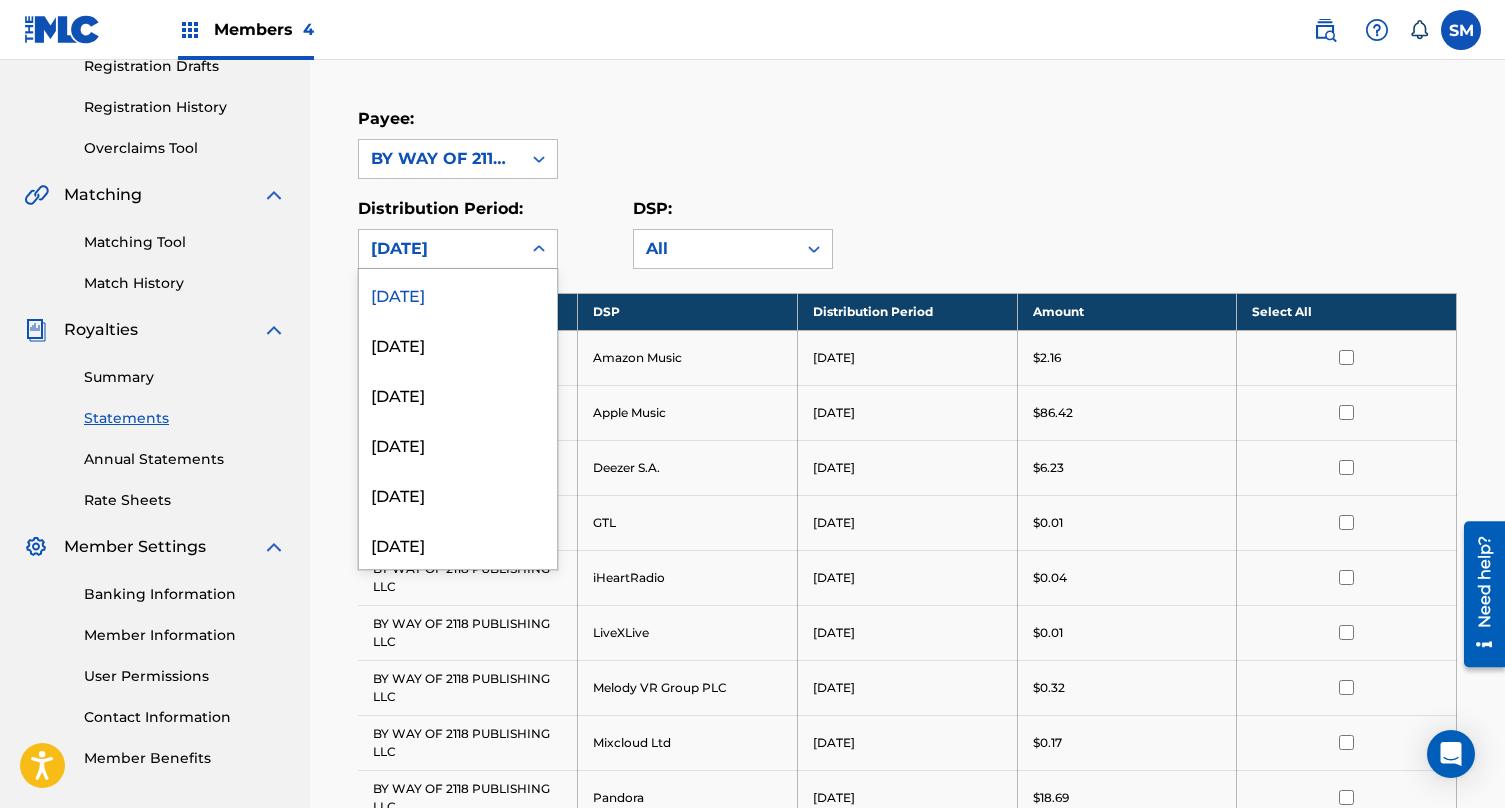 click on "[DATE]" at bounding box center [440, 249] 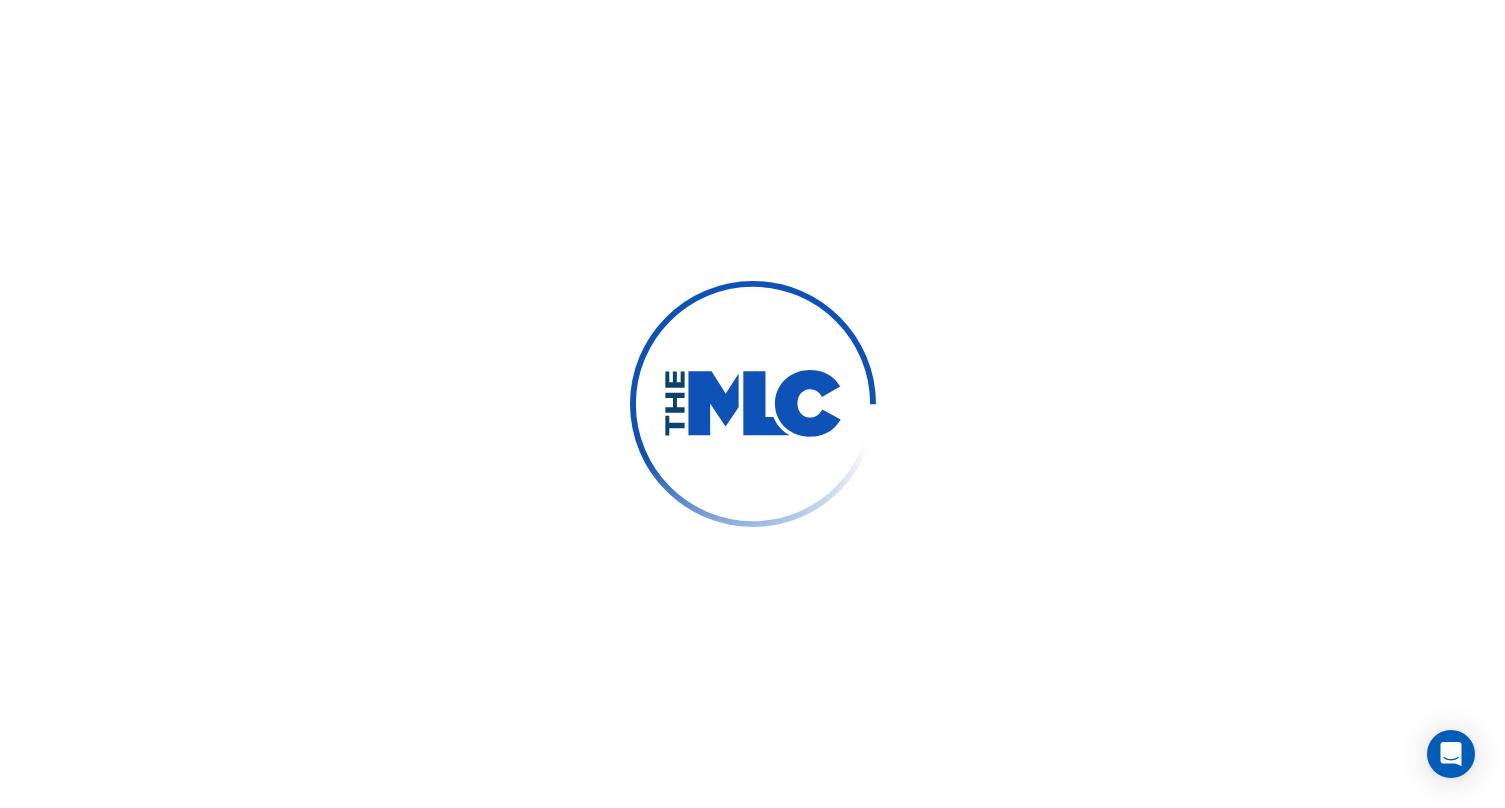 scroll, scrollTop: 0, scrollLeft: 0, axis: both 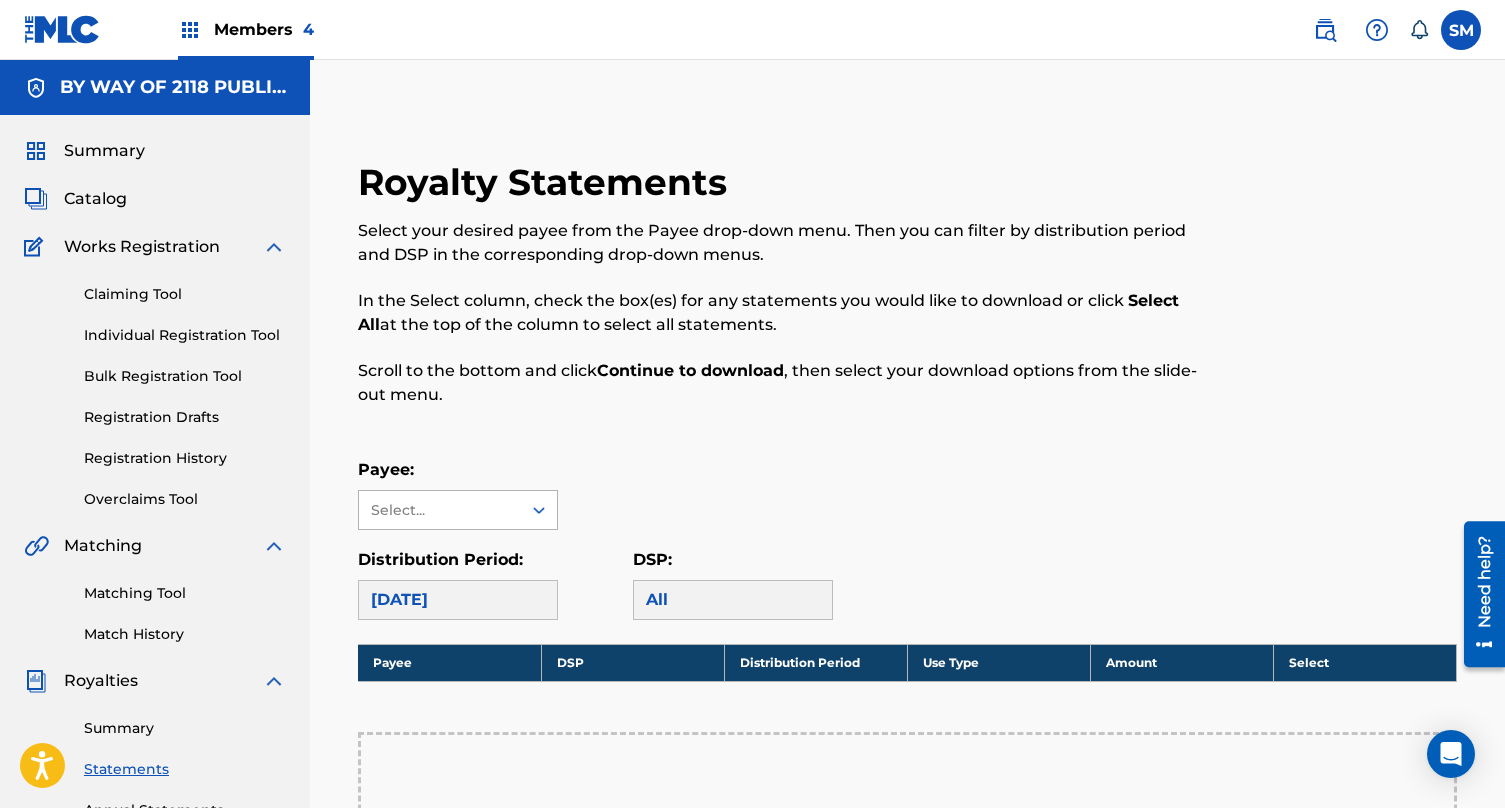 click on "Select..." at bounding box center (439, 510) 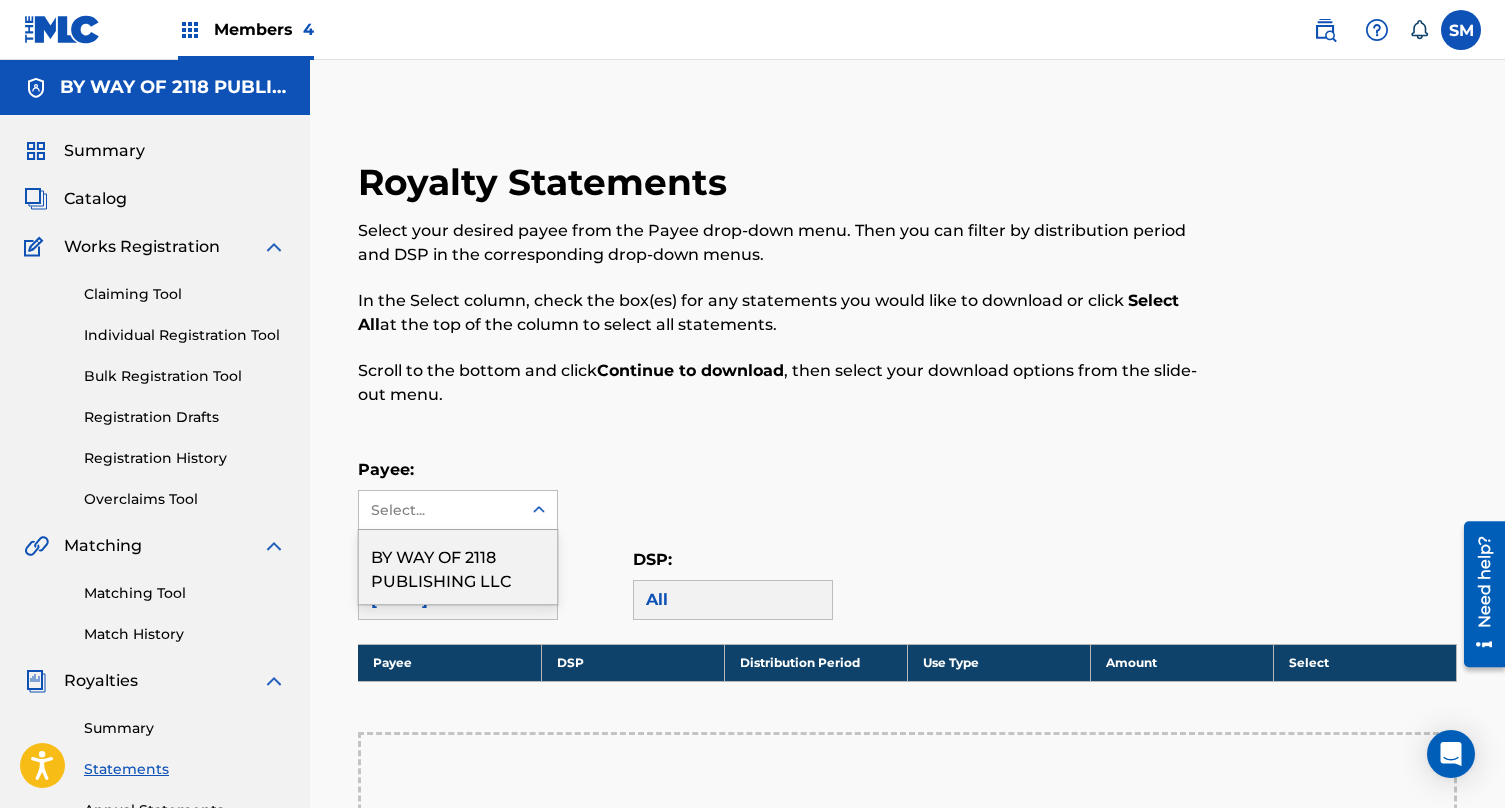 click on "BY WAY OF 2118 PUBLISHING LLC" at bounding box center [458, 567] 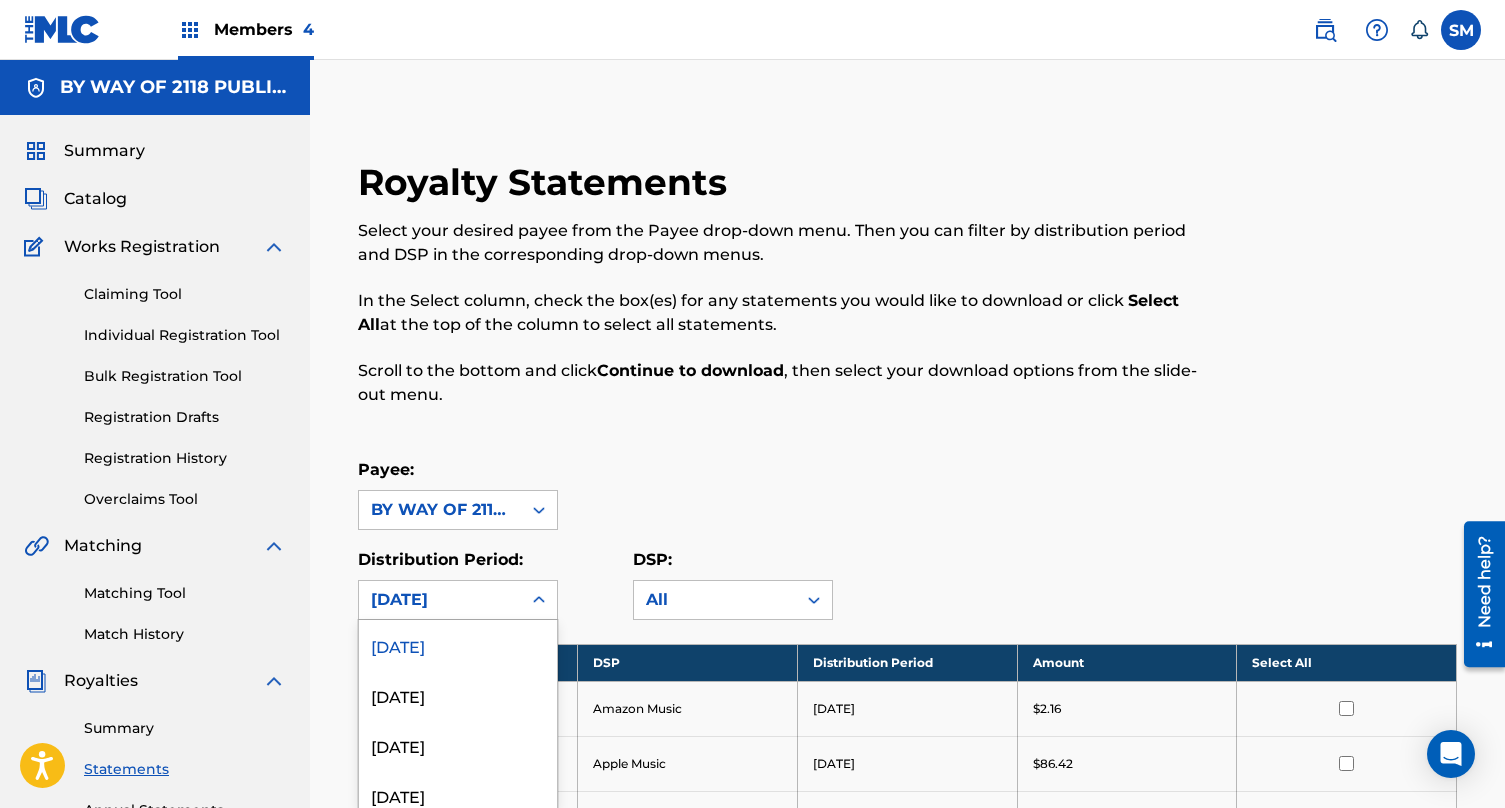 click on "[DATE], 1 of 51. 51 results available. Use Up and Down to choose options, press Enter to select the currently focused option, press Escape to exit the menu, press Tab to select the option and exit the menu. [DATE] [DATE] [DATE] [DATE] [DATE] [DATE] [DATE] [DATE] [DATE] [DATE] [DATE] [DATE] [DATE] [DATE] [DATE] [DATE] [DATE] [DATE] [DATE] [DATE] [DATE] [DATE] [DATE] [DATE] [DATE] [DATE] [DATE] [DATE] [DATE] [DATE] [DATE] [DATE] [DATE] [DATE] [DATE] [DATE] [DATE] [DATE] [DATE] [DATE] [DATE] [DATE] [DATE] [DATE] [DATE] [DATE] [DATE] [DATE] [DATE] [DATE] [DATE] [DATE]" at bounding box center [458, 600] 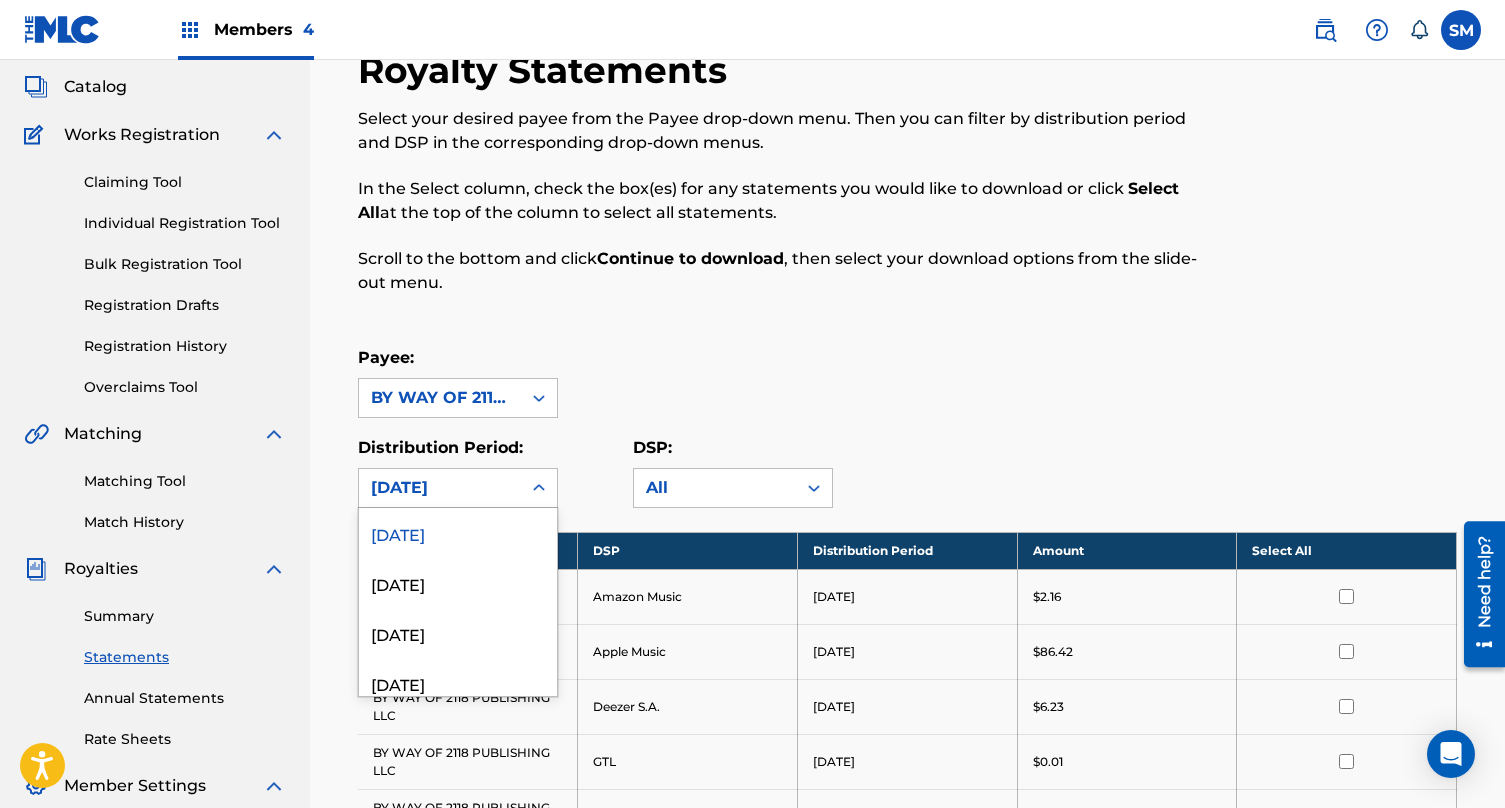 scroll, scrollTop: 113, scrollLeft: 0, axis: vertical 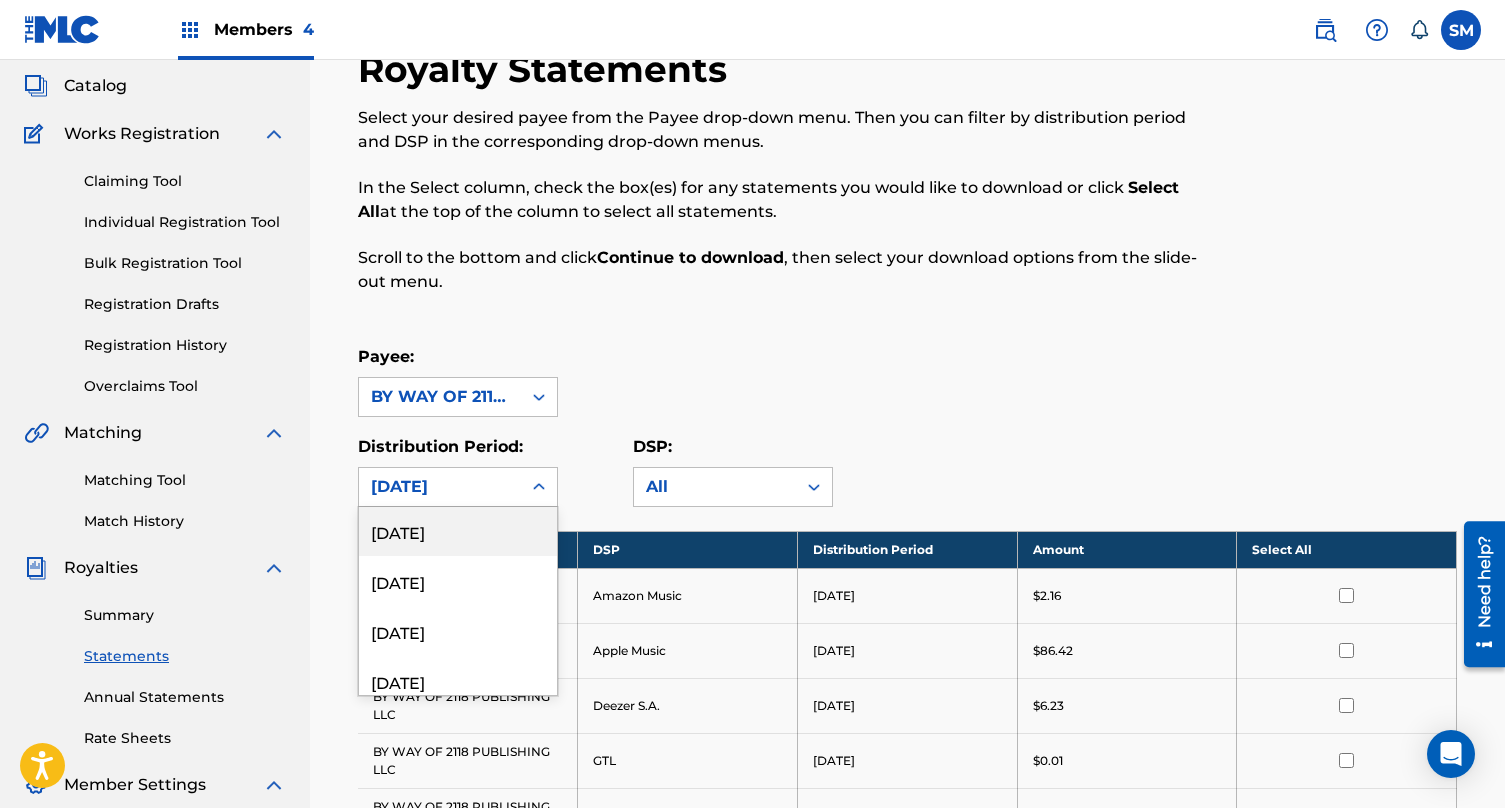click on "Summary Statements Annual Statements Rate Sheets" at bounding box center (155, 664) 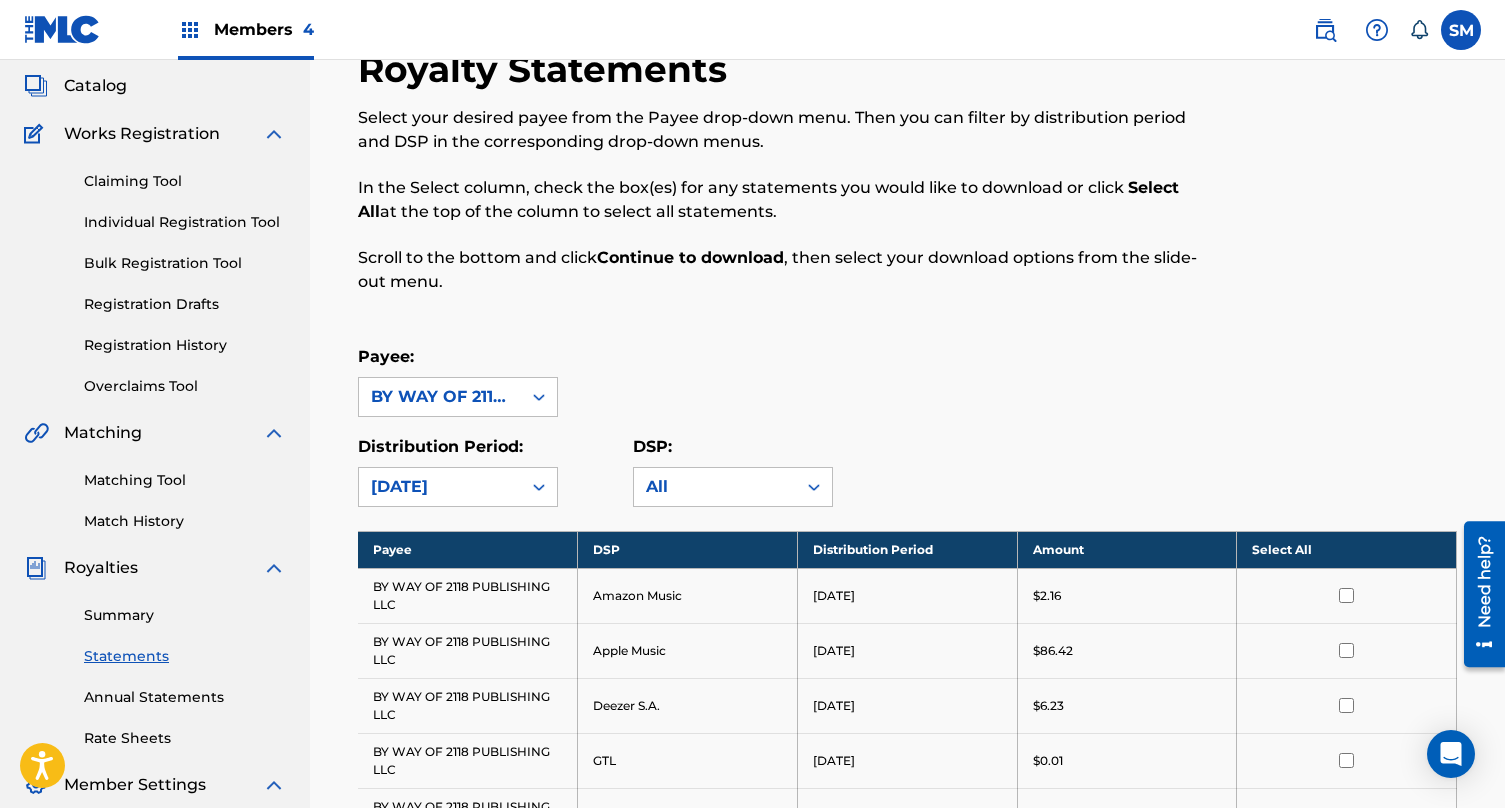 click on "Summary" at bounding box center [185, 615] 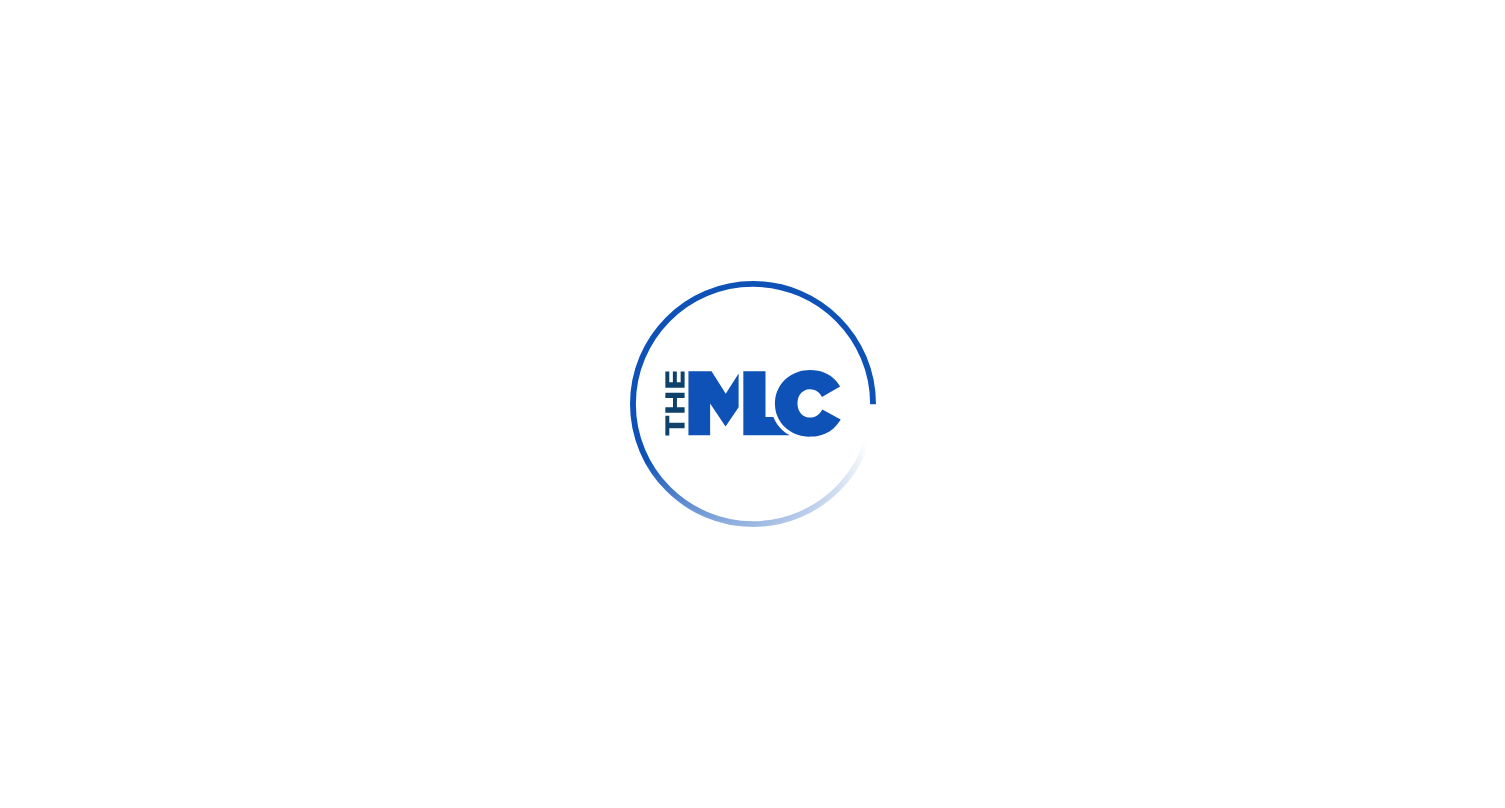 scroll, scrollTop: 0, scrollLeft: 0, axis: both 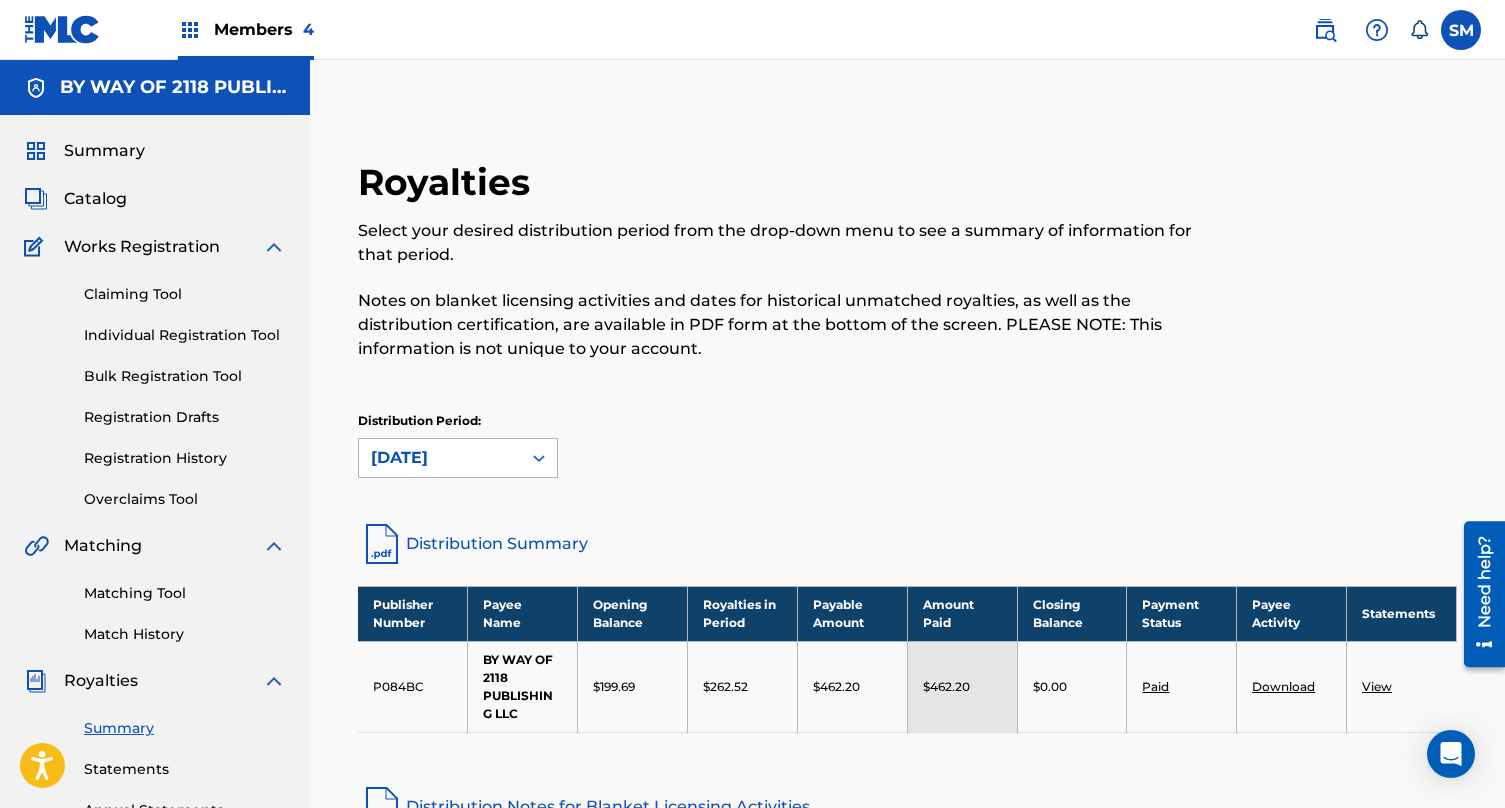 click on "[DATE]" at bounding box center (440, 458) 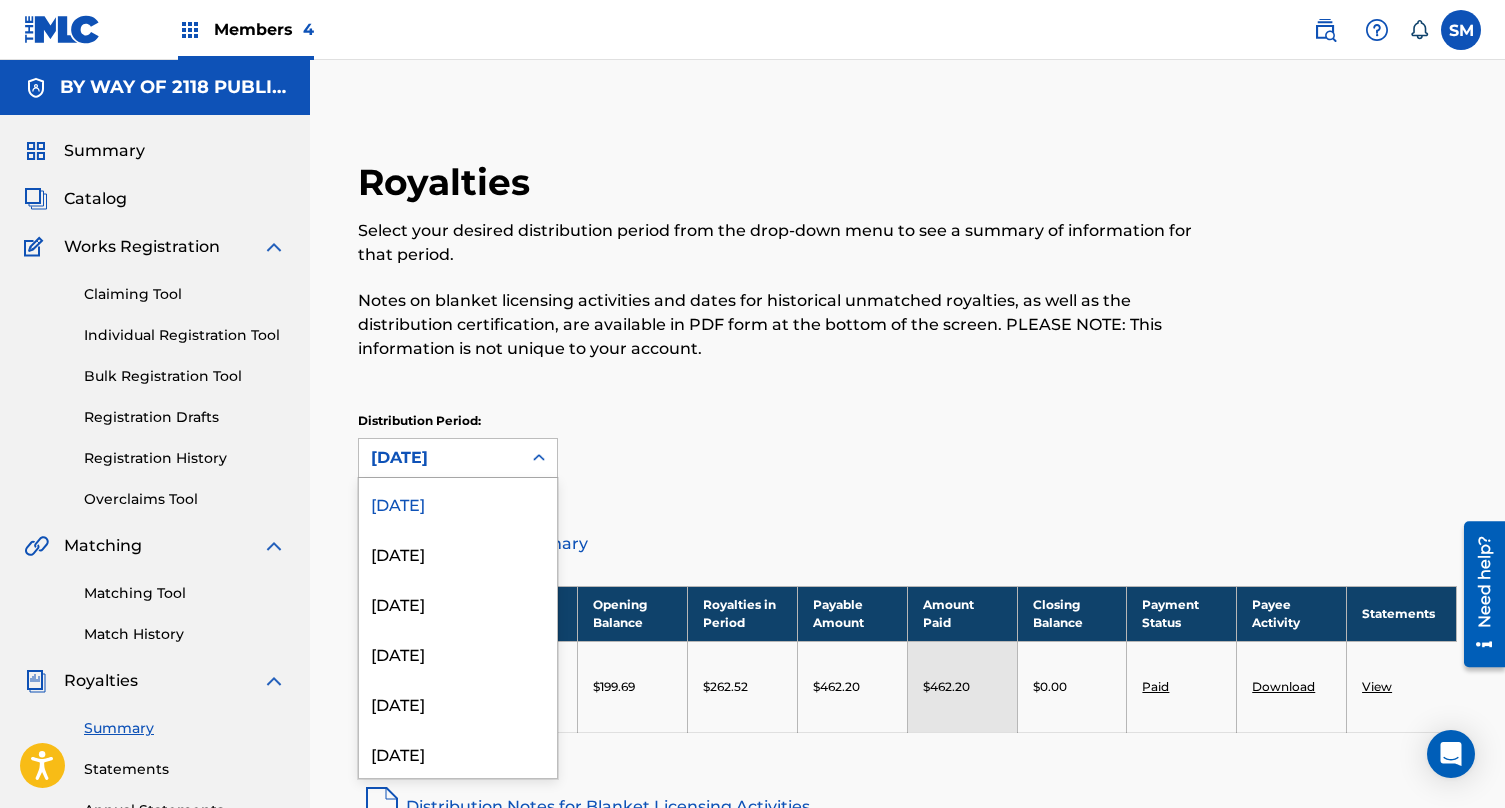 click on "Members    4" at bounding box center (264, 29) 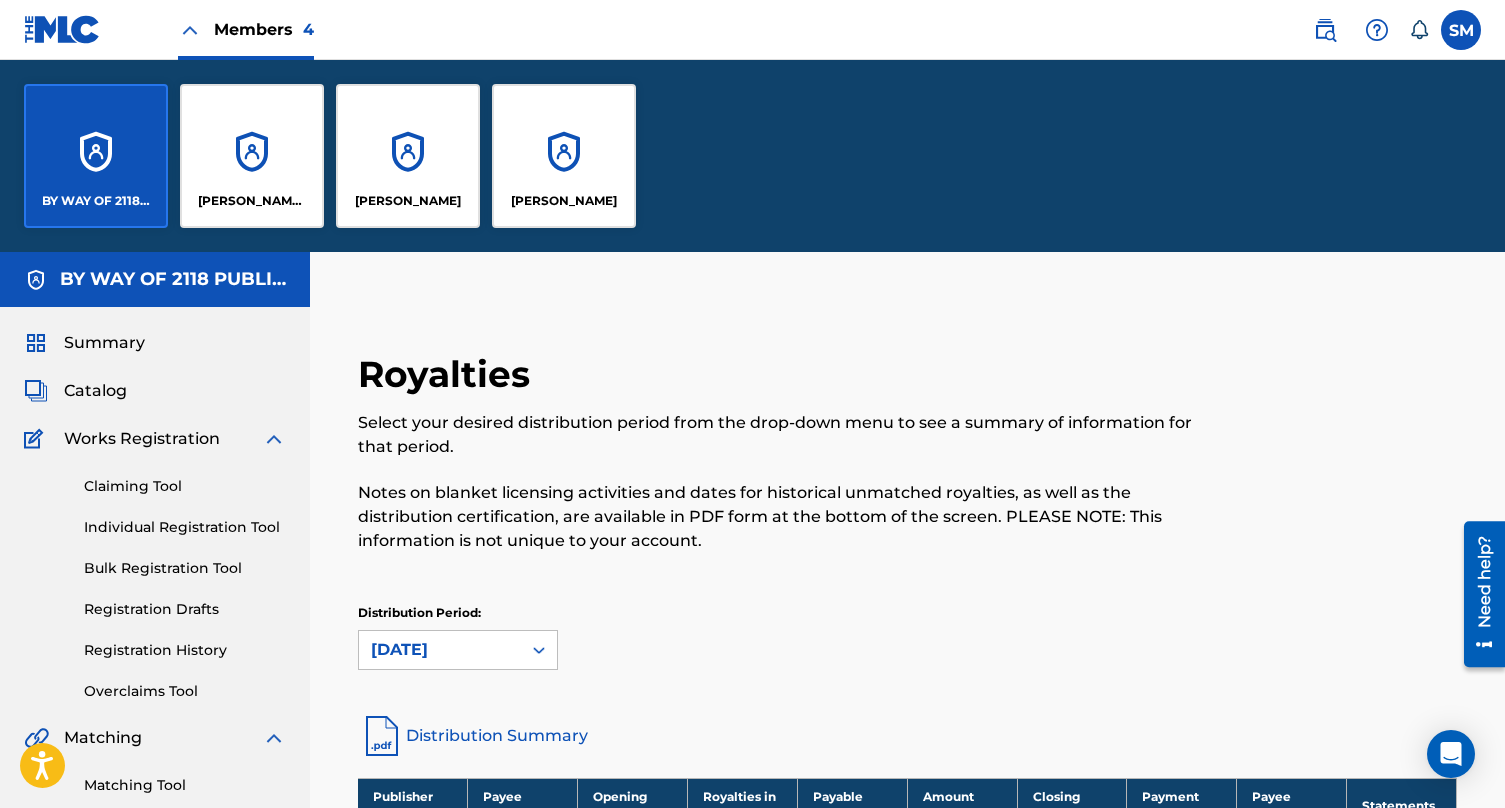 click on "[PERSON_NAME] Mebrahitu" at bounding box center (252, 156) 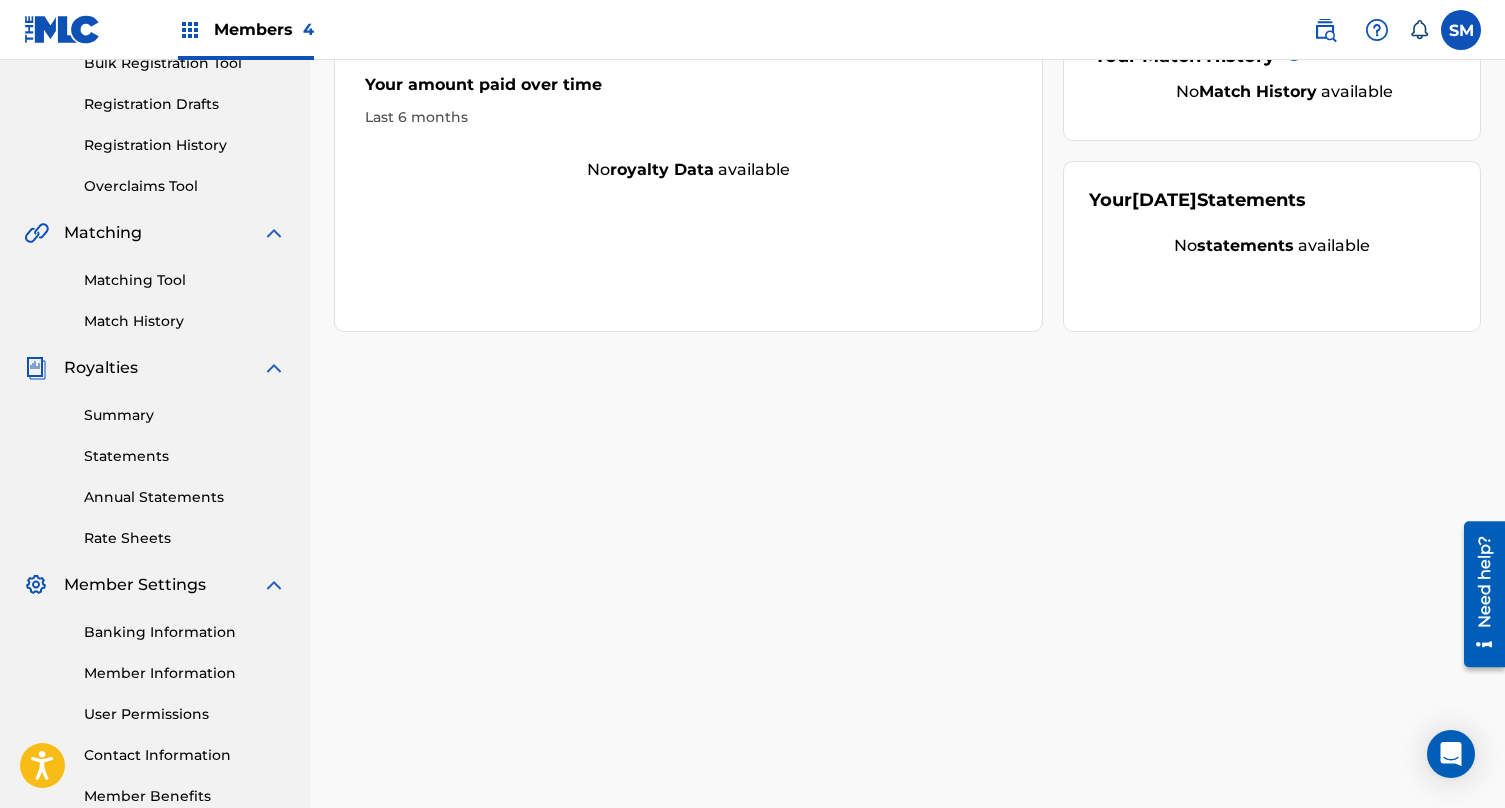 scroll, scrollTop: 330, scrollLeft: 0, axis: vertical 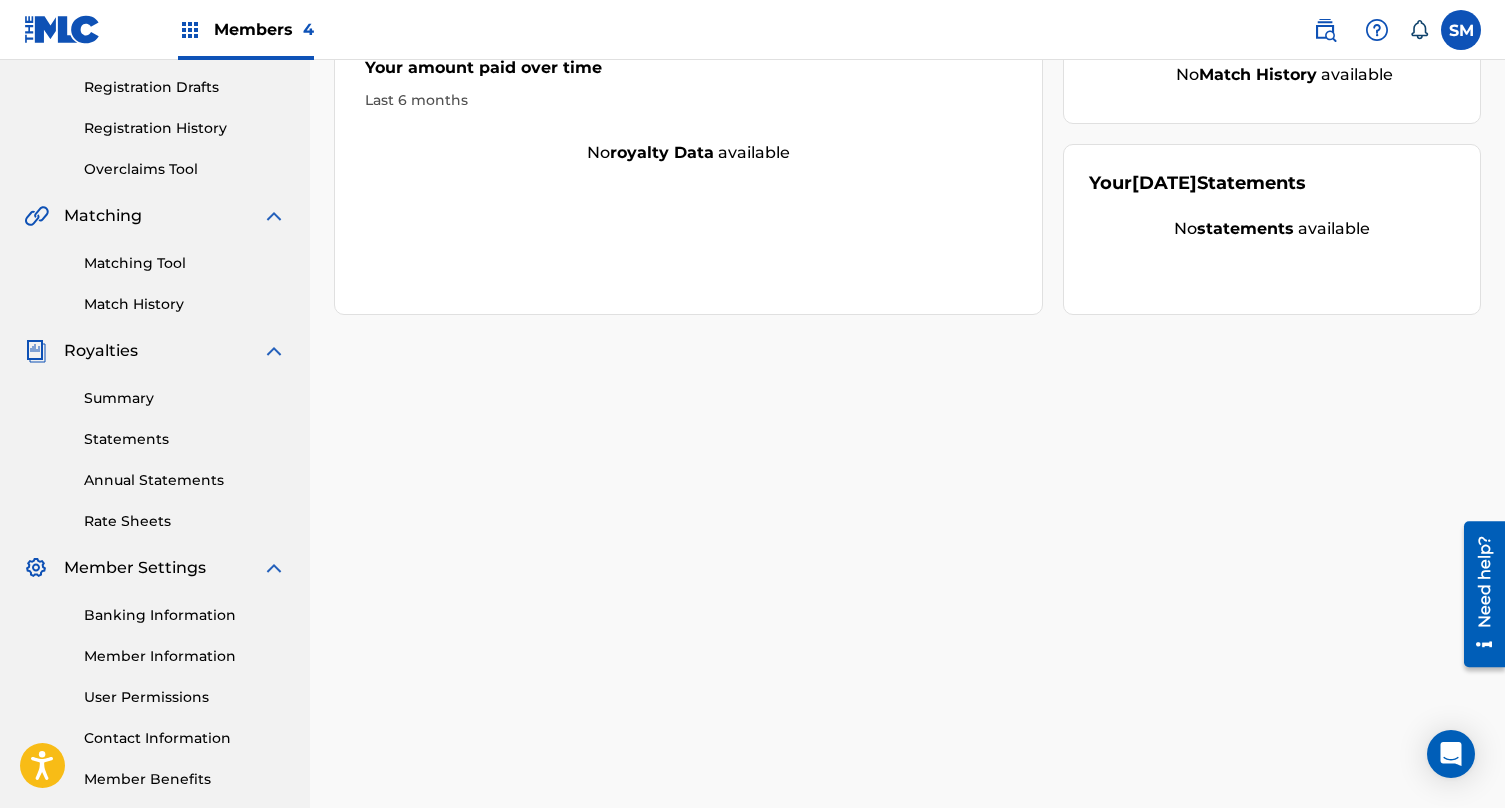 click on "Summary Statements Annual Statements Rate Sheets" at bounding box center [155, 447] 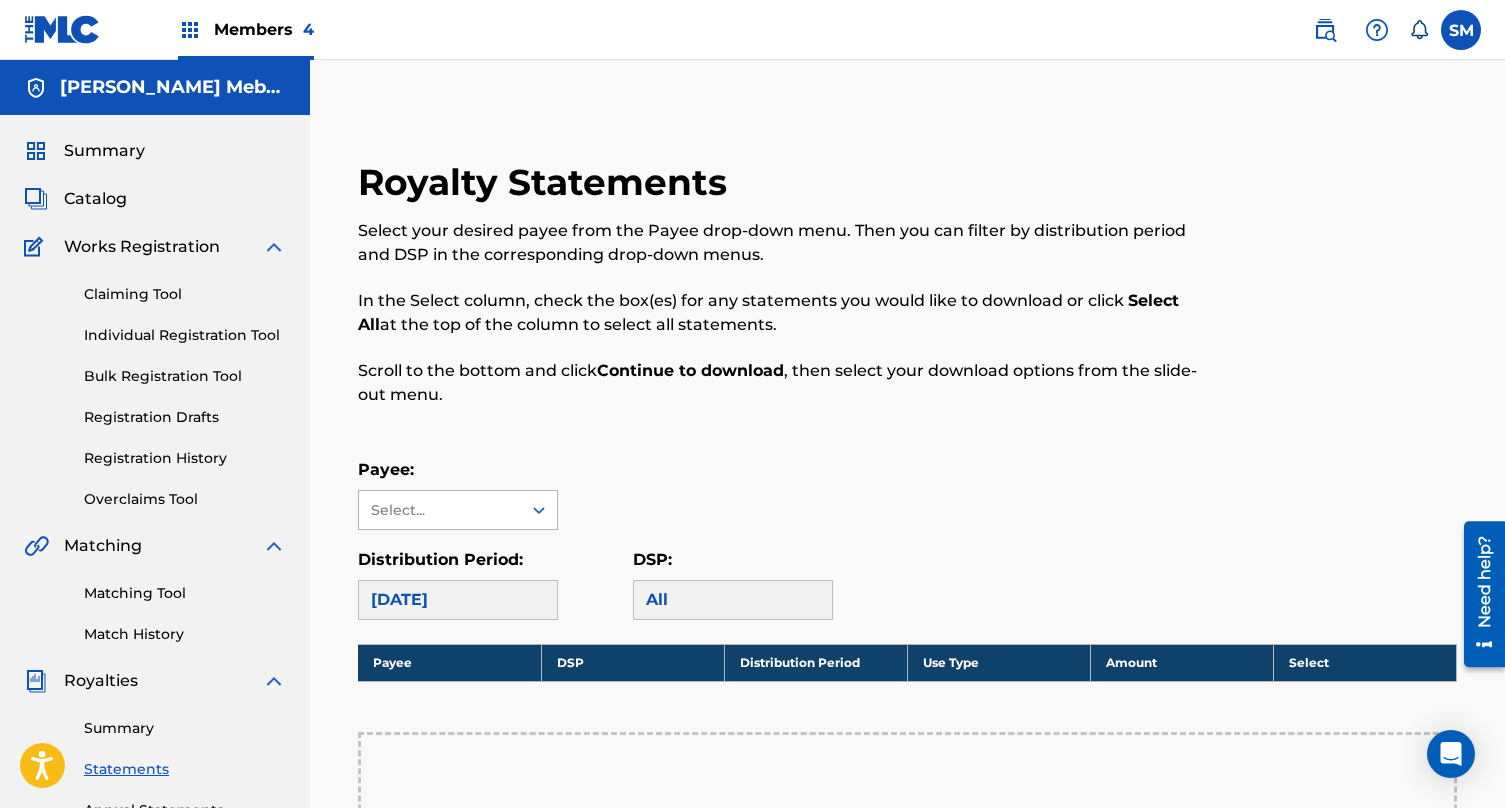 click 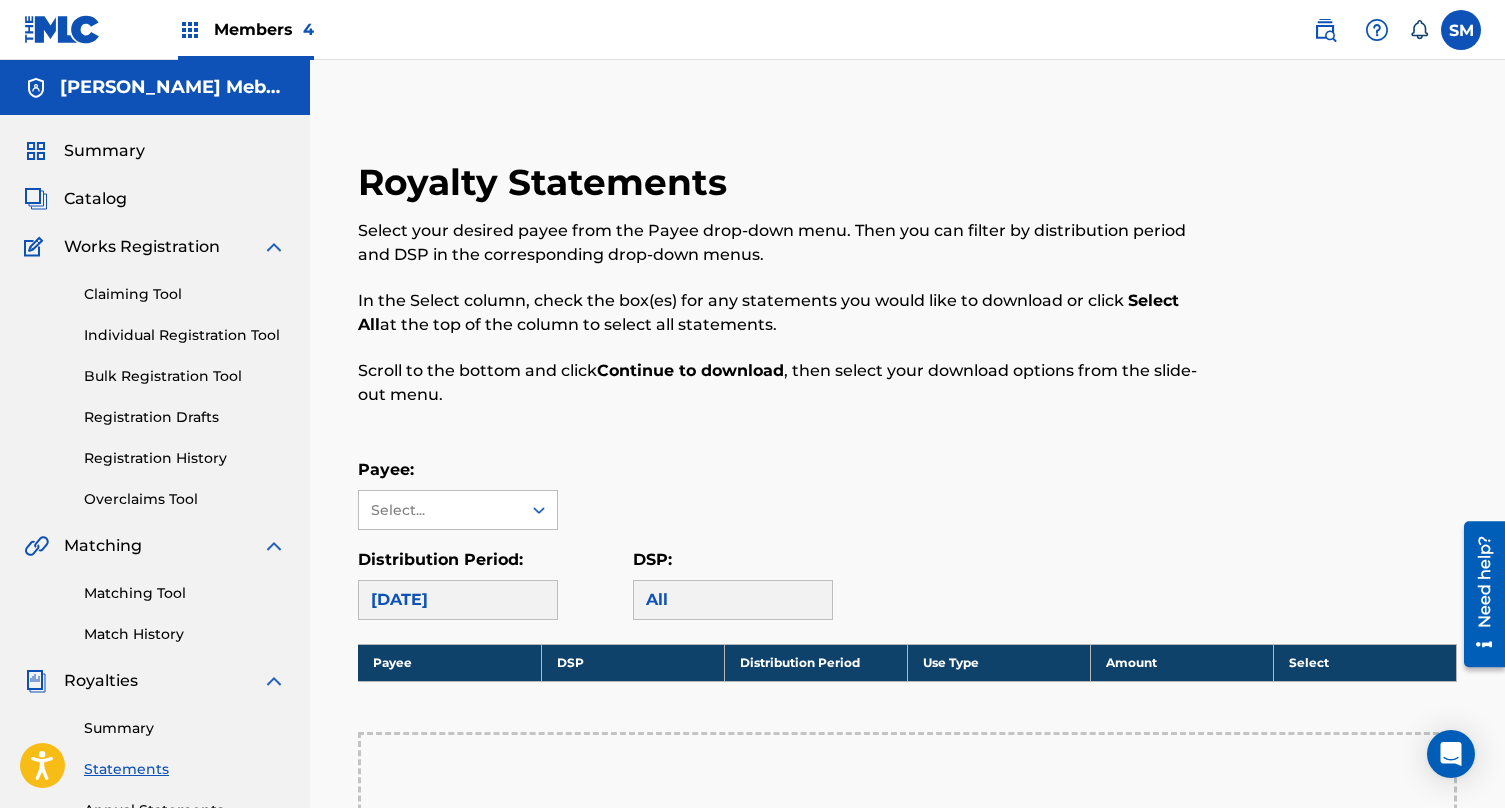 click on "[DATE]" at bounding box center (458, 600) 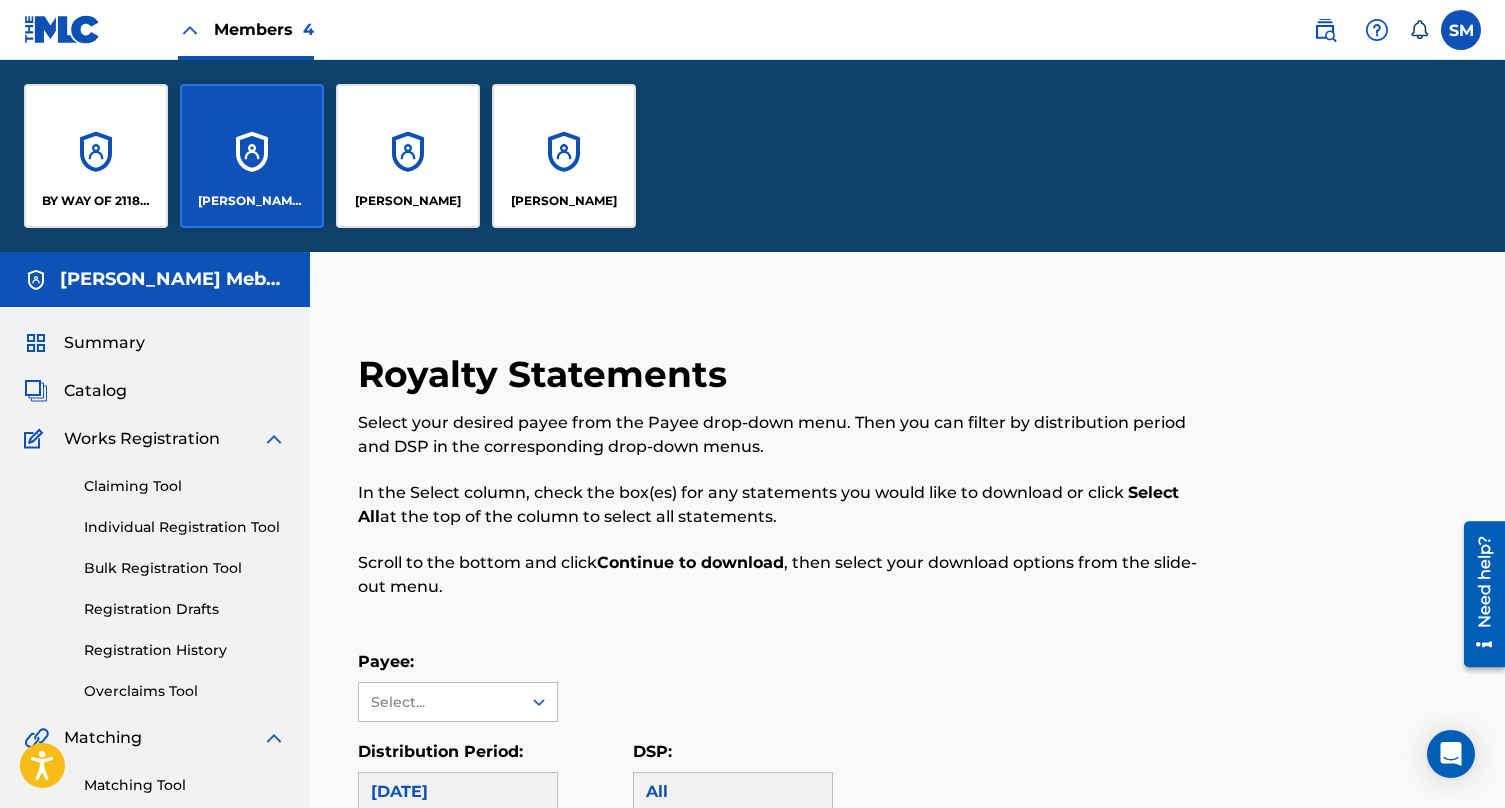 click on "[PERSON_NAME]" at bounding box center [564, 156] 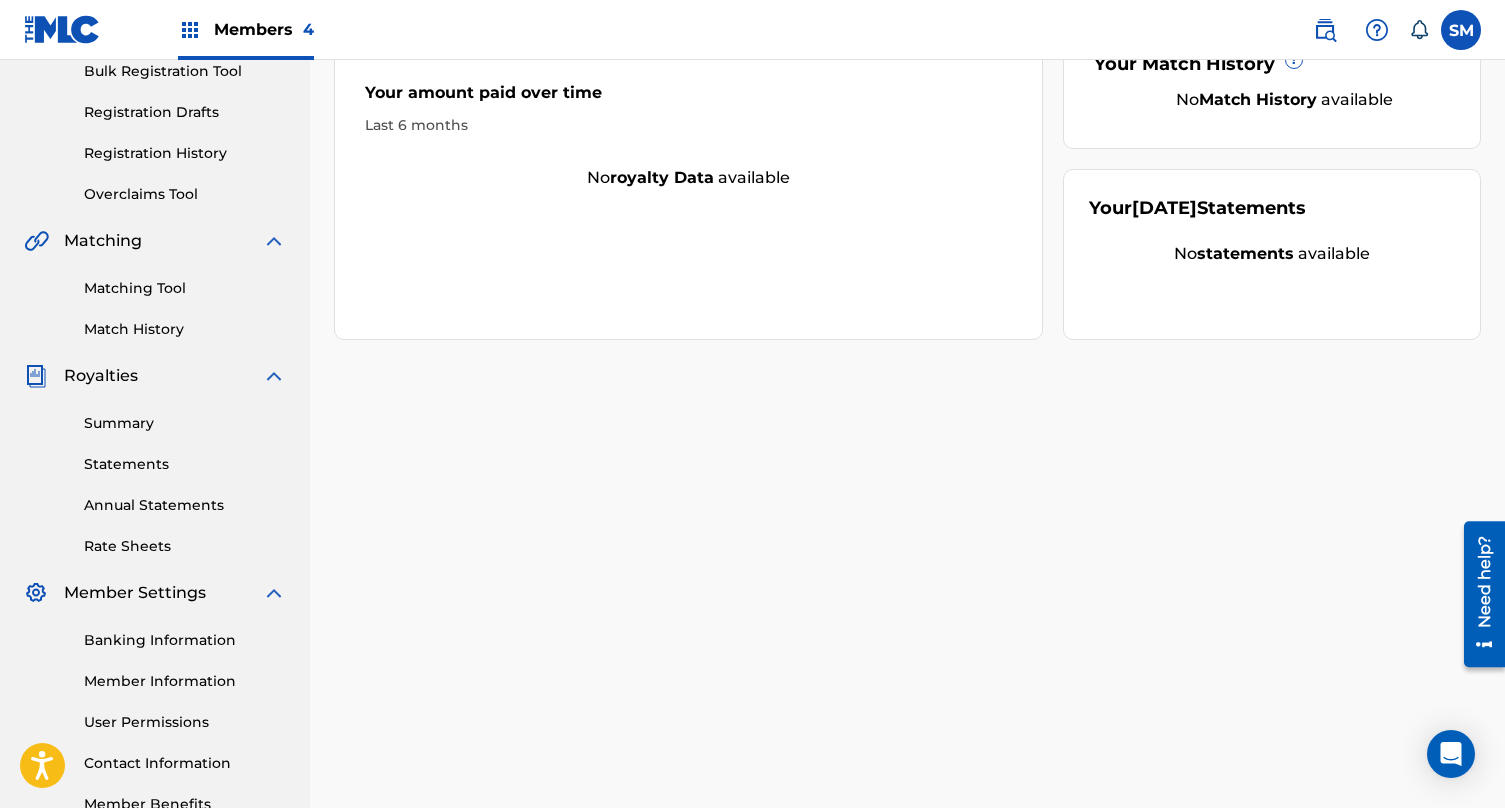 scroll, scrollTop: 330, scrollLeft: 0, axis: vertical 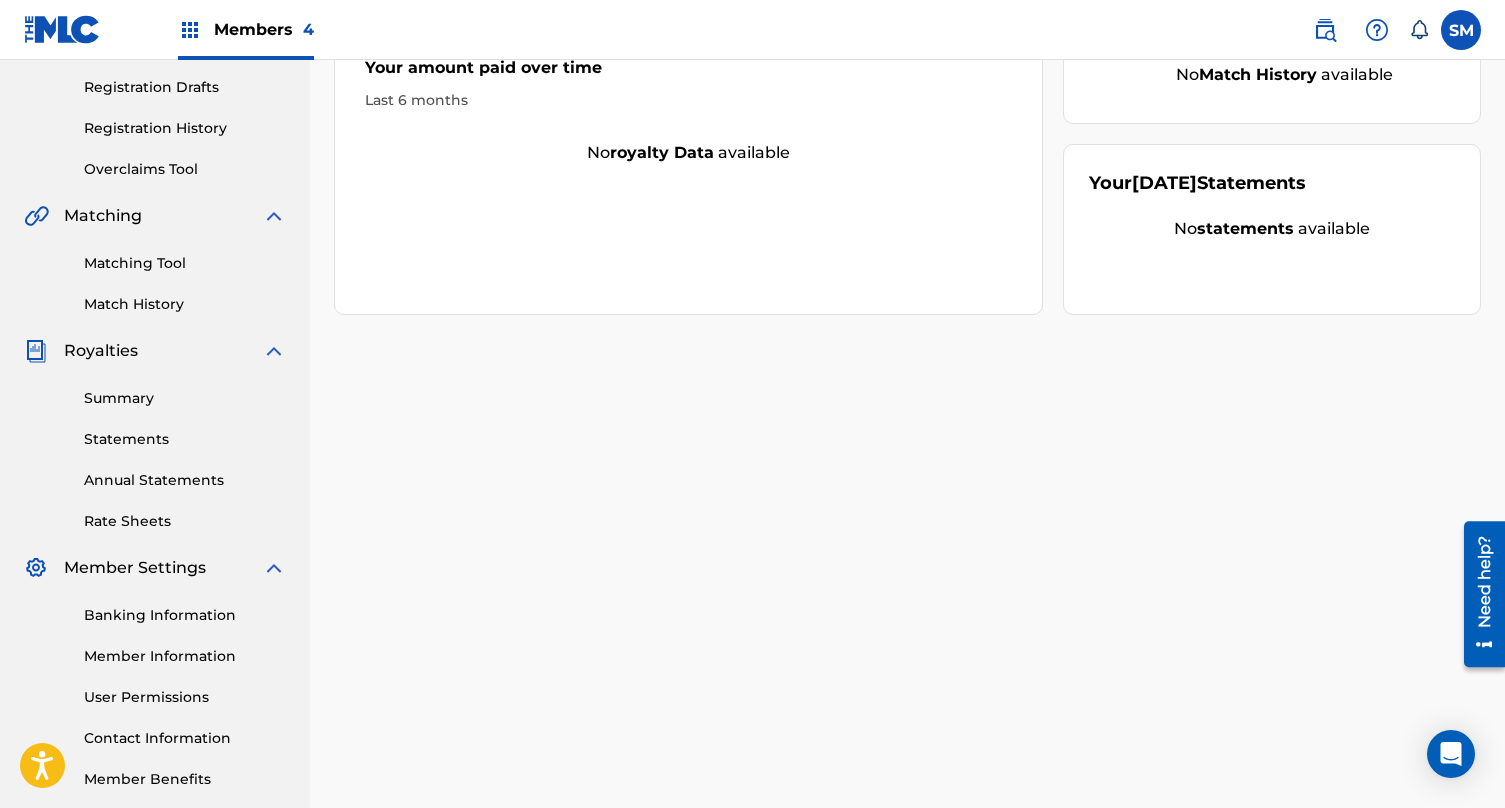 click on "Statements" at bounding box center [185, 439] 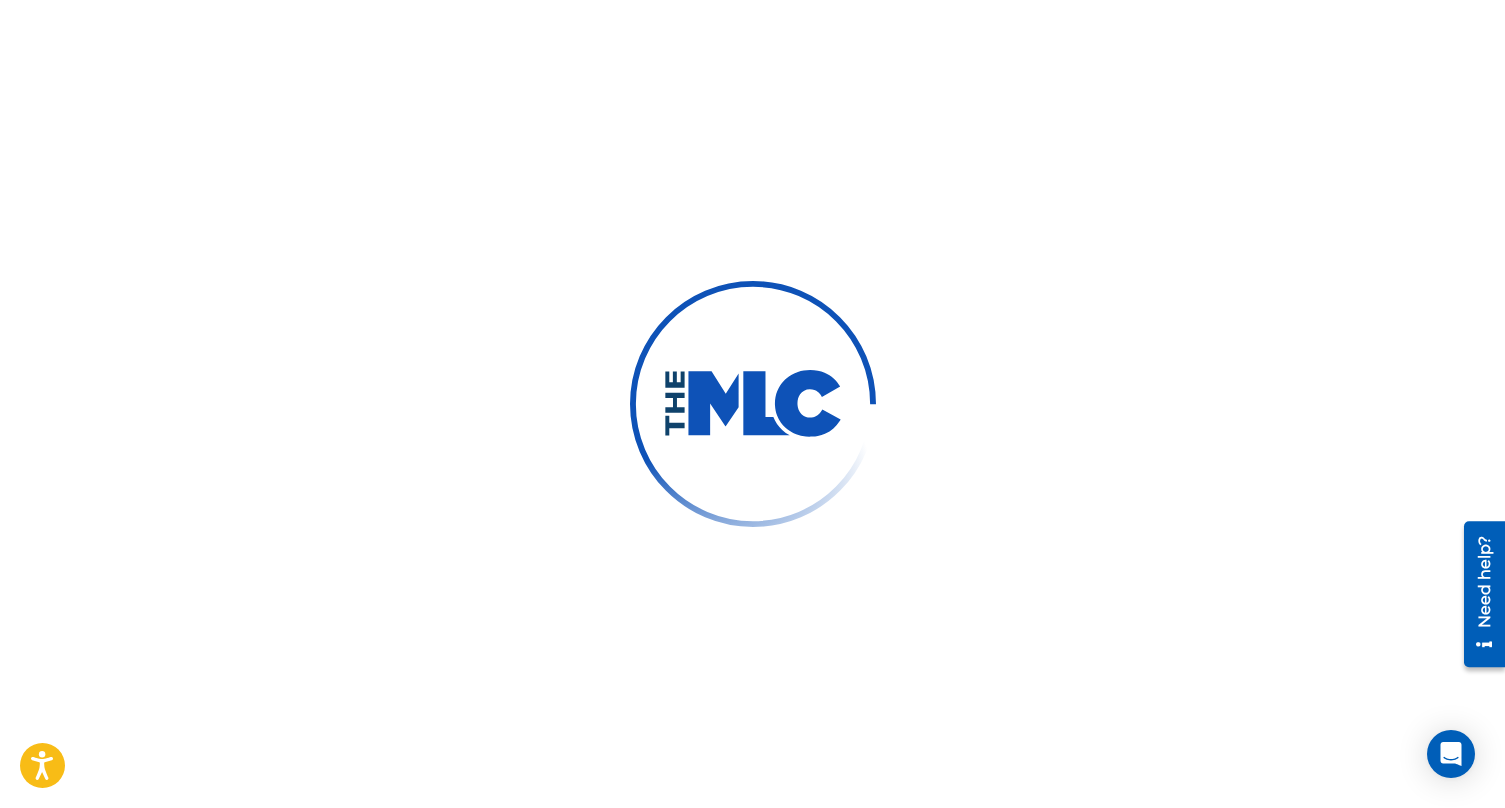 scroll, scrollTop: 0, scrollLeft: 0, axis: both 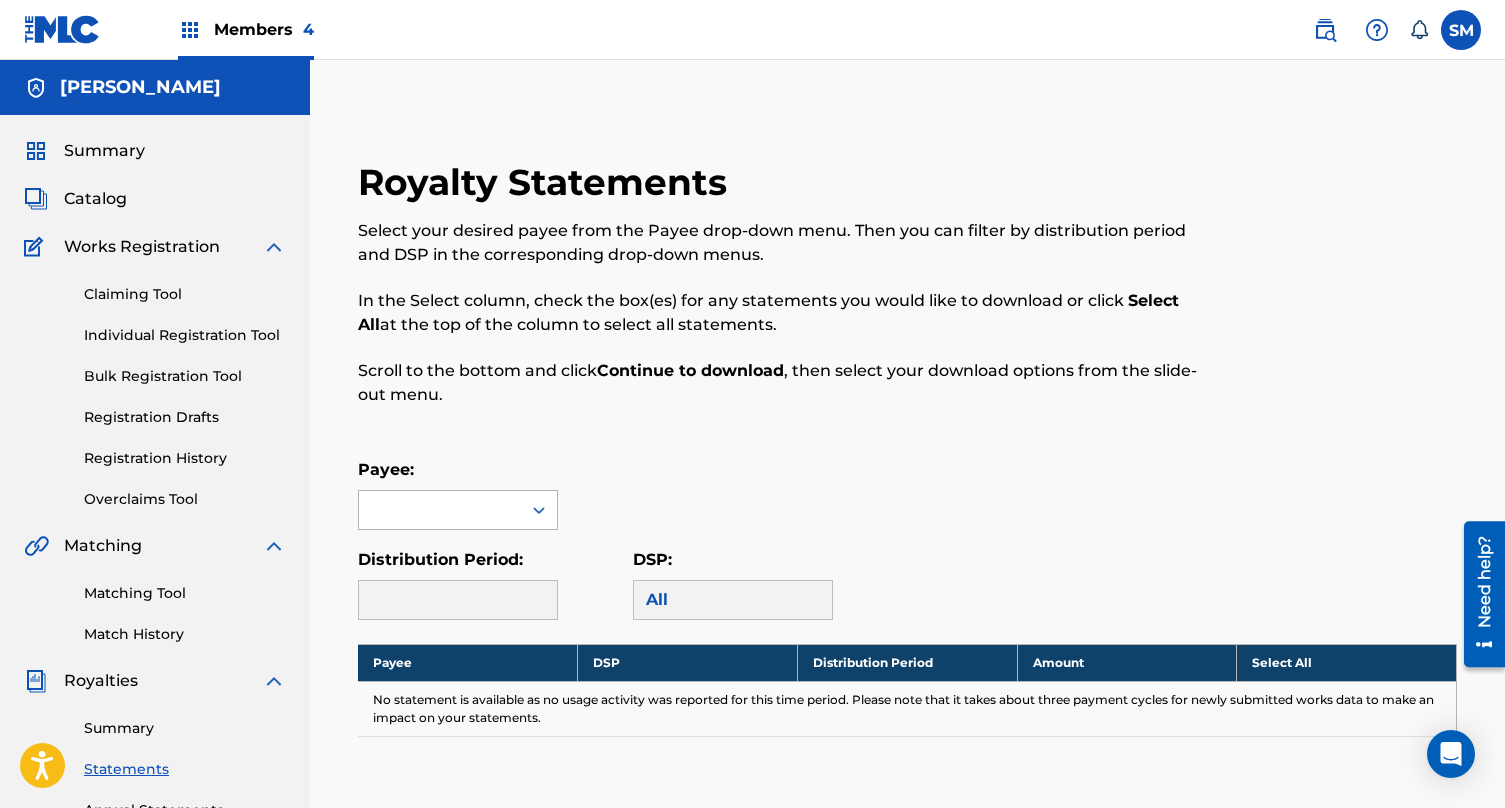 click at bounding box center (440, 510) 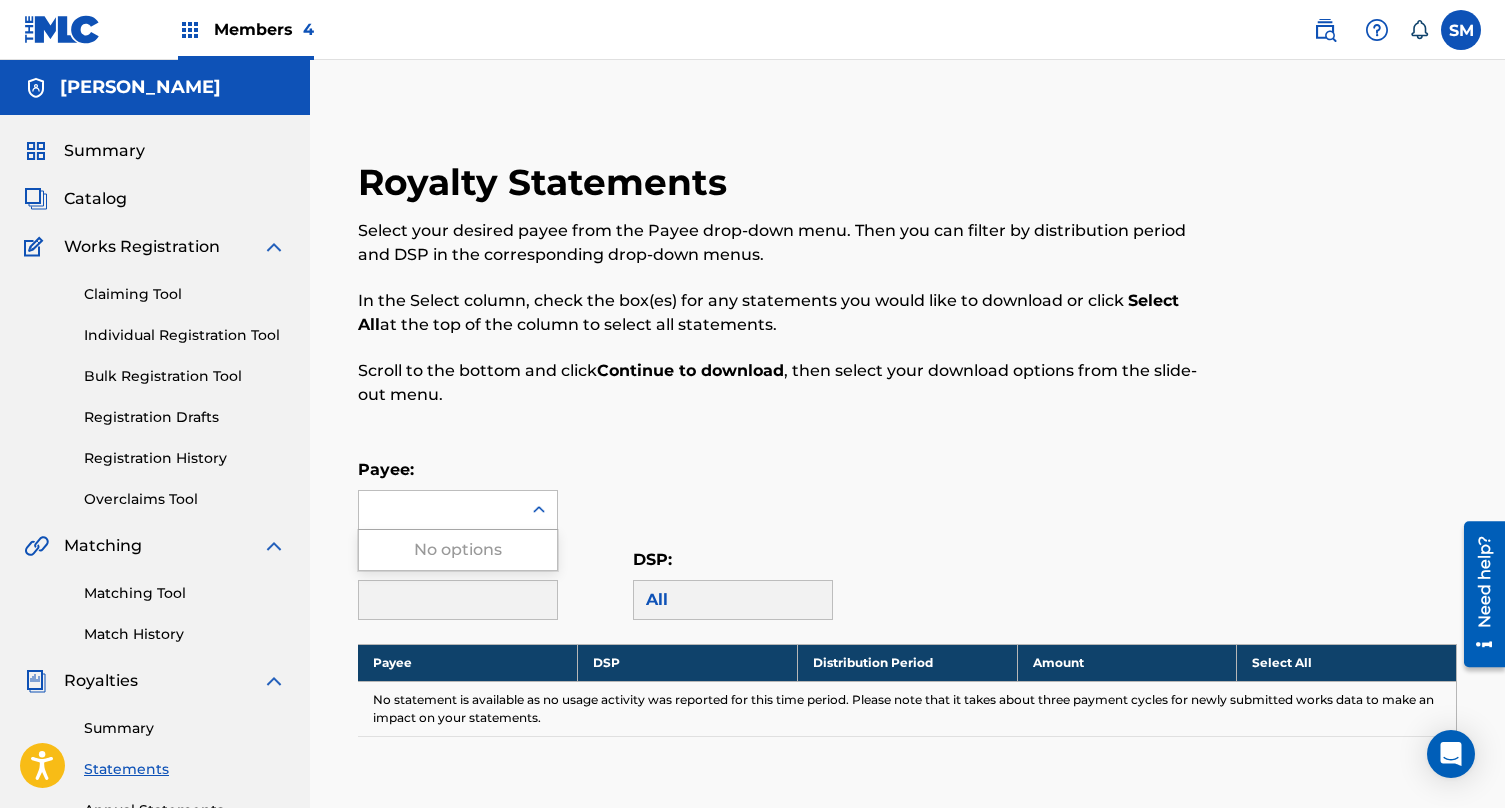 click on "Royalty Statements Select your desired payee from the Payee drop-down menu. Then you can filter by distribution period and DSP in the corresponding drop-down menus. In the Select column, check the box(es) for any statements you would like to download or click    Select All   at the top of the column to select all statements. Scroll to the bottom and click  Continue to download , then select your download options from the slide-out menu. Payee: Use Up and Down to choose options, press Enter to select the currently focused option, press Escape to exit the menu, press Tab to select the option and exit the menu. No options Distribution Period: DSP: All Payee DSP Distribution Period Amount Select All No statement is available as no usage activity was reported for this time period. Please note that it takes about three payment cycles for newly submitted works data to make an impact on your statements. Continue to download" at bounding box center (907, 553) 